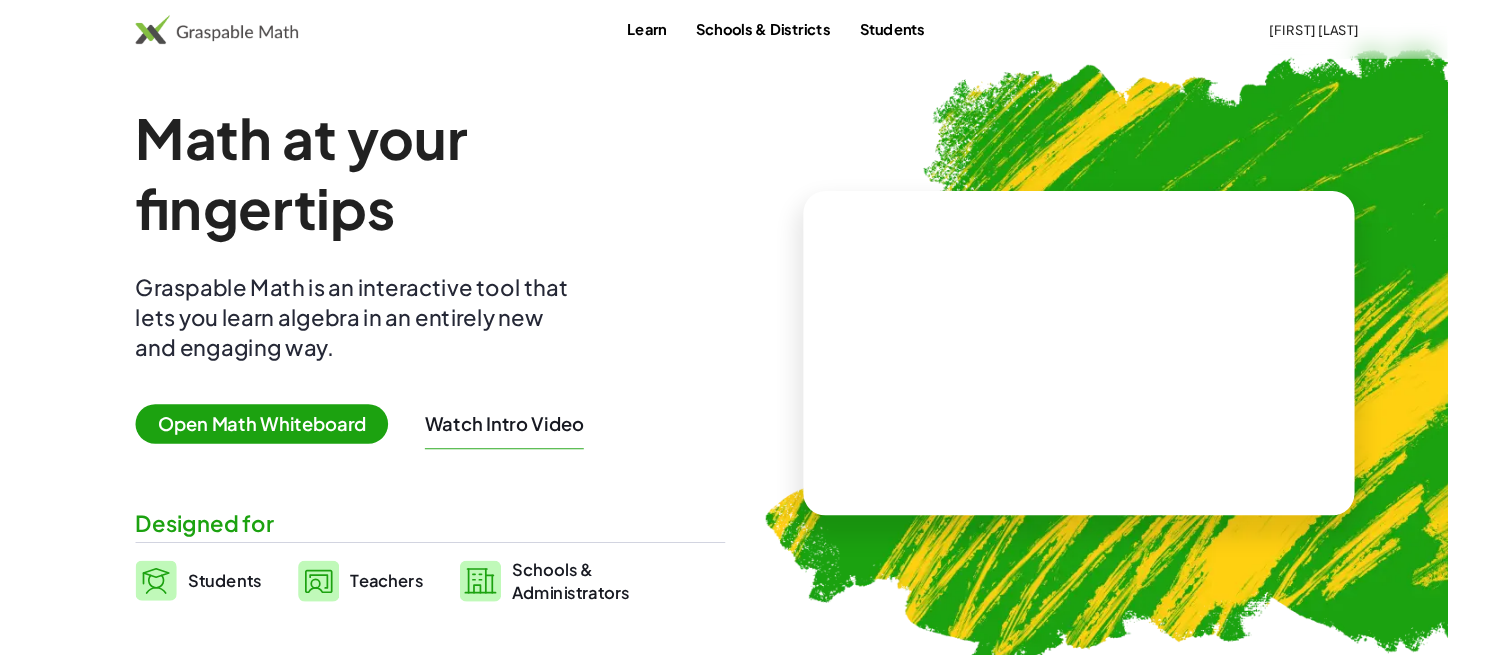 scroll, scrollTop: 0, scrollLeft: 0, axis: both 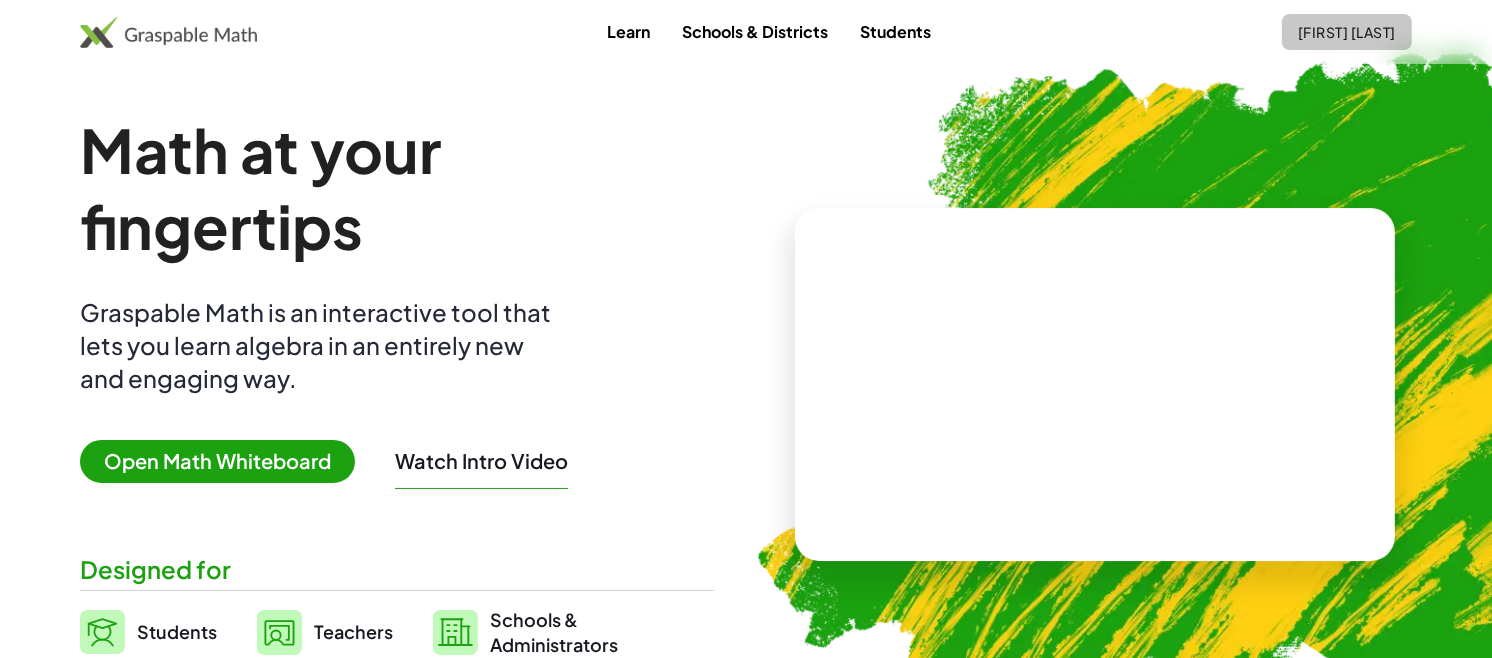 click on "[FIRST] [LAST]" 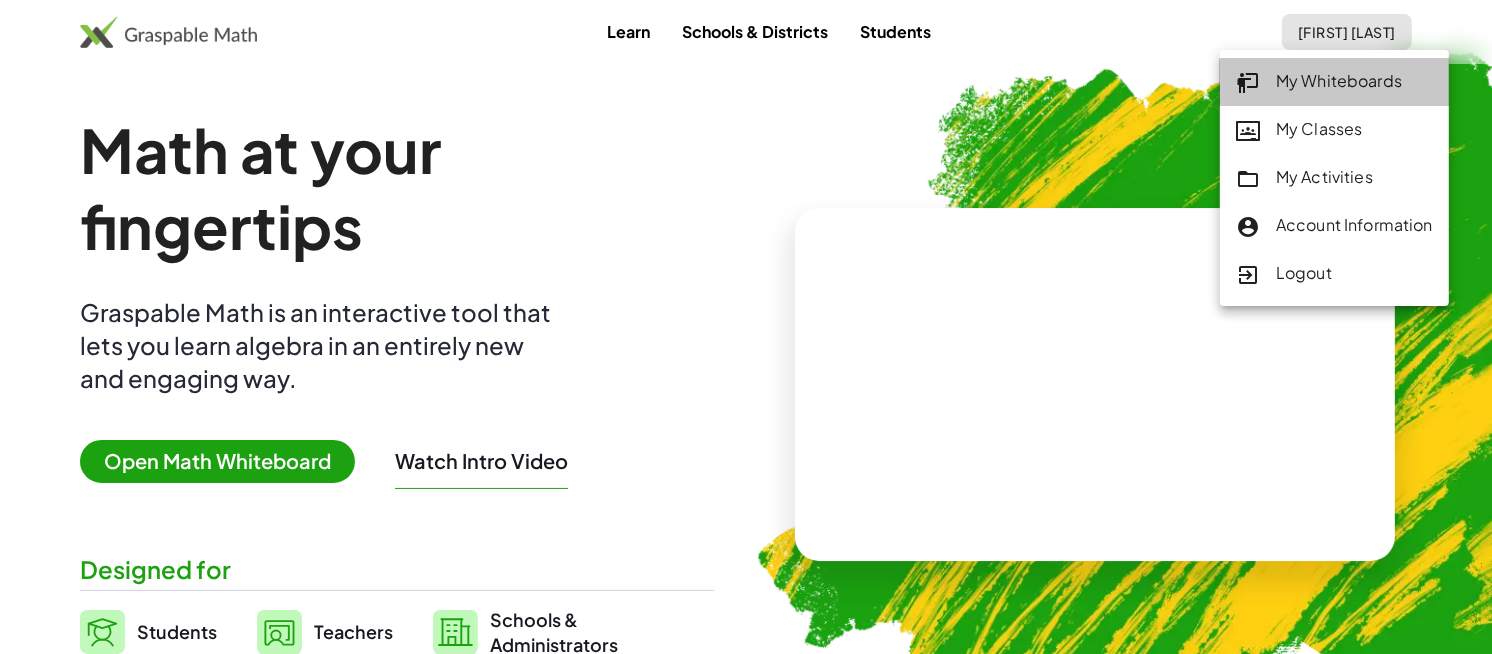 click on "My Whiteboards" 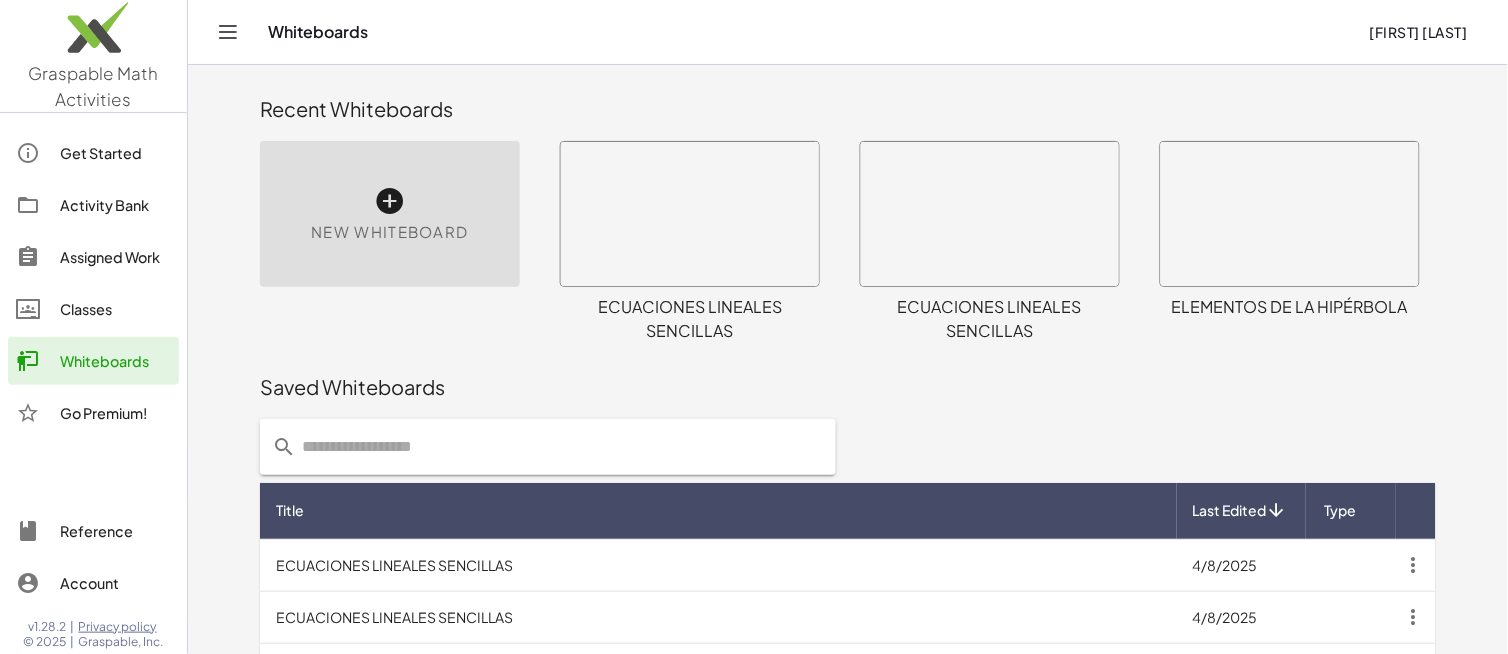 click at bounding box center [390, 201] 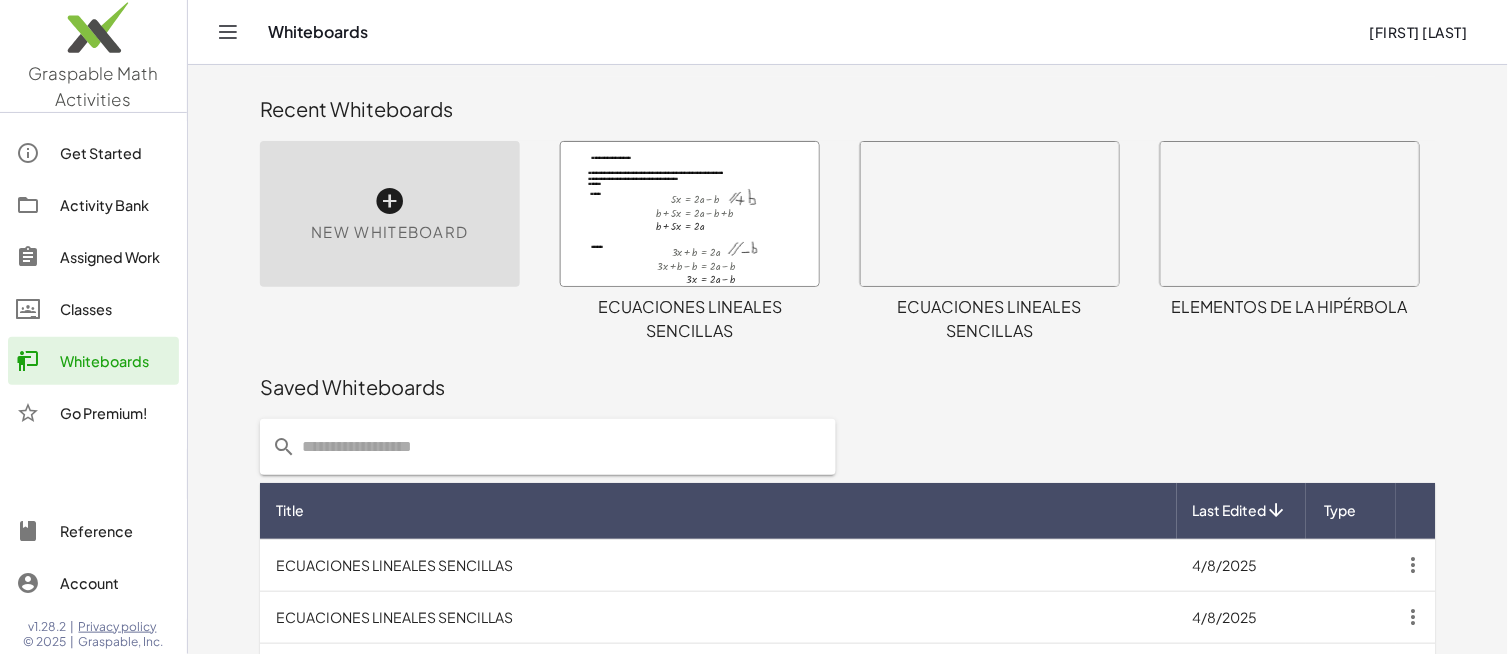 click at bounding box center (390, 201) 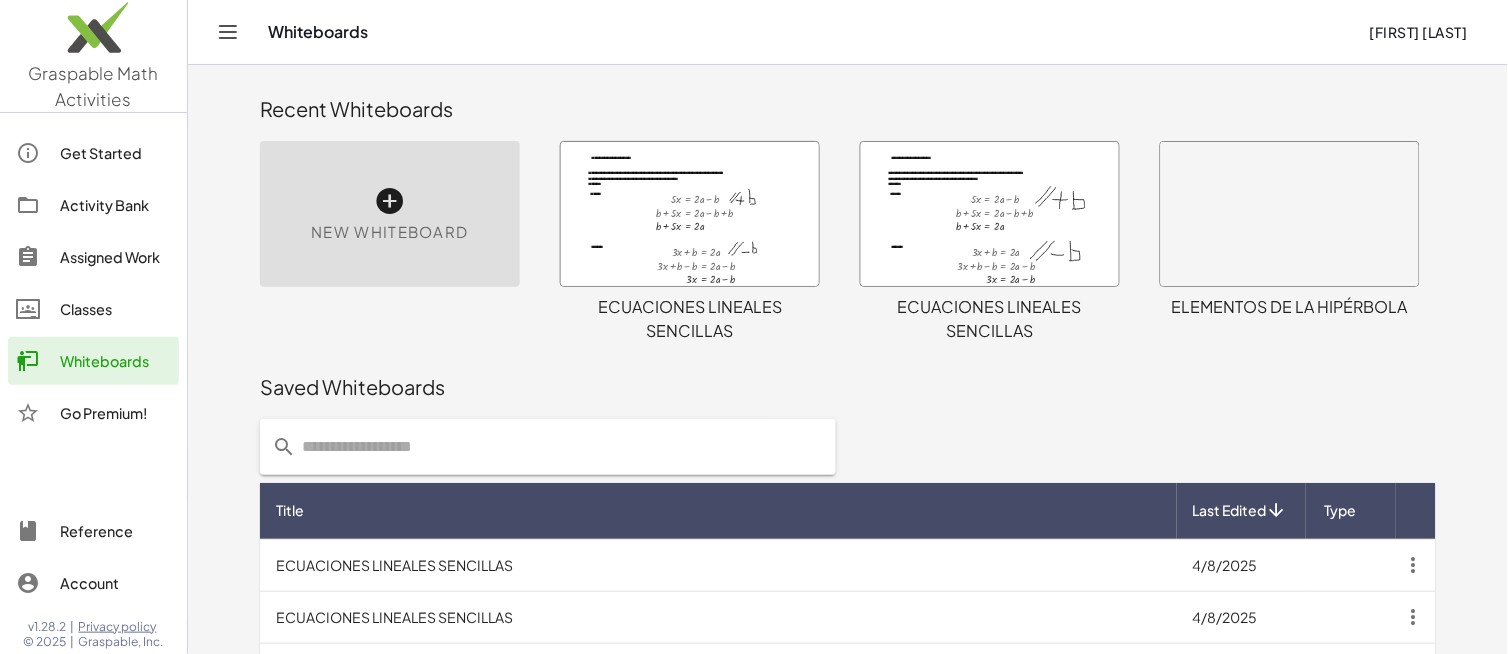 click on "New Whiteboard" at bounding box center [390, 214] 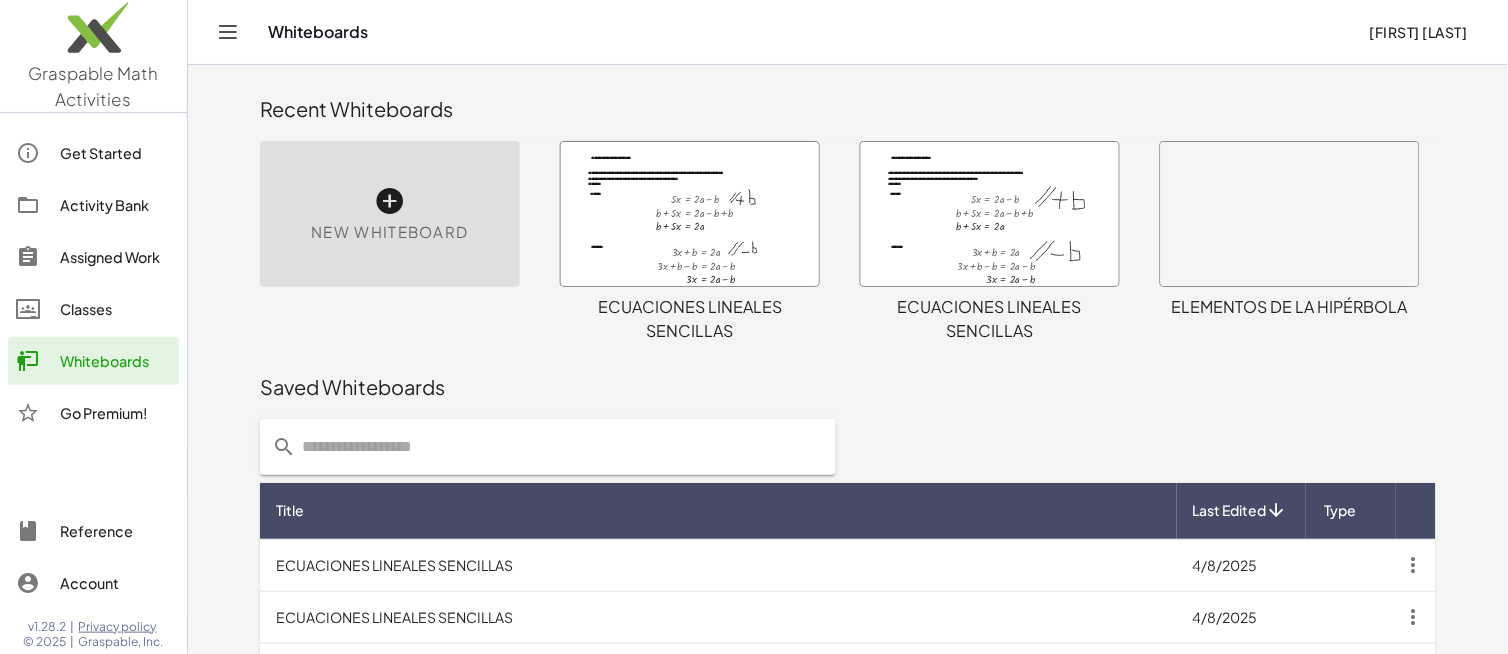 click on "New Whiteboard" at bounding box center [390, 214] 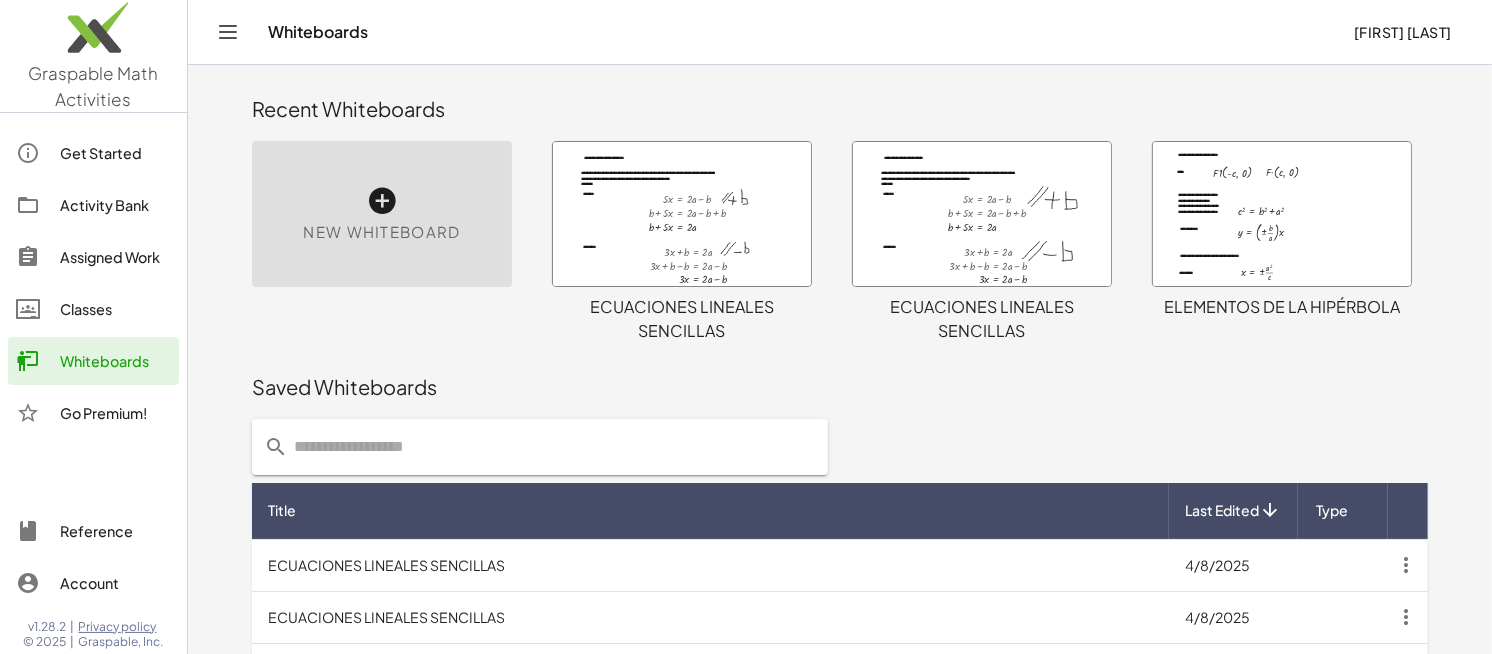 drag, startPoint x: 400, startPoint y: 202, endPoint x: 383, endPoint y: 196, distance: 18.027756 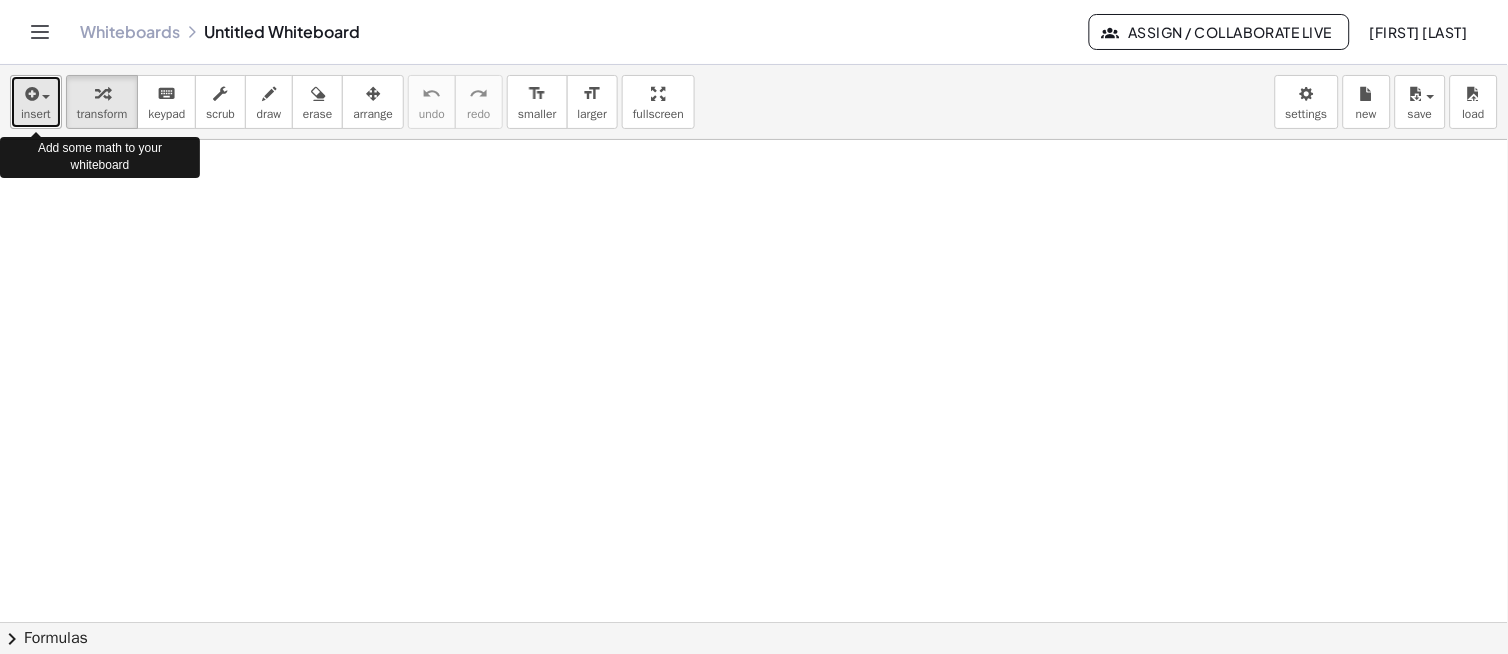 click on "insert" at bounding box center [36, 114] 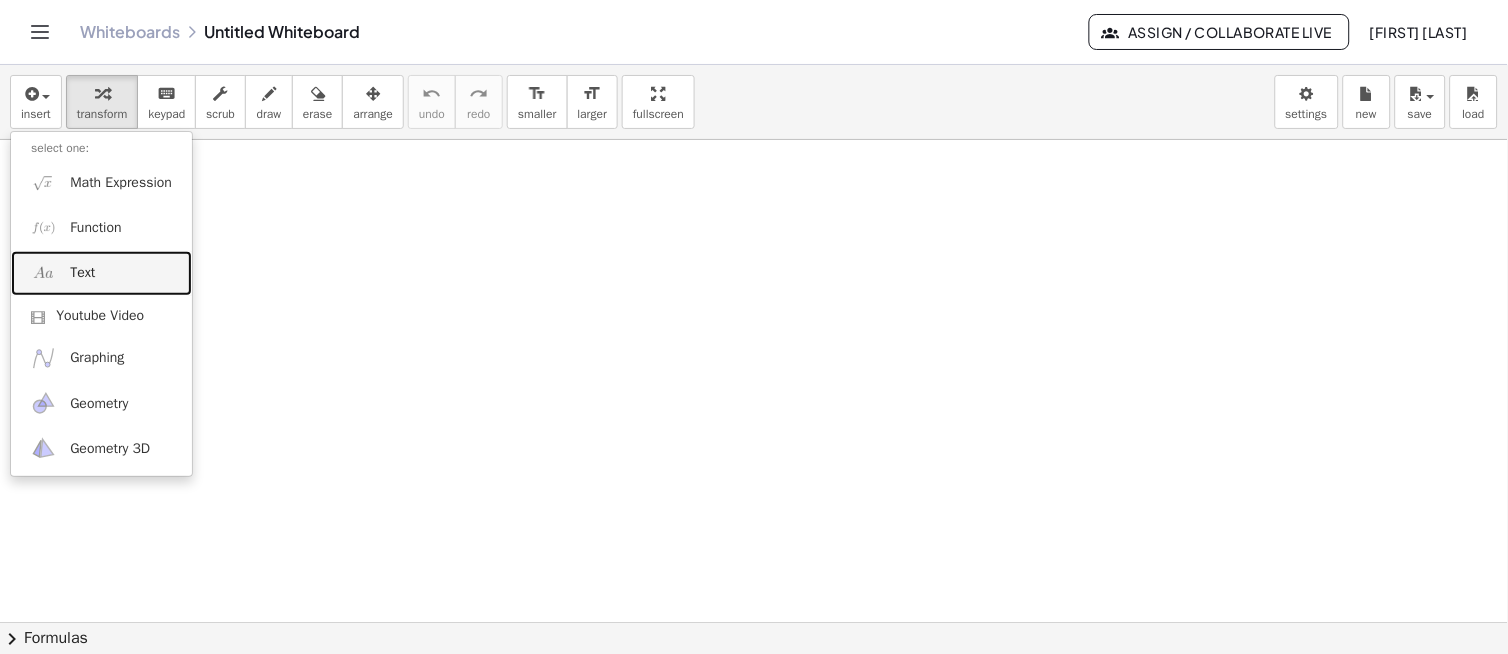 click on "Text" at bounding box center (82, 273) 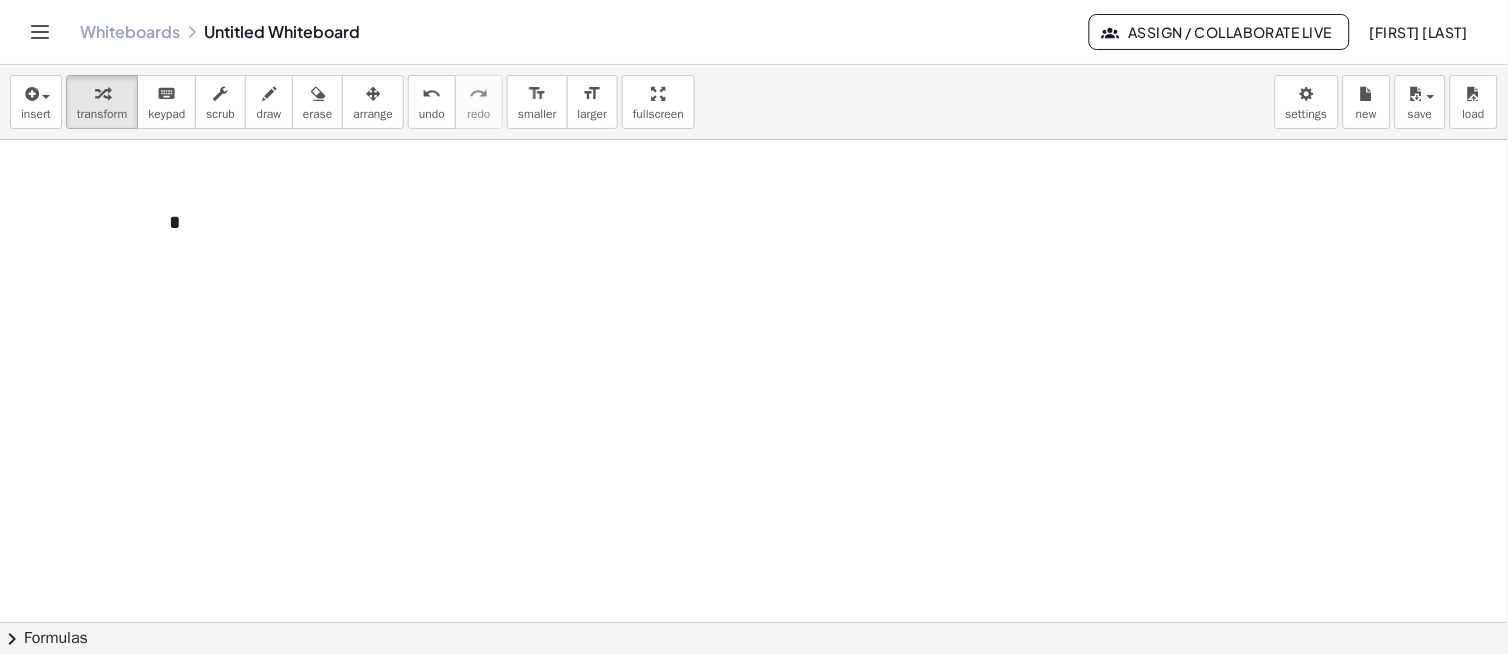 type 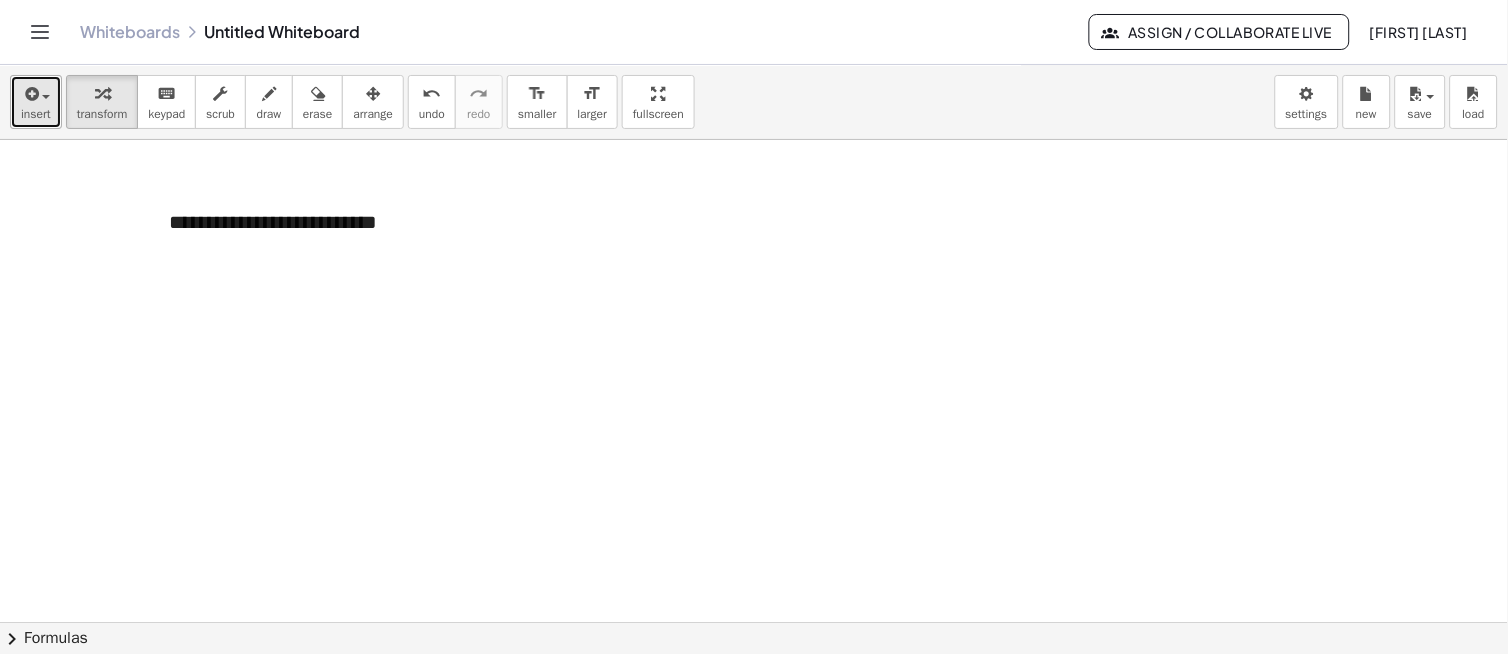 click on "insert" at bounding box center [36, 114] 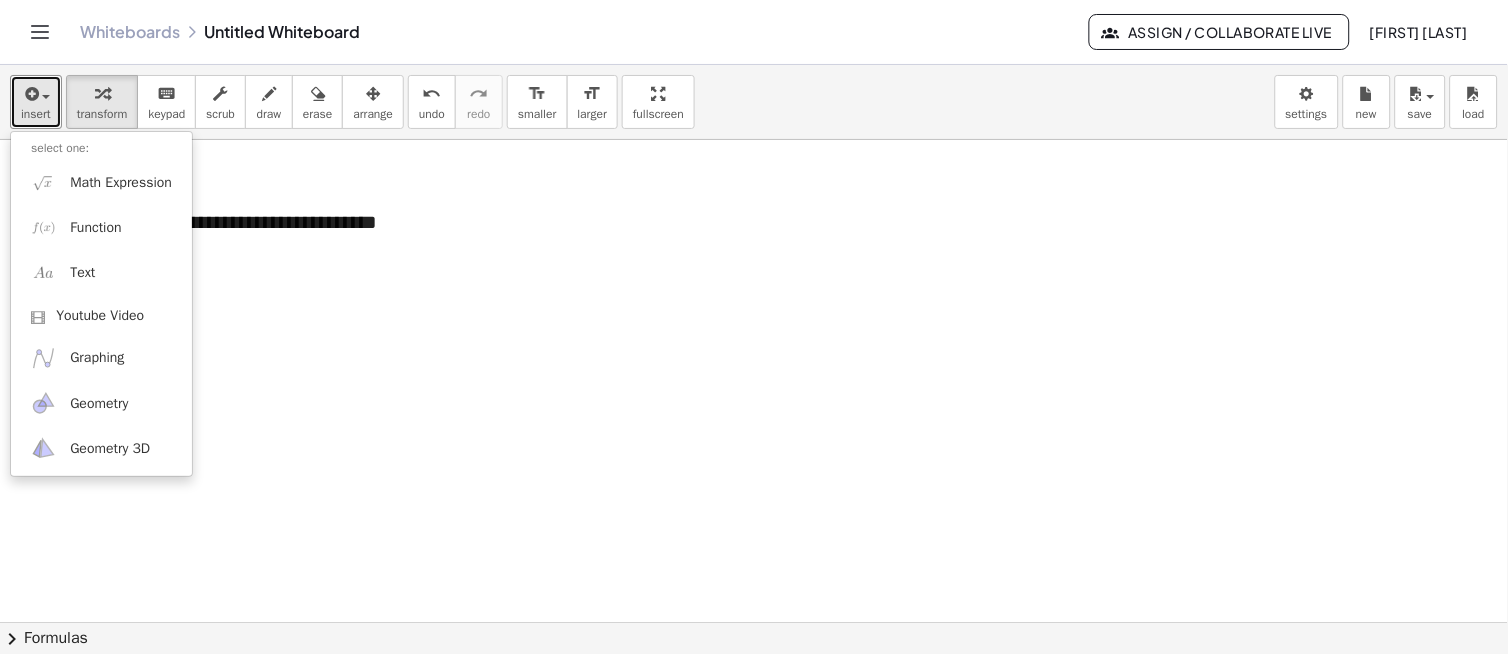 click at bounding box center [754, 622] 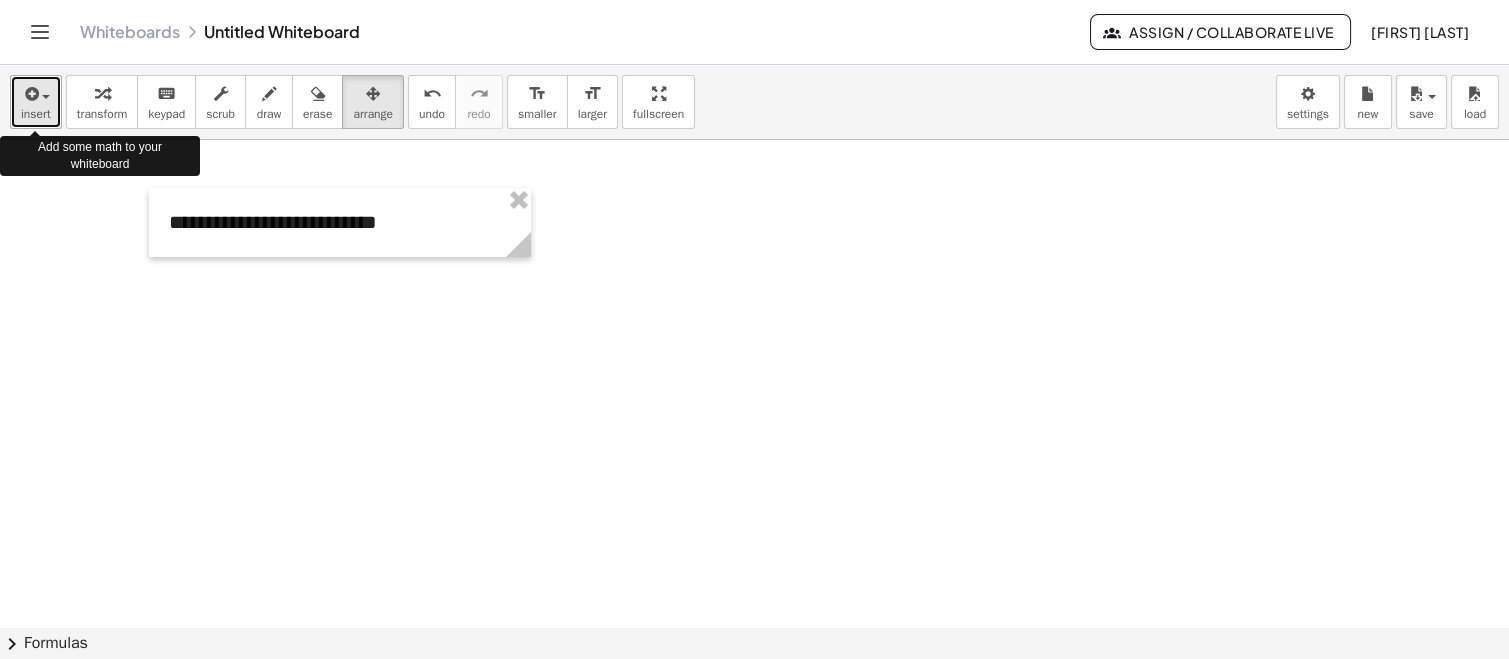 click on "insert" at bounding box center [36, 102] 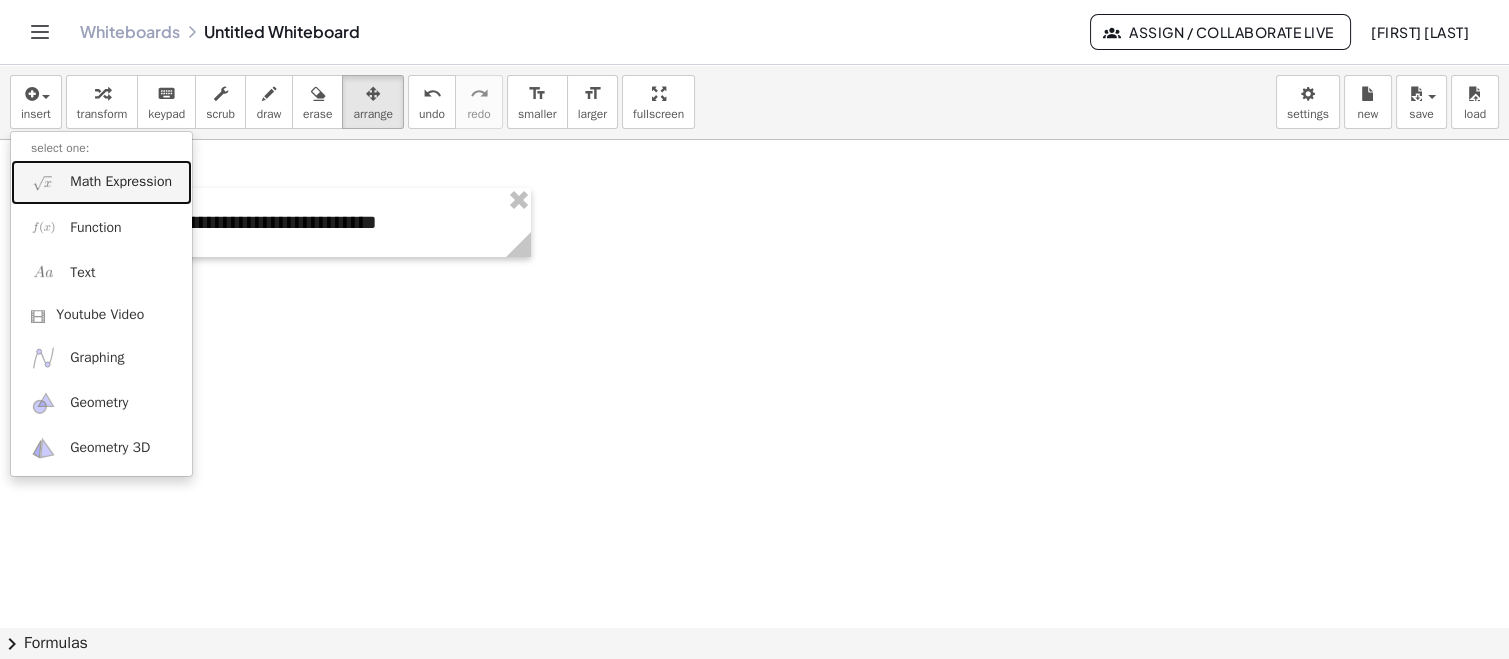 click on "Math Expression" at bounding box center (121, 182) 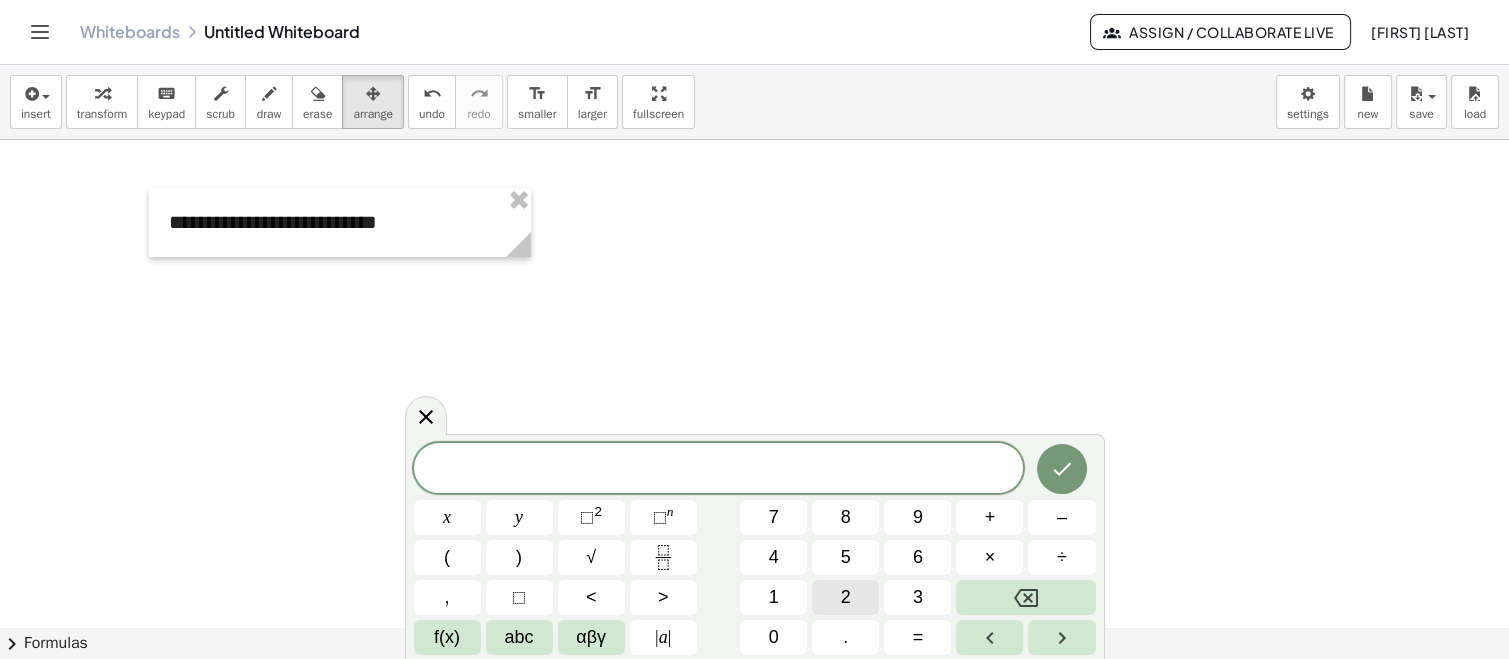 click on "2" at bounding box center [846, 597] 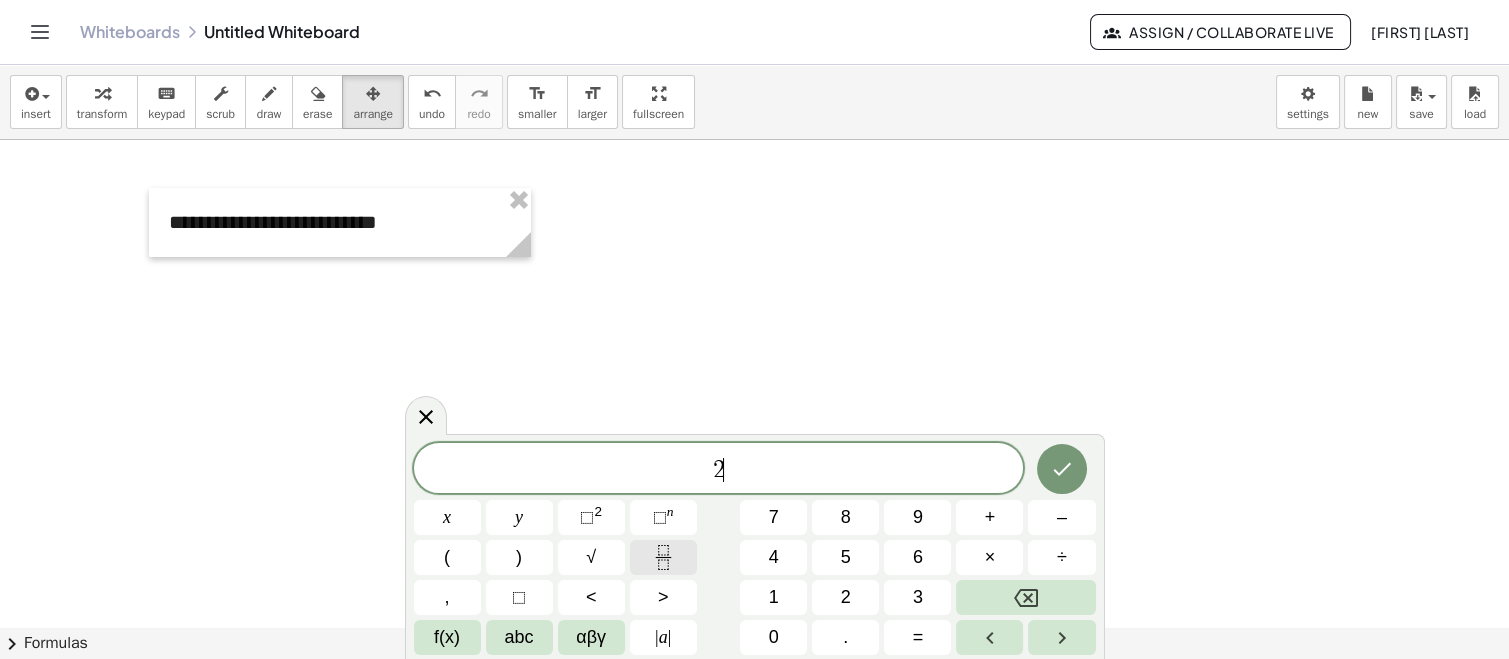 click 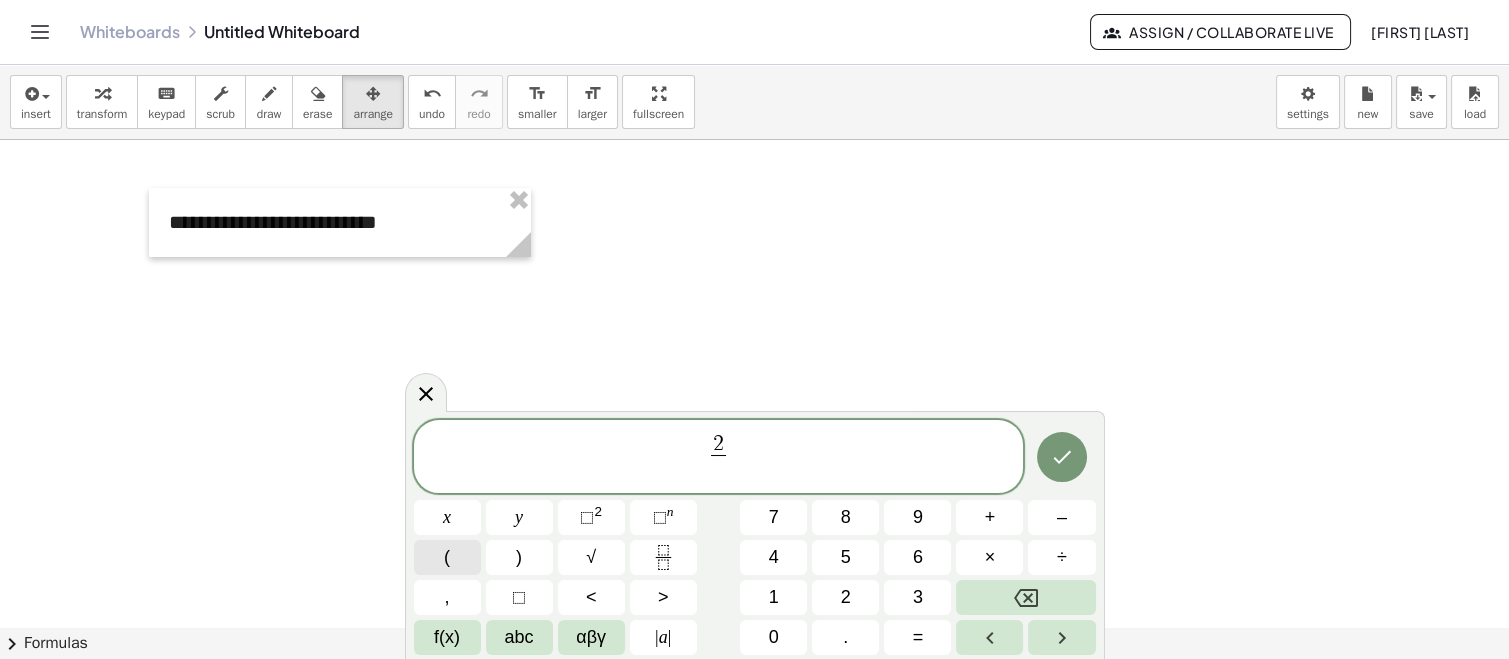 click on "(" at bounding box center (447, 557) 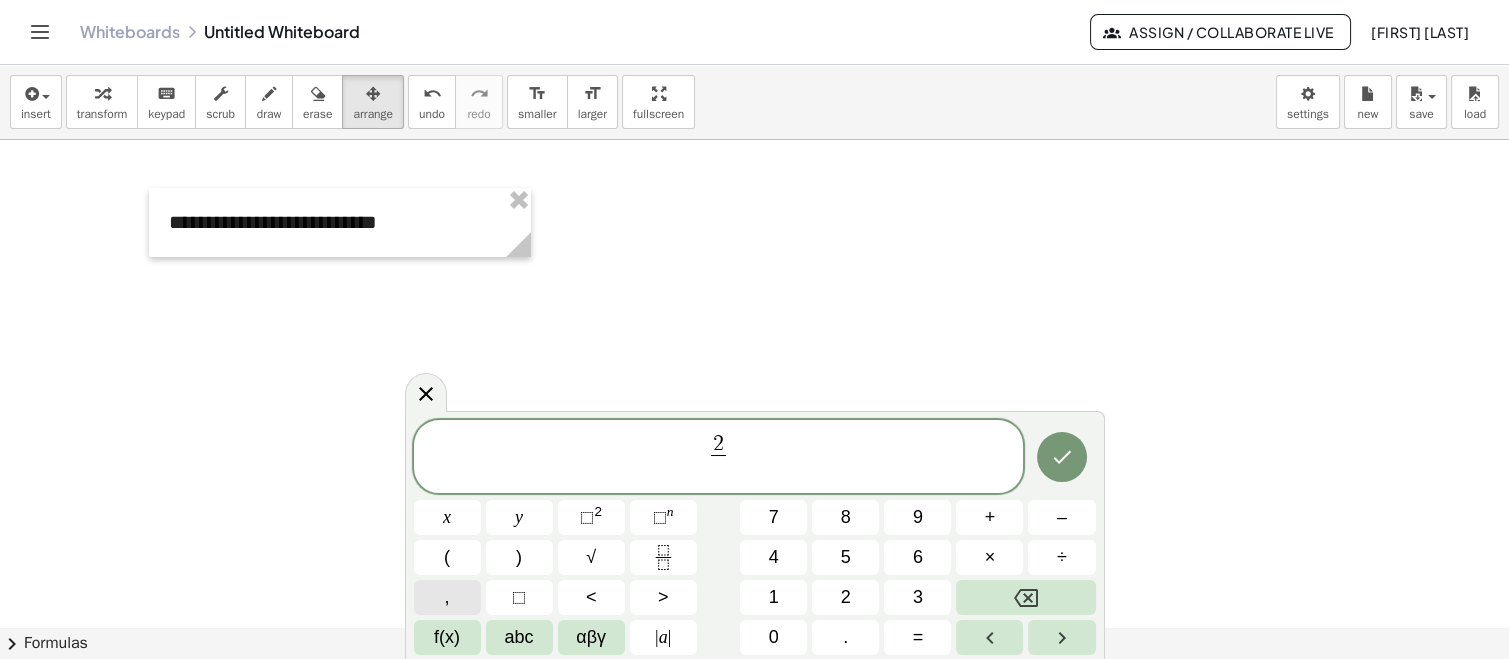 click on "x" at bounding box center [447, 517] 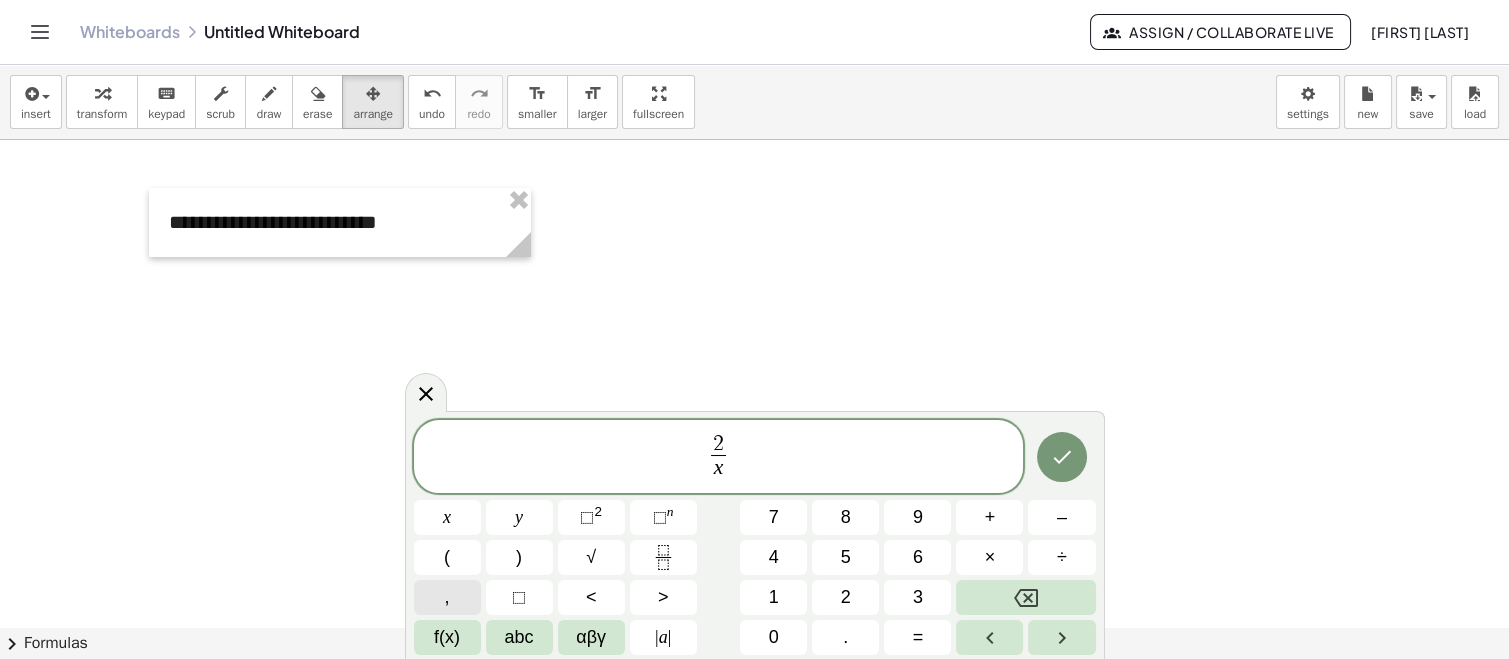 click on "+" at bounding box center [989, 517] 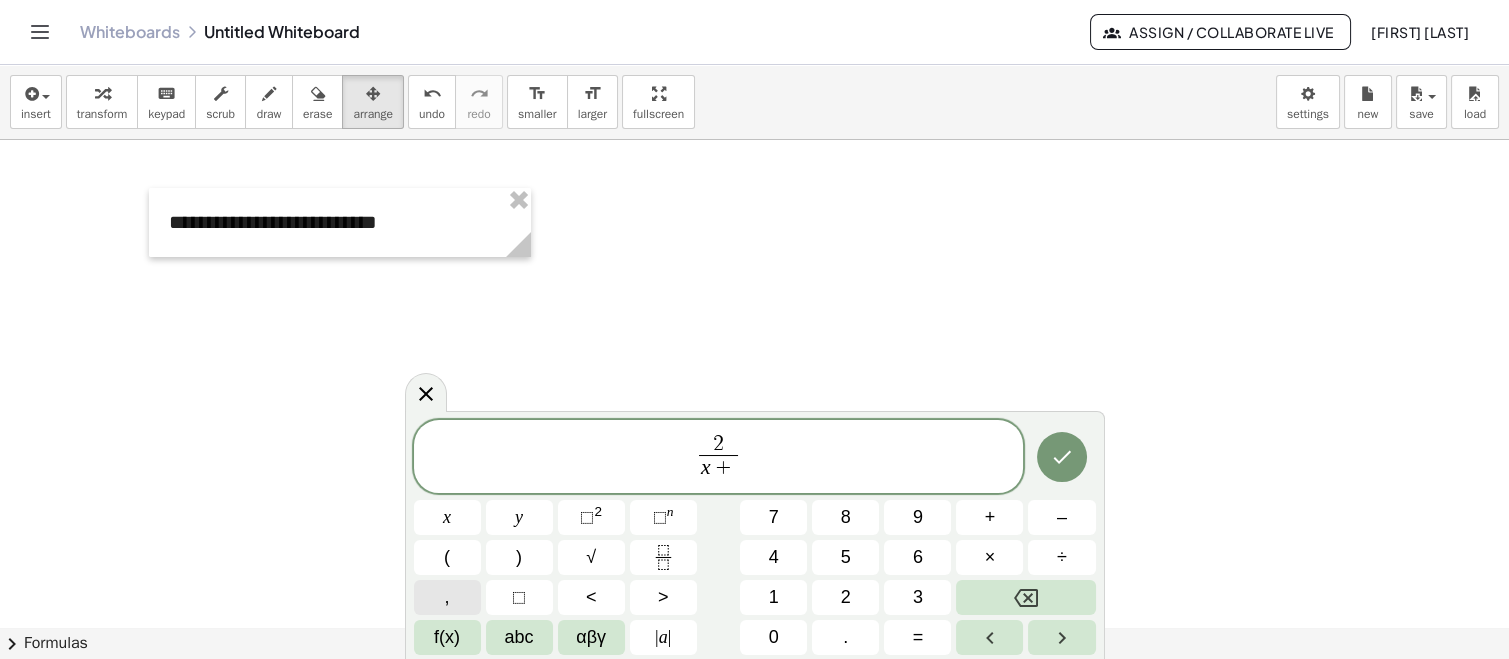 click on "2" at bounding box center [846, 597] 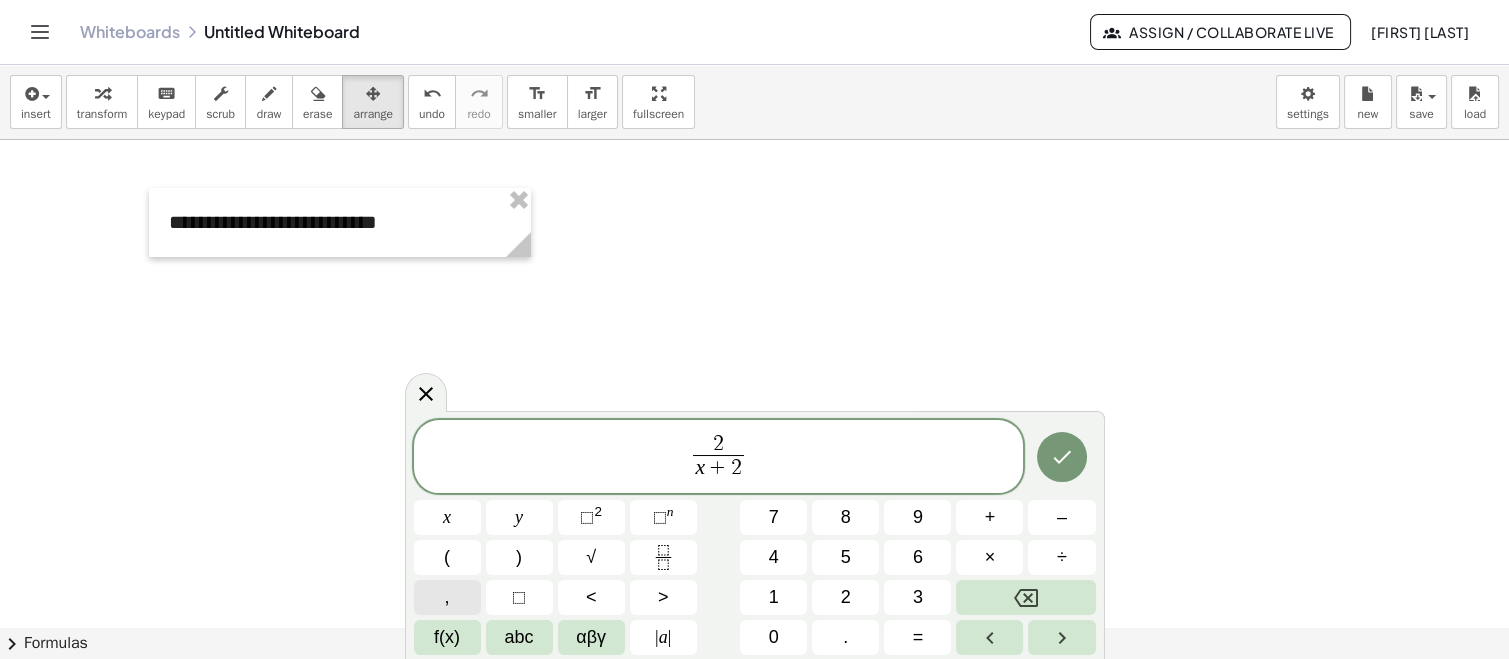click 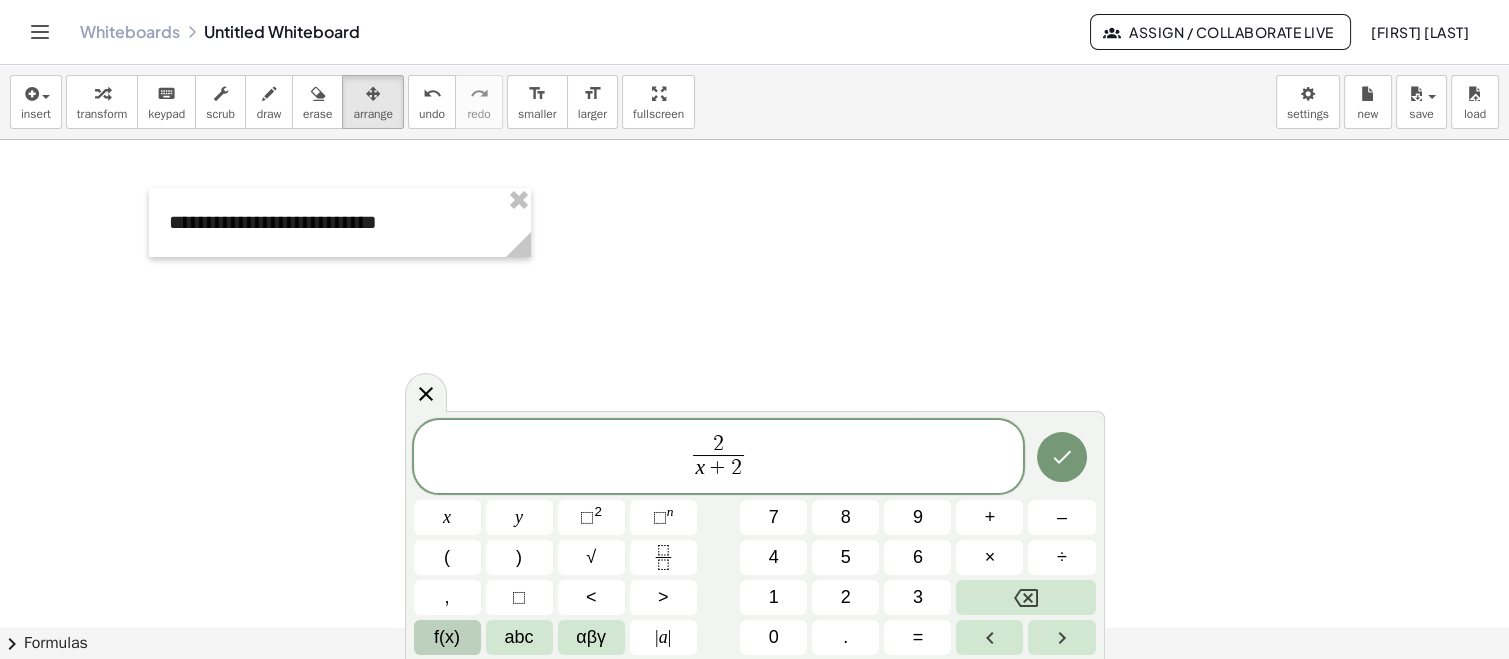 click on "f(x)" at bounding box center (447, 637) 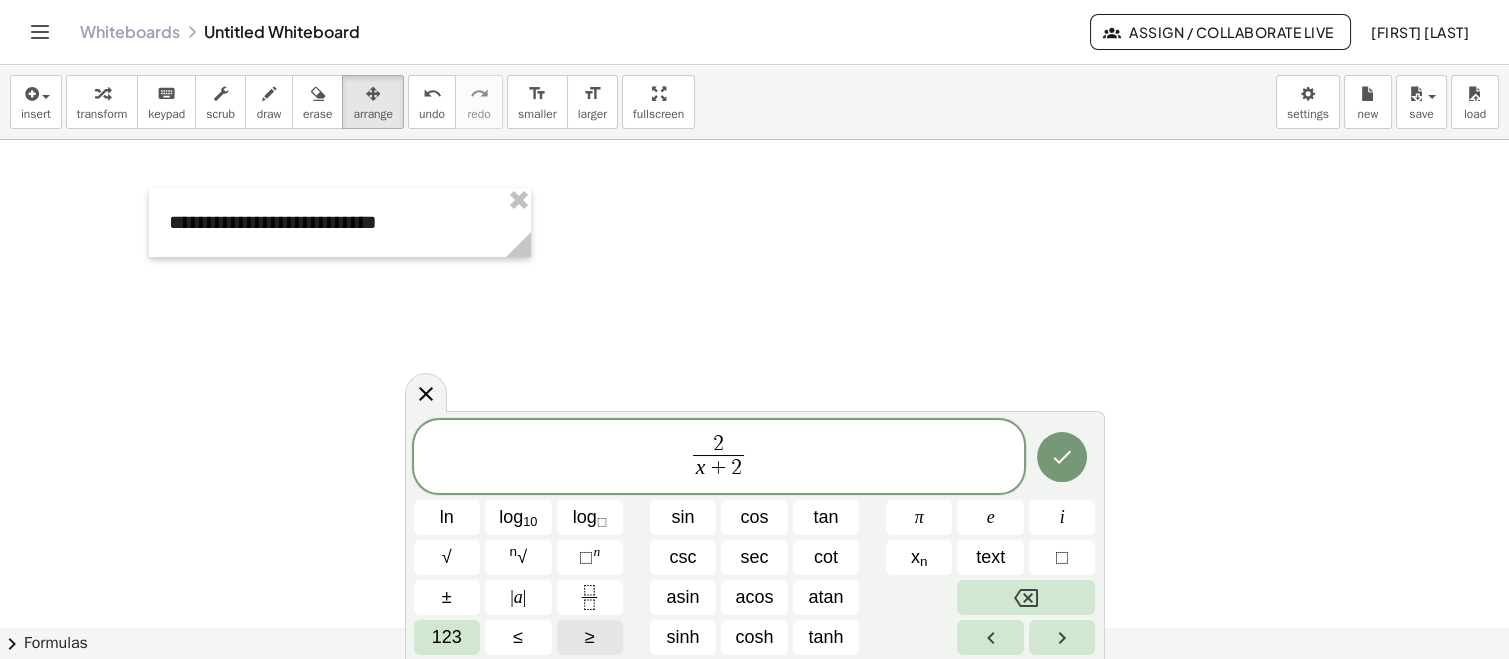 click on "≥" at bounding box center (590, 637) 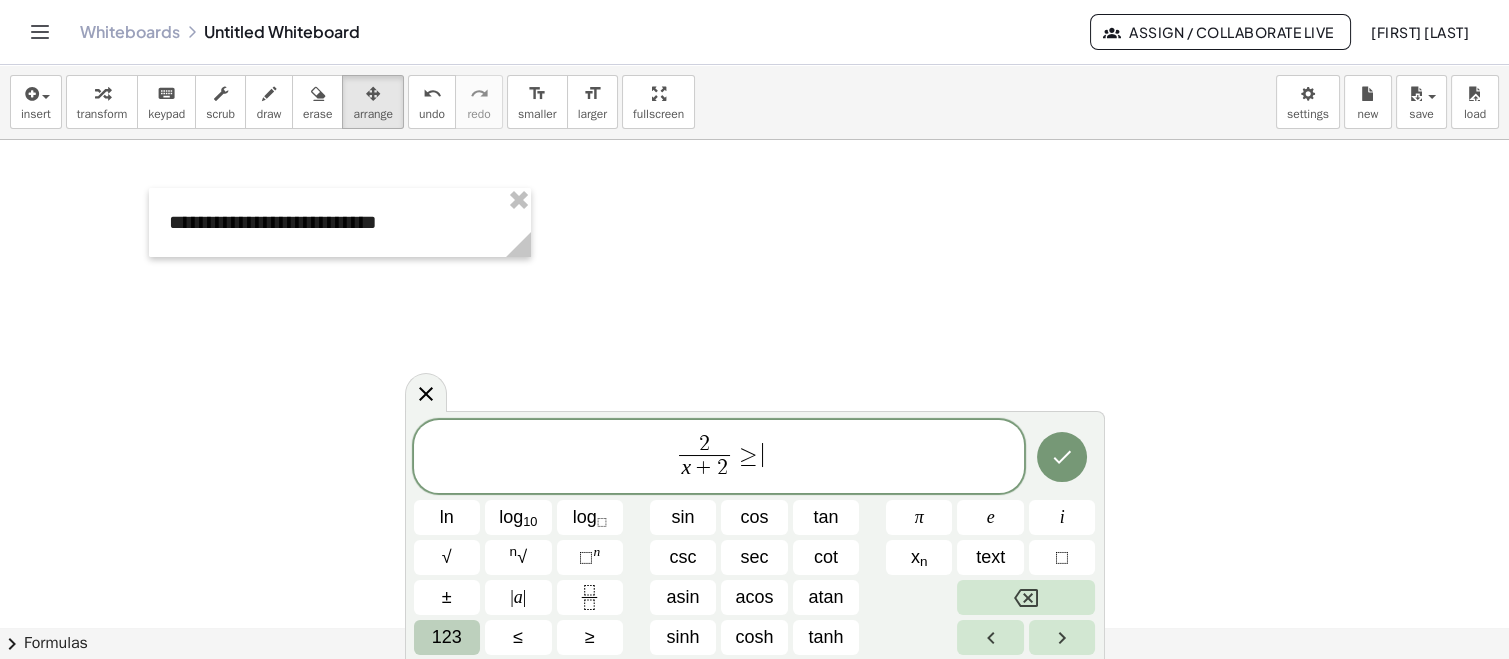 click on "123" at bounding box center [447, 637] 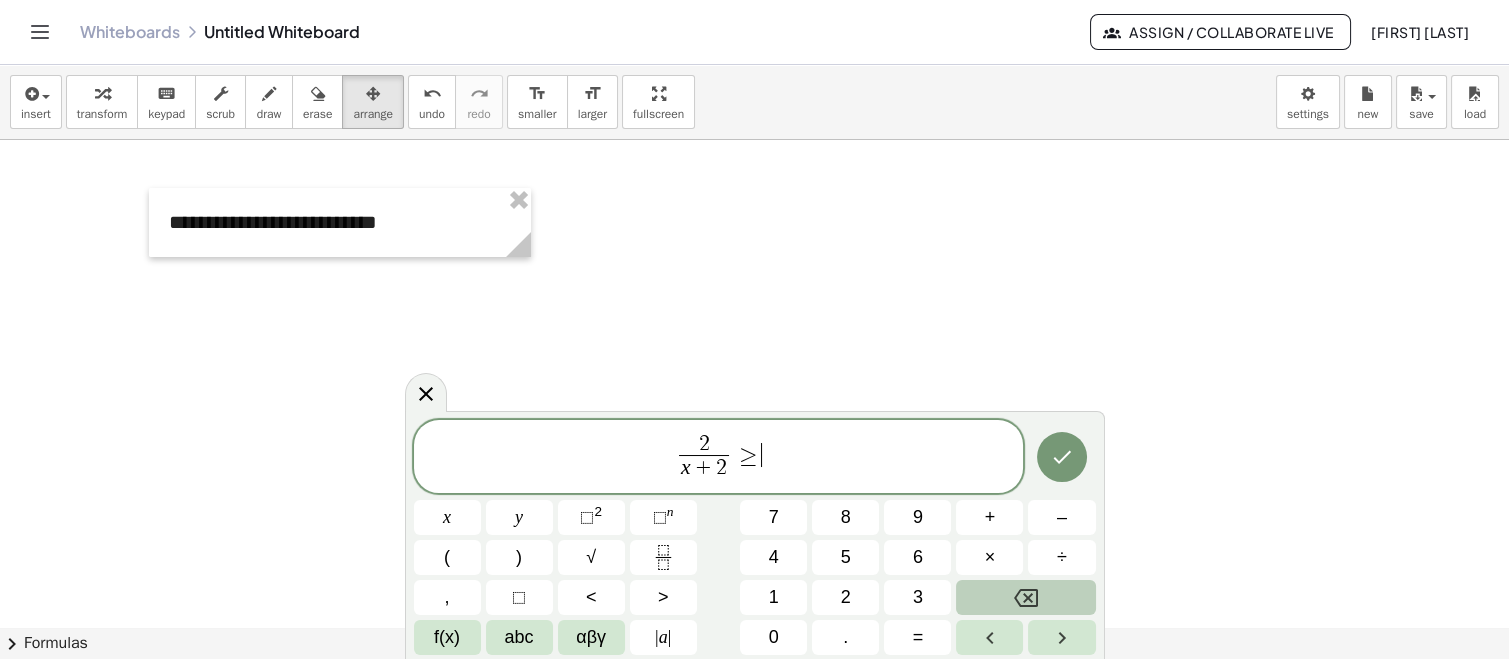 click on "1" at bounding box center [774, 597] 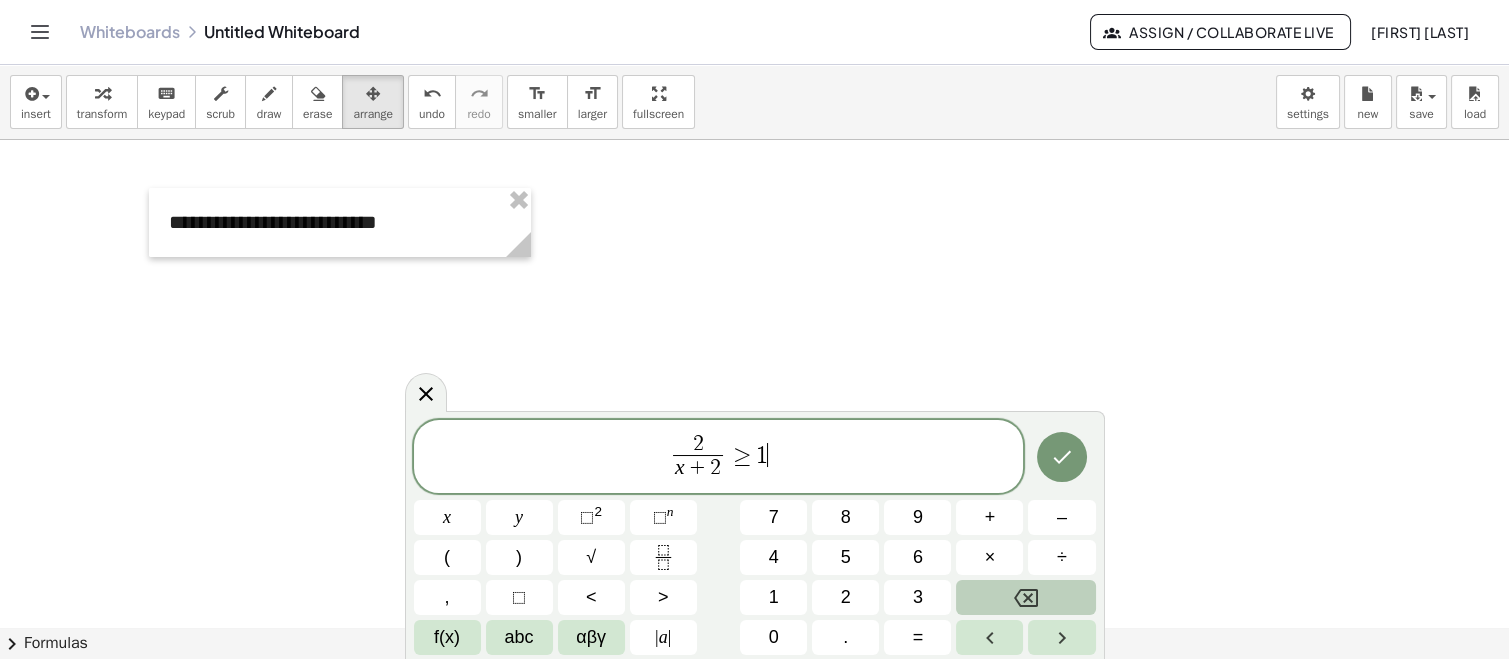 click 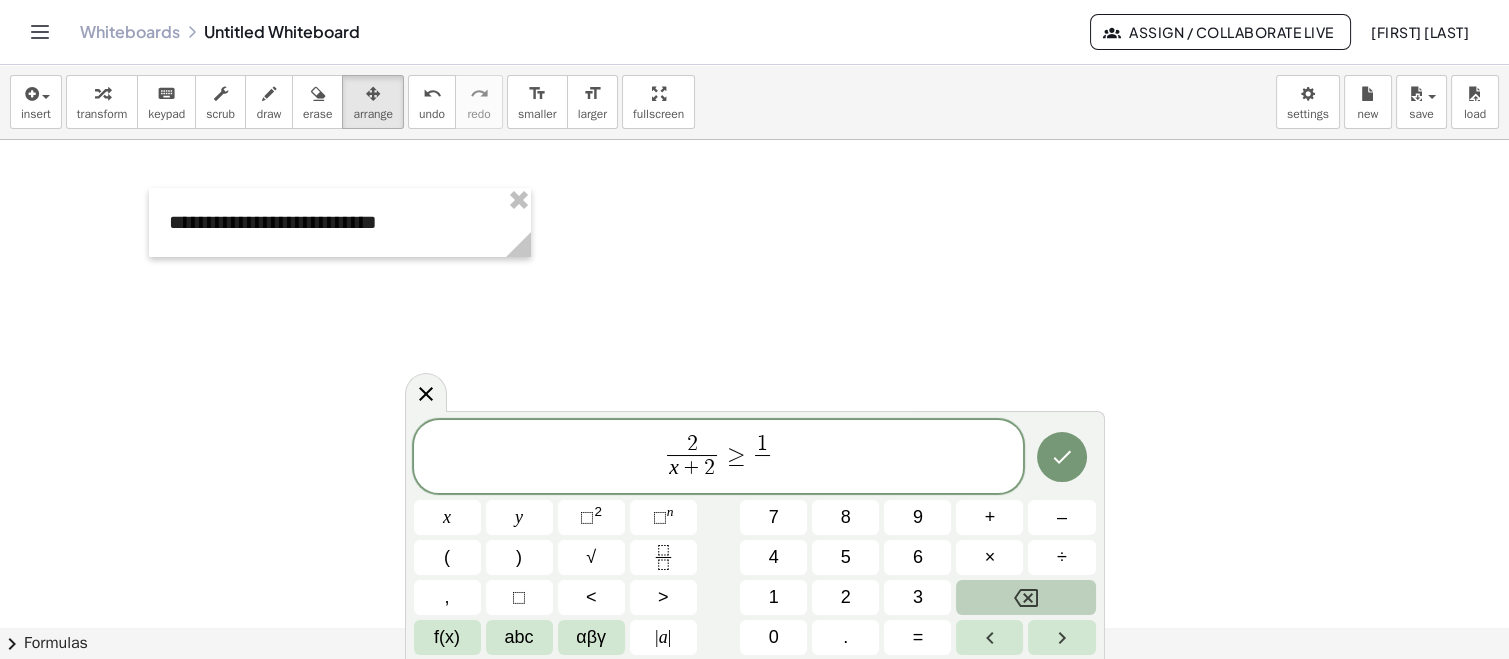 click on "x" at bounding box center [447, 517] 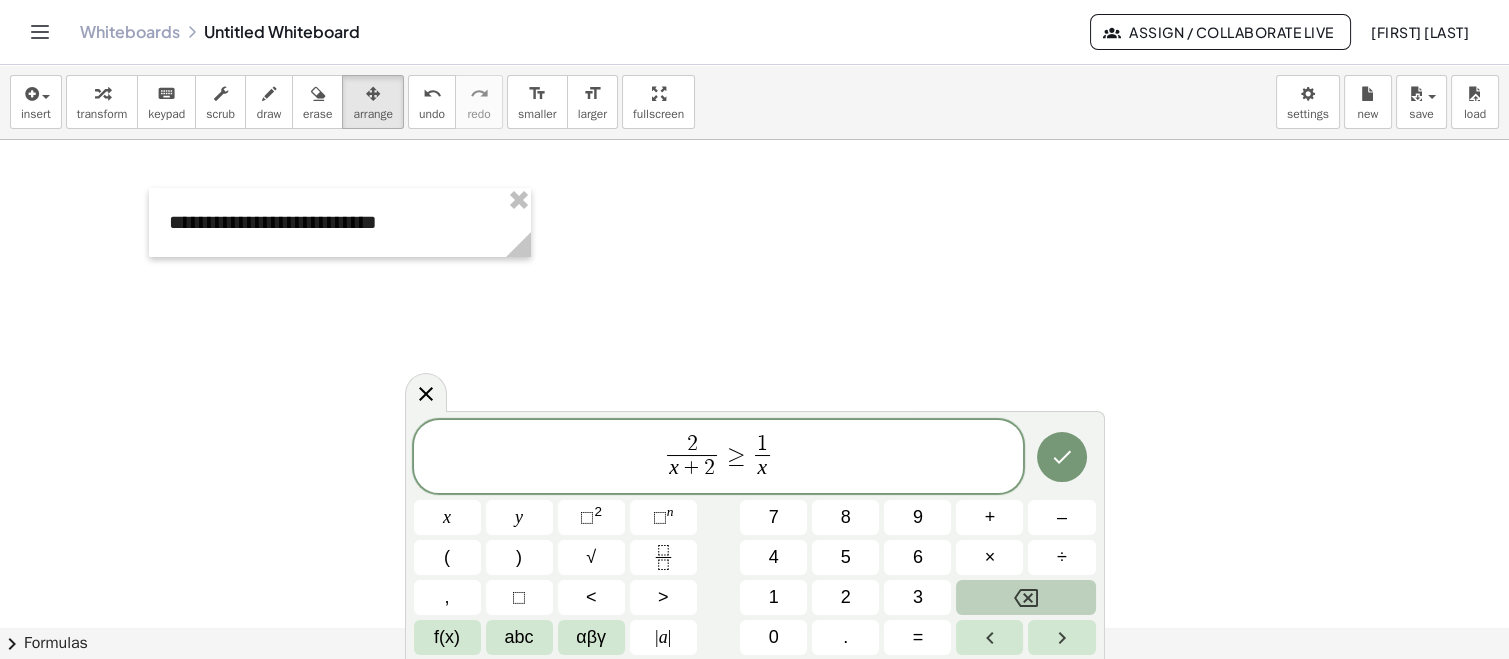 click on "–" at bounding box center (1062, 517) 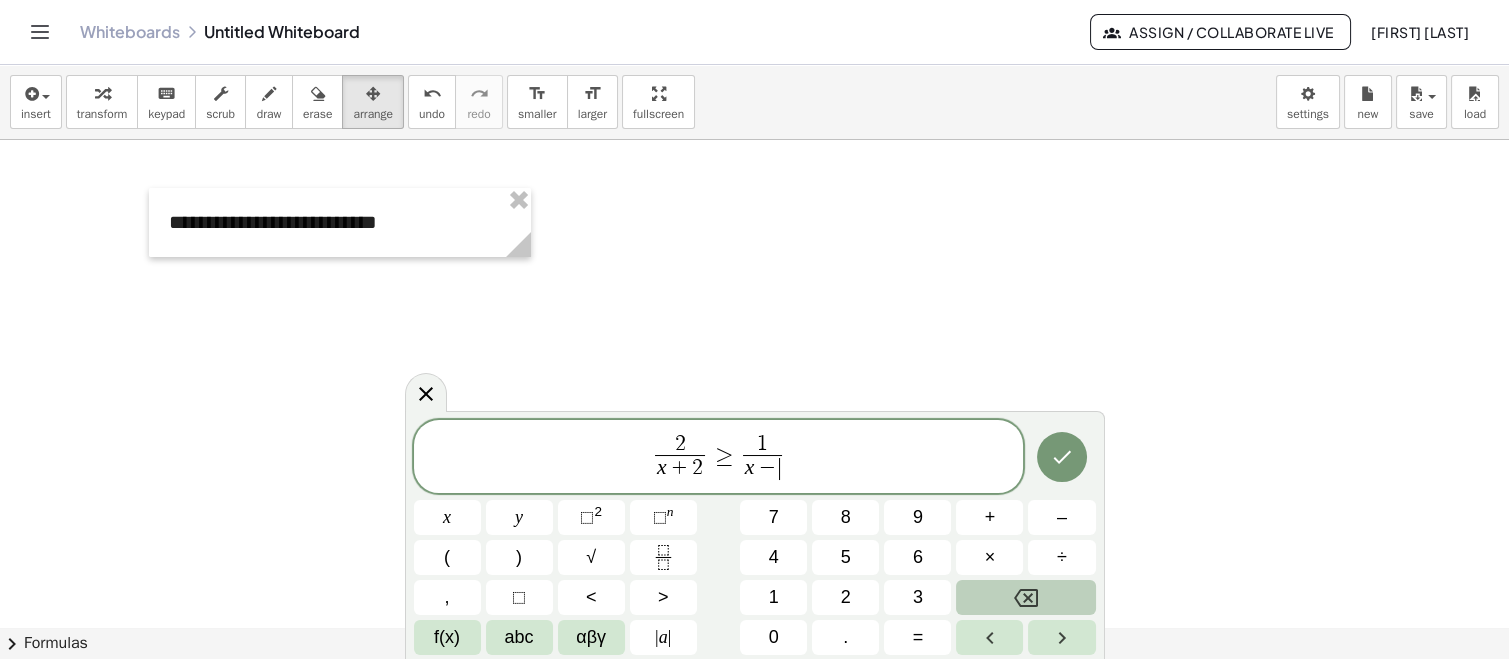 click on "1" at bounding box center [773, 597] 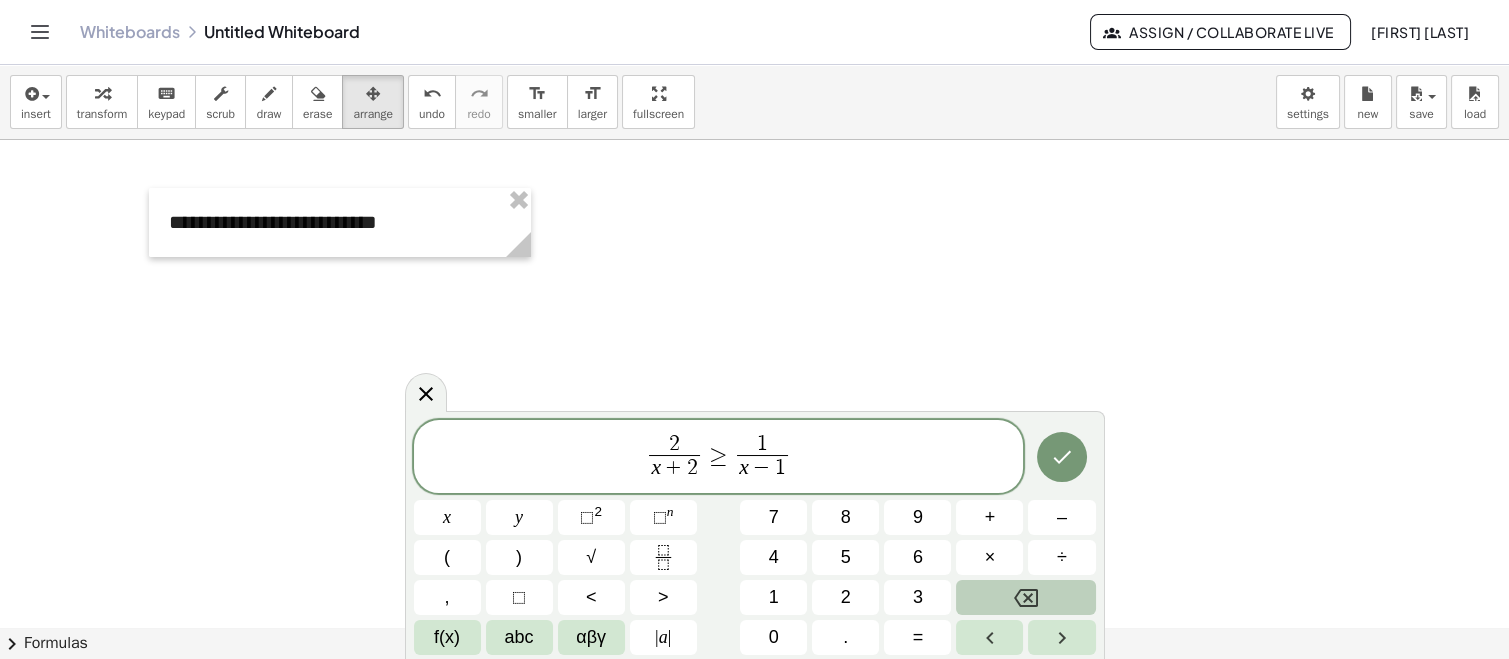 click 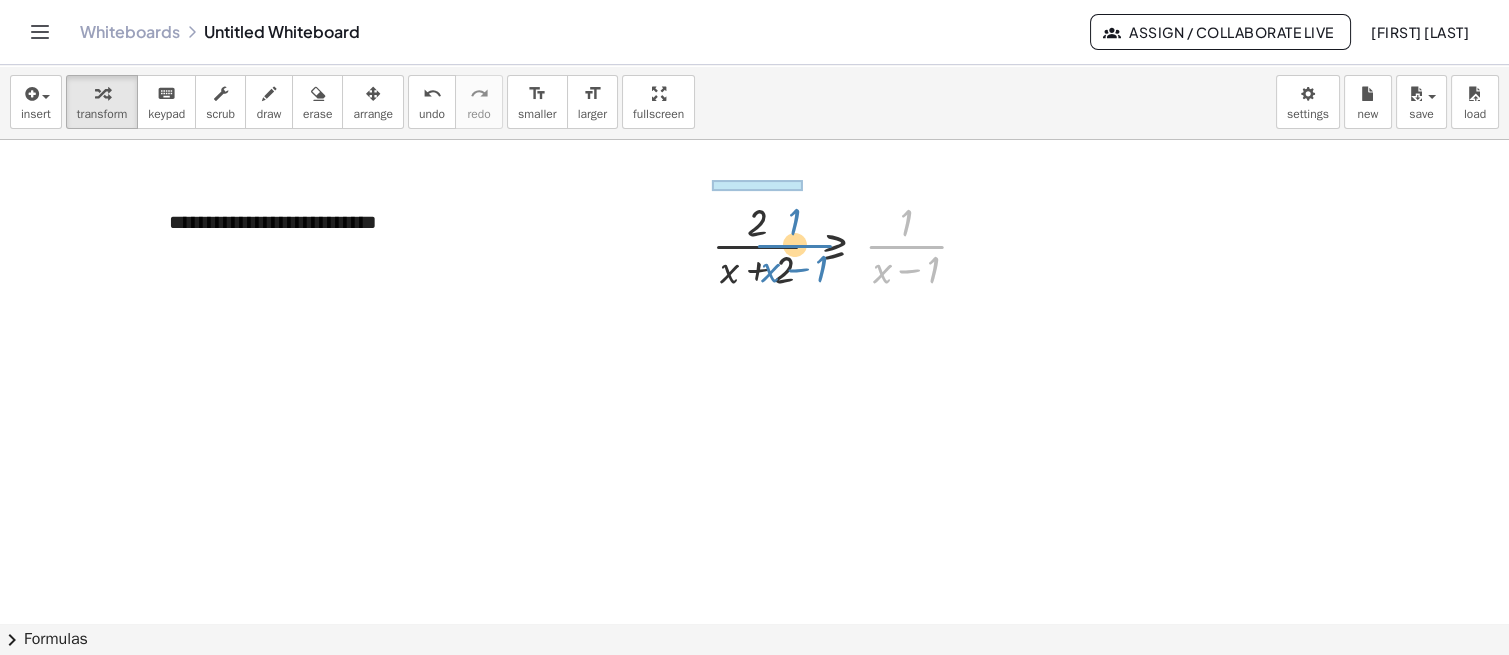 drag, startPoint x: 903, startPoint y: 246, endPoint x: 787, endPoint y: 245, distance: 116.00431 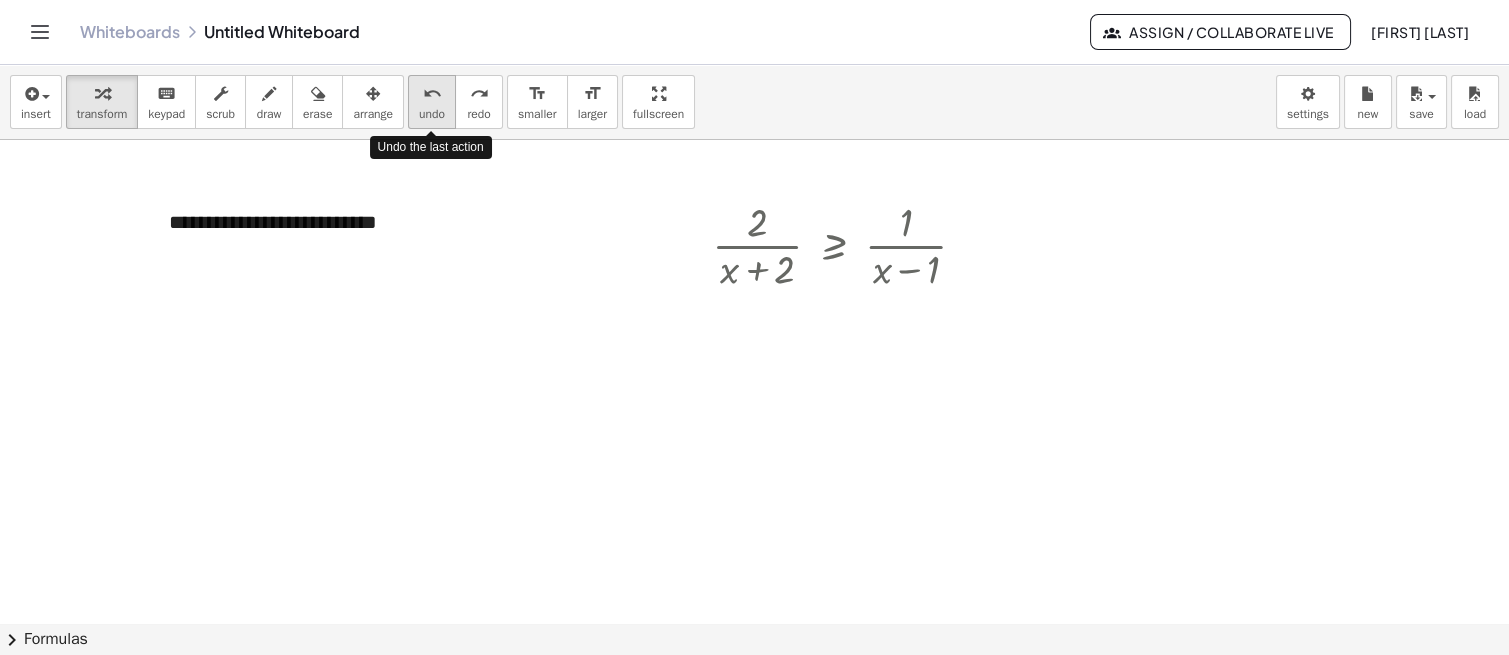click on "undo" at bounding box center [432, 114] 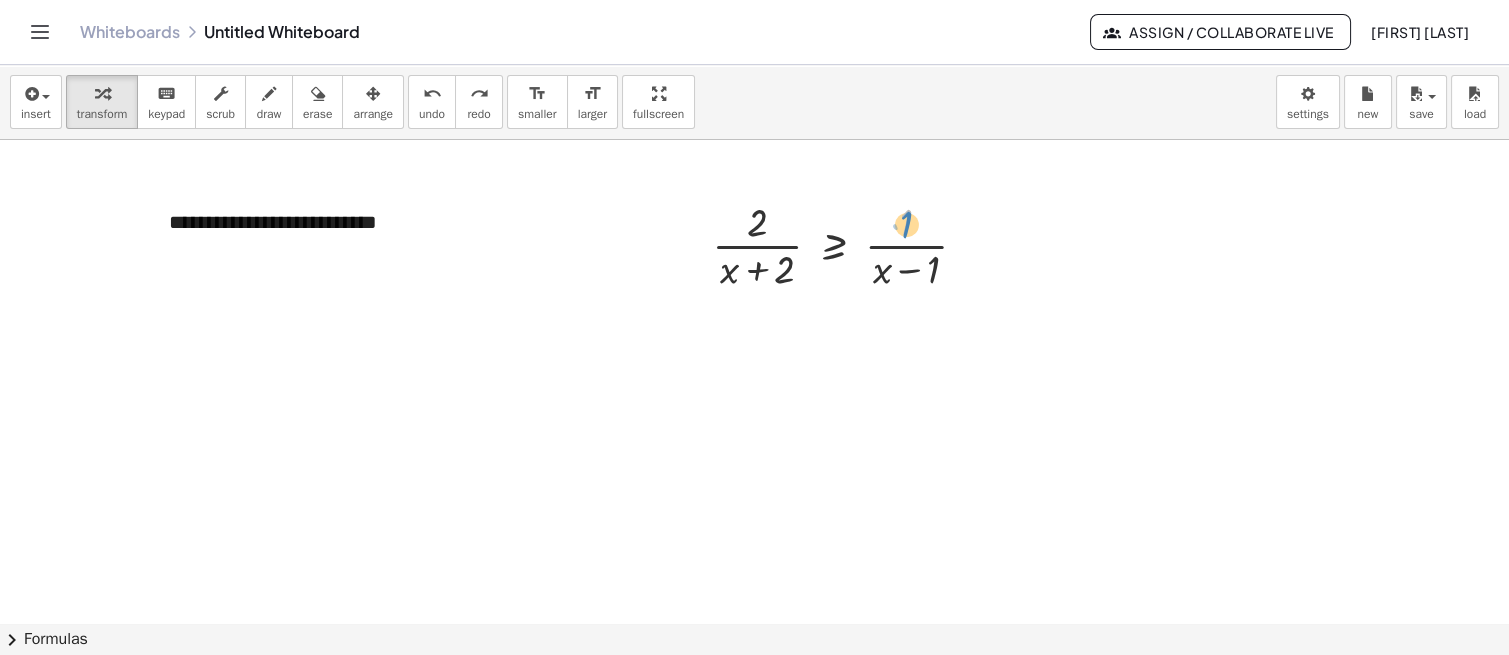 click at bounding box center (847, 244) 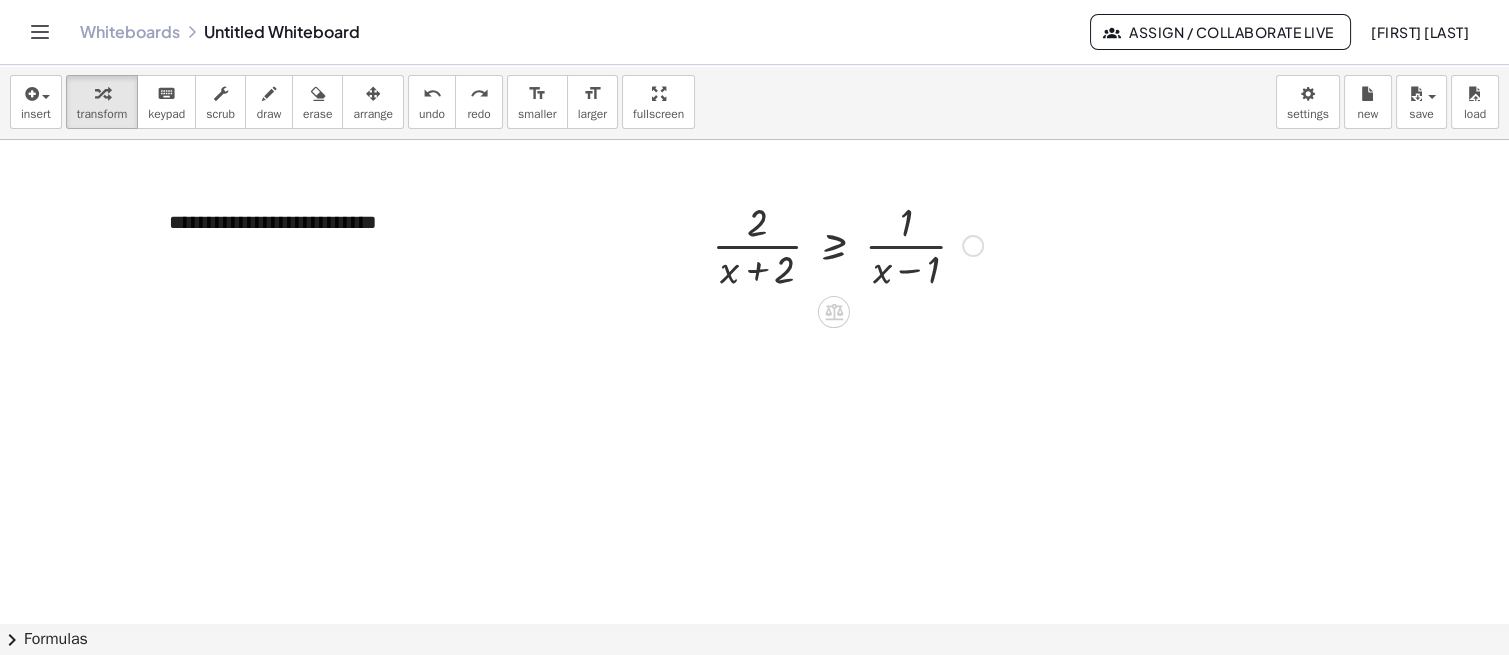 click at bounding box center [847, 244] 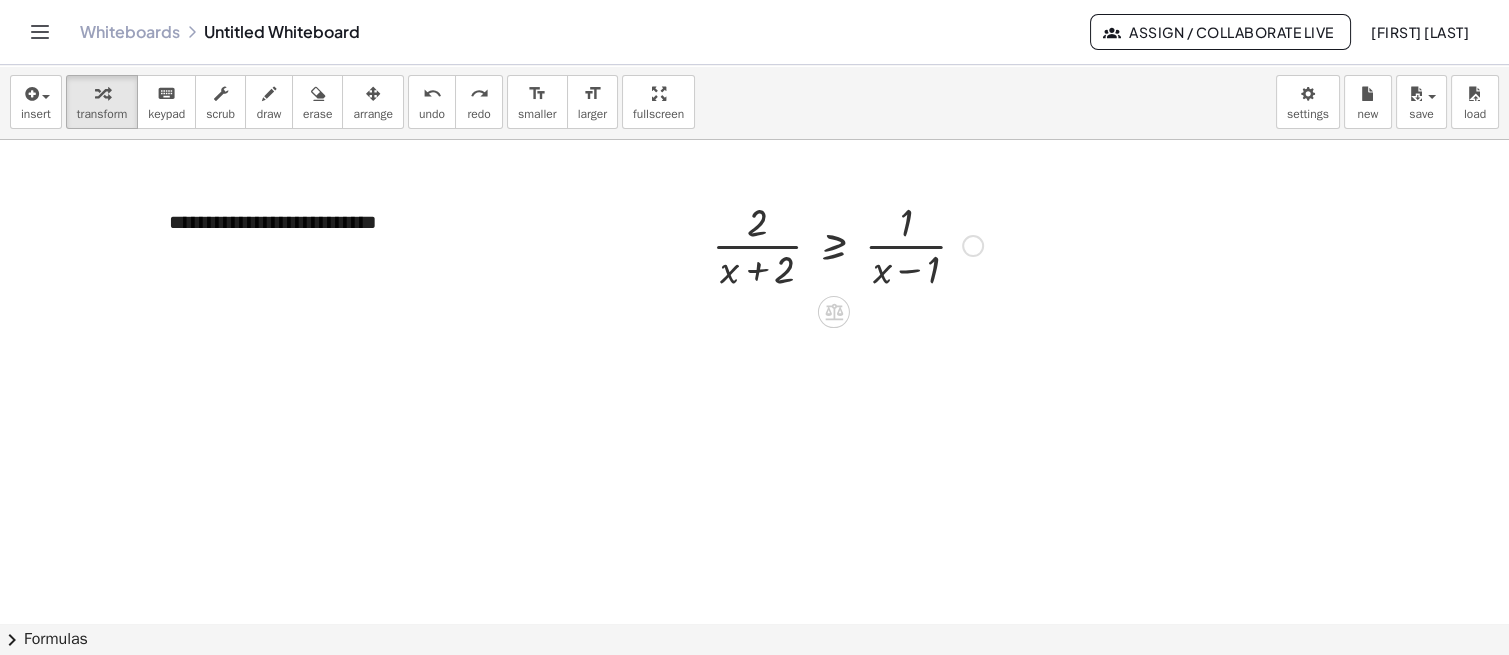 click at bounding box center [847, 244] 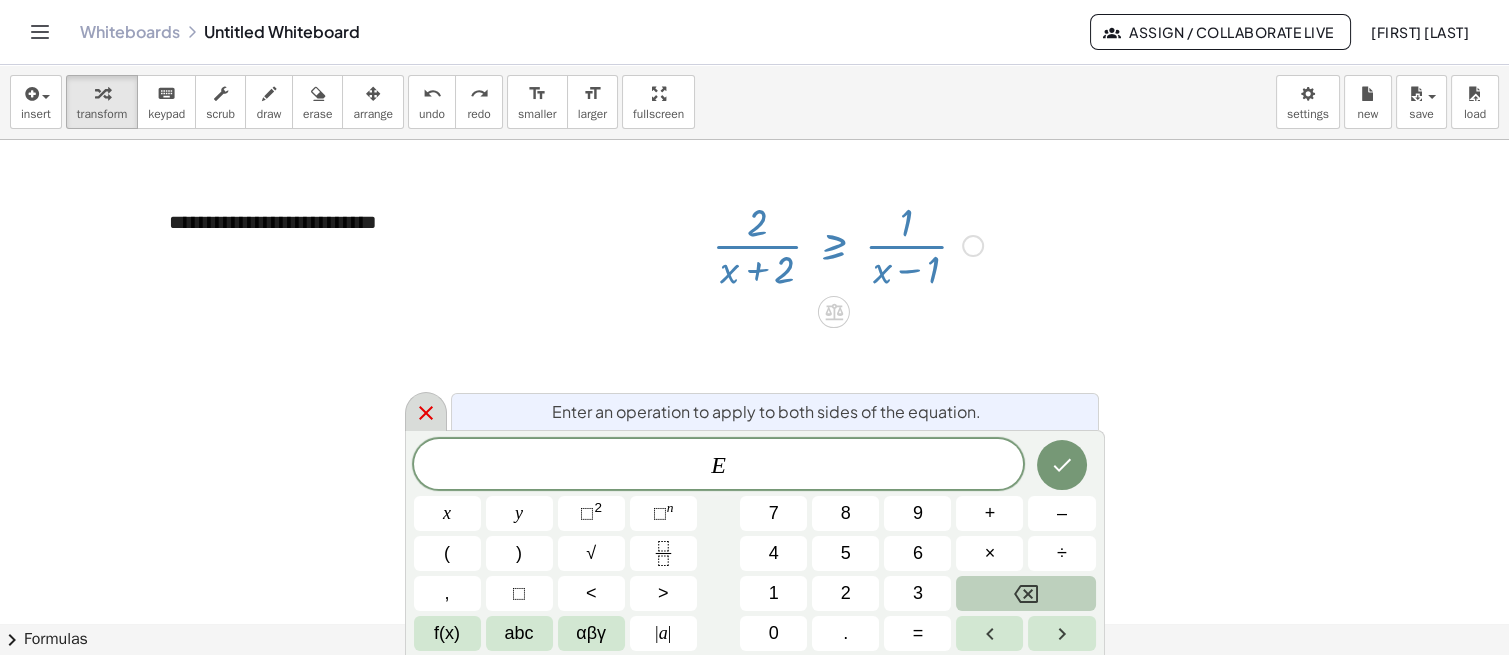 click 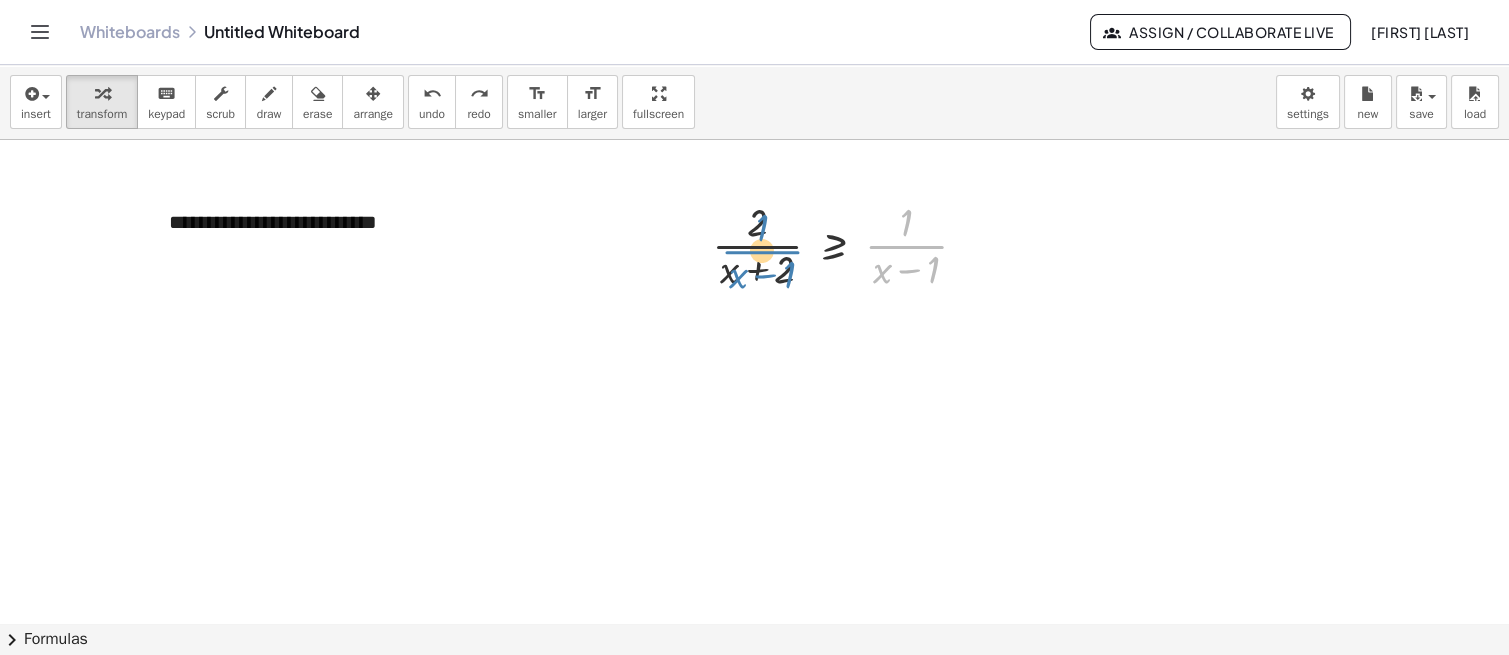 drag, startPoint x: 880, startPoint y: 245, endPoint x: 736, endPoint y: 250, distance: 144.08678 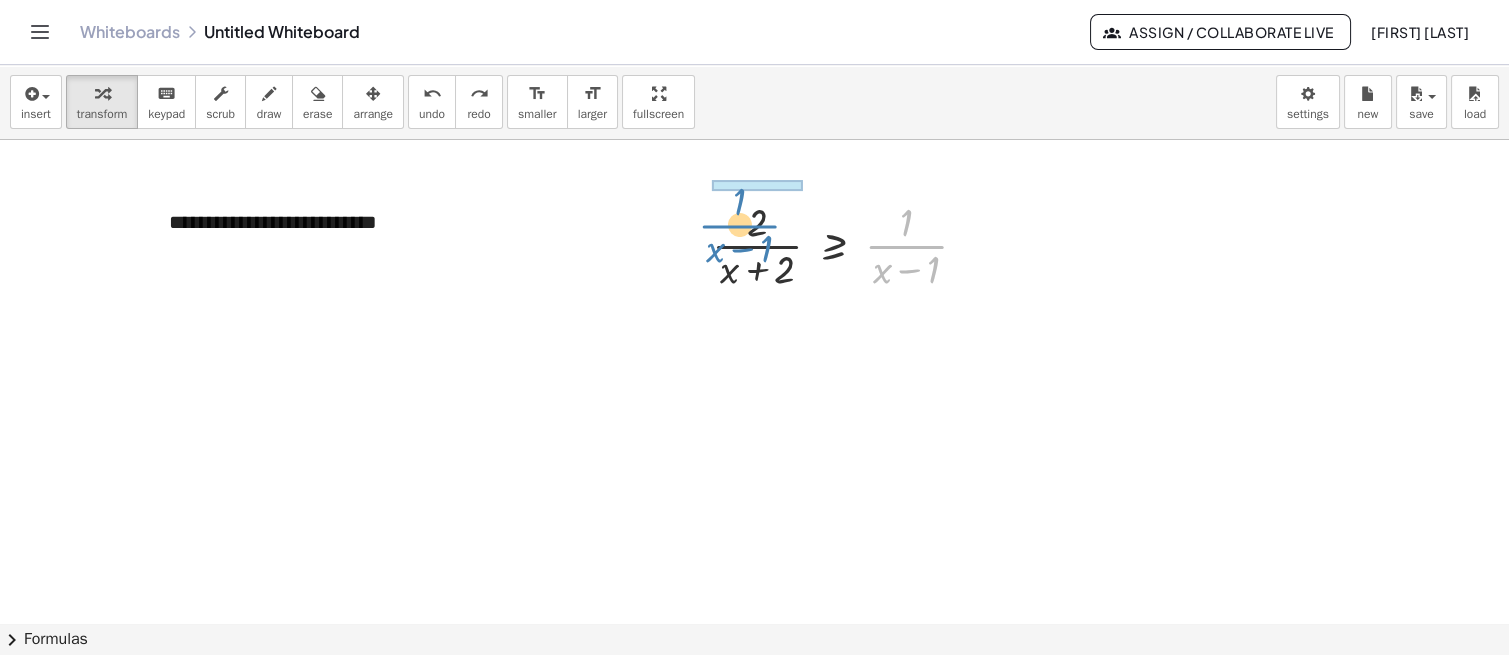 drag, startPoint x: 881, startPoint y: 243, endPoint x: 714, endPoint y: 223, distance: 168.19334 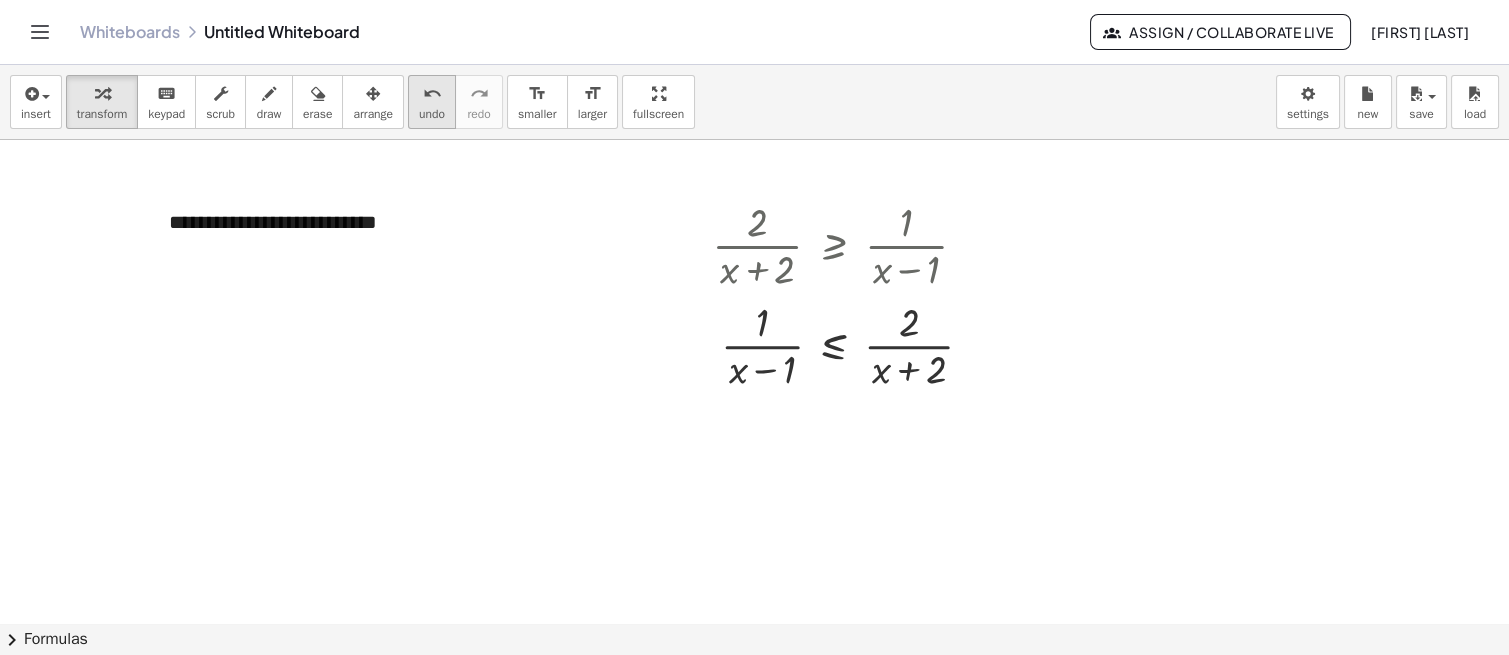 click on "undo" at bounding box center [432, 94] 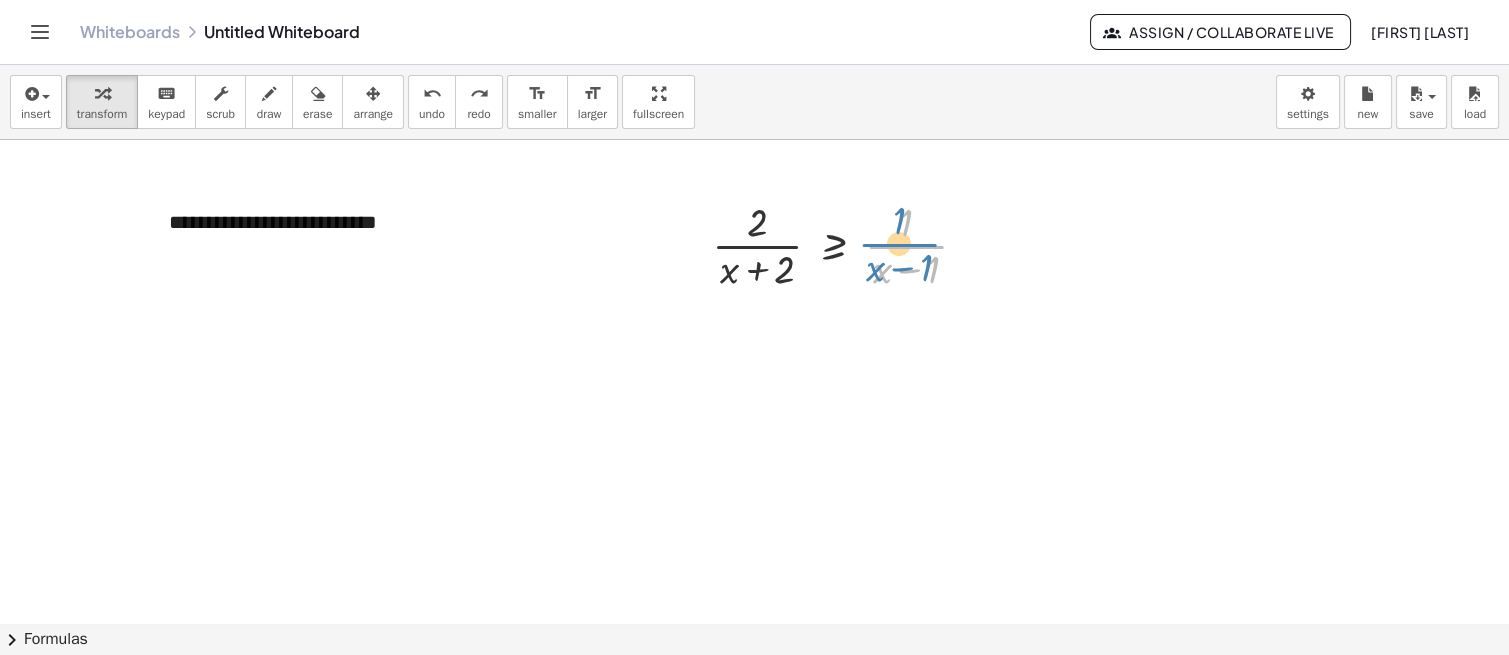 click at bounding box center [847, 244] 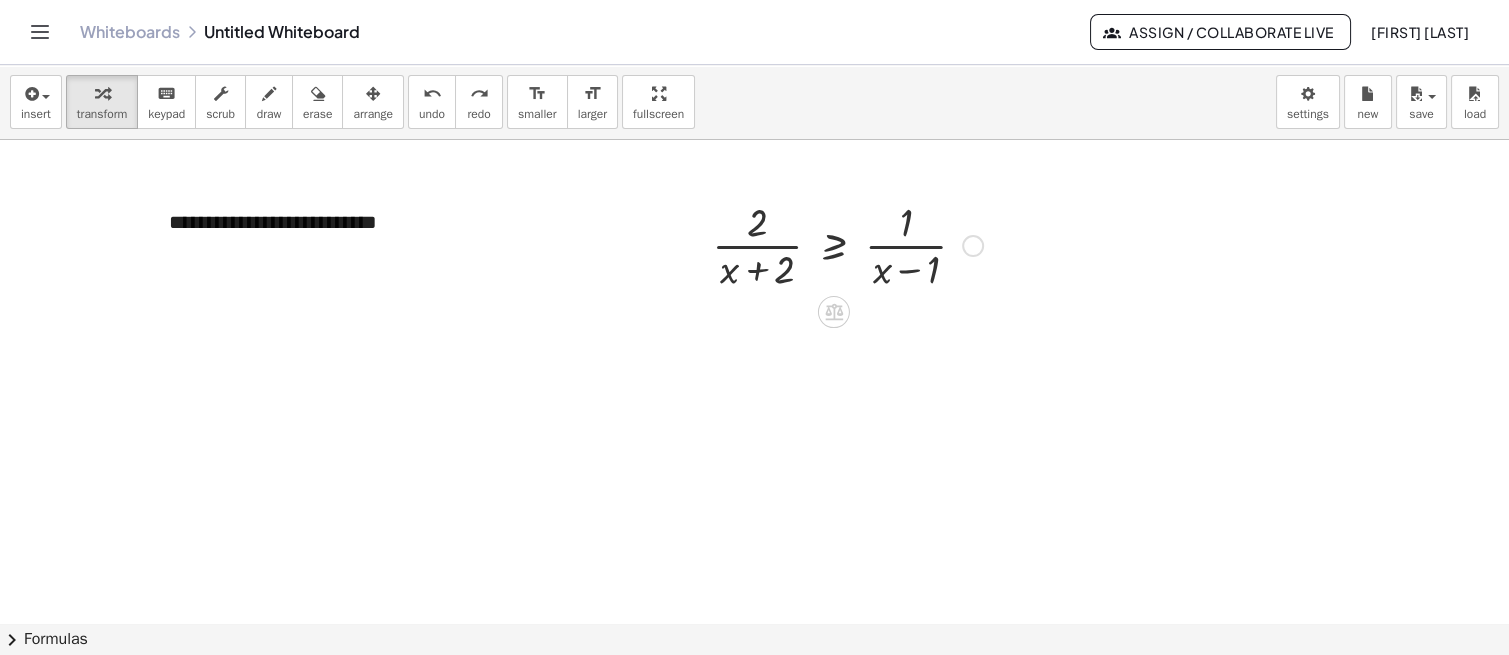 click at bounding box center [847, 244] 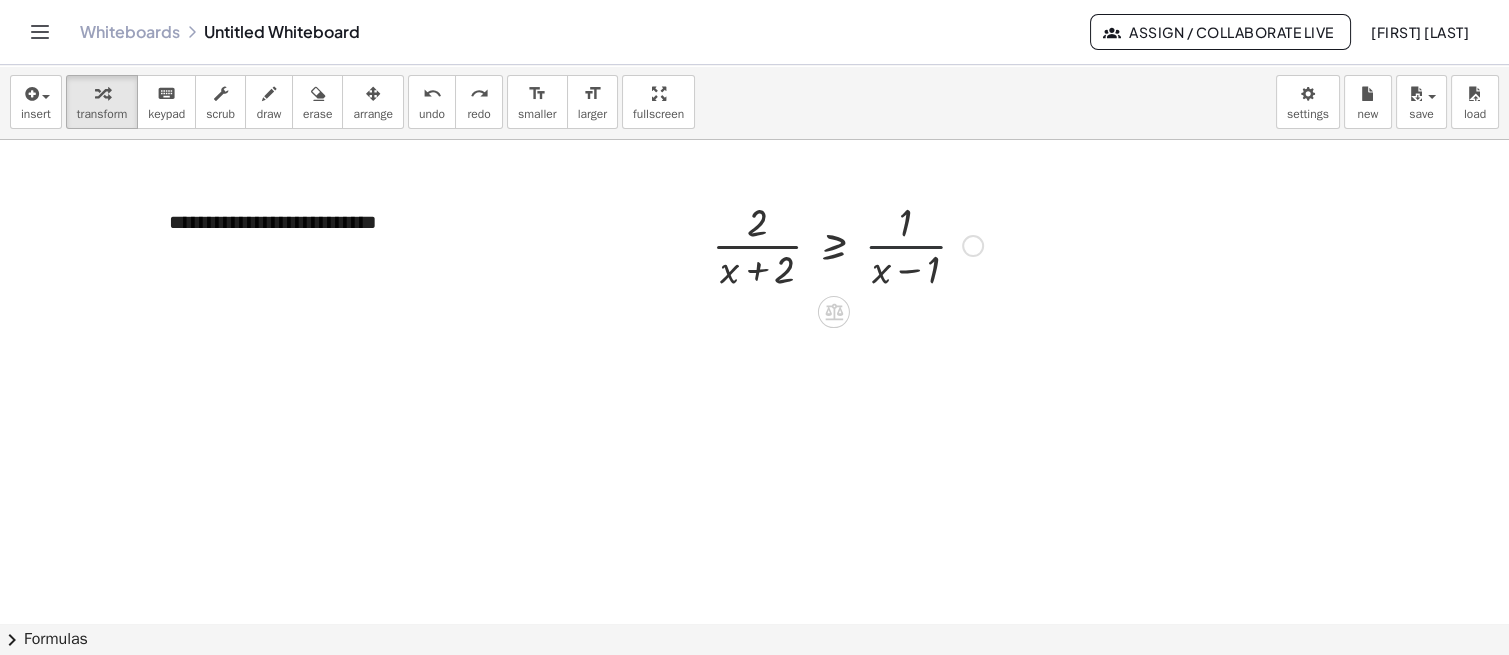 click at bounding box center [847, 244] 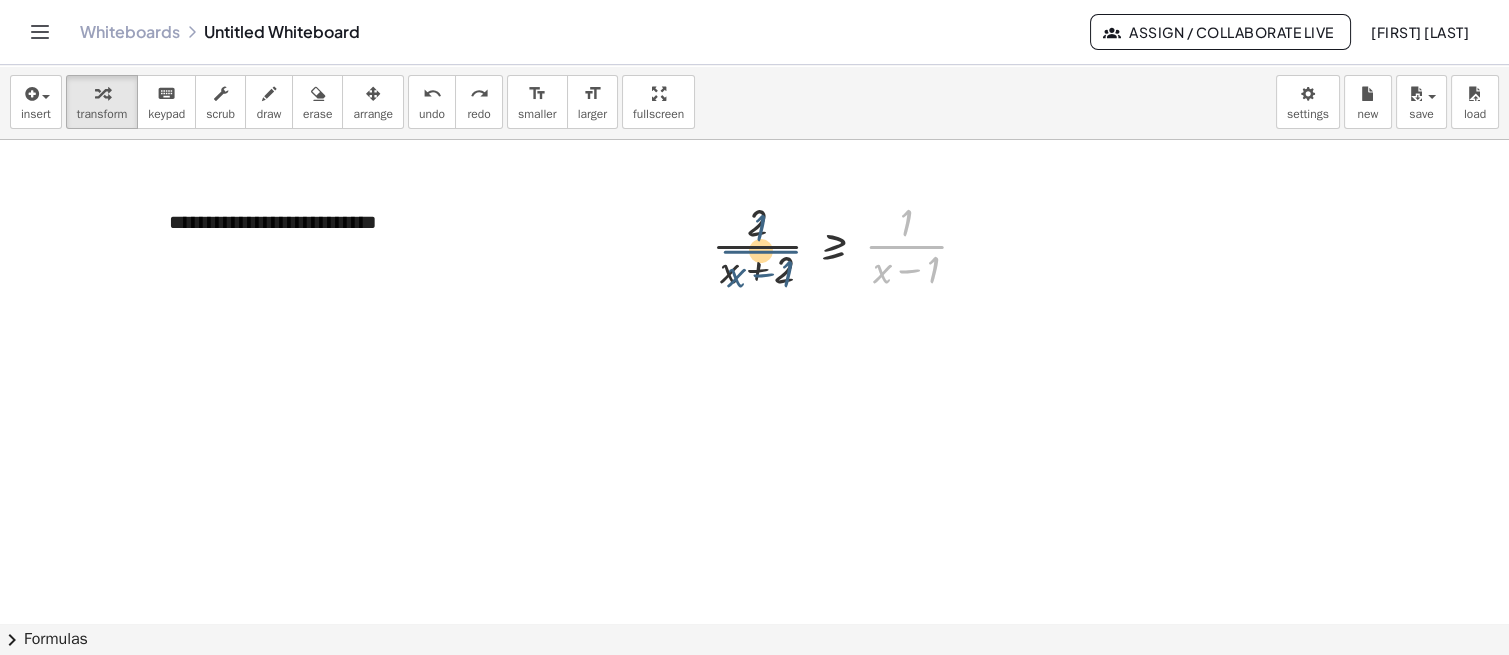 drag, startPoint x: 903, startPoint y: 243, endPoint x: 701, endPoint y: 247, distance: 202.0396 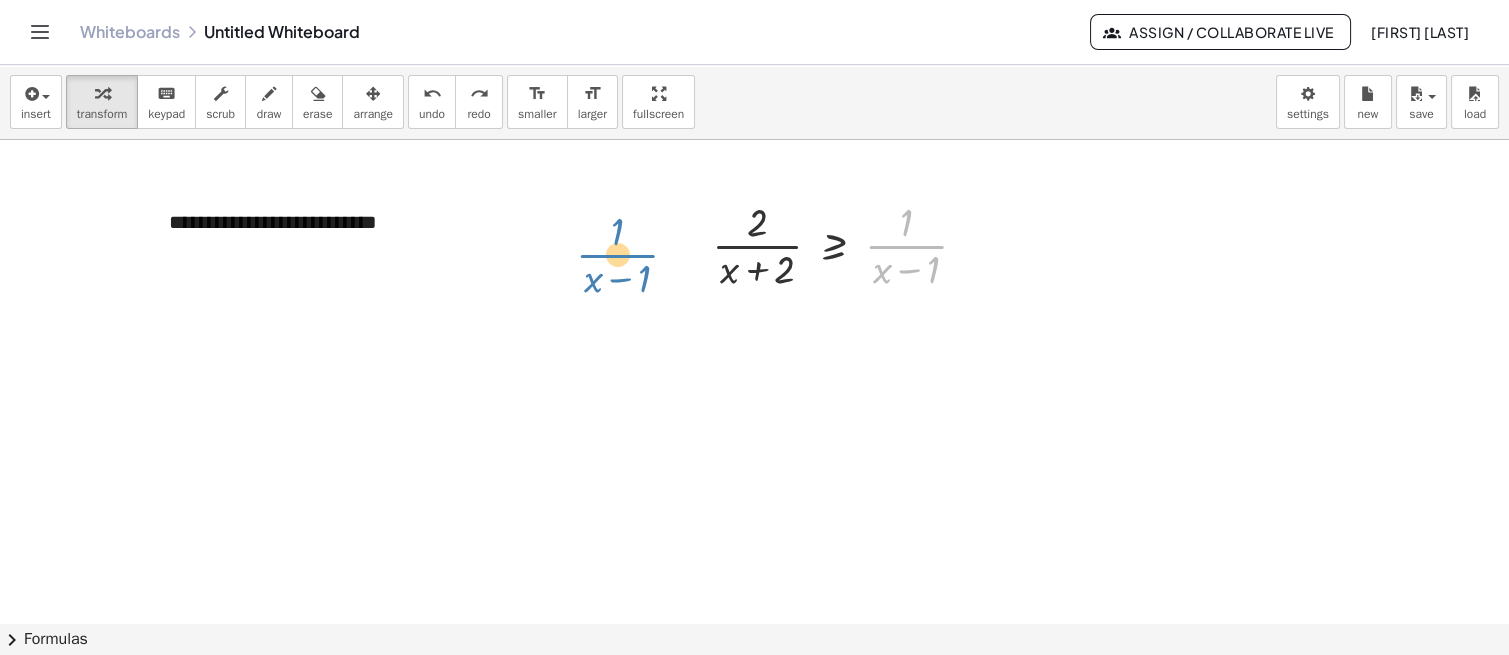 drag, startPoint x: 897, startPoint y: 244, endPoint x: 608, endPoint y: 253, distance: 289.1401 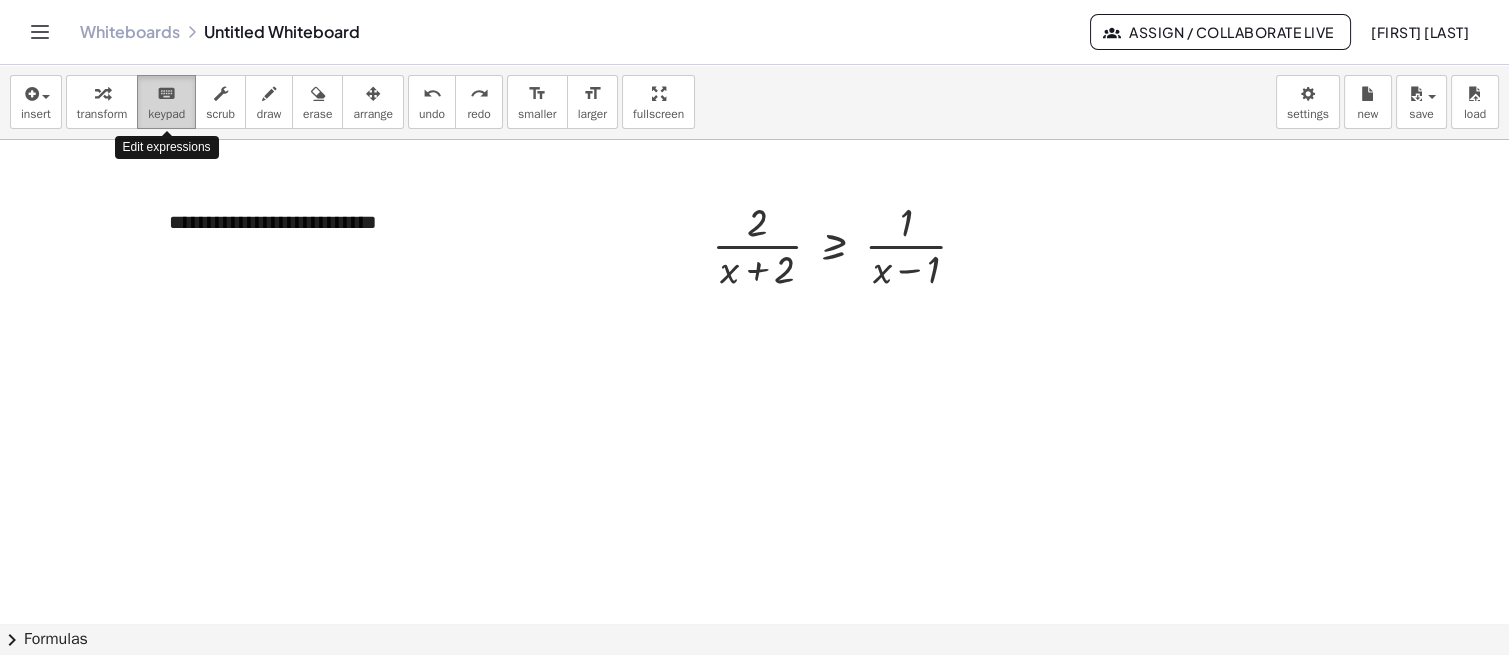 click on "keyboard" at bounding box center (166, 94) 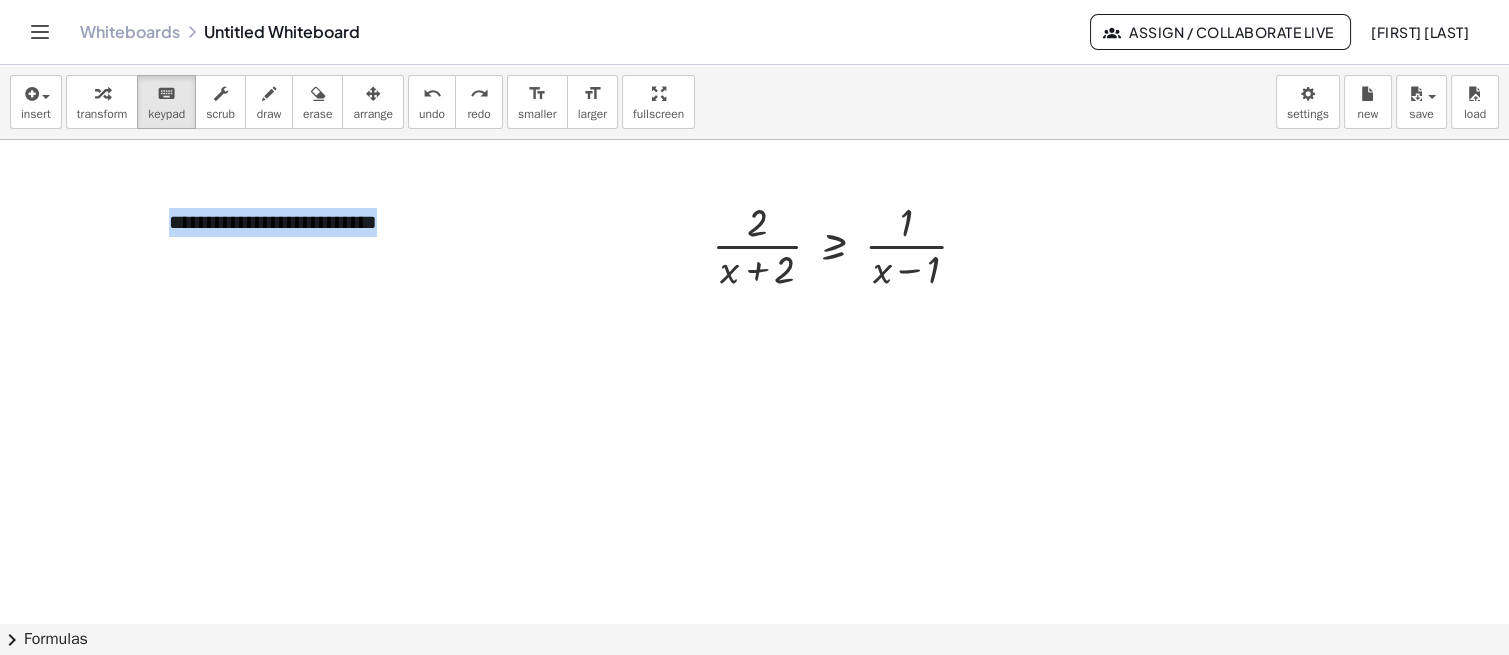 drag, startPoint x: 895, startPoint y: 244, endPoint x: 674, endPoint y: 246, distance: 221.00905 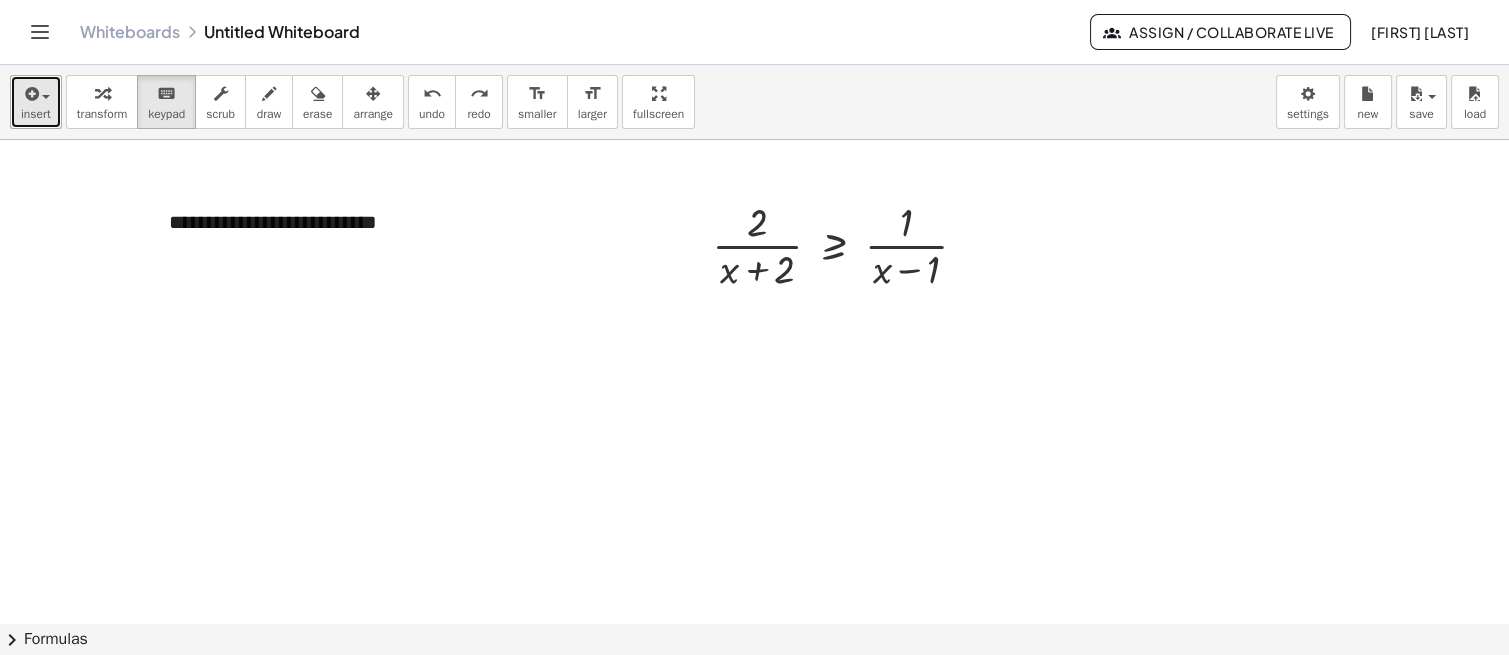 click at bounding box center (30, 94) 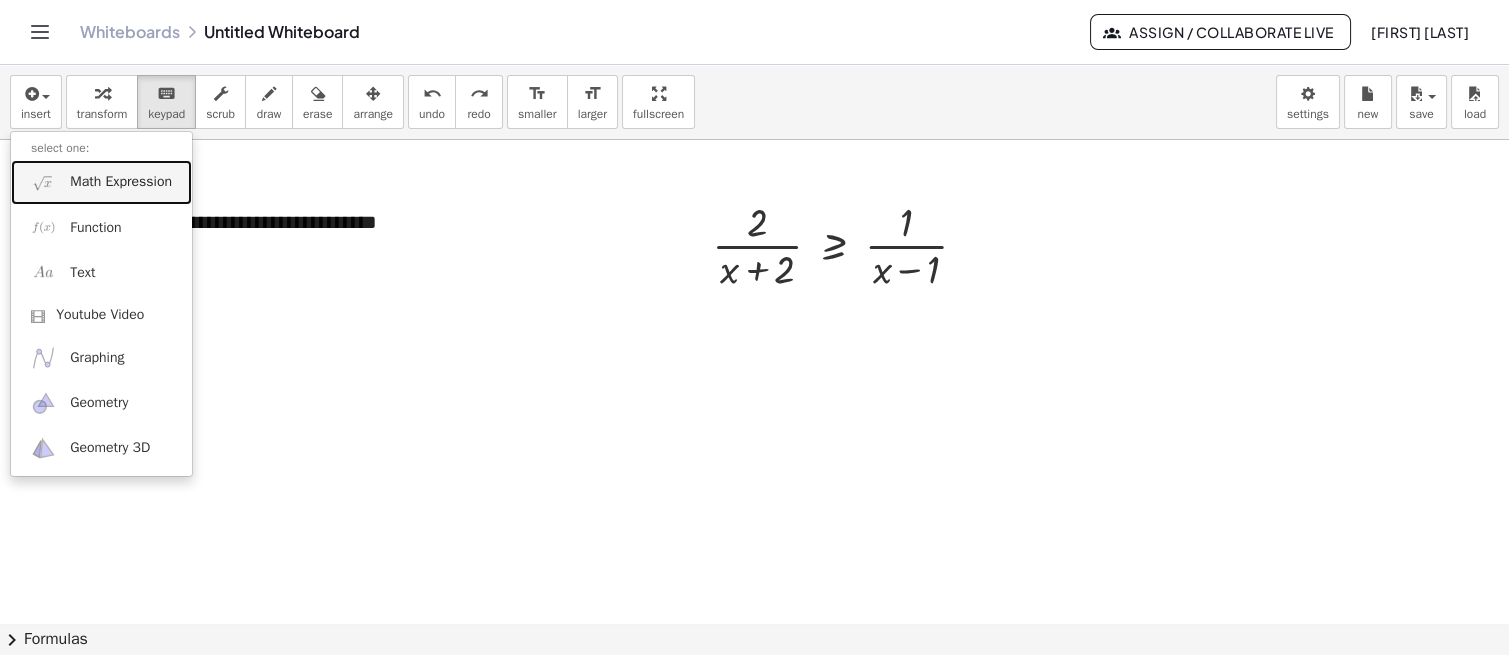 click on "Math Expression" at bounding box center [121, 182] 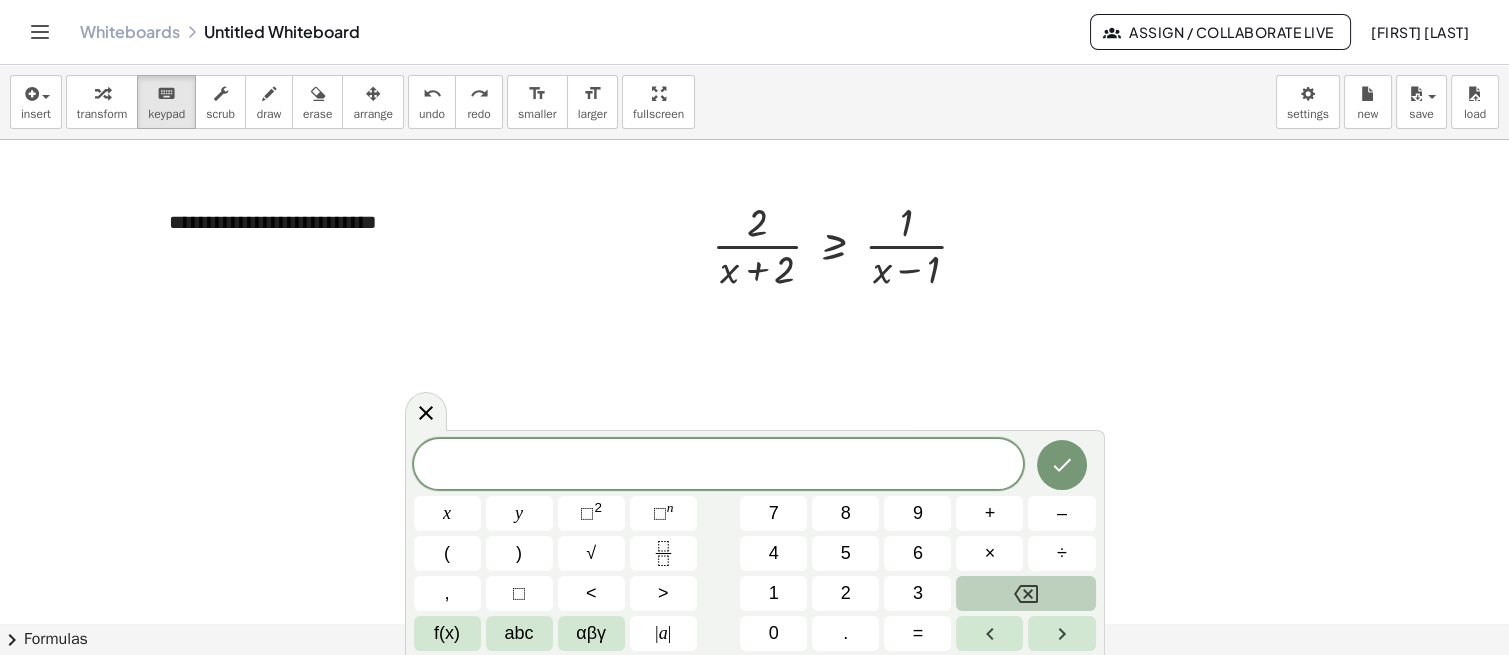 click at bounding box center [754, 623] 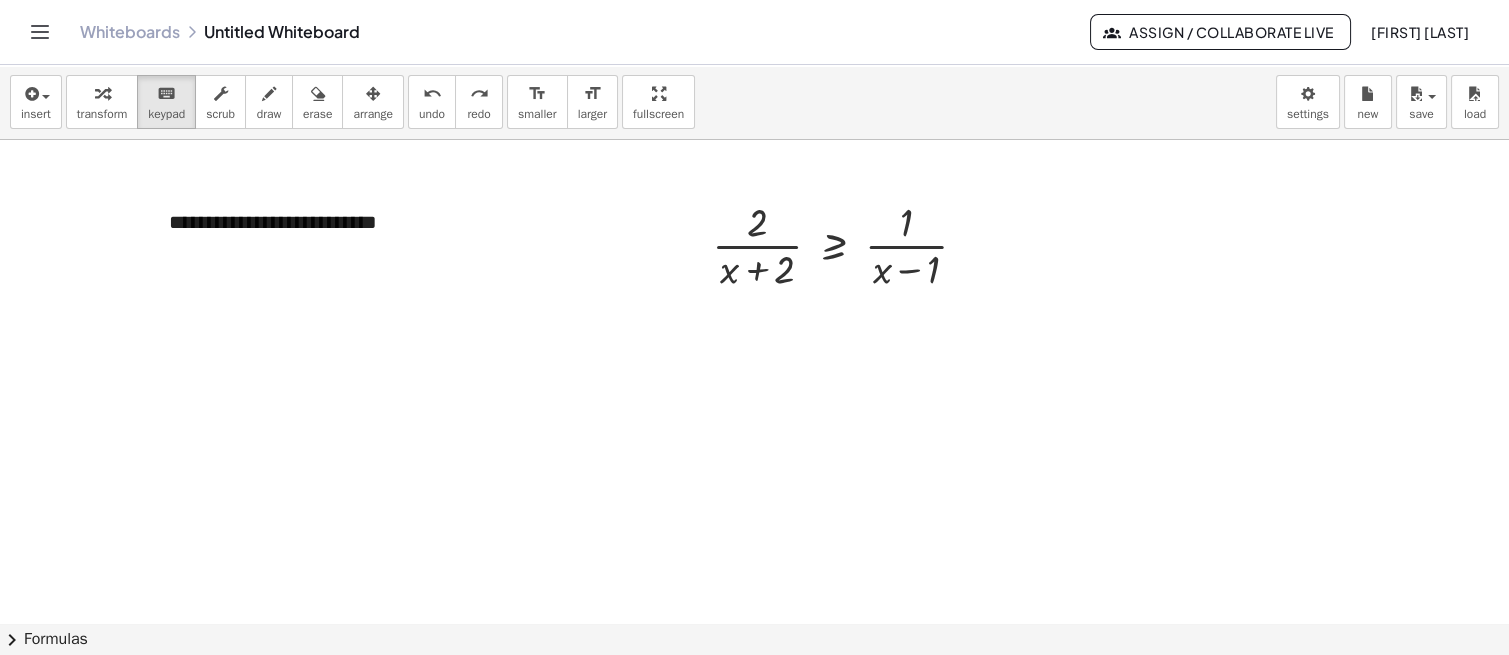 click at bounding box center (754, 623) 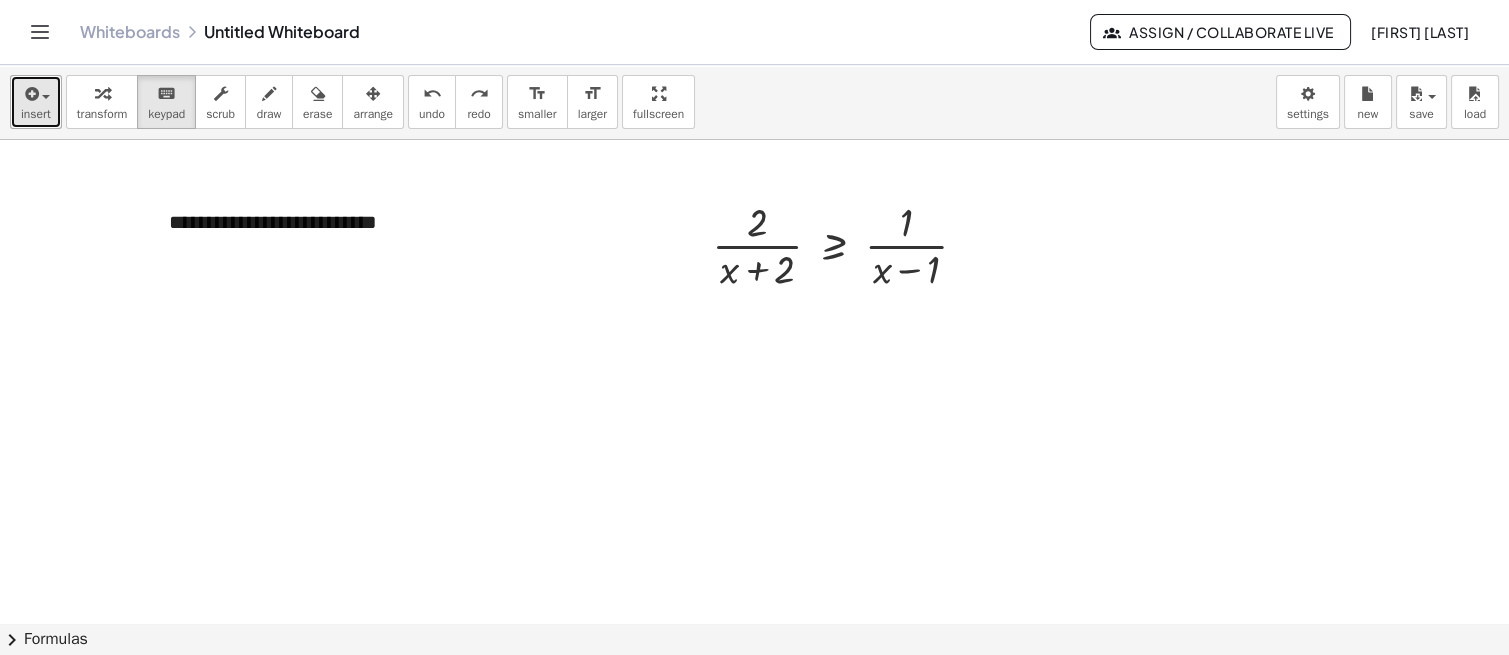 click on "insert" at bounding box center (36, 114) 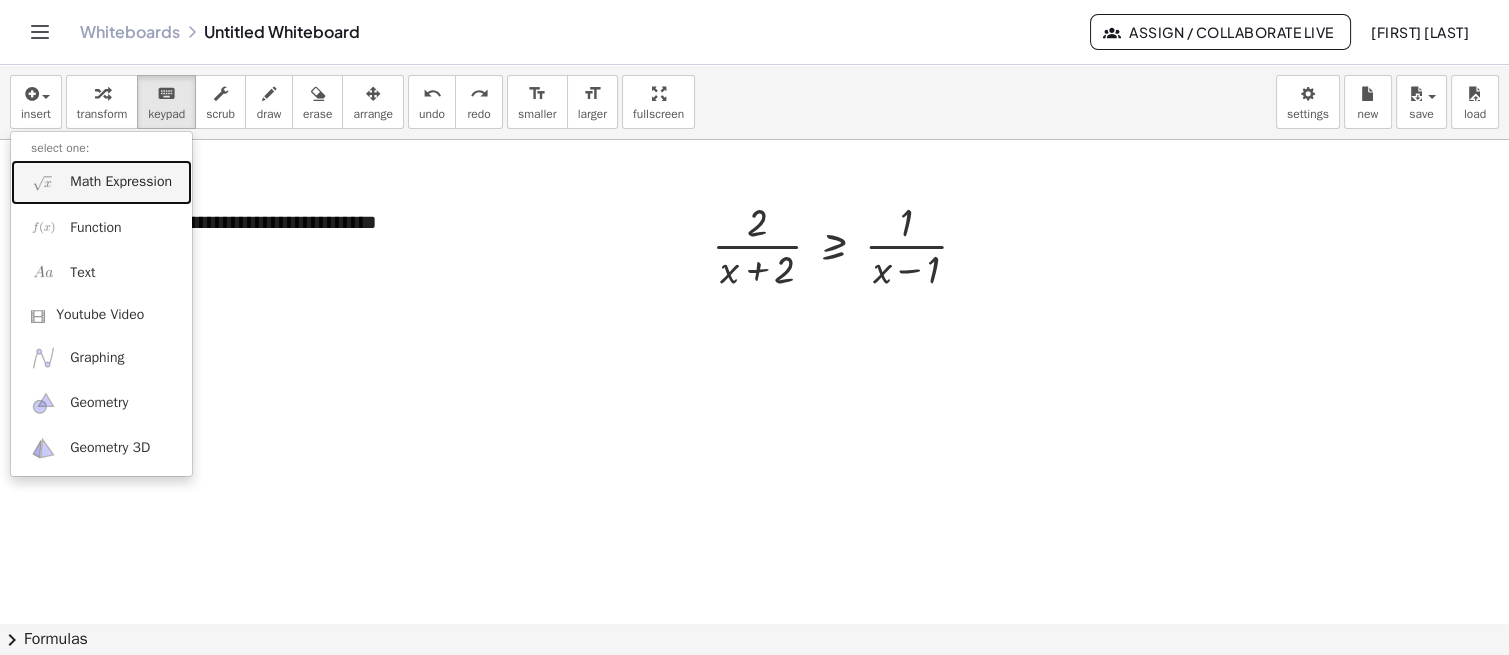 click on "Math Expression" at bounding box center (121, 182) 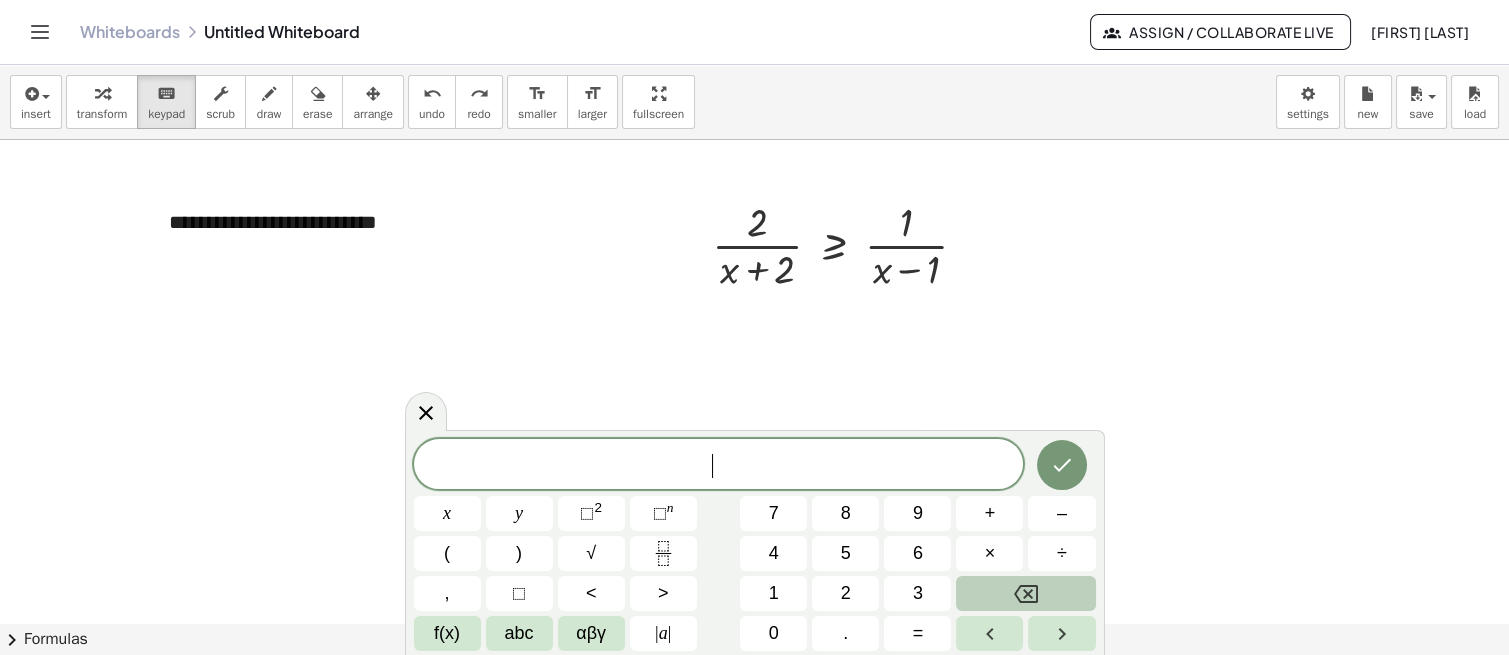click on "2" at bounding box center [846, 593] 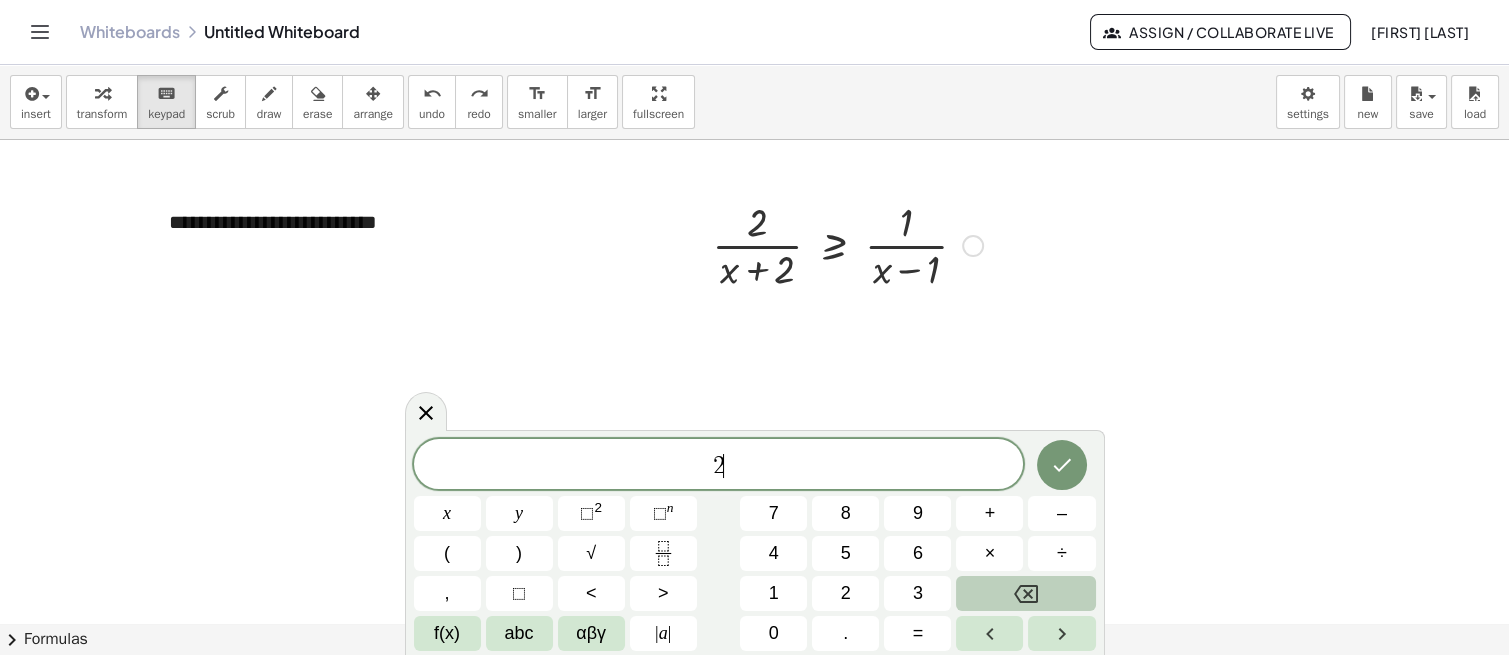 click 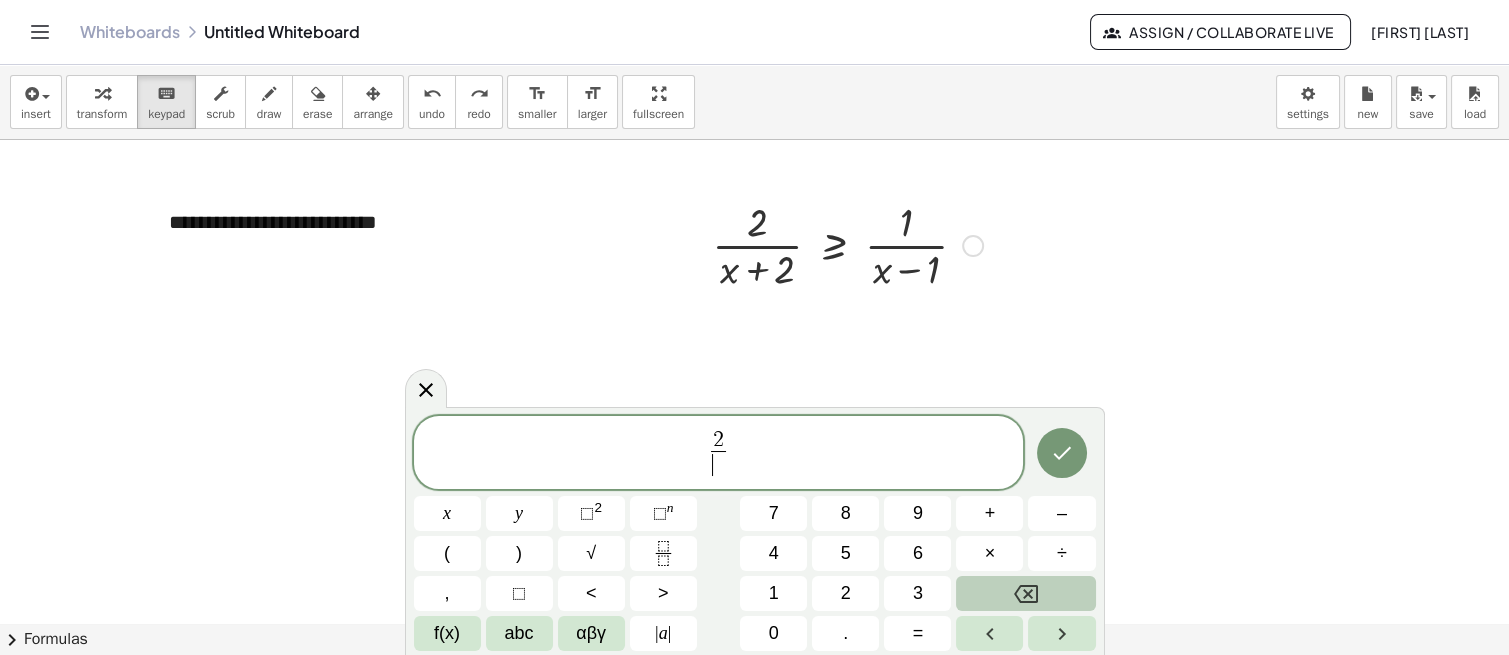 click on "x" at bounding box center (447, 513) 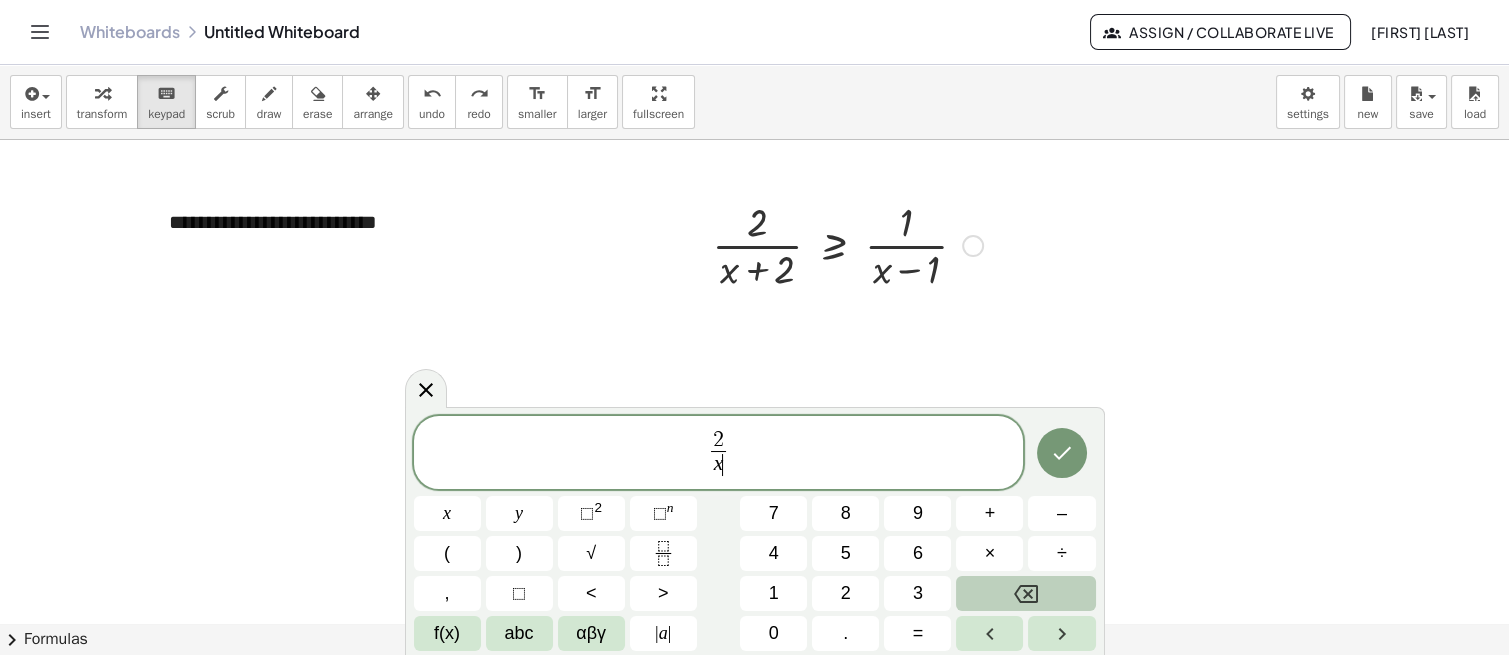 click on "+" at bounding box center (989, 513) 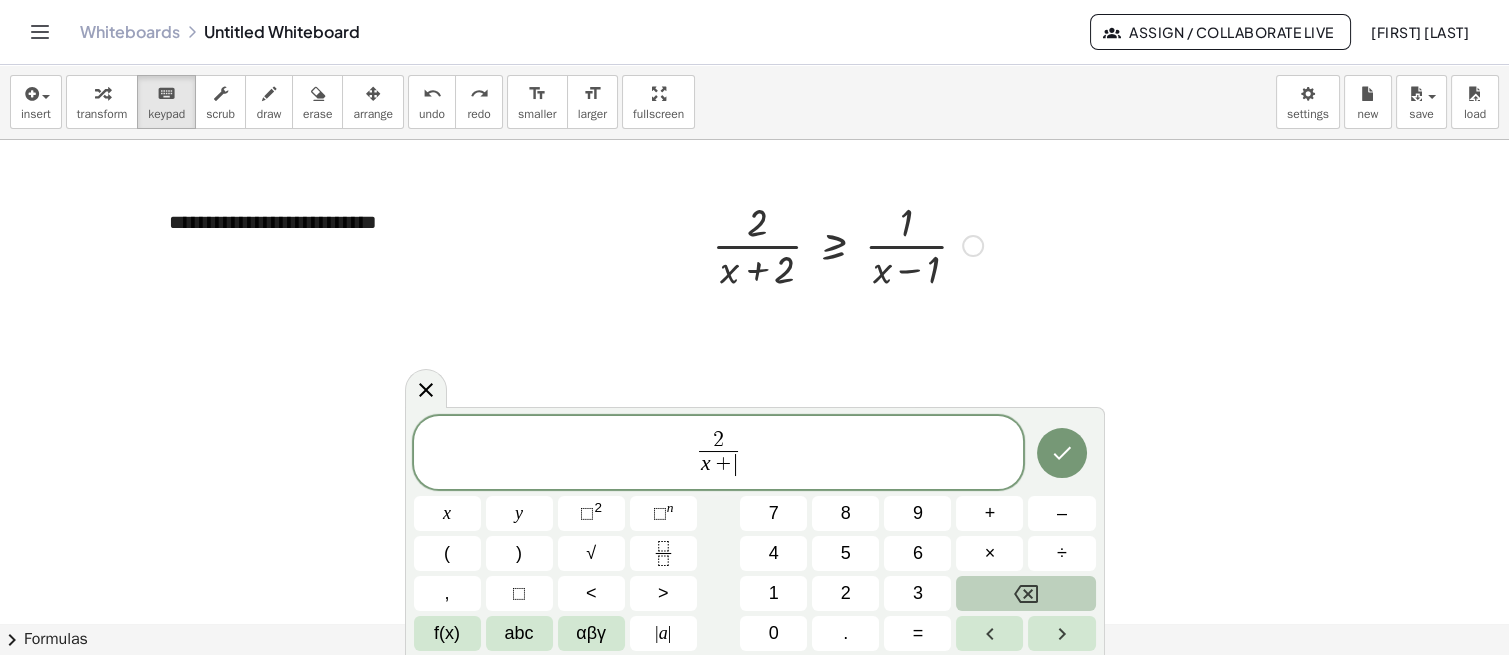click on "2" at bounding box center [845, 593] 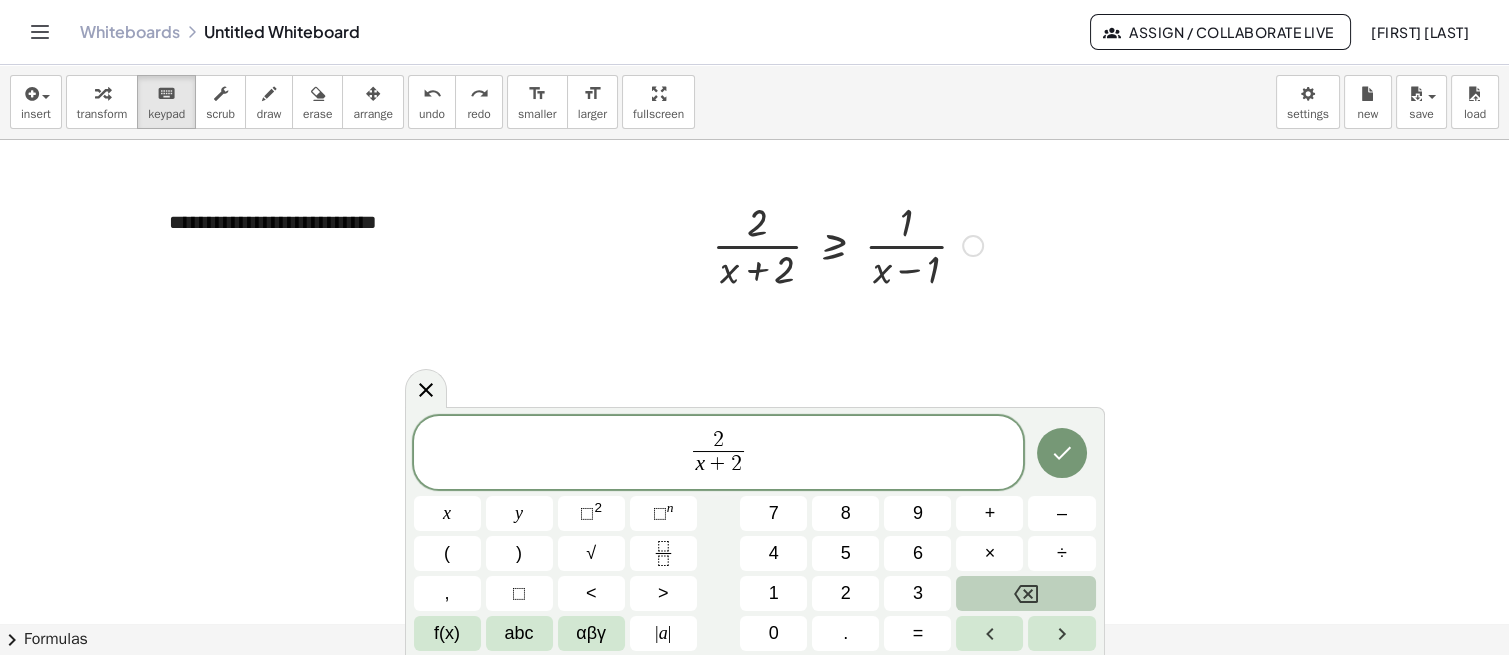 click 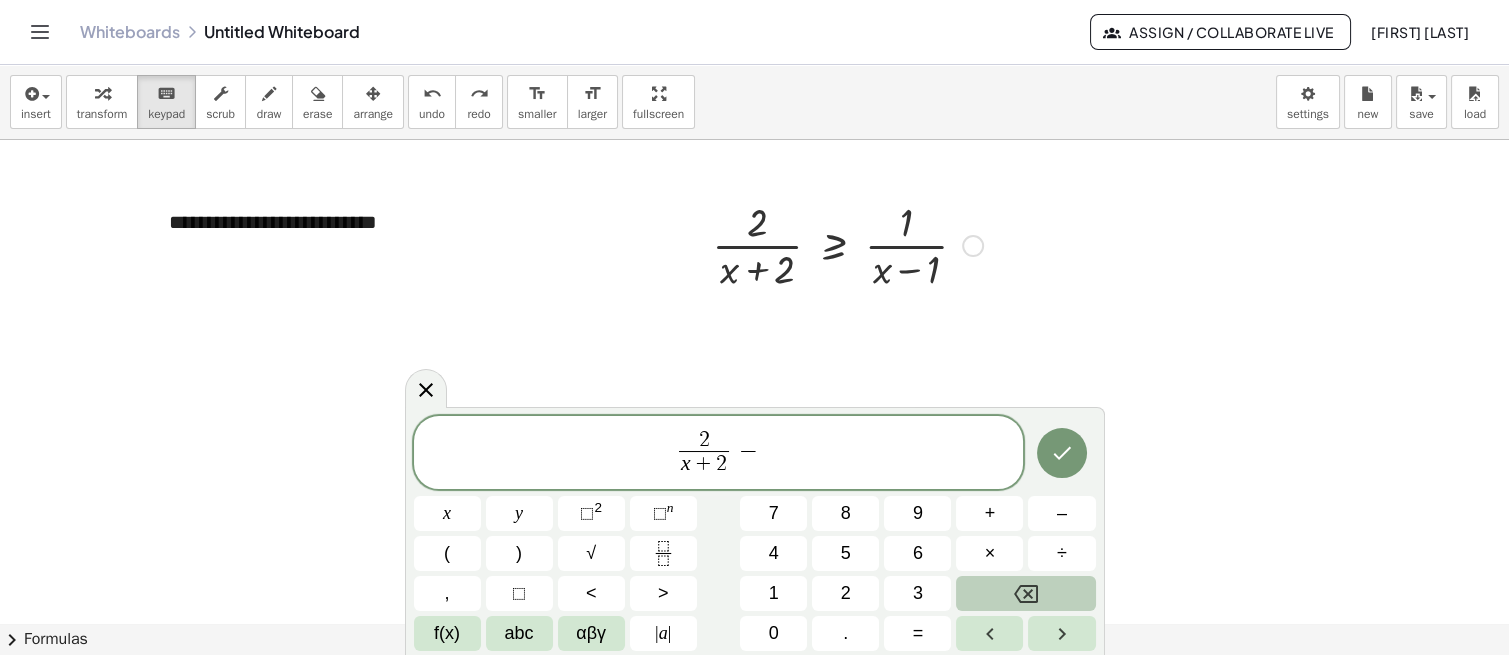 click on "1" at bounding box center [774, 593] 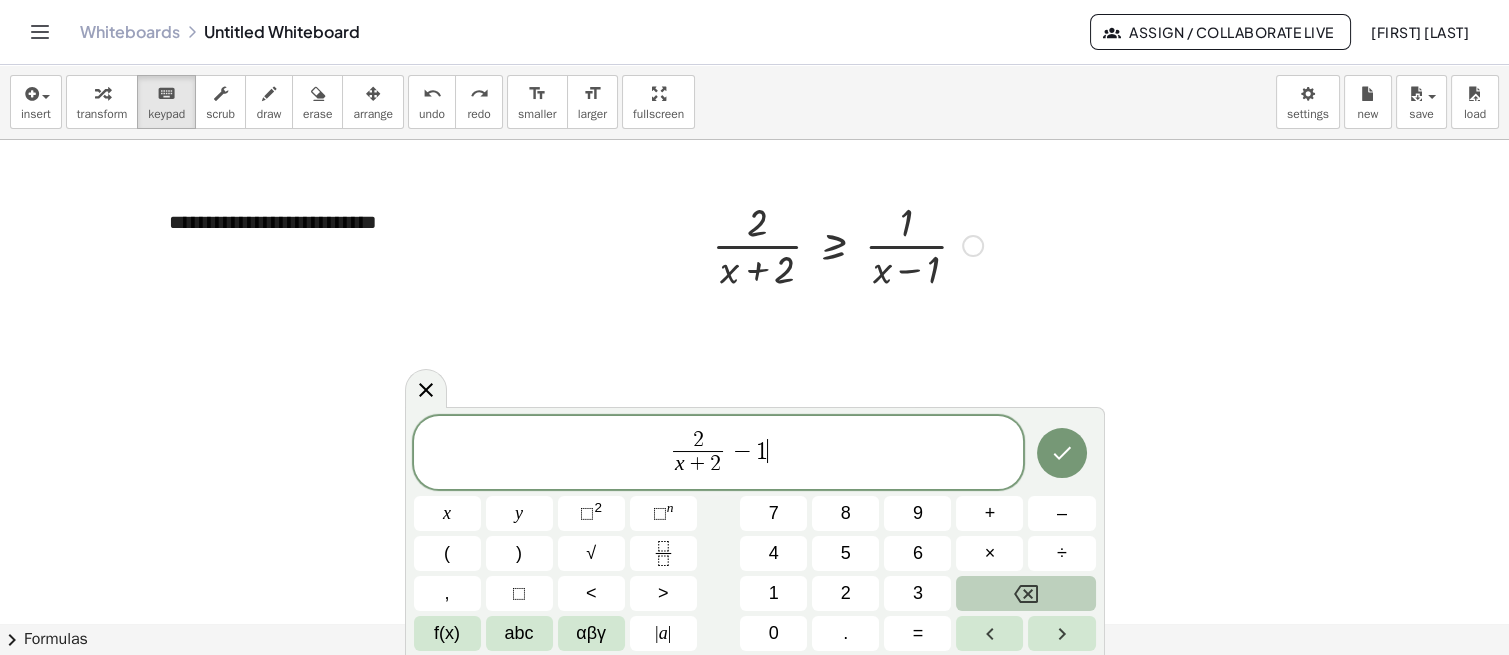 click 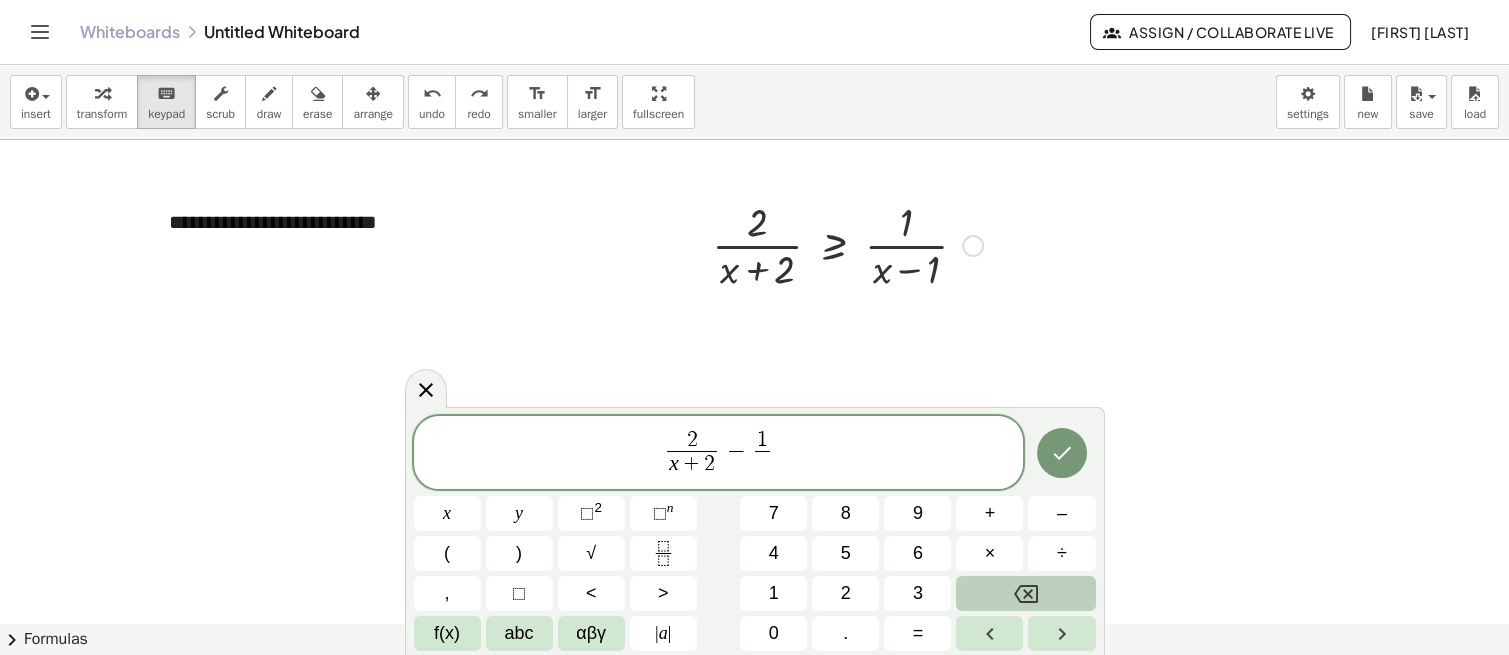 click on "x" at bounding box center [447, 513] 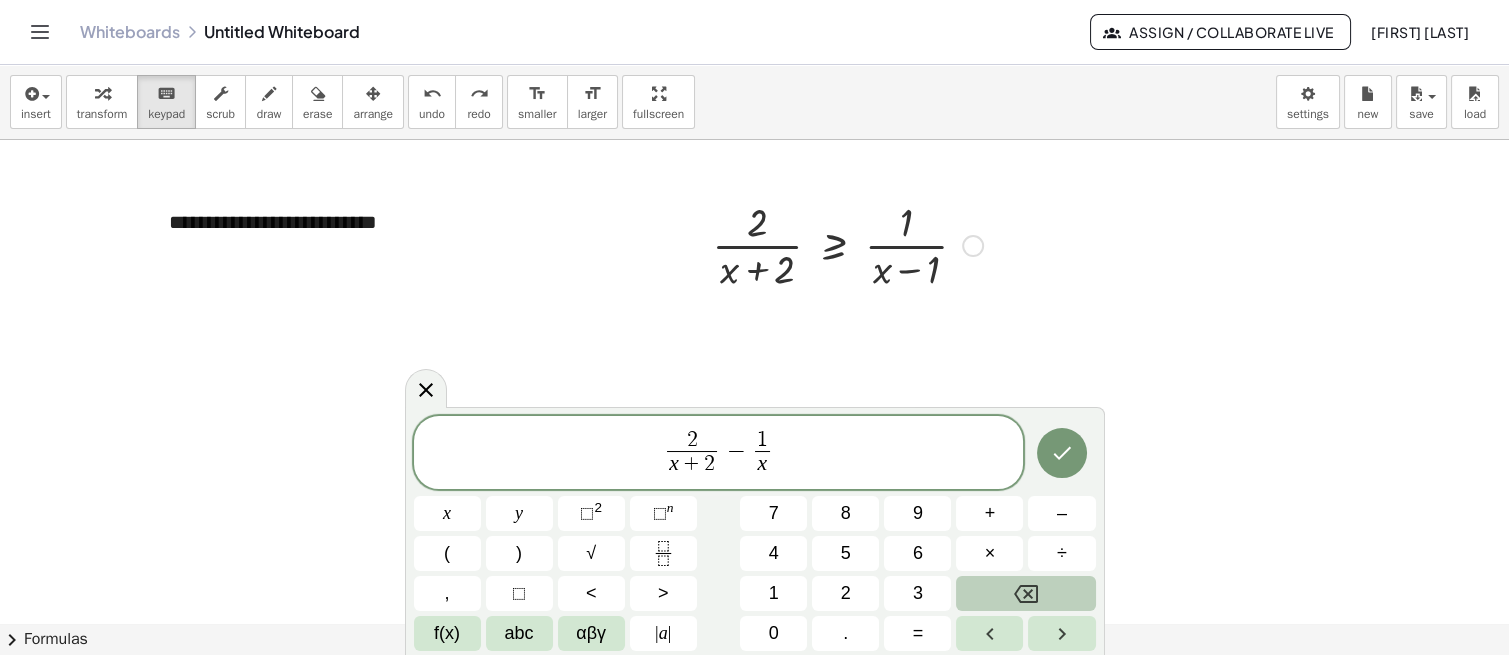 click on "–" at bounding box center [1062, 513] 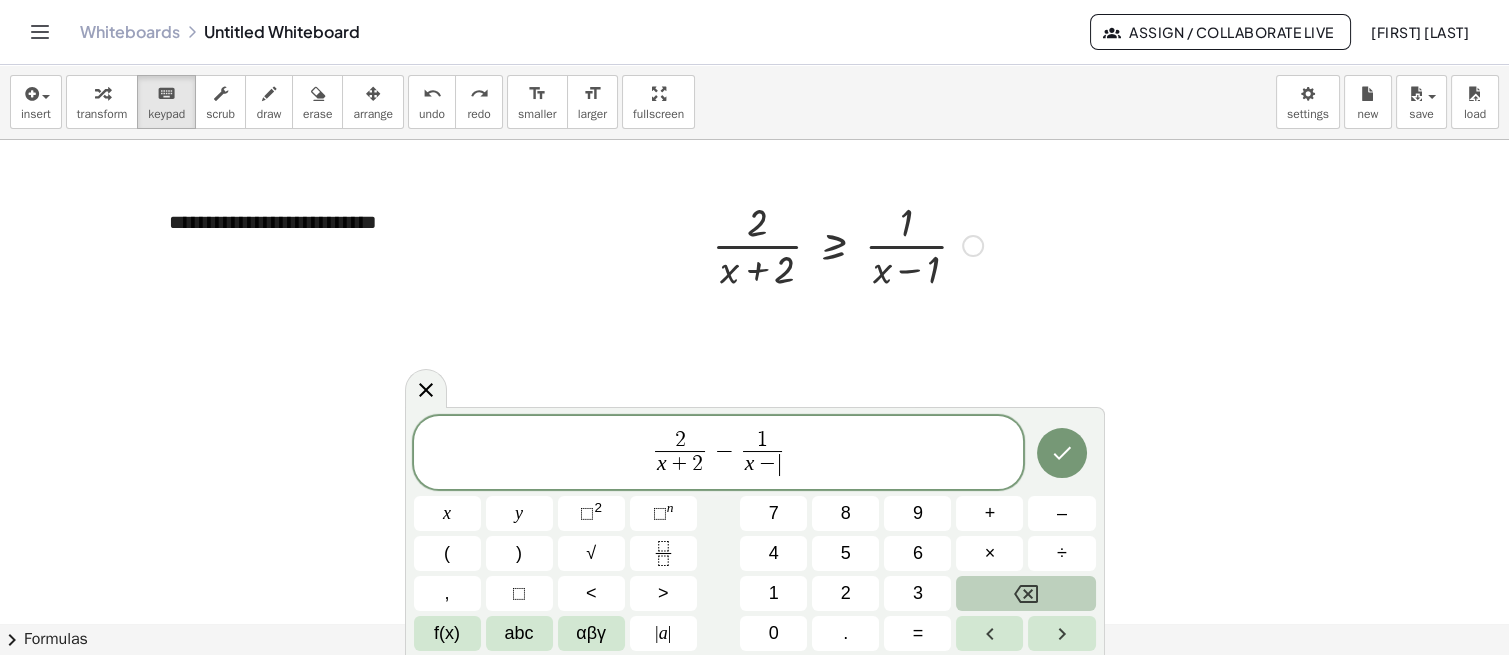 click on "1" at bounding box center [773, 593] 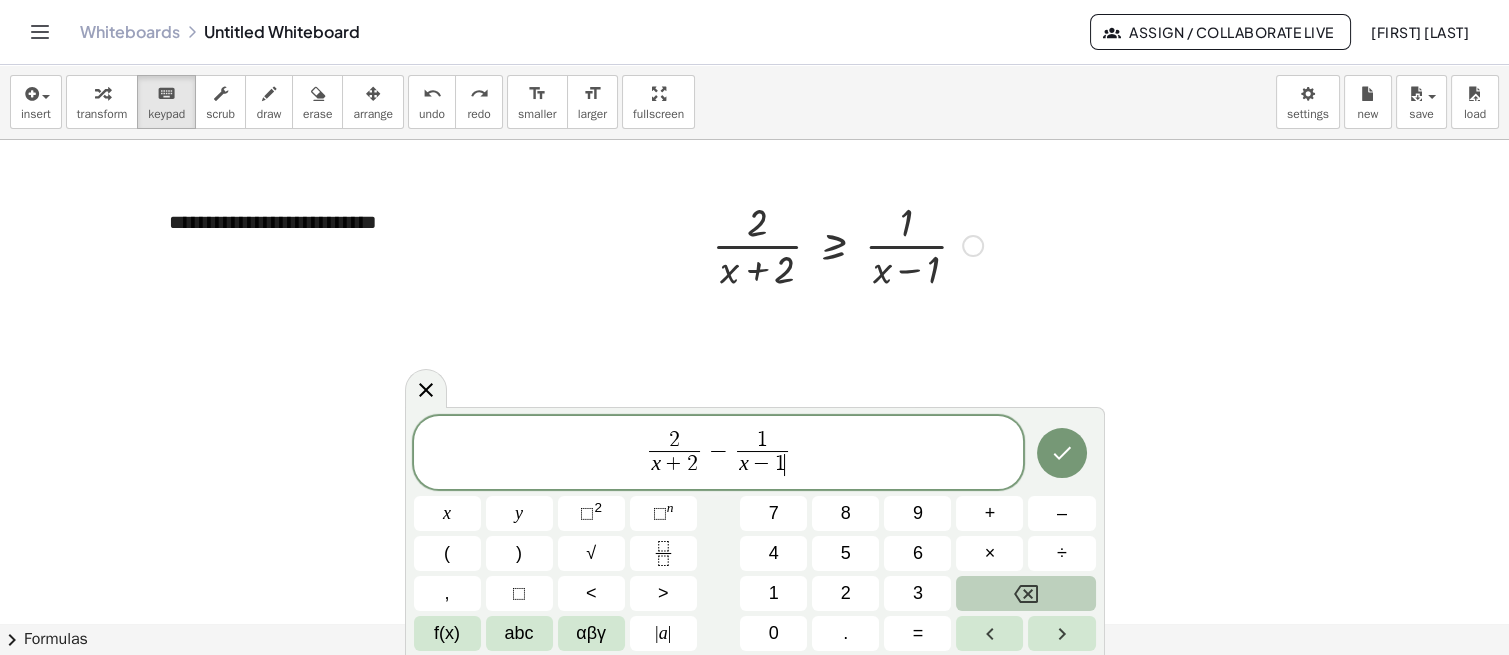 click 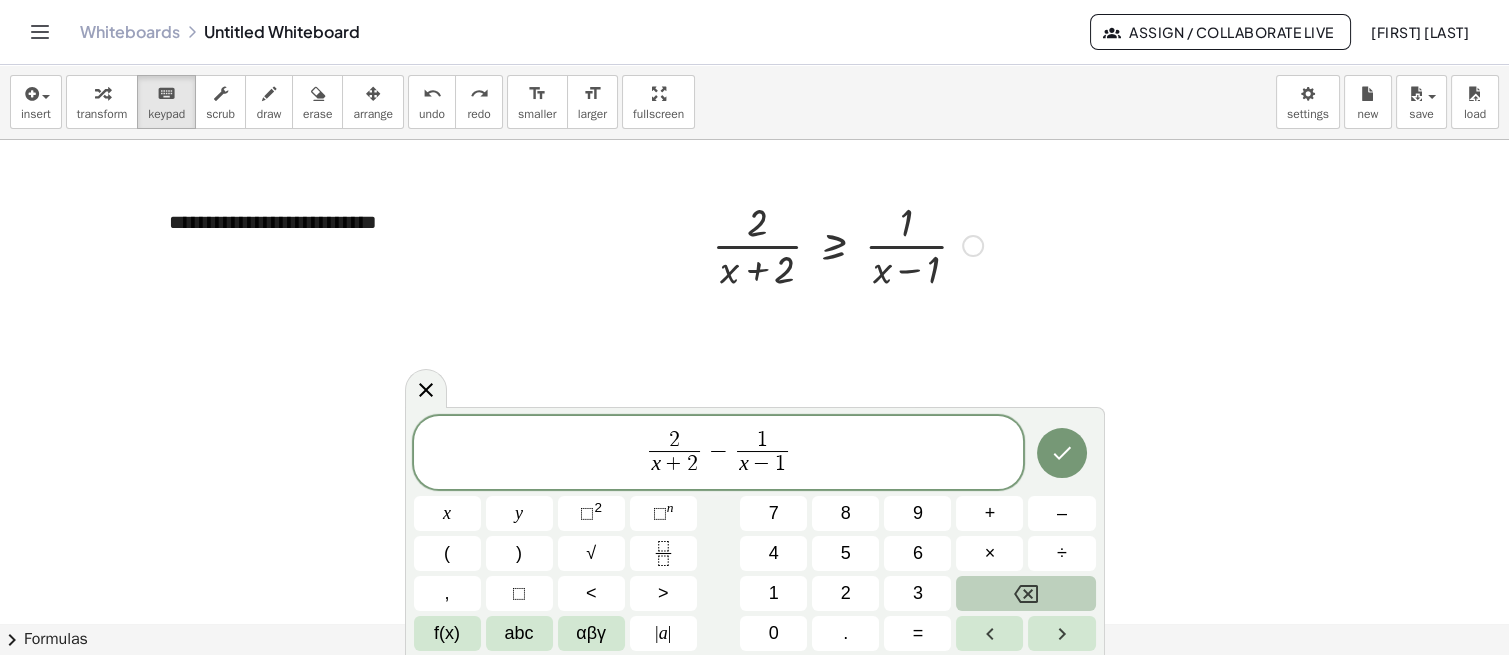 click on "f(x)" at bounding box center [447, 633] 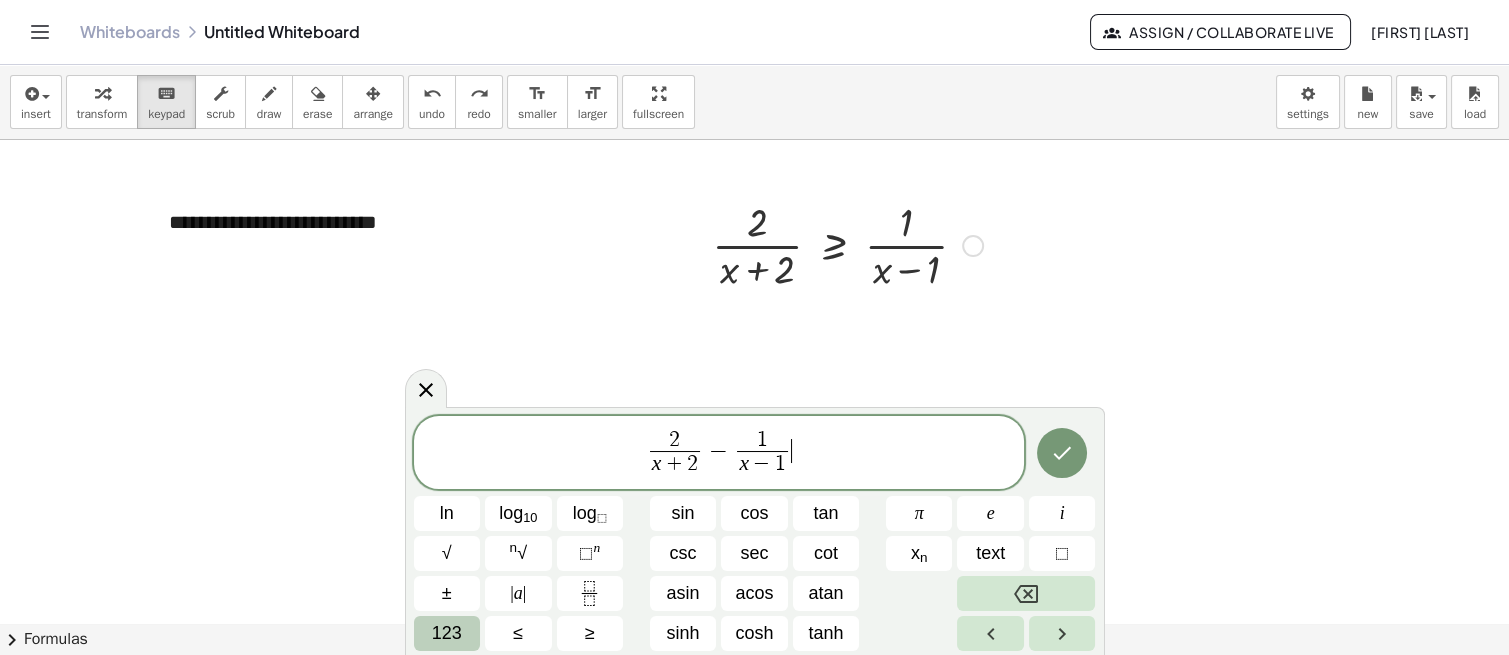 click on "≥" at bounding box center [590, 633] 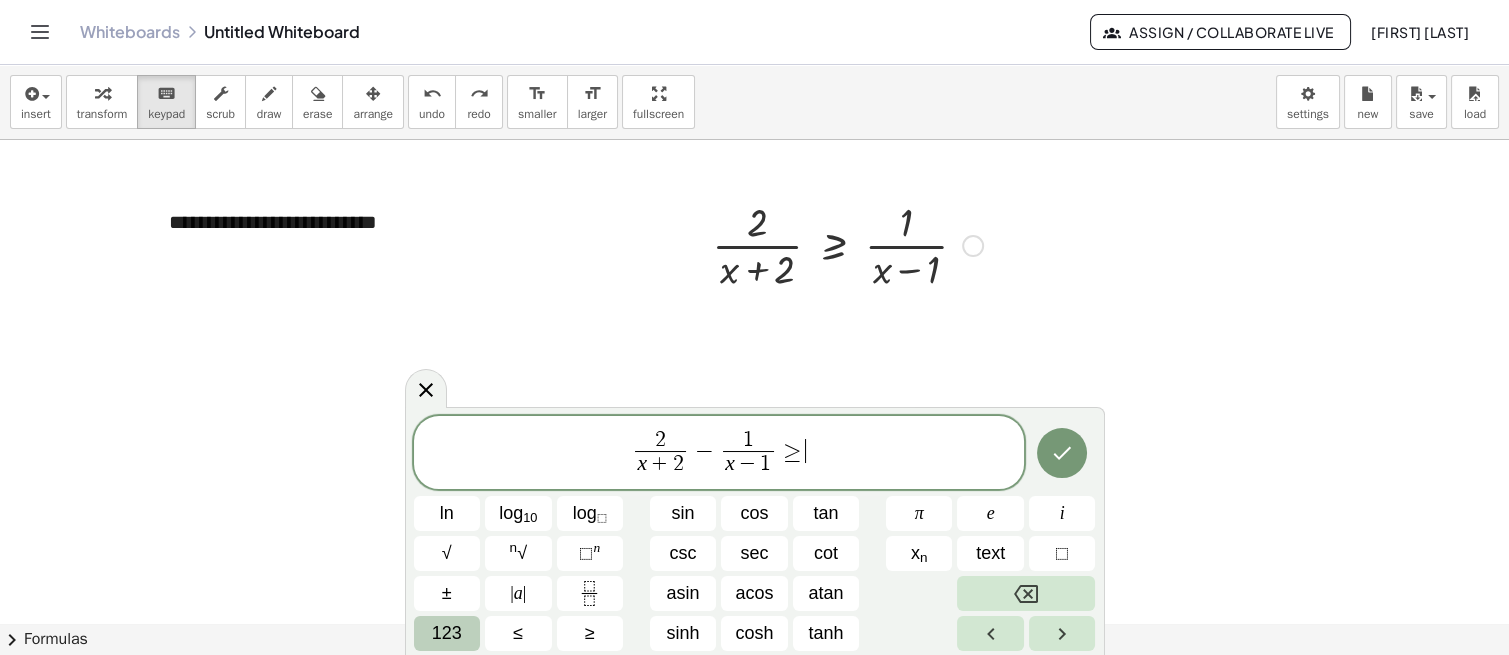 click on "123" at bounding box center (447, 633) 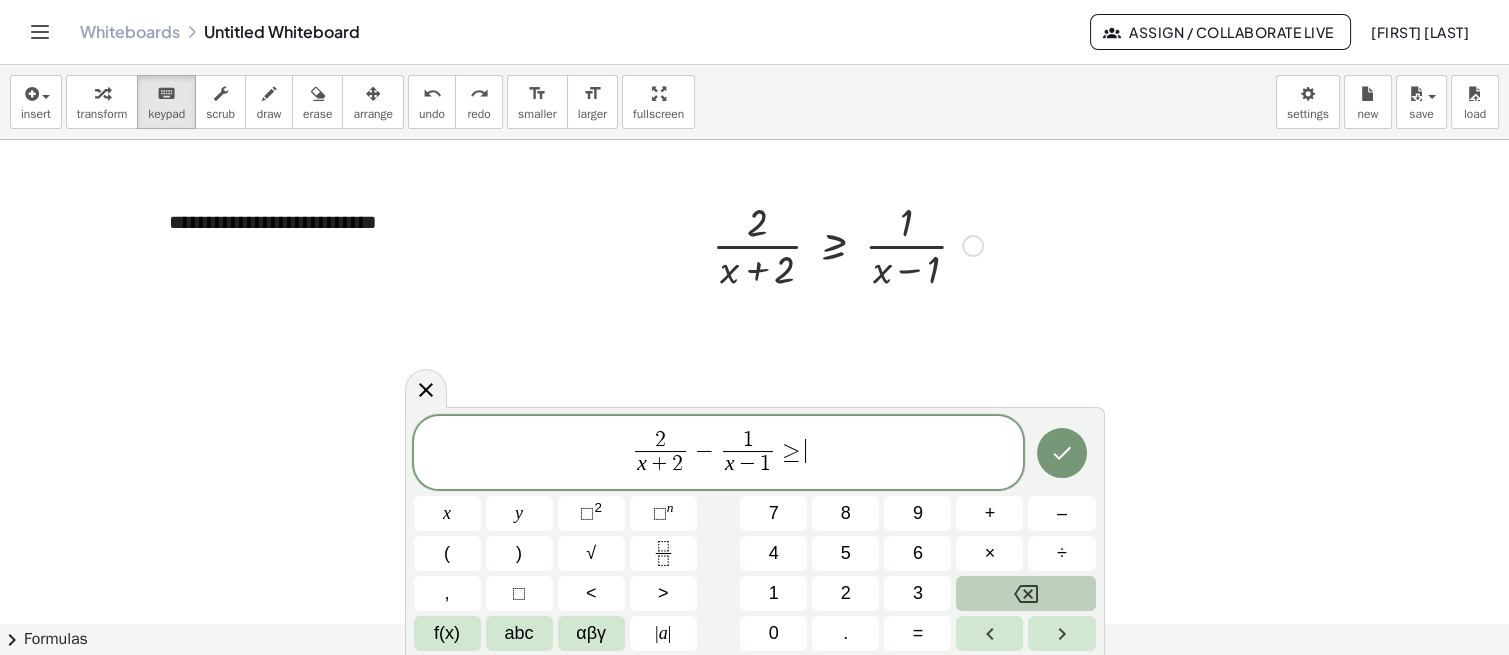 click on "0" at bounding box center [774, 633] 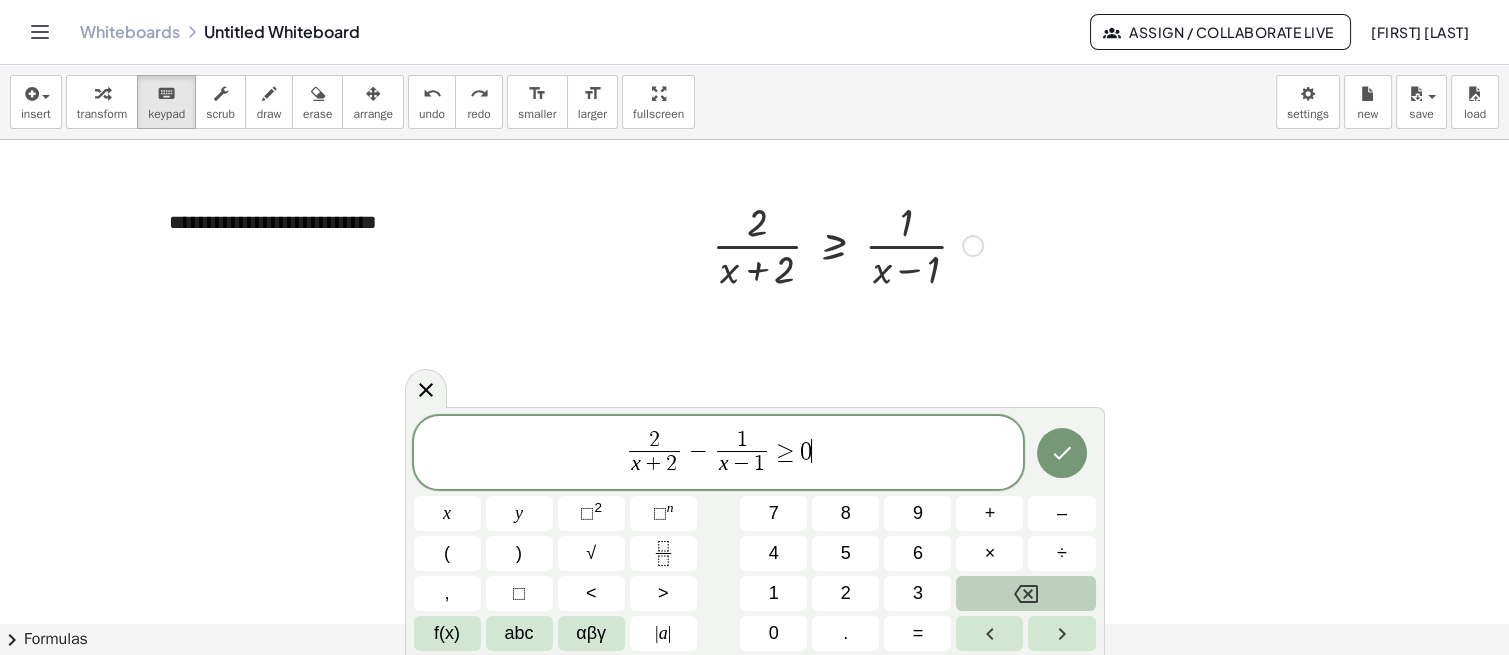 click 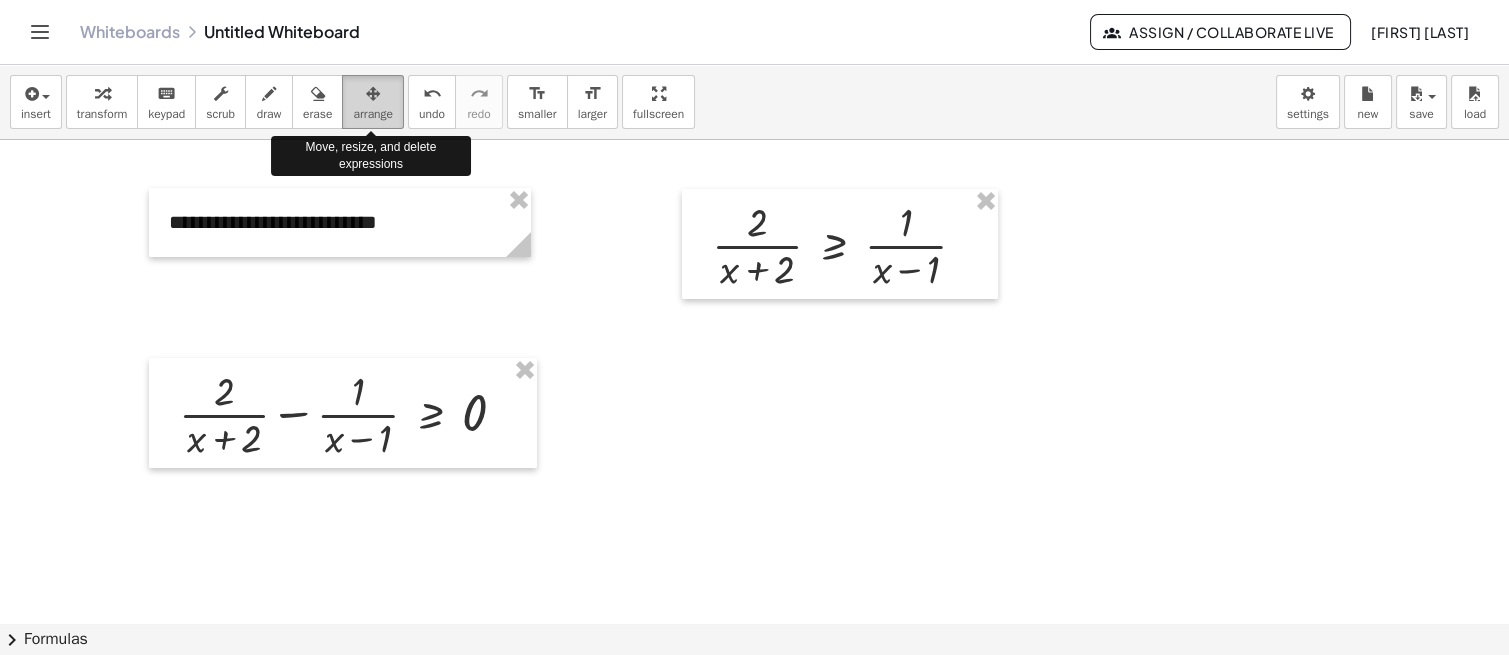 click on "arrange" at bounding box center [373, 114] 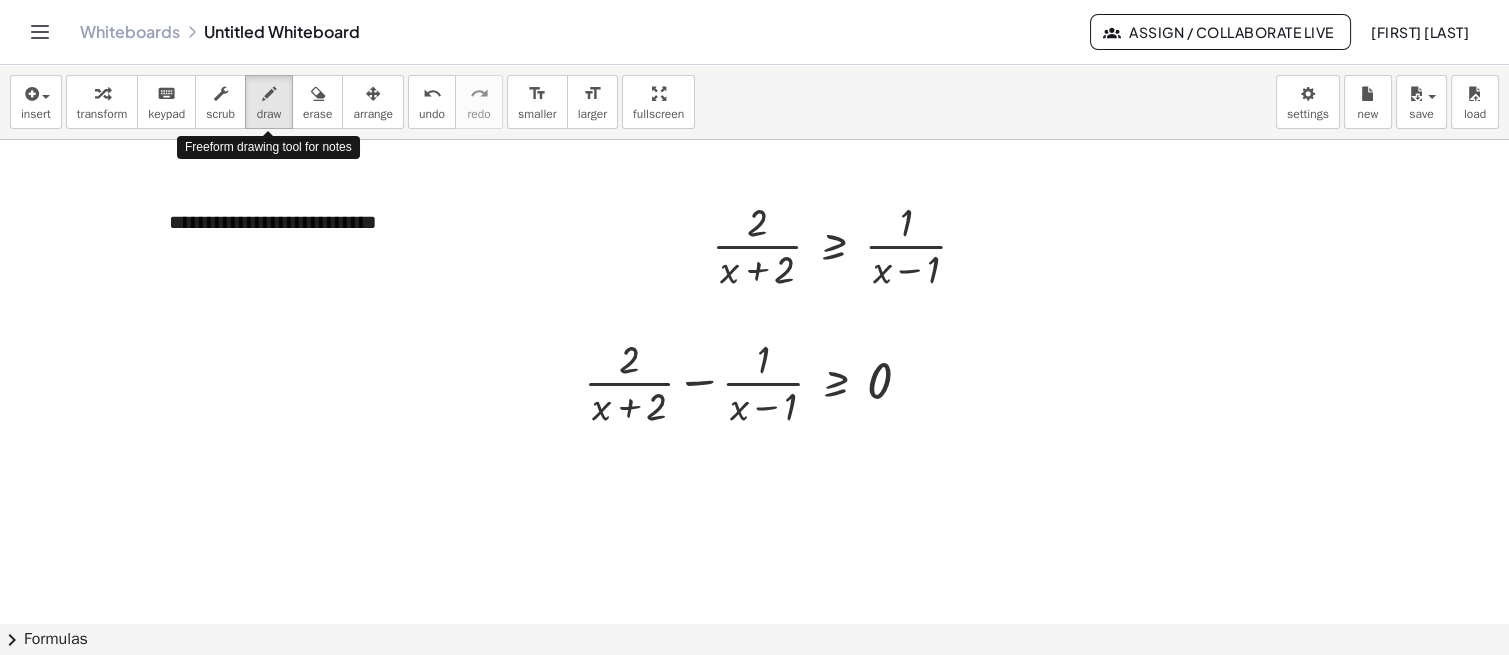 drag, startPoint x: 277, startPoint y: 96, endPoint x: 777, endPoint y: 354, distance: 562.6402 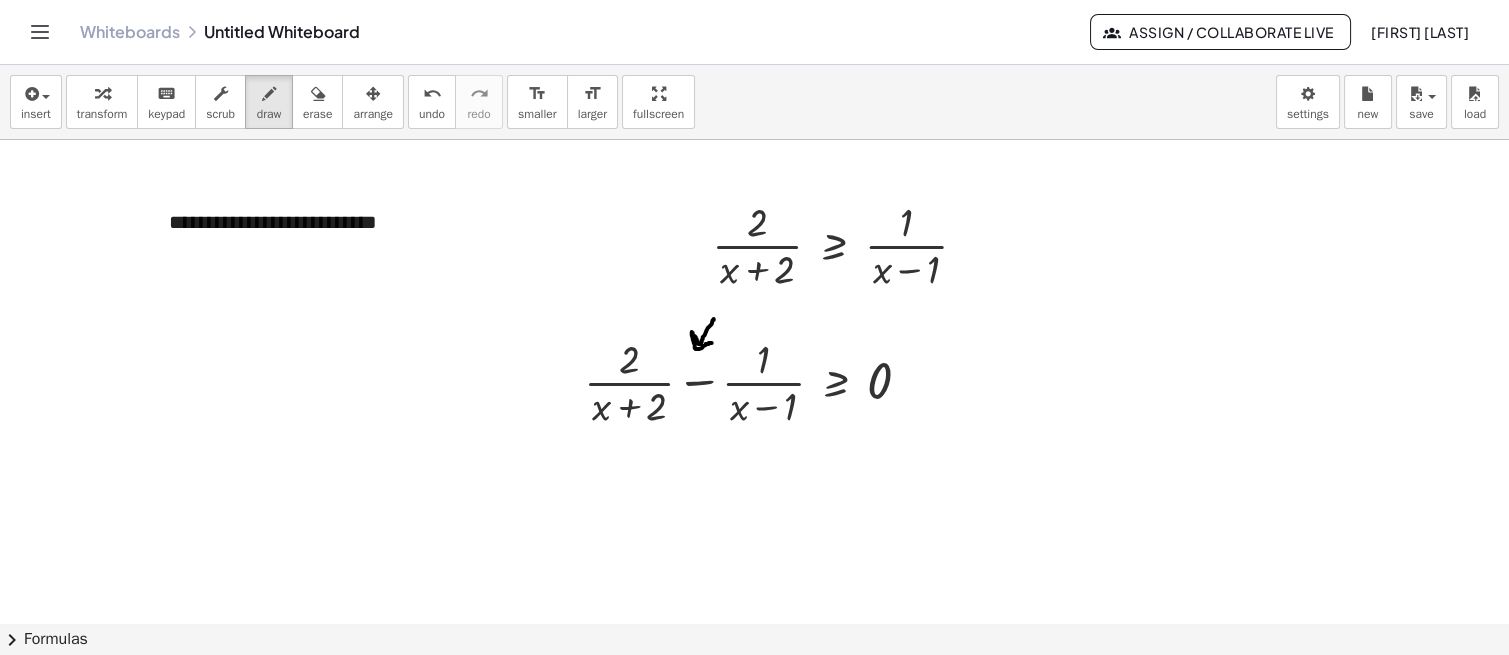 drag, startPoint x: 714, startPoint y: 318, endPoint x: 712, endPoint y: 342, distance: 24.083189 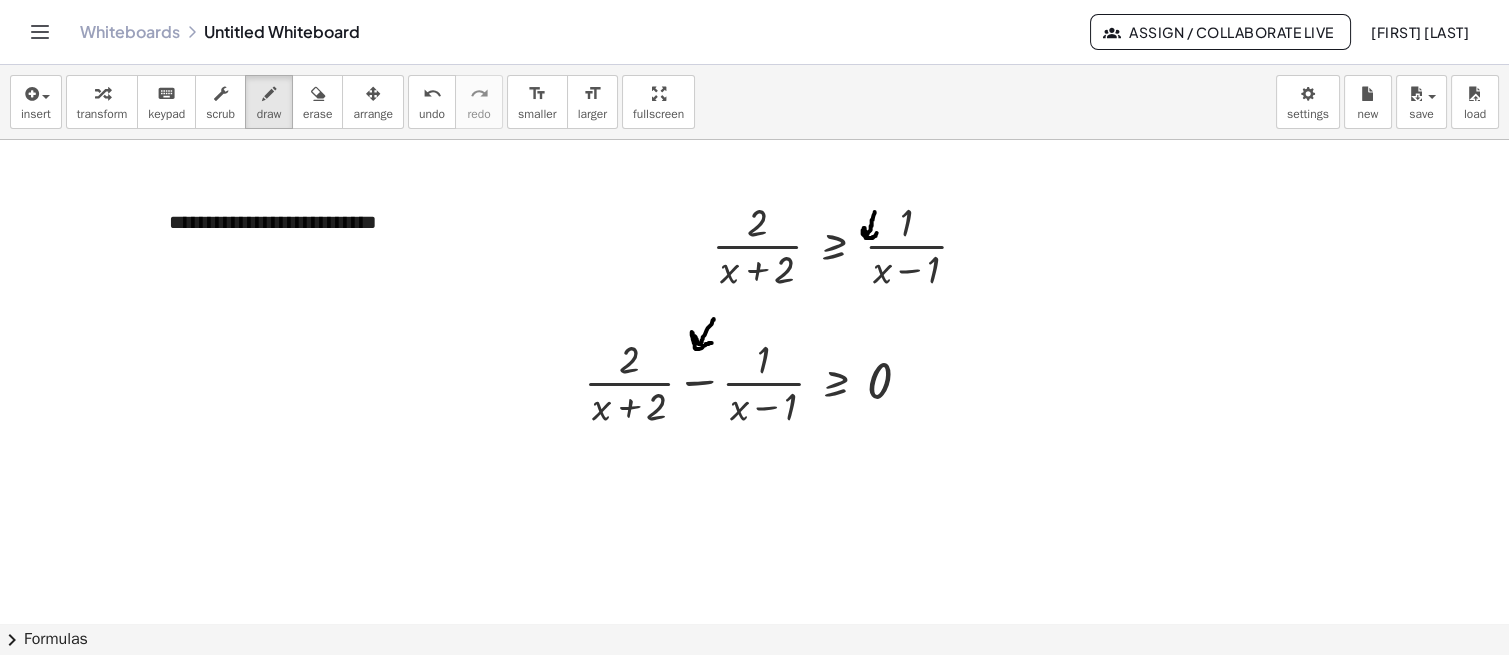 drag, startPoint x: 875, startPoint y: 211, endPoint x: 877, endPoint y: 232, distance: 21.095022 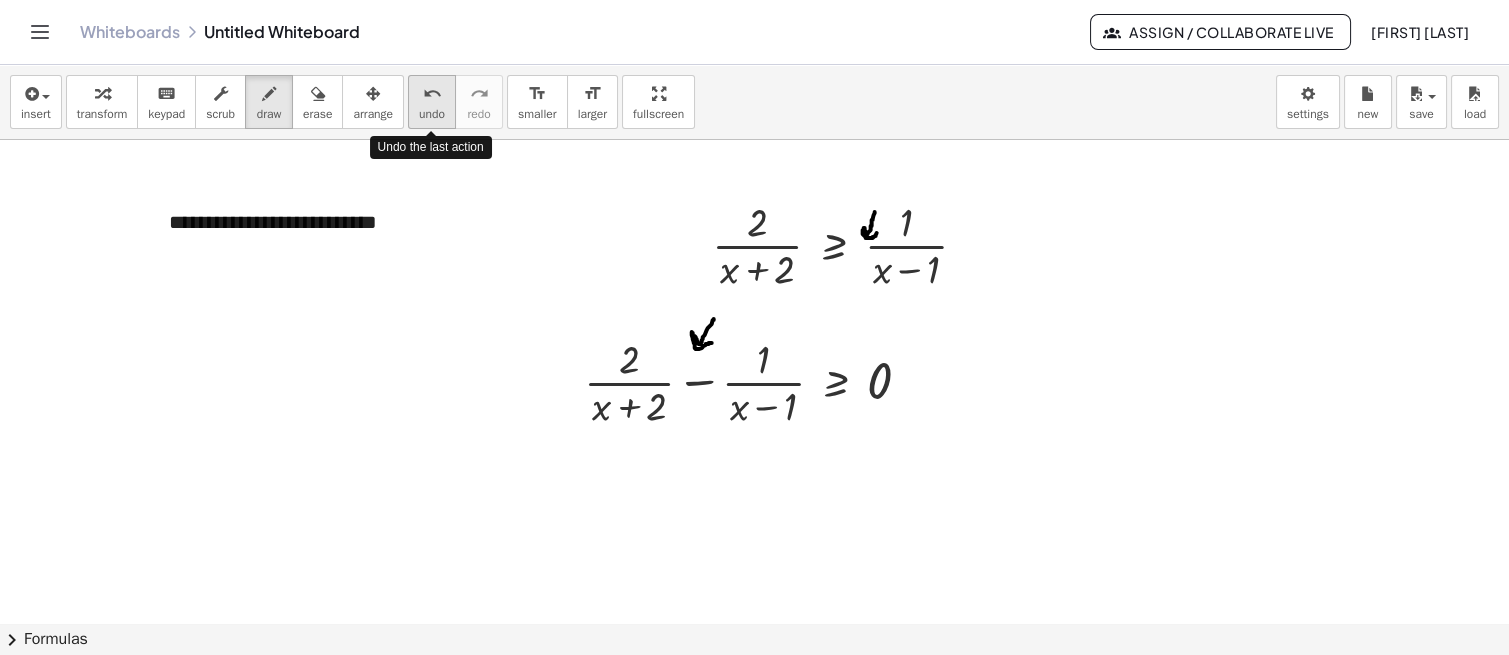 click on "undo" at bounding box center (432, 114) 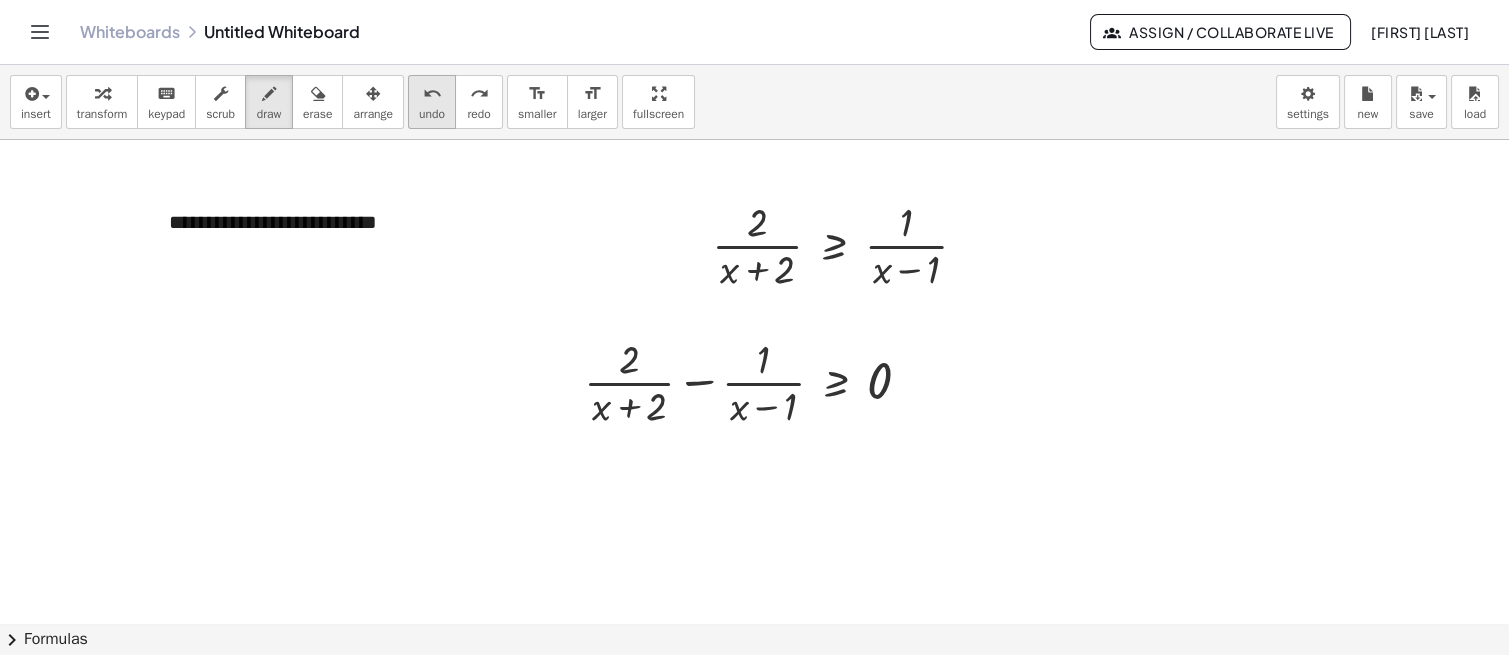 click on "undo" at bounding box center [432, 94] 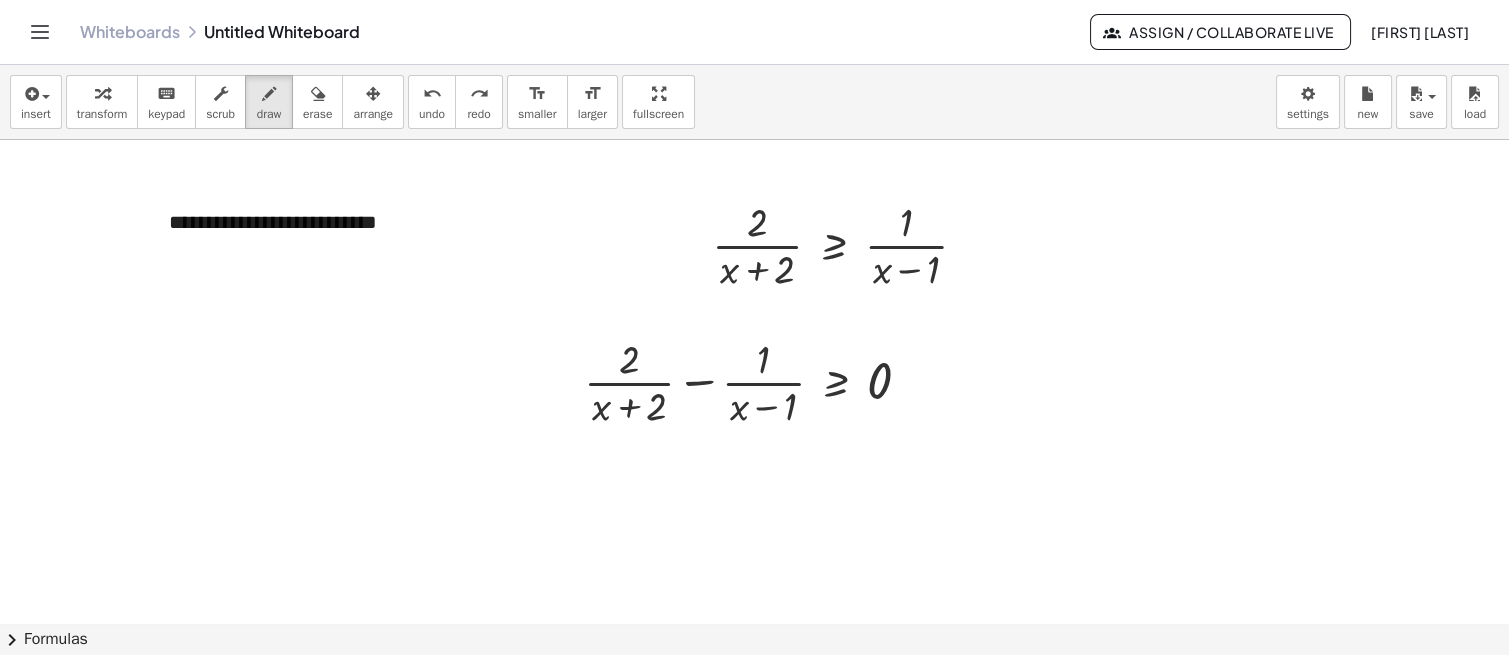 click at bounding box center [754, 623] 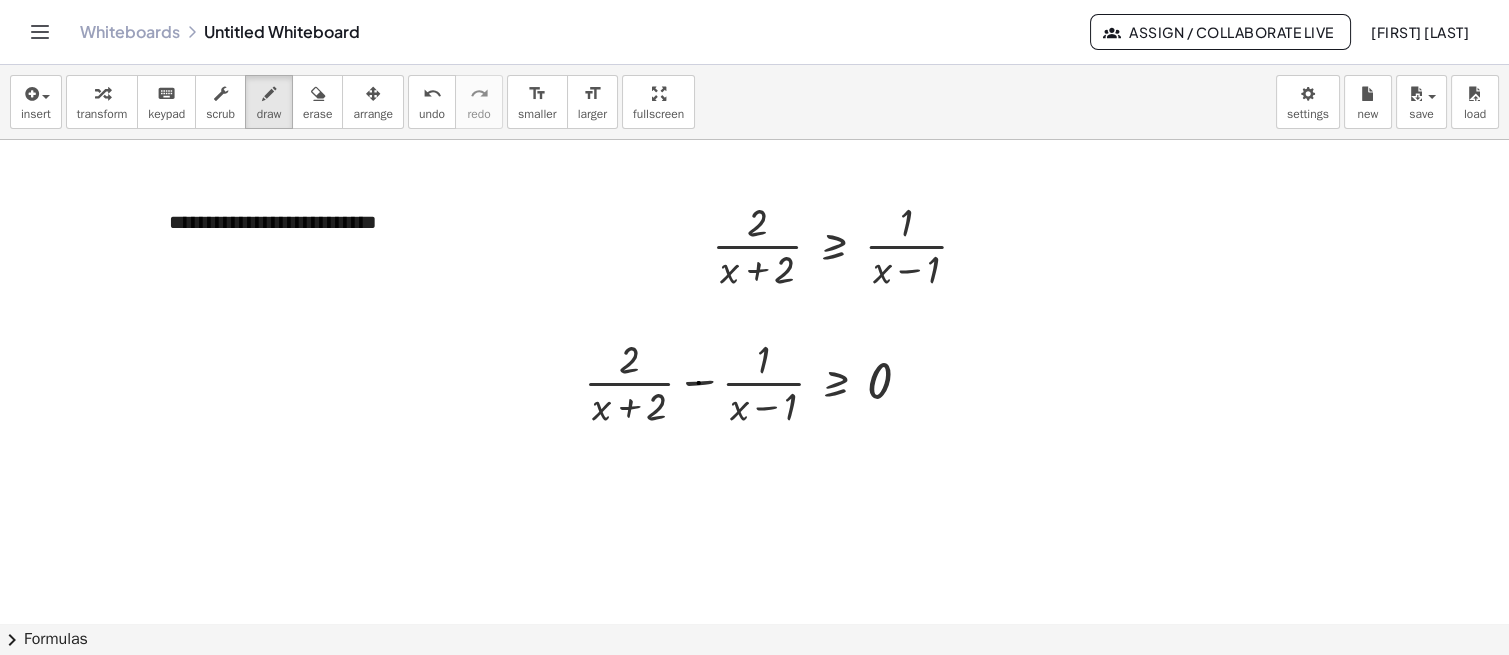 click at bounding box center [754, 623] 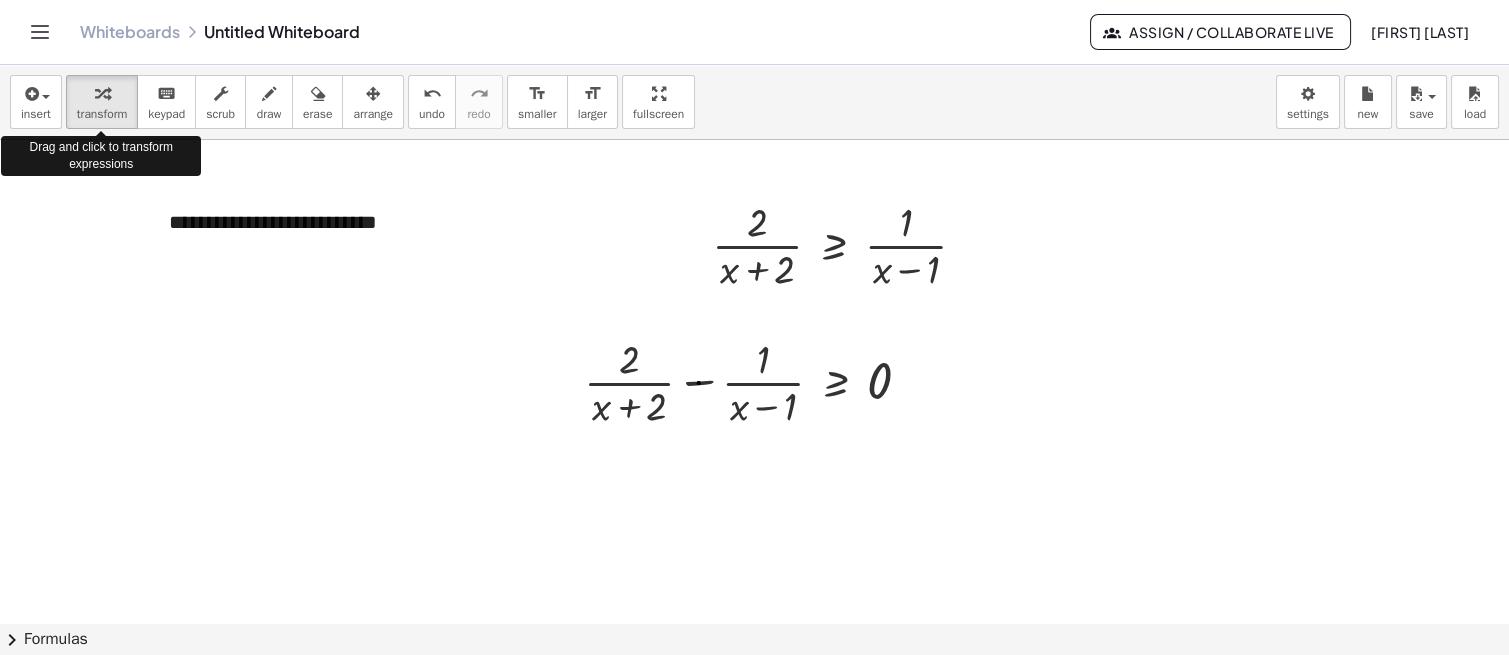 drag, startPoint x: 101, startPoint y: 95, endPoint x: 668, endPoint y: 304, distance: 604.29297 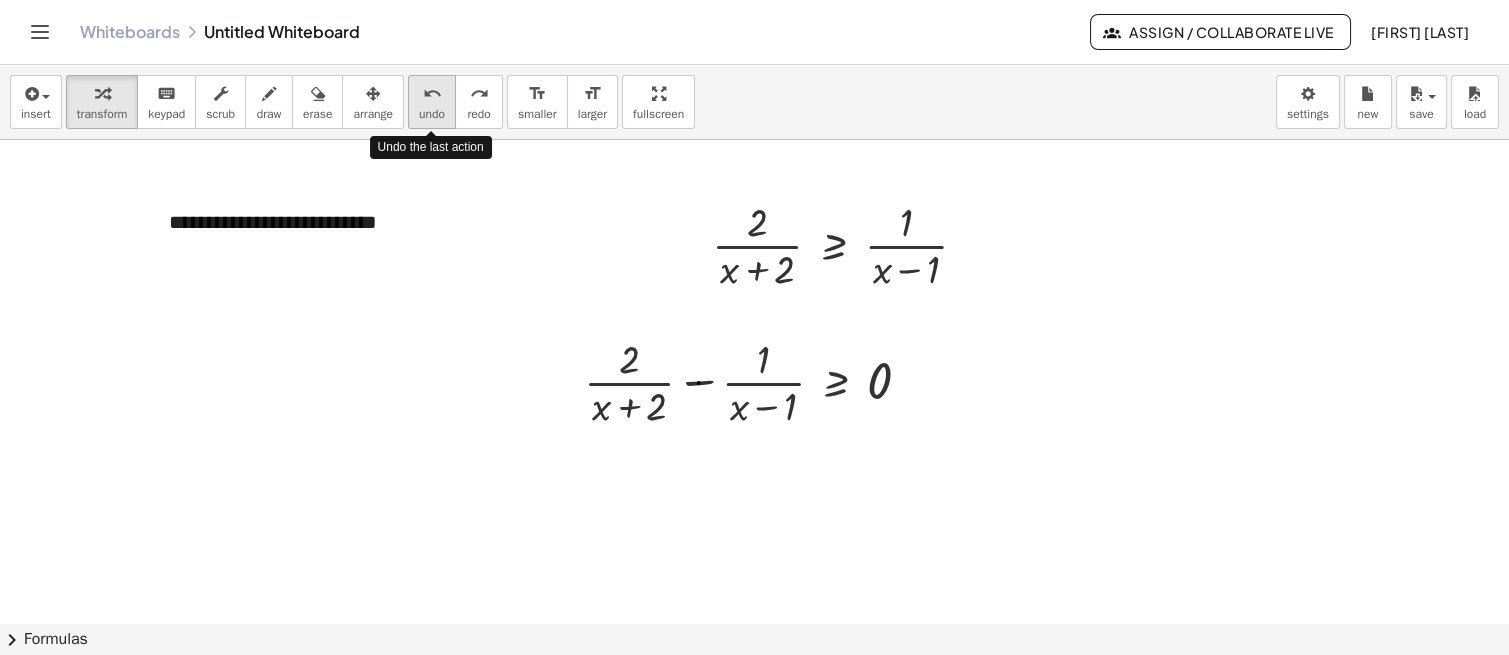 click on "undo undo" at bounding box center (432, 102) 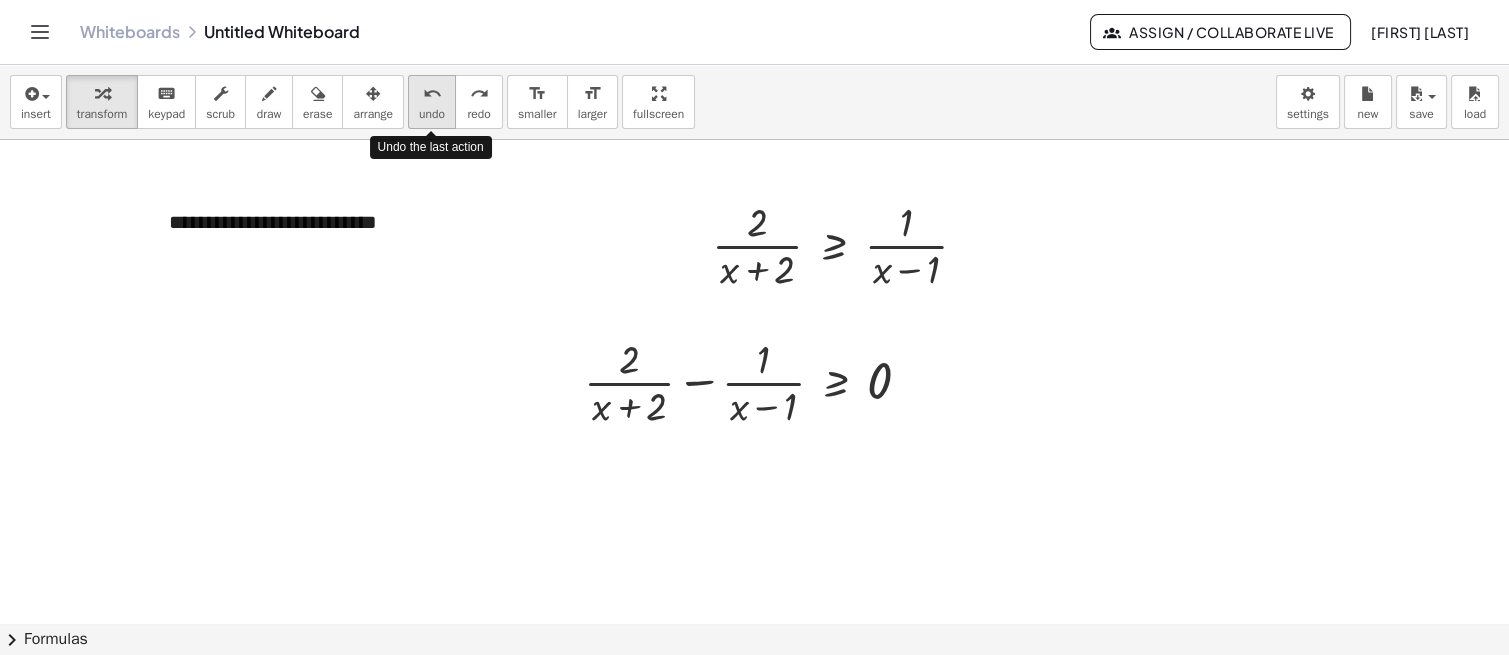 click on "undo" at bounding box center (432, 94) 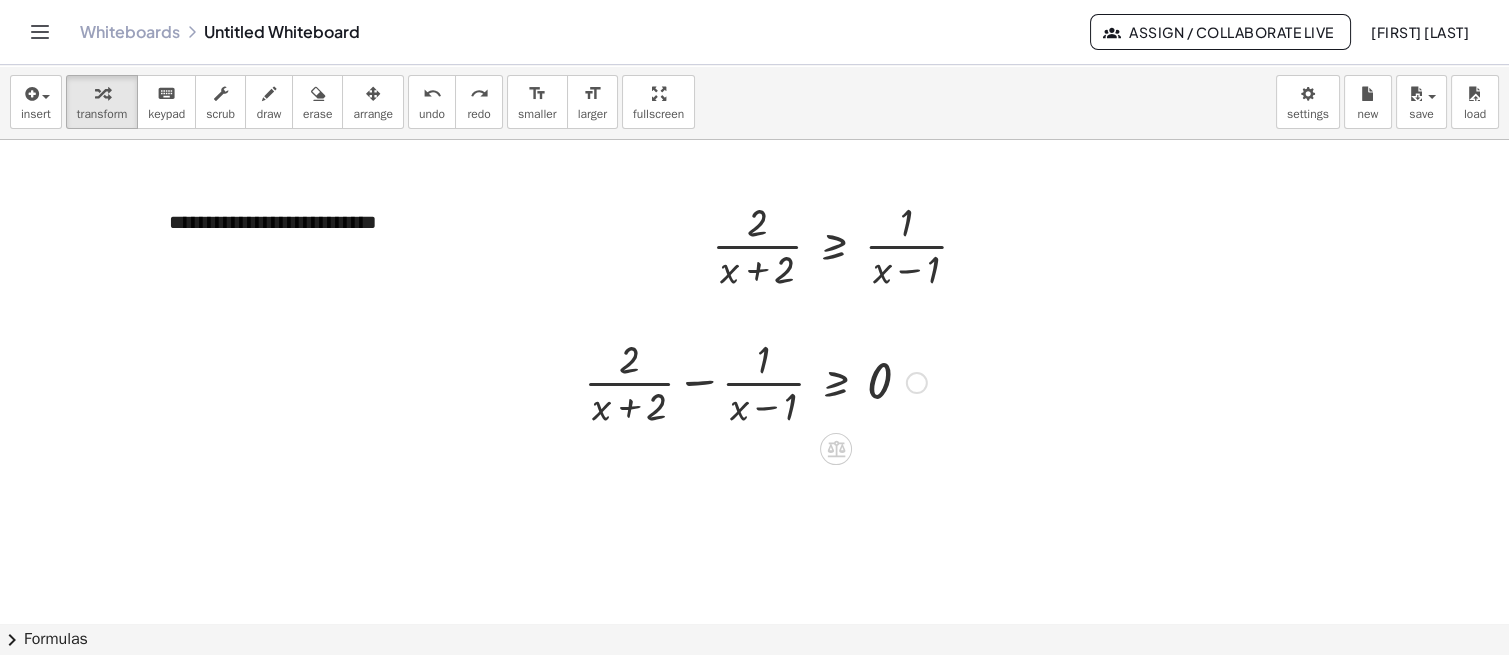 click at bounding box center [755, 381] 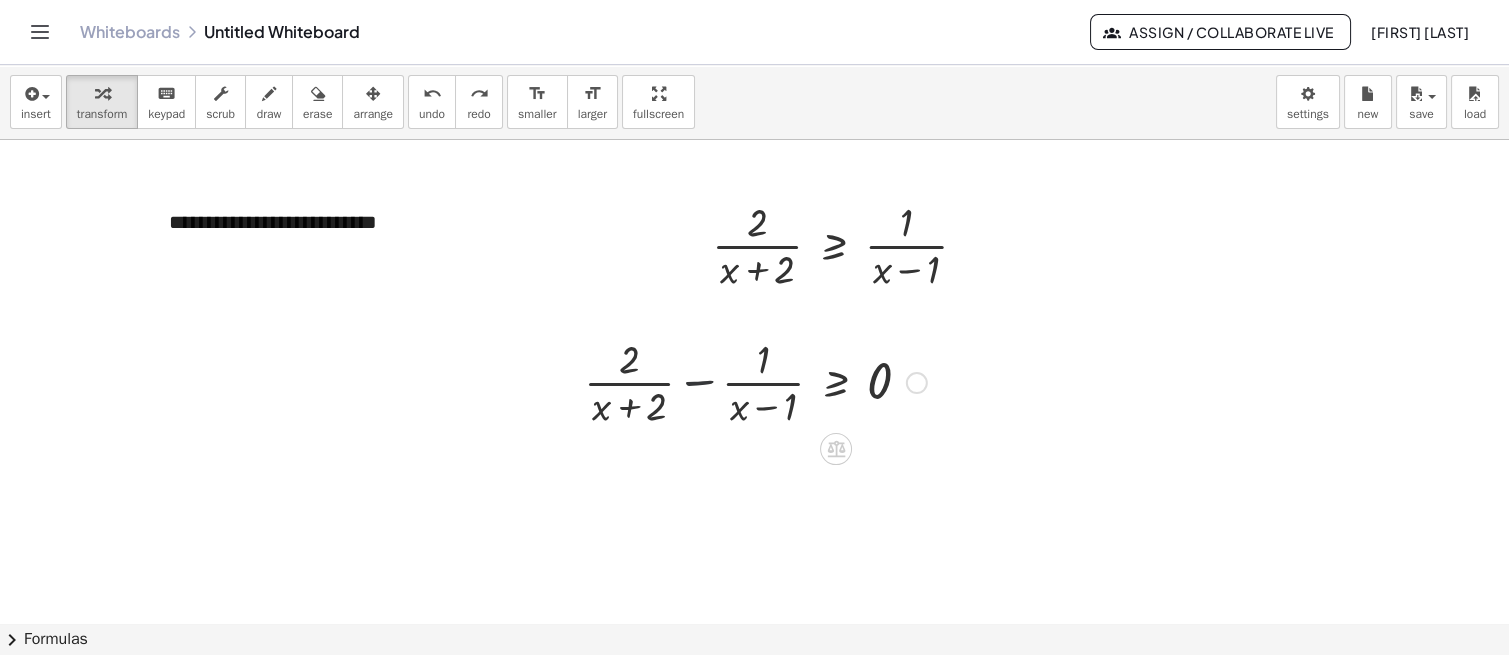 click at bounding box center (755, 381) 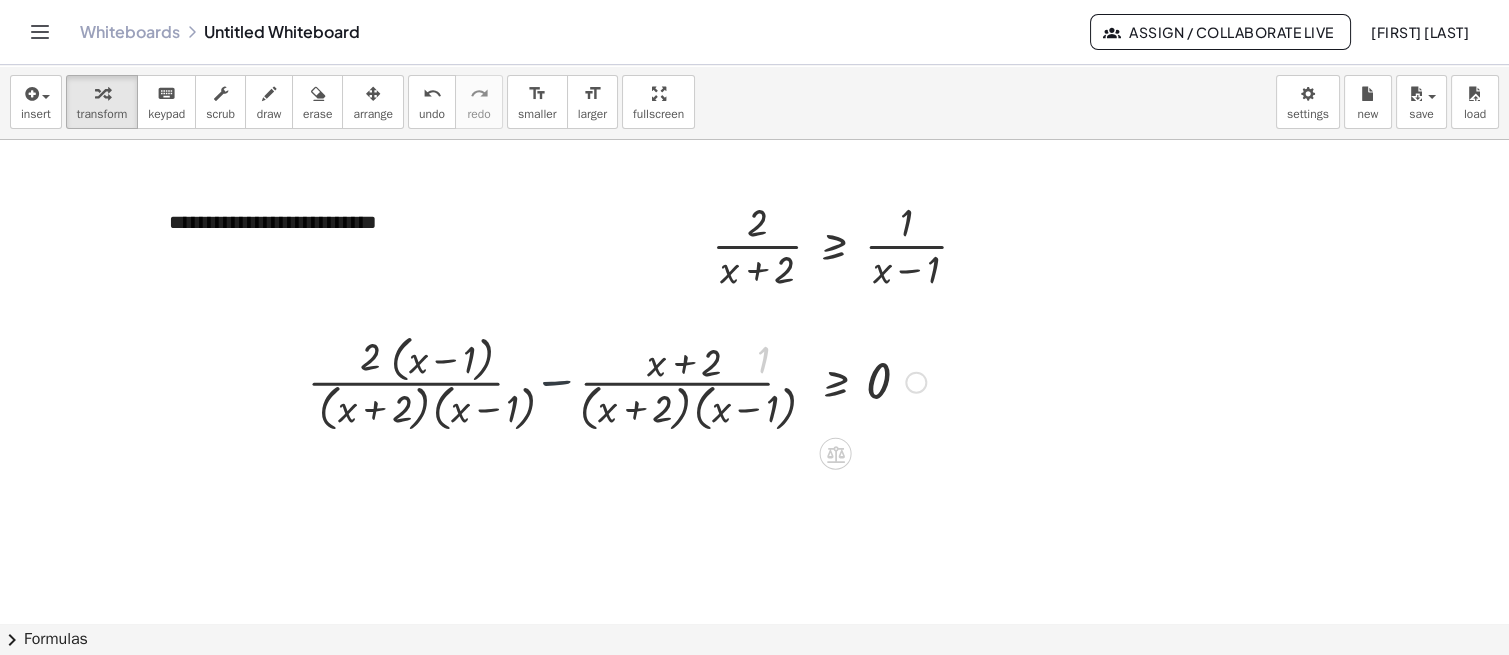 click at bounding box center (609, 380) 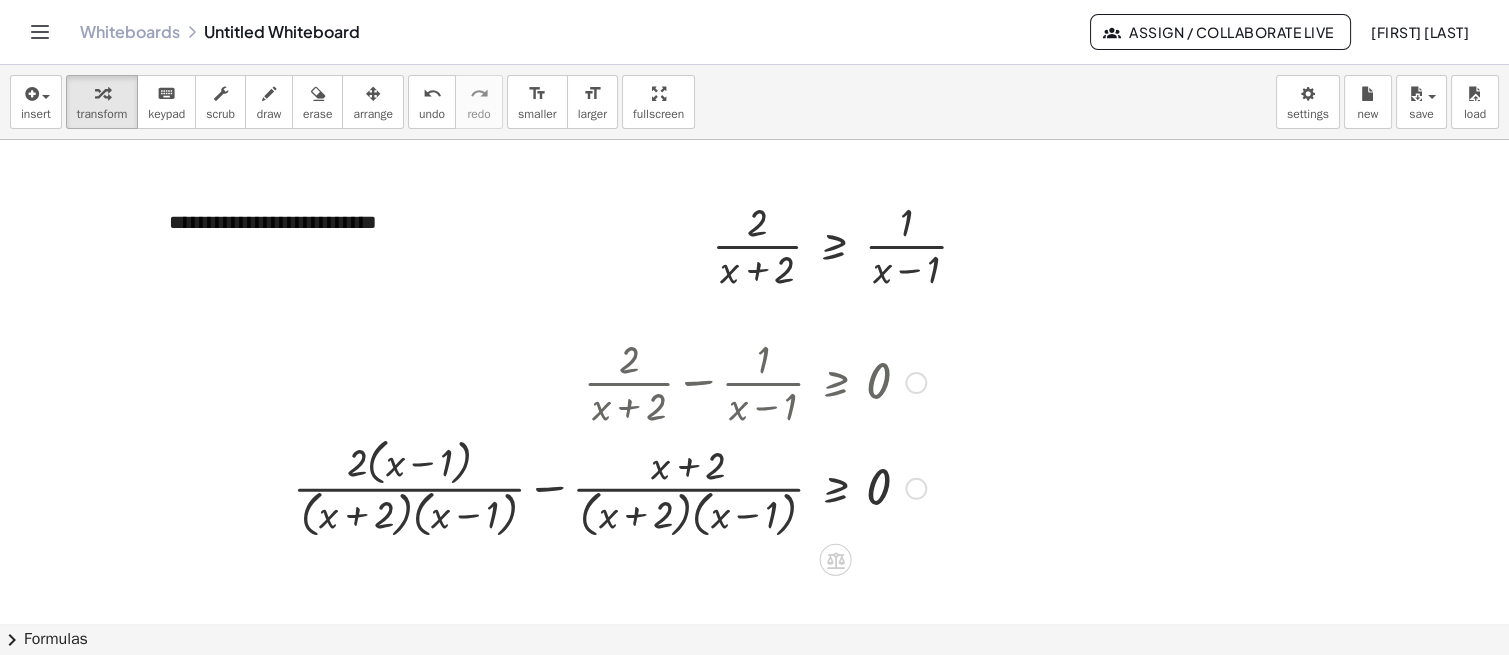 click at bounding box center (609, 486) 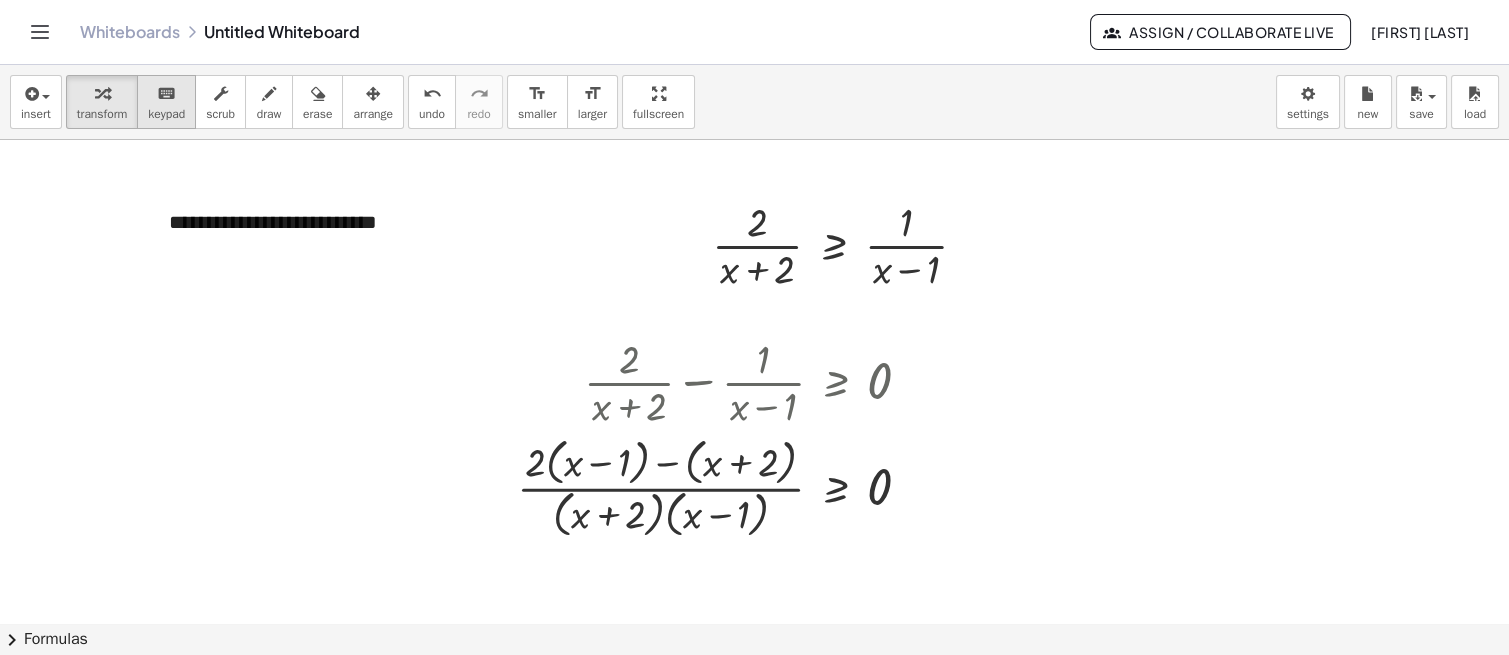 click on "keypad" at bounding box center [166, 114] 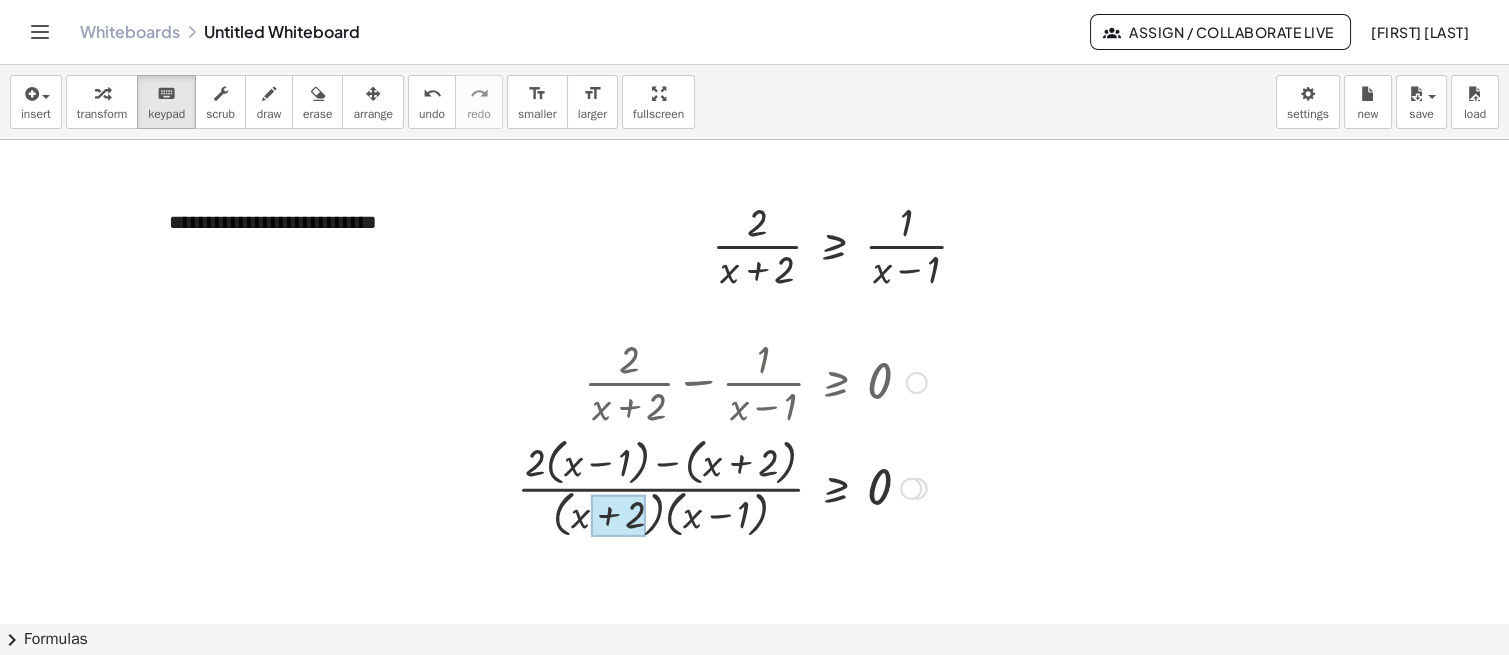 drag, startPoint x: 558, startPoint y: 508, endPoint x: 633, endPoint y: 517, distance: 75.53807 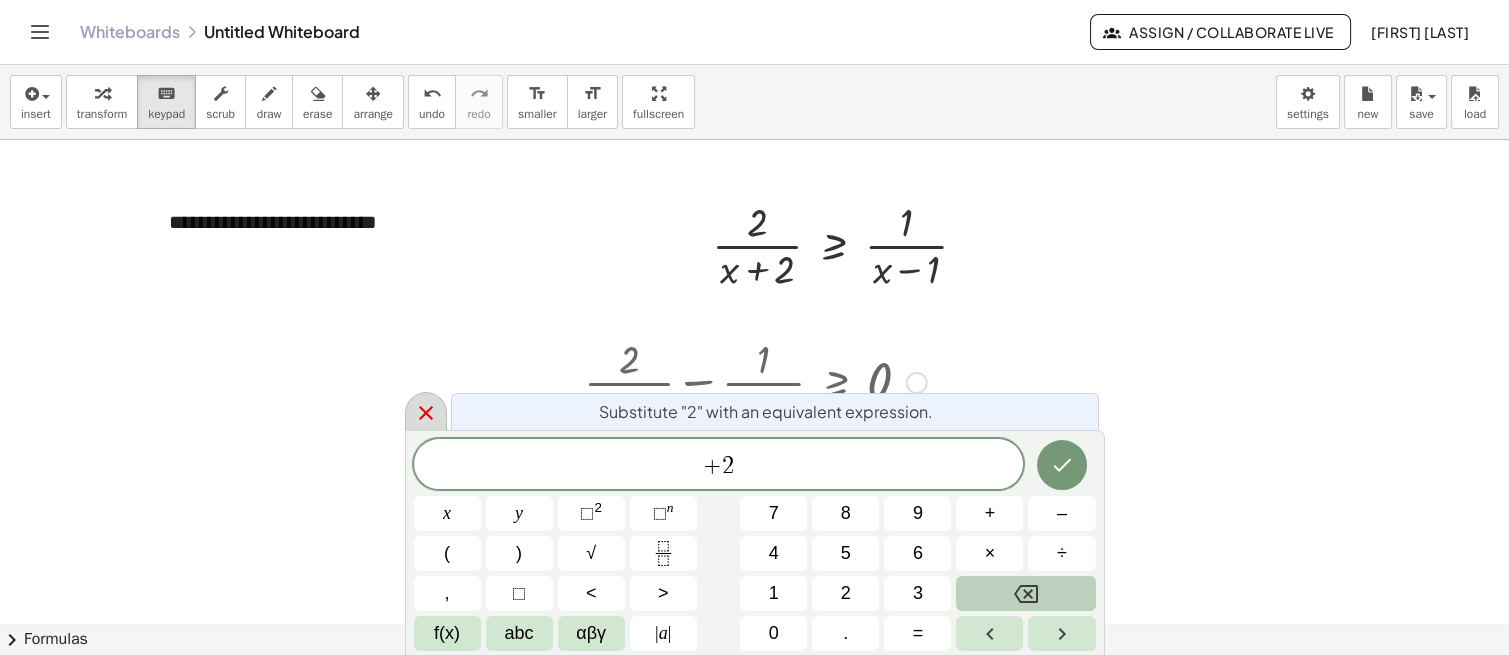 click 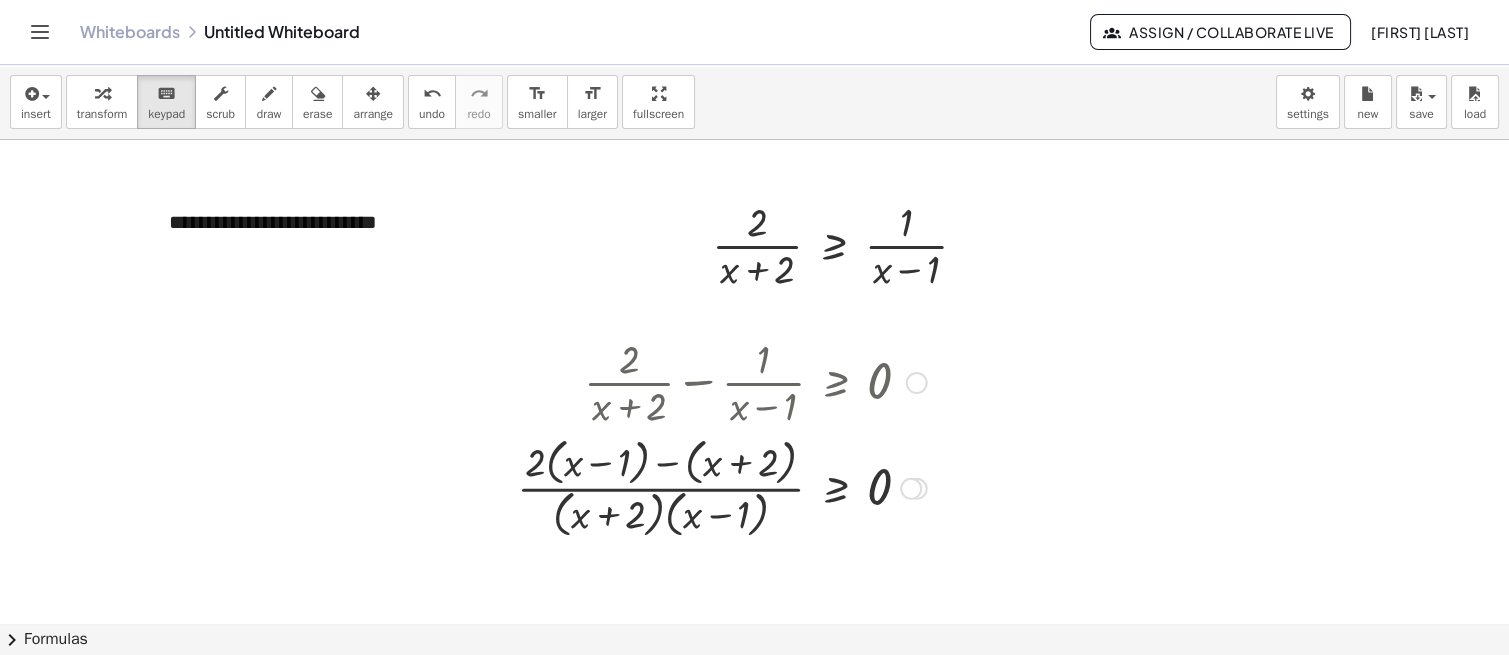drag, startPoint x: 644, startPoint y: 524, endPoint x: 624, endPoint y: 365, distance: 160.25293 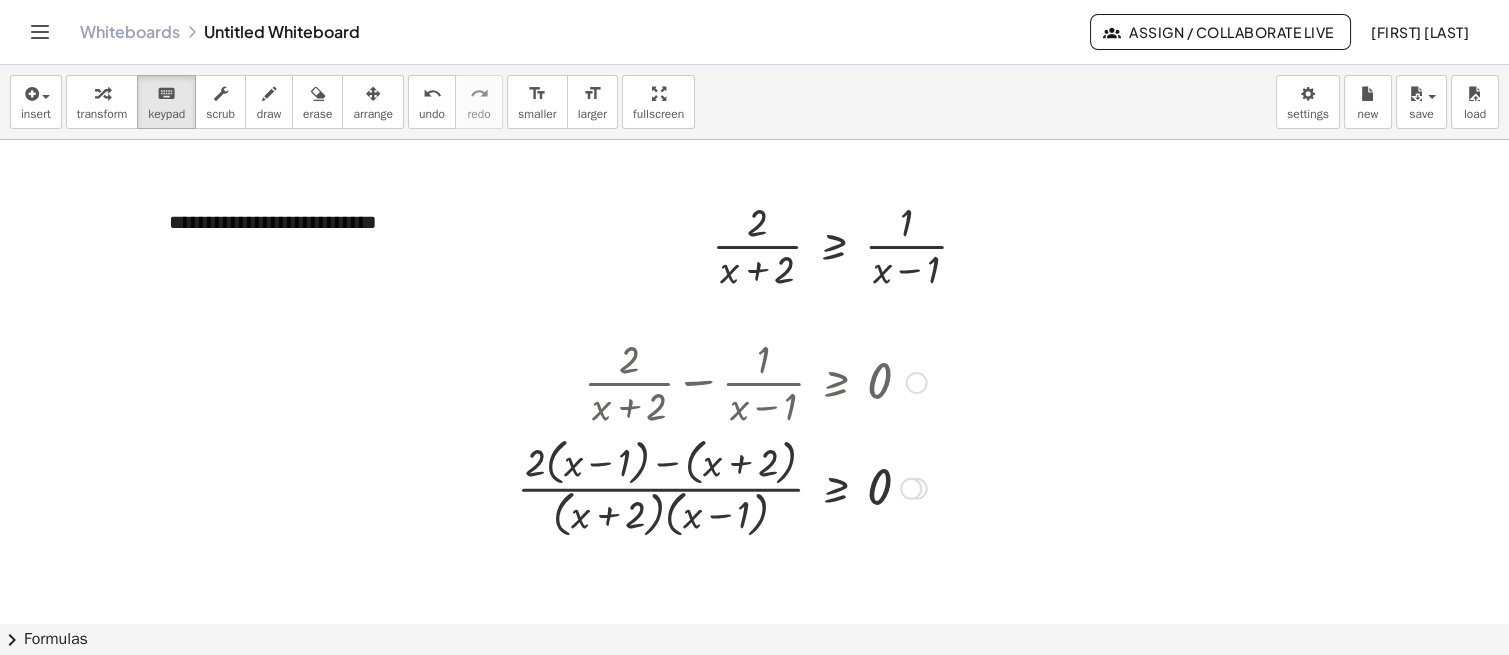 click on "· 2 ≥ 0 · ( + x − 1 ) · ( + x + 2 ) · ( + x − 1 ) ( + x + 2 ) · ( + − )" at bounding box center (836, 489) 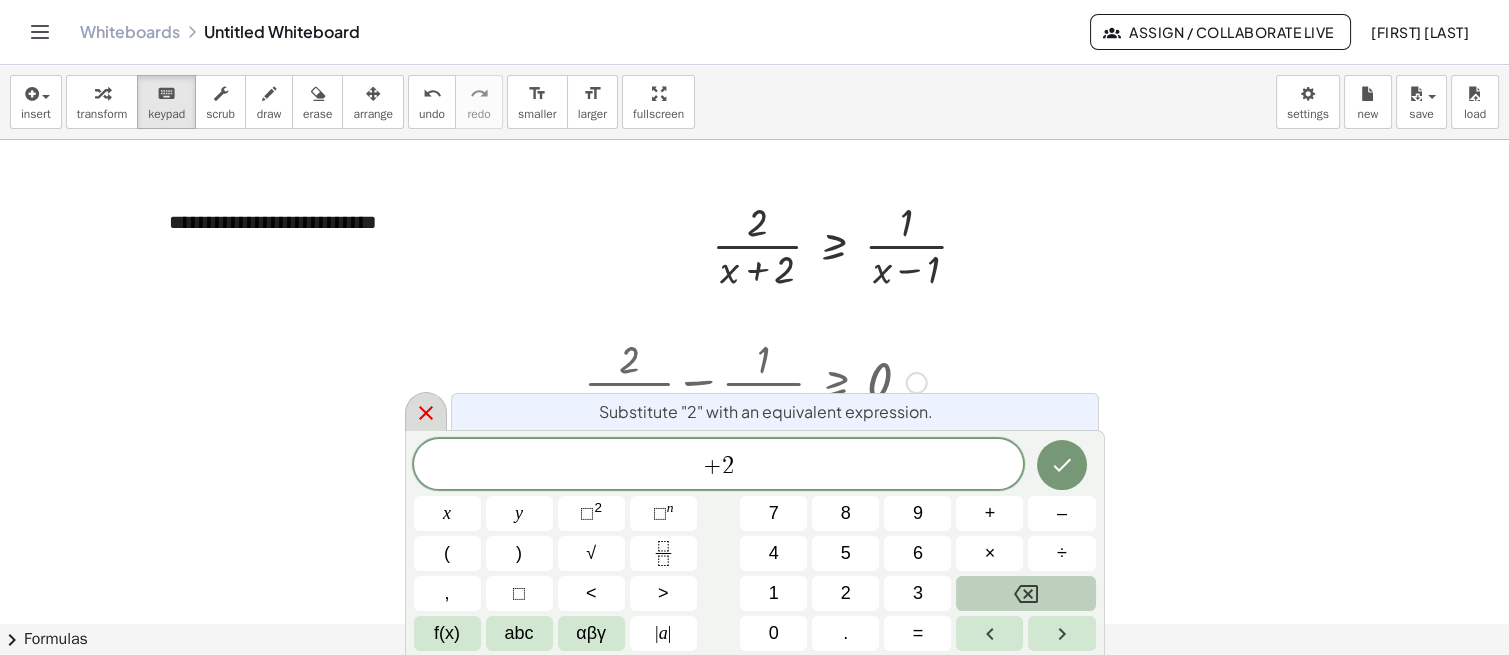 click 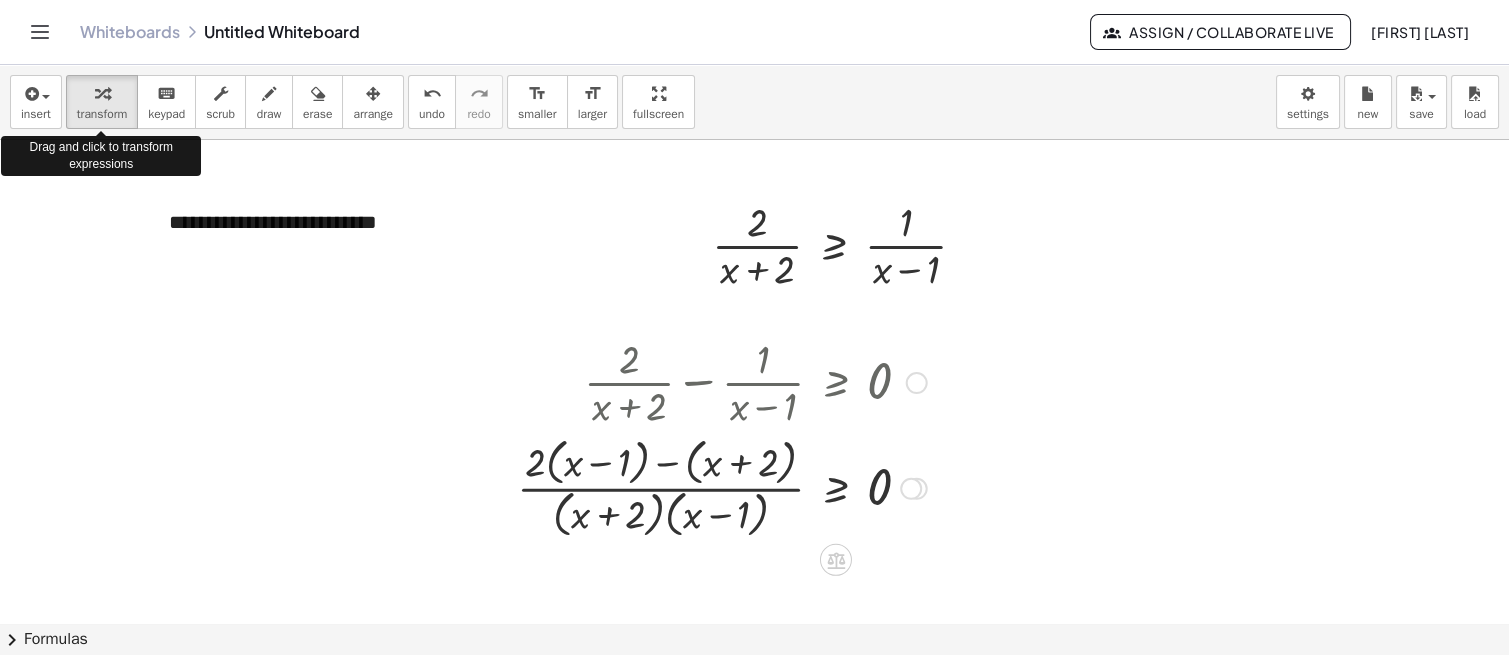 drag, startPoint x: 103, startPoint y: 111, endPoint x: 592, endPoint y: 486, distance: 616.23535 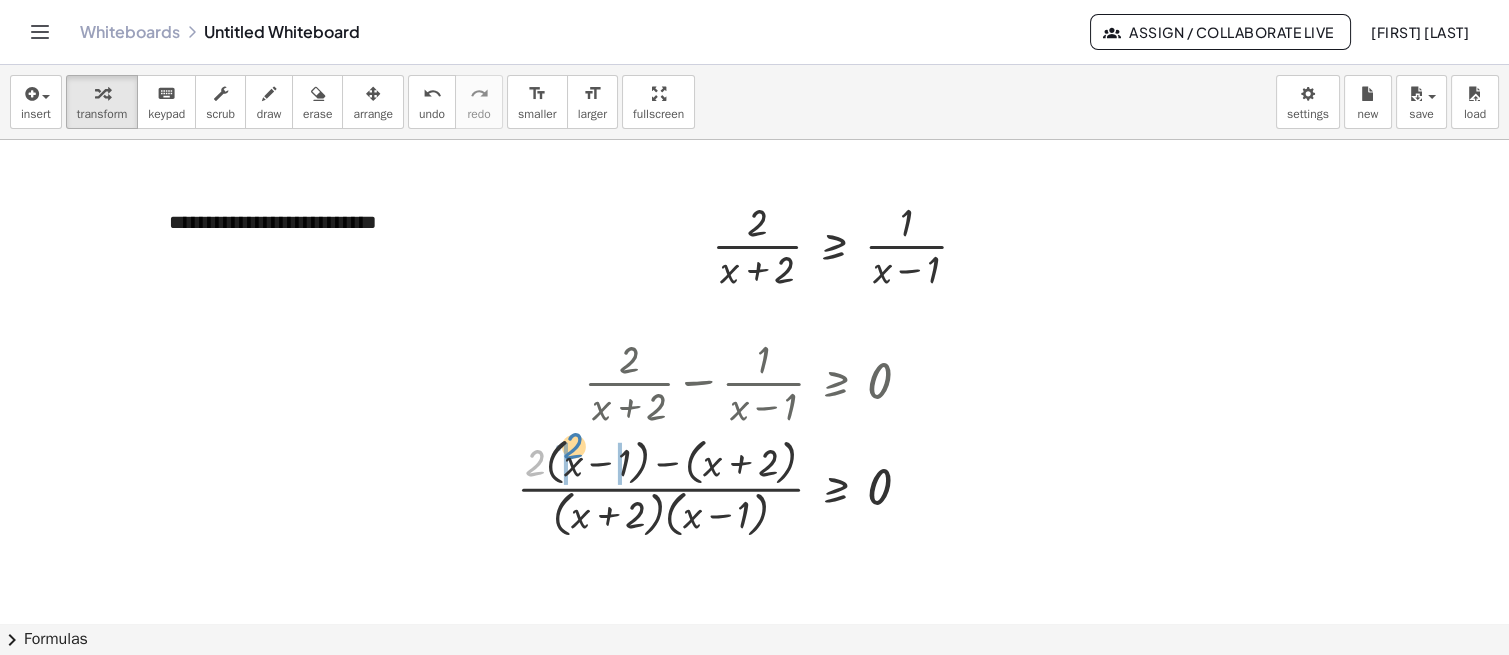 drag, startPoint x: 533, startPoint y: 463, endPoint x: 571, endPoint y: 446, distance: 41.62932 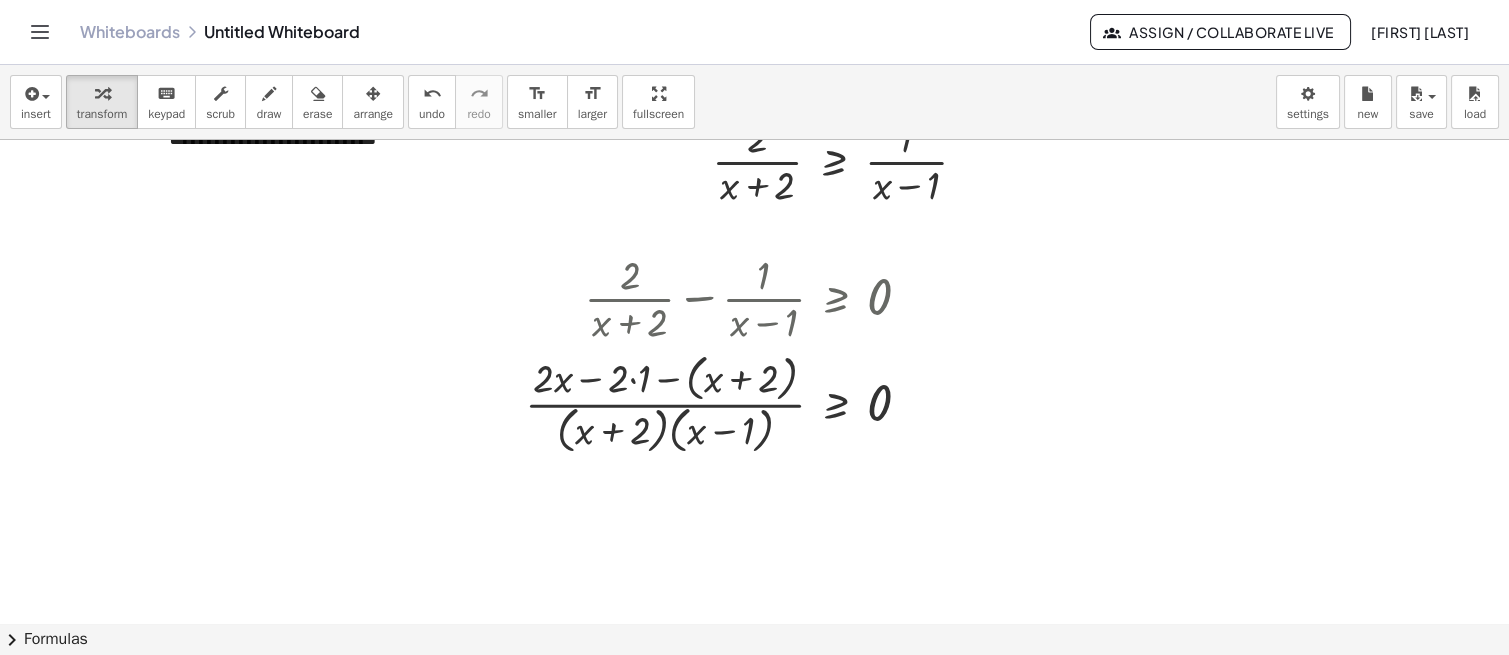 scroll, scrollTop: 85, scrollLeft: 0, axis: vertical 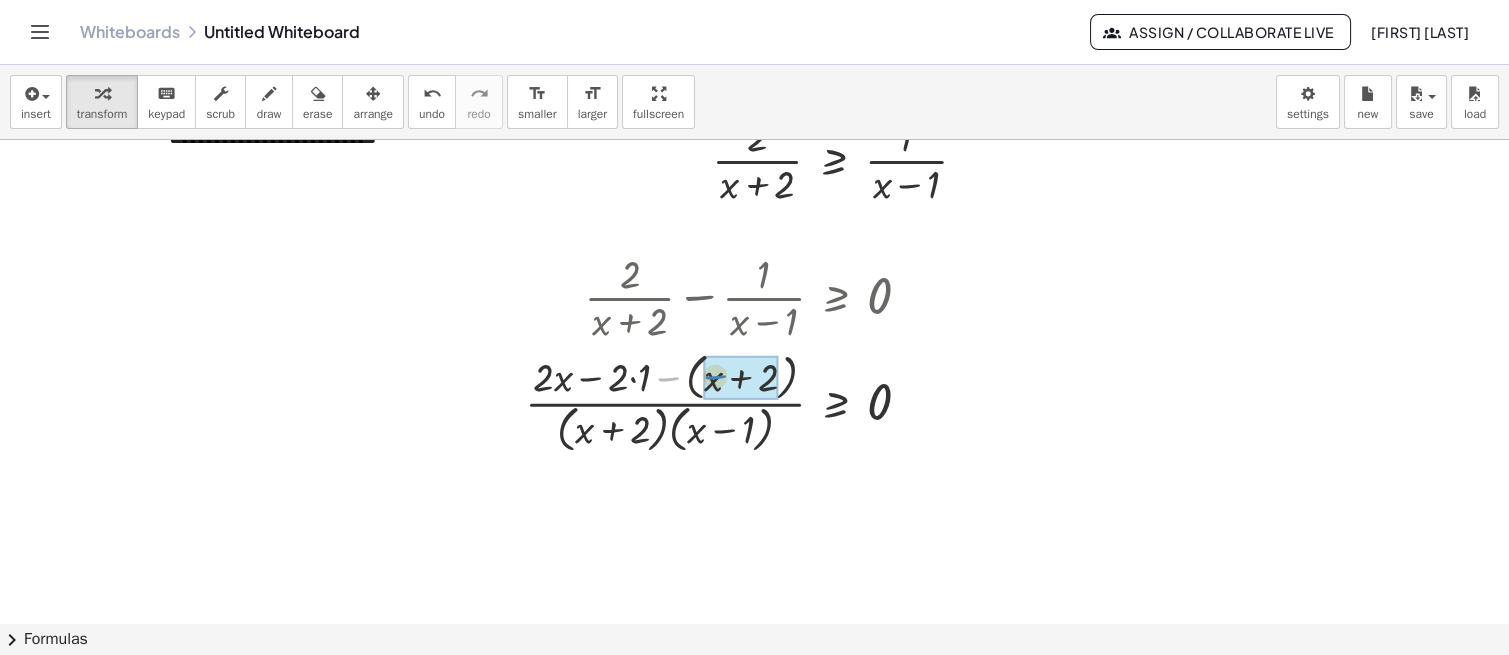 drag, startPoint x: 671, startPoint y: 376, endPoint x: 718, endPoint y: 374, distance: 47.042534 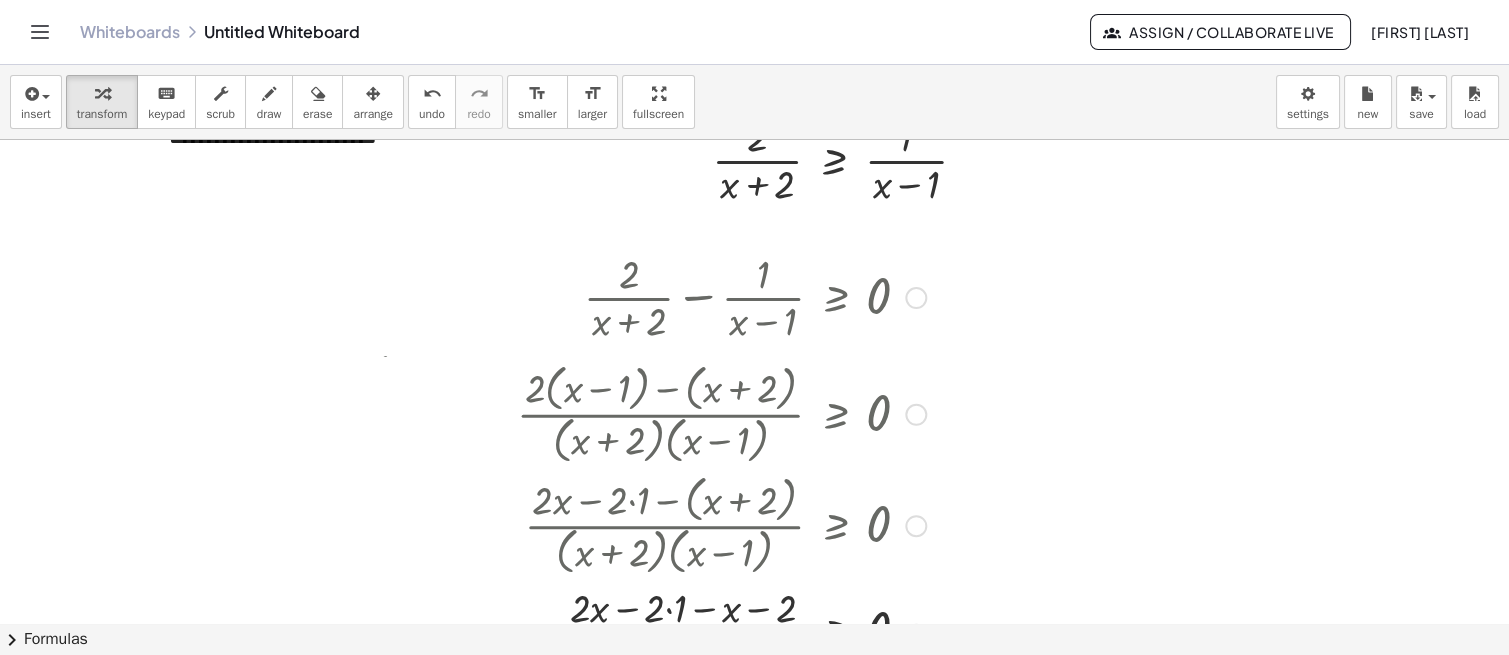 drag, startPoint x: 907, startPoint y: 402, endPoint x: 932, endPoint y: 555, distance: 155.02902 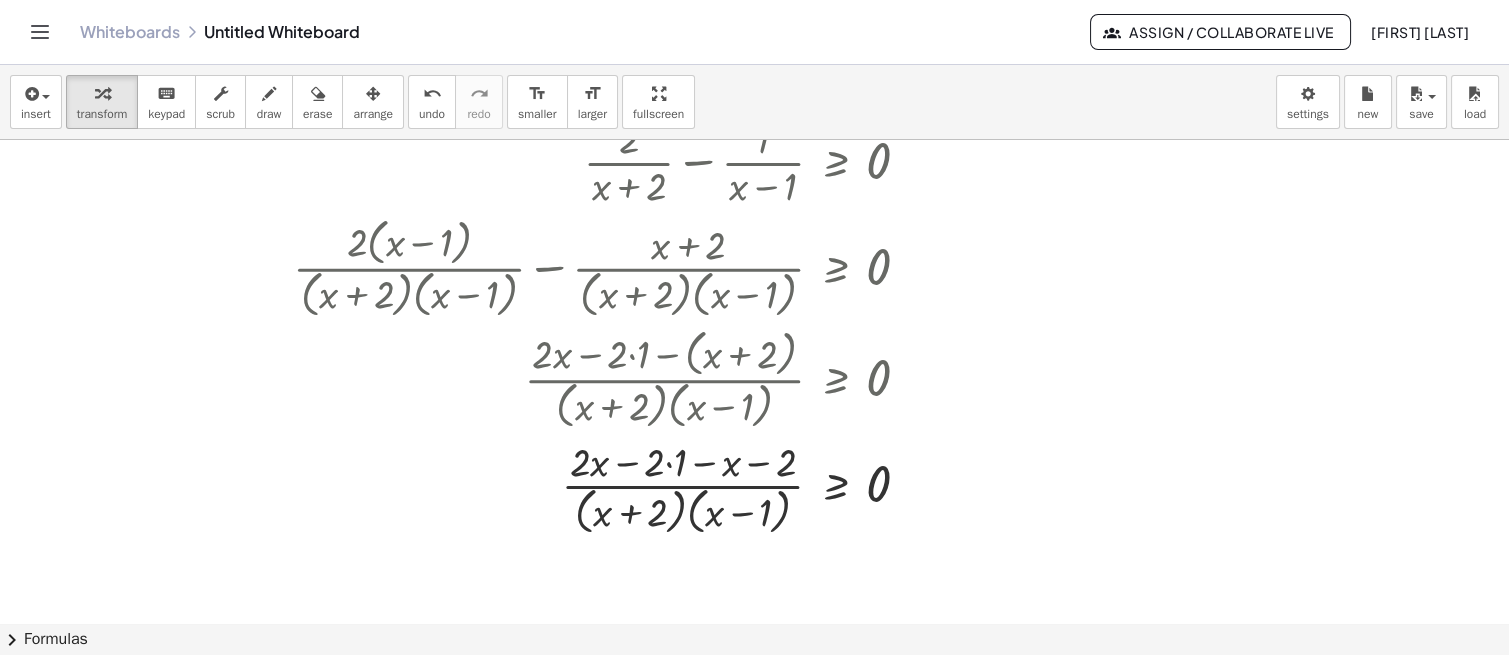 scroll, scrollTop: 222, scrollLeft: 0, axis: vertical 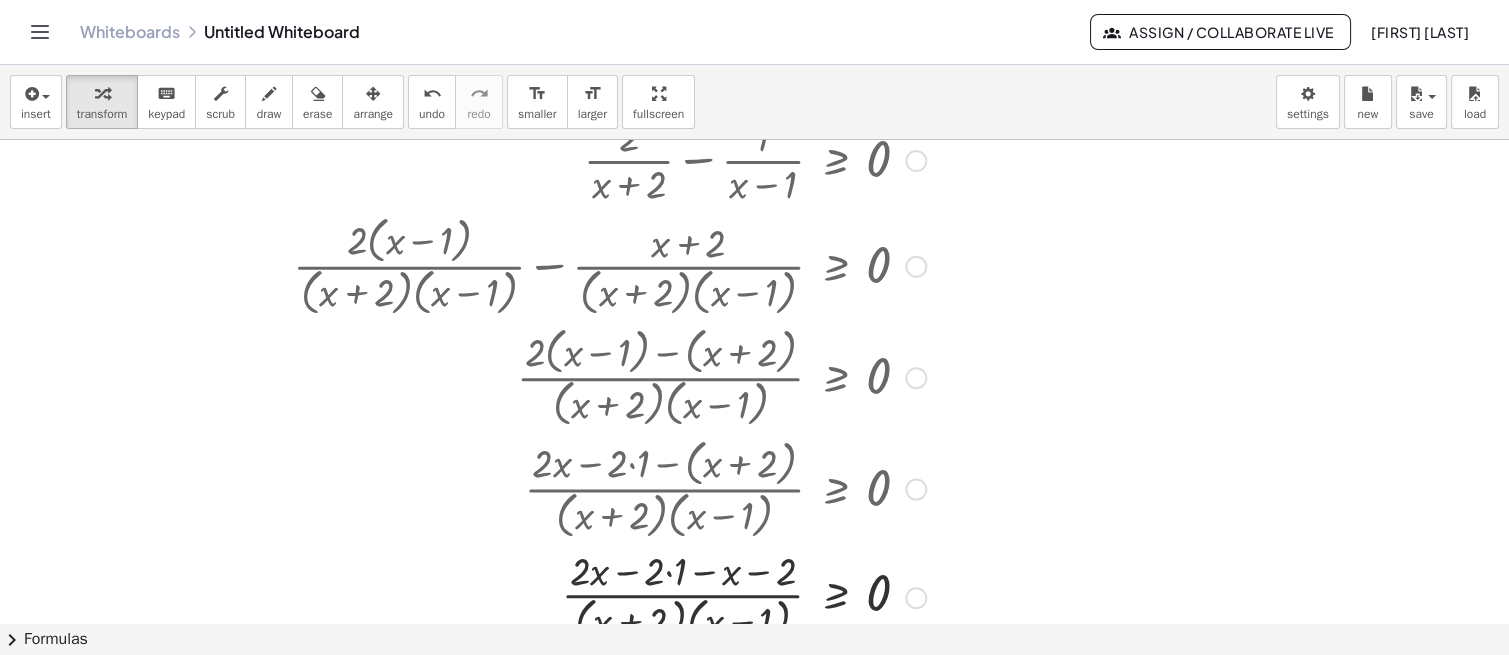 drag, startPoint x: 906, startPoint y: 384, endPoint x: 928, endPoint y: 559, distance: 176.37744 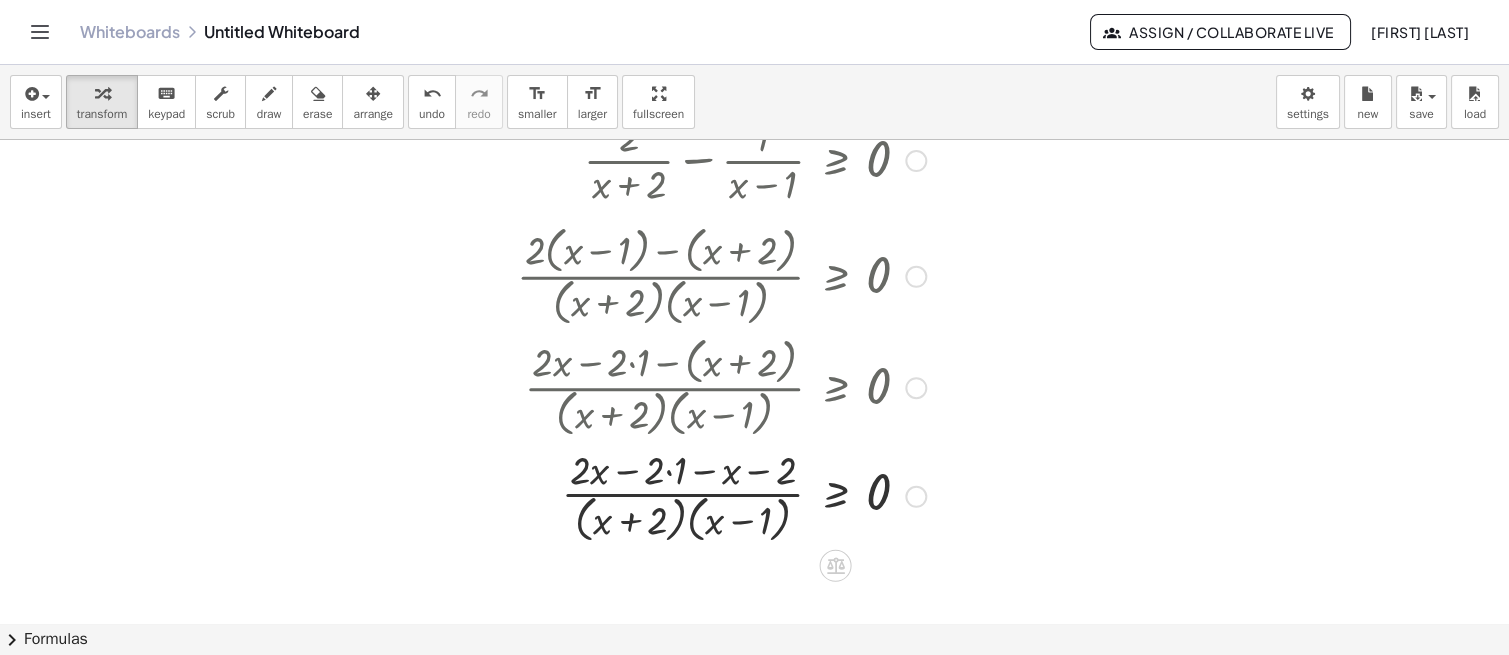 drag, startPoint x: 914, startPoint y: 384, endPoint x: 907, endPoint y: 282, distance: 102.239914 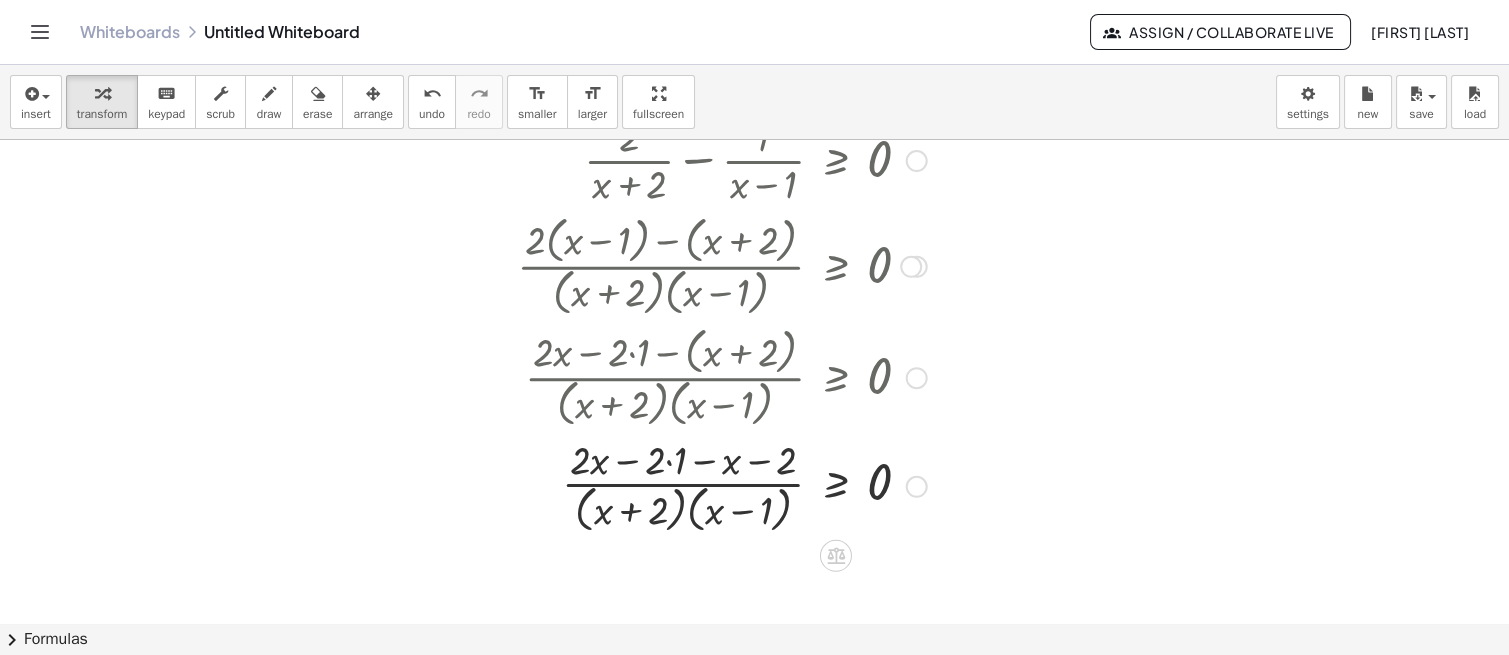 click at bounding box center [722, 485] 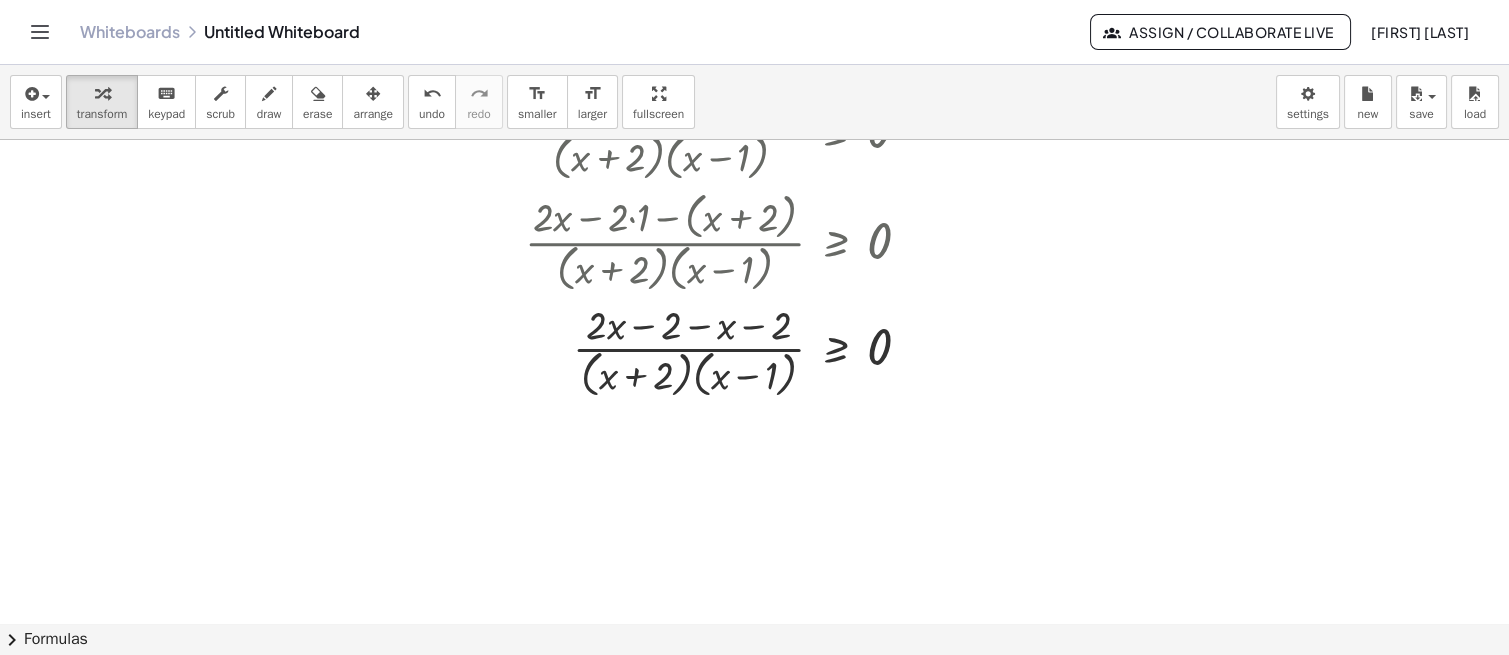 scroll, scrollTop: 361, scrollLeft: 0, axis: vertical 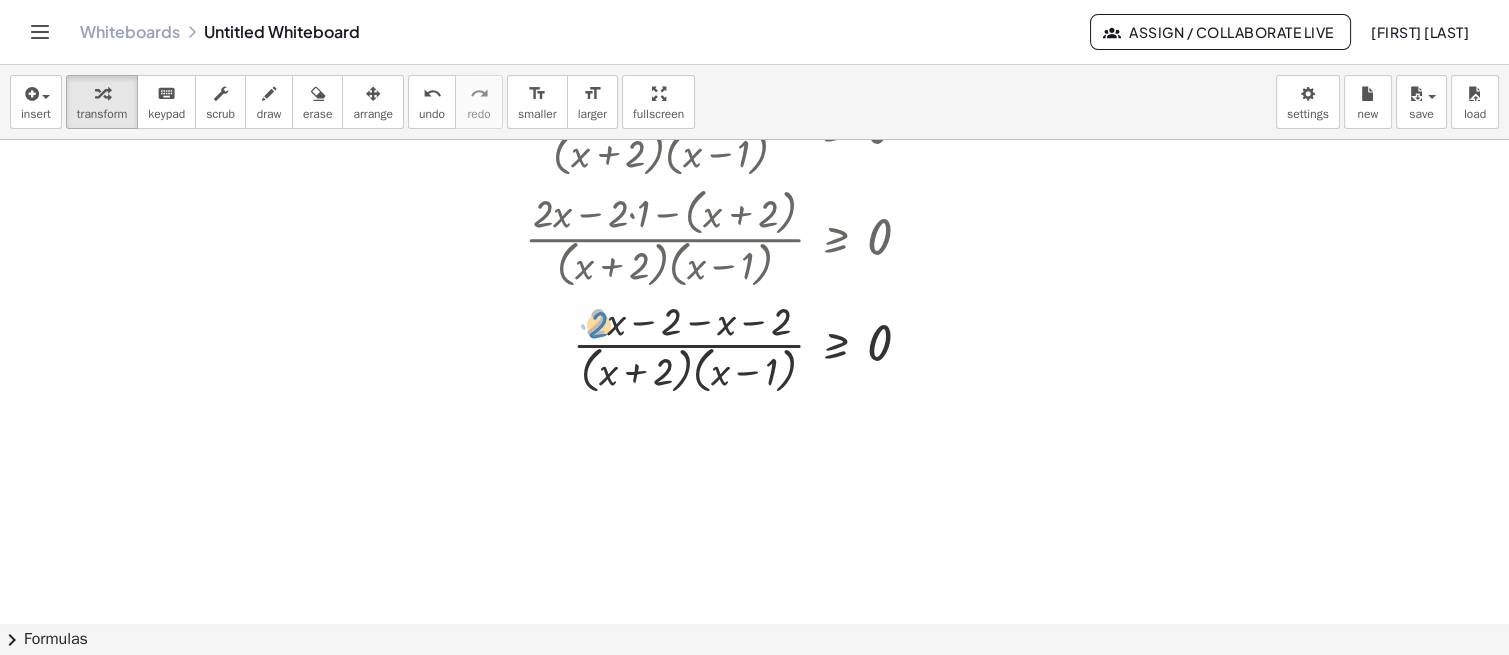 click at bounding box center (722, 346) 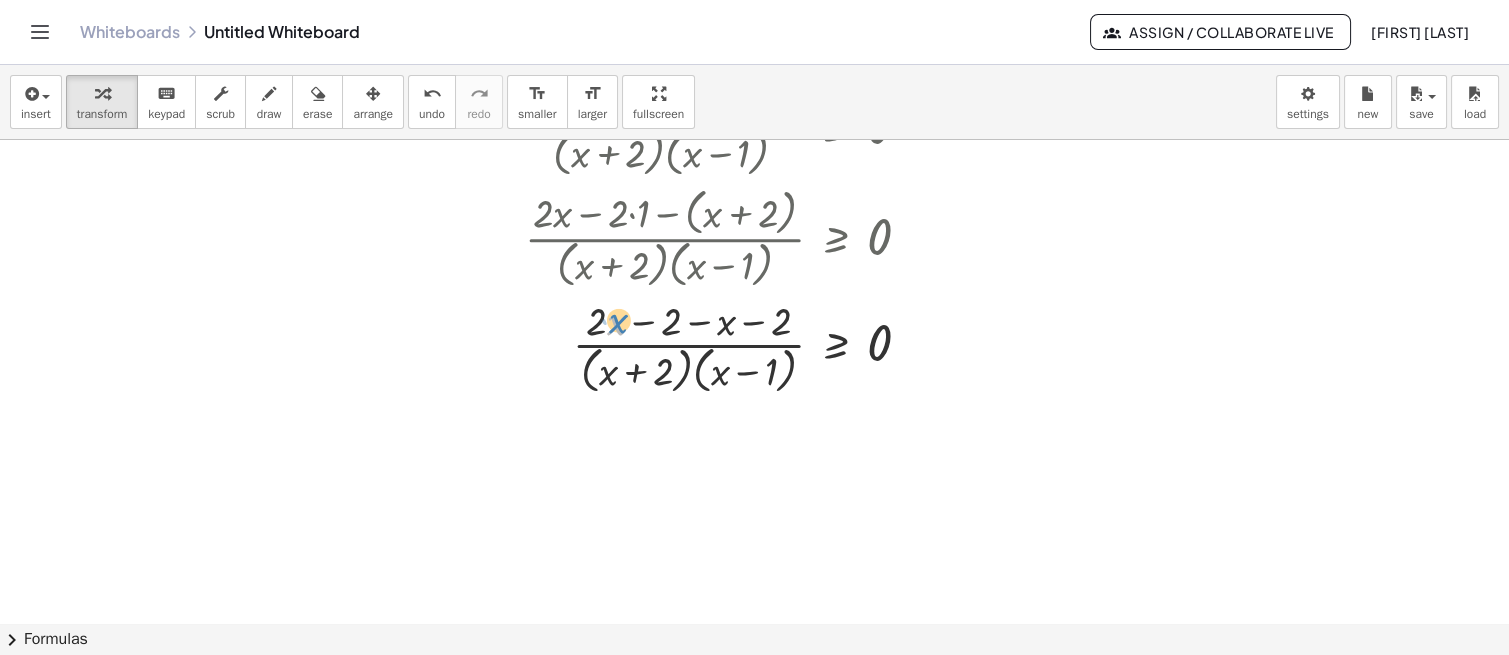 click at bounding box center (722, 346) 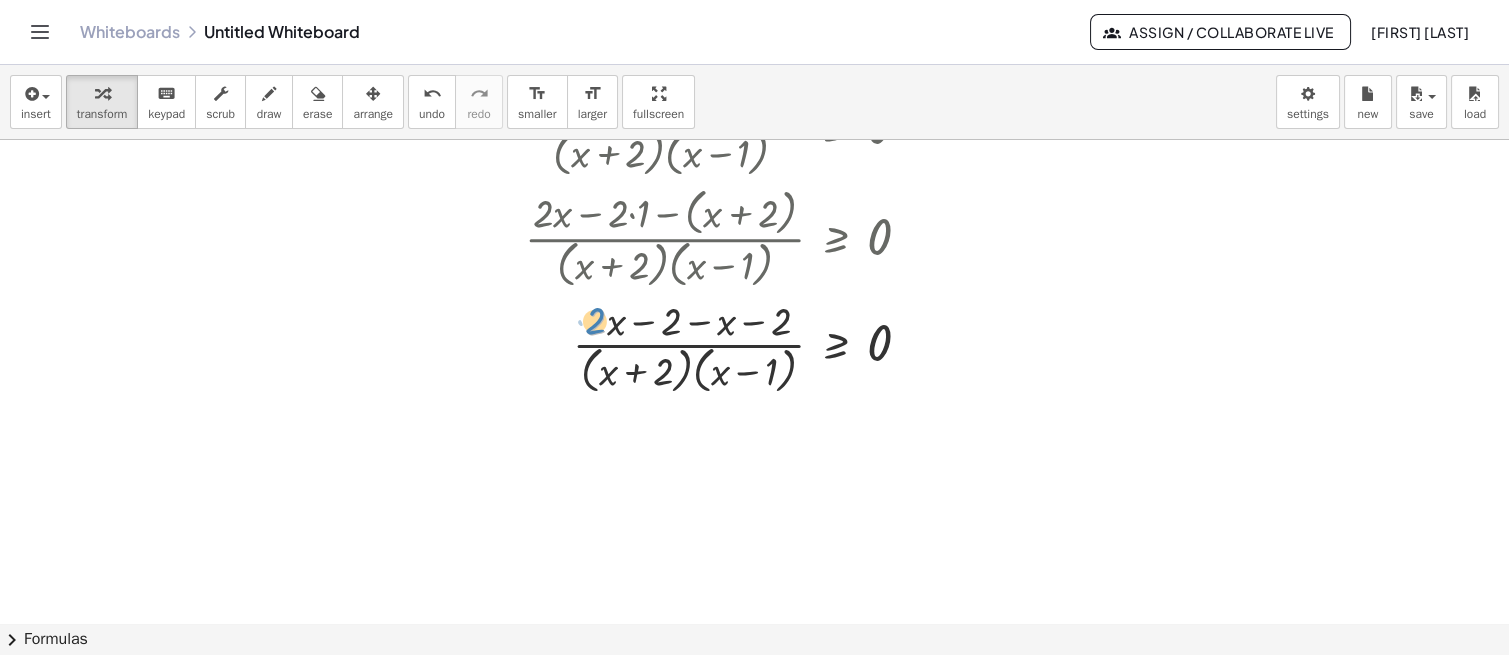 click at bounding box center [722, 346] 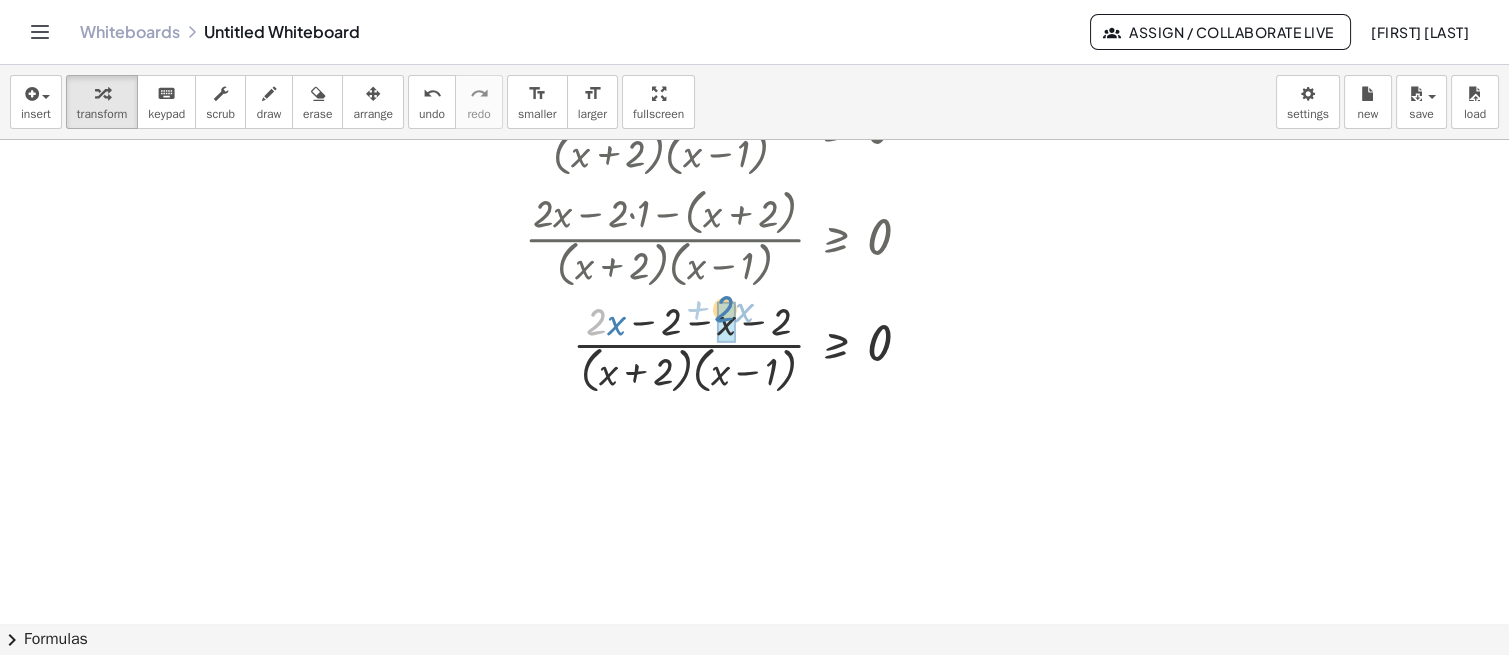 drag, startPoint x: 564, startPoint y: 321, endPoint x: 692, endPoint y: 308, distance: 128.65846 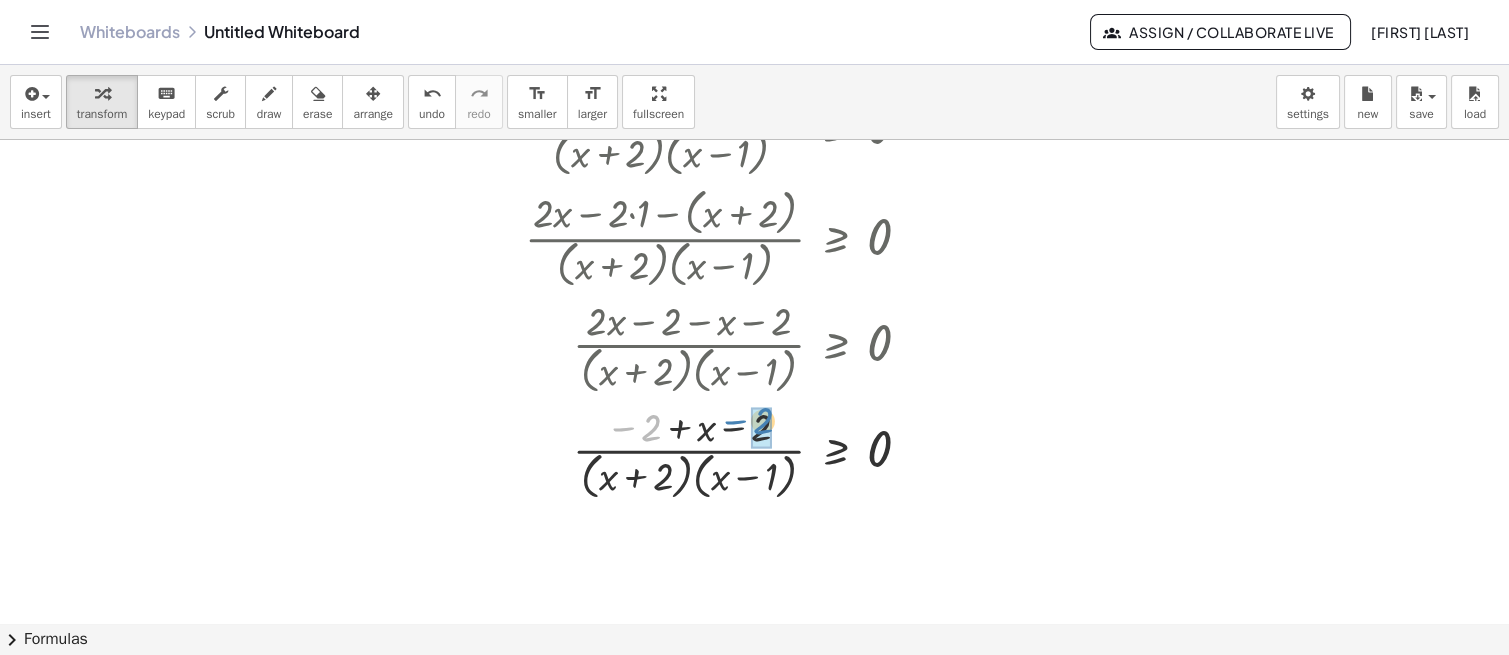 drag, startPoint x: 656, startPoint y: 417, endPoint x: 768, endPoint y: 411, distance: 112.1606 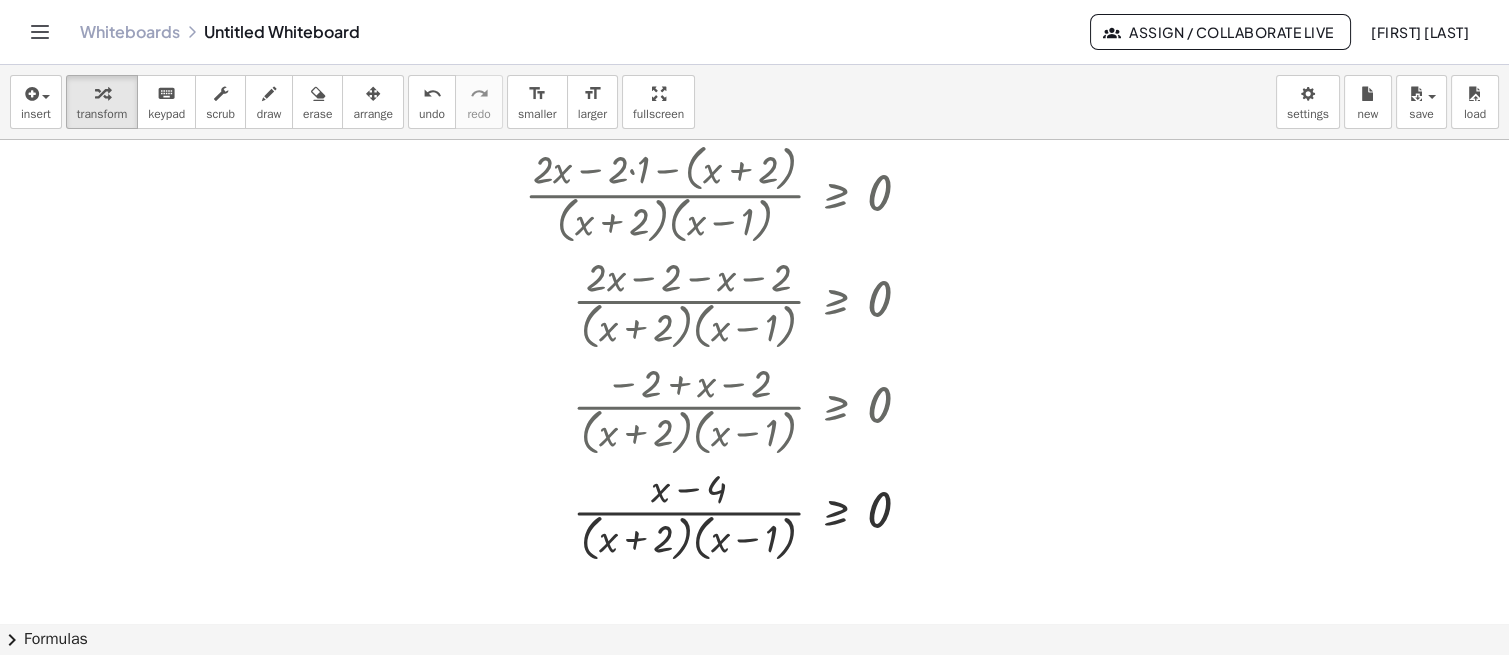 scroll, scrollTop: 450, scrollLeft: 0, axis: vertical 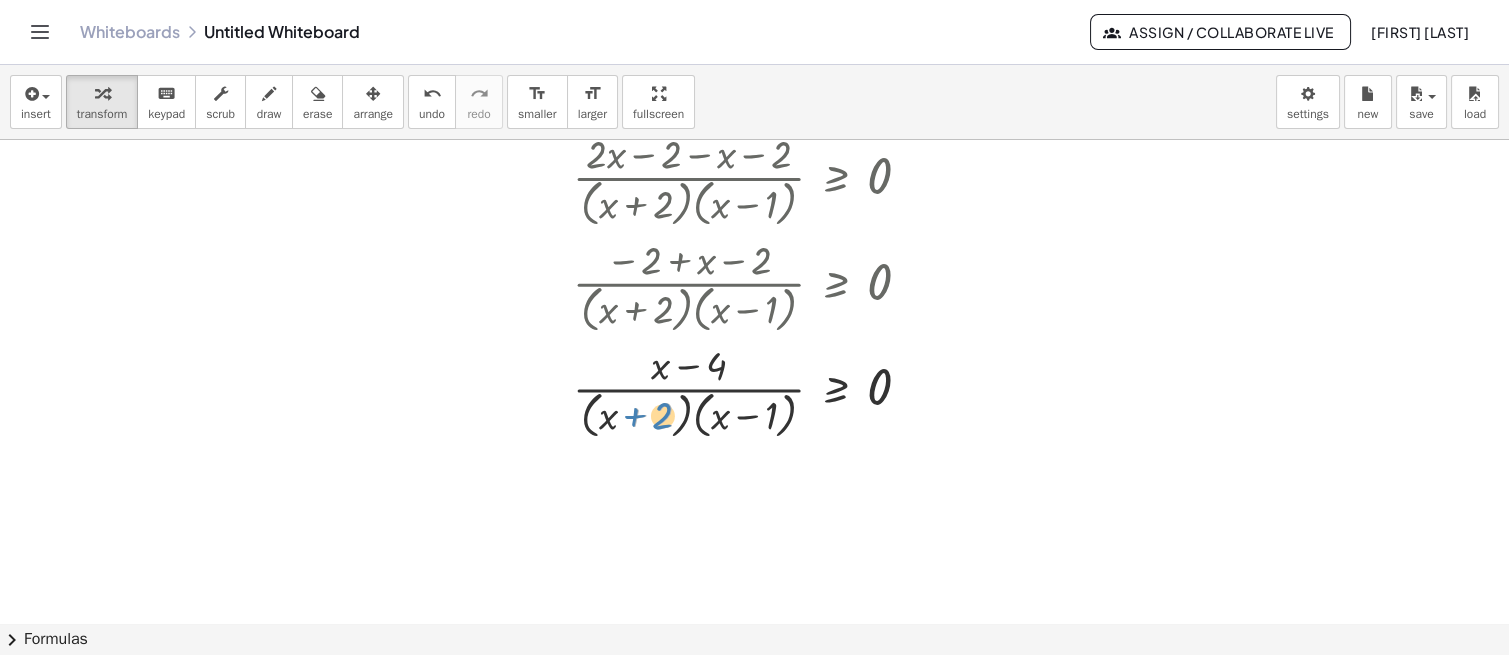 click at bounding box center (722, 390) 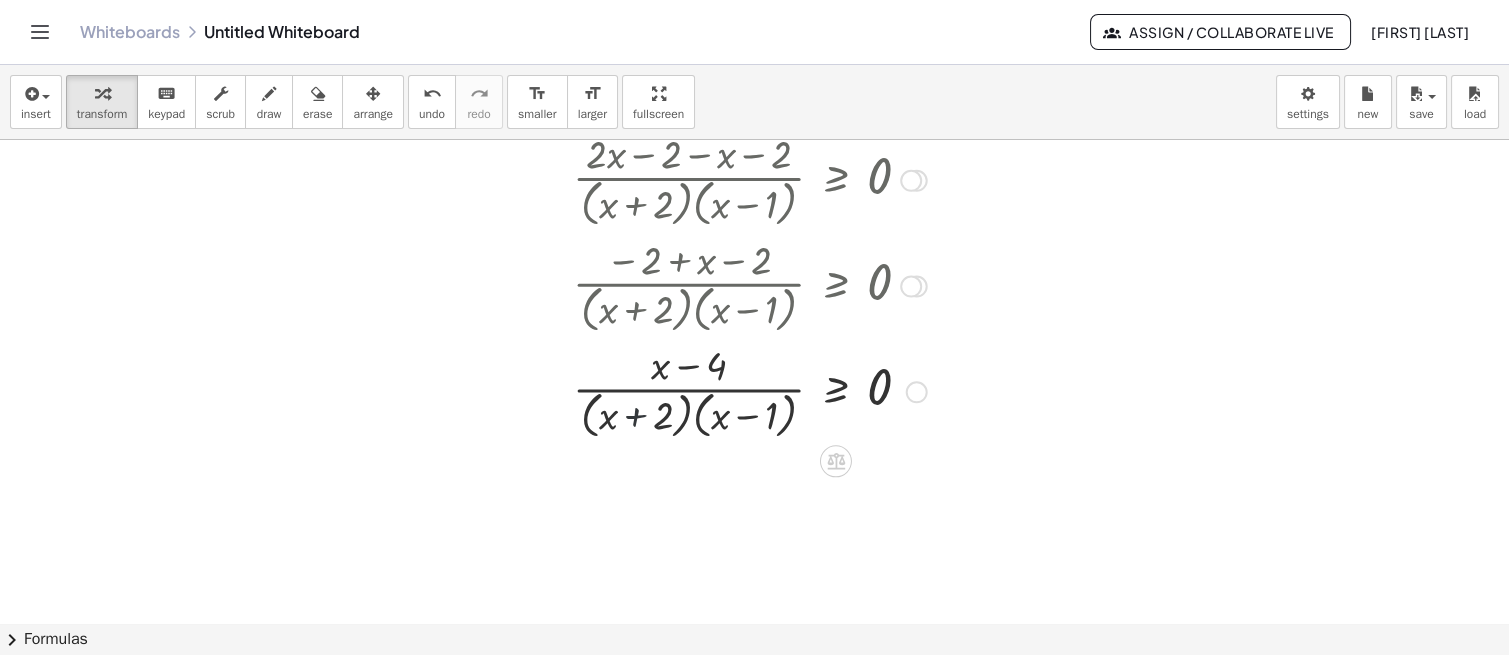 click at bounding box center [722, 390] 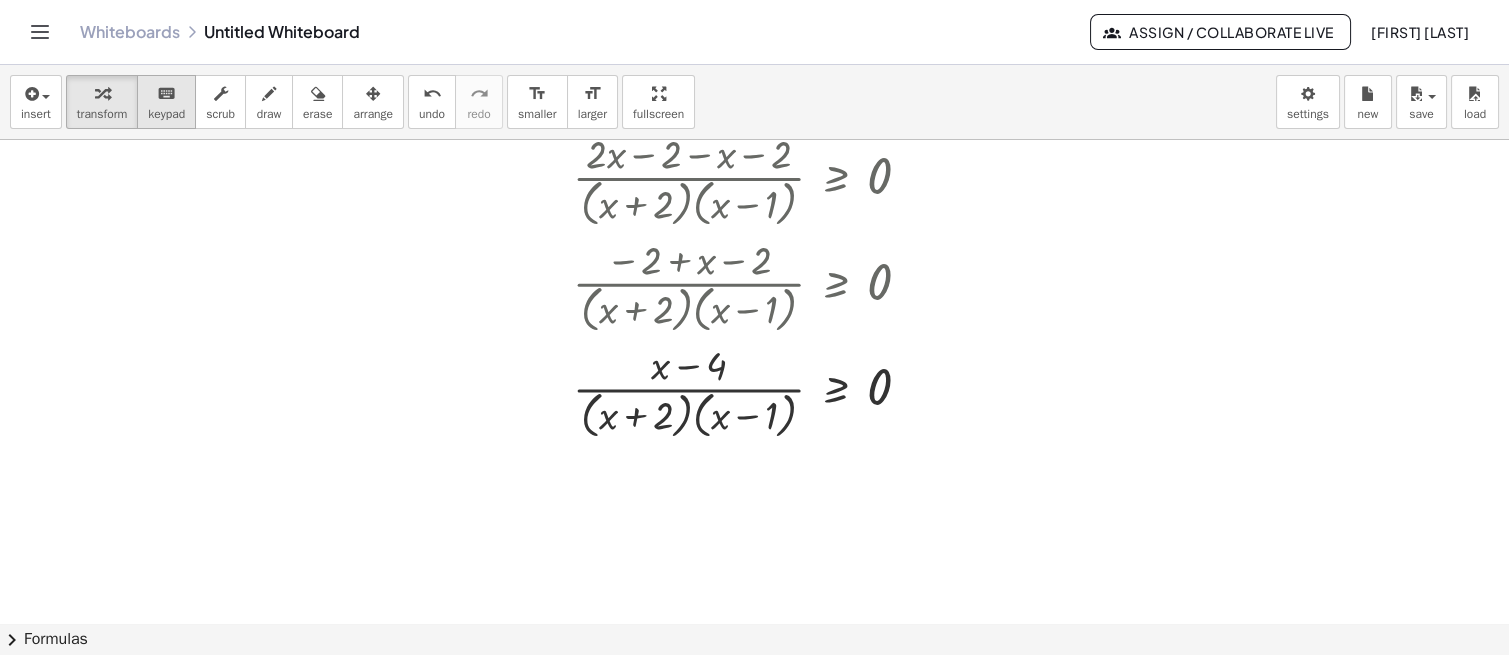 click on "keypad" at bounding box center (166, 114) 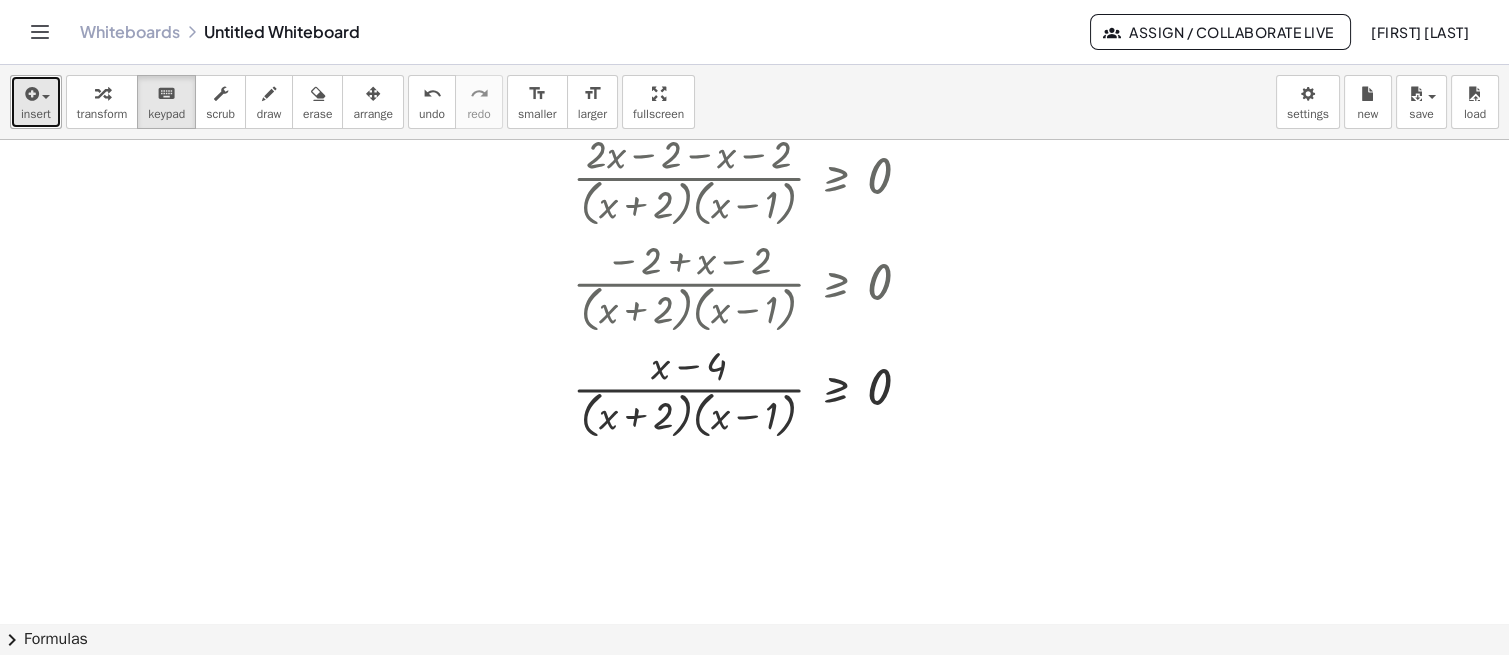 click at bounding box center [36, 93] 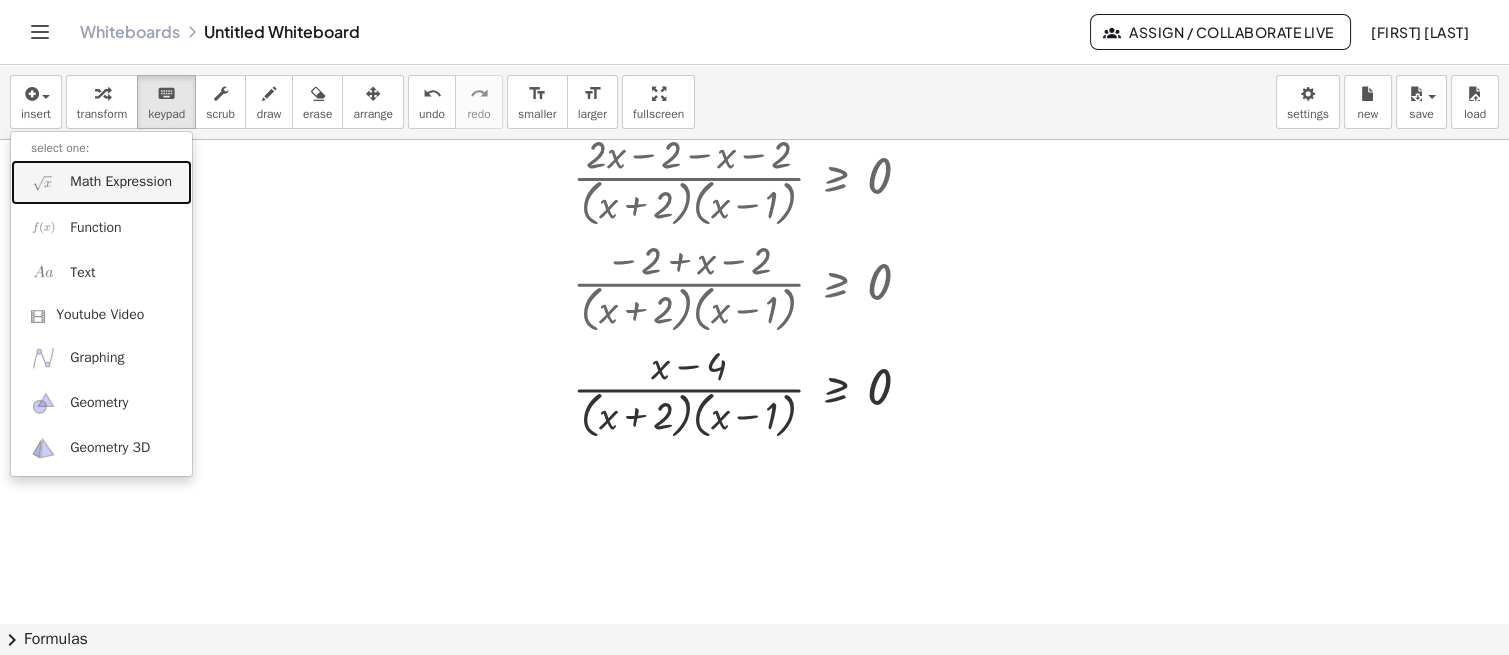 click on "Math Expression" at bounding box center [121, 182] 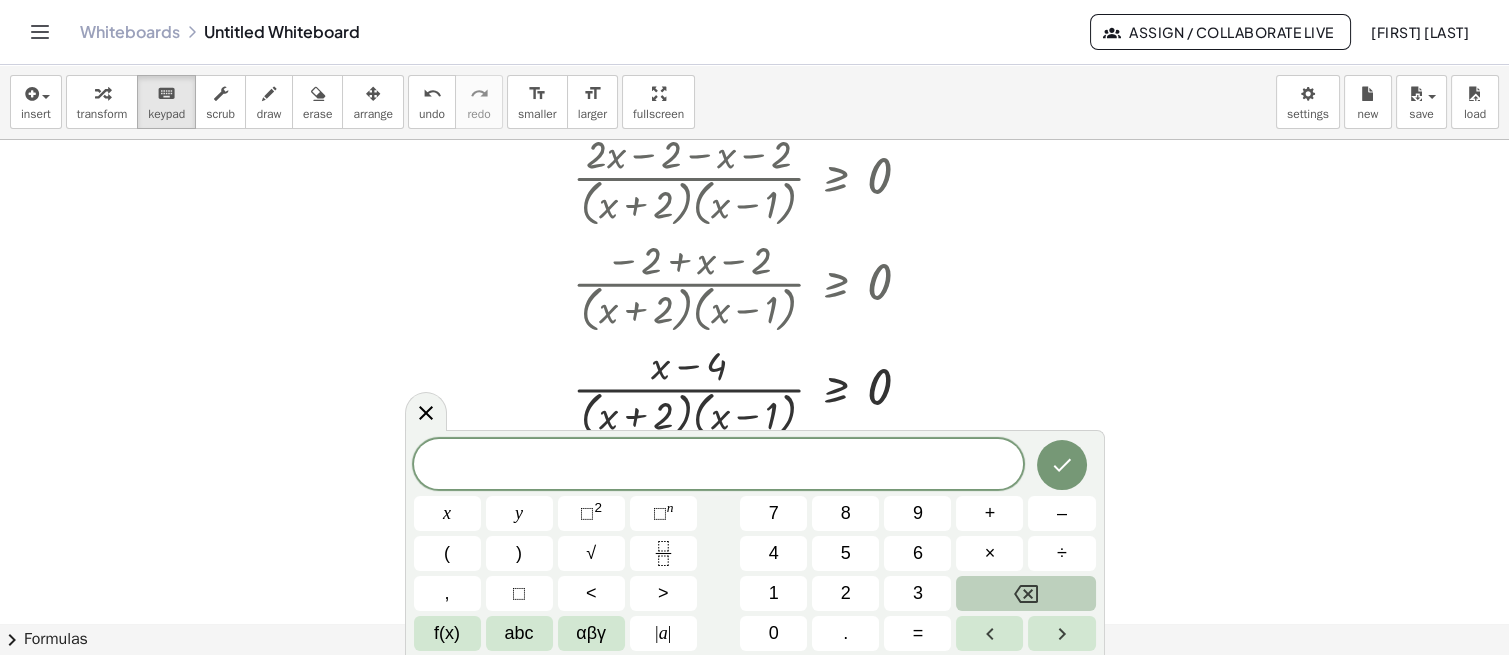 click on "x" at bounding box center [447, 513] 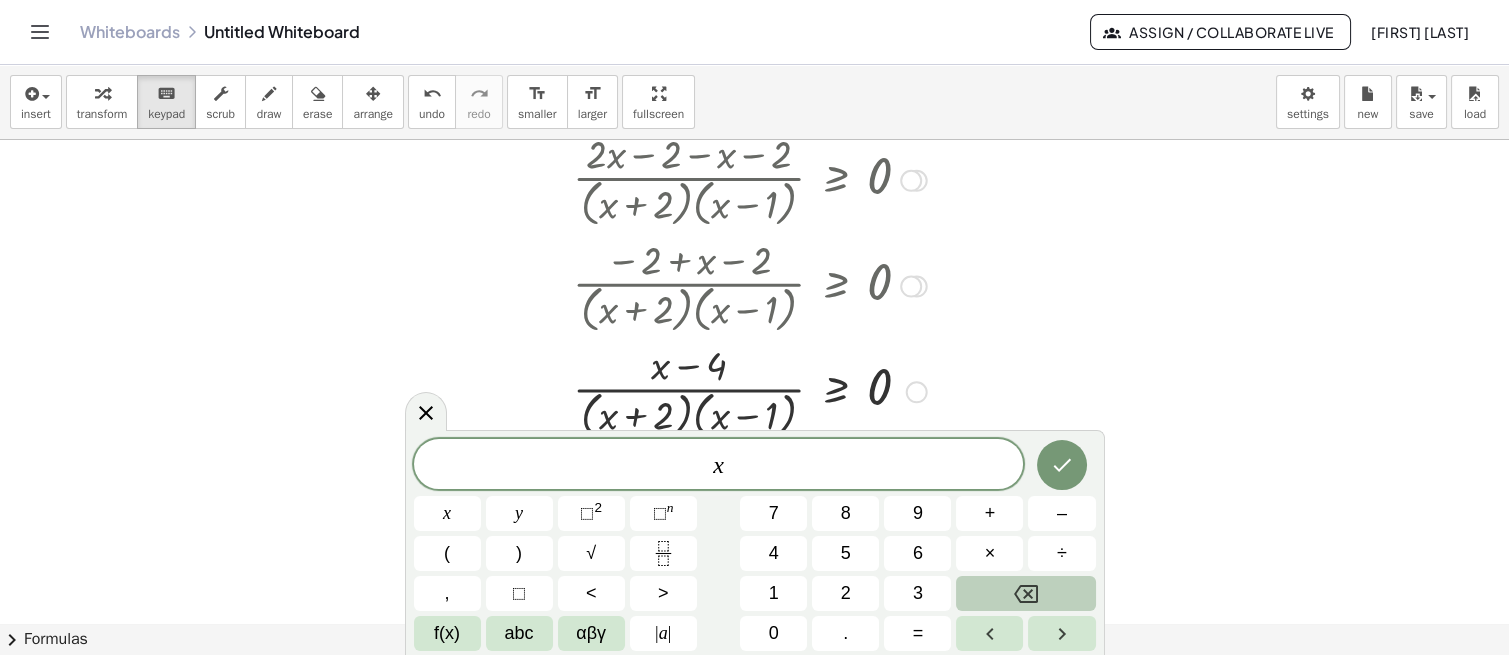 click on "–" at bounding box center [1062, 513] 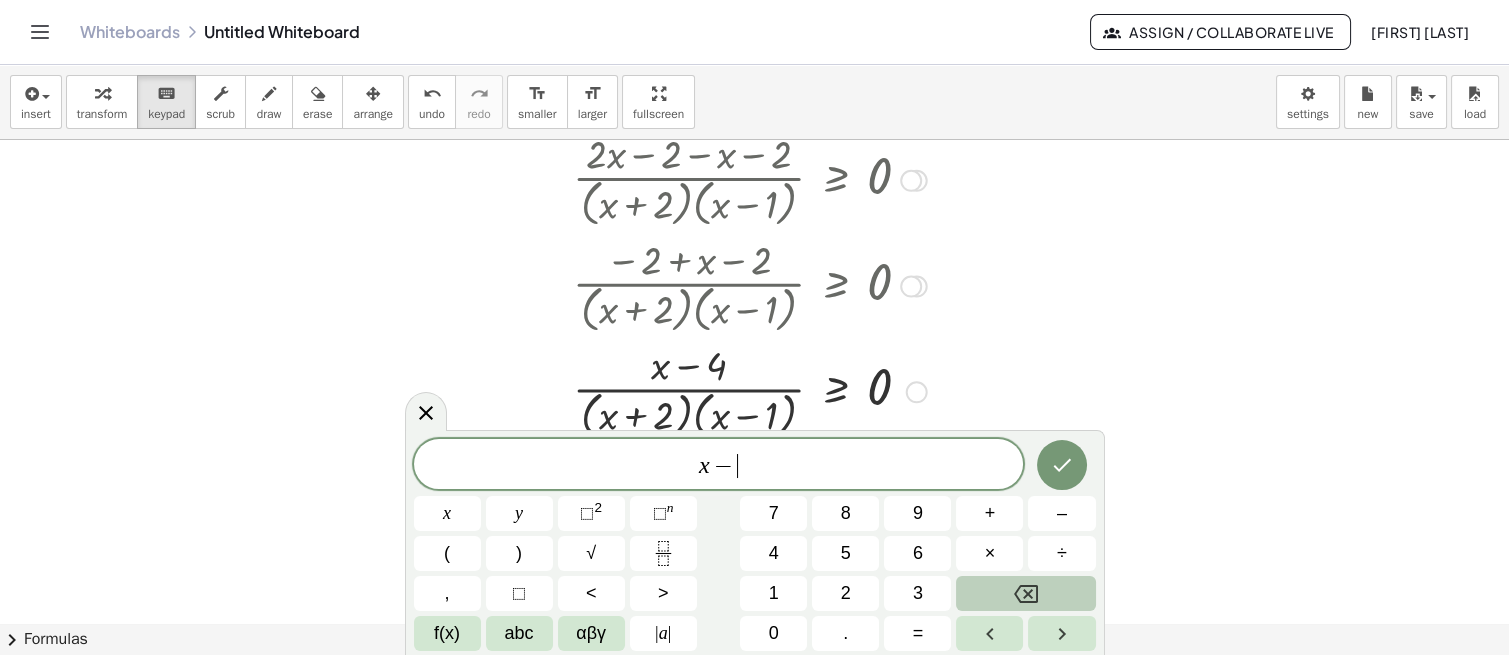 click on "4" at bounding box center (774, 553) 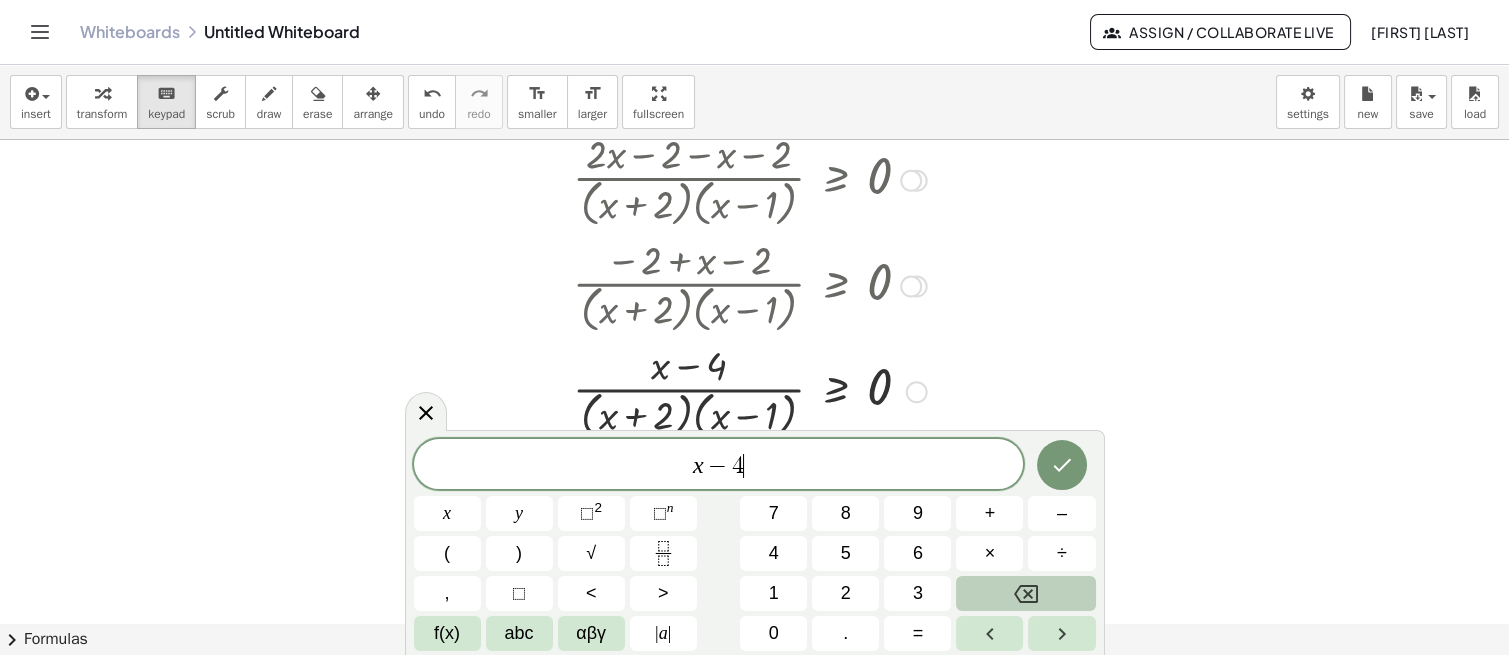 click on "=" at bounding box center [917, 633] 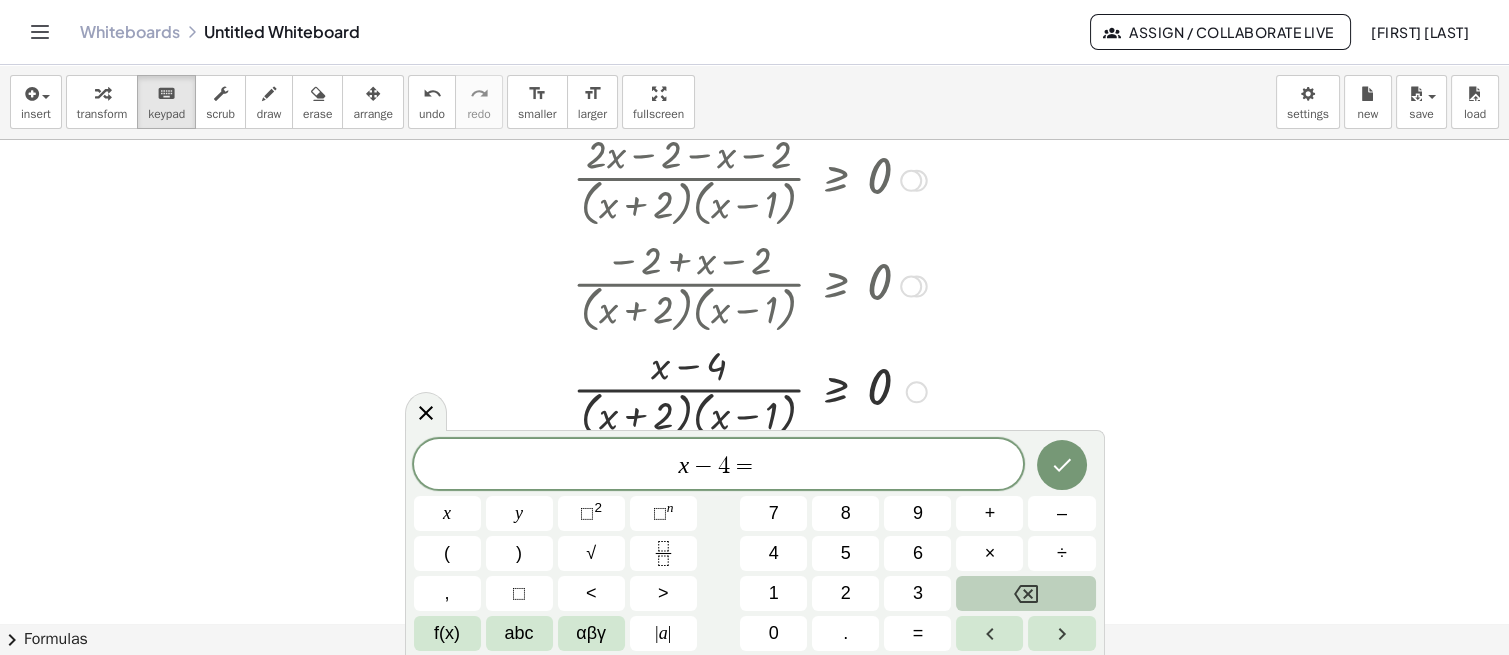 click on "0" at bounding box center [774, 633] 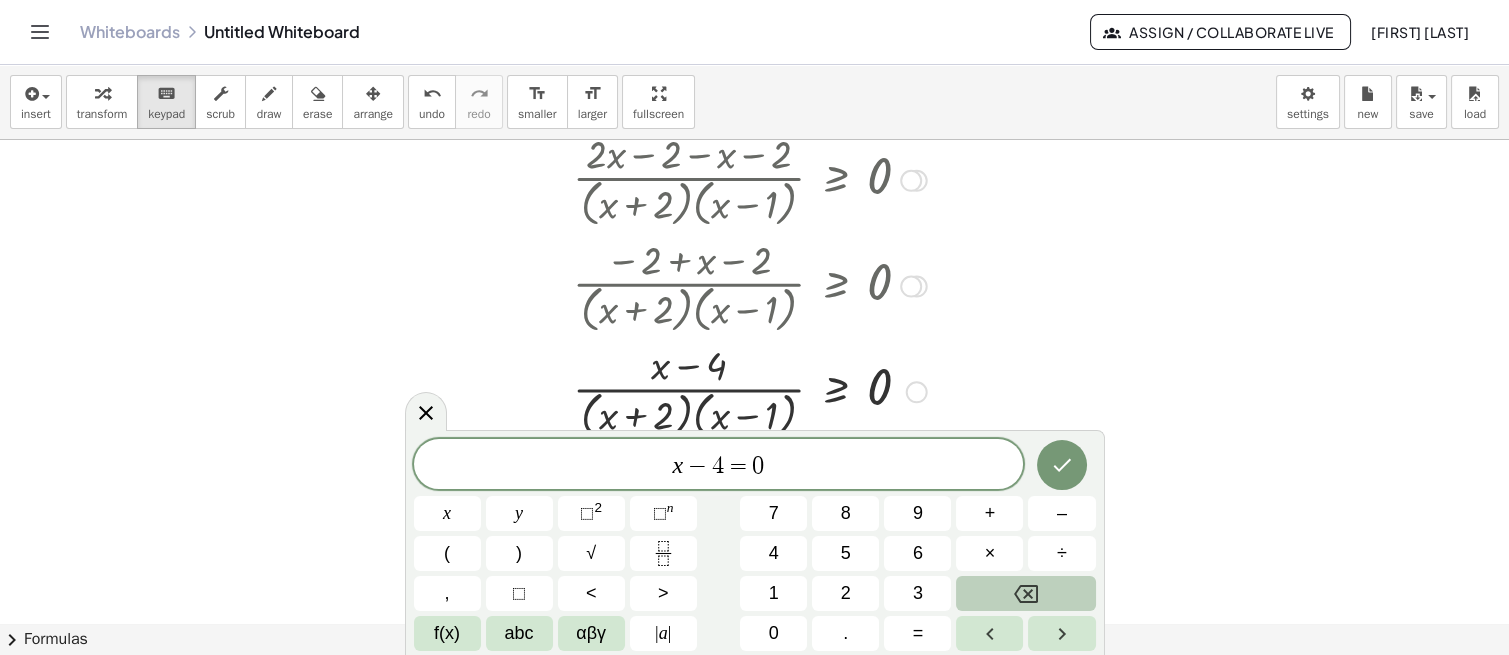 click 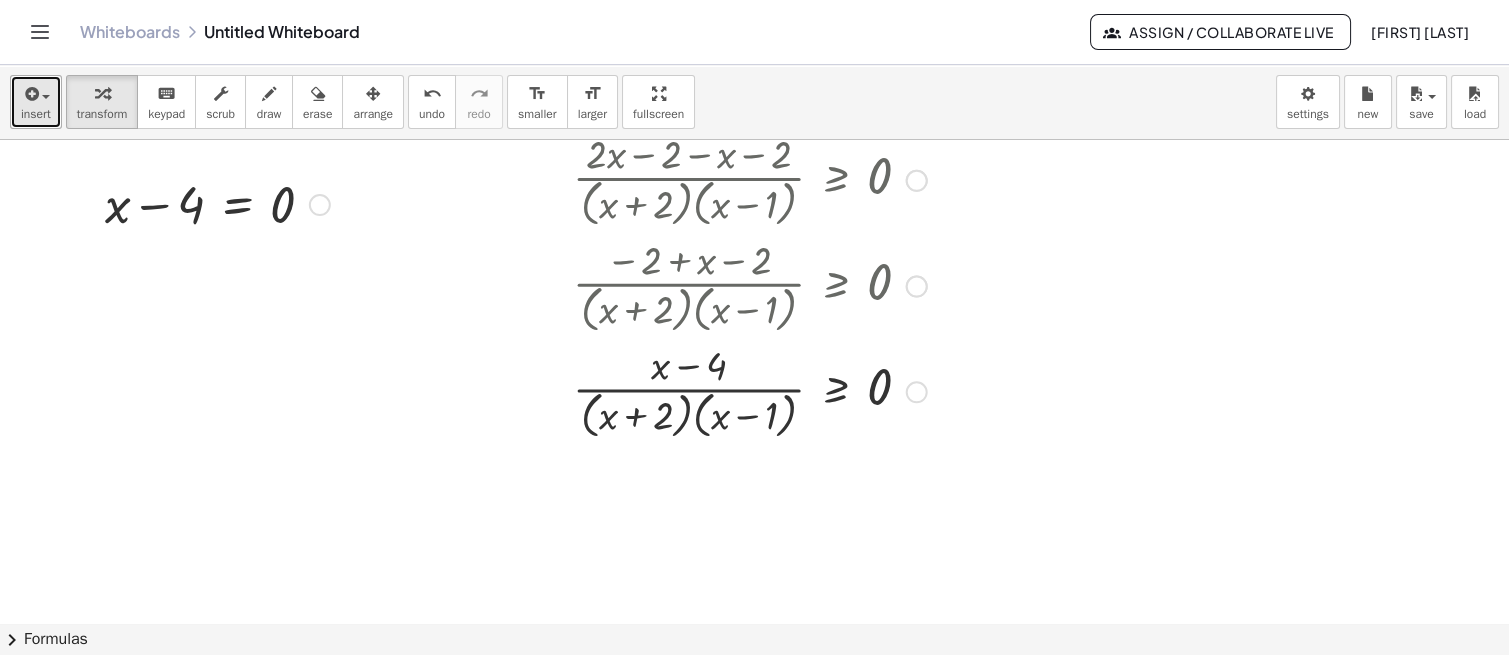 click on "insert" at bounding box center [36, 114] 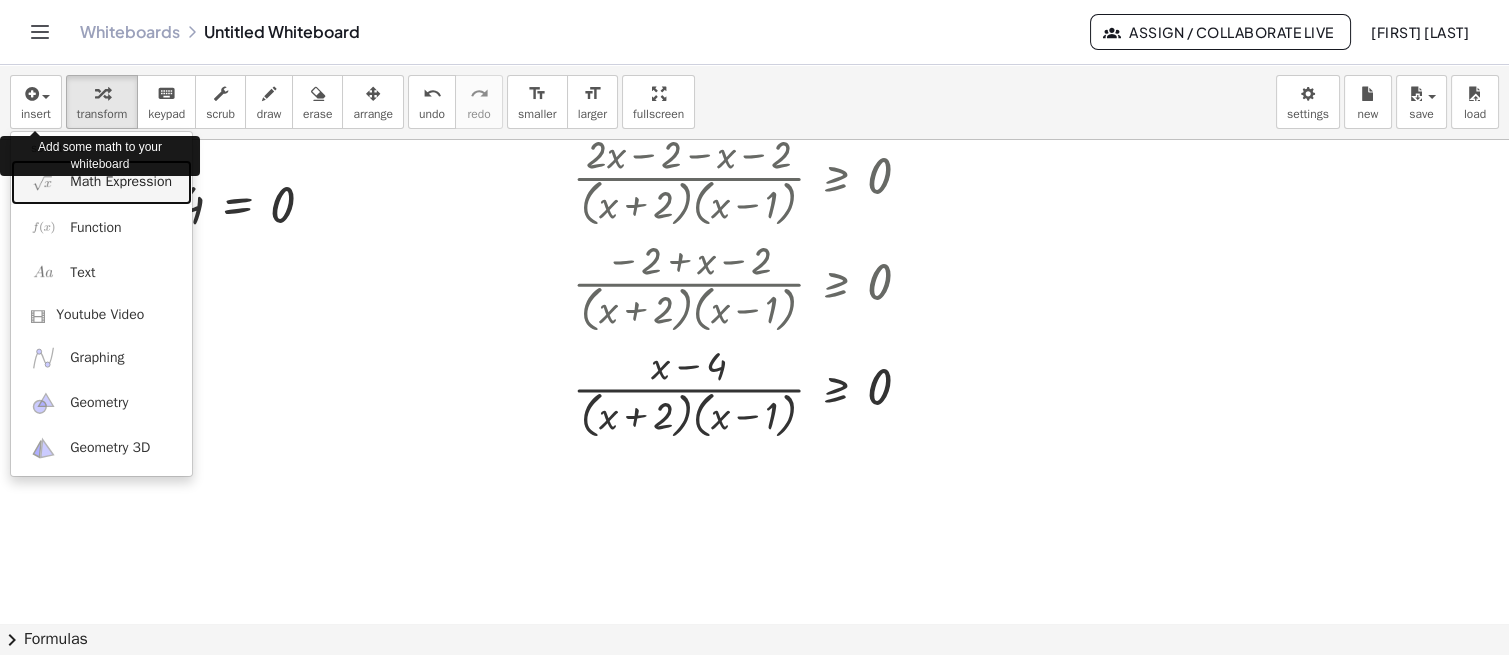 click on "Math Expression" at bounding box center (101, 182) 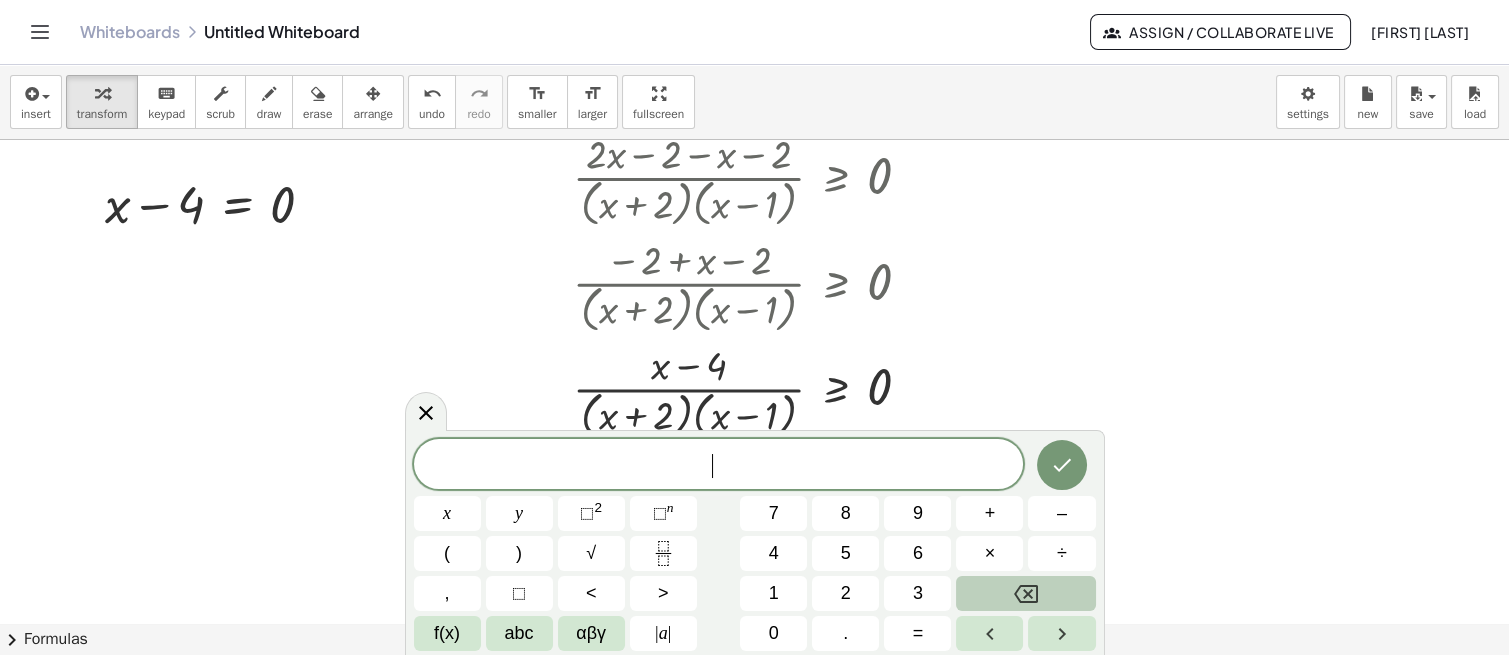 click on "x" at bounding box center [447, 513] 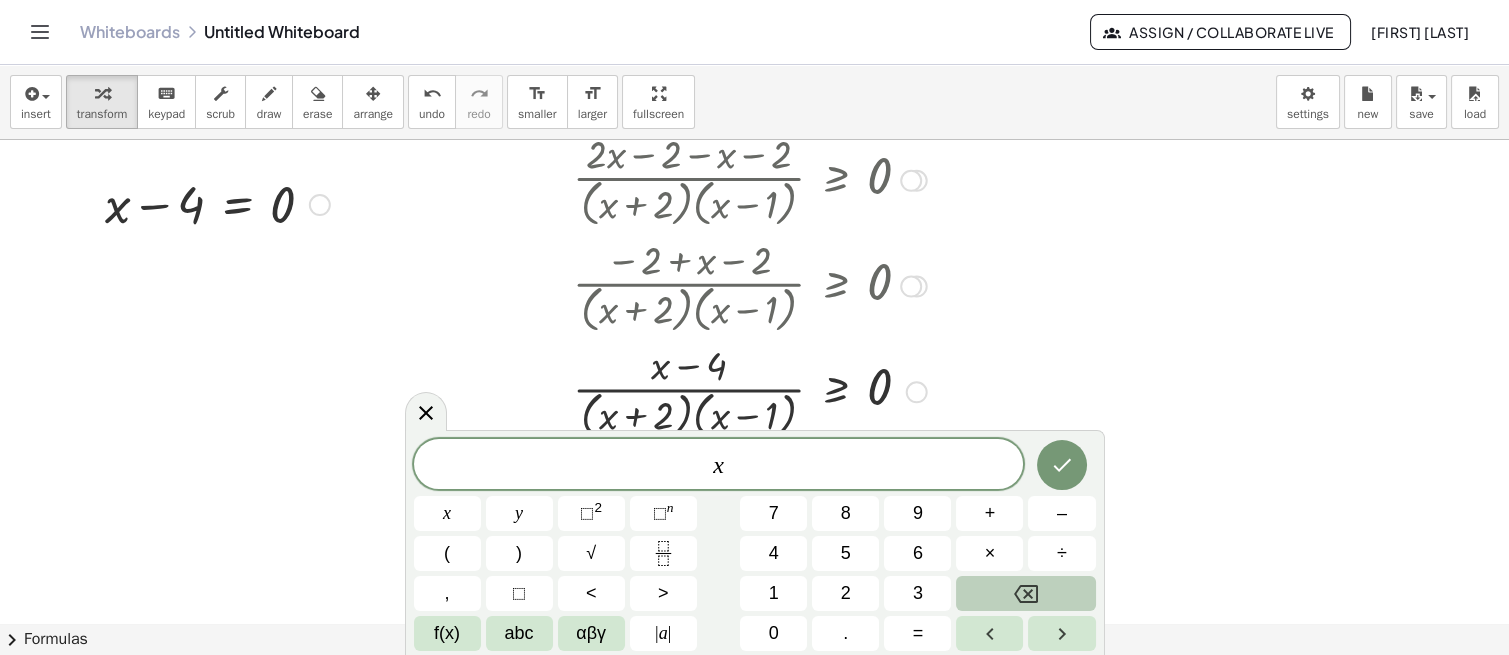 click on "+" at bounding box center (990, 513) 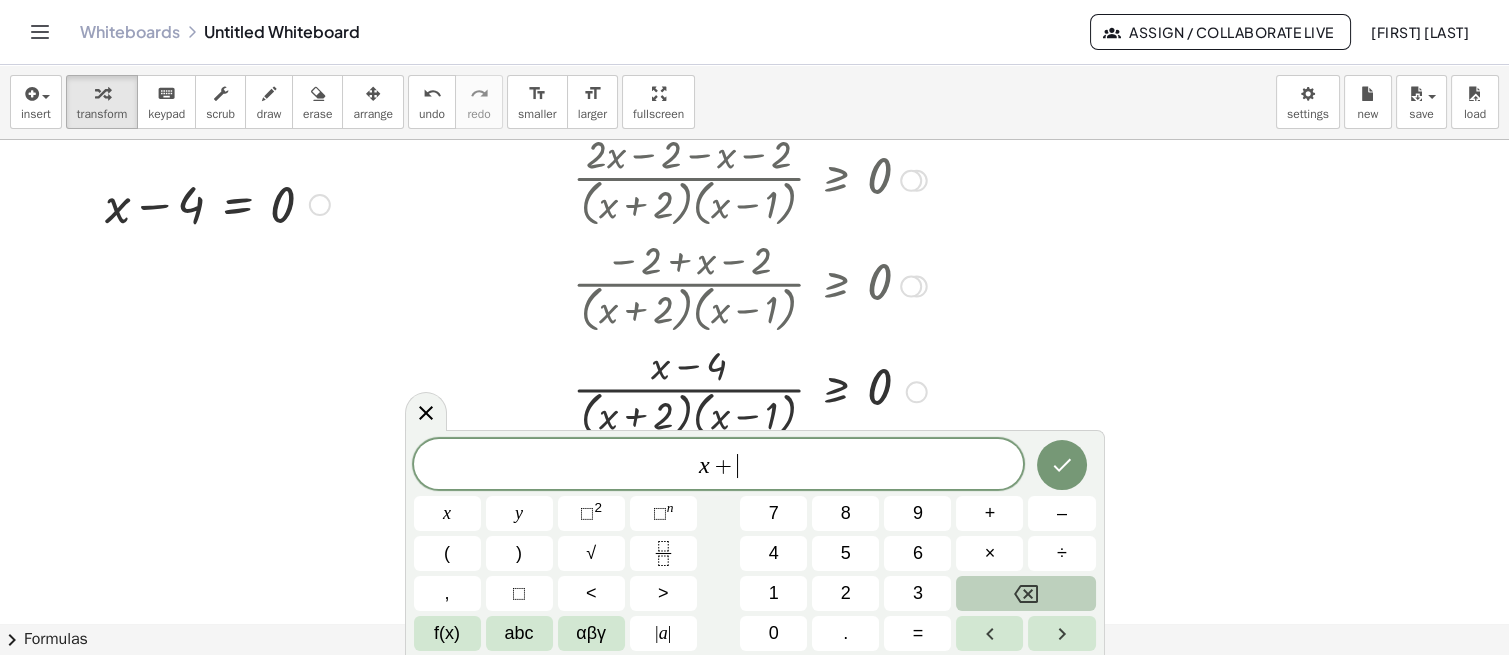 click on "2" at bounding box center (846, 593) 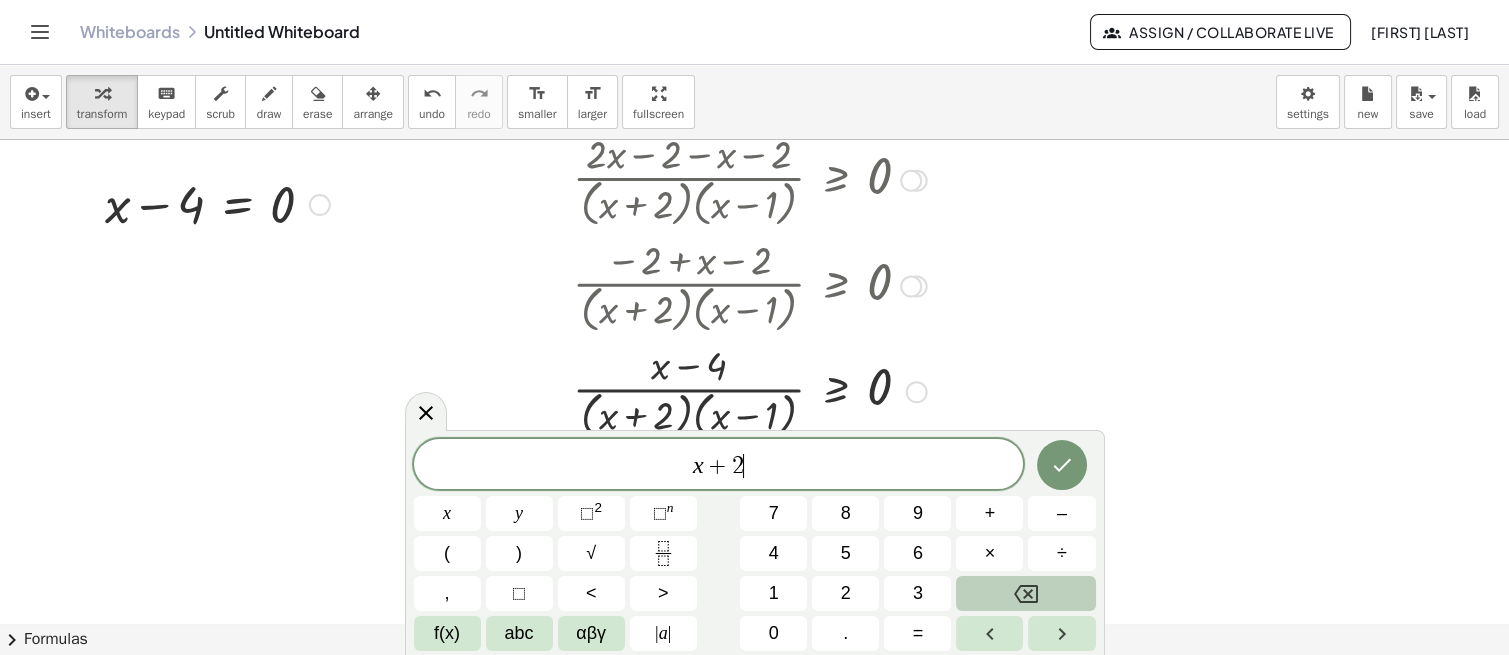 click on "=" at bounding box center [918, 633] 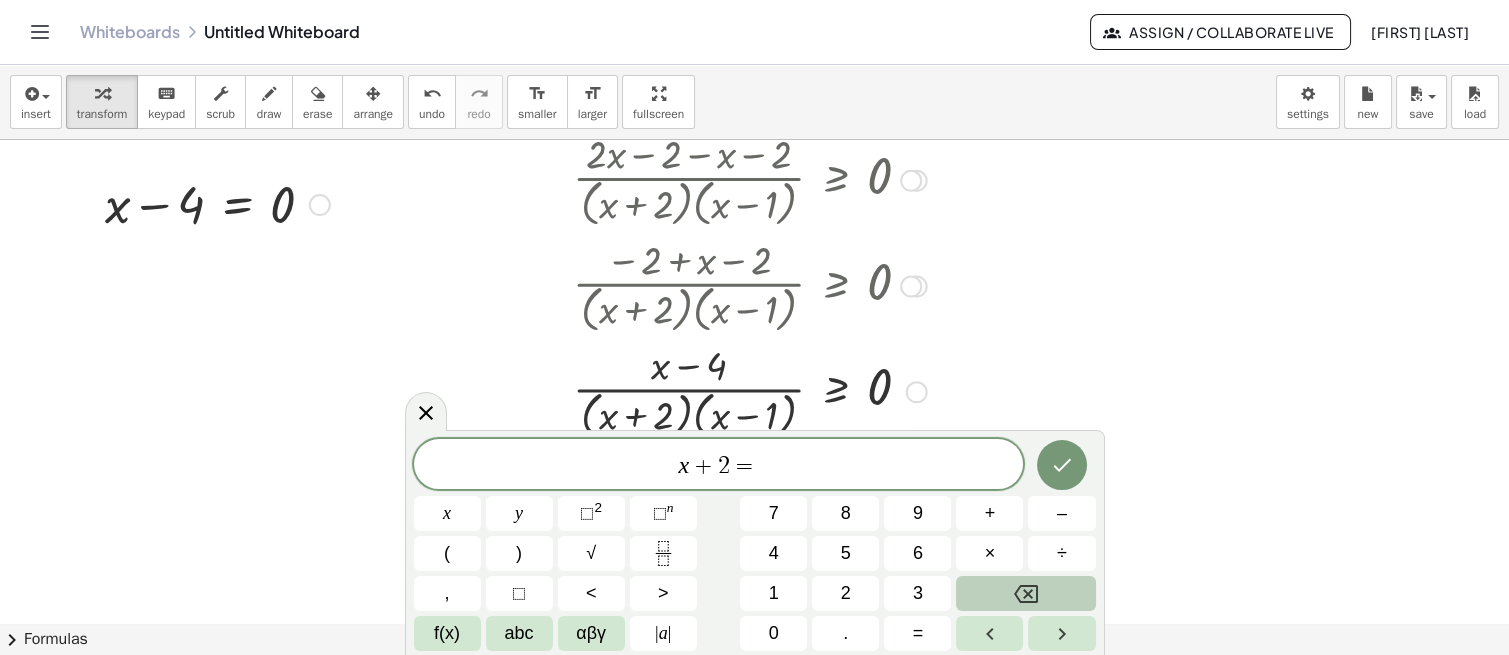 click on "0" at bounding box center [774, 633] 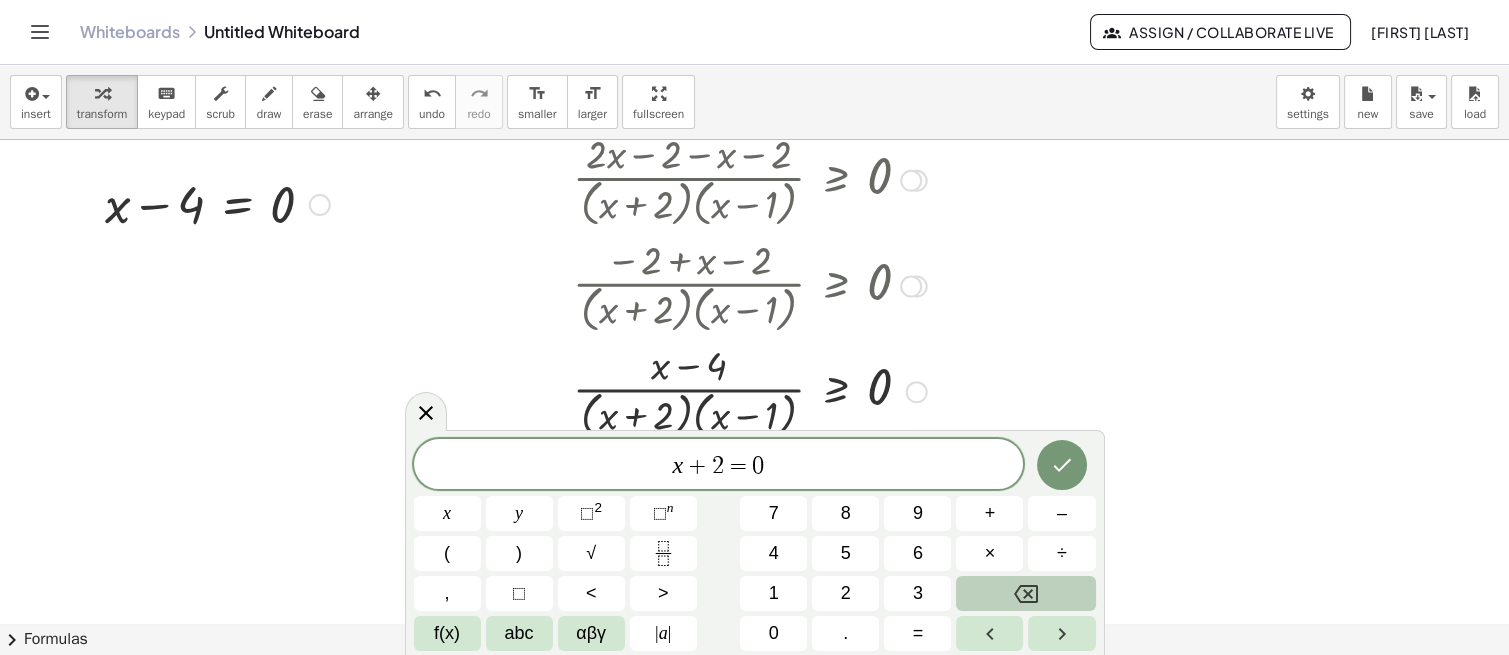 click 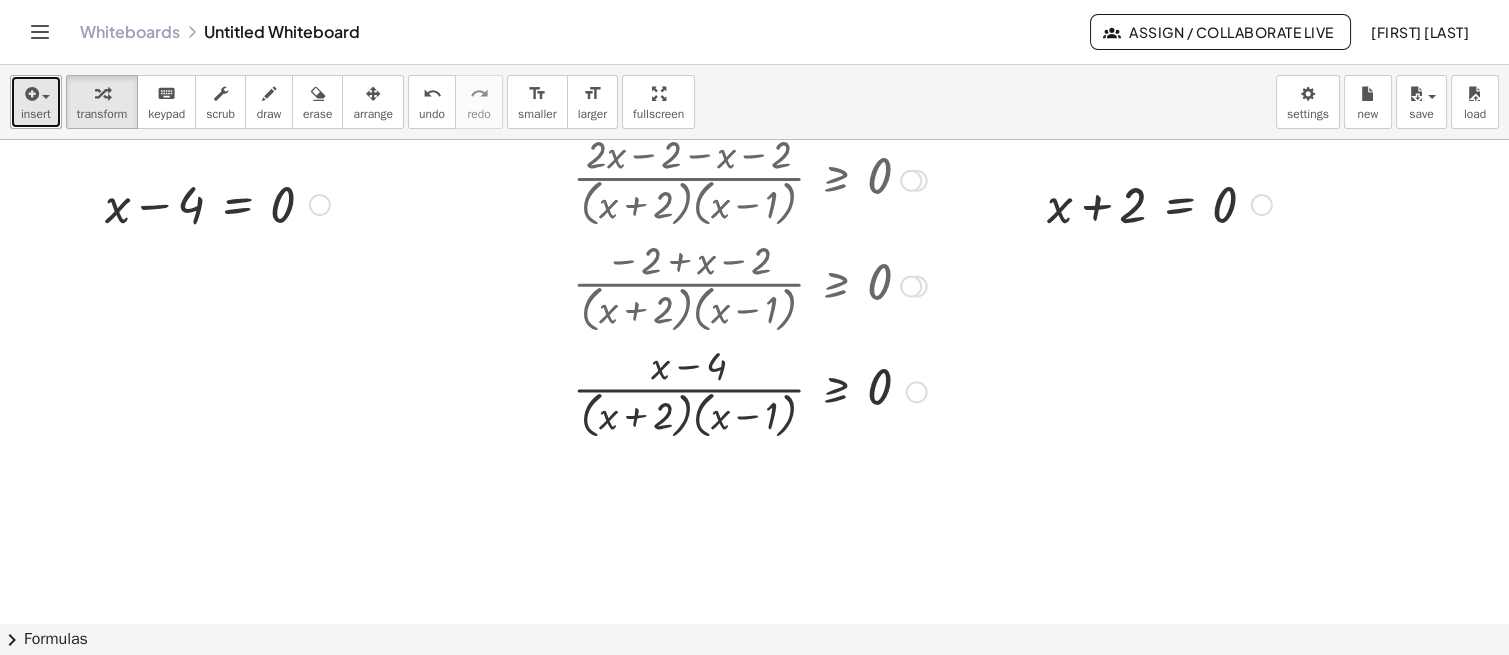 click at bounding box center (46, 97) 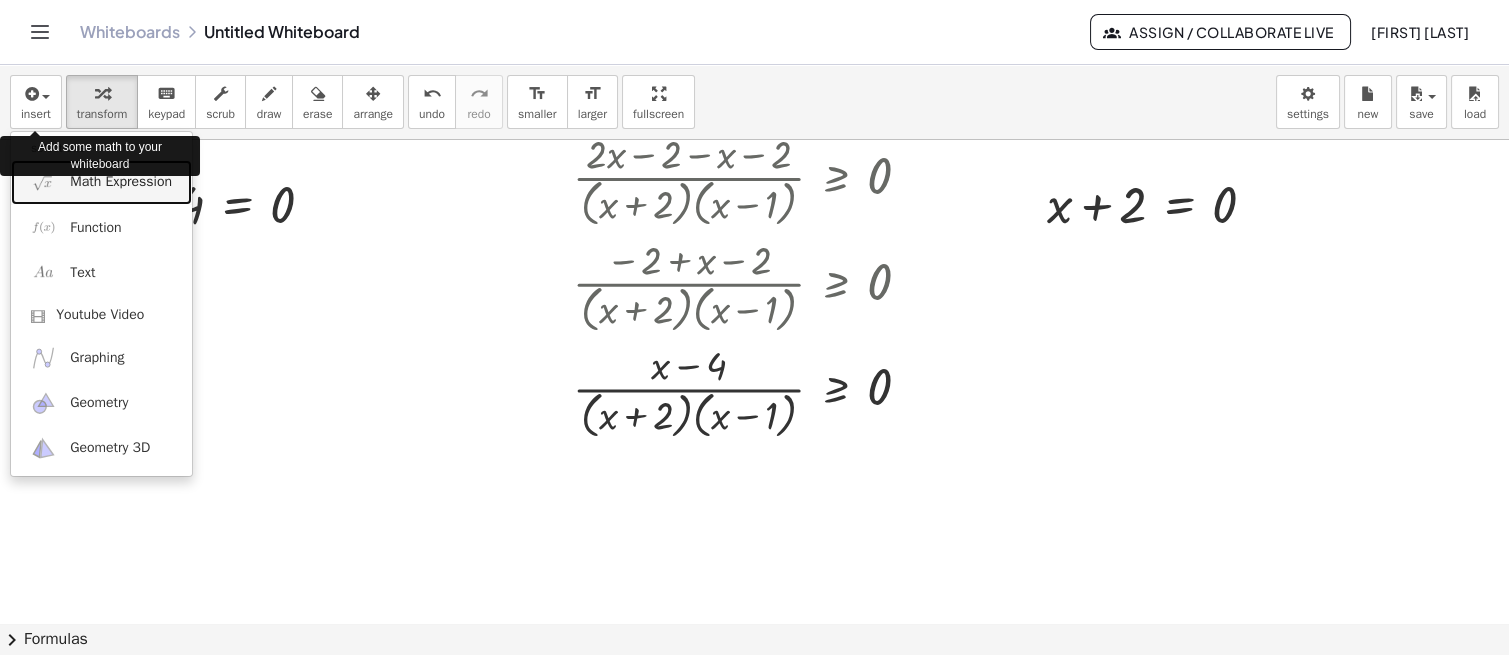 click on "Math Expression" at bounding box center (101, 182) 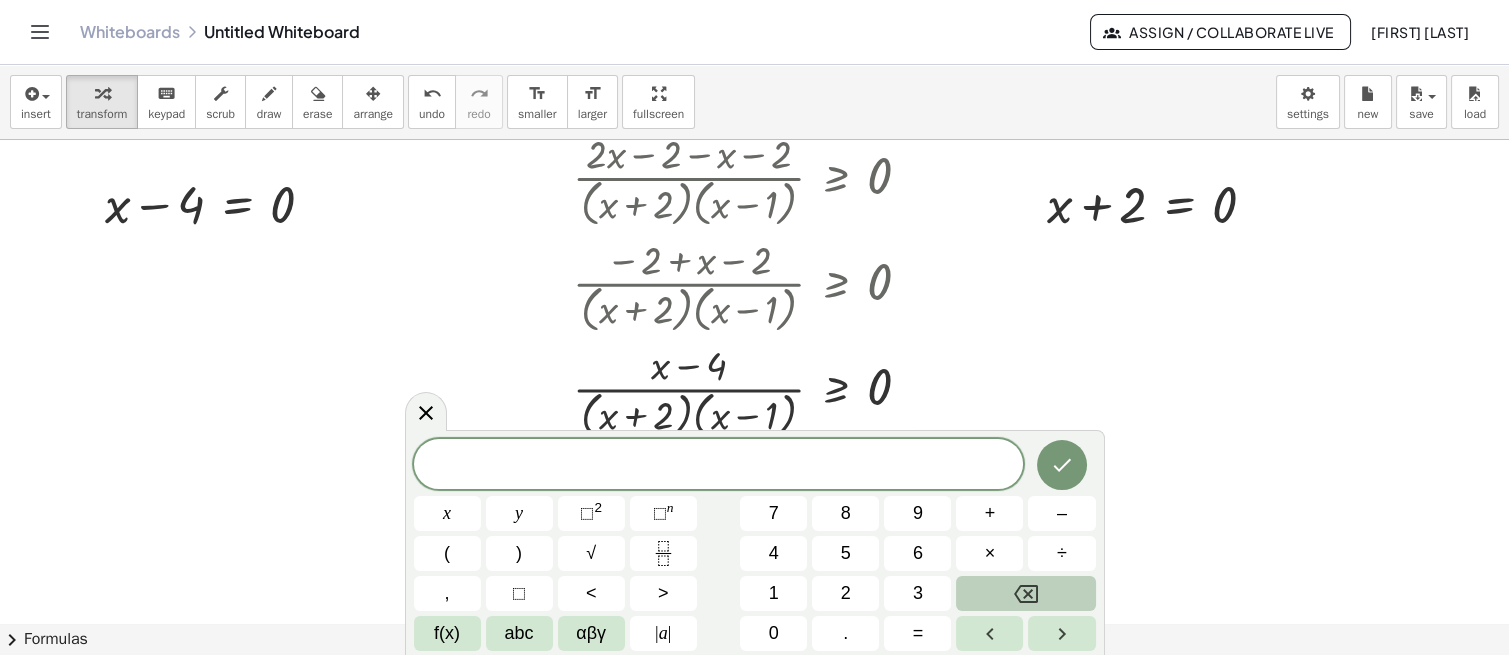 click on "x" at bounding box center [447, 513] 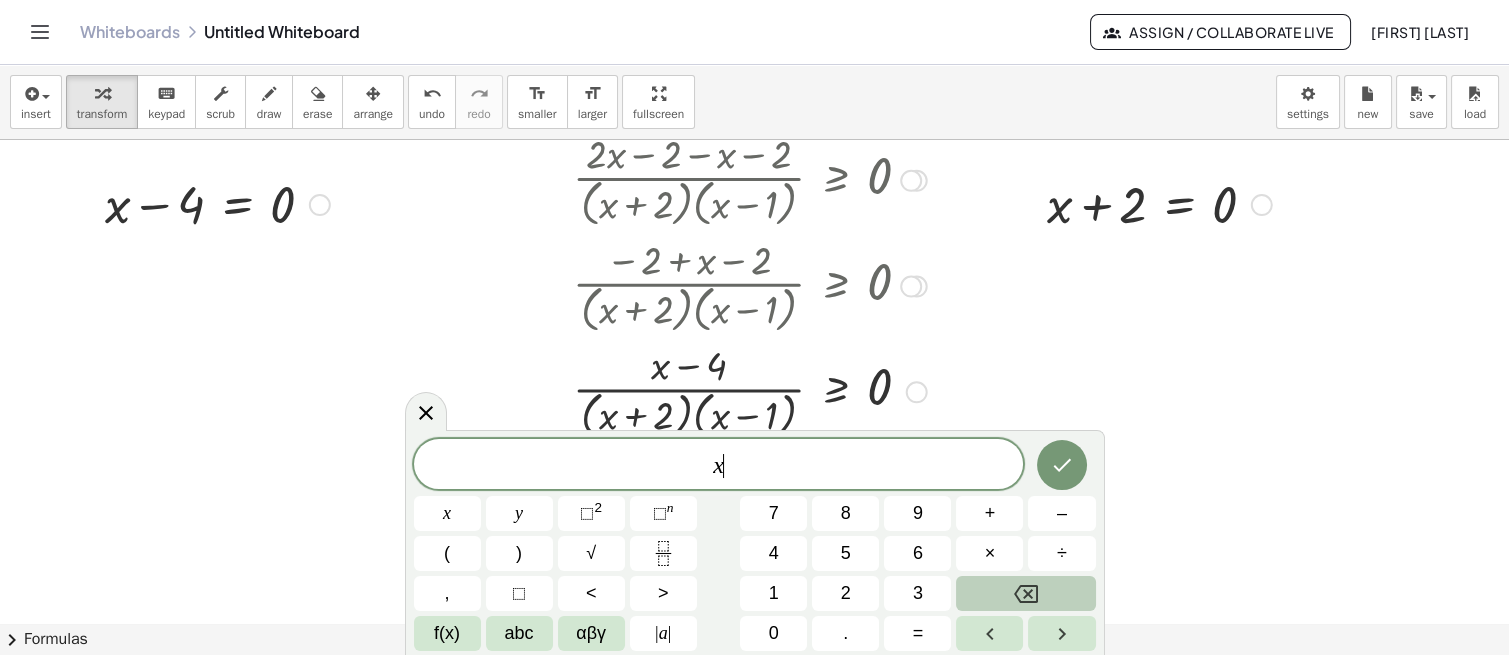 click on "–" at bounding box center (1061, 513) 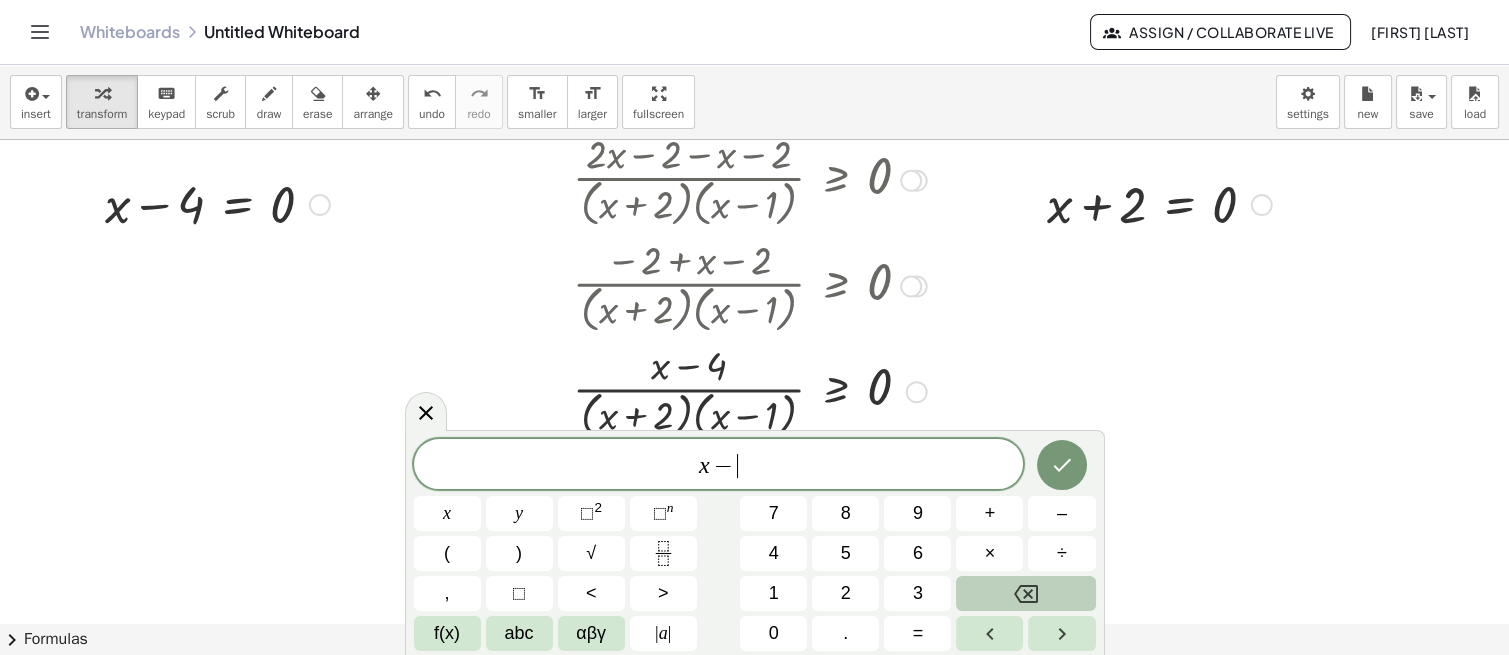click on "1" at bounding box center [774, 593] 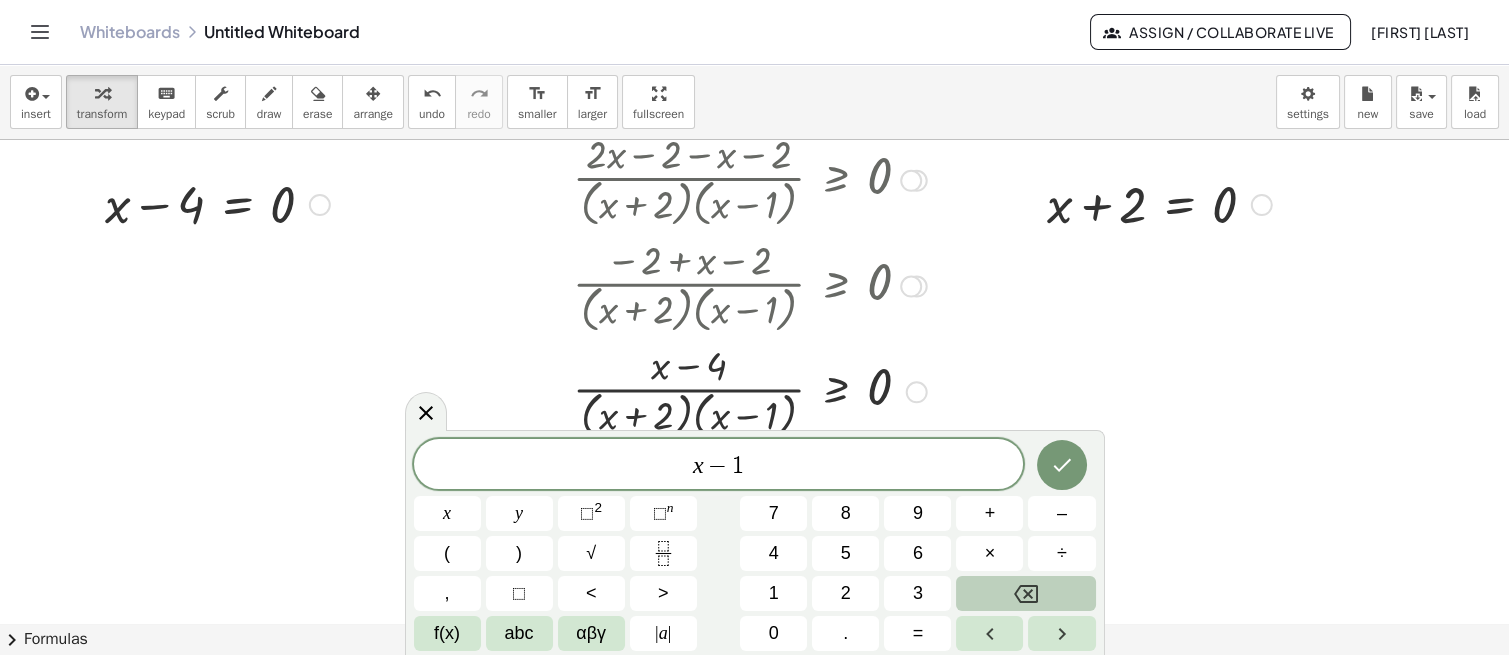 click on "=" at bounding box center [917, 633] 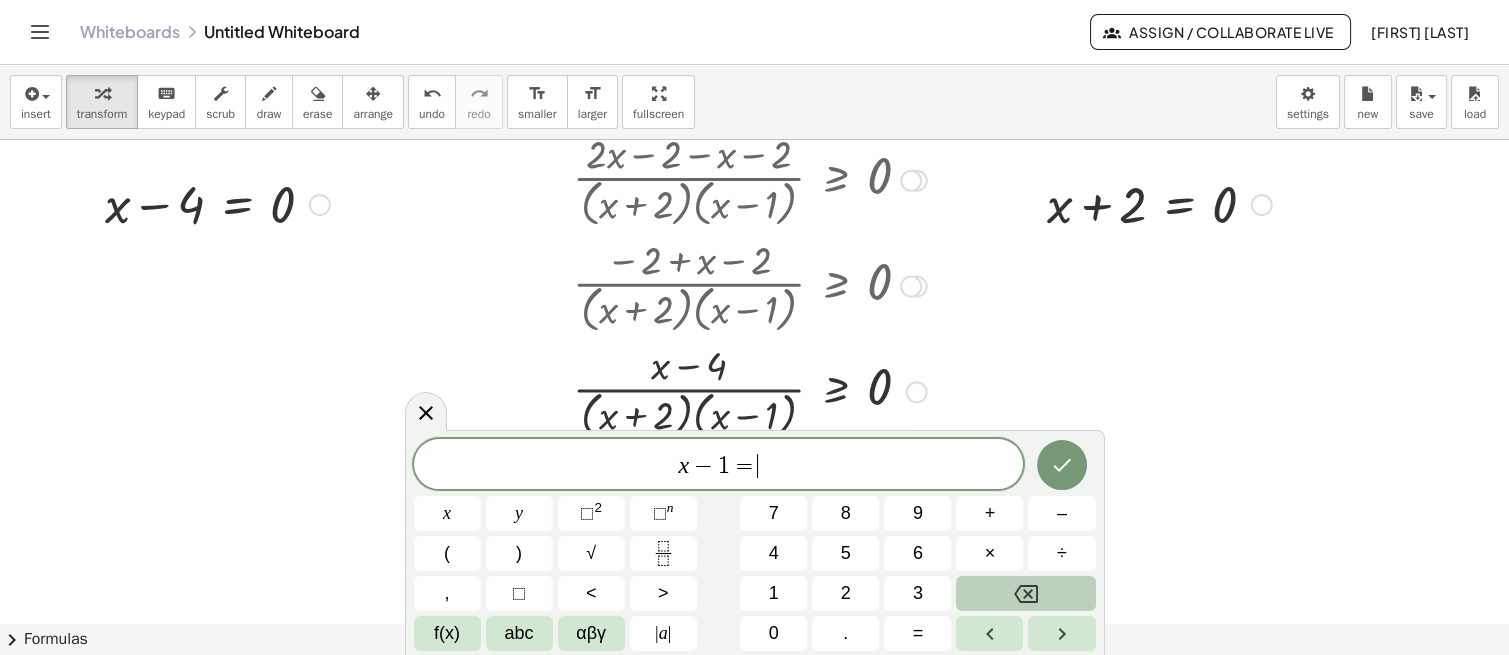 click on "0" at bounding box center [773, 633] 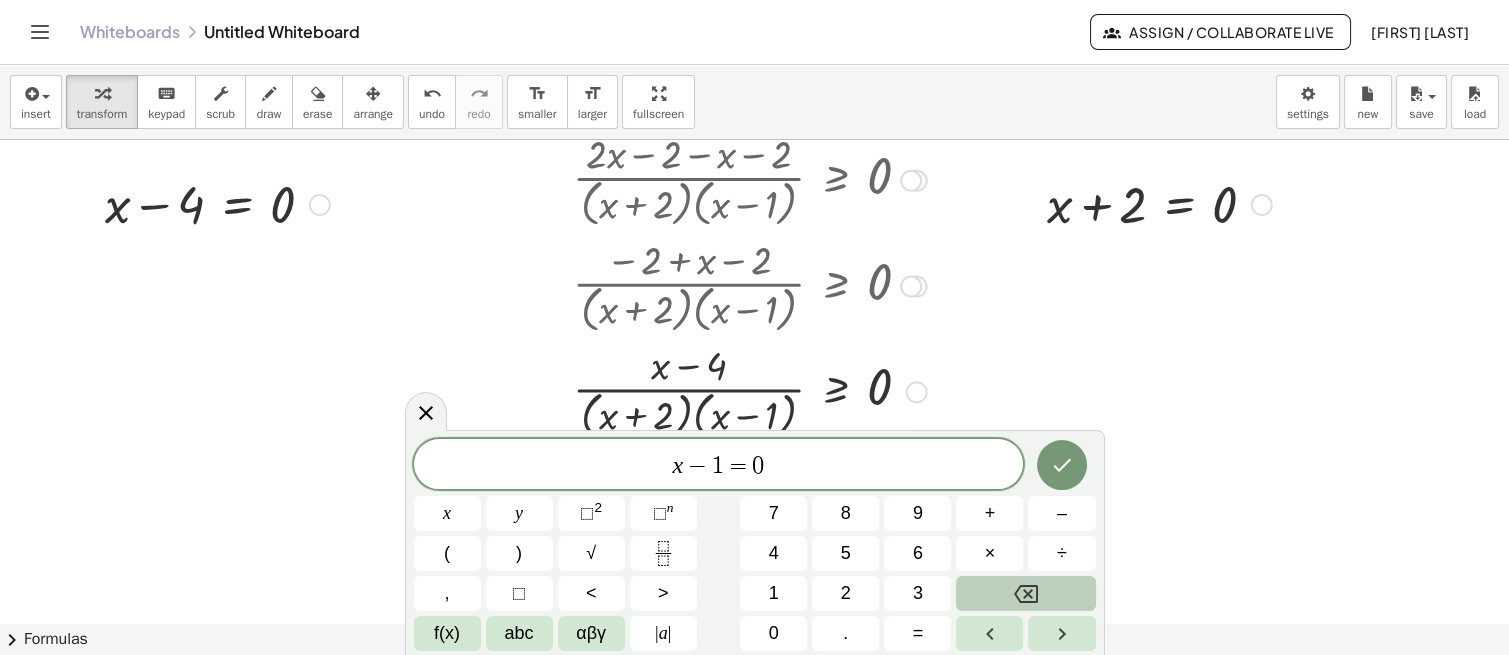 click 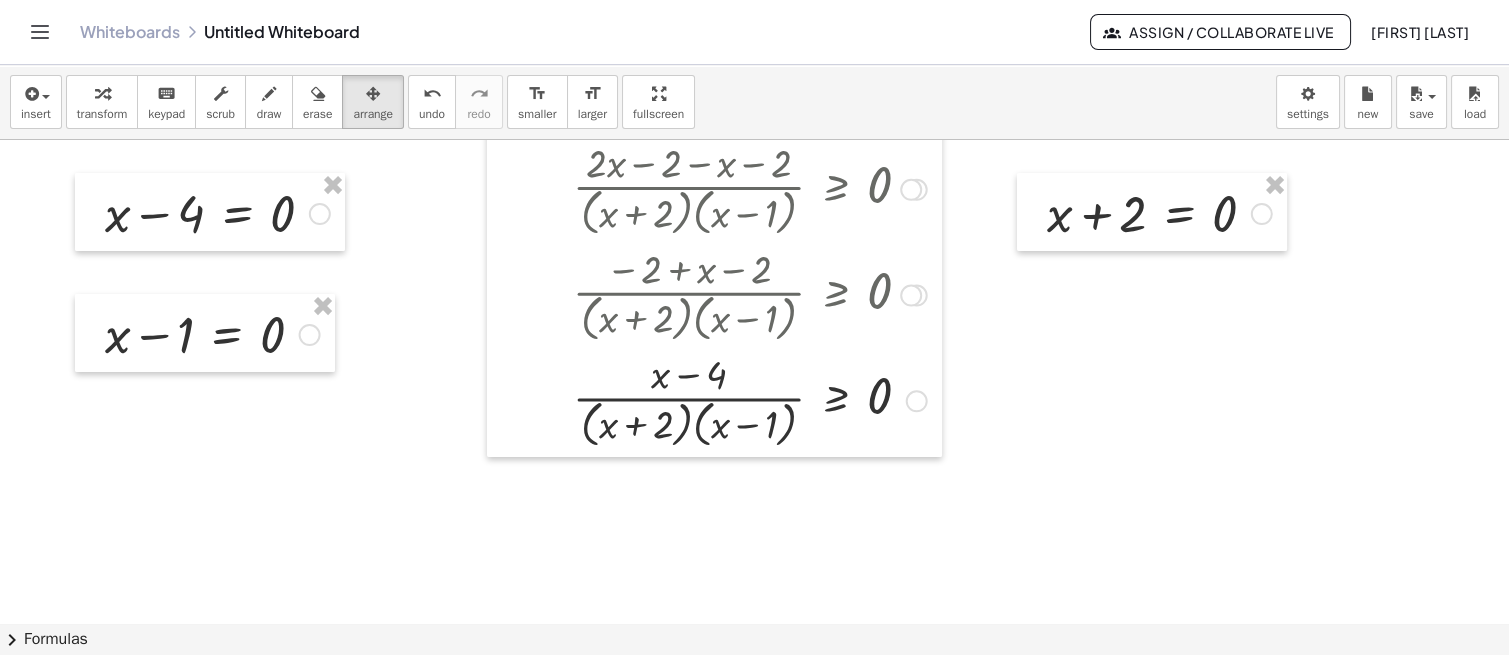 scroll, scrollTop: 517, scrollLeft: 0, axis: vertical 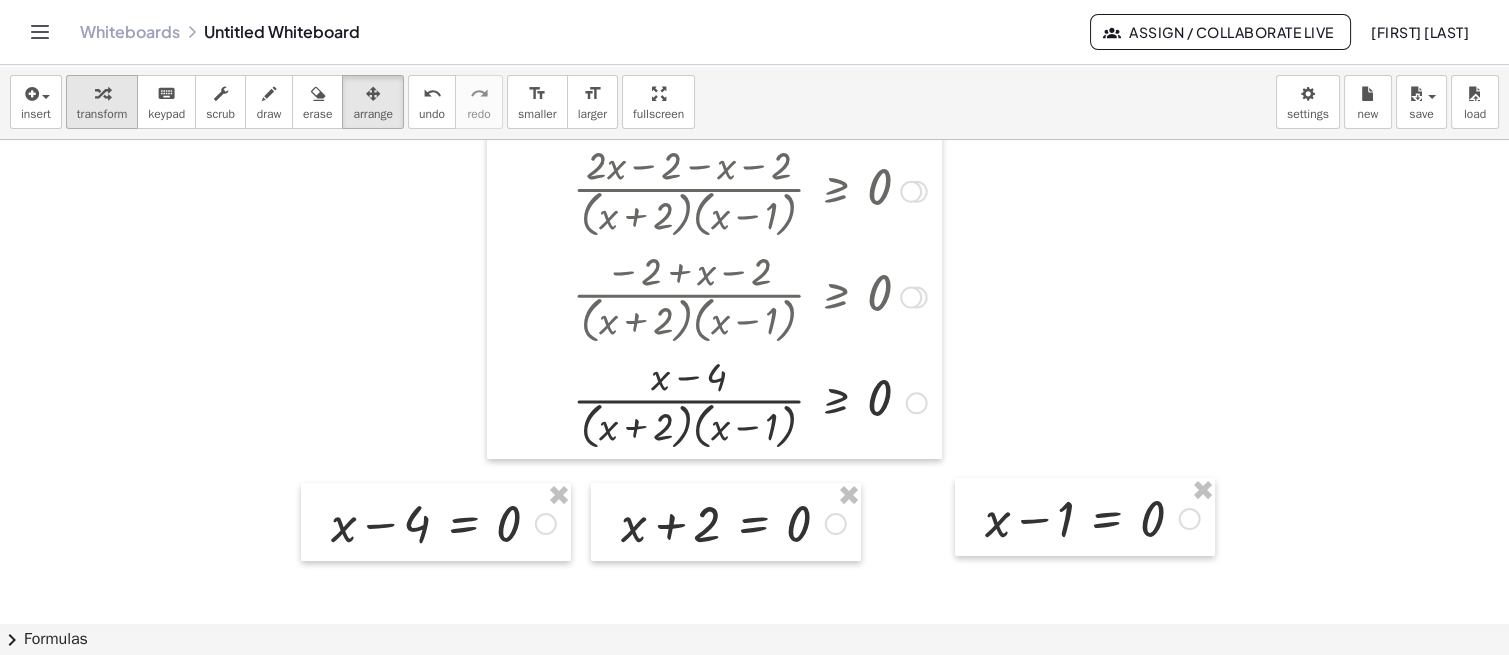 click at bounding box center [102, 94] 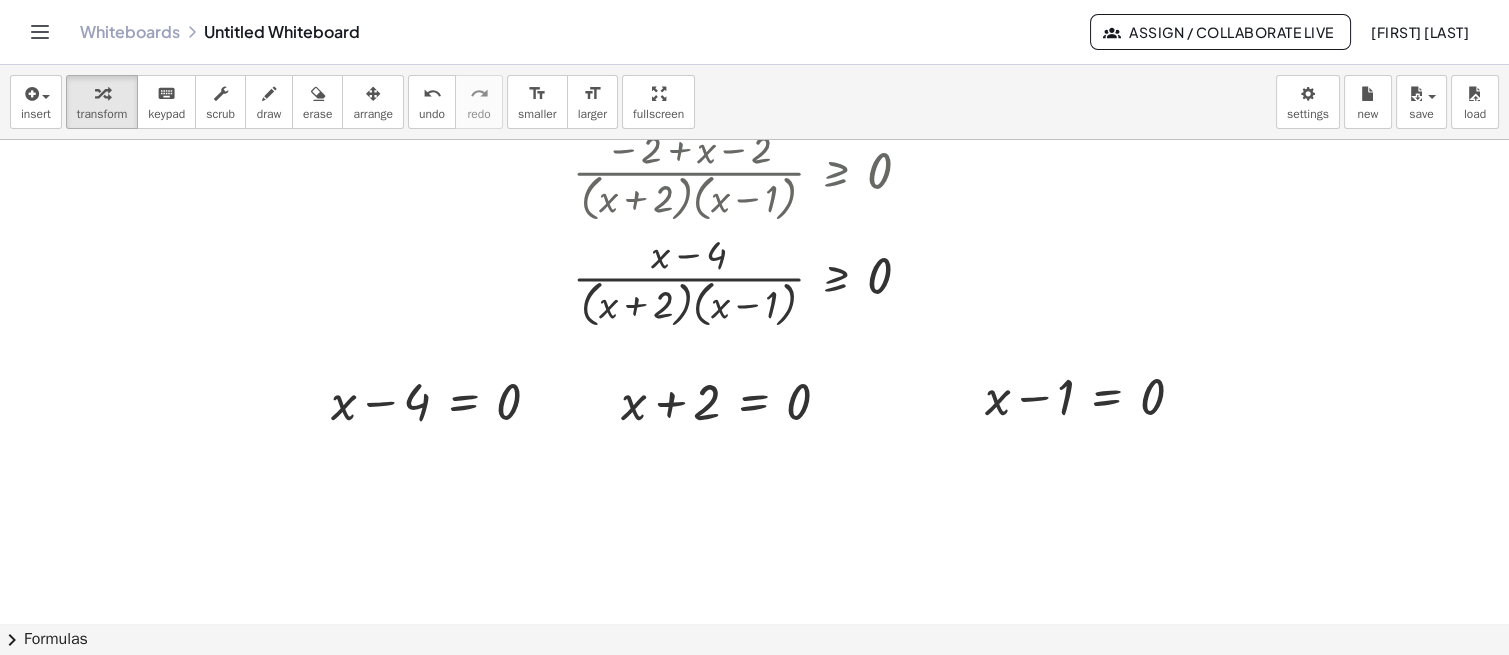 scroll, scrollTop: 676, scrollLeft: 0, axis: vertical 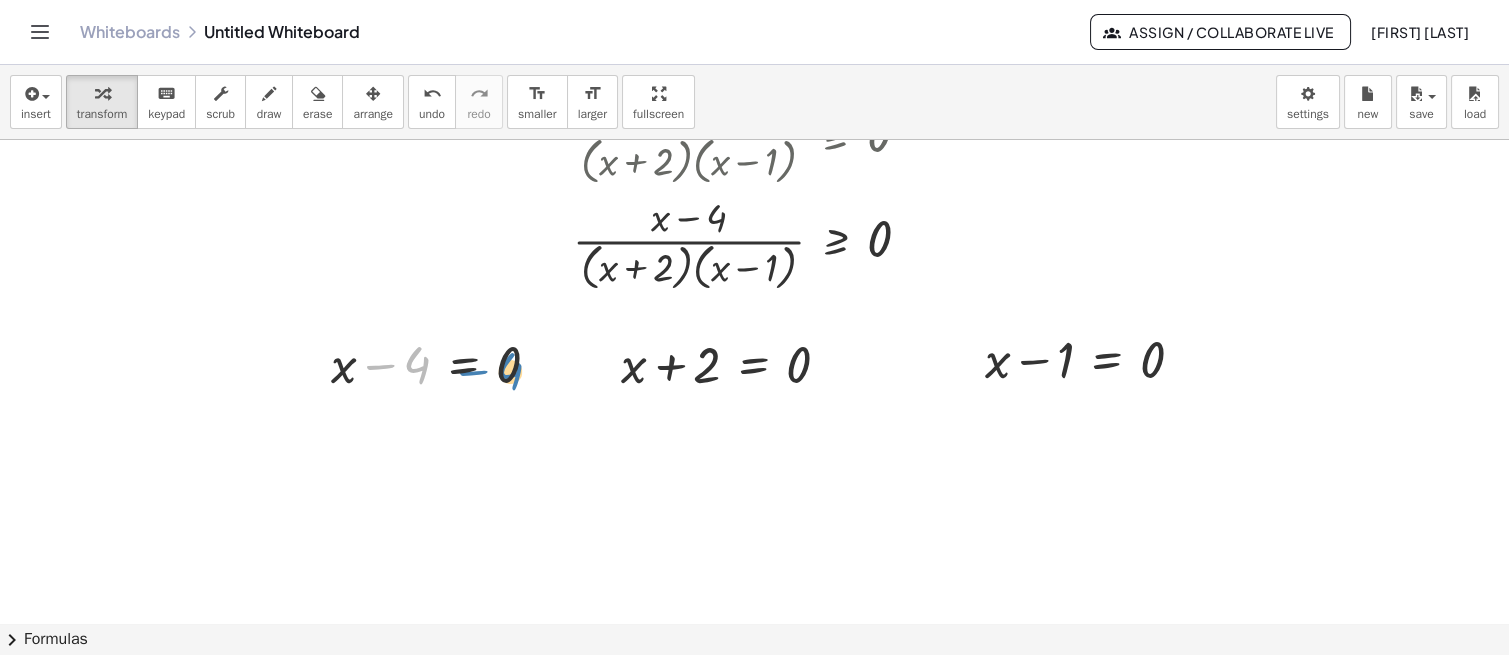 drag, startPoint x: 402, startPoint y: 366, endPoint x: 497, endPoint y: 372, distance: 95.189285 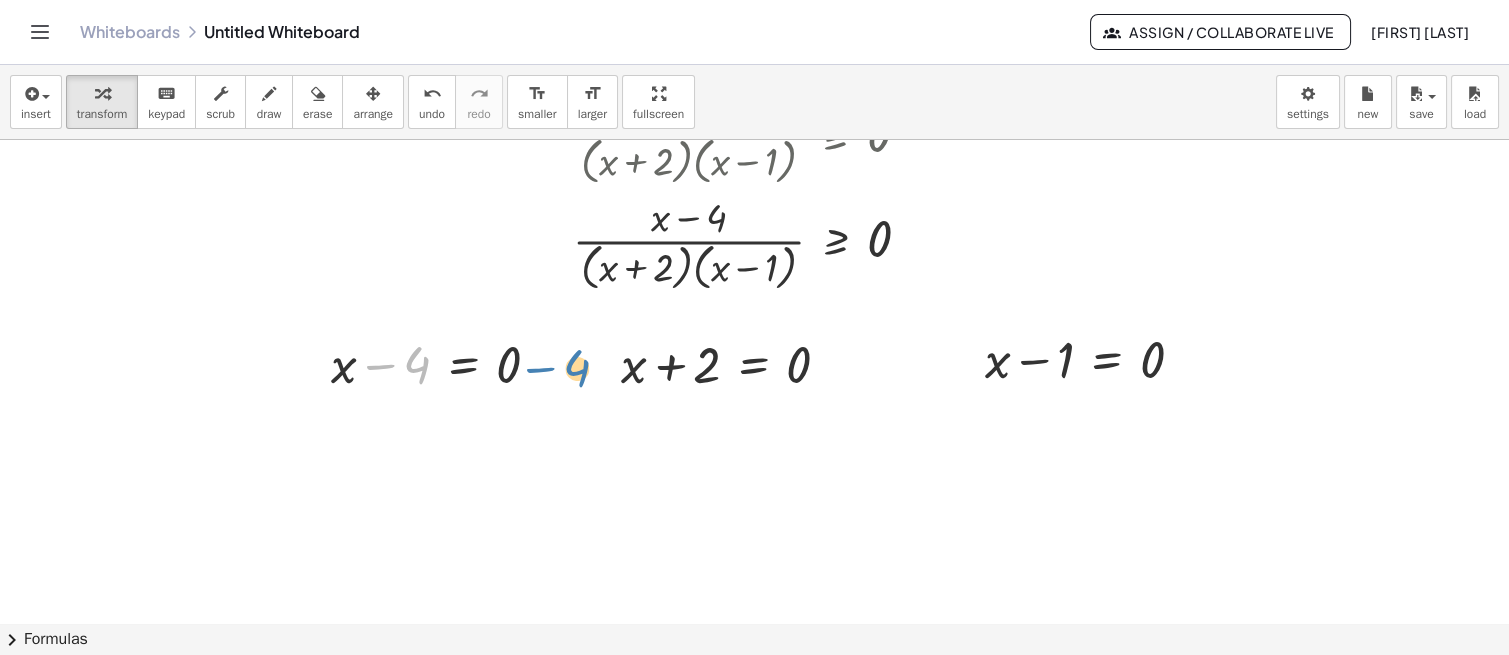 drag, startPoint x: 405, startPoint y: 364, endPoint x: 566, endPoint y: 367, distance: 161.02795 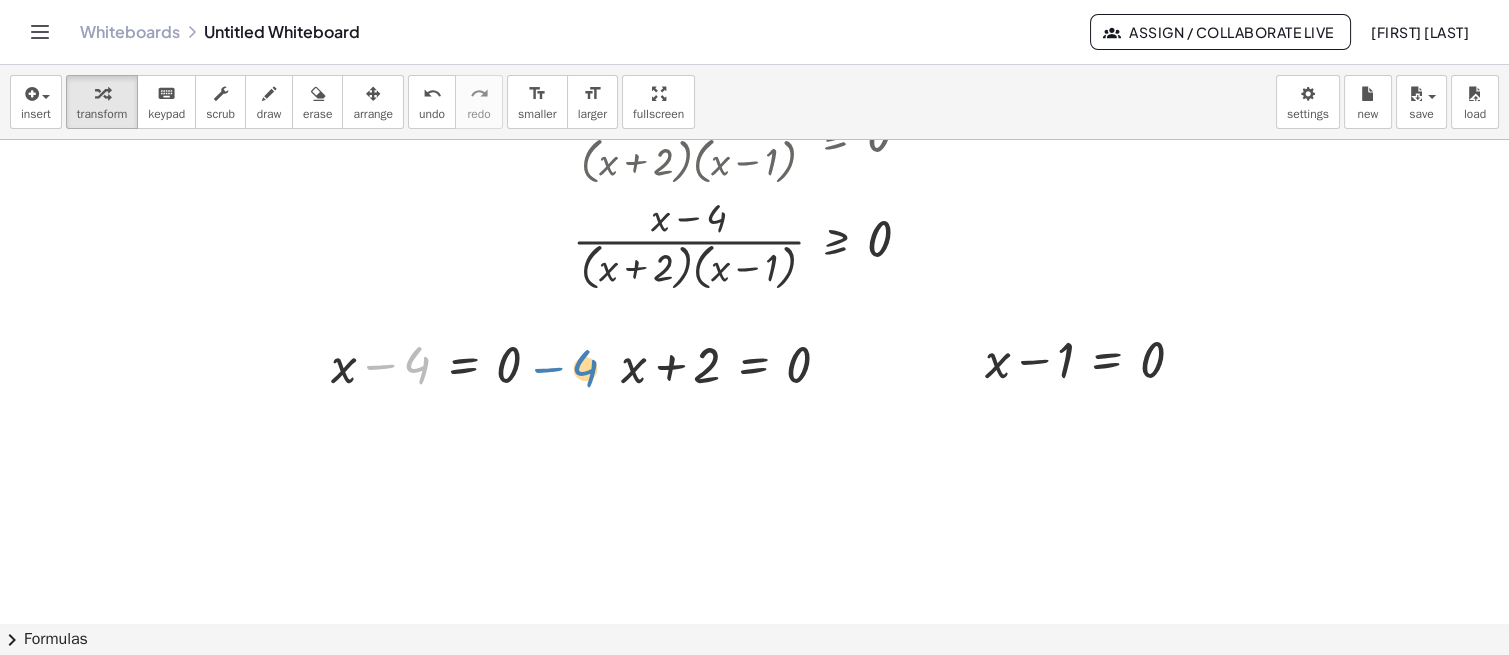 drag, startPoint x: 393, startPoint y: 362, endPoint x: 562, endPoint y: 364, distance: 169.01184 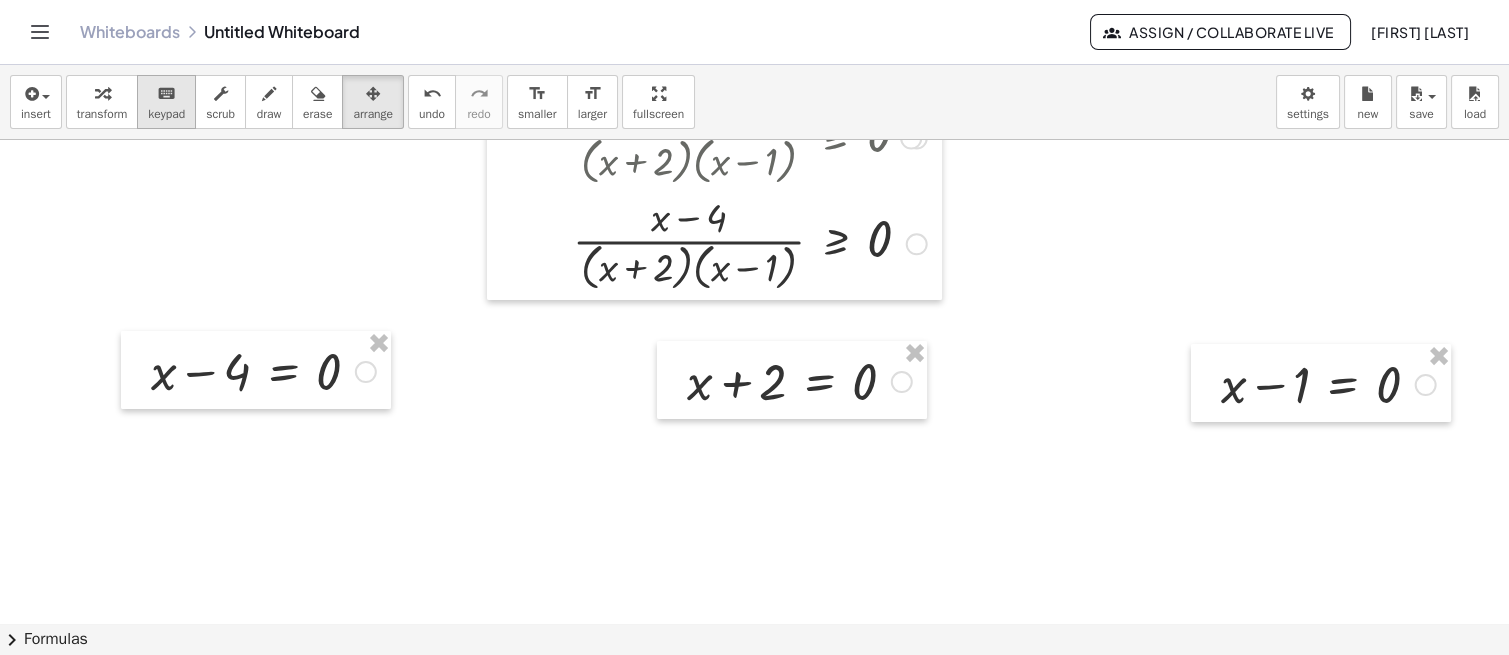 click on "keypad" at bounding box center [166, 114] 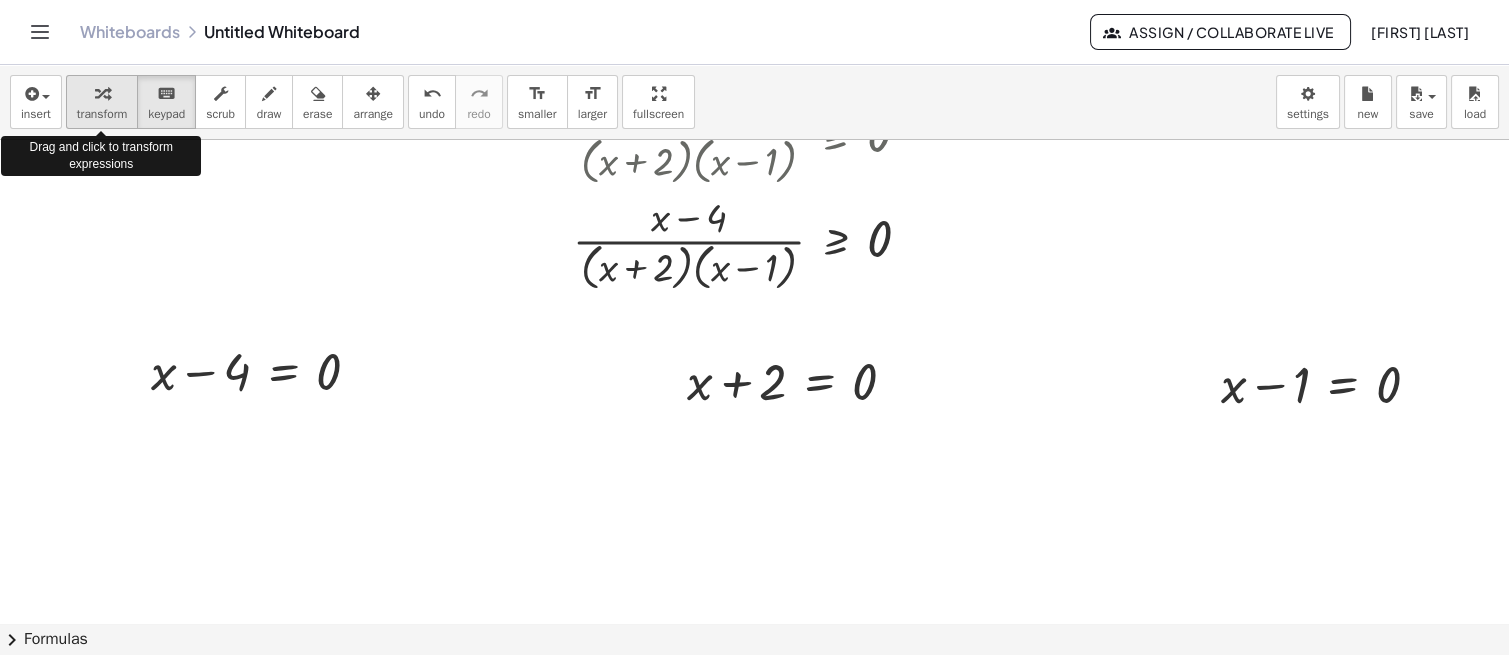 click at bounding box center (102, 94) 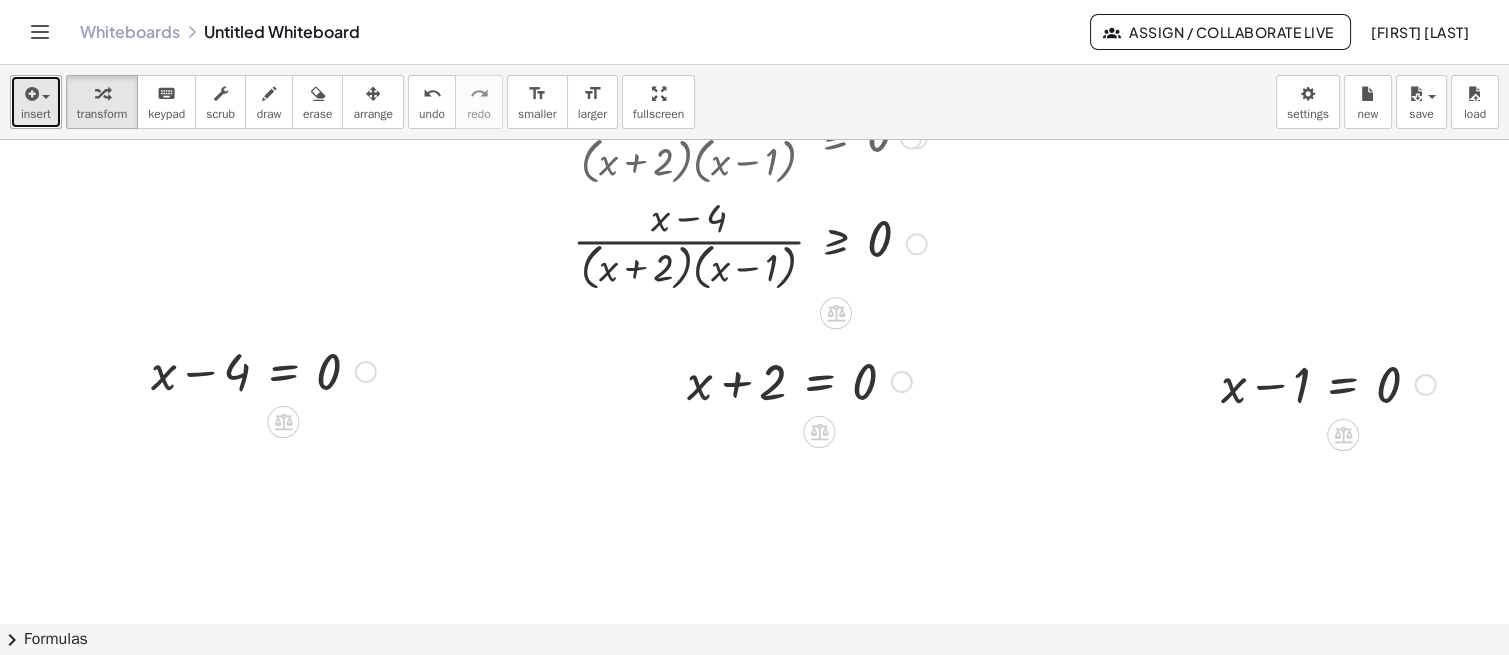click on "insert" at bounding box center [36, 114] 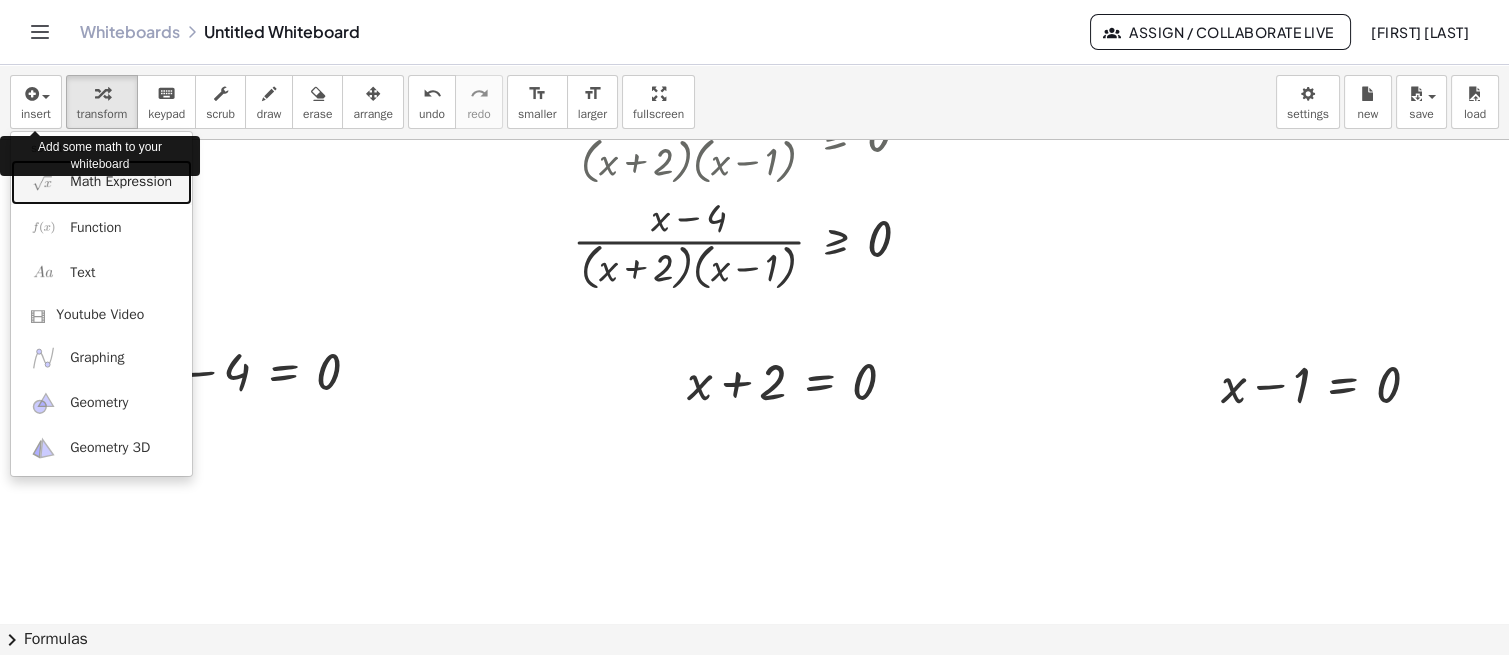 click on "Math Expression" at bounding box center [121, 182] 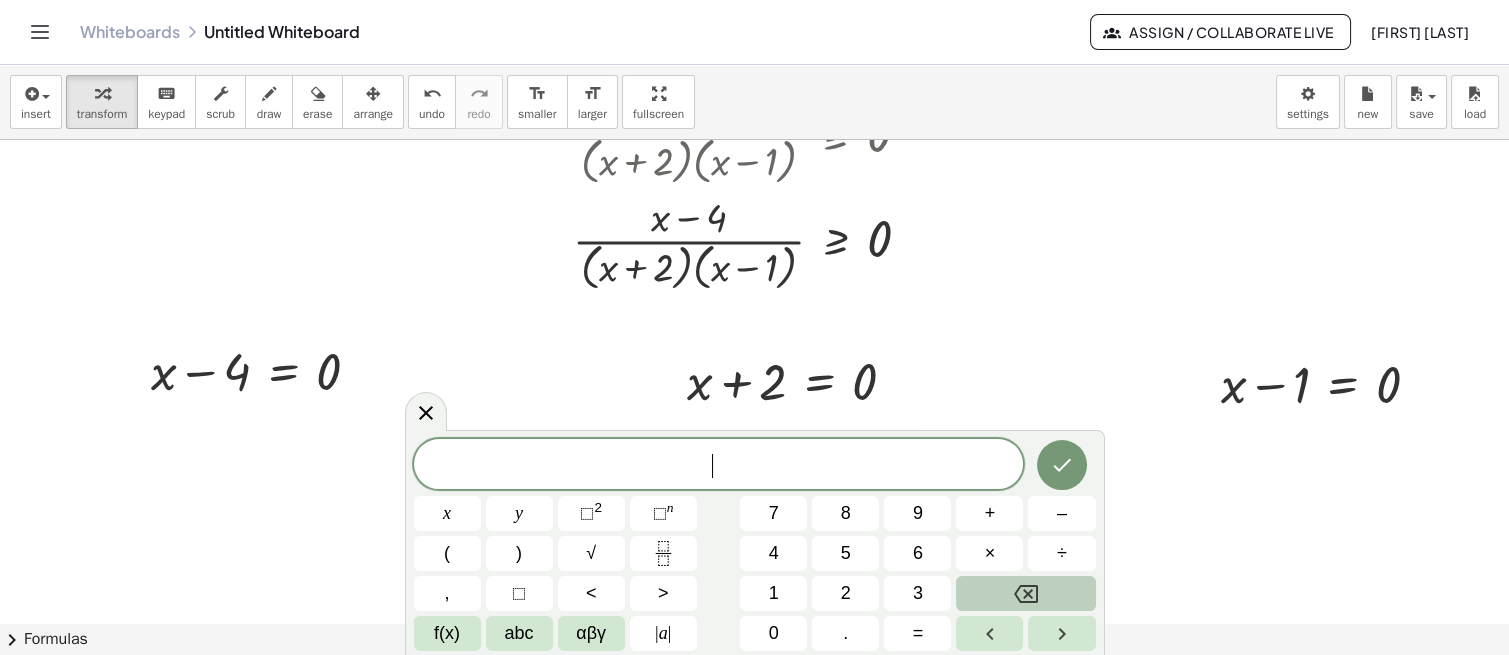 click on "x" at bounding box center (447, 513) 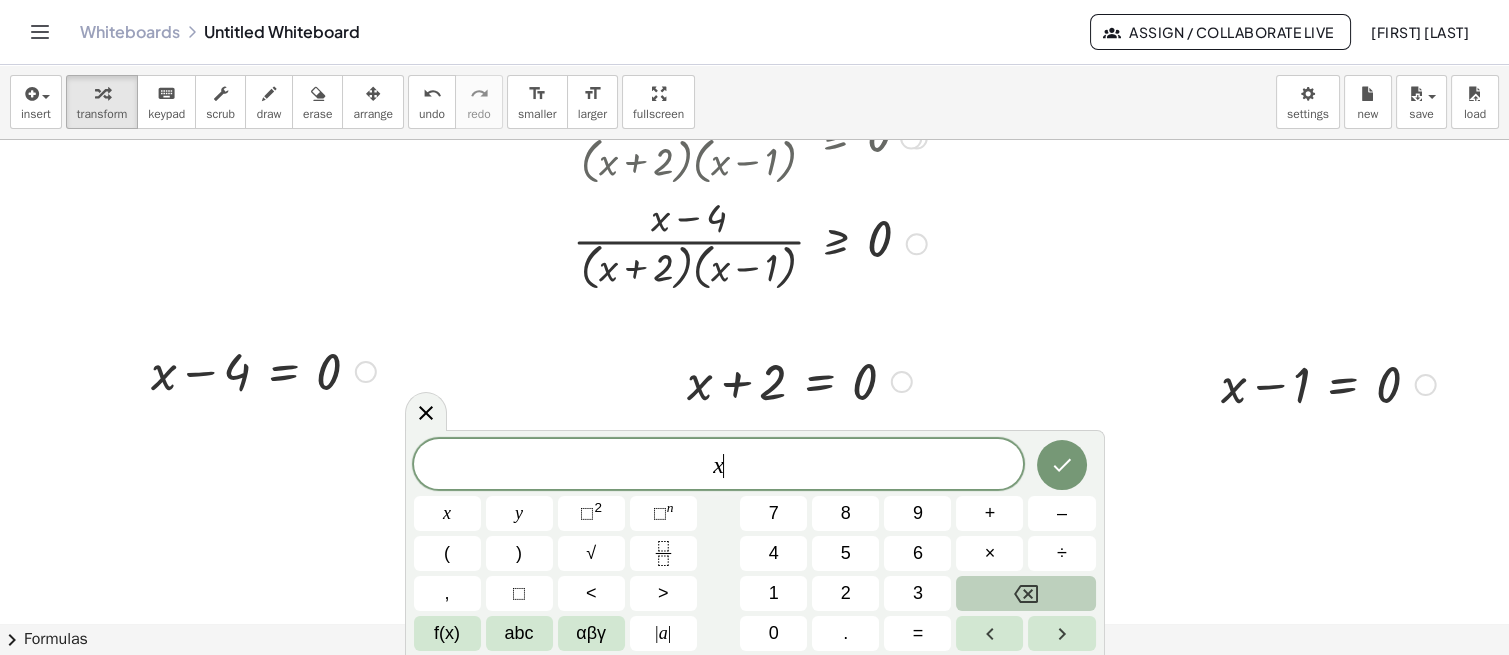 click on "=" at bounding box center (918, 633) 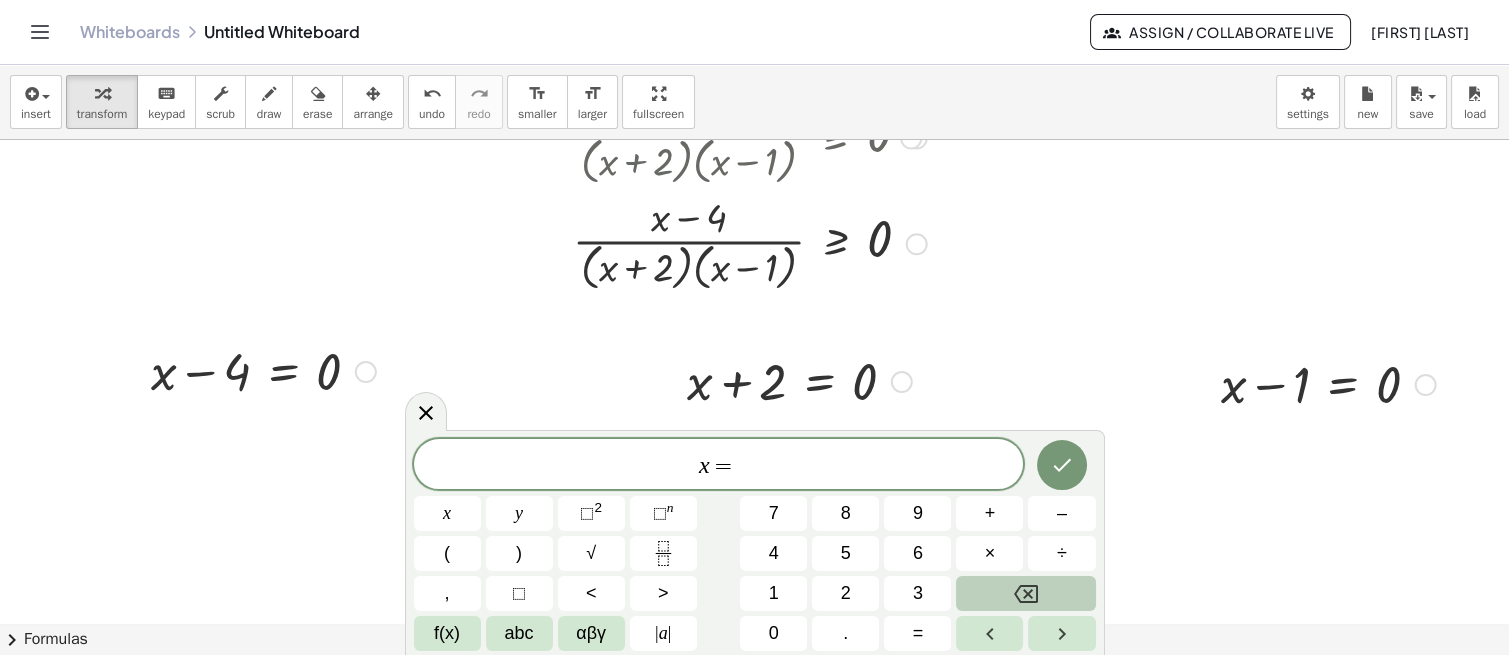 click on "4" at bounding box center (774, 553) 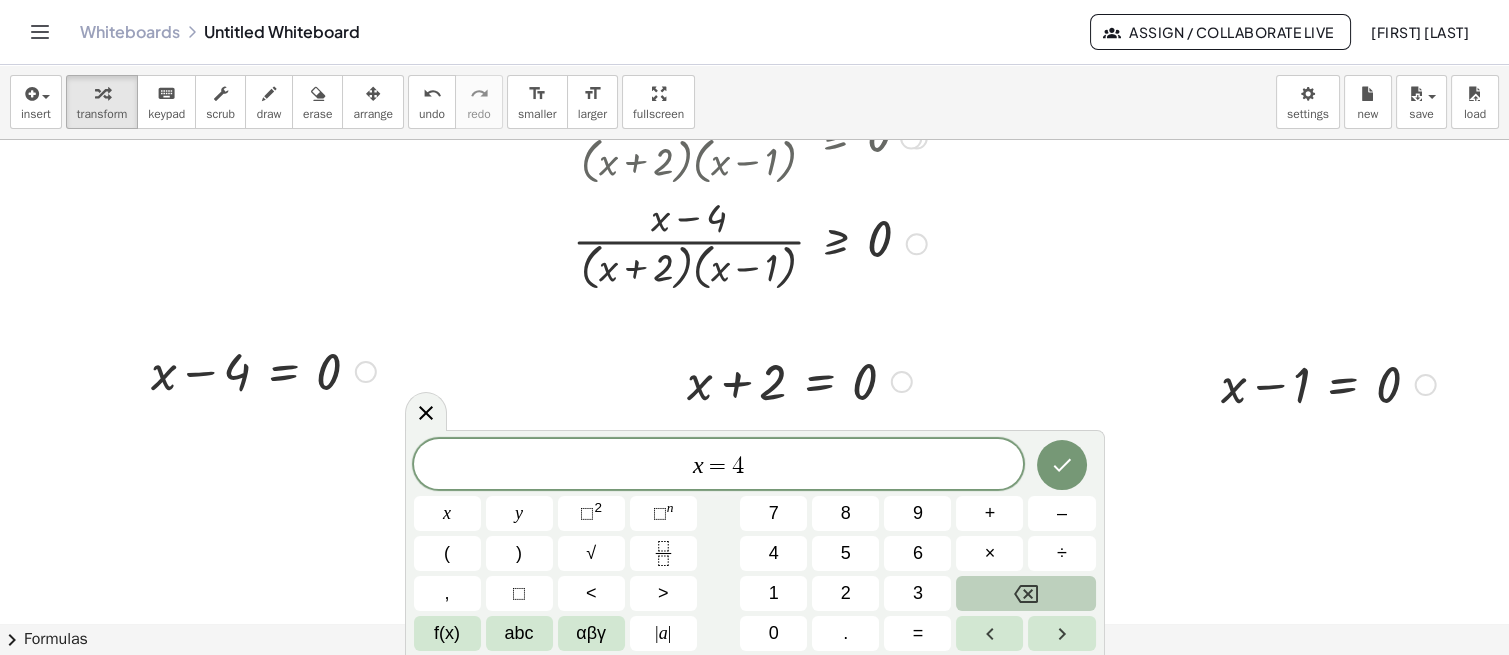 click 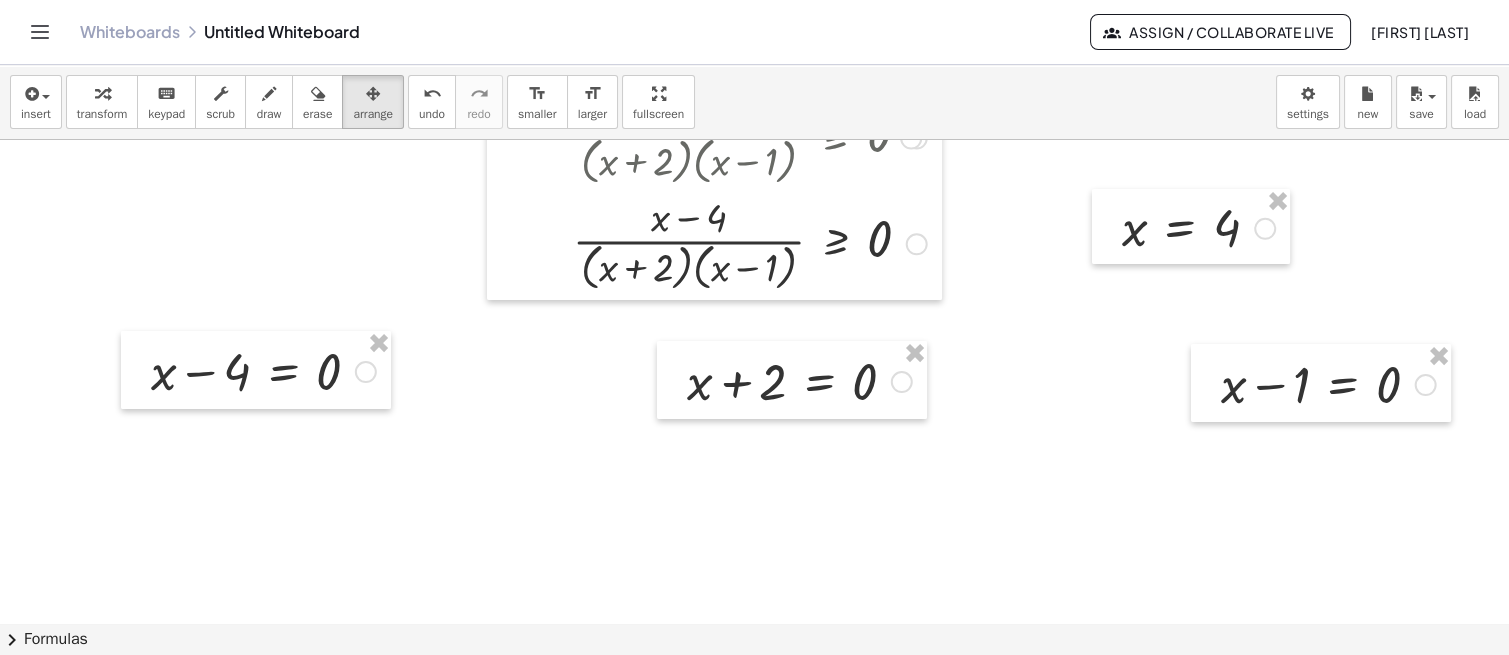 scroll, scrollTop: 676, scrollLeft: 0, axis: vertical 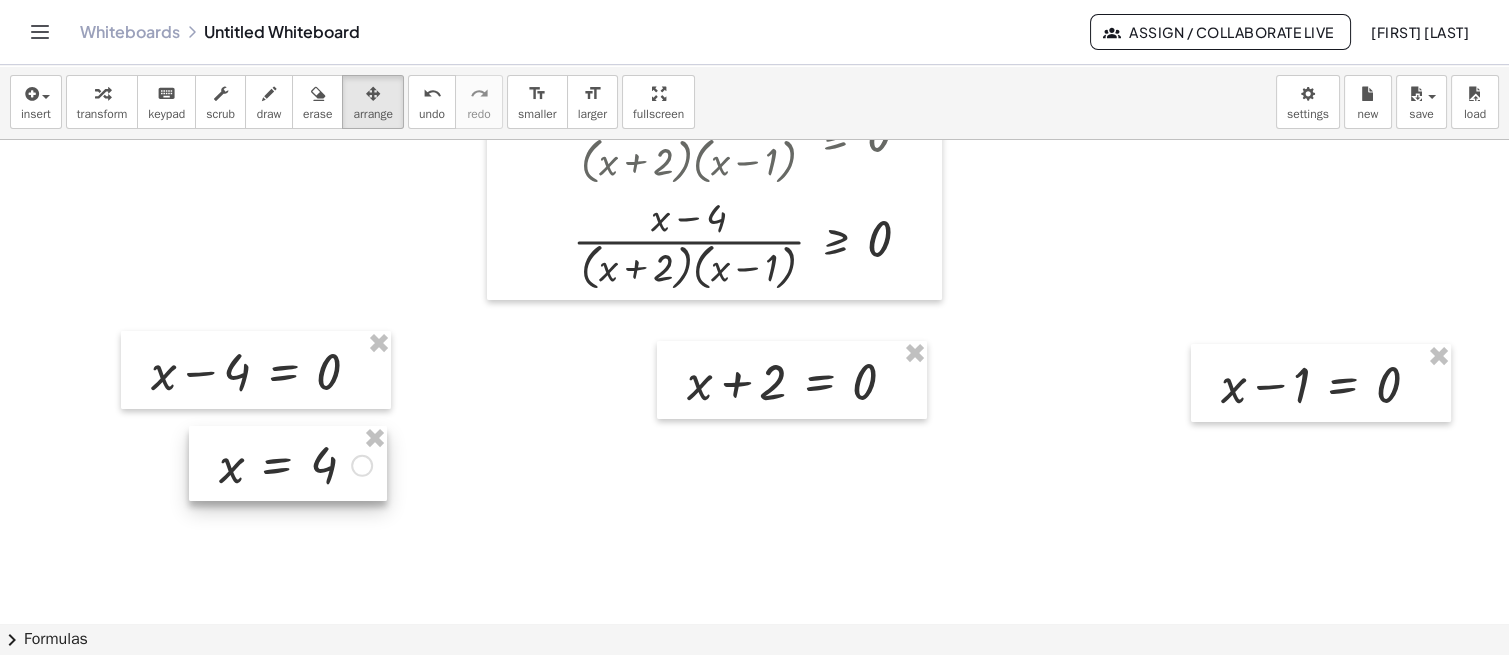 click at bounding box center [754, 190] 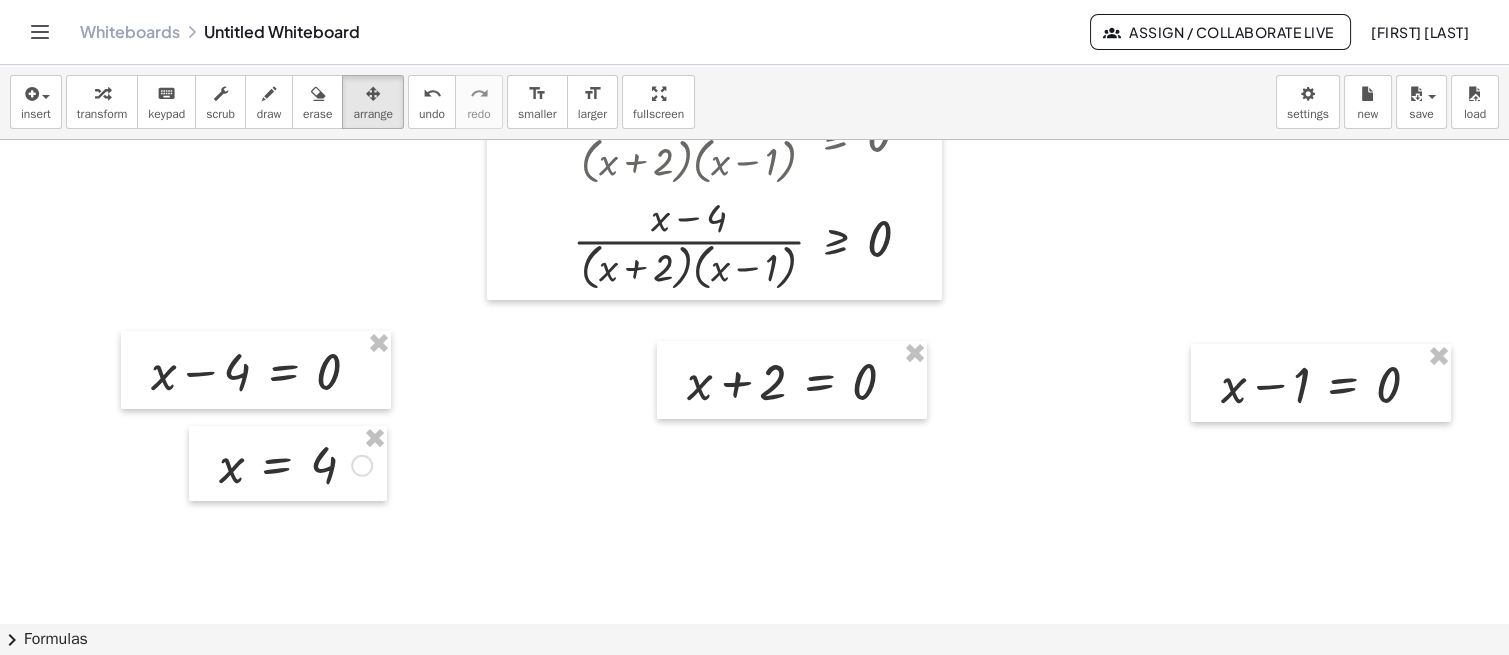 click at bounding box center [754, 190] 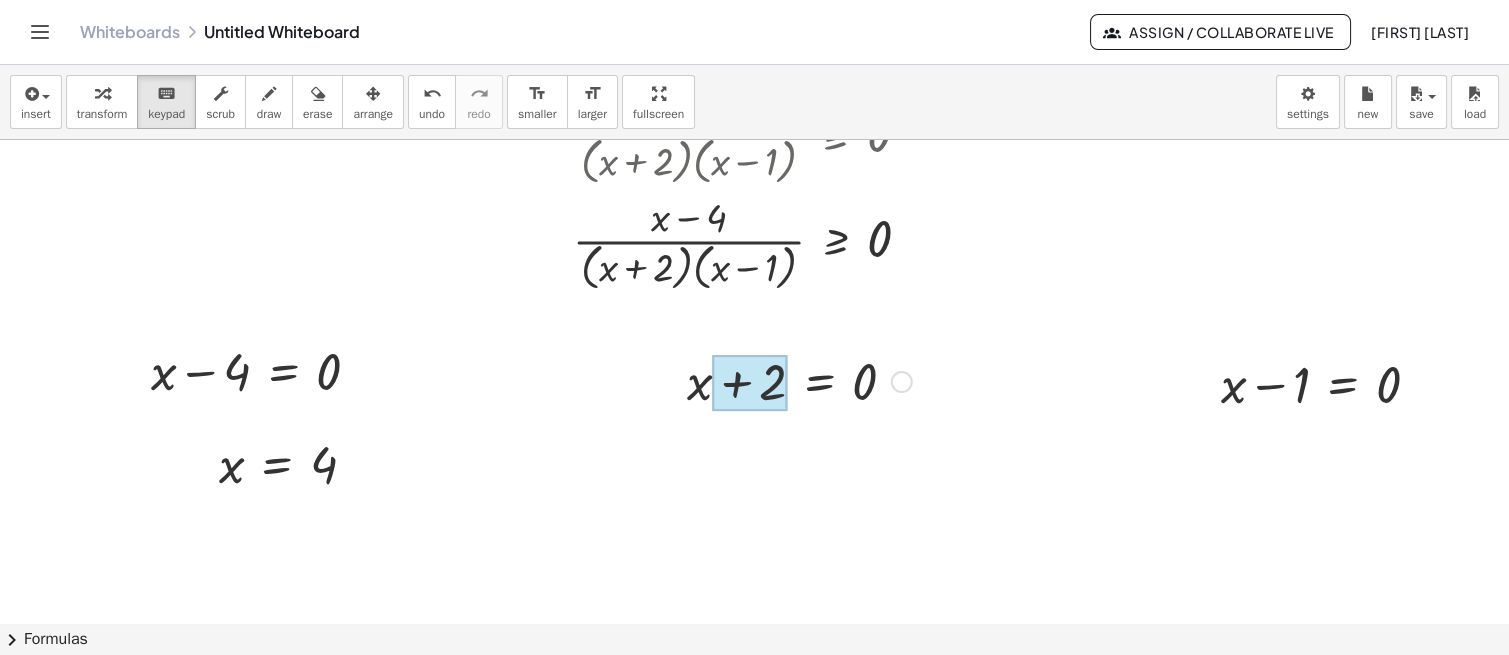 click at bounding box center [750, 383] 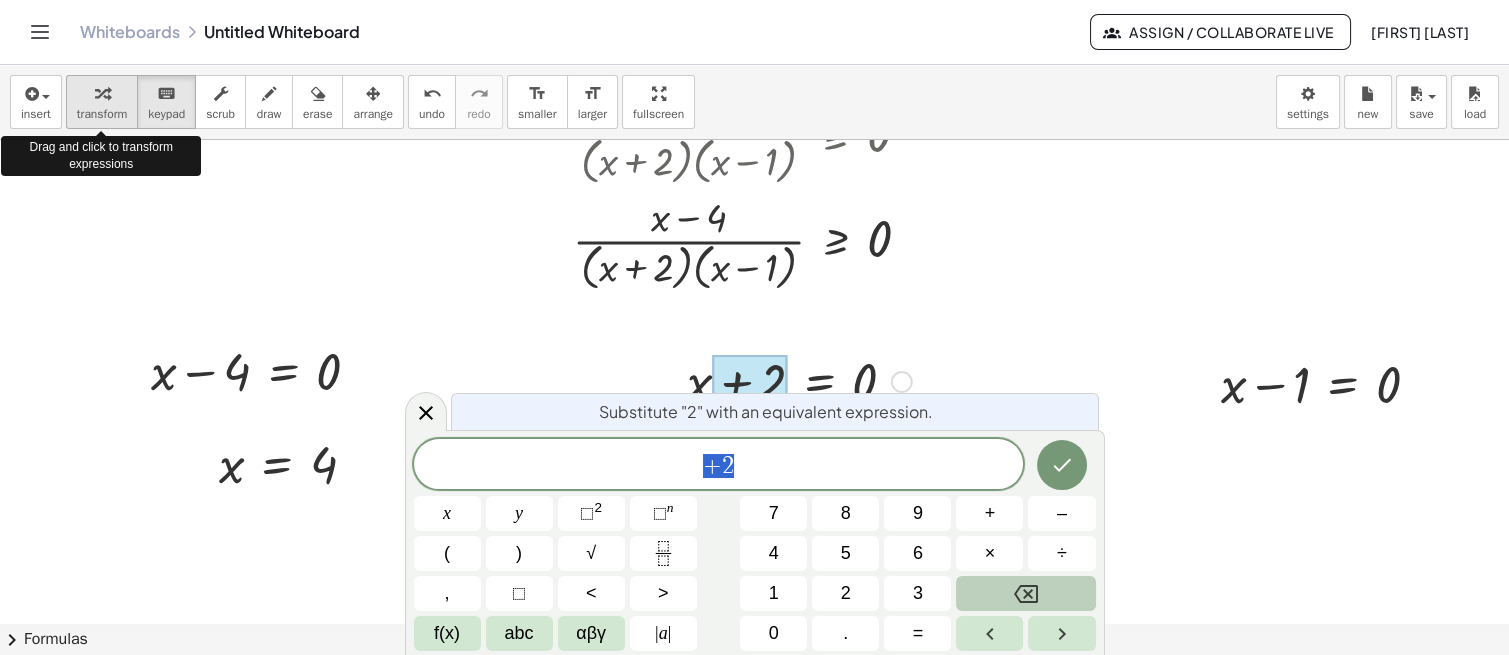 click at bounding box center (102, 93) 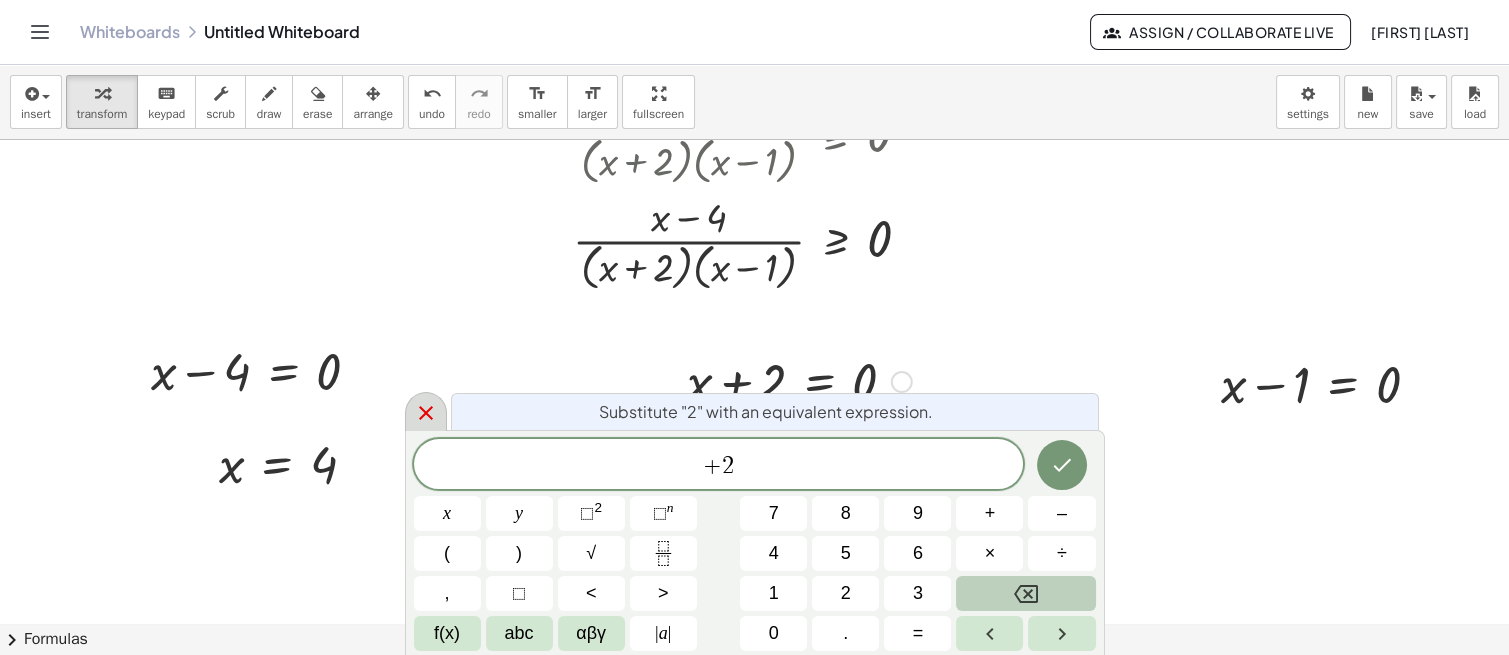 click 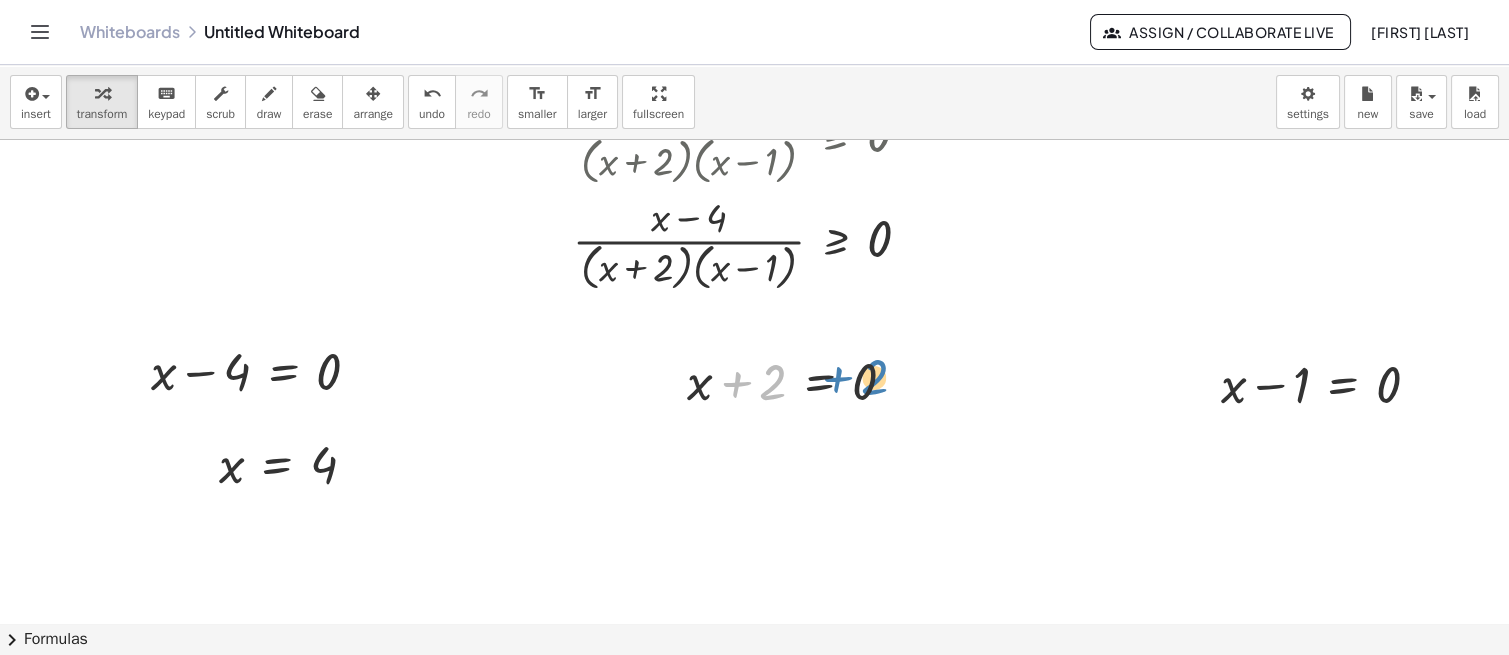 drag, startPoint x: 735, startPoint y: 383, endPoint x: 837, endPoint y: 377, distance: 102.176315 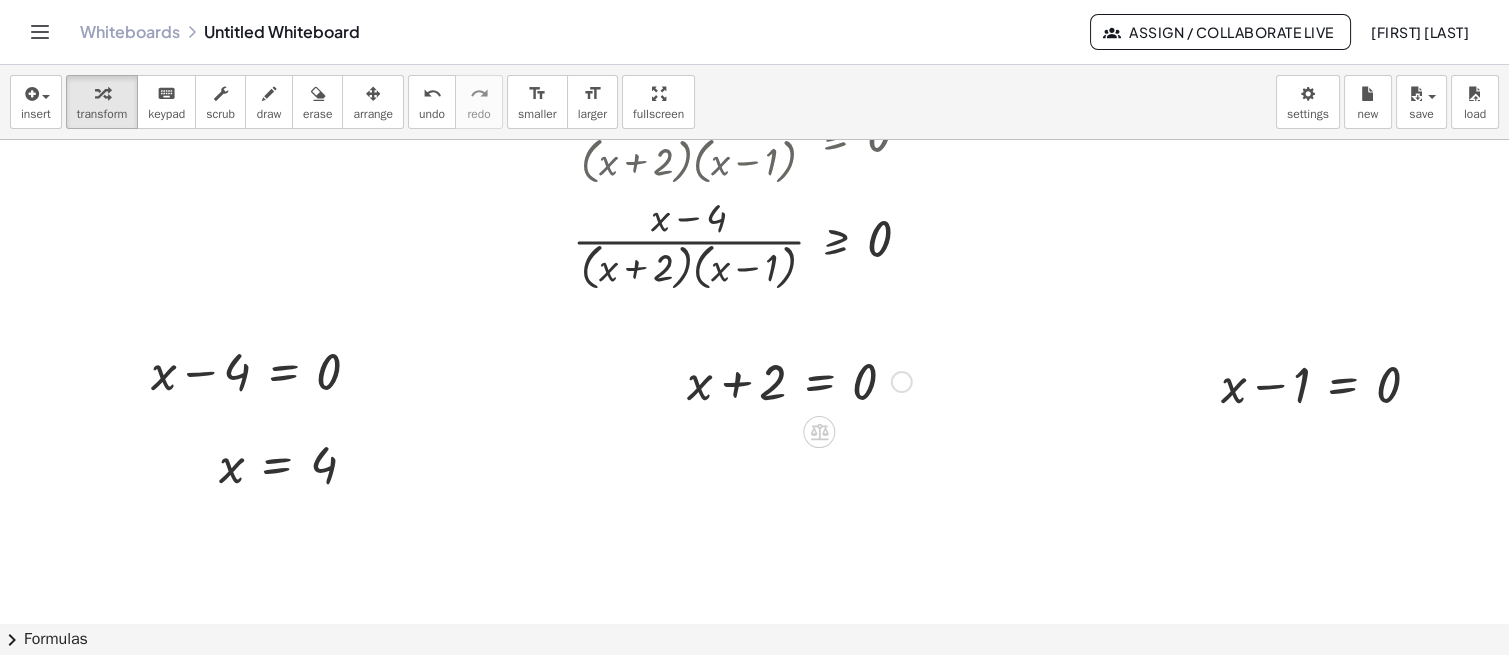 click at bounding box center (799, 380) 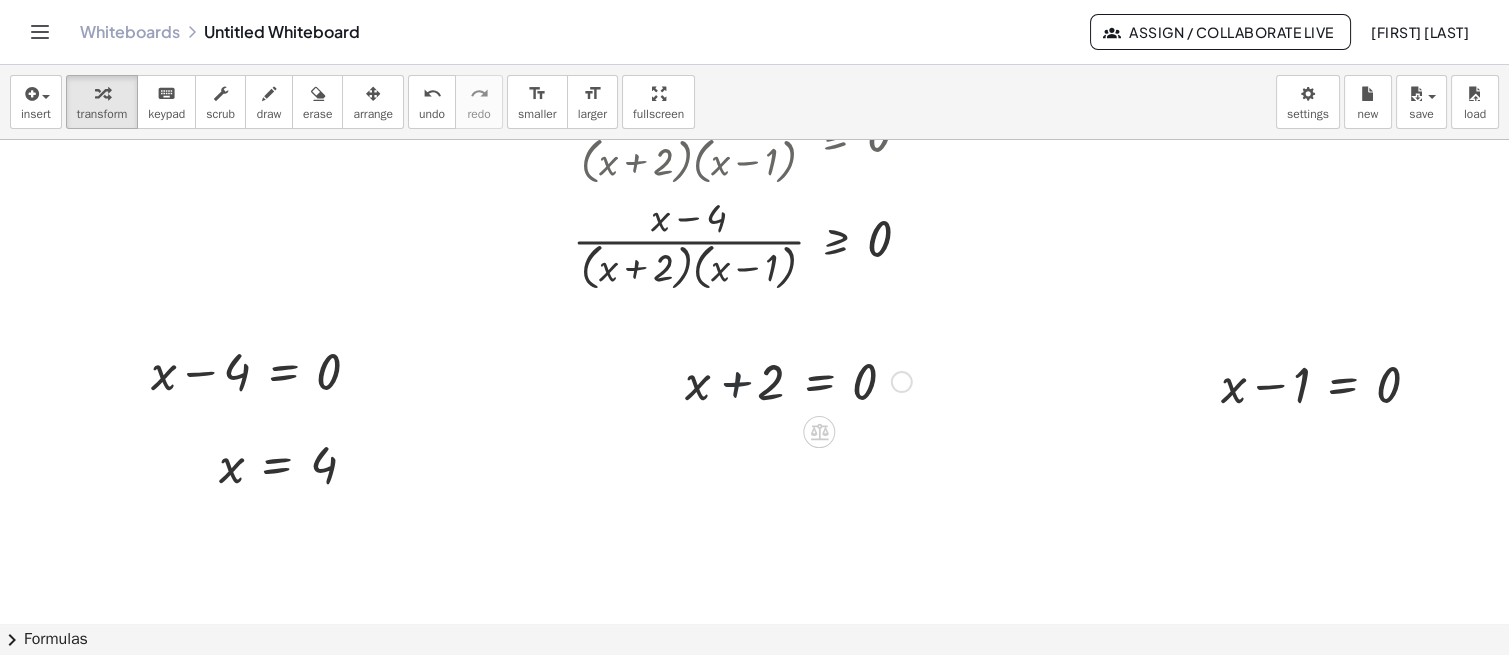 click at bounding box center [799, 380] 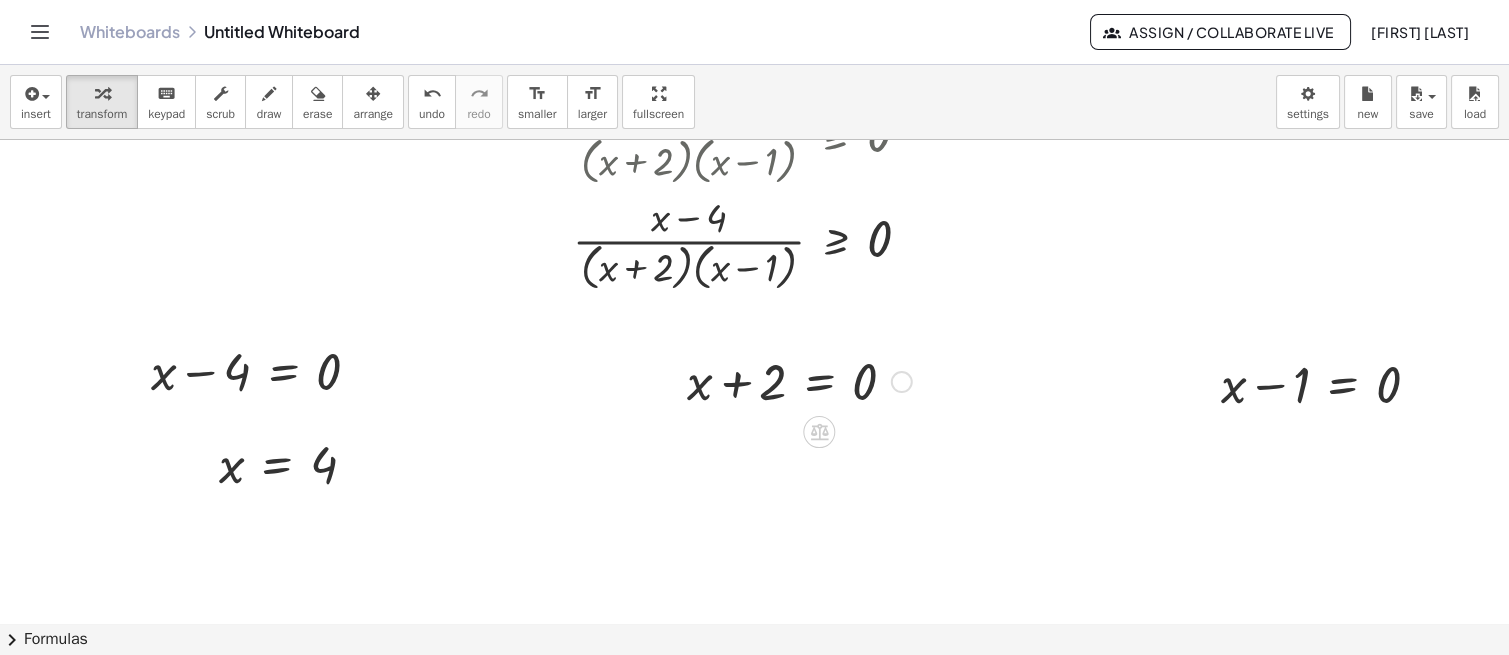 click at bounding box center [799, 380] 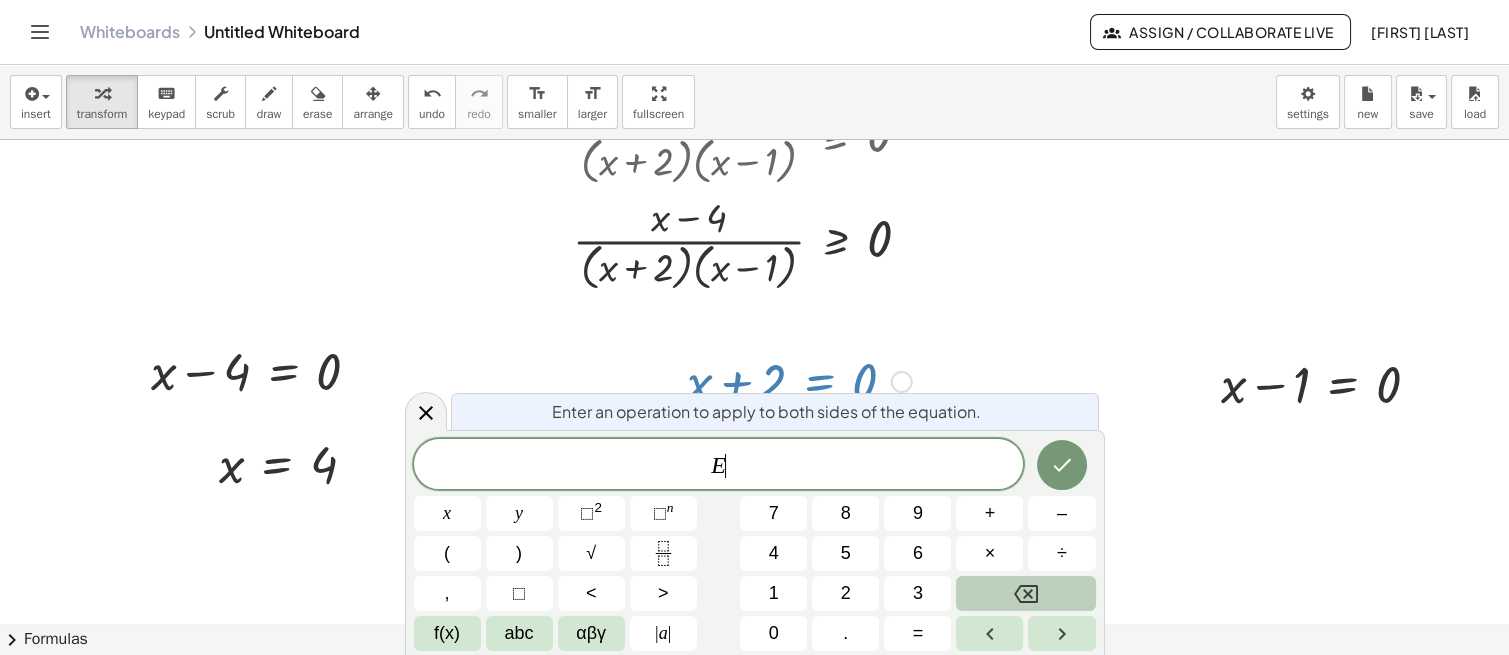 click at bounding box center [799, 380] 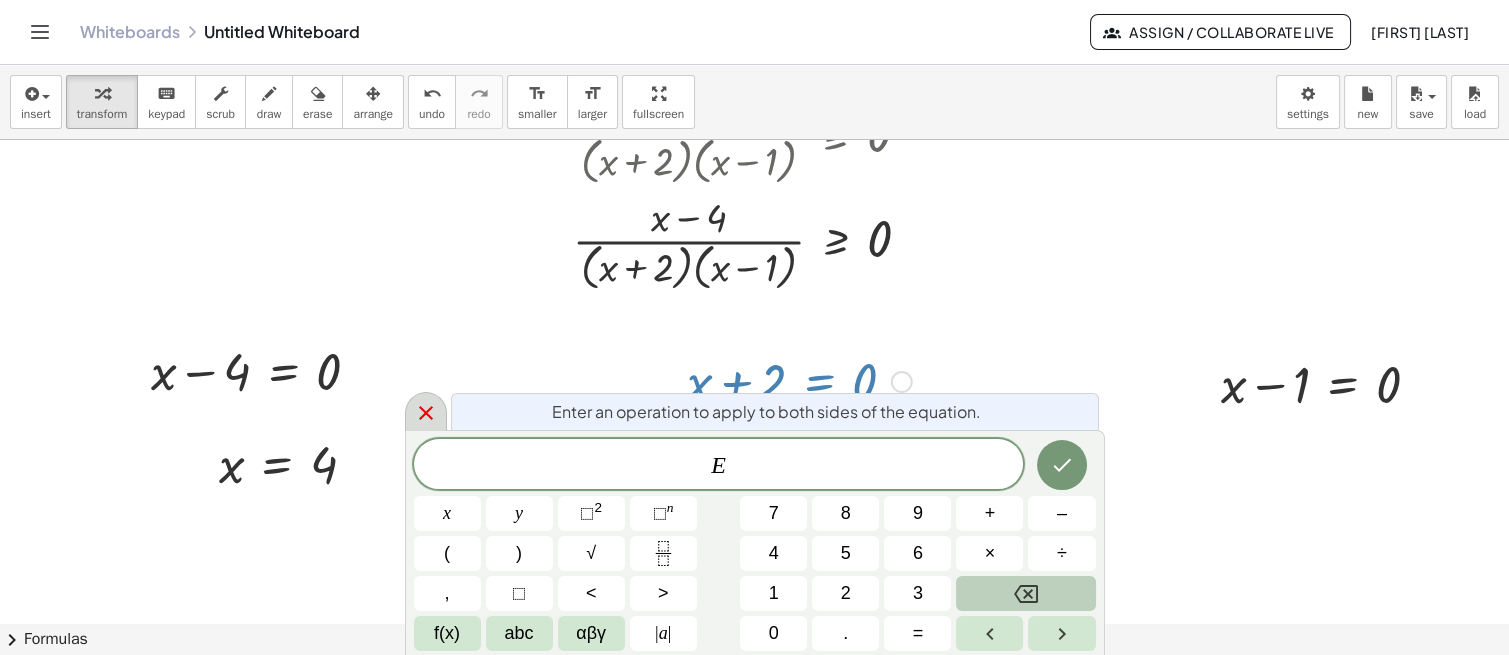 click 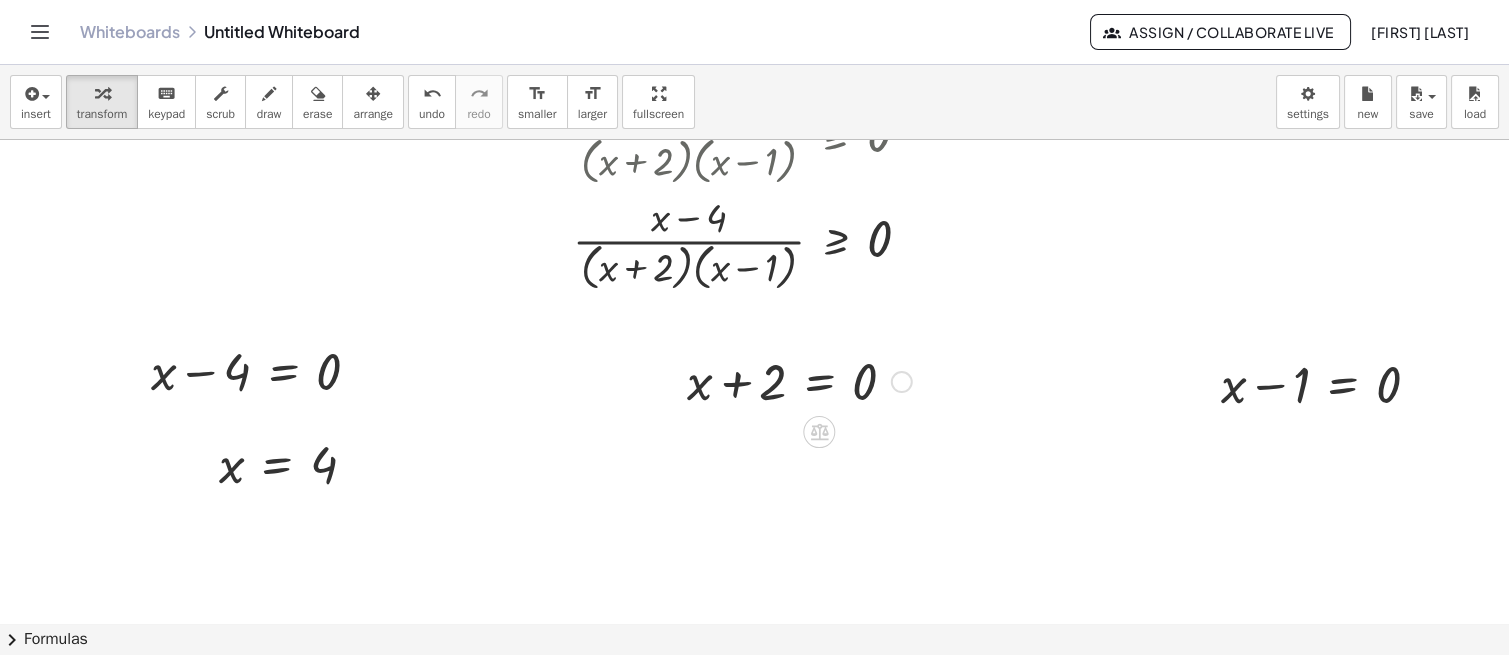 click at bounding box center (799, 380) 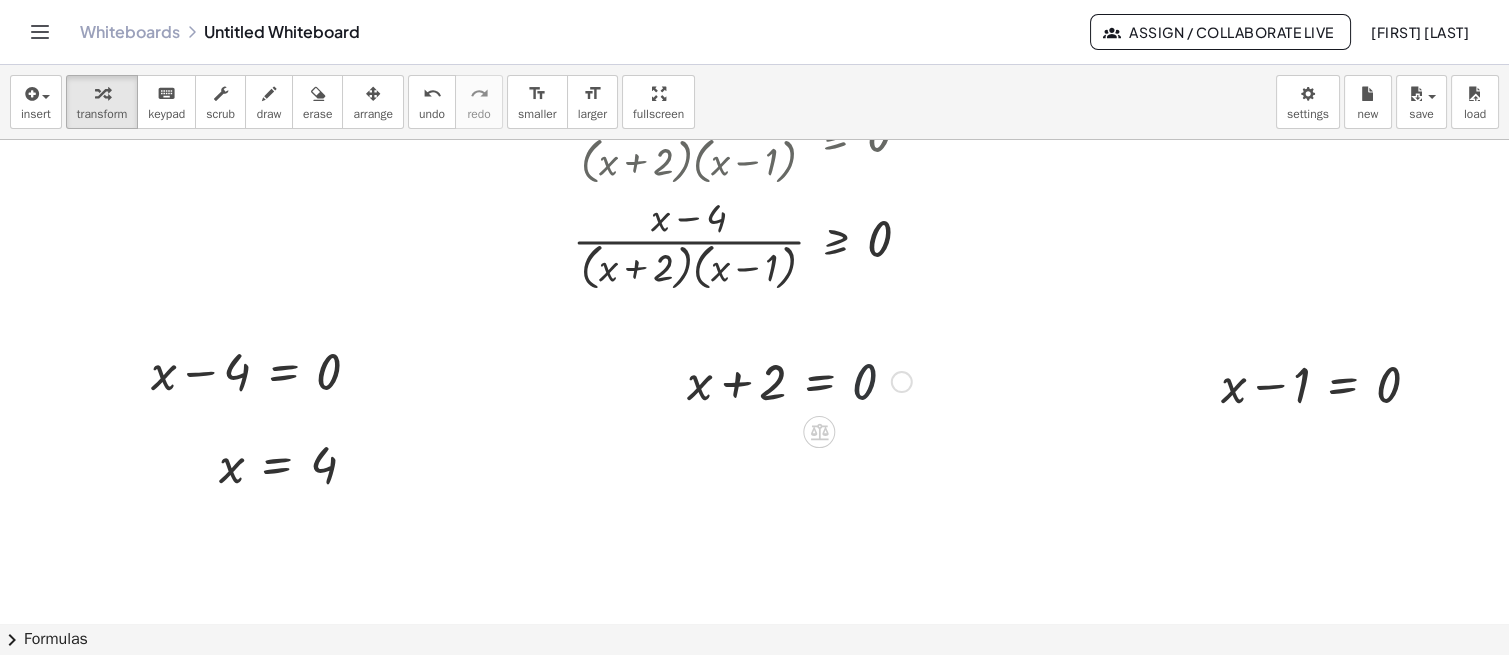 click at bounding box center (799, 380) 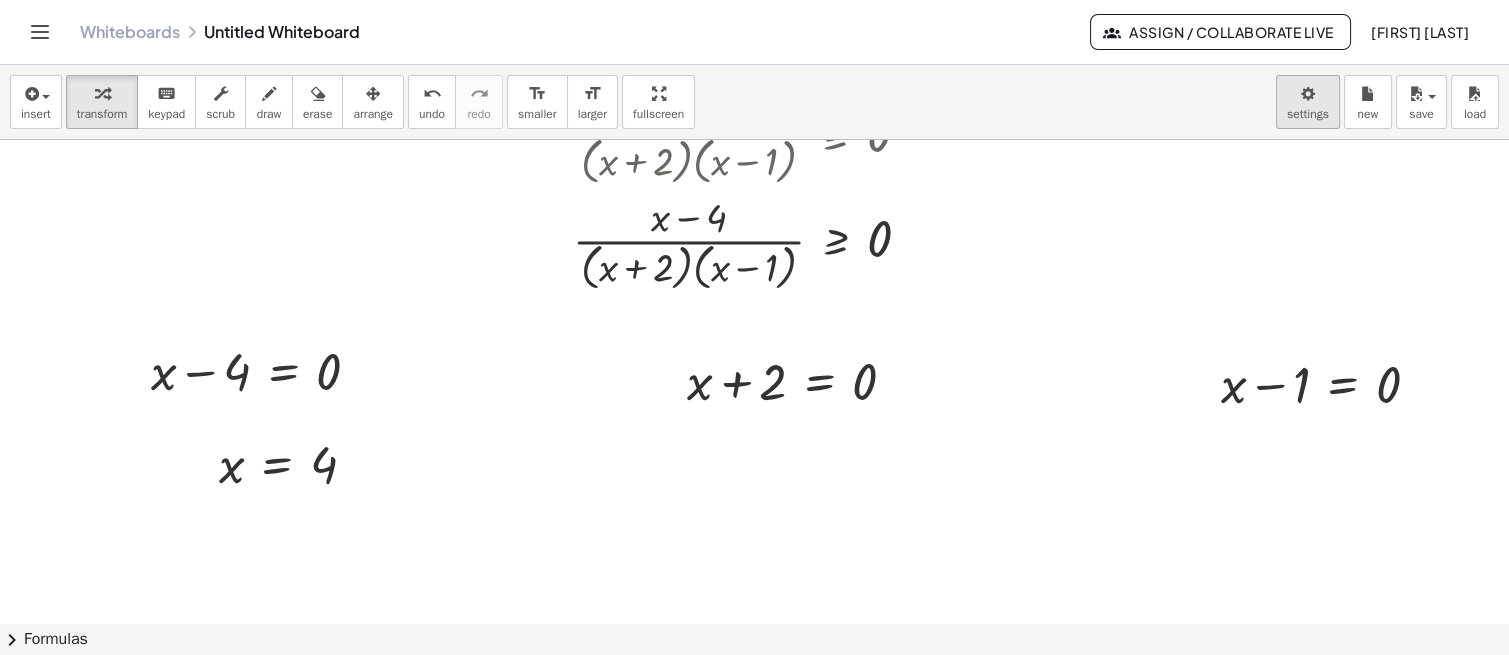 click on "**********" at bounding box center [754, 327] 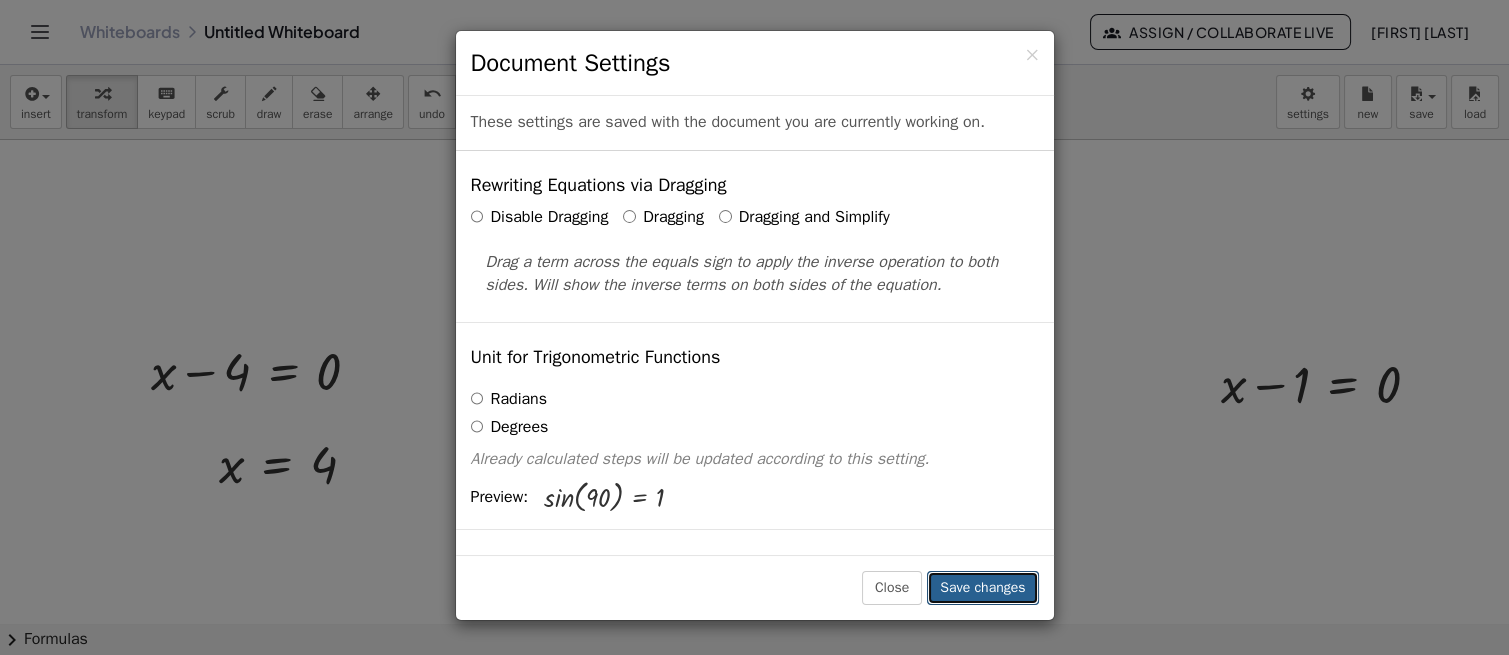 click on "Save changes" at bounding box center [982, 588] 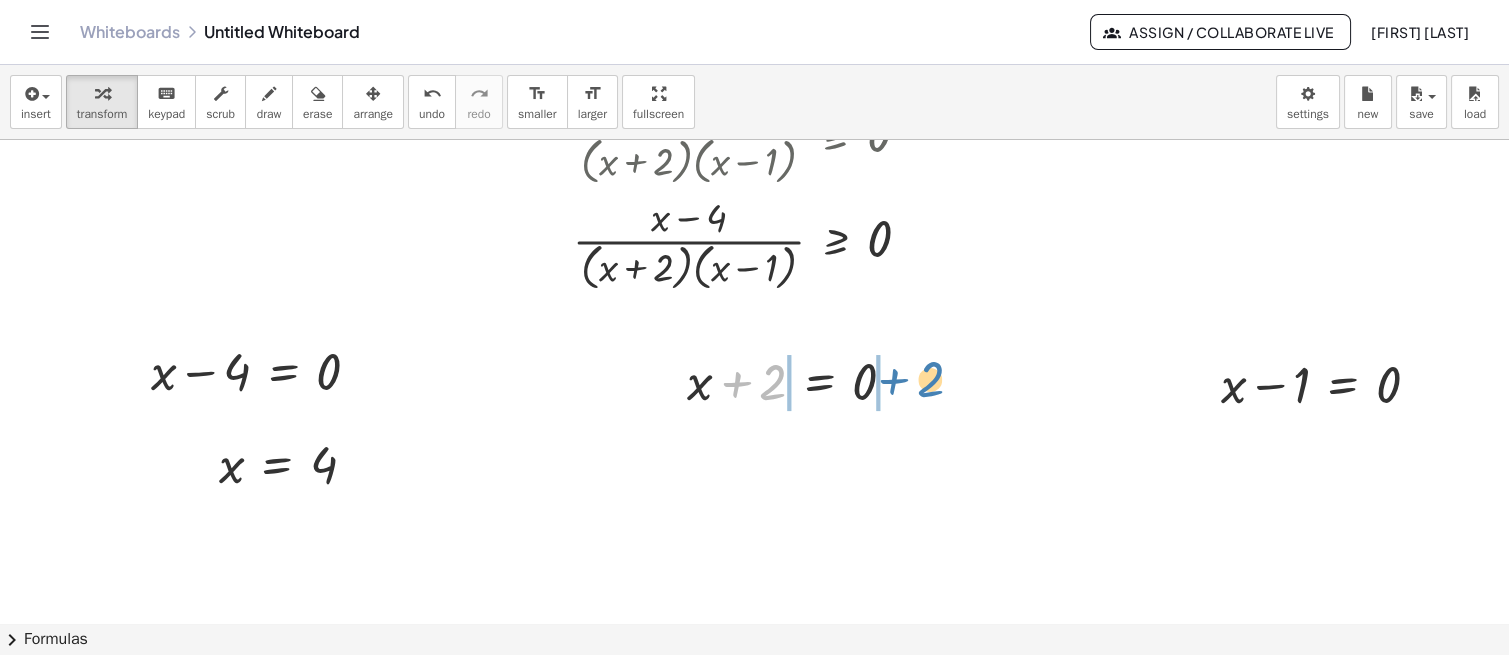 drag, startPoint x: 739, startPoint y: 378, endPoint x: 888, endPoint y: 375, distance: 149.0302 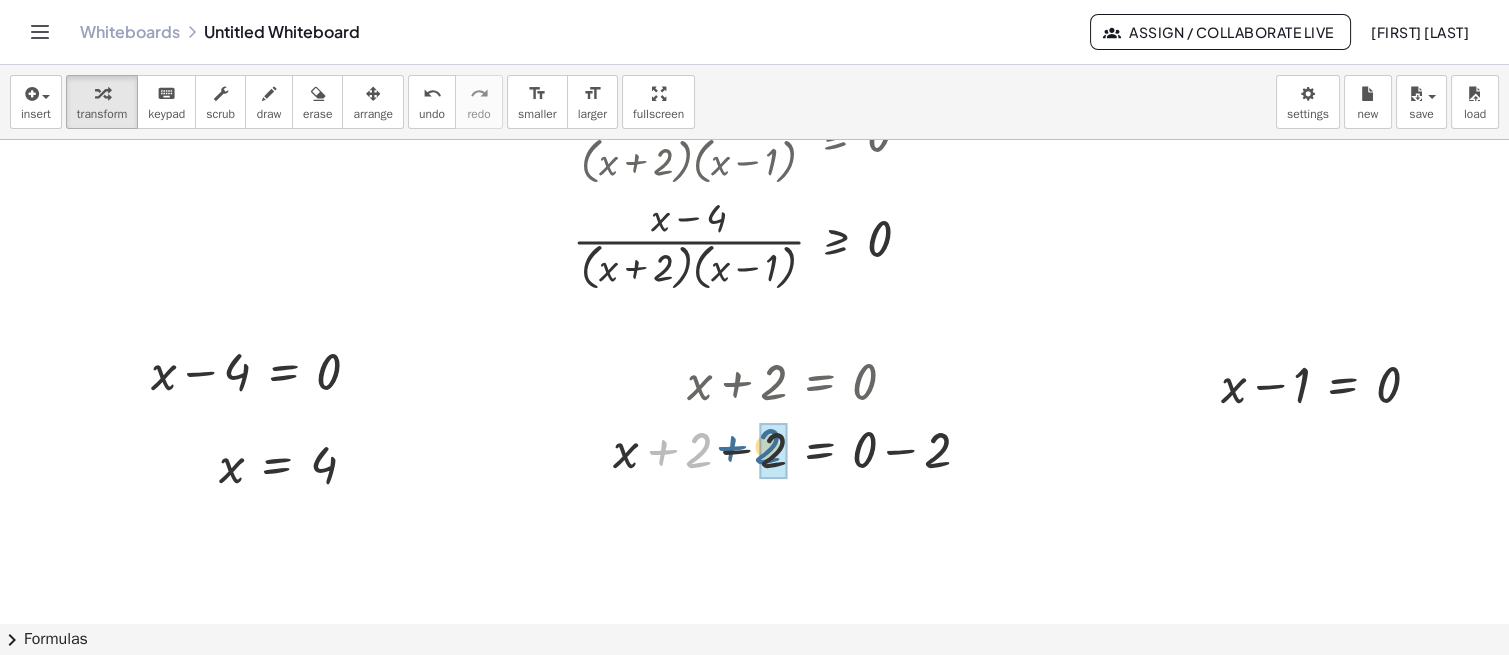 drag, startPoint x: 676, startPoint y: 451, endPoint x: 746, endPoint y: 448, distance: 70.064255 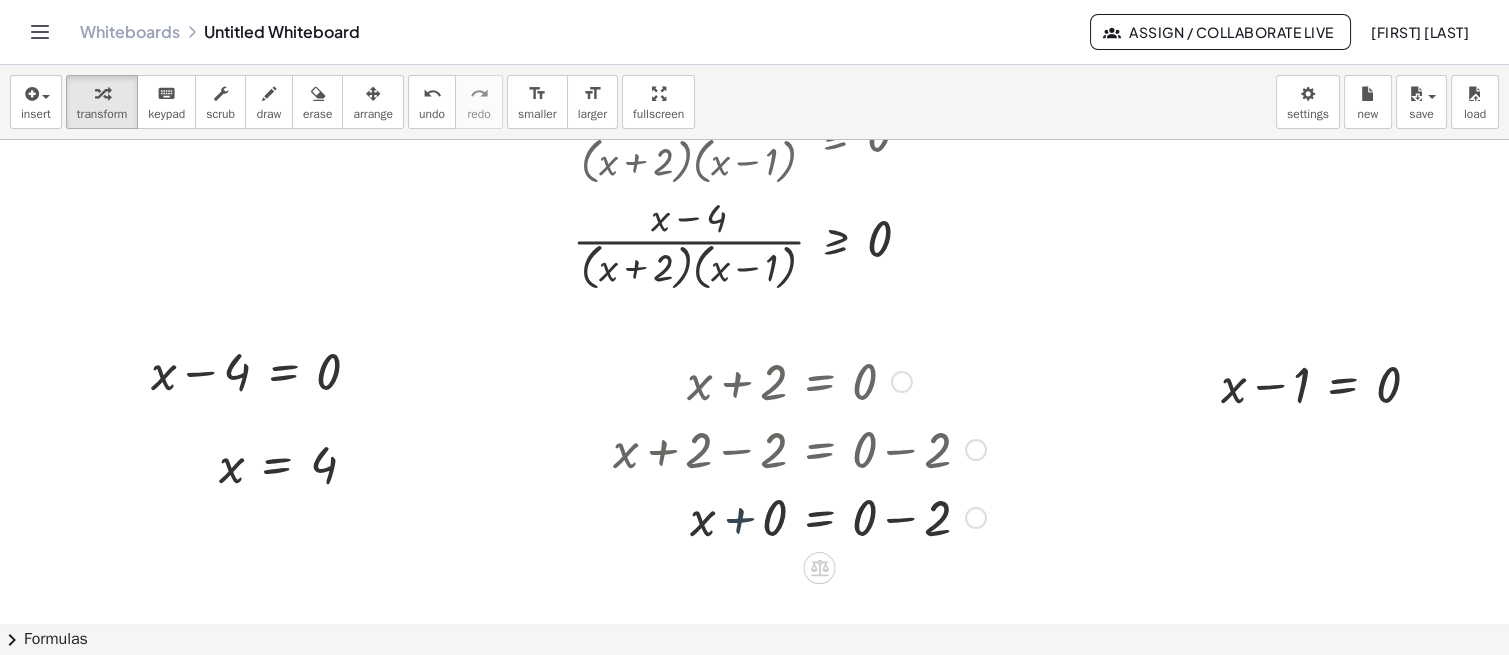 click at bounding box center (799, 516) 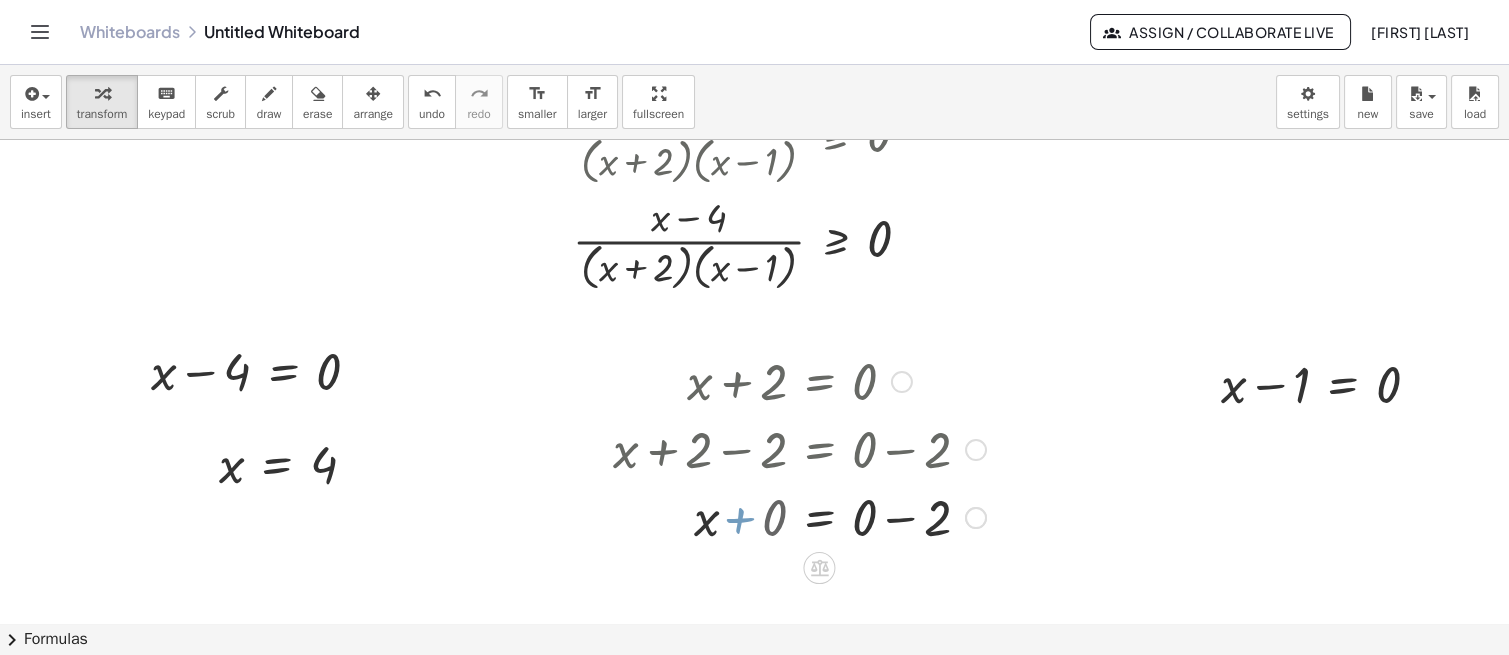 click at bounding box center [799, 516] 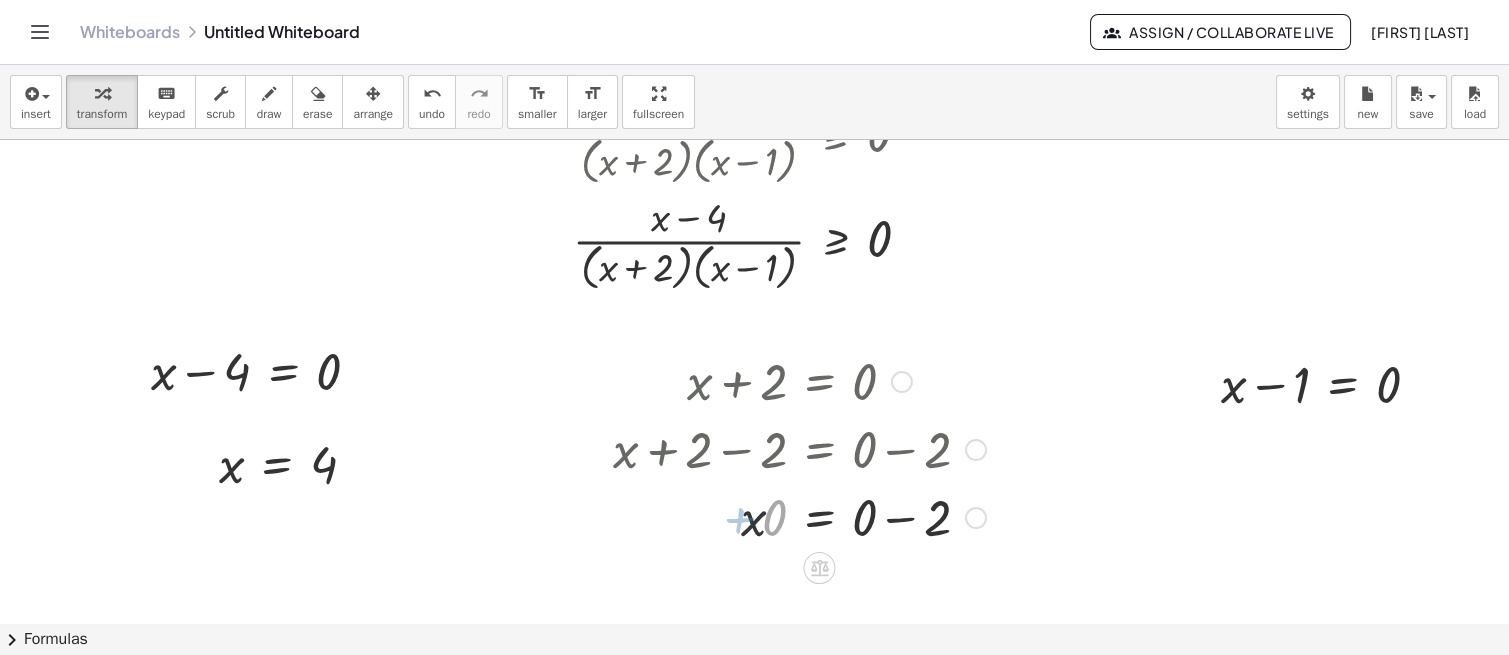 click at bounding box center (799, 516) 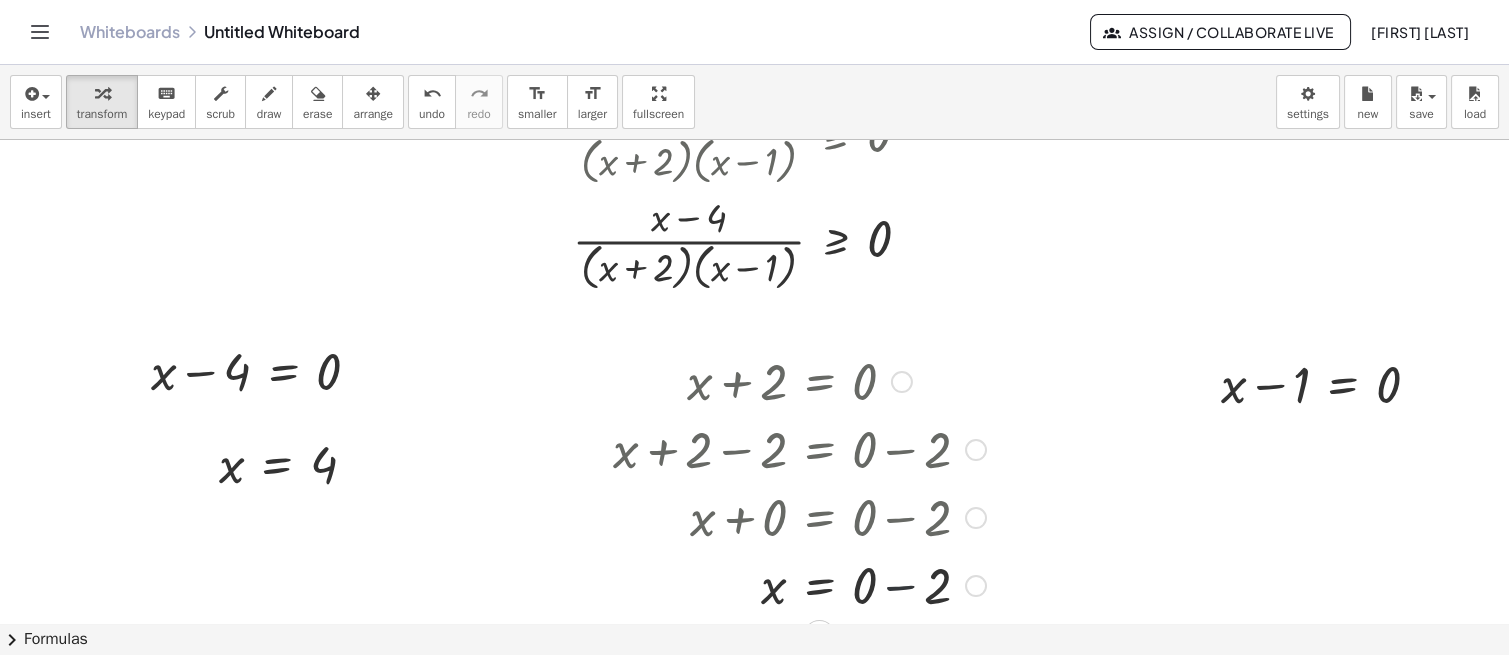 click at bounding box center (799, 584) 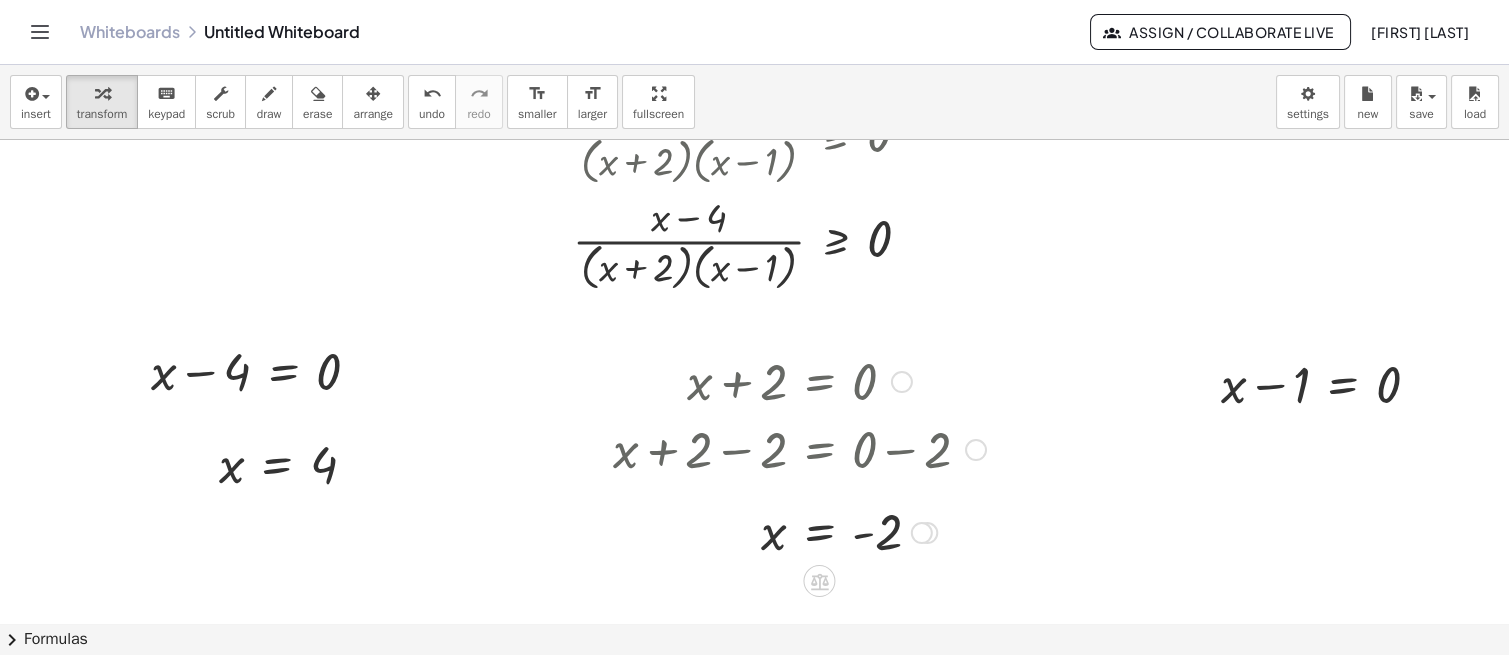 drag, startPoint x: 931, startPoint y: 584, endPoint x: 933, endPoint y: 522, distance: 62.03225 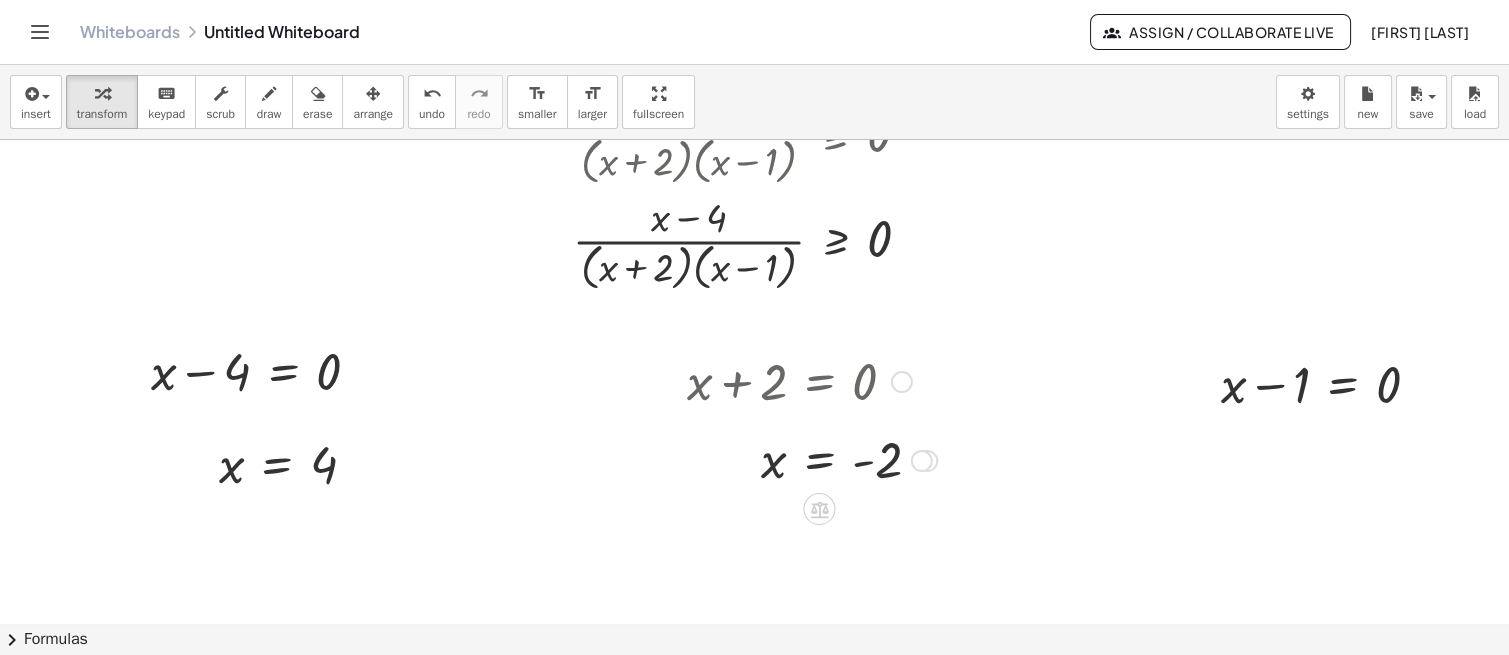 drag, startPoint x: 931, startPoint y: 518, endPoint x: 924, endPoint y: 456, distance: 62.39391 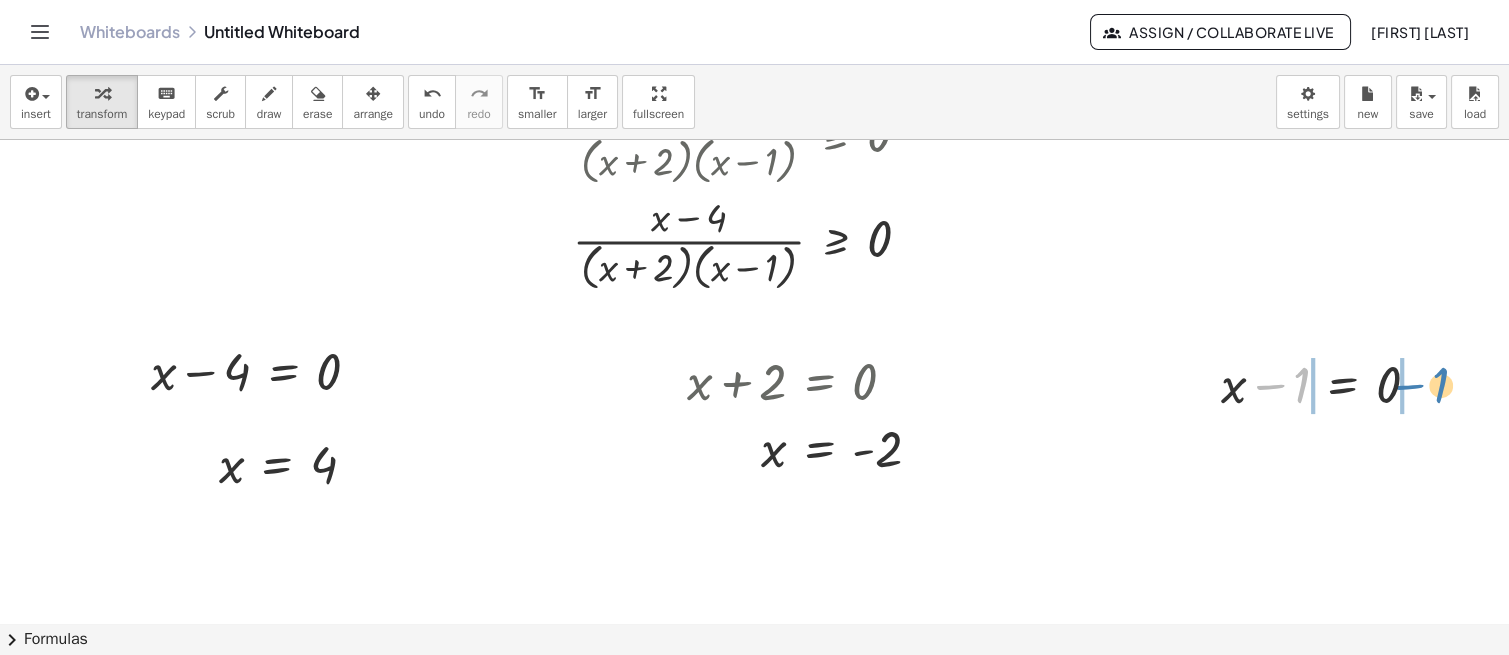 drag, startPoint x: 1274, startPoint y: 387, endPoint x: 1418, endPoint y: 388, distance: 144.00348 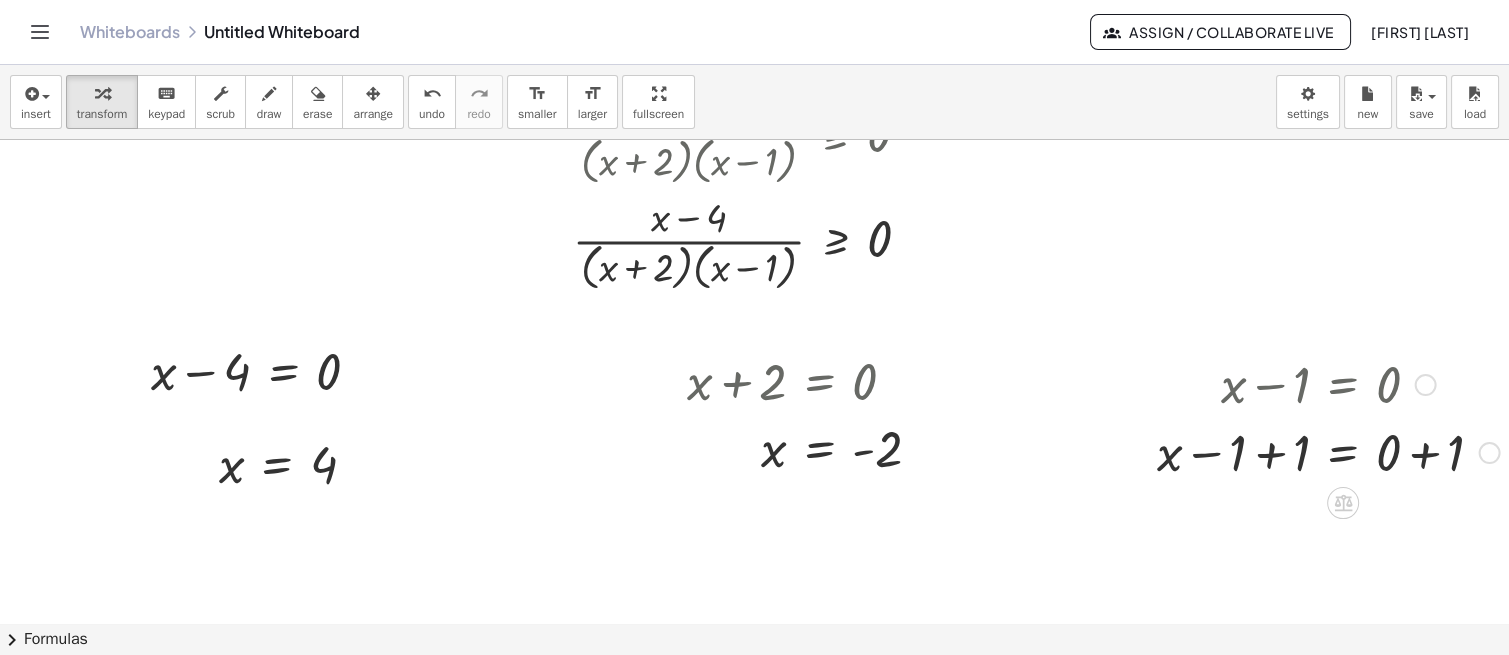 click at bounding box center [1328, 451] 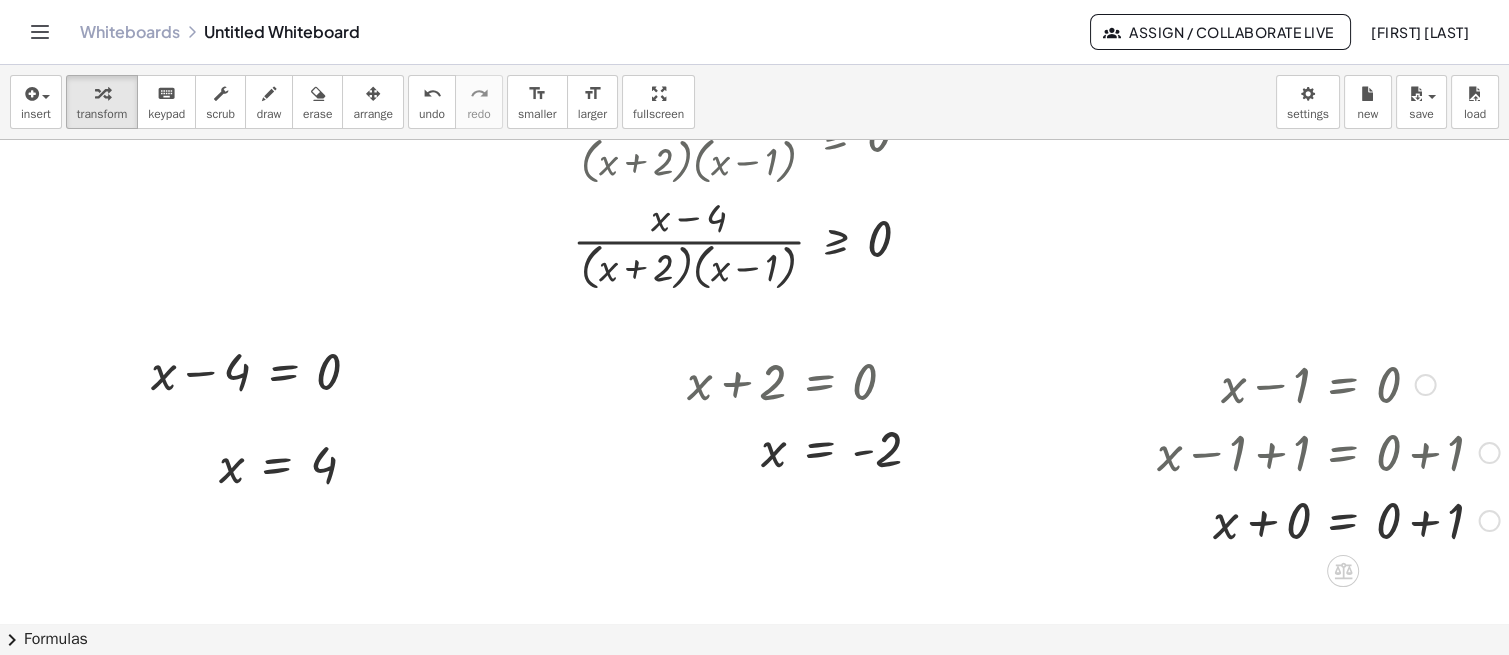 click at bounding box center [1328, 519] 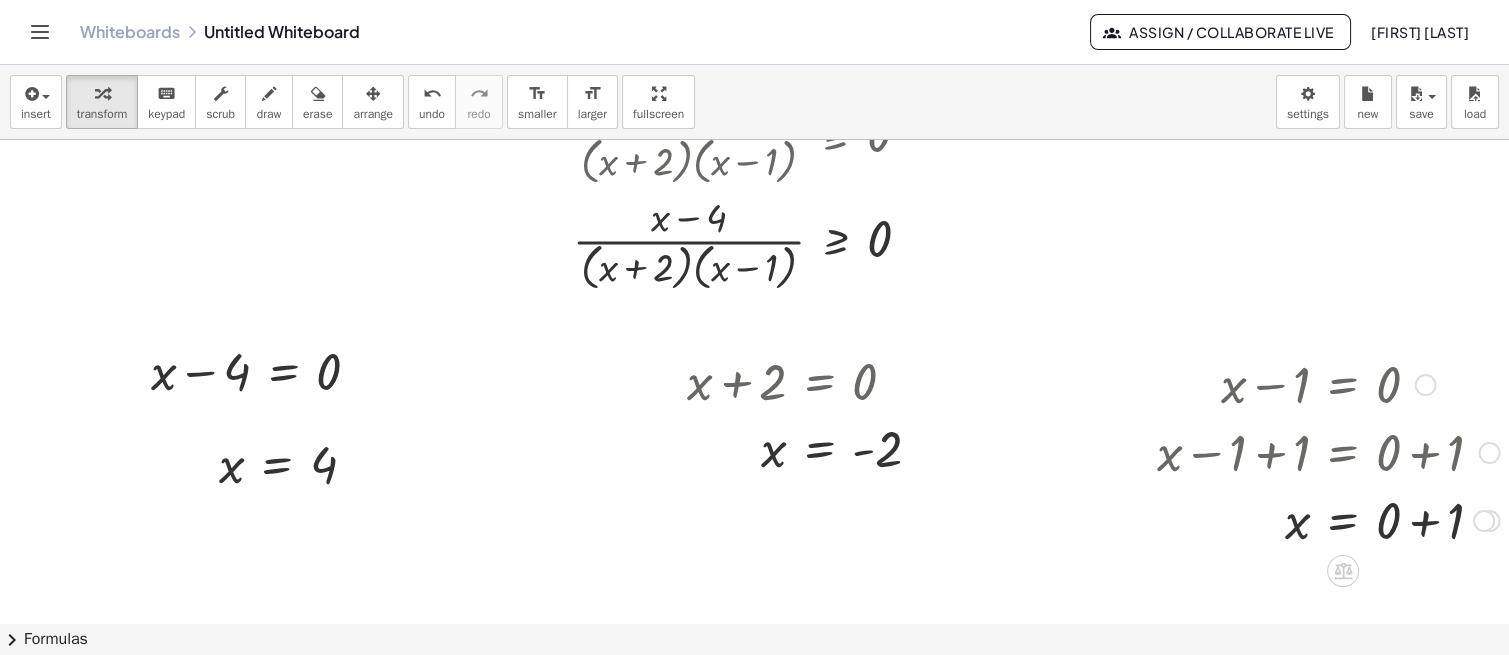 click at bounding box center (1328, 519) 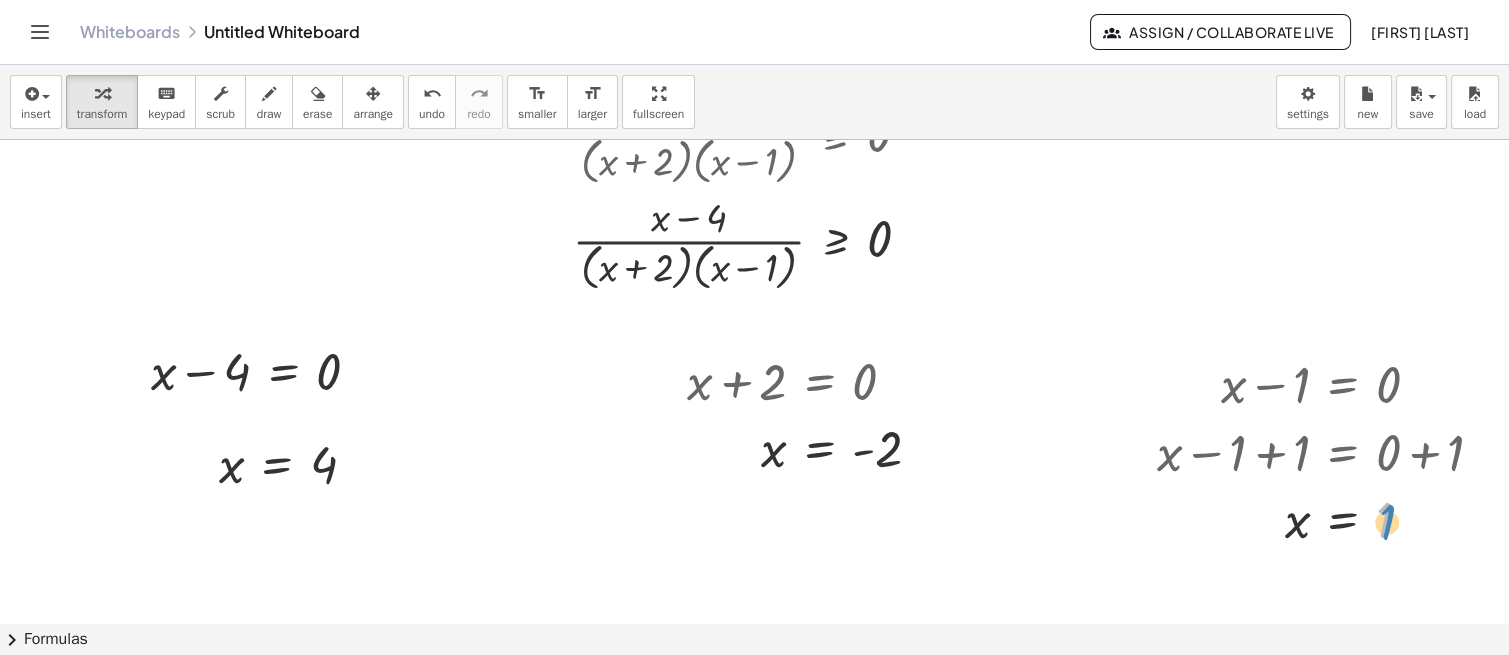 click at bounding box center [1328, 519] 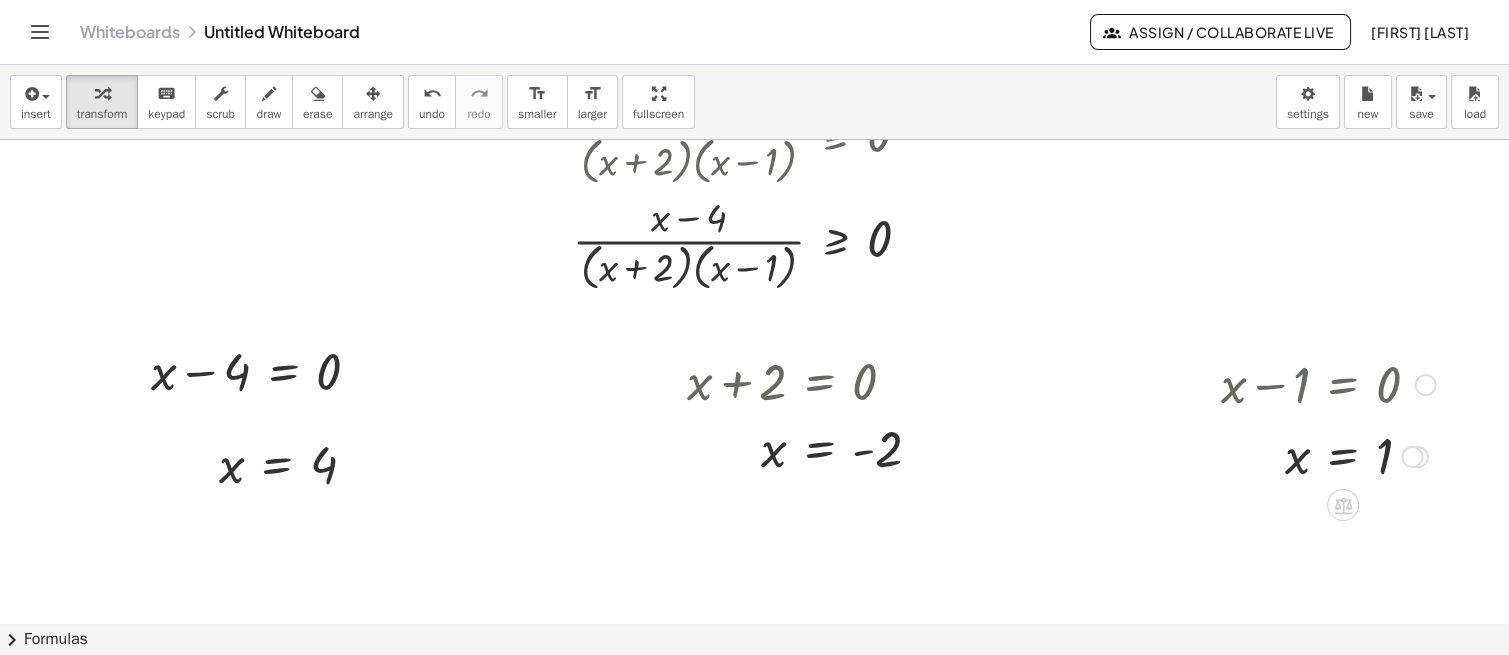 drag, startPoint x: 1411, startPoint y: 525, endPoint x: 1411, endPoint y: 456, distance: 69 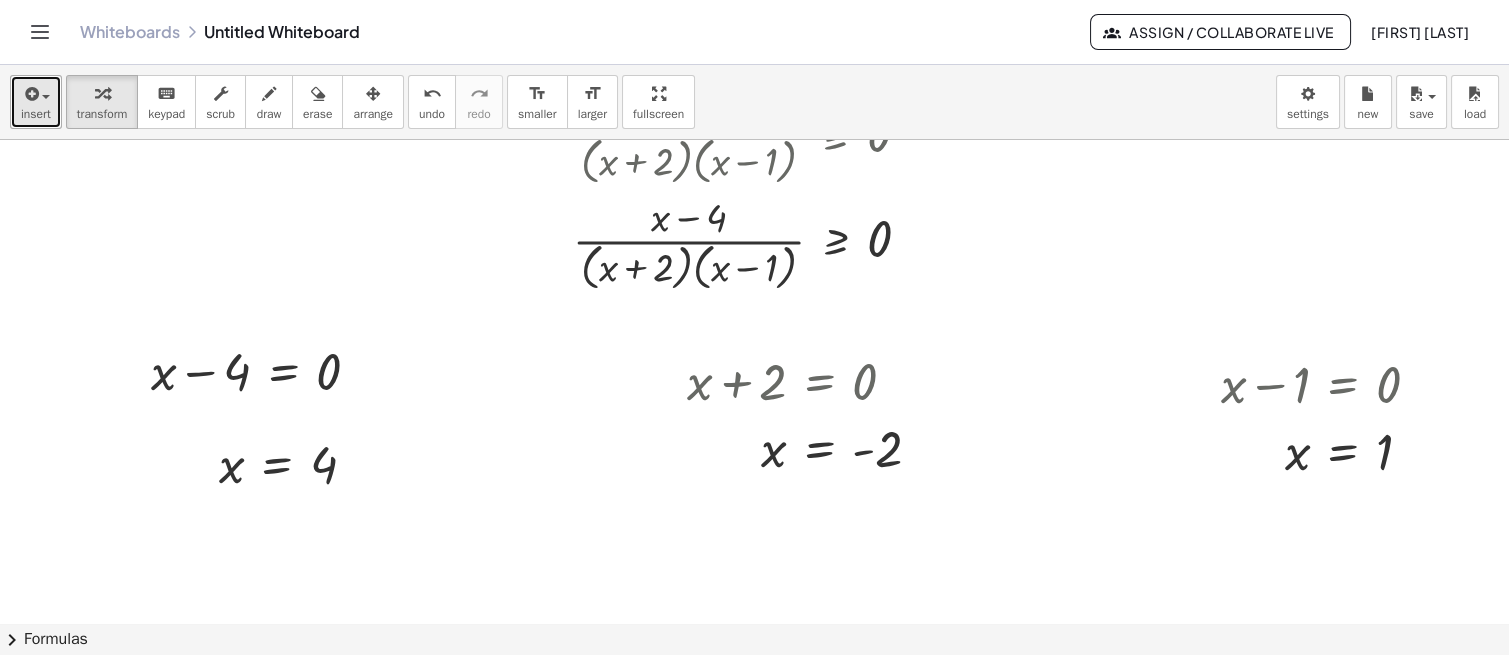 click at bounding box center (36, 93) 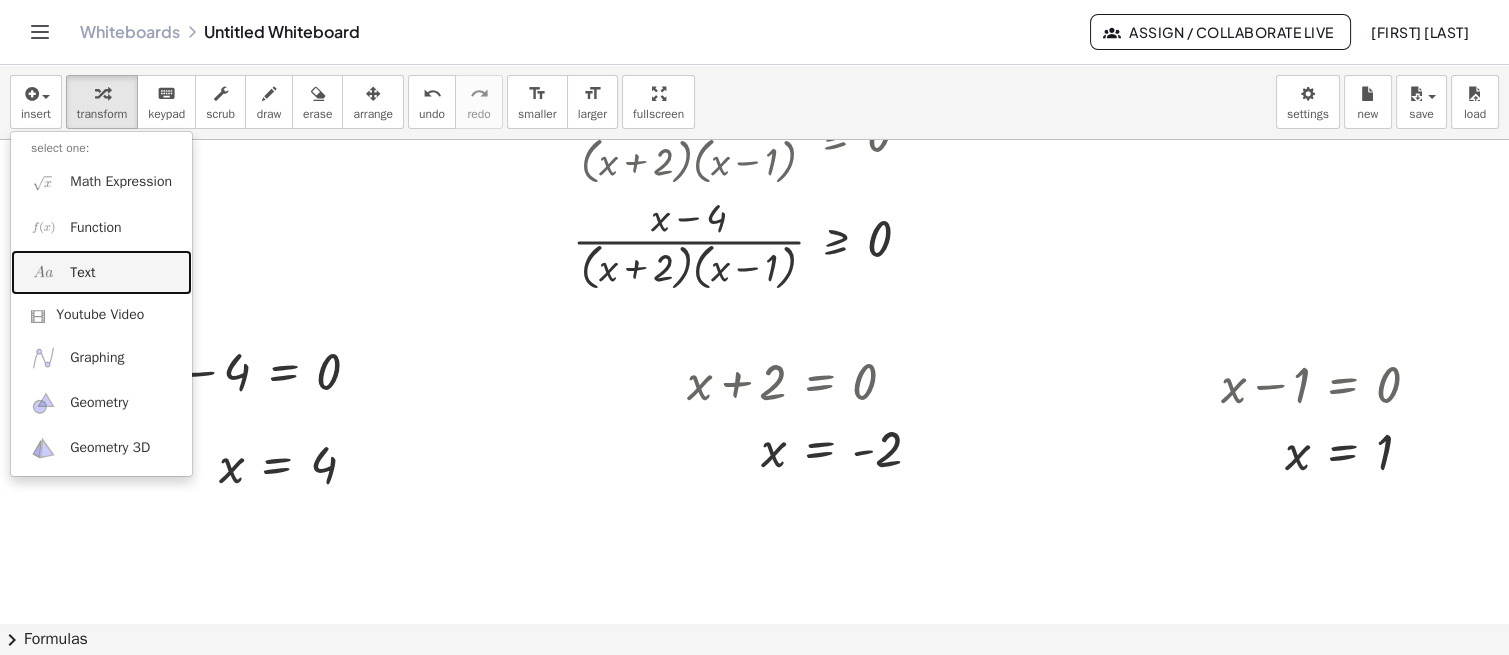 click on "Text" at bounding box center (101, 272) 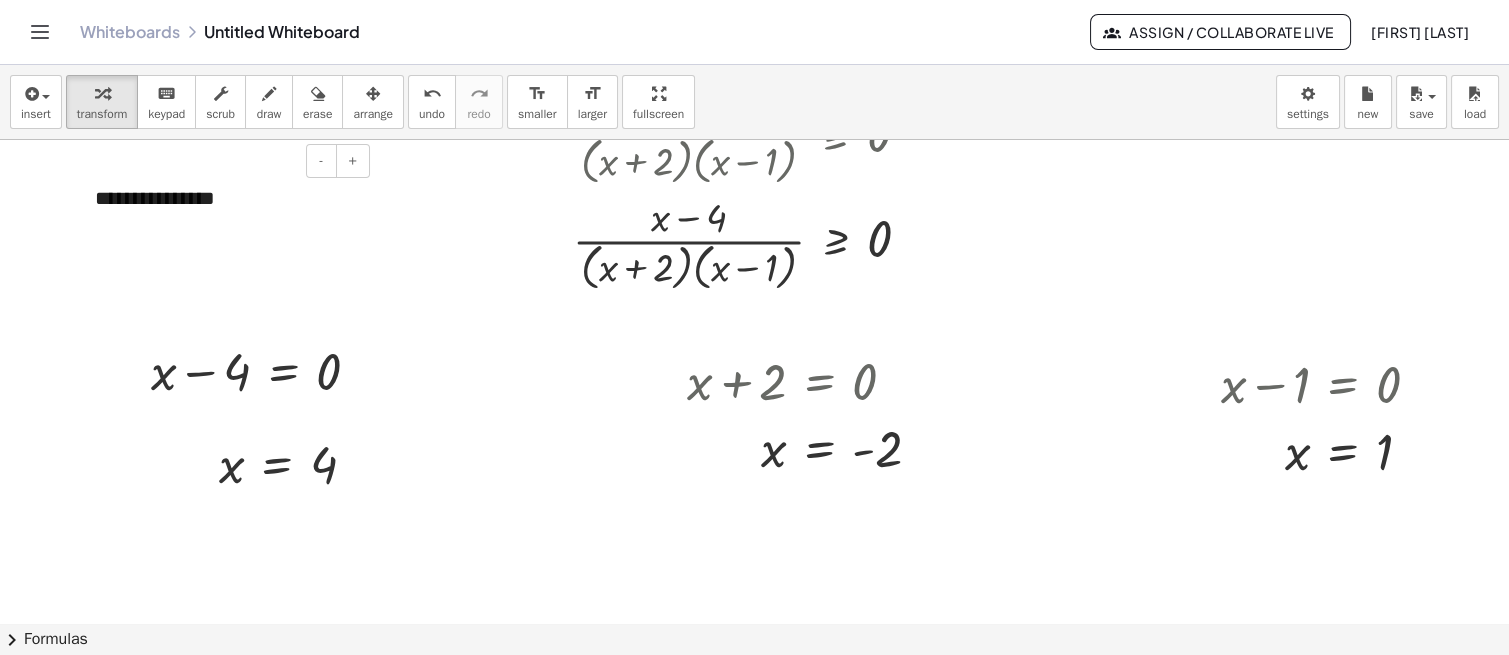 type 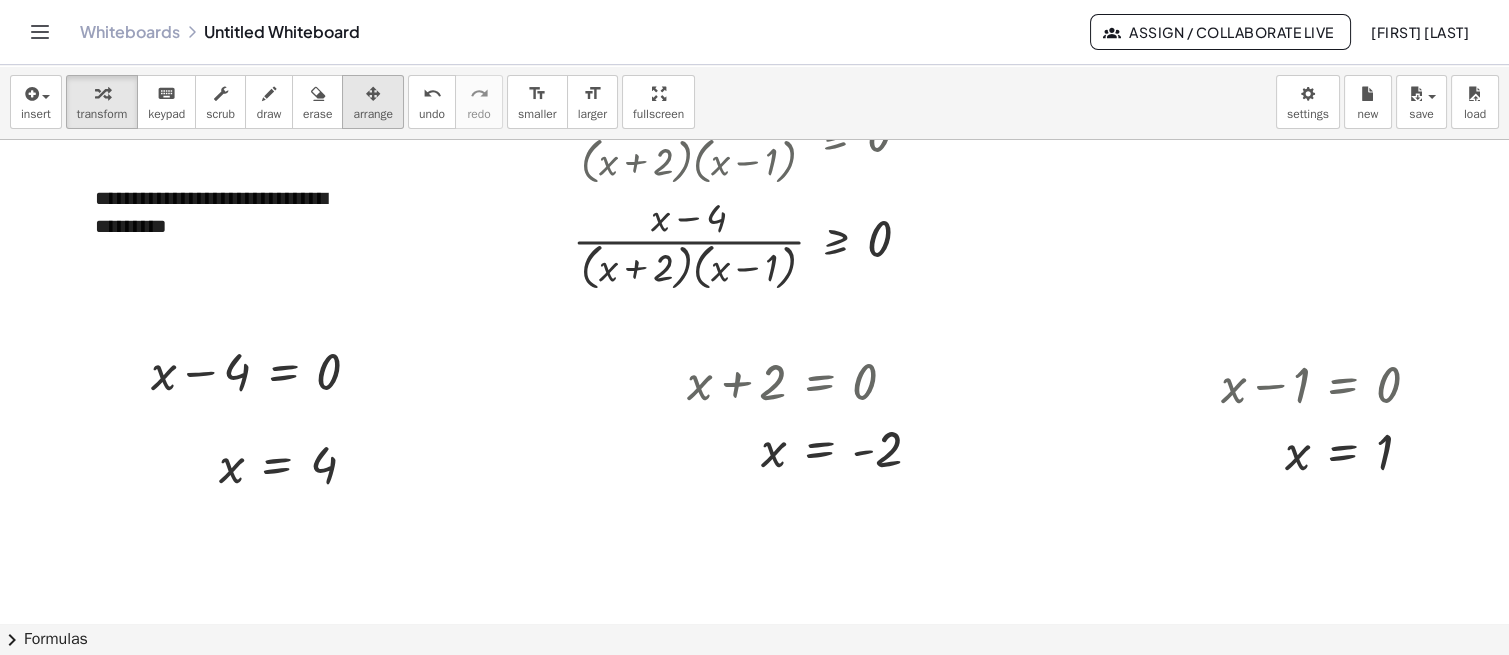 click at bounding box center [373, 93] 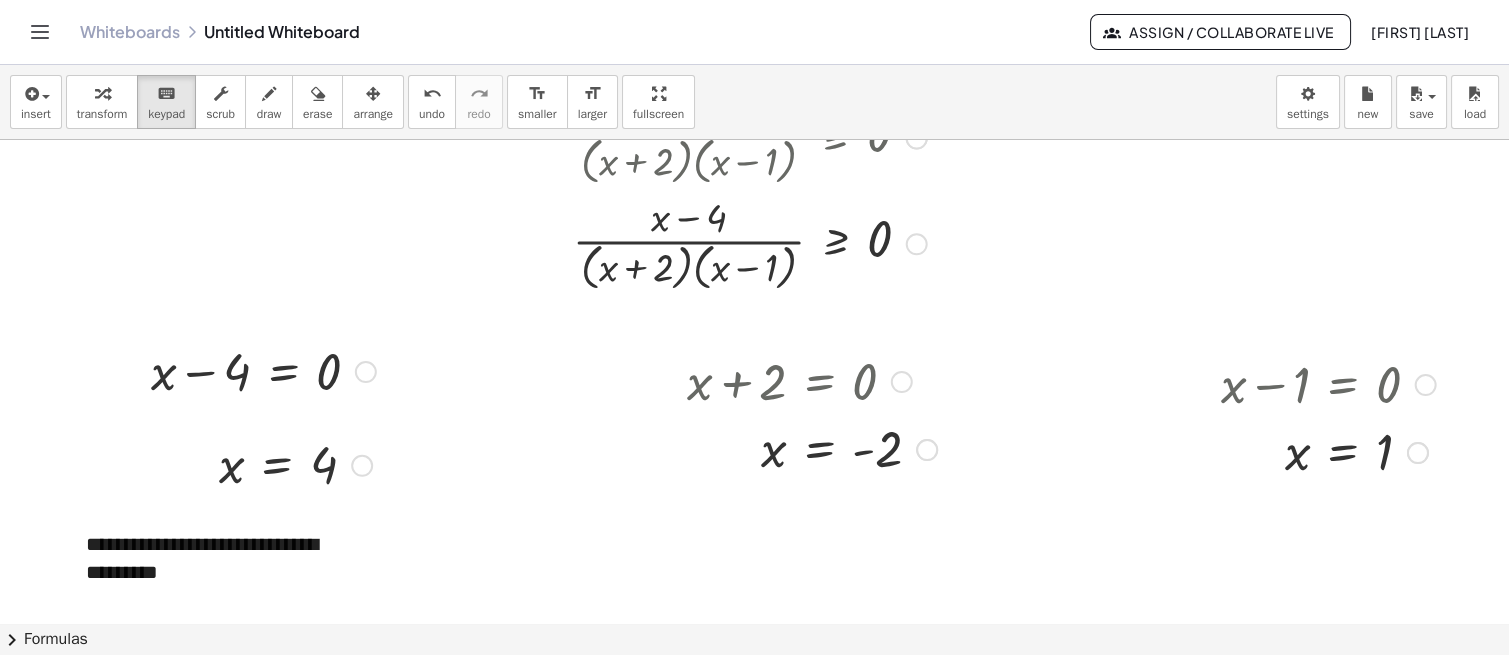 click on "**********" at bounding box center (216, 558) 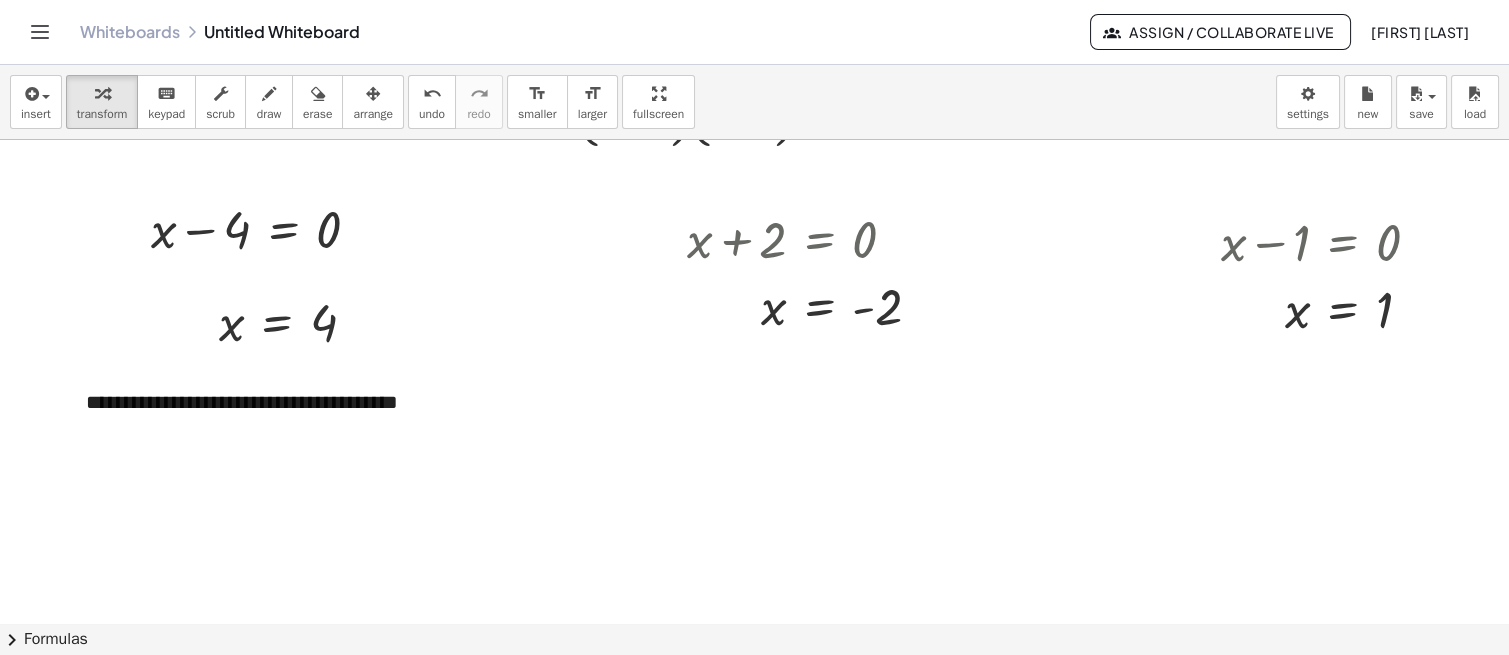 scroll, scrollTop: 823, scrollLeft: 0, axis: vertical 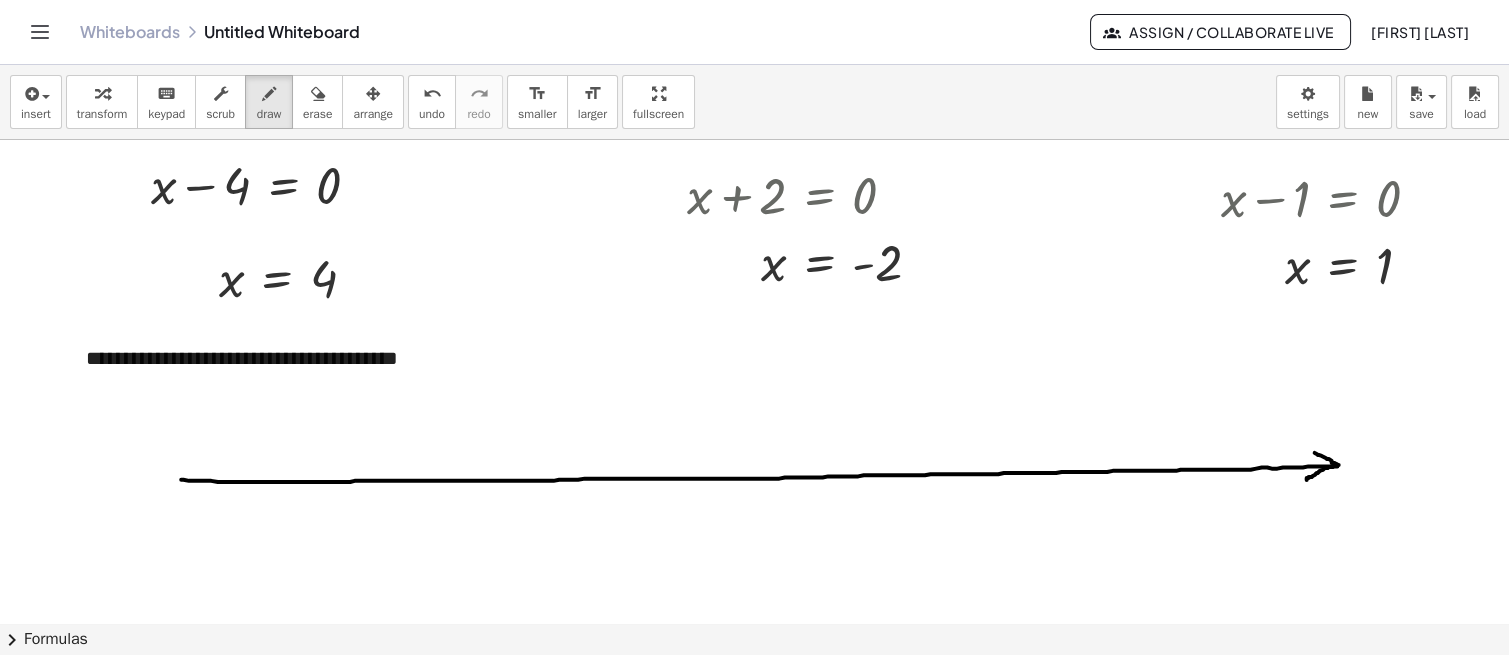 drag, startPoint x: 1314, startPoint y: 451, endPoint x: 1306, endPoint y: 478, distance: 28.160255 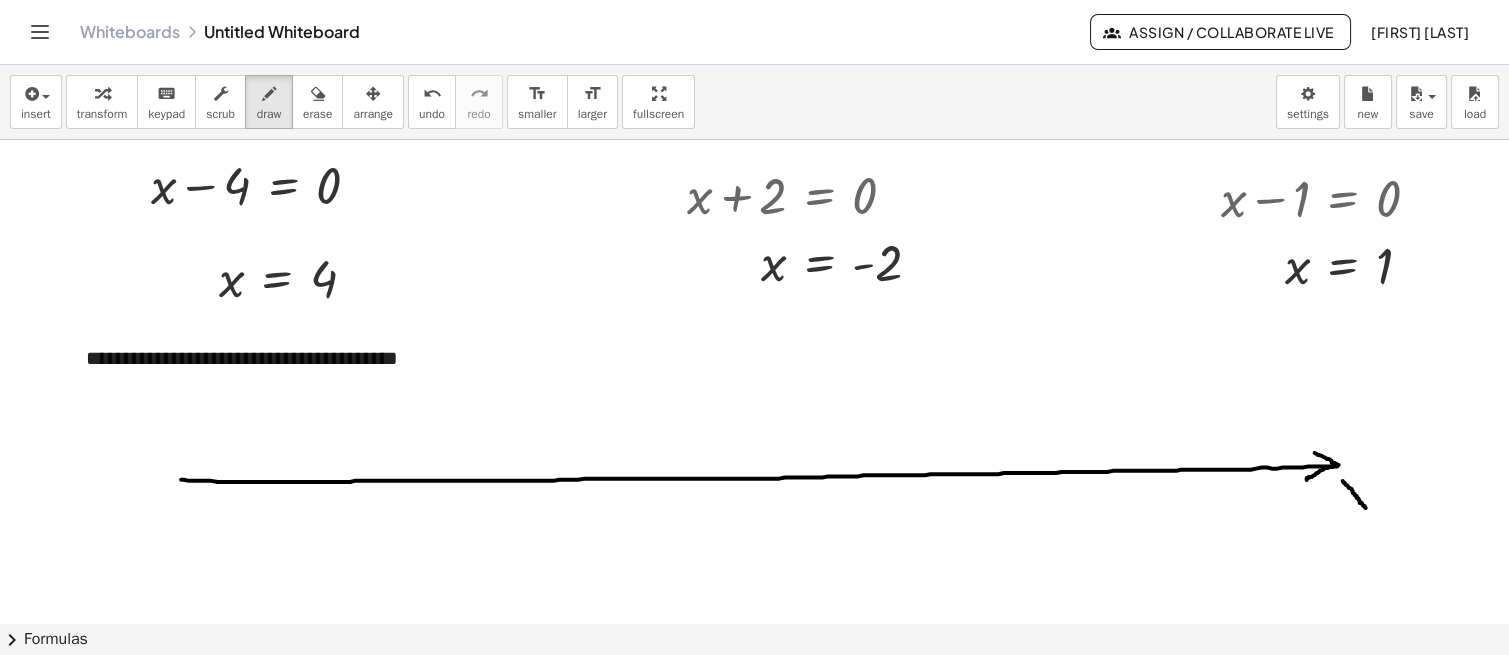 drag, startPoint x: 1342, startPoint y: 479, endPoint x: 1365, endPoint y: 505, distance: 34.713108 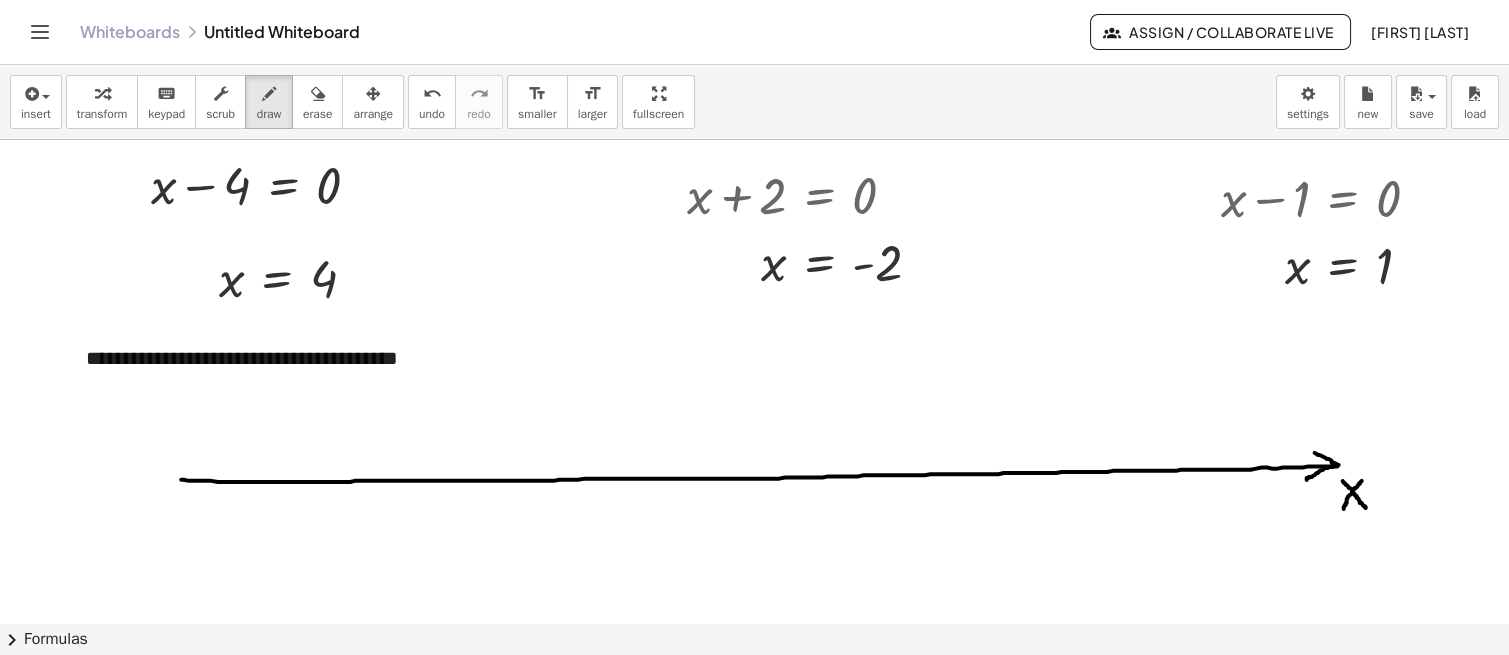 drag, startPoint x: 1361, startPoint y: 479, endPoint x: 1343, endPoint y: 506, distance: 32.449963 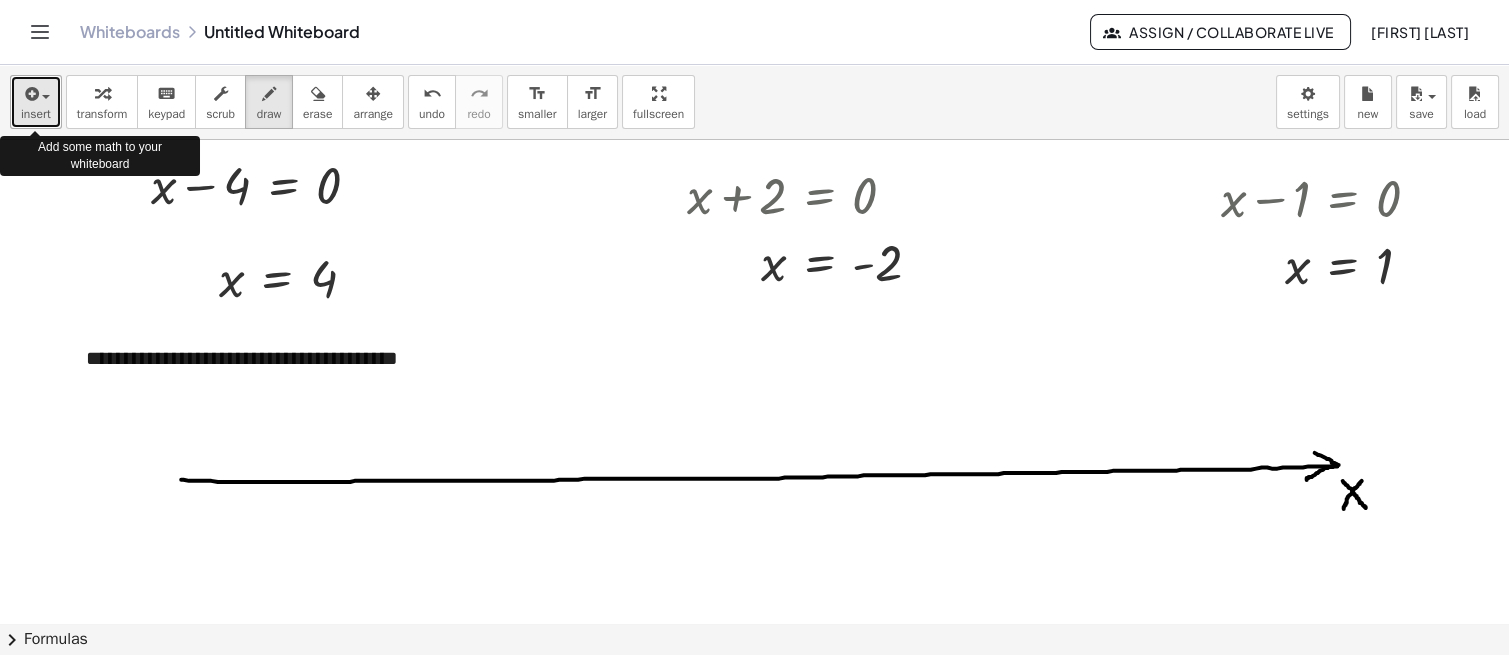 click on "insert" at bounding box center [36, 102] 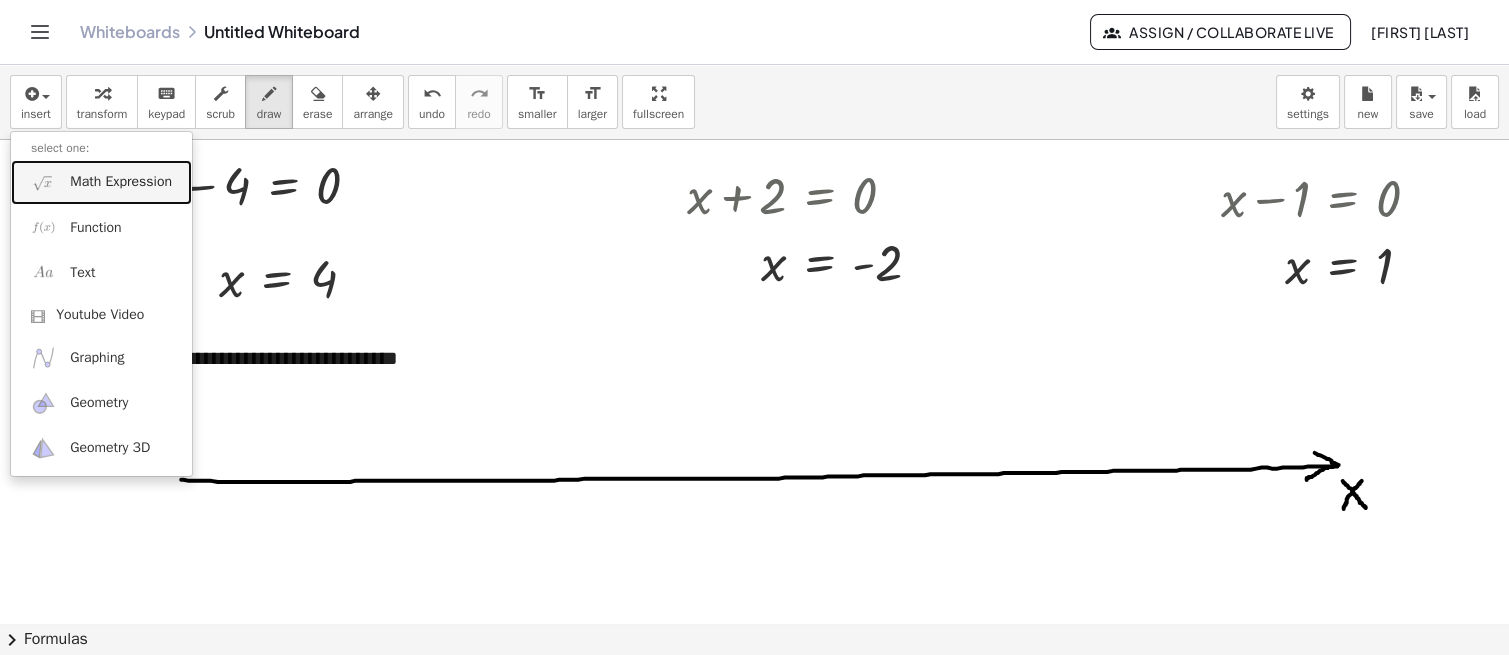 click on "Math Expression" at bounding box center [101, 182] 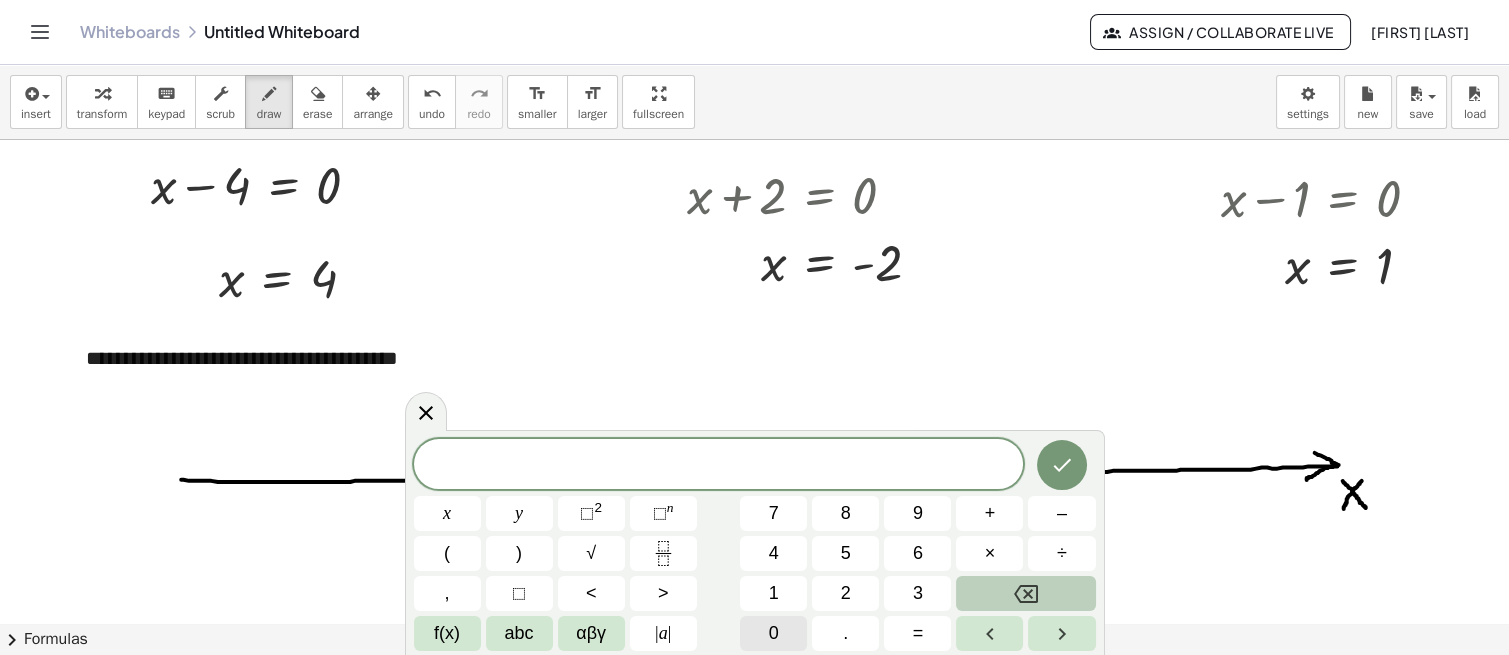 click on "0" at bounding box center (773, 633) 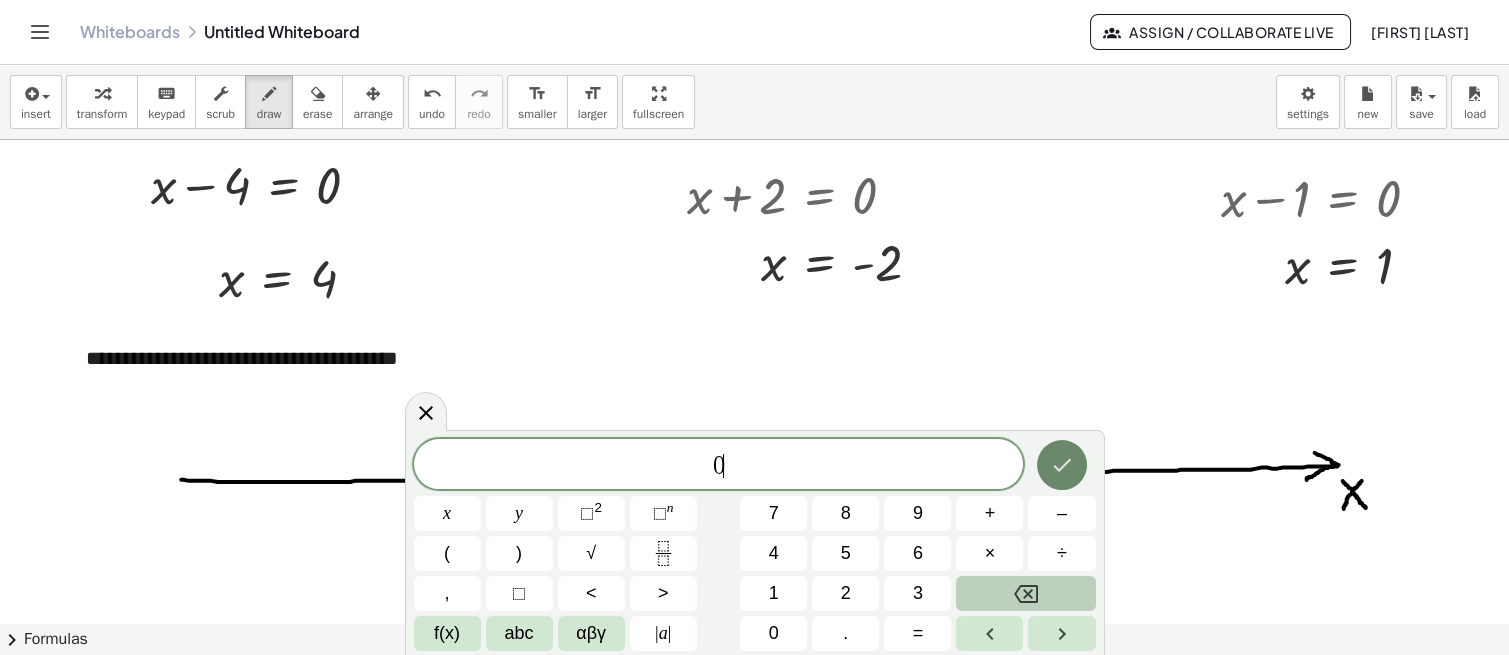 click 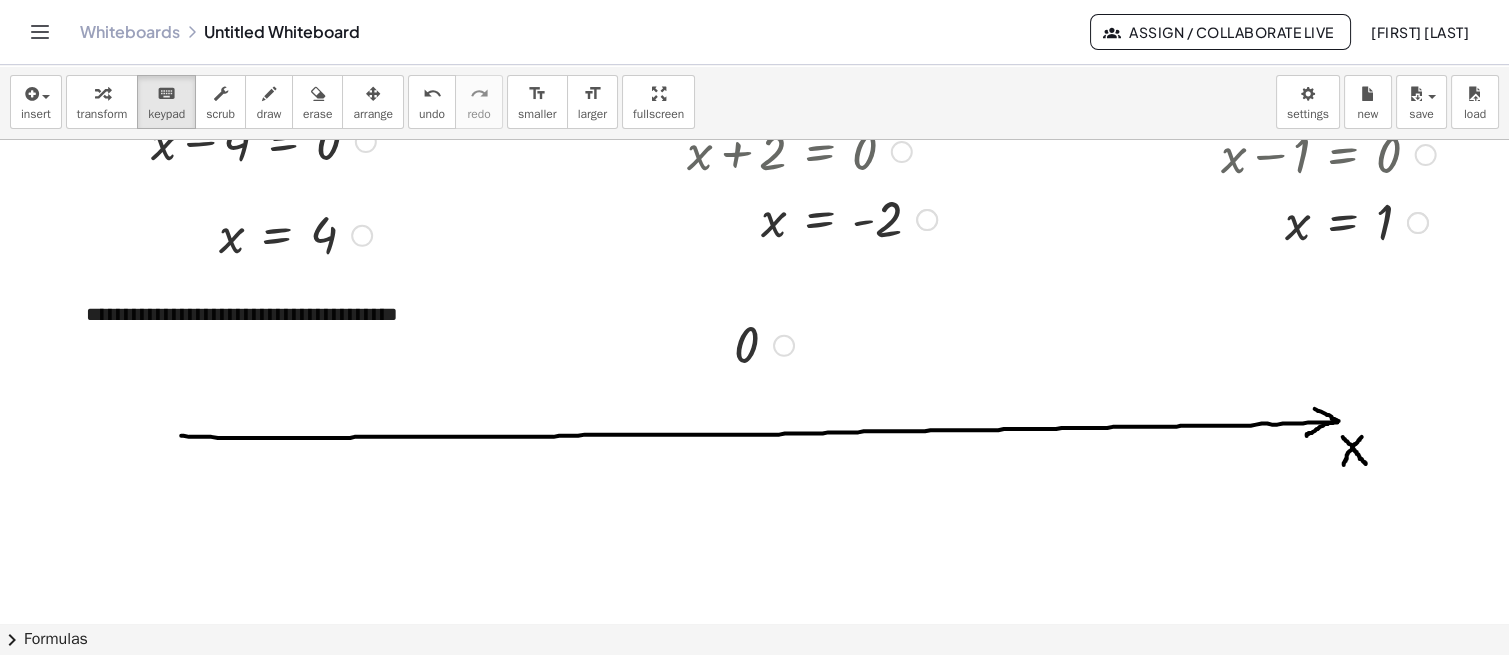 scroll, scrollTop: 910, scrollLeft: 0, axis: vertical 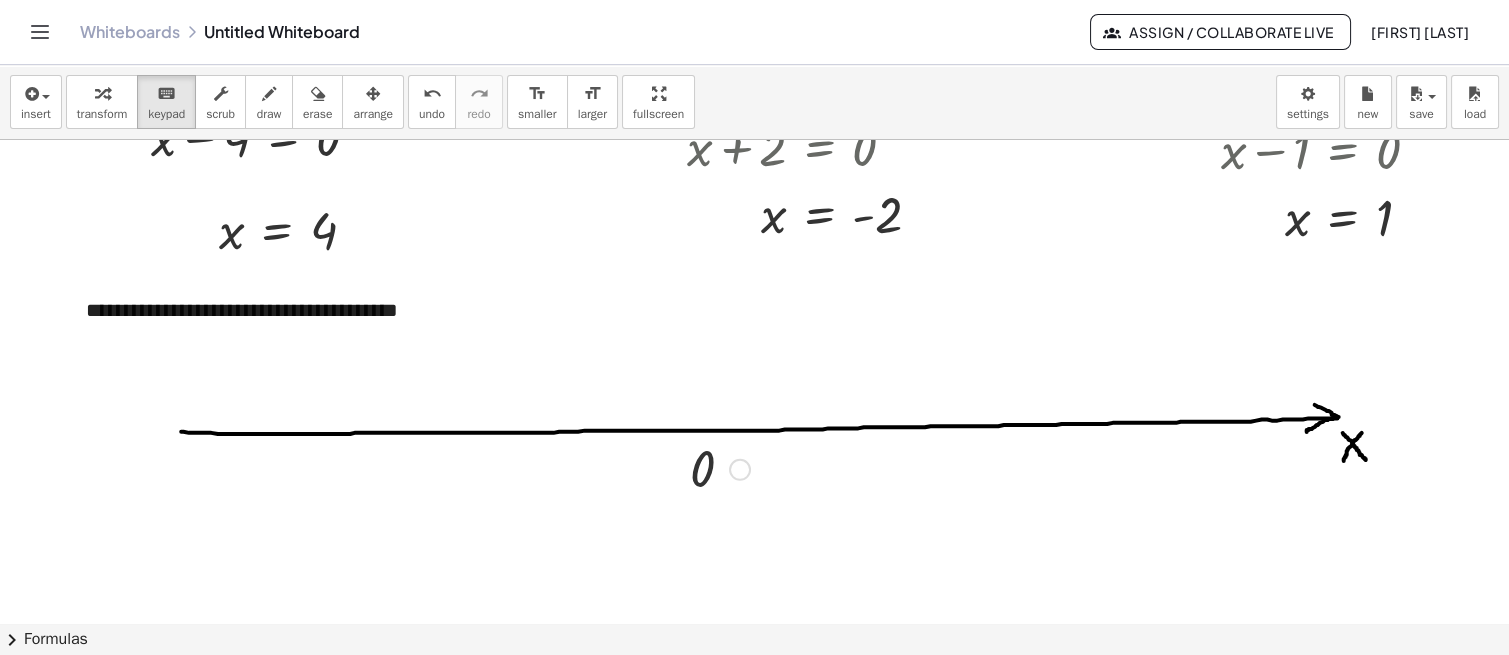 drag, startPoint x: 704, startPoint y: 418, endPoint x: 703, endPoint y: 436, distance: 18.027756 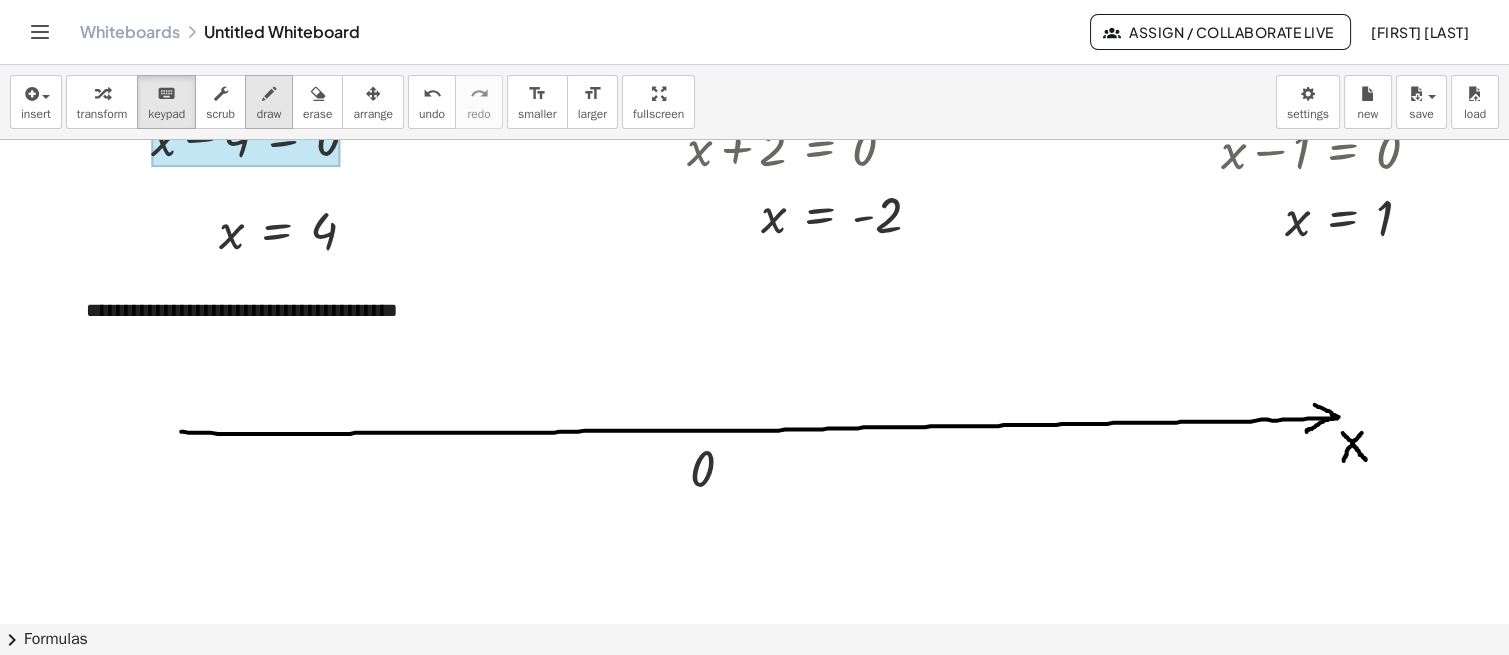 click on "draw" at bounding box center (269, 114) 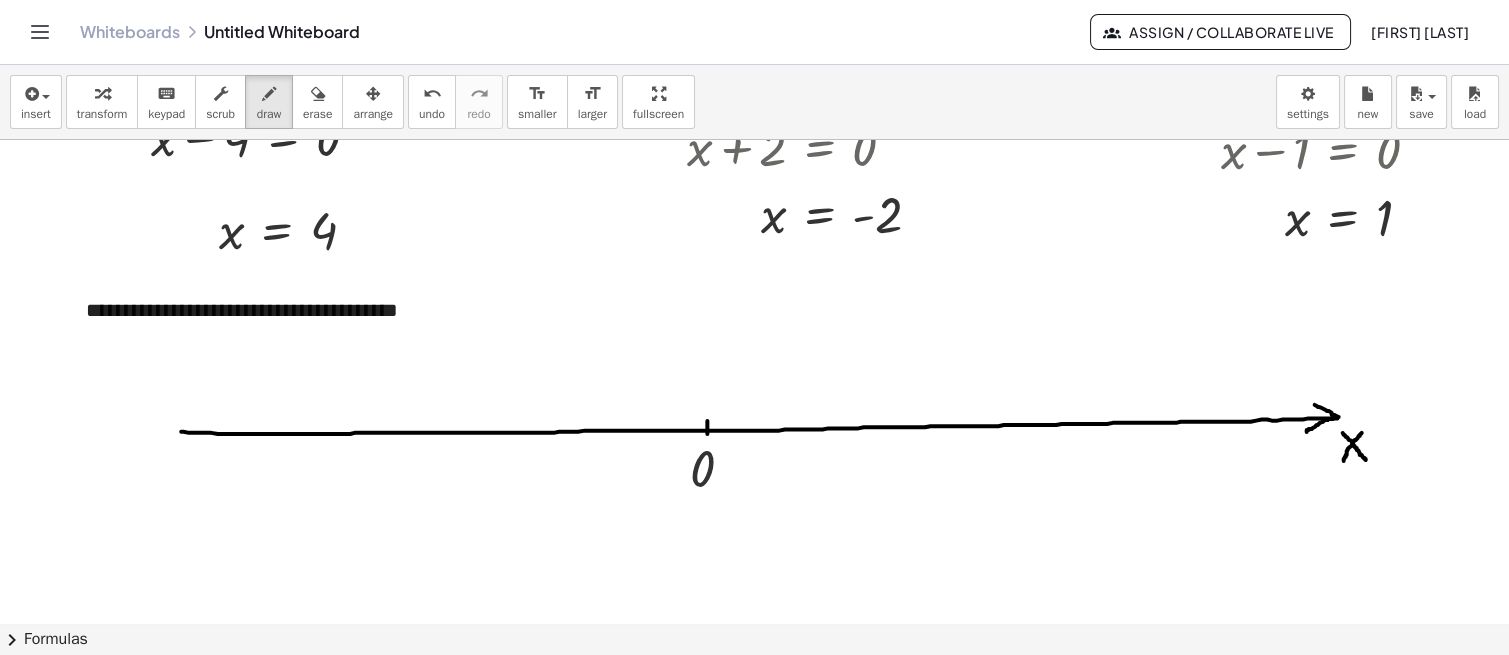 drag, startPoint x: 707, startPoint y: 419, endPoint x: 707, endPoint y: 432, distance: 13 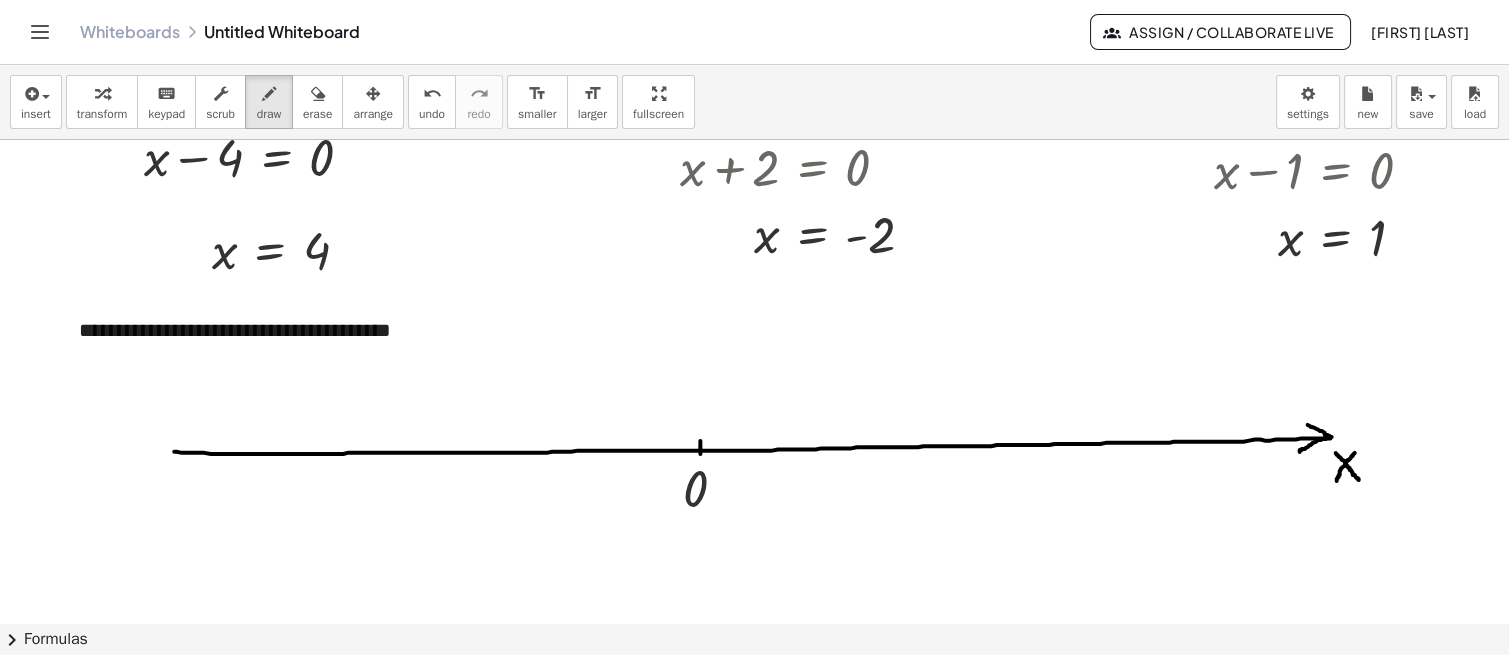 scroll, scrollTop: 889, scrollLeft: 8, axis: both 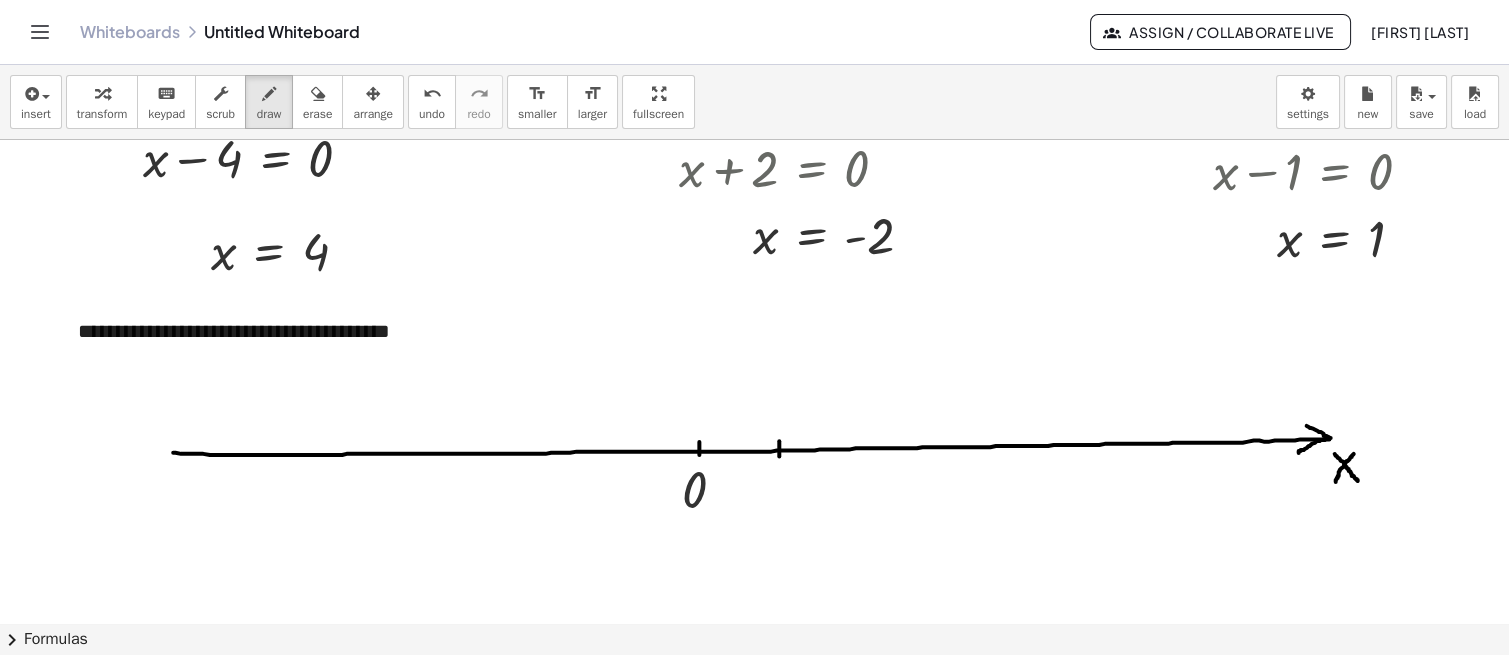 drag, startPoint x: 778, startPoint y: 439, endPoint x: 778, endPoint y: 454, distance: 15 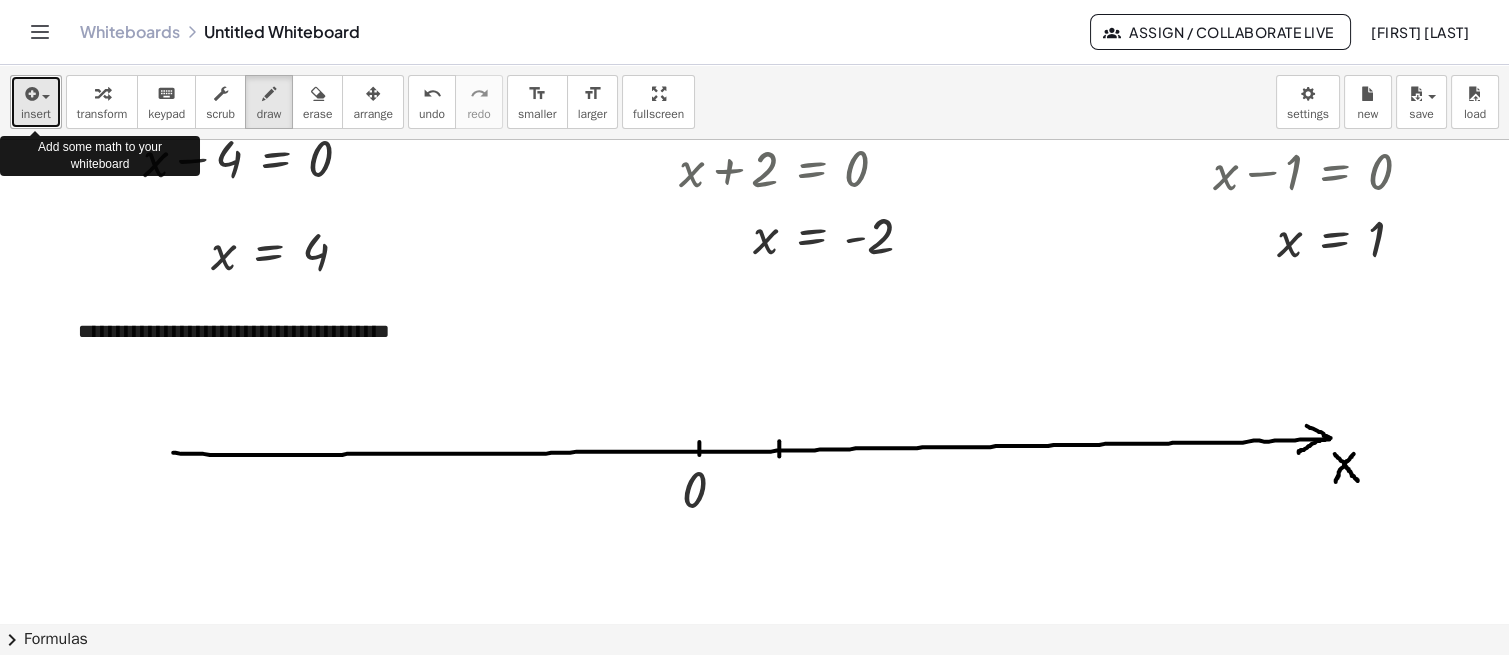 click on "insert" at bounding box center (36, 114) 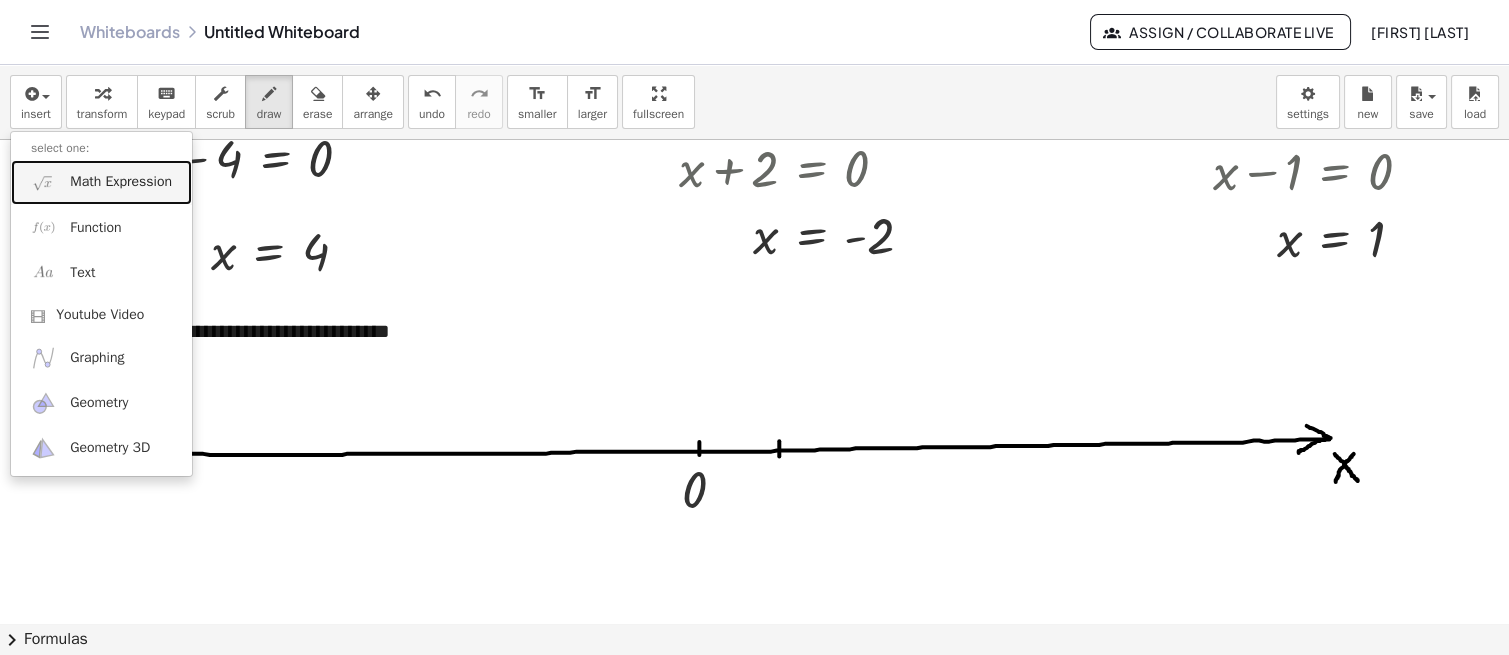 click on "Math Expression" at bounding box center (121, 182) 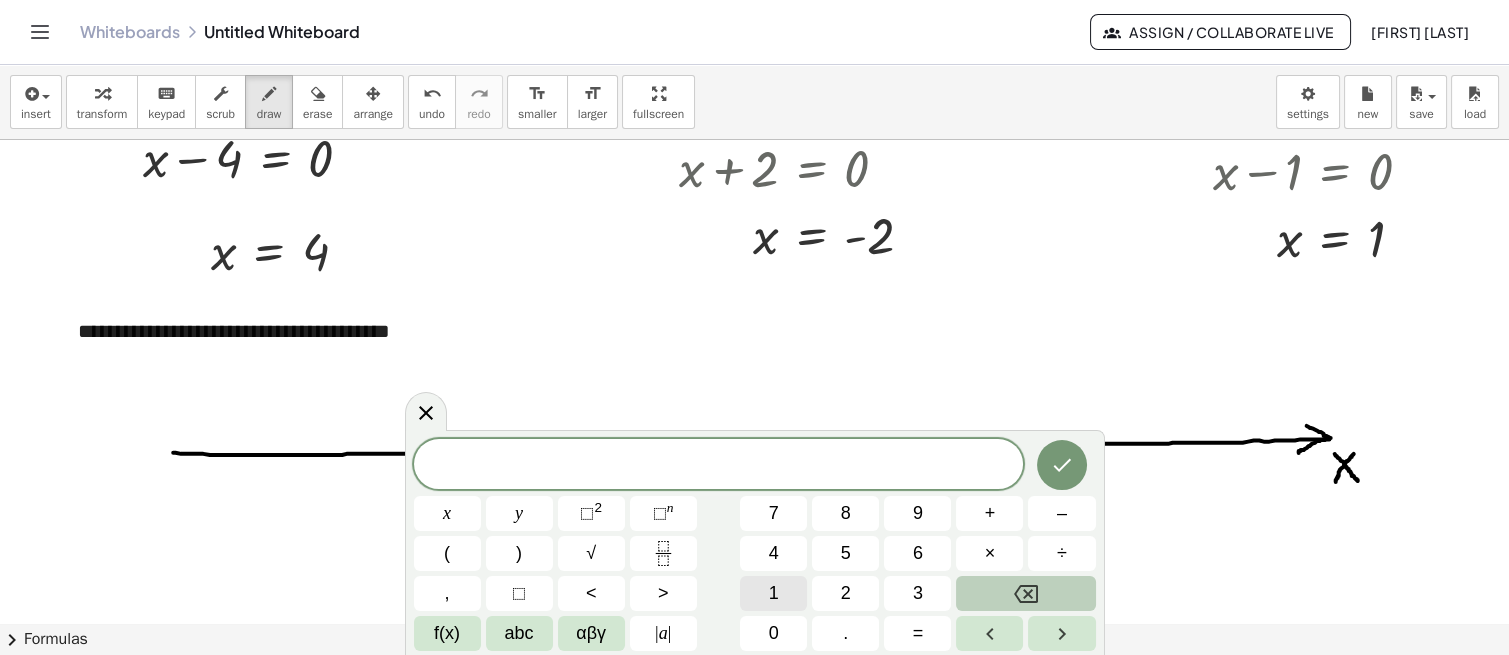 click on "1" at bounding box center [773, 593] 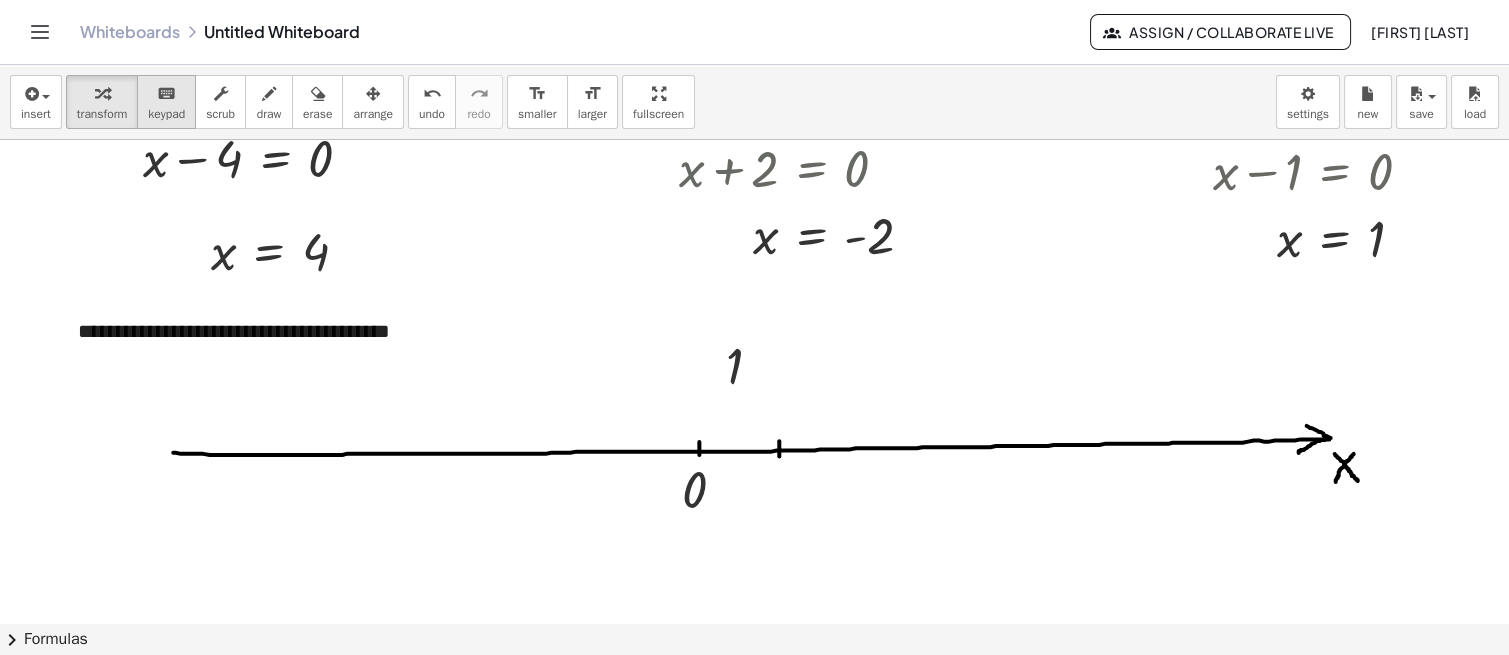 click on "keyboard" at bounding box center [166, 94] 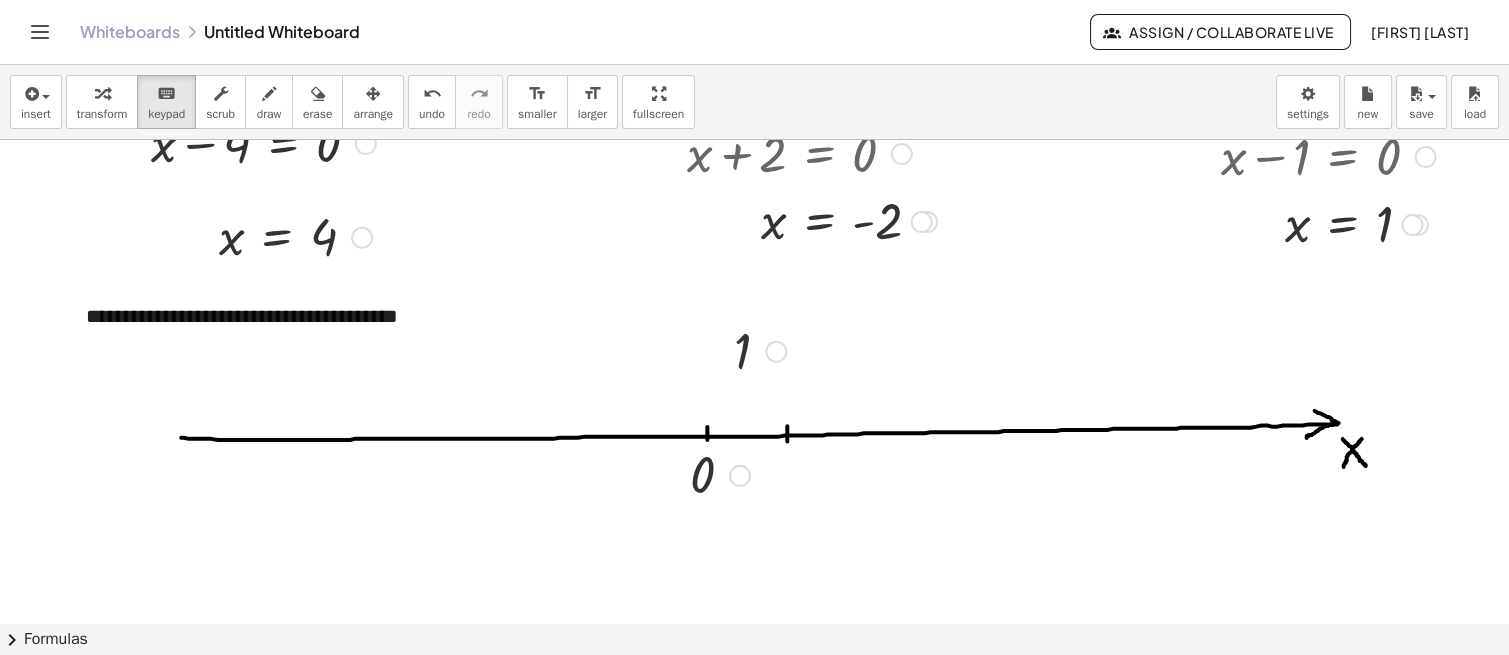 scroll, scrollTop: 905, scrollLeft: 0, axis: vertical 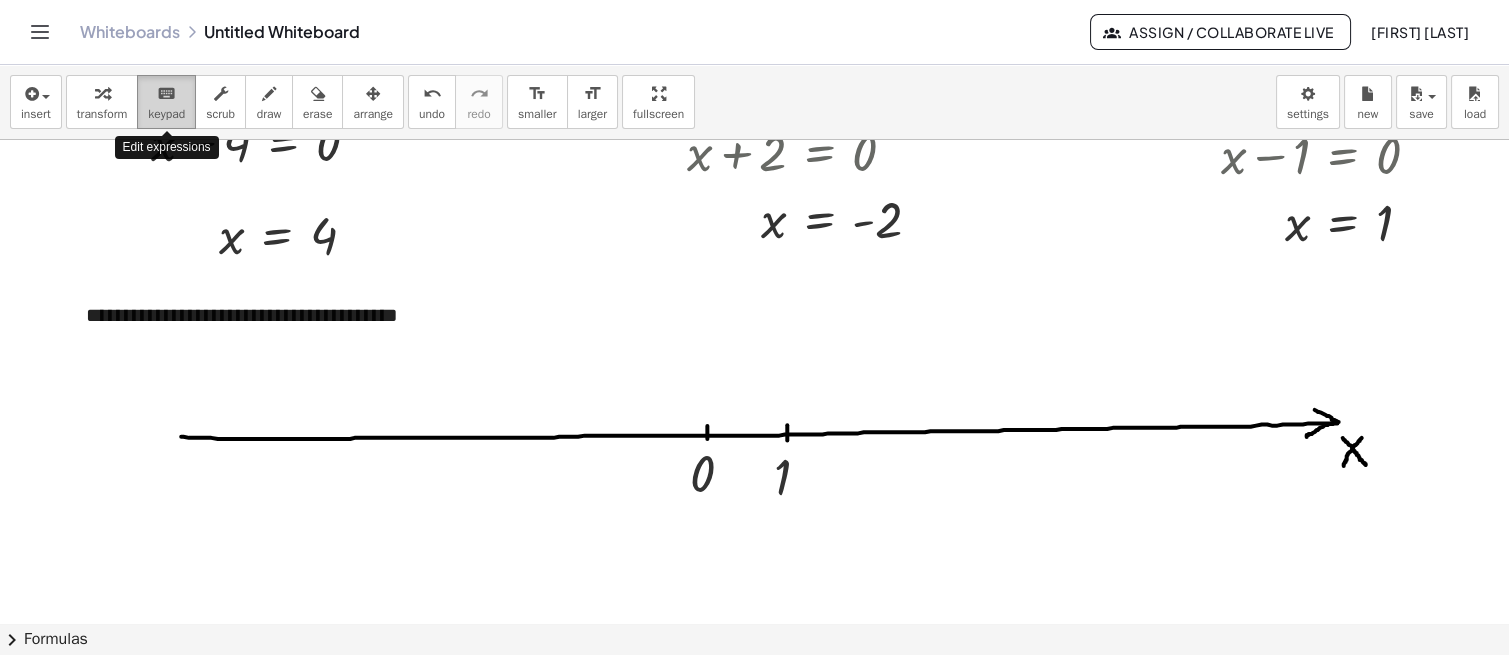 click on "keyboard" at bounding box center (166, 94) 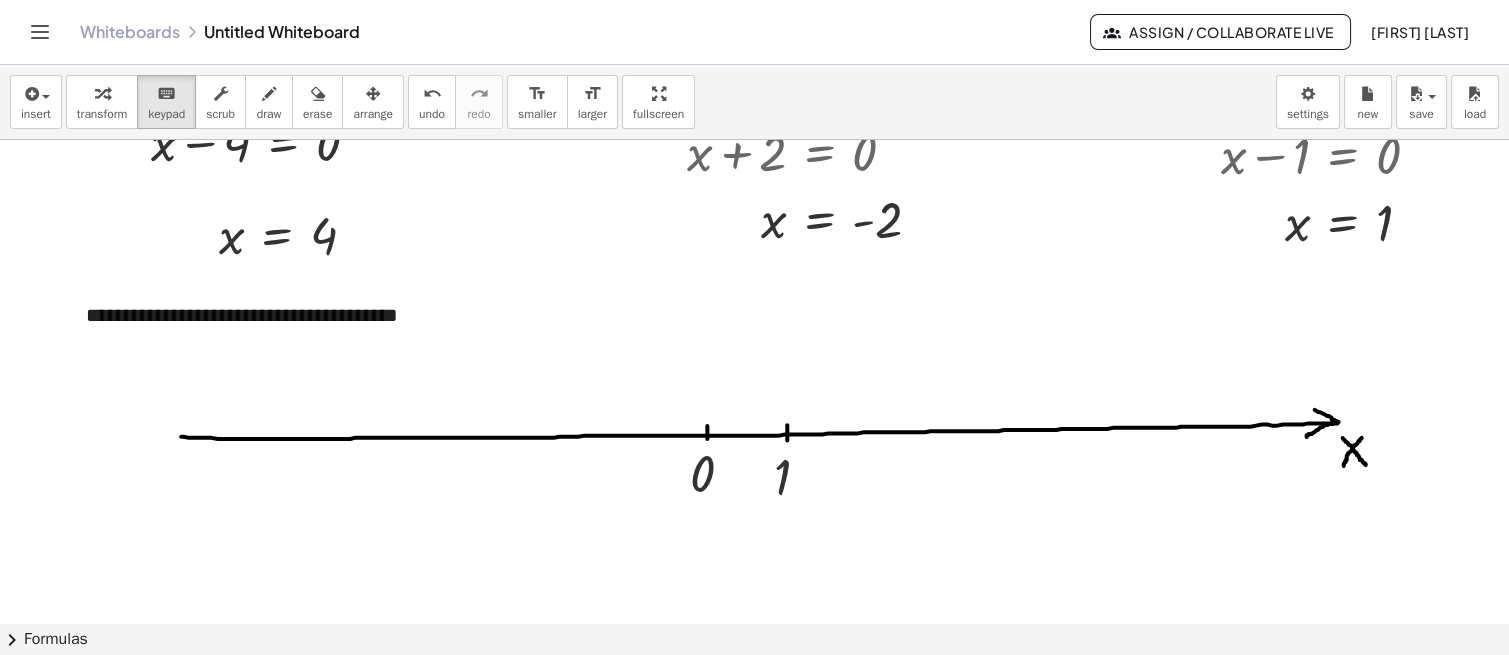 drag, startPoint x: 859, startPoint y: 421, endPoint x: 859, endPoint y: 433, distance: 12 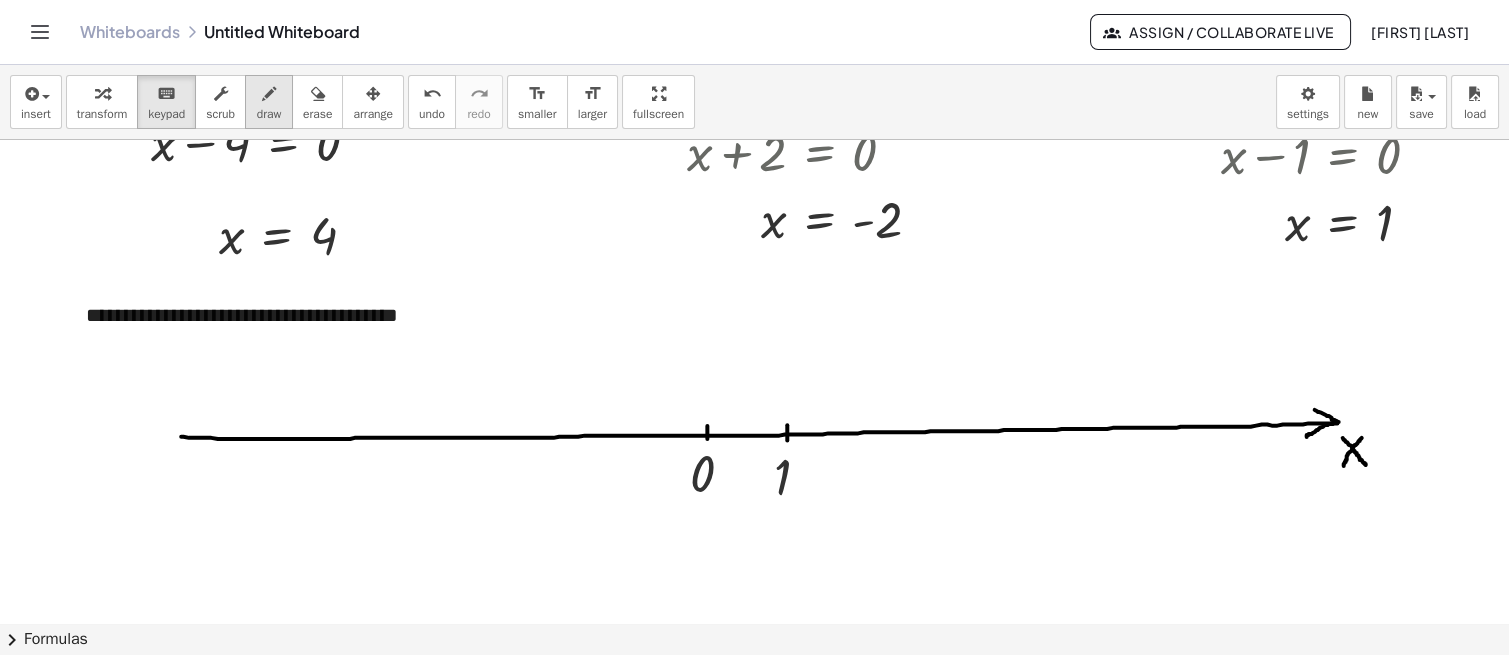 click at bounding box center (269, 94) 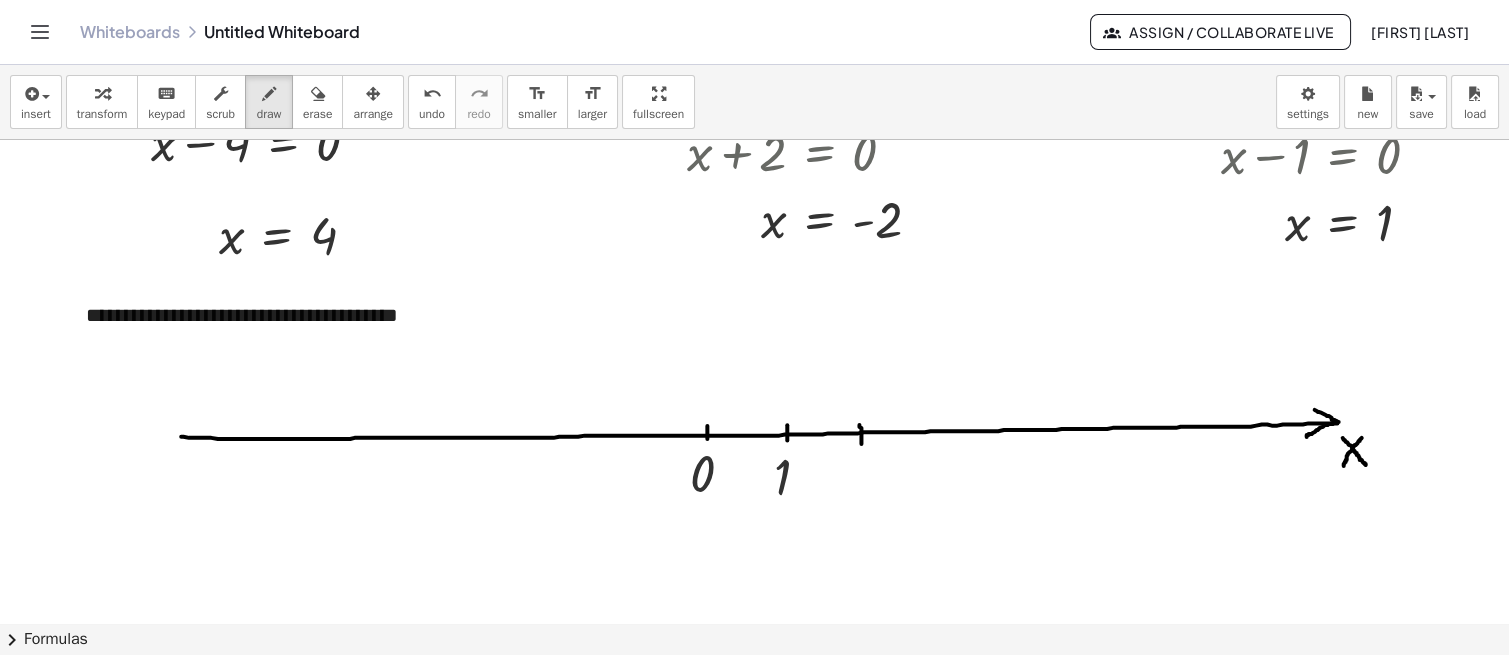 drag, startPoint x: 859, startPoint y: 423, endPoint x: 861, endPoint y: 439, distance: 16.124516 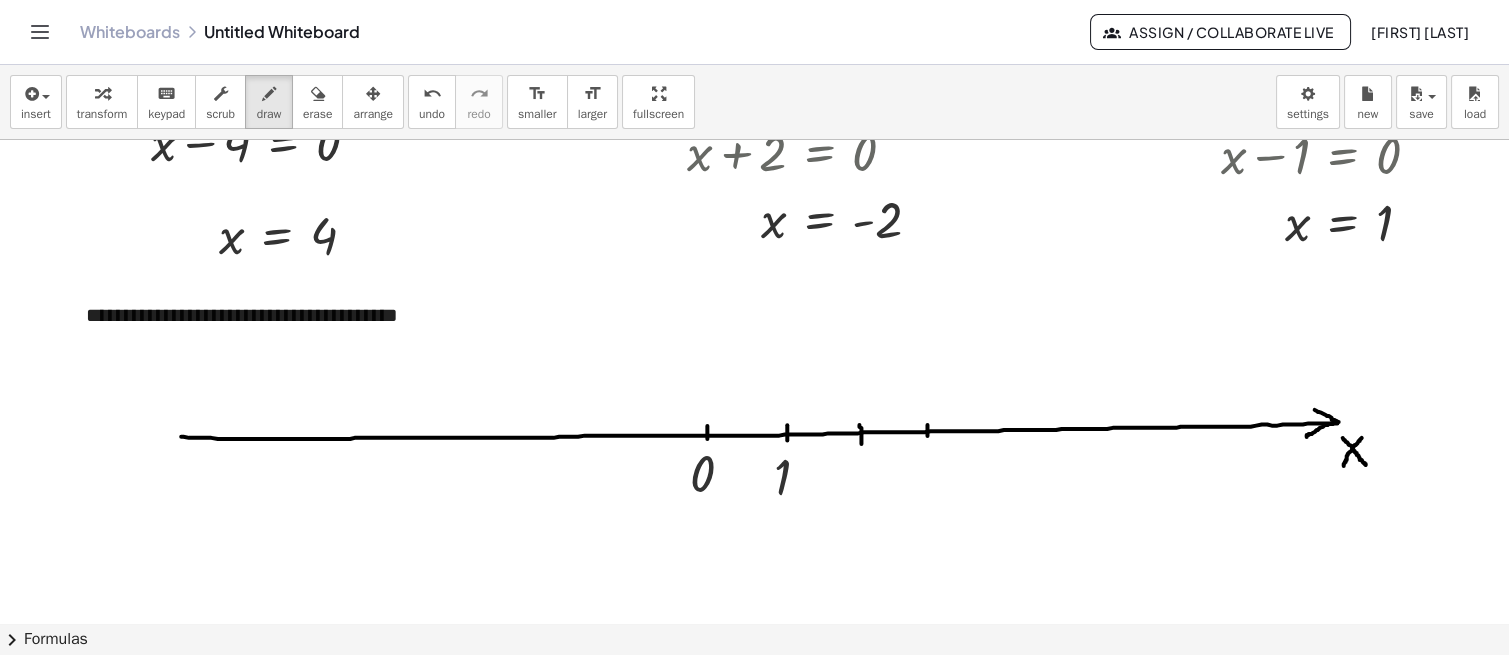 click at bounding box center [760, -39] 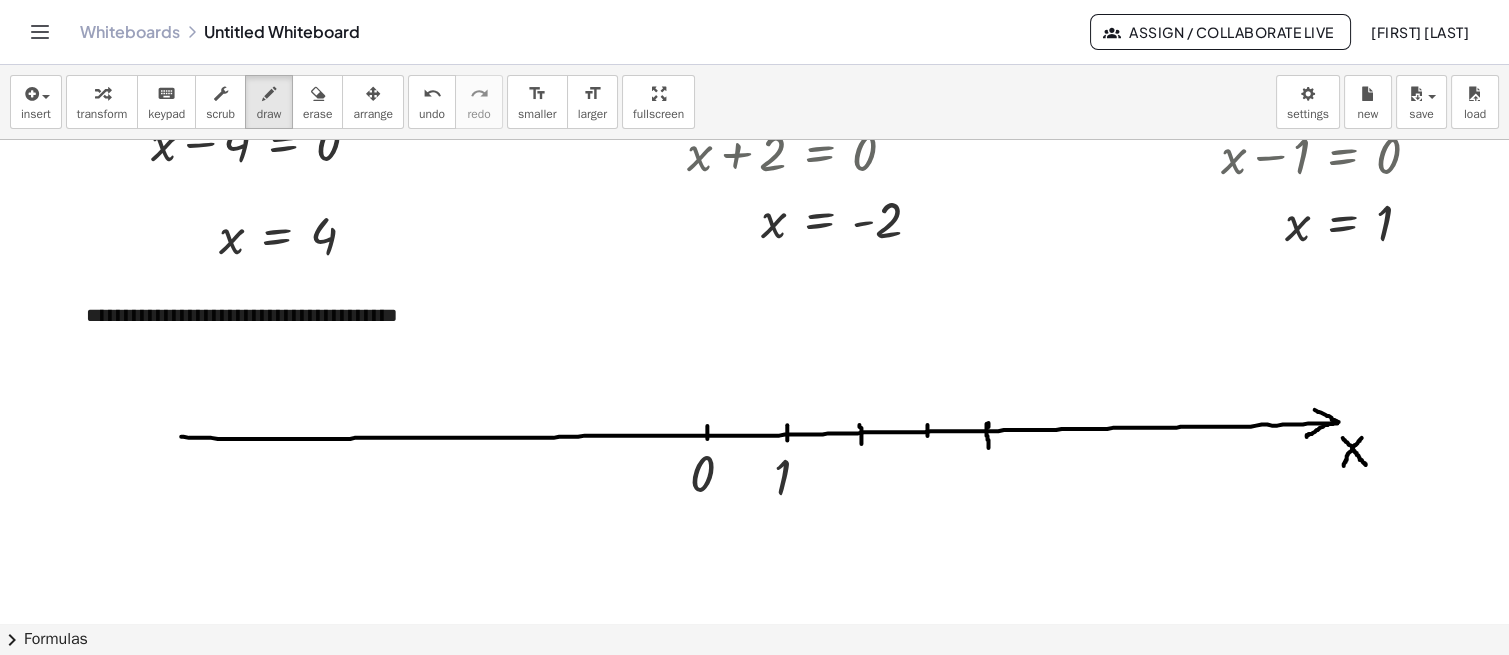drag, startPoint x: 988, startPoint y: 421, endPoint x: 988, endPoint y: 446, distance: 25 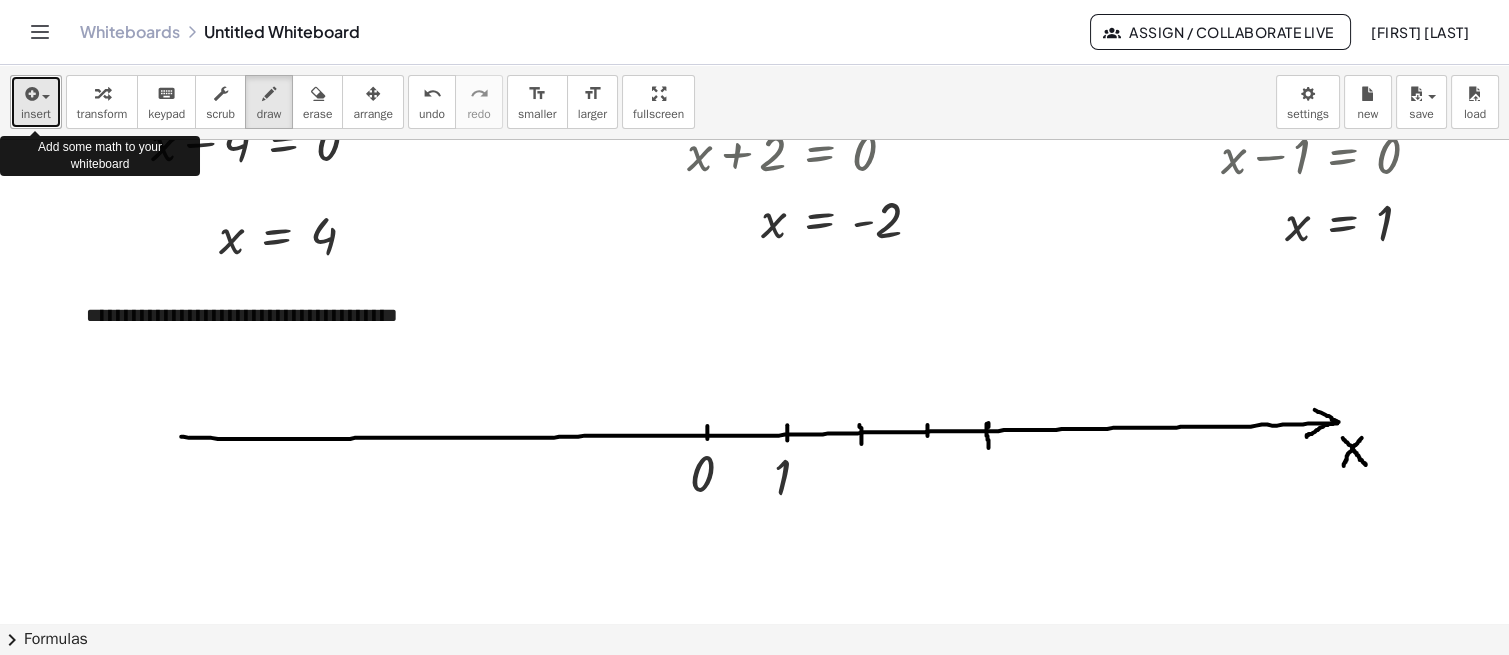 click at bounding box center (30, 94) 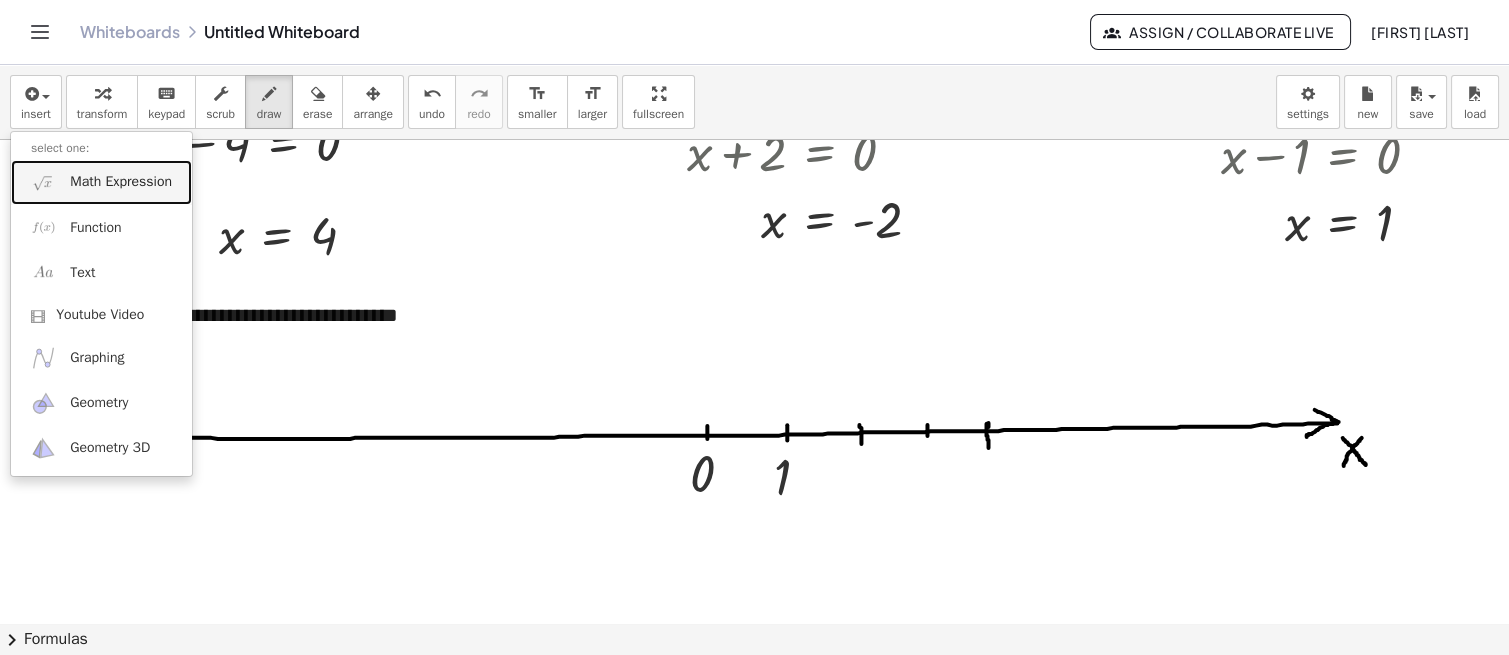 click on "Math Expression" at bounding box center (121, 182) 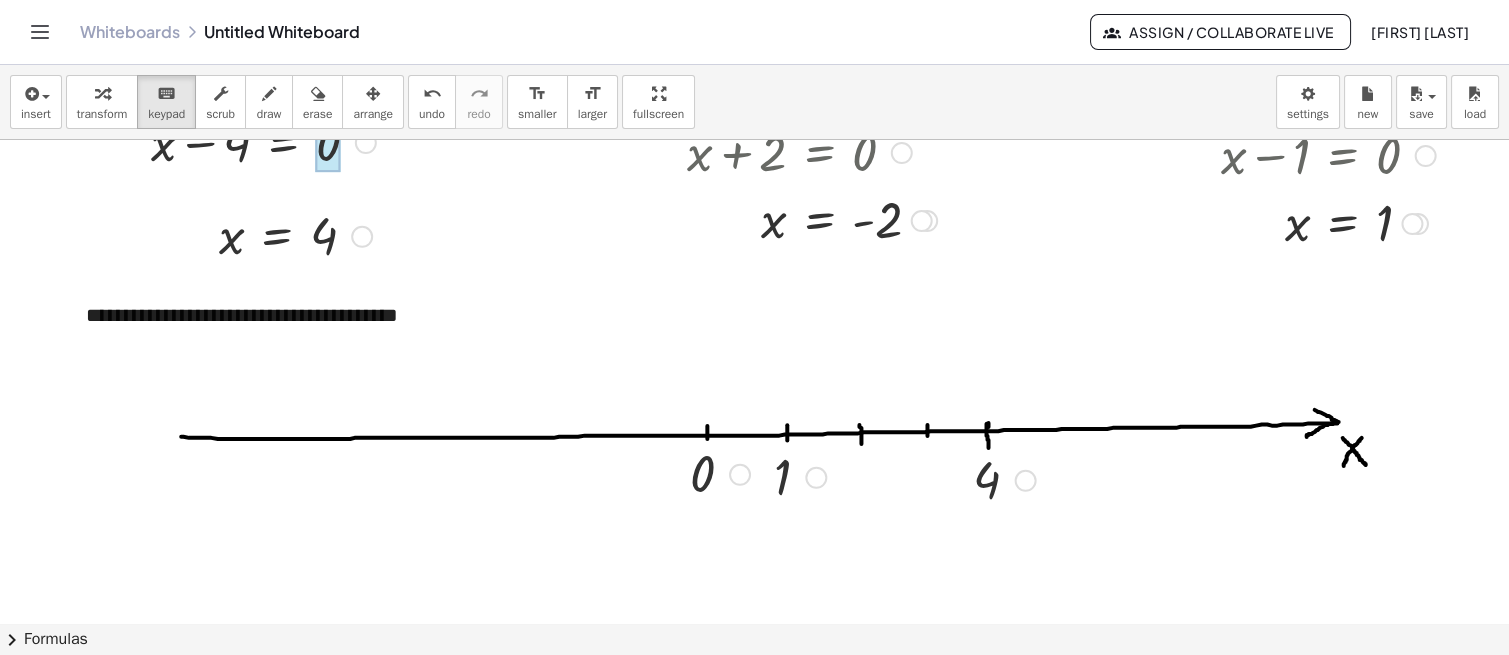 drag, startPoint x: 271, startPoint y: 102, endPoint x: 636, endPoint y: 413, distance: 479.52686 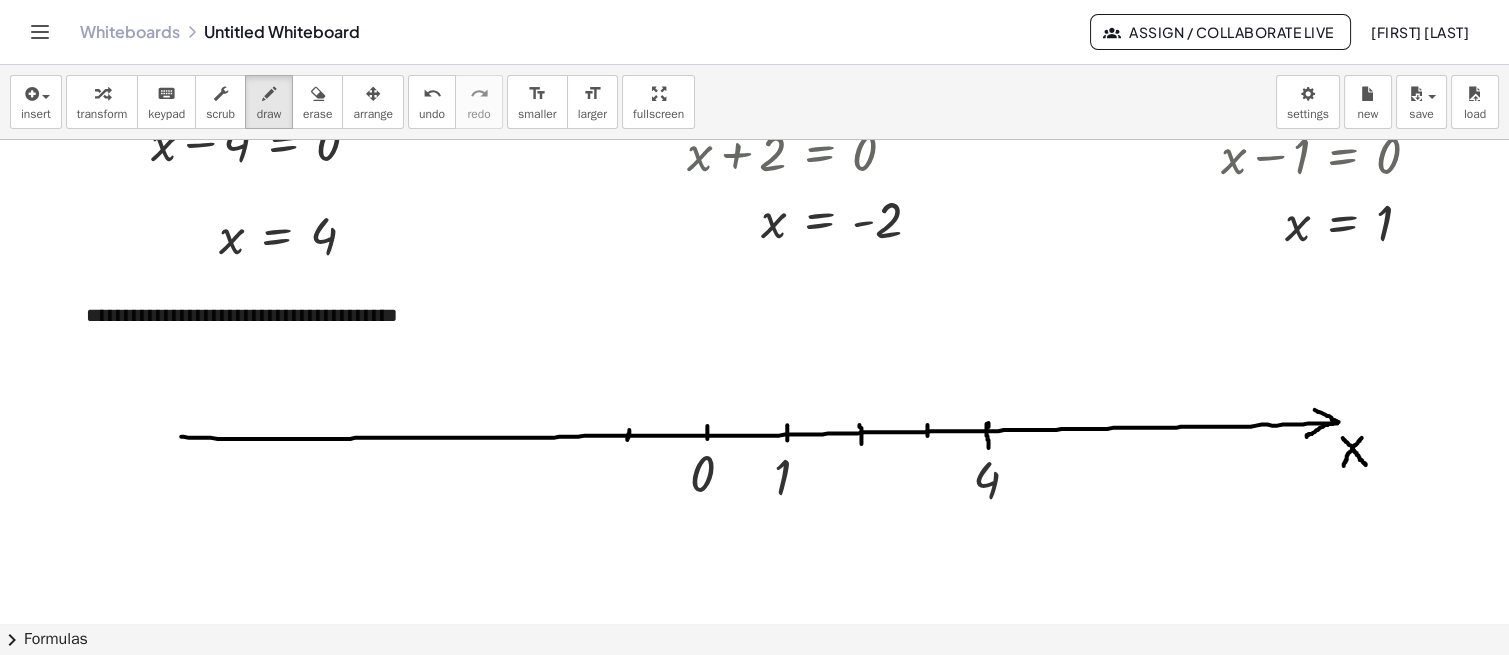 drag, startPoint x: 629, startPoint y: 428, endPoint x: 627, endPoint y: 438, distance: 10.198039 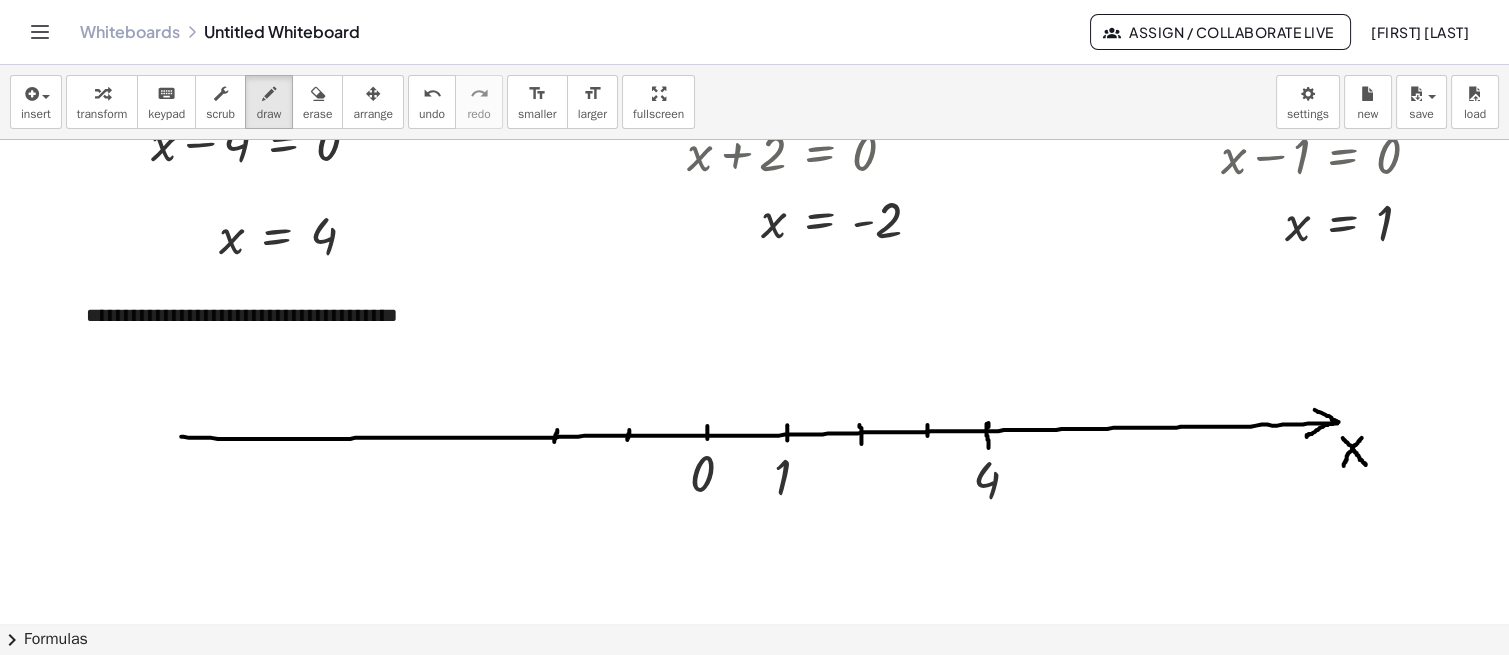drag, startPoint x: 557, startPoint y: 428, endPoint x: 554, endPoint y: 440, distance: 12.369317 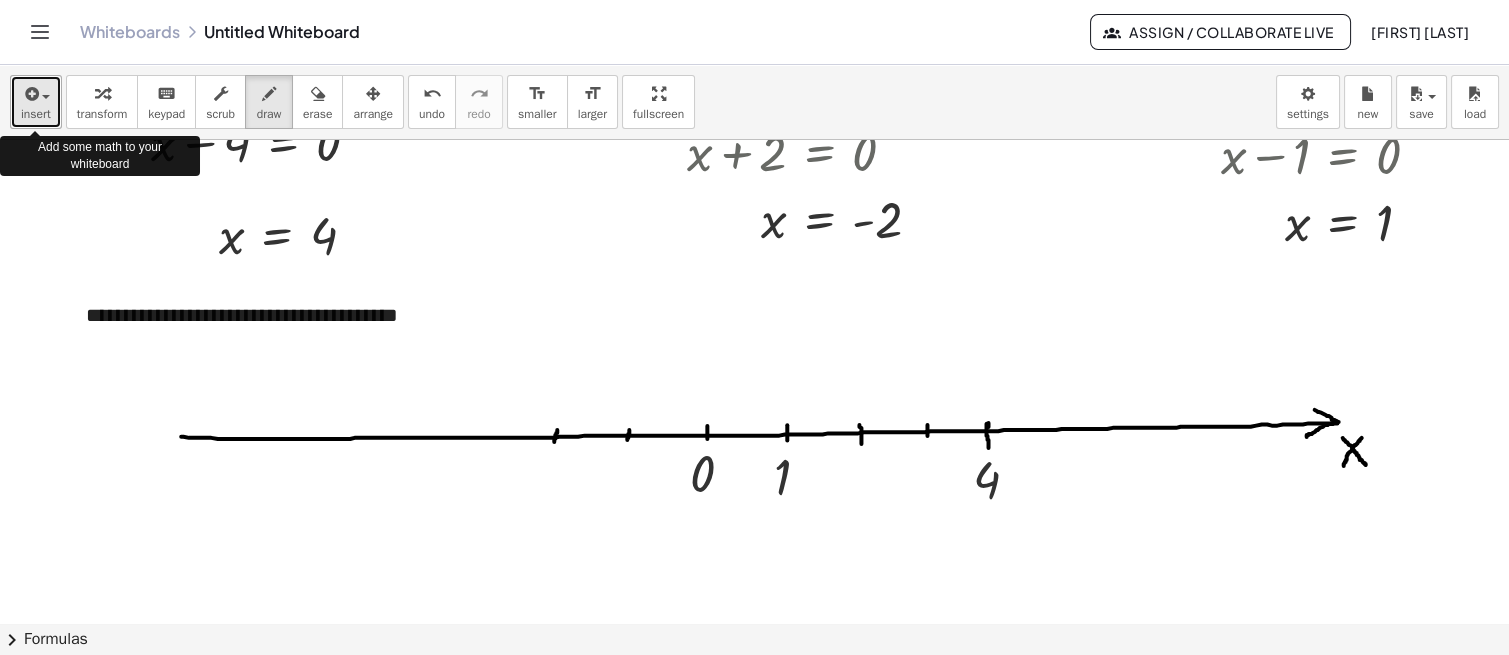 click at bounding box center (30, 94) 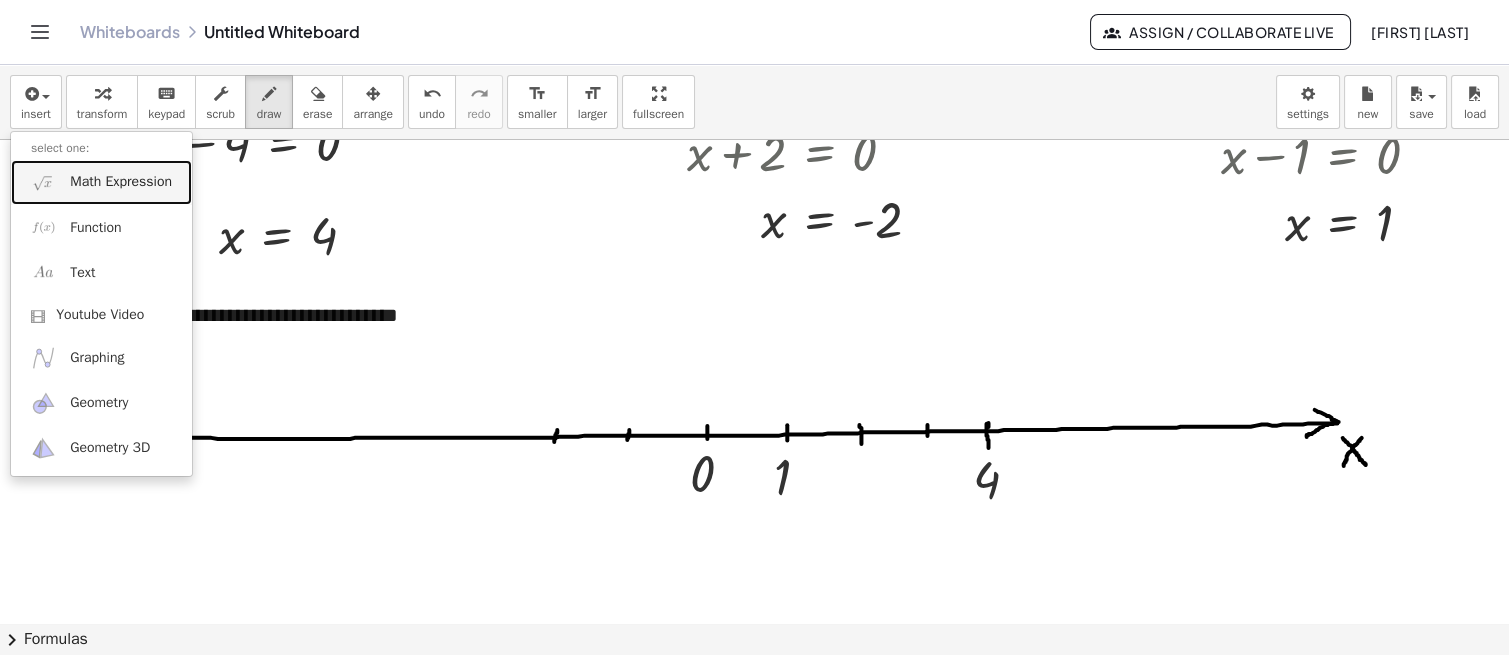 click on "Math Expression" at bounding box center (121, 182) 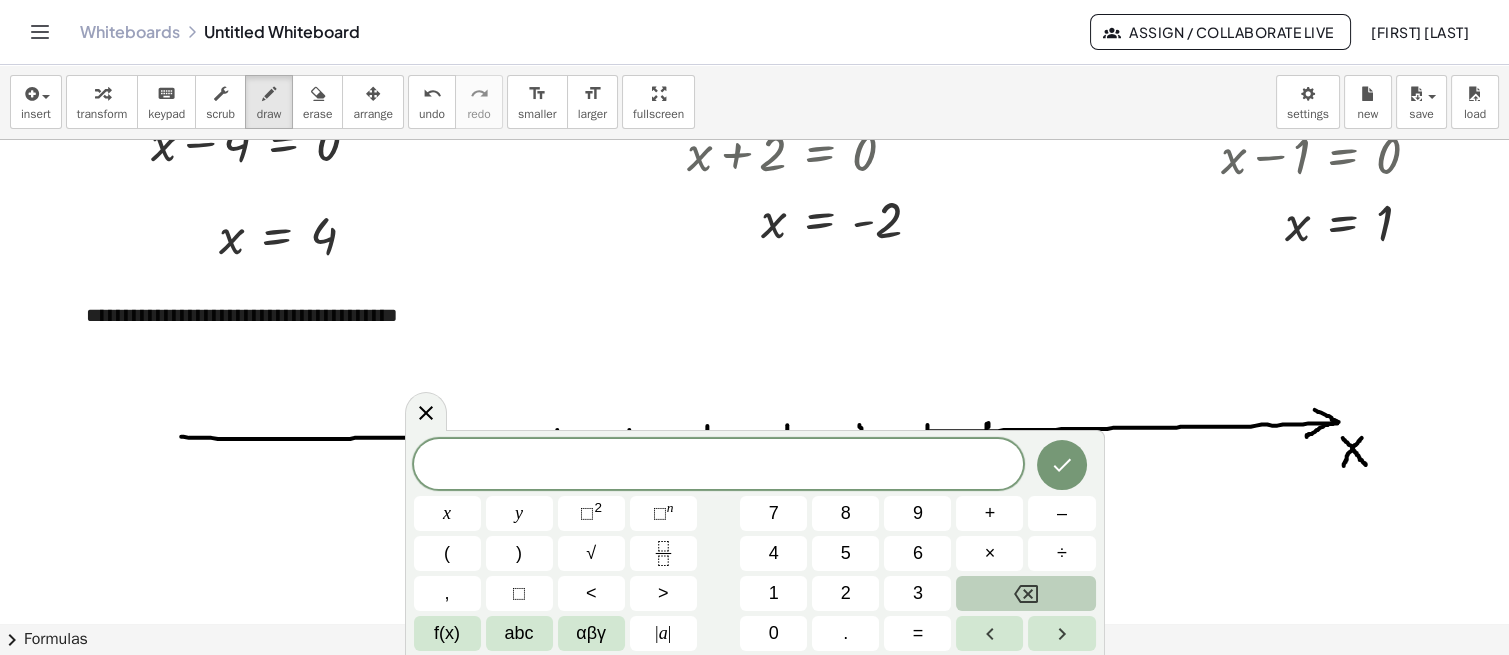 click on "–" at bounding box center (1062, 513) 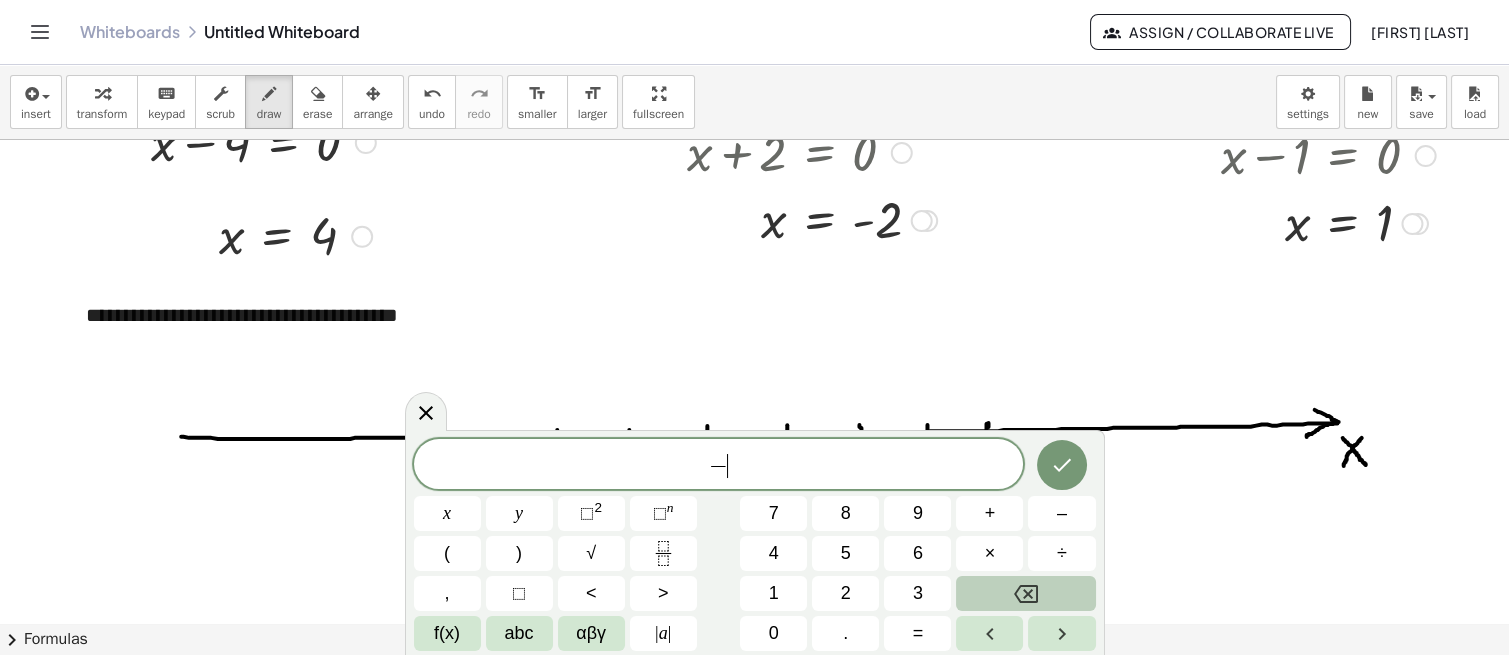 click on "2" at bounding box center [846, 593] 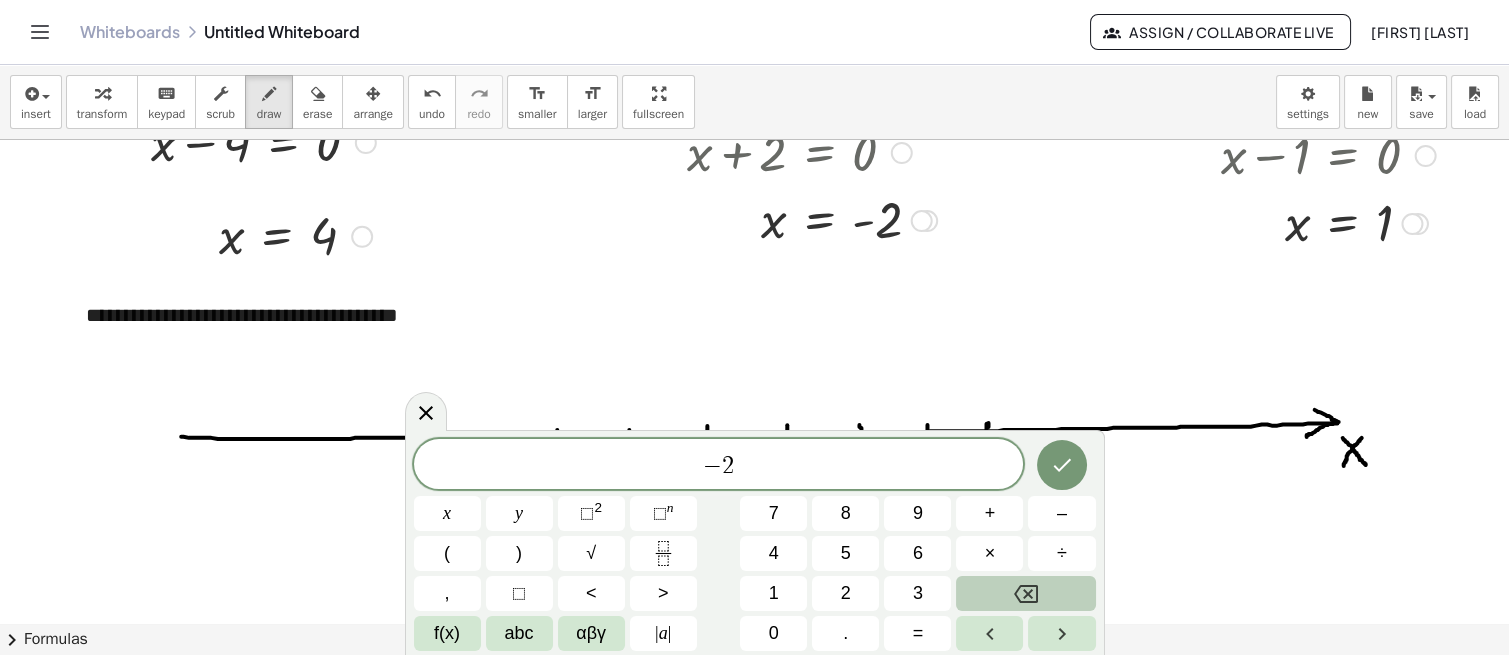 click 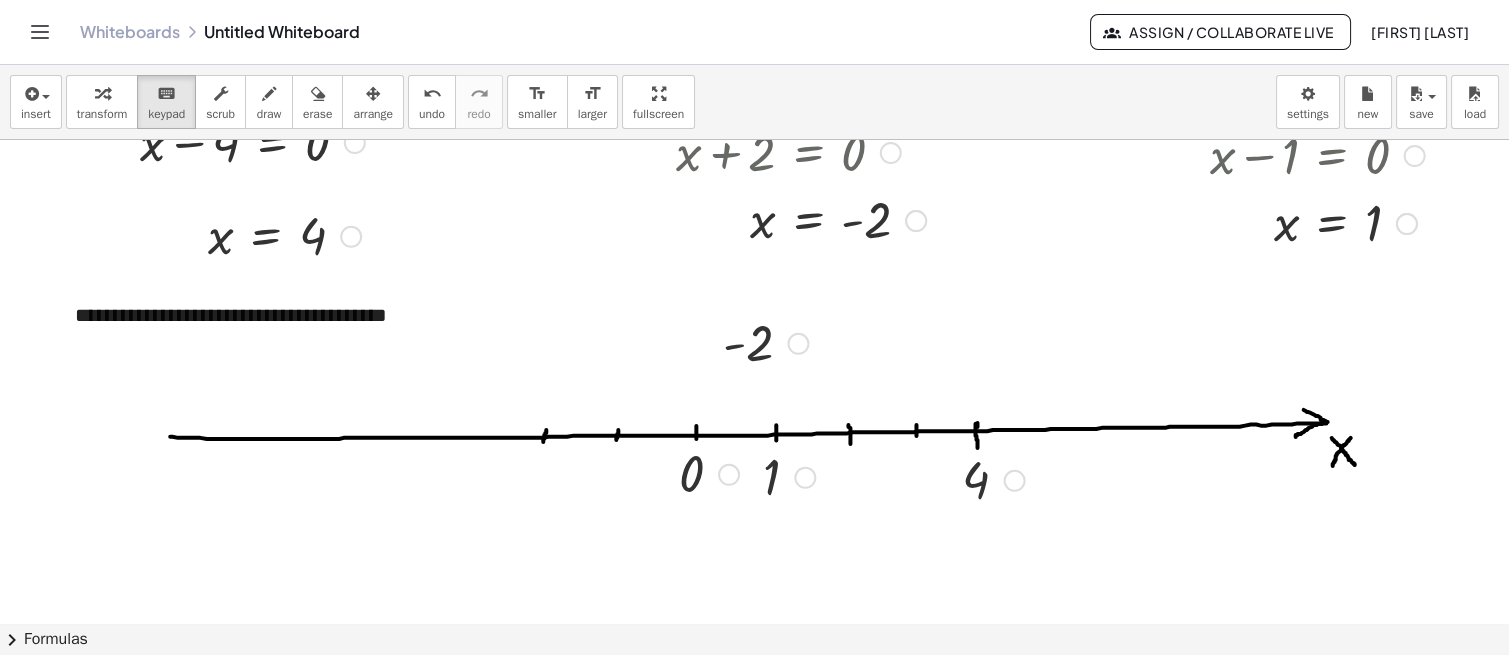 scroll, scrollTop: 905, scrollLeft: 27, axis: both 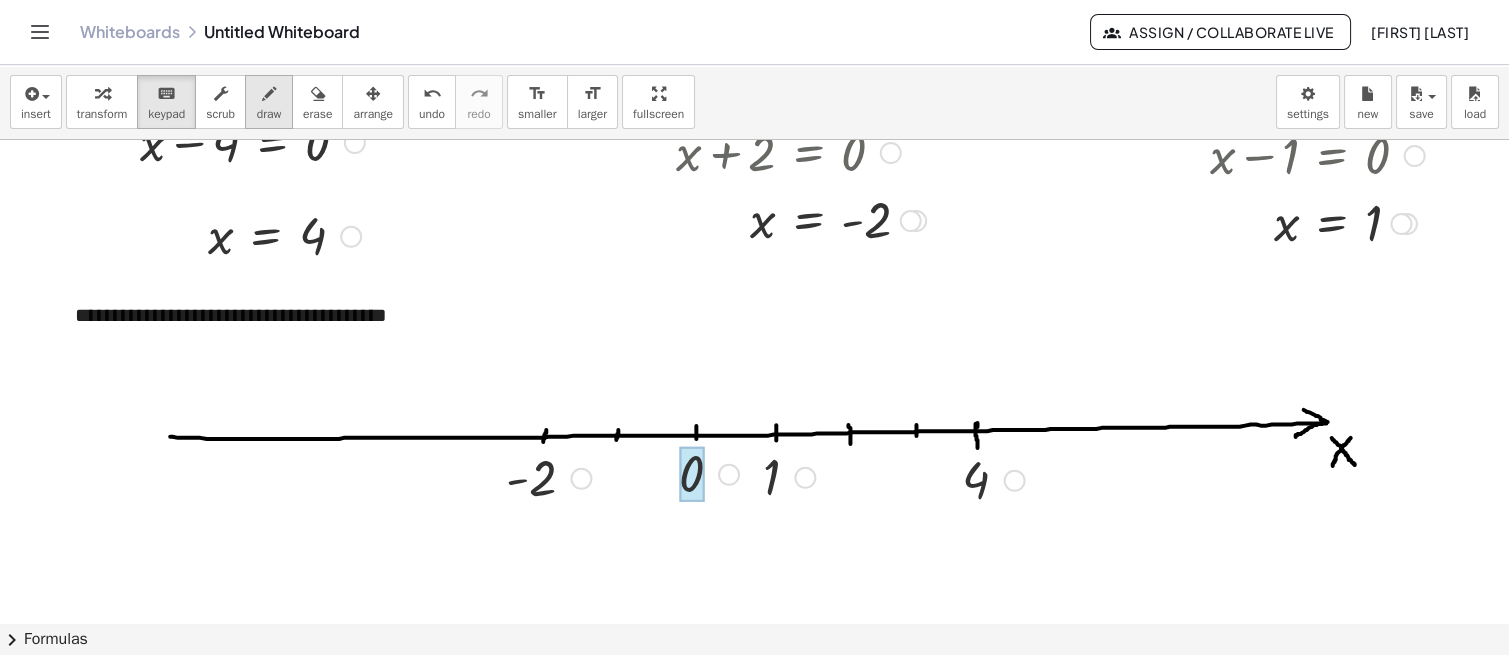 click on "draw" at bounding box center [269, 114] 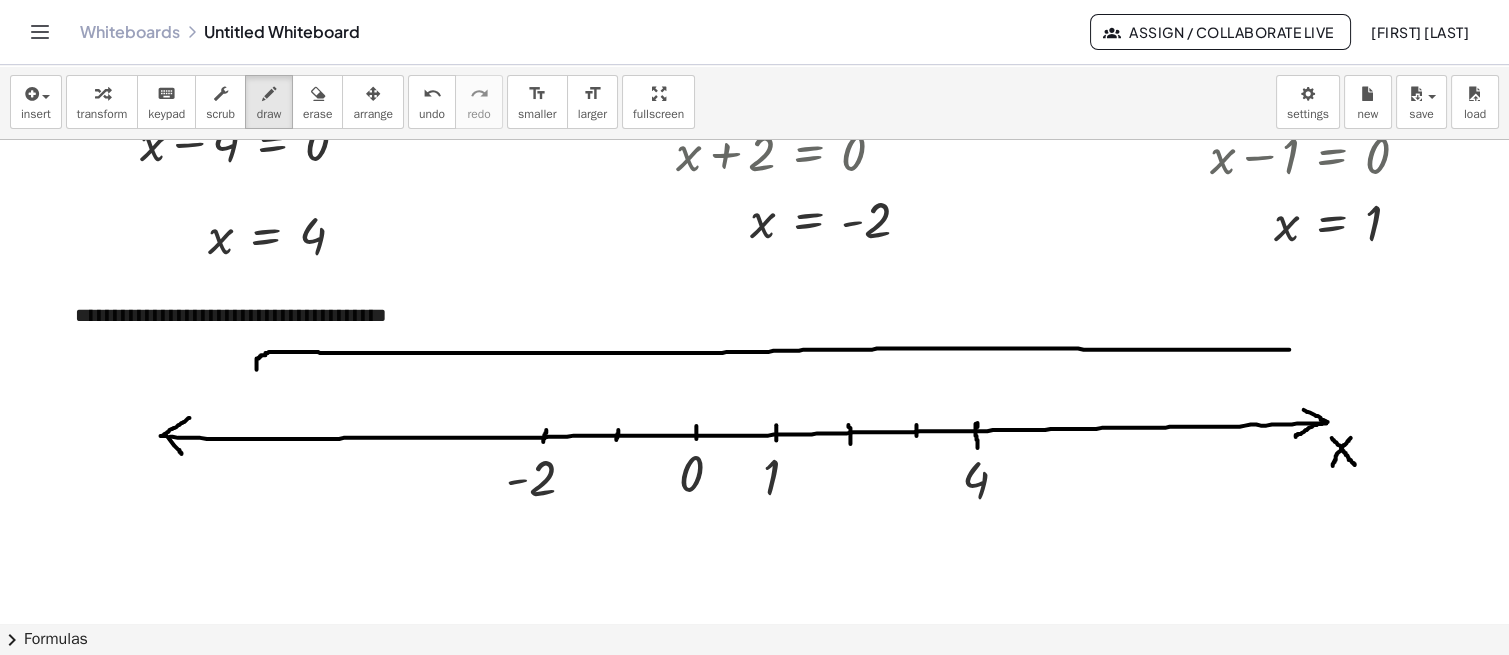 drag, startPoint x: 173, startPoint y: 416, endPoint x: 165, endPoint y: 452, distance: 36.878178 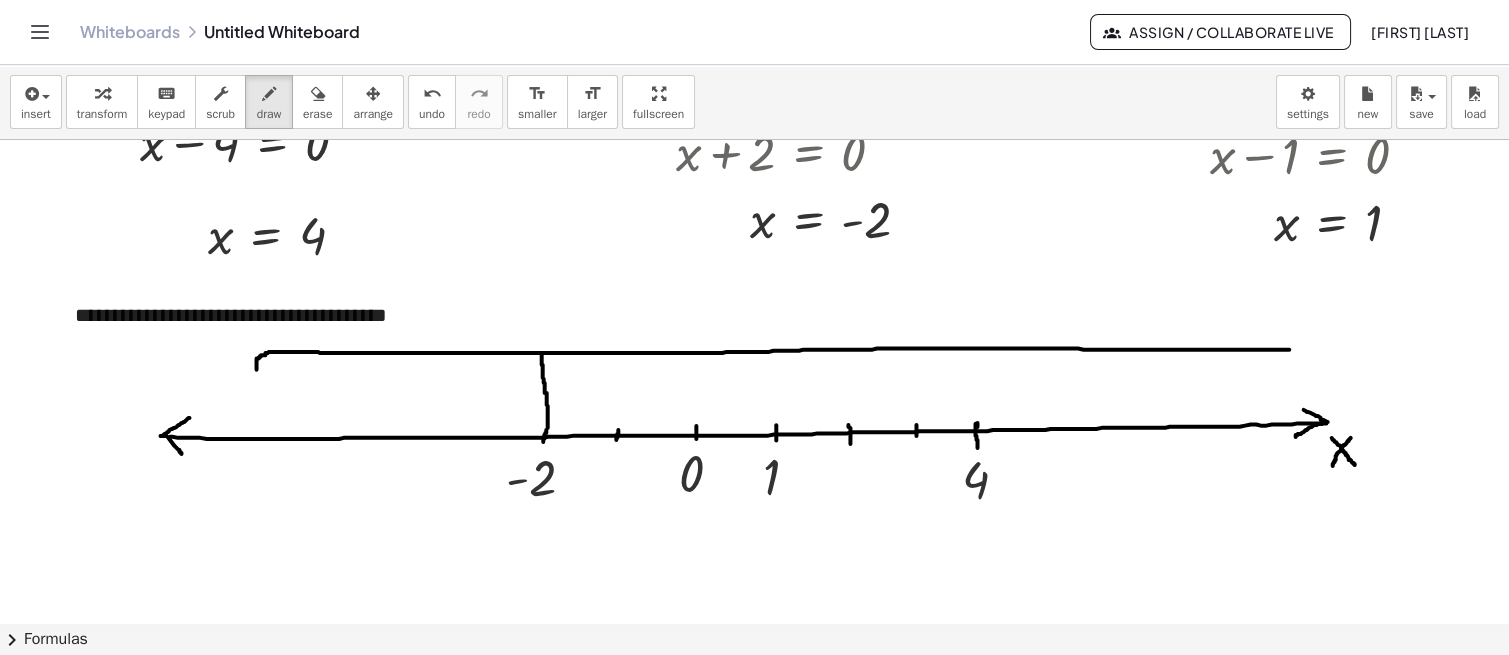drag, startPoint x: 525, startPoint y: 353, endPoint x: 531, endPoint y: 426, distance: 73.24616 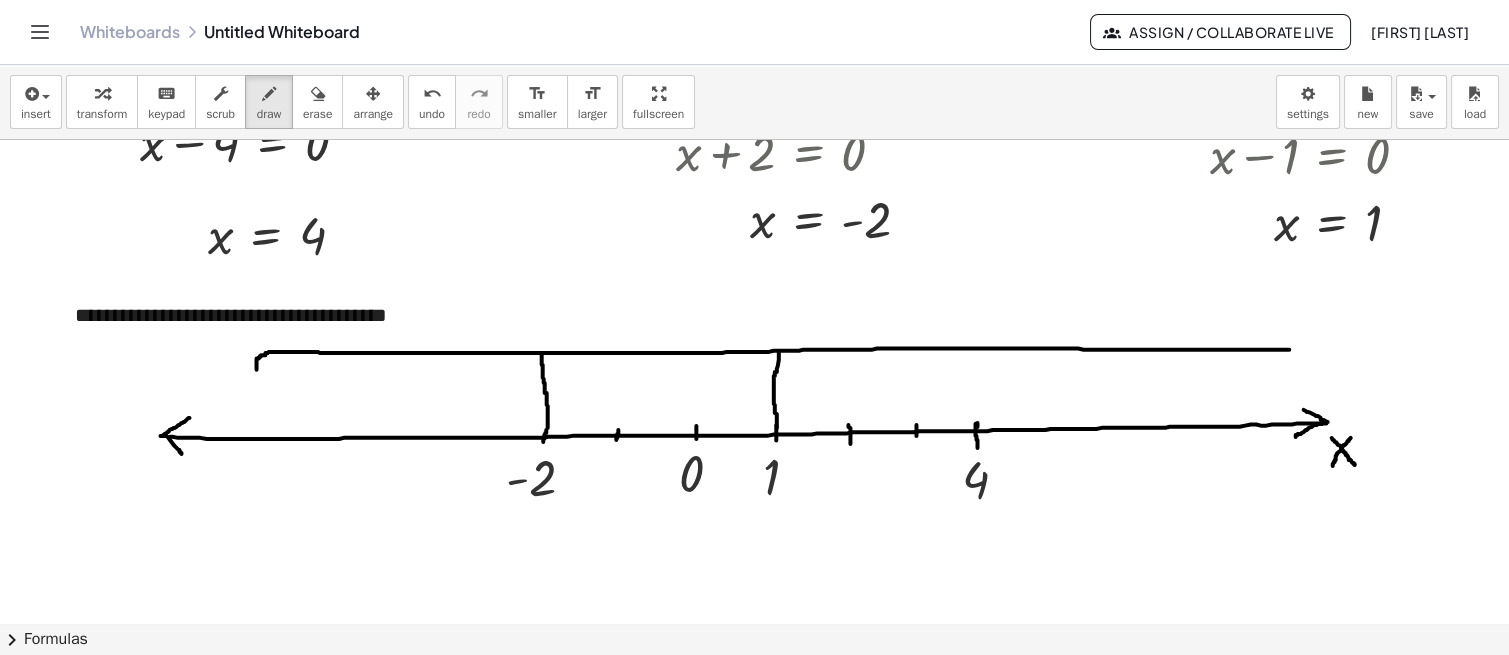 drag, startPoint x: 762, startPoint y: 351, endPoint x: 760, endPoint y: 426, distance: 75.026665 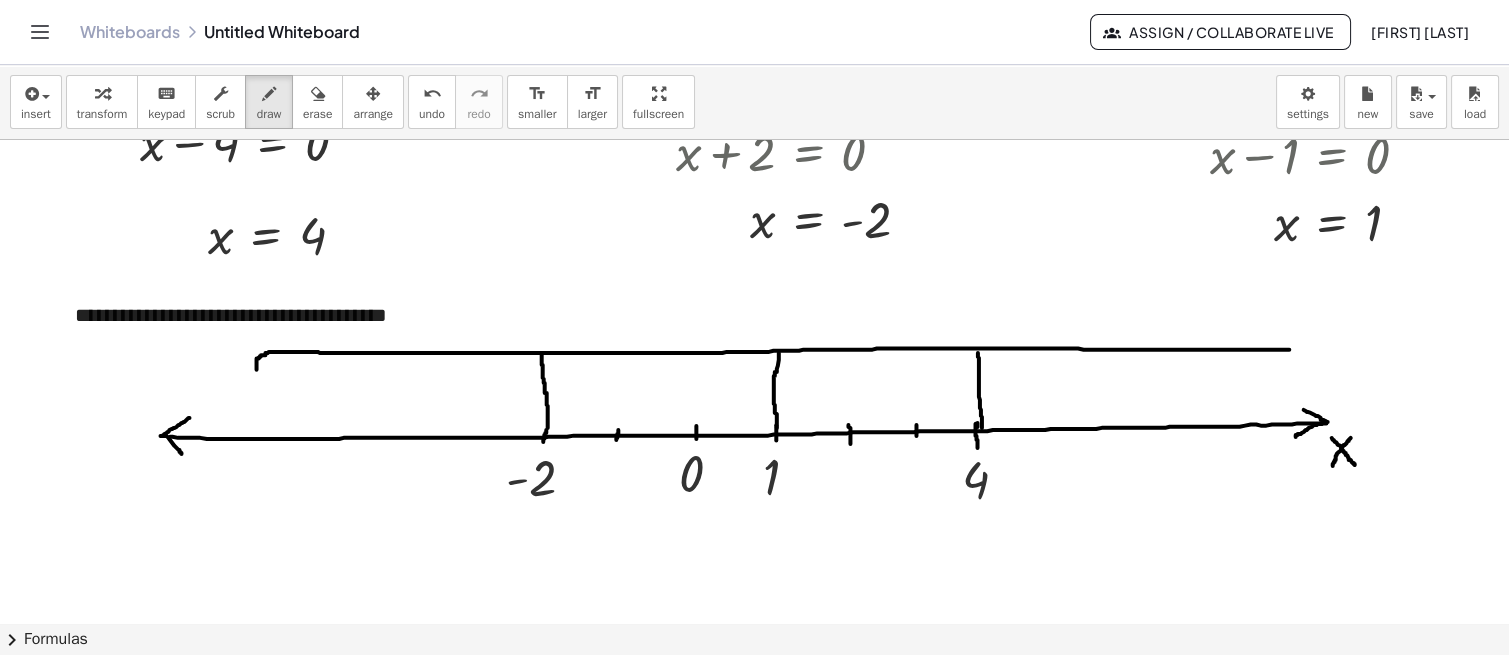 drag, startPoint x: 961, startPoint y: 351, endPoint x: 965, endPoint y: 426, distance: 75.10659 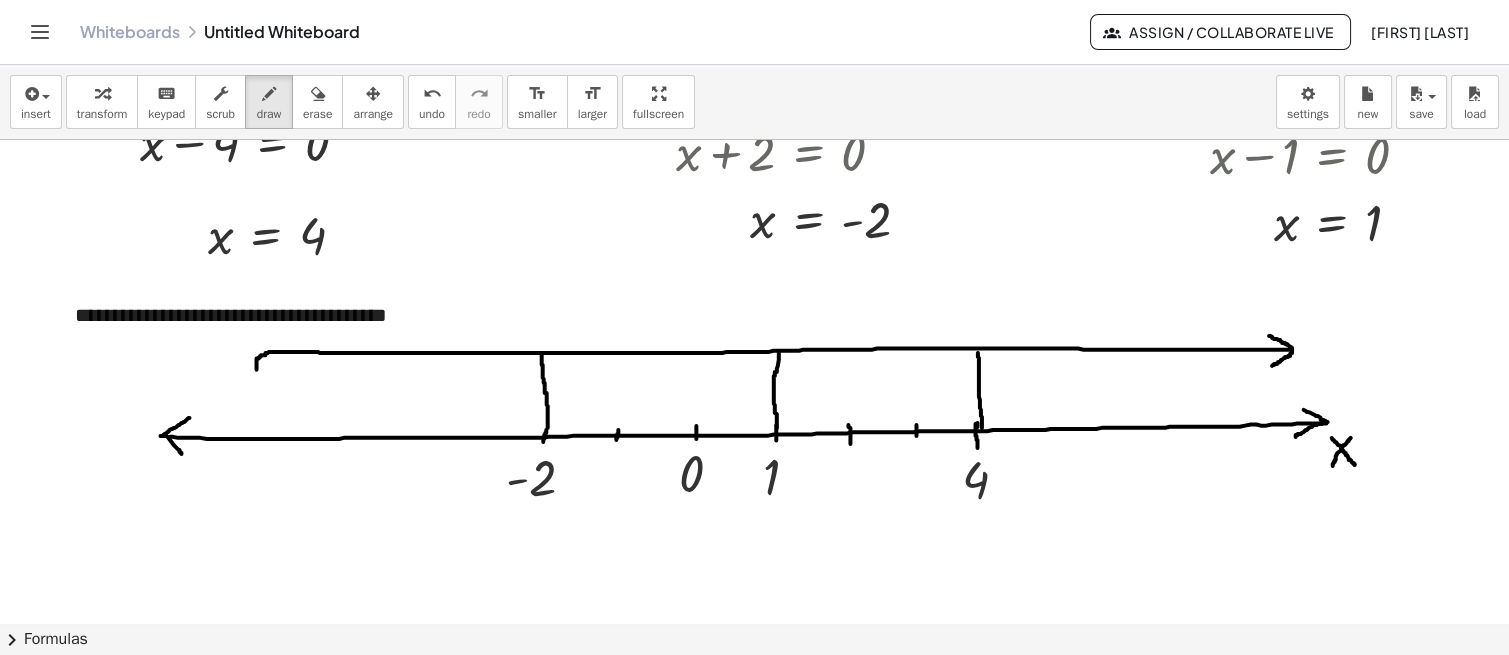 drag, startPoint x: 1252, startPoint y: 334, endPoint x: 1255, endPoint y: 364, distance: 30.149628 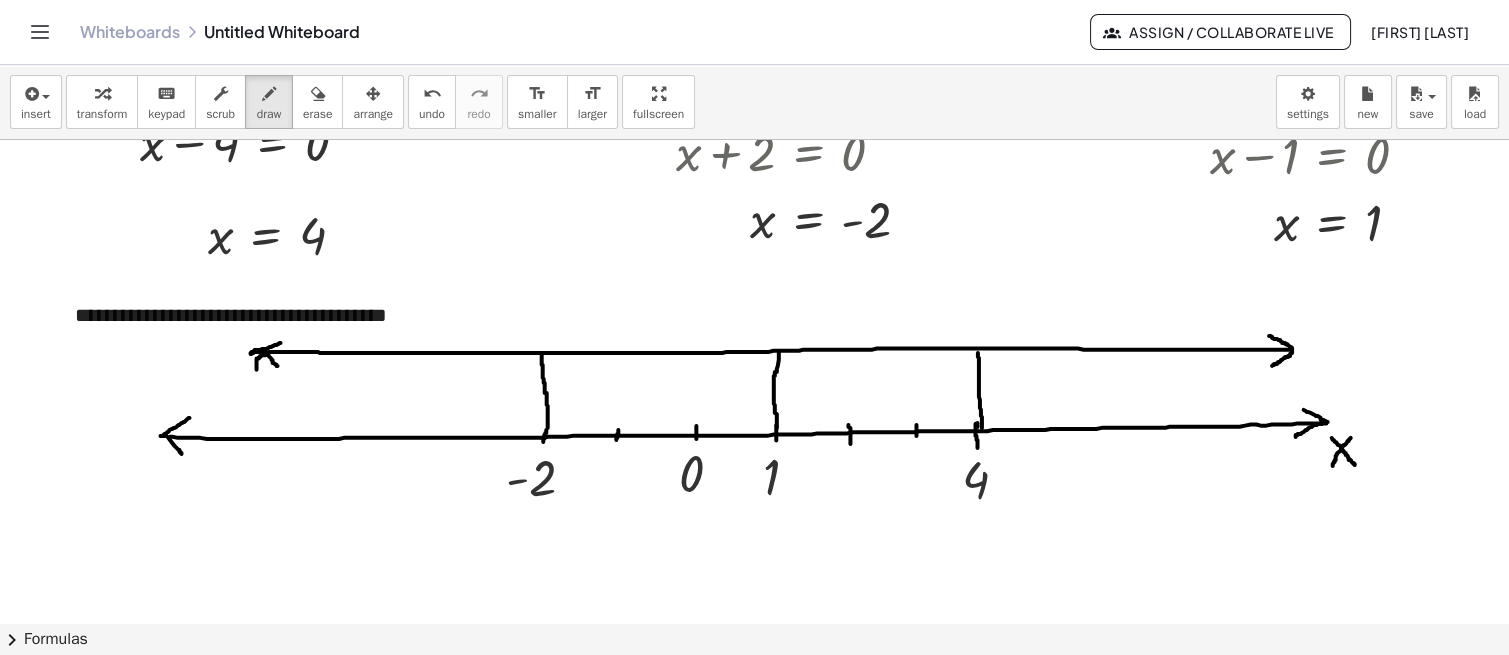 drag, startPoint x: 264, startPoint y: 341, endPoint x: 261, endPoint y: 364, distance: 23.194826 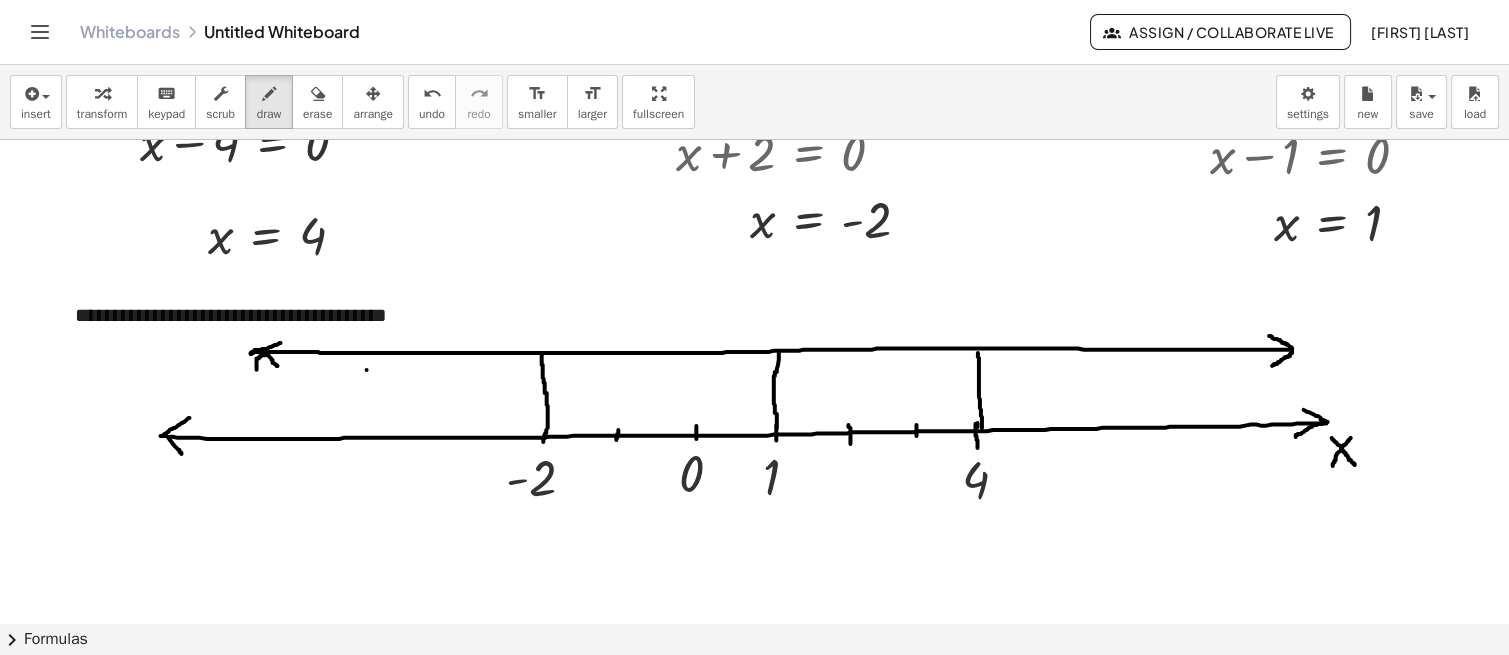 click at bounding box center [749, -39] 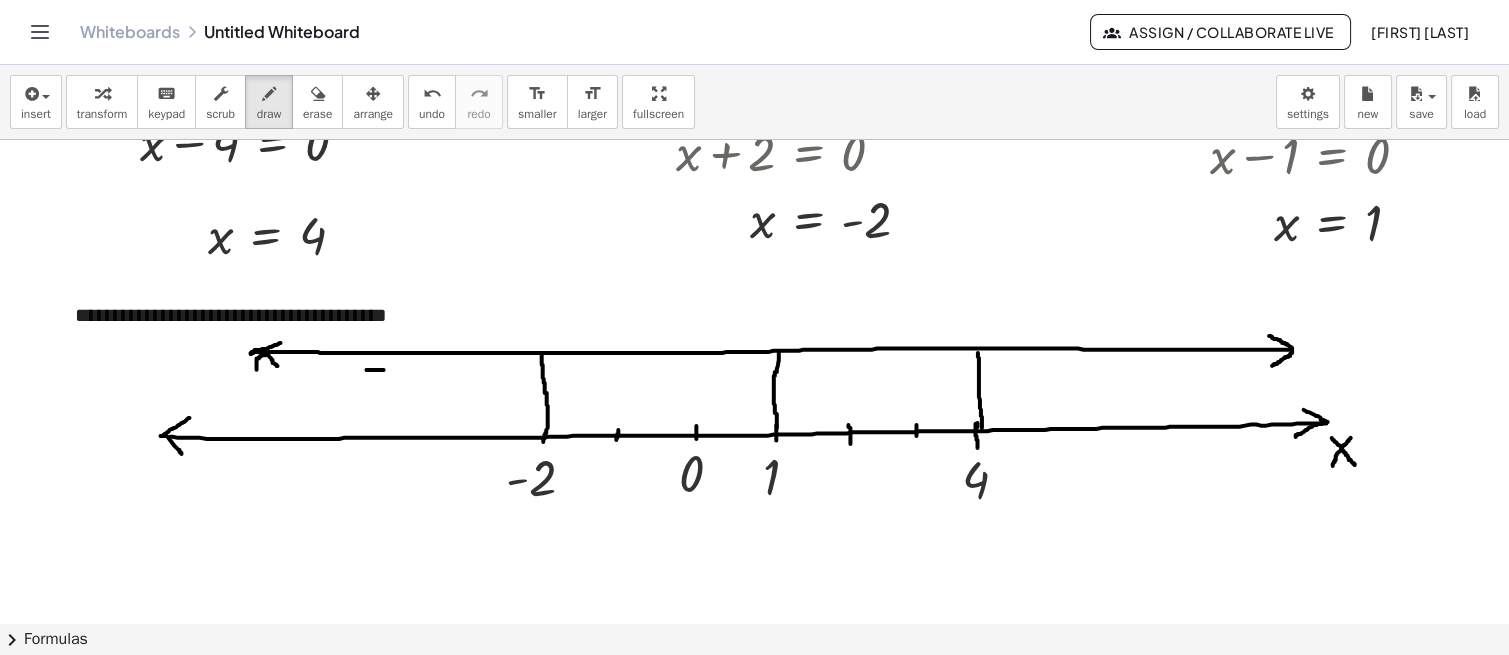 drag, startPoint x: 350, startPoint y: 368, endPoint x: 367, endPoint y: 368, distance: 17 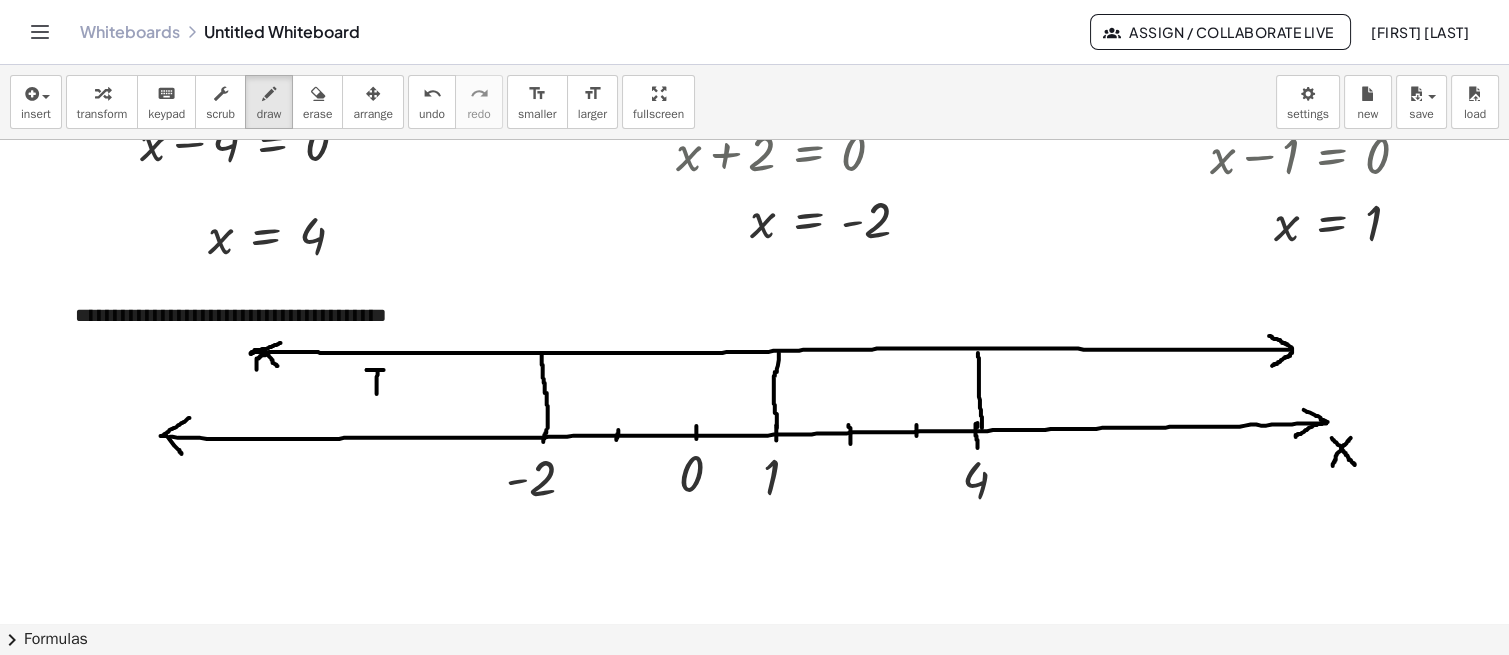 drag, startPoint x: 361, startPoint y: 368, endPoint x: 360, endPoint y: 392, distance: 24.020824 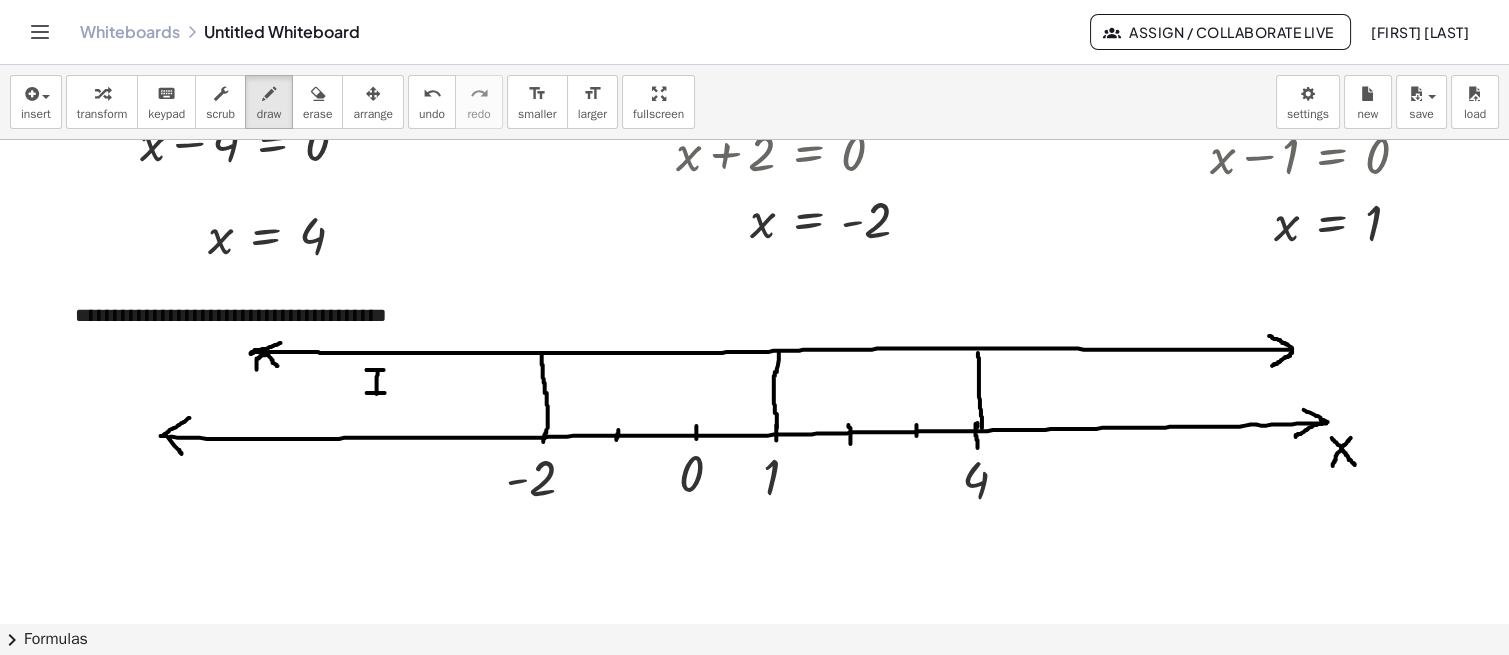 drag, startPoint x: 350, startPoint y: 391, endPoint x: 368, endPoint y: 392, distance: 18.027756 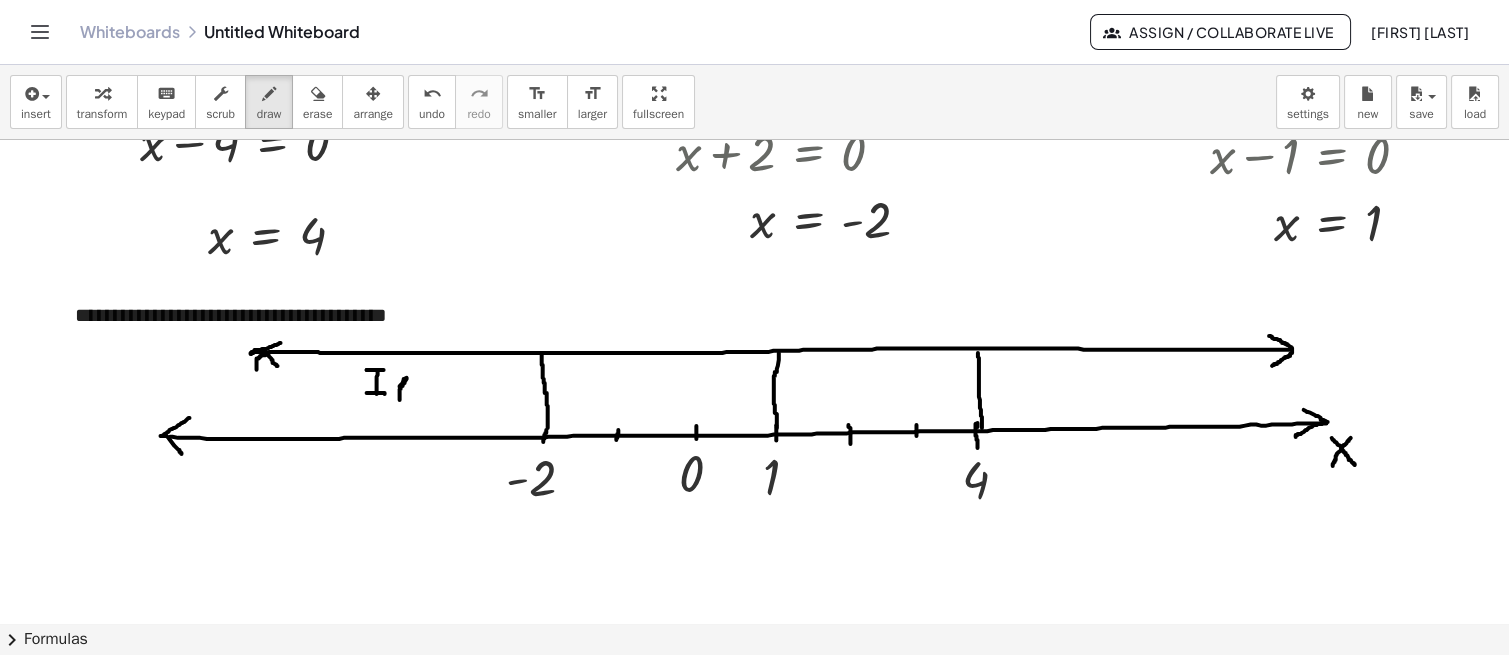 drag, startPoint x: 383, startPoint y: 385, endPoint x: 383, endPoint y: 398, distance: 13 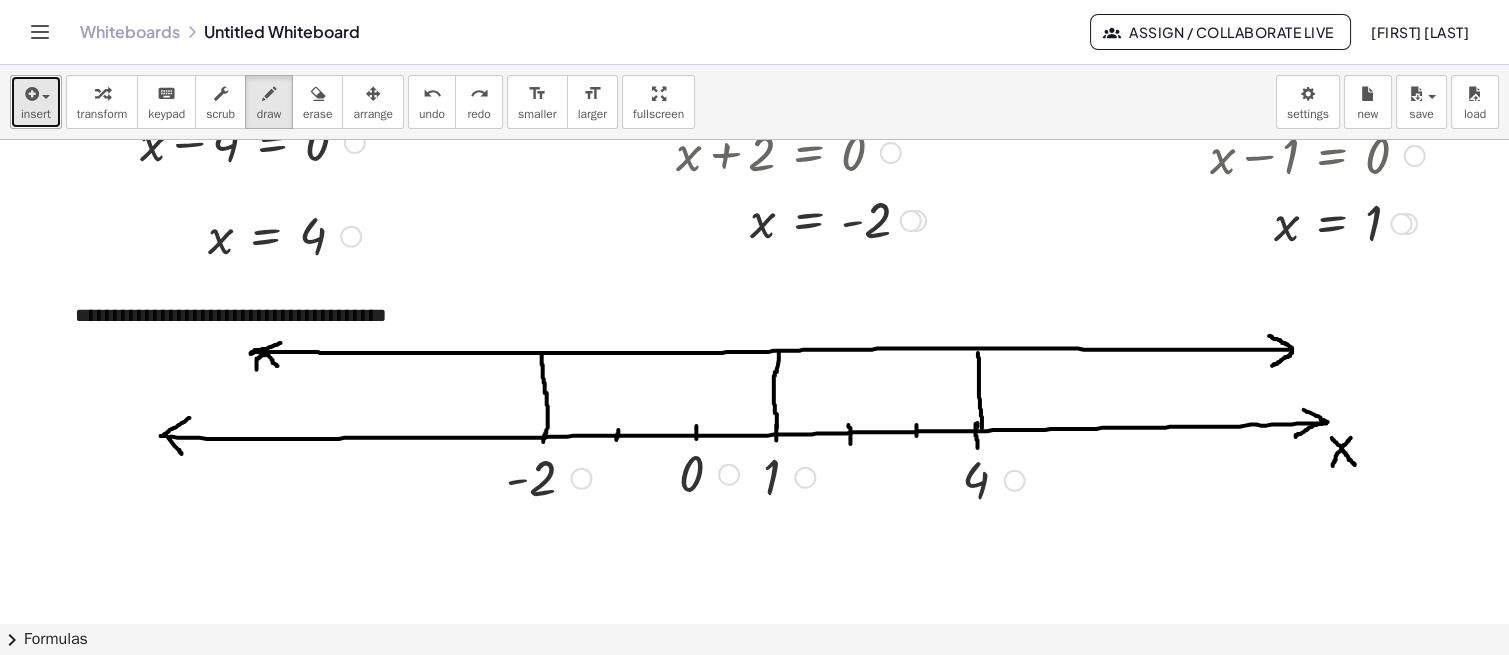 click at bounding box center [30, 94] 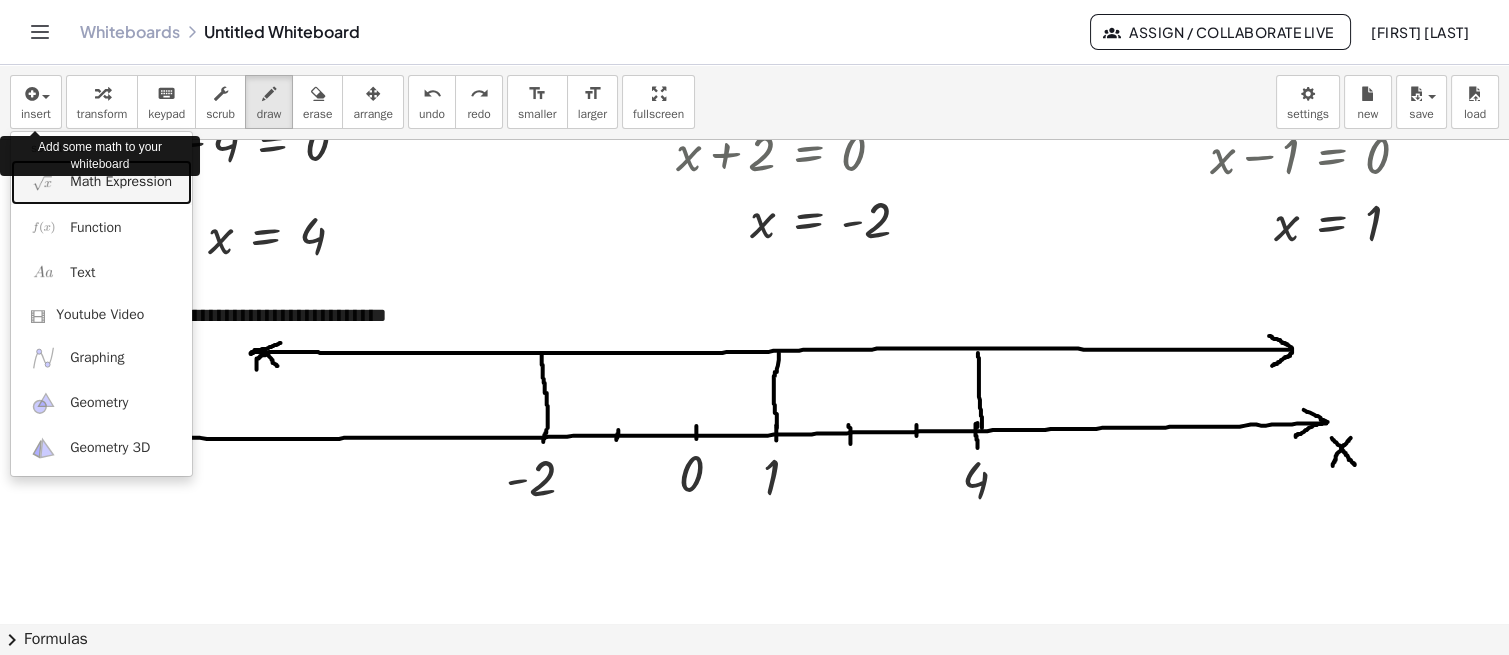 click on "Math Expression" at bounding box center (101, 182) 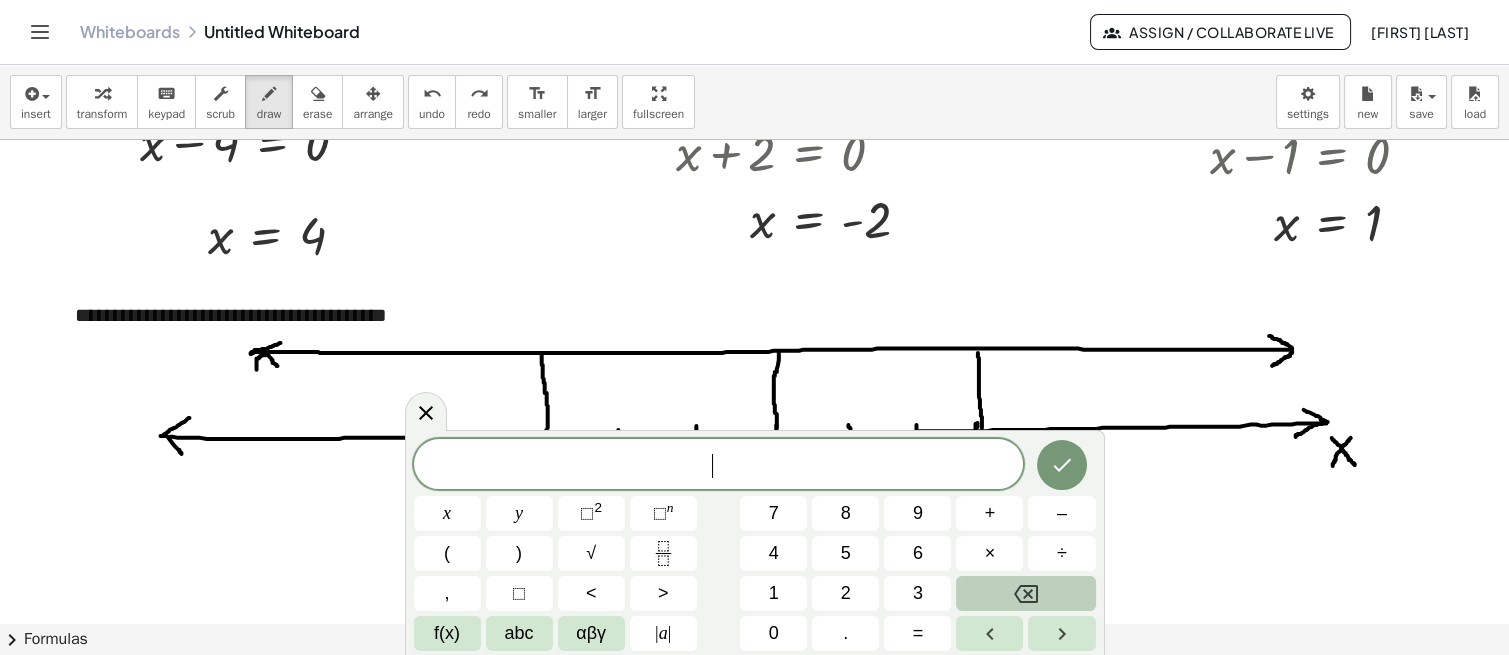 click on "abc" at bounding box center [519, 633] 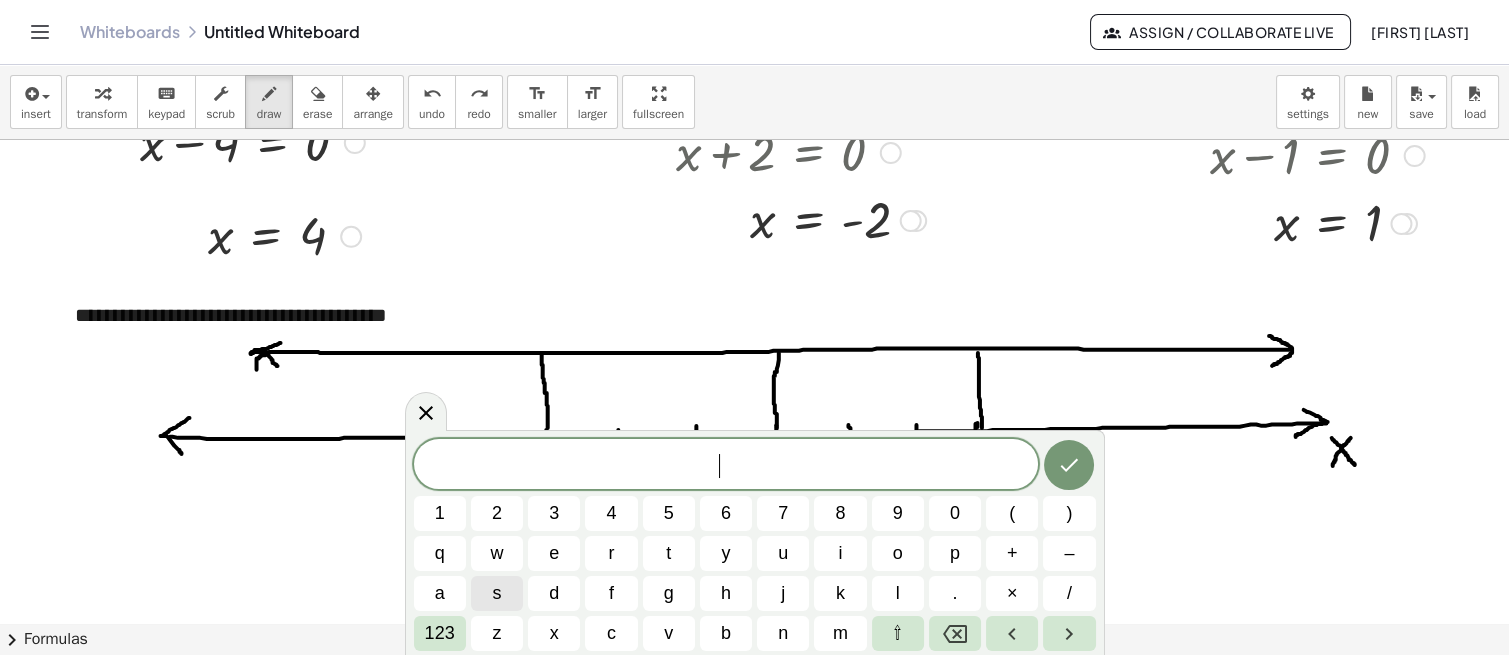 click on "⇧" at bounding box center (897, 633) 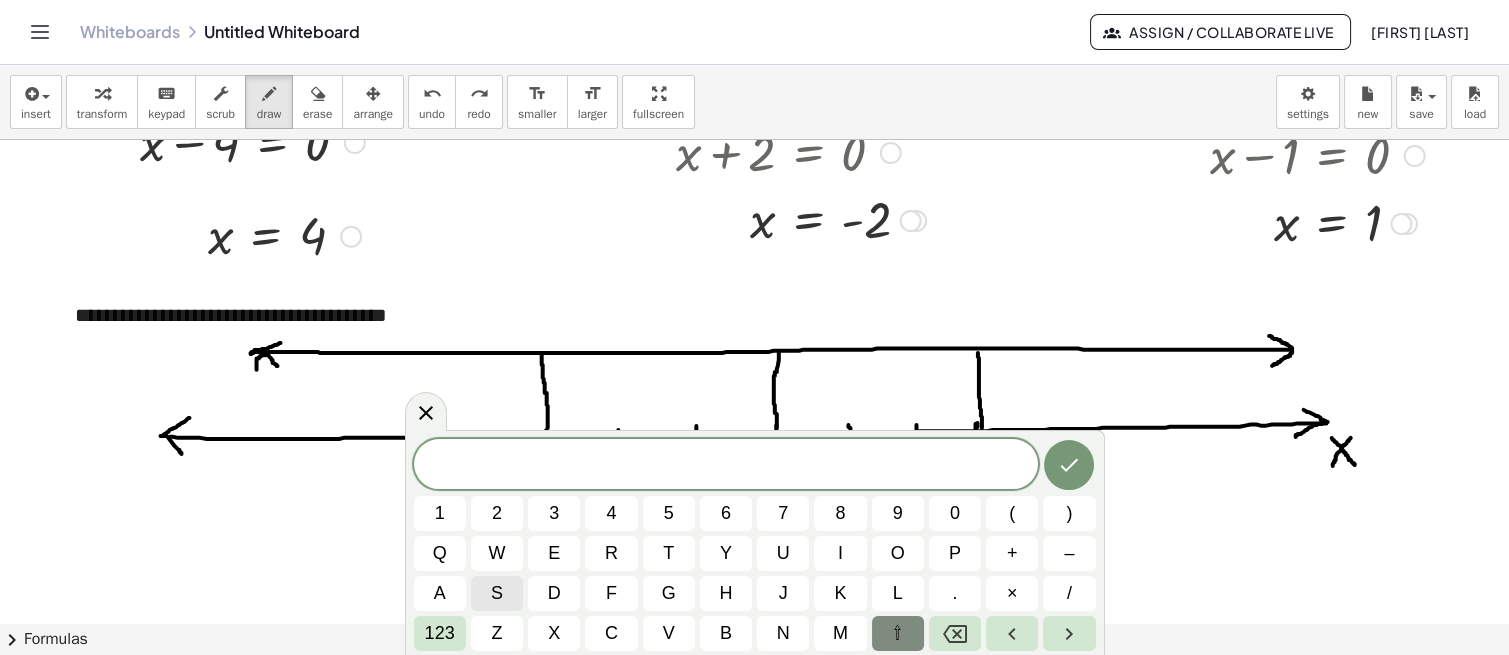 click on "i" at bounding box center [840, 553] 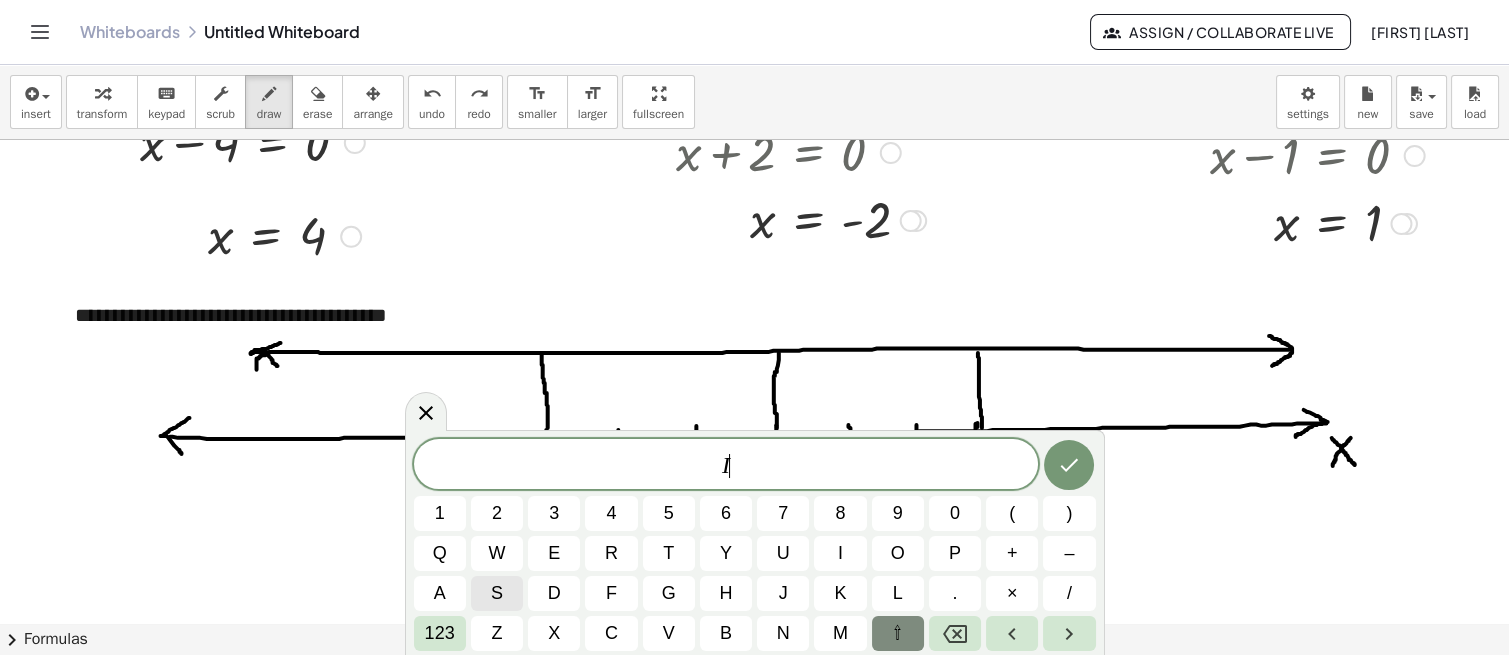 click on "1" at bounding box center [440, 513] 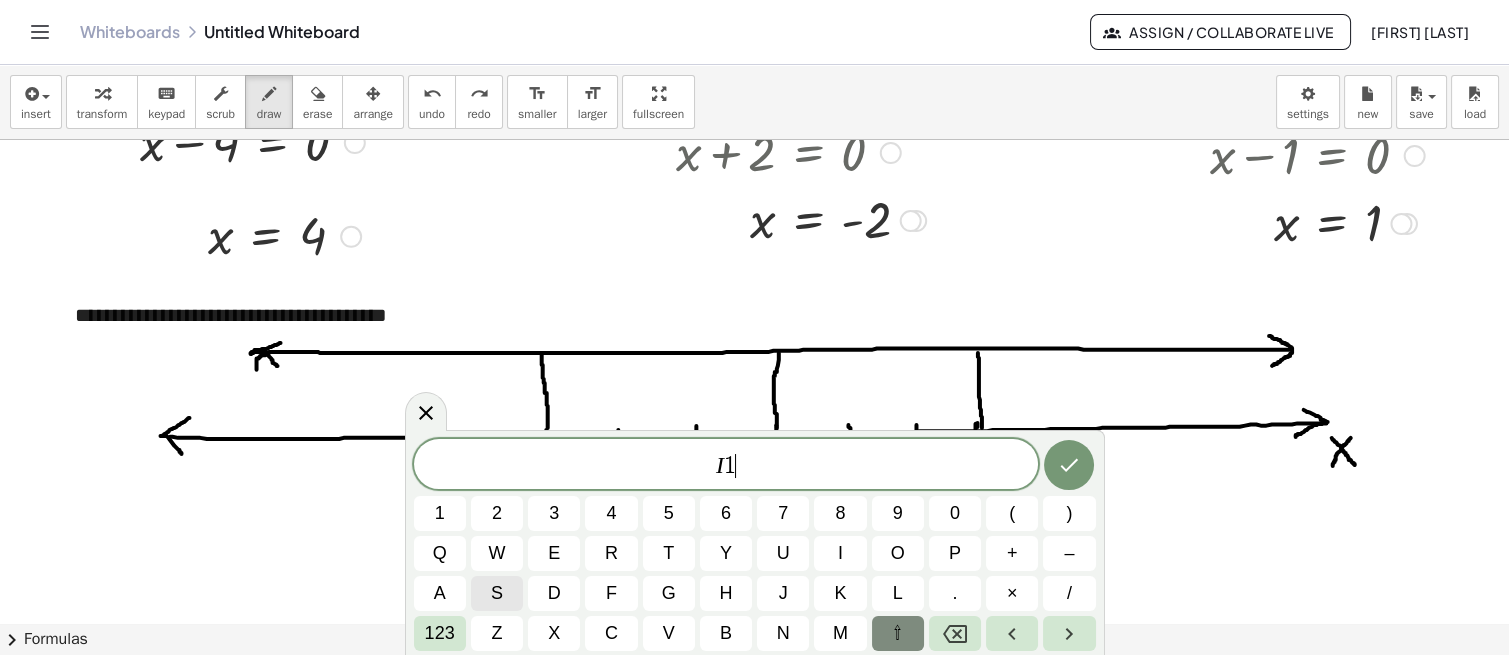 click 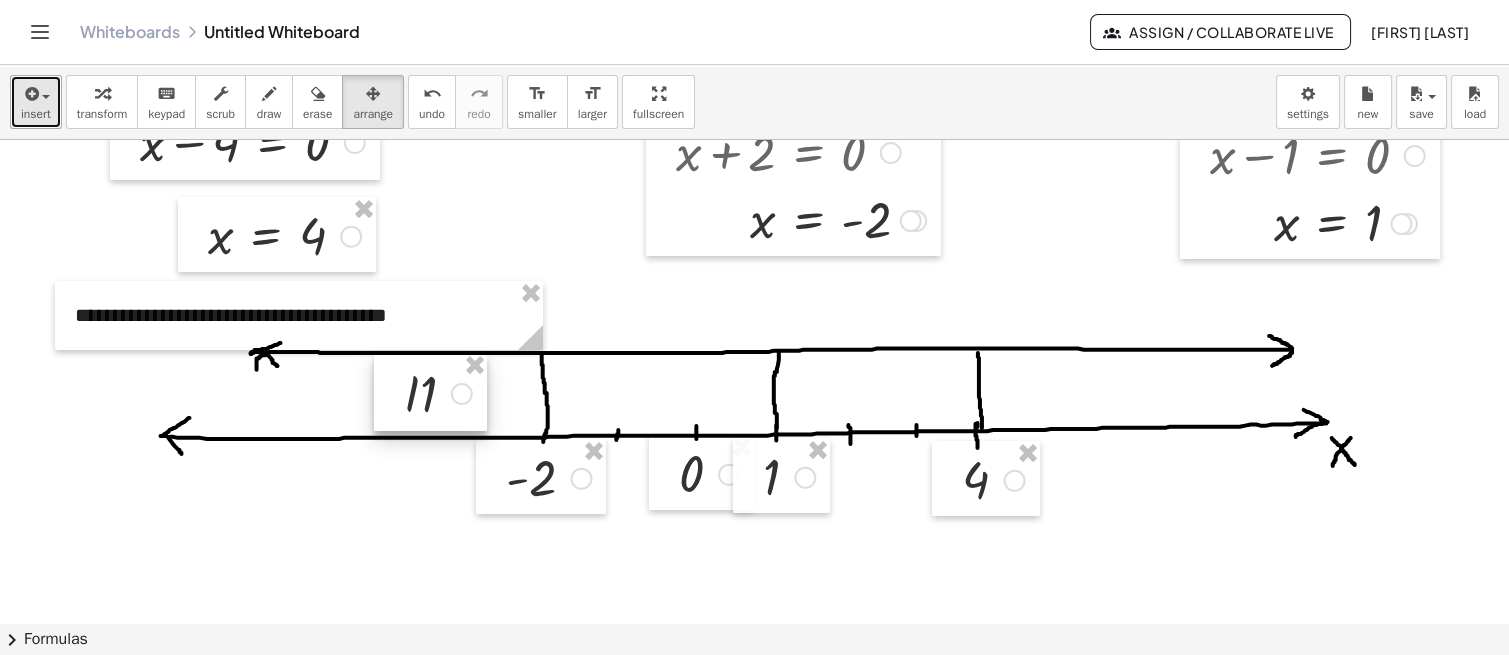 click at bounding box center (41, 96) 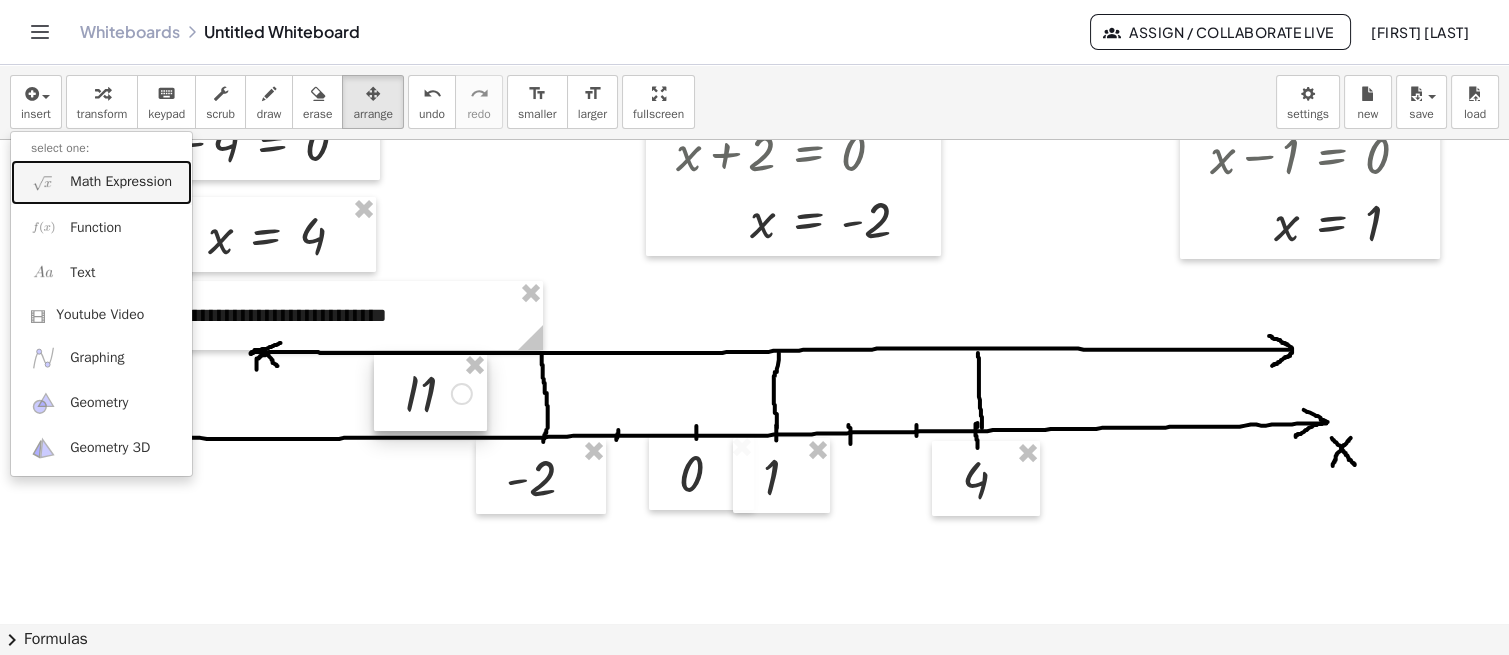 click on "Math Expression" at bounding box center (121, 182) 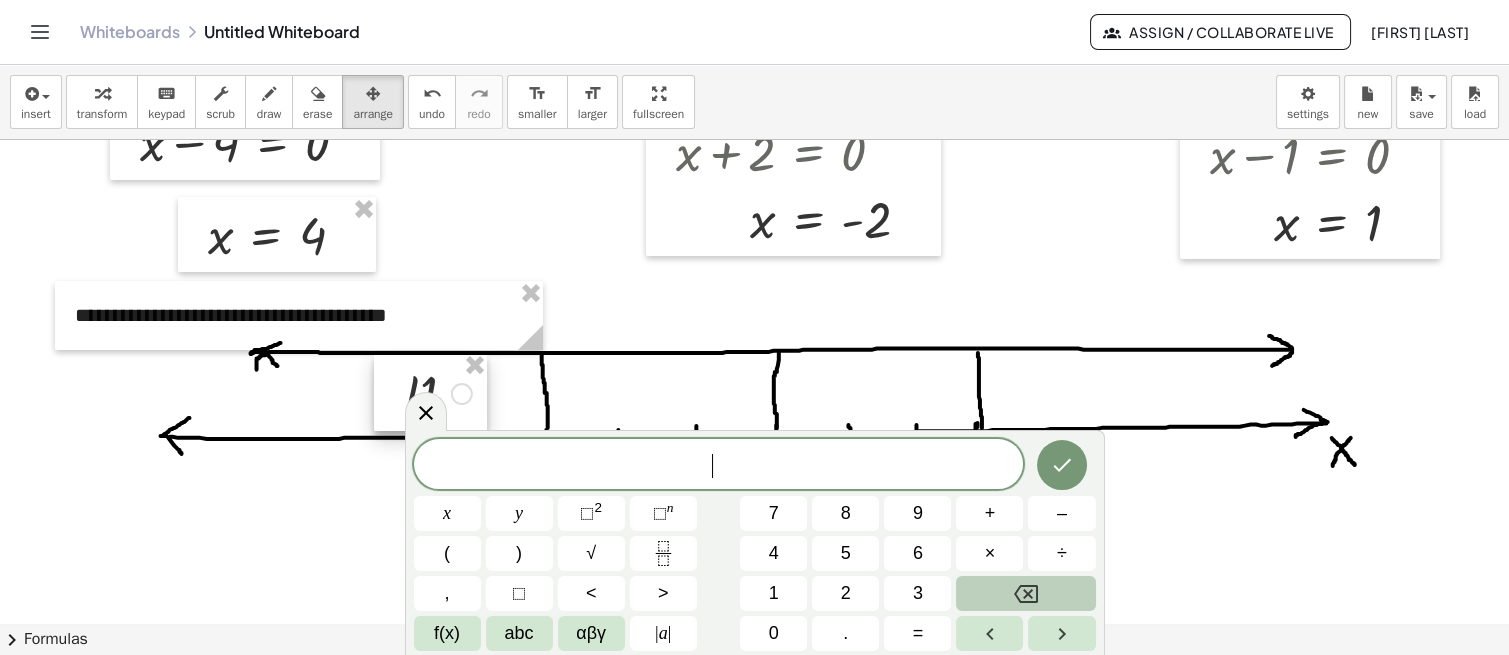 click on "abc" at bounding box center [519, 633] 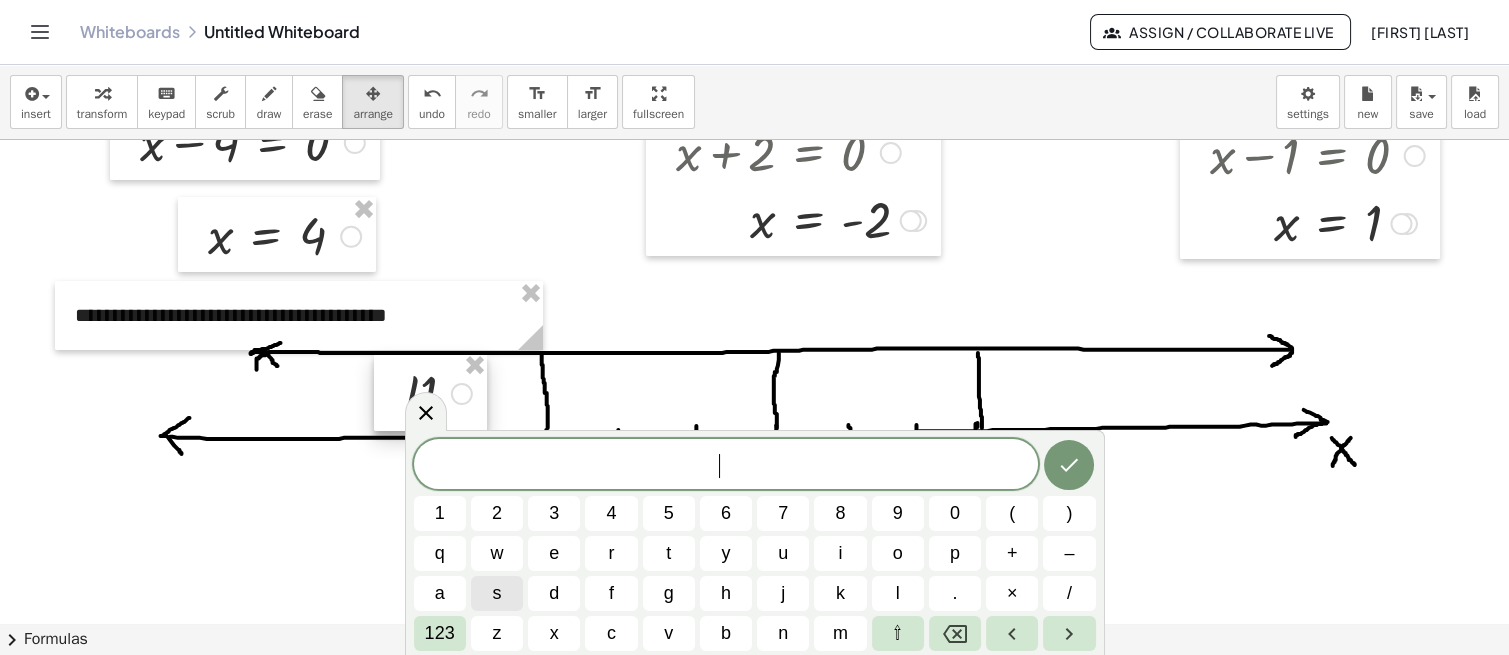 click on "⇧" at bounding box center (897, 633) 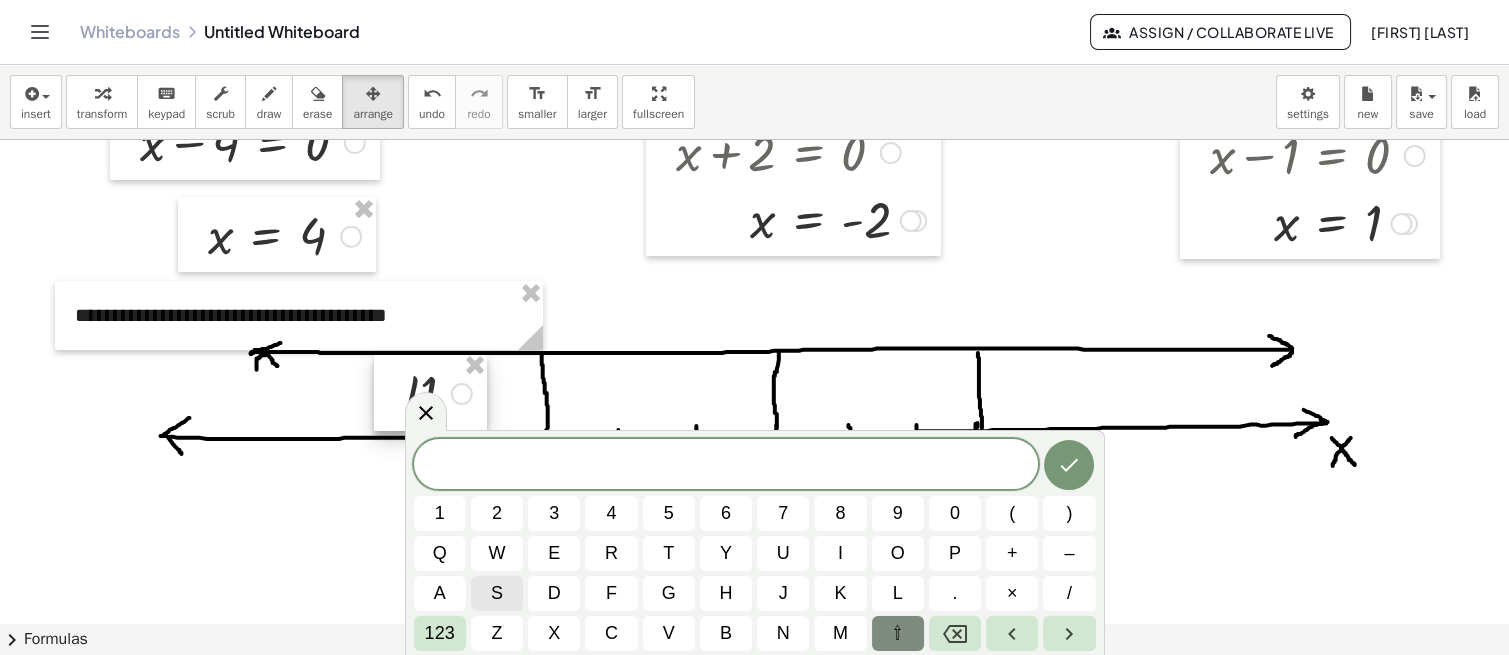 click on "i" at bounding box center (840, 553) 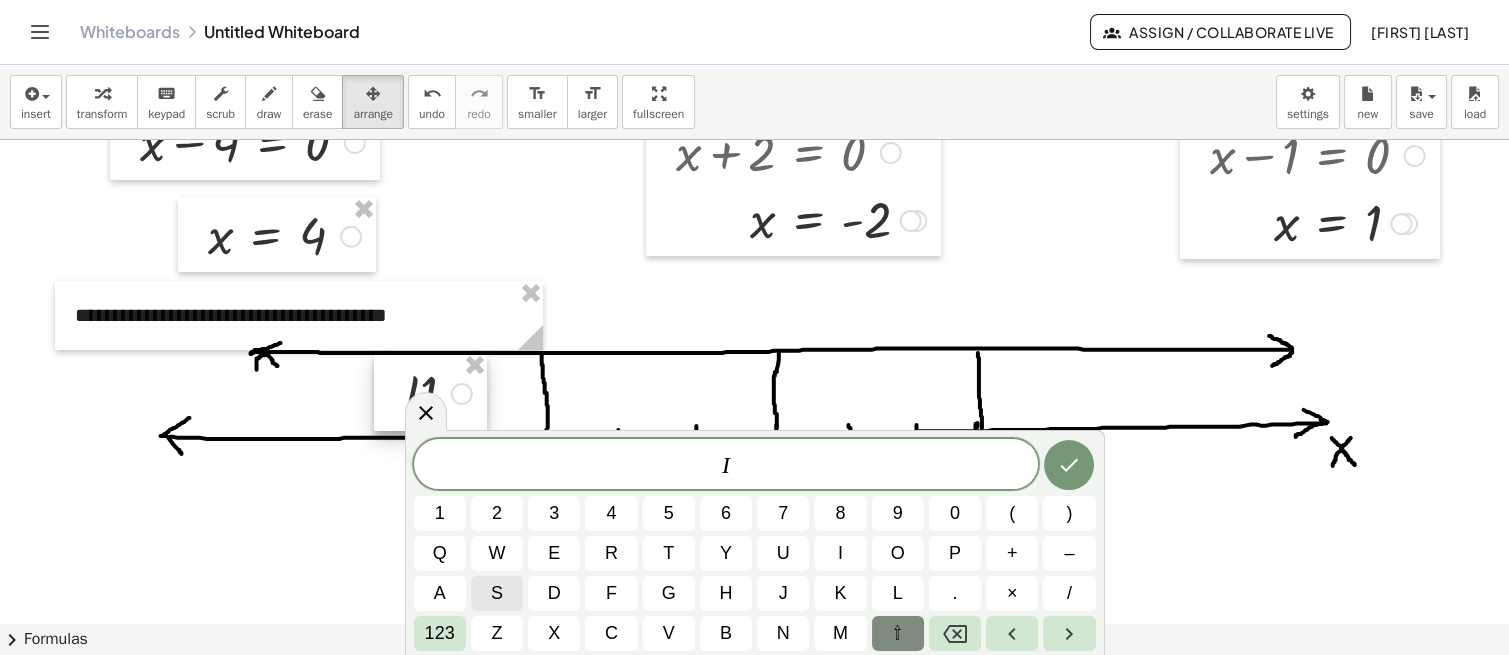 click on "2" at bounding box center (497, 513) 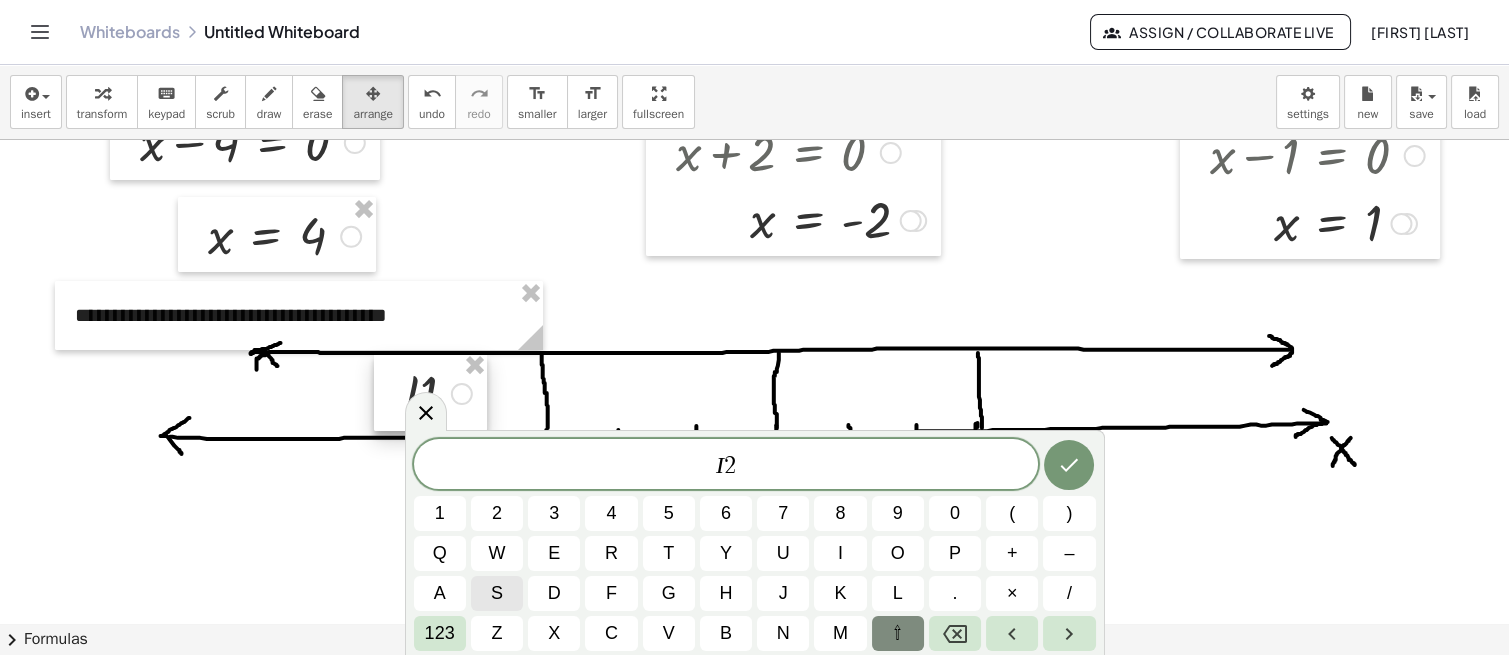 click 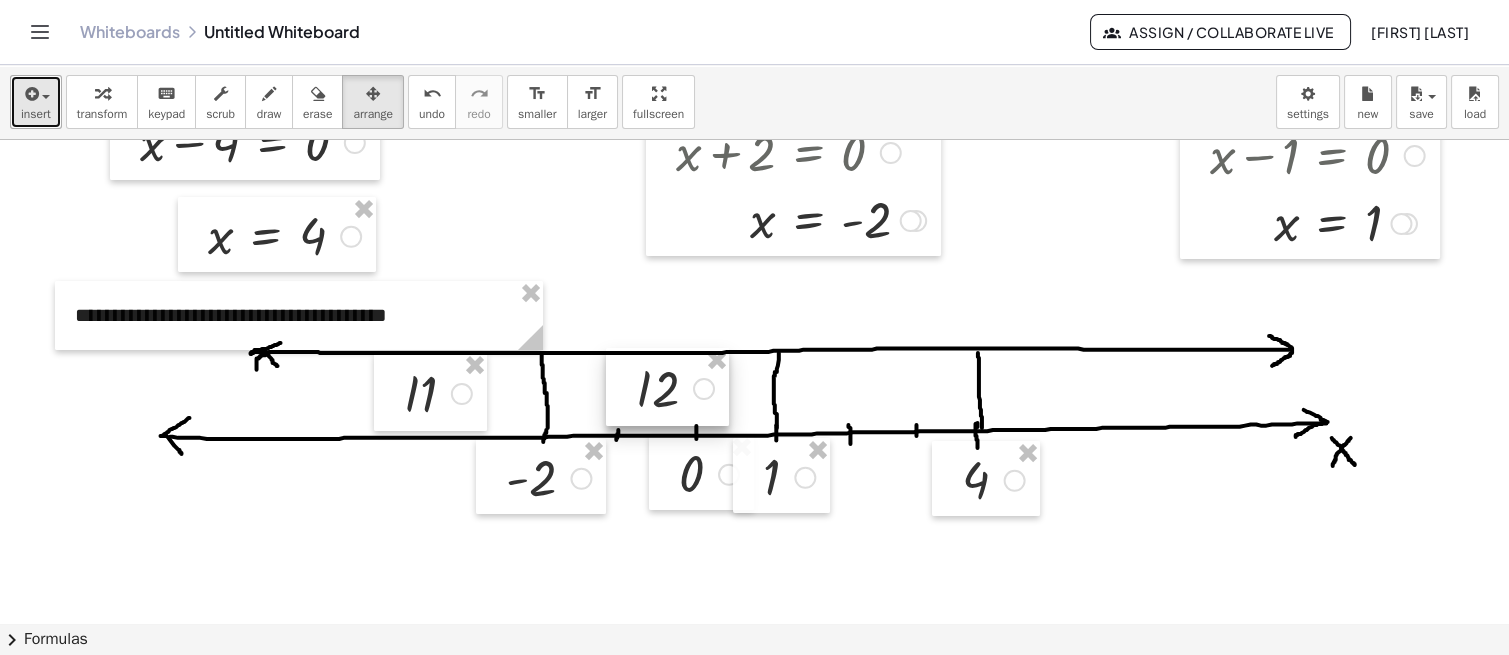 click on "insert" at bounding box center [36, 114] 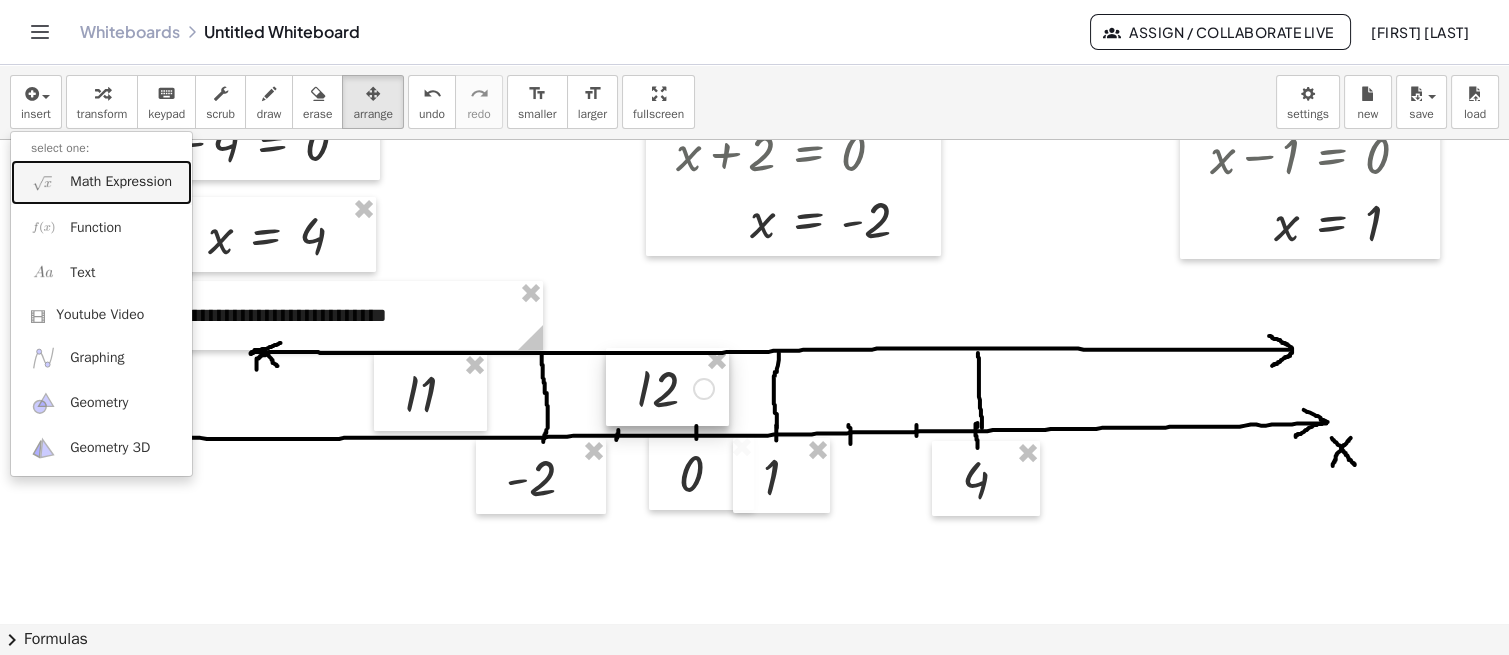 click on "Math Expression" at bounding box center (101, 182) 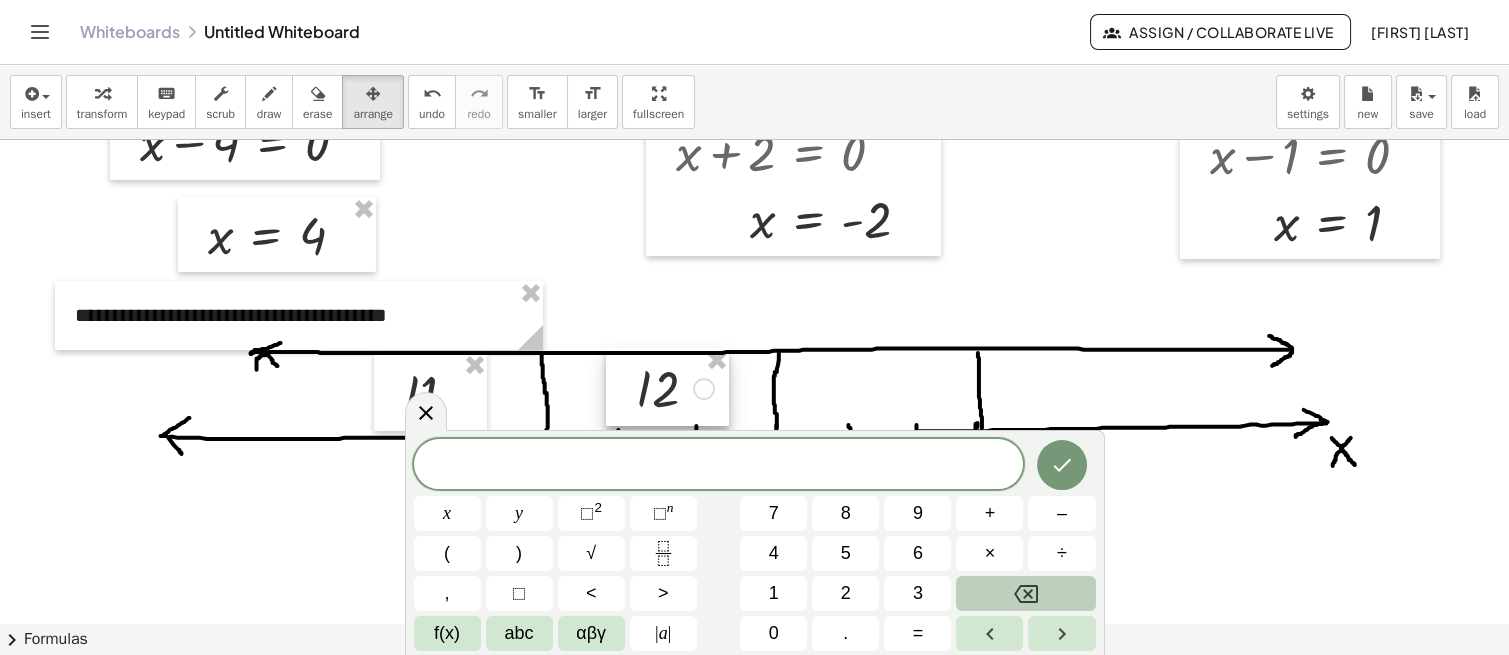 click on "abc" at bounding box center [519, 633] 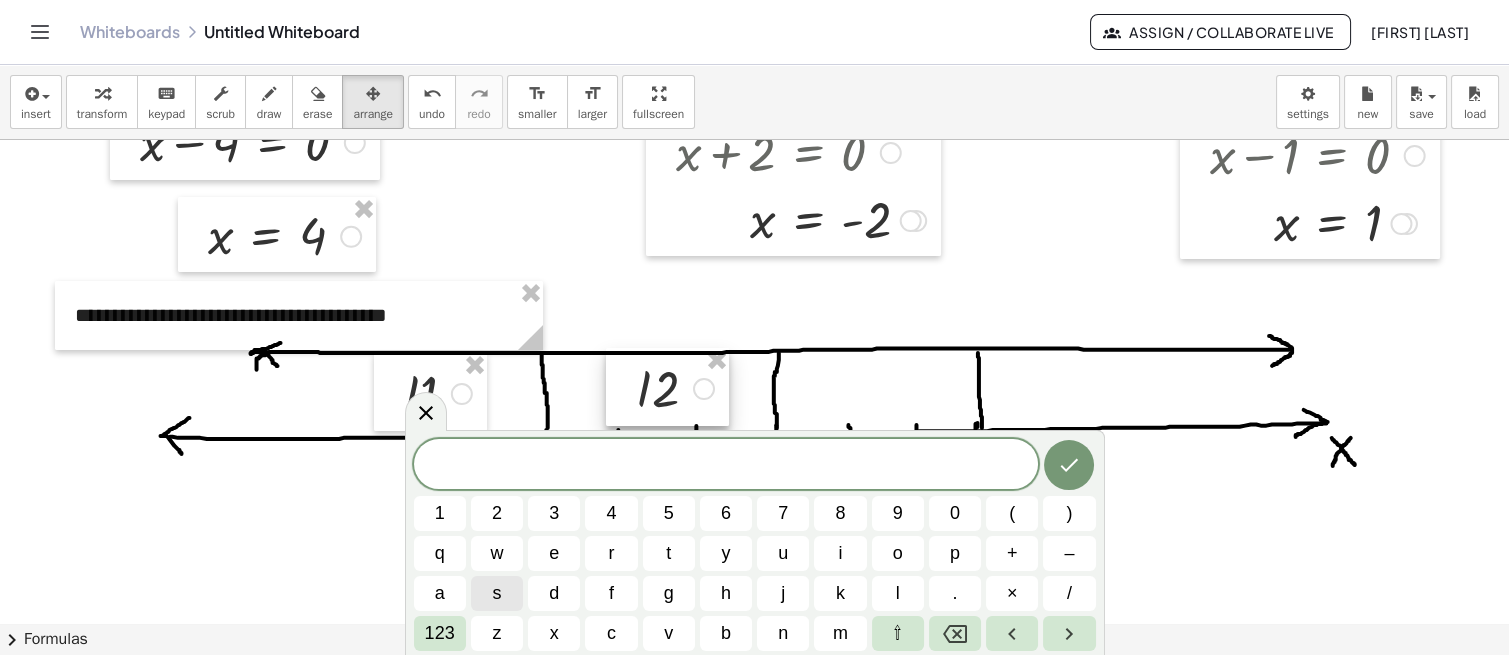 click on "⇧" at bounding box center (898, 633) 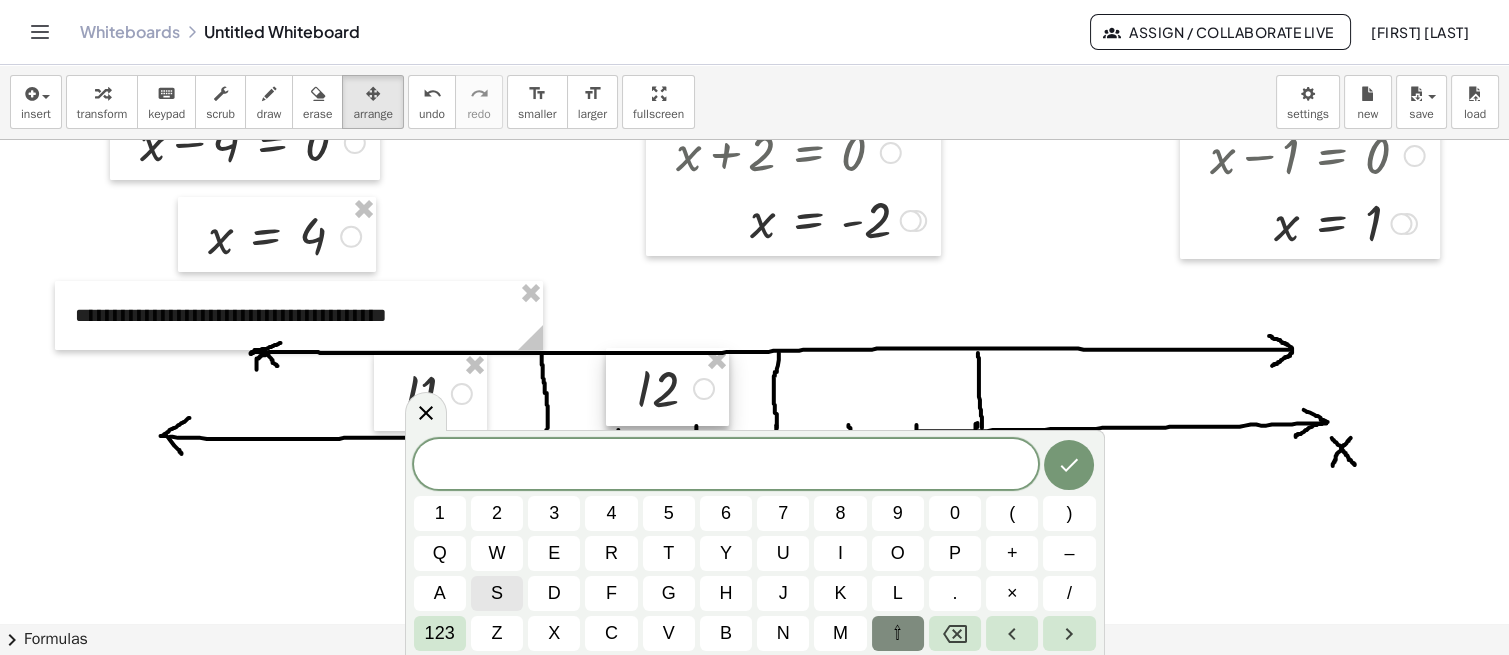 click on "i" at bounding box center [840, 553] 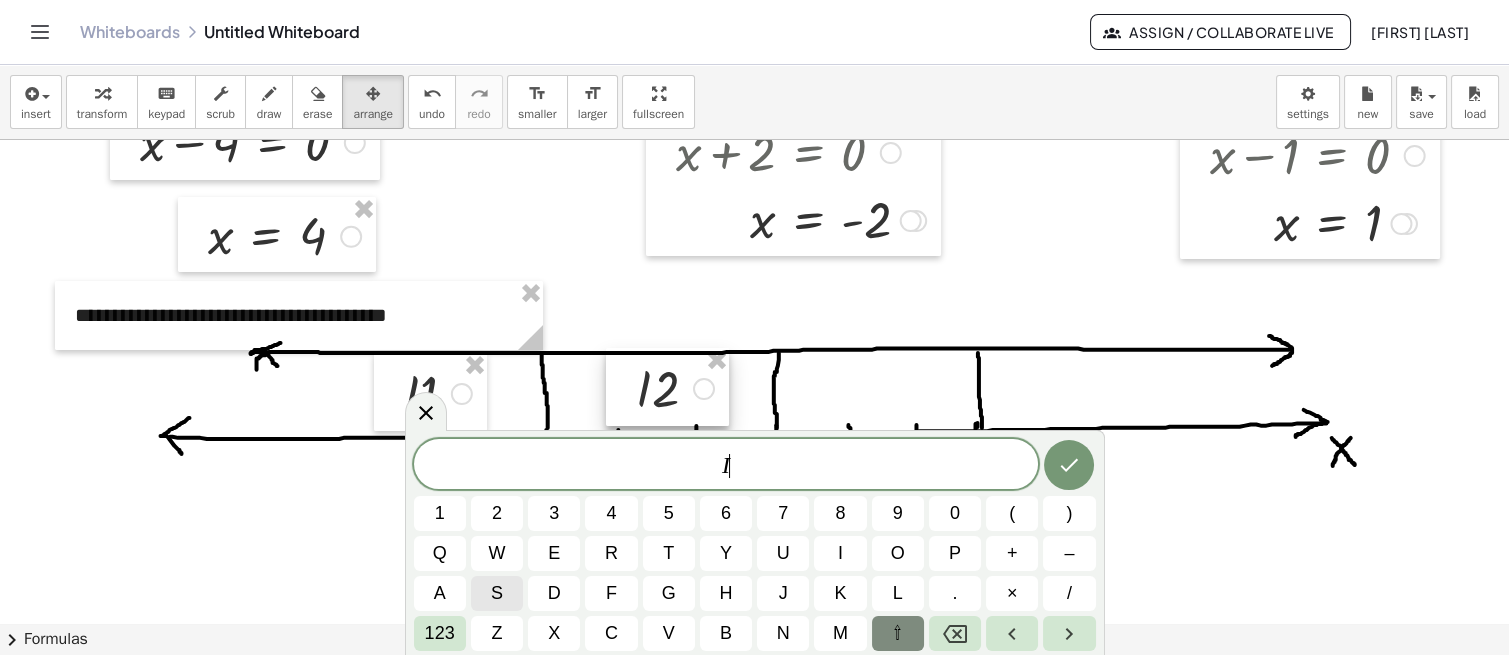 click on "3" at bounding box center [554, 513] 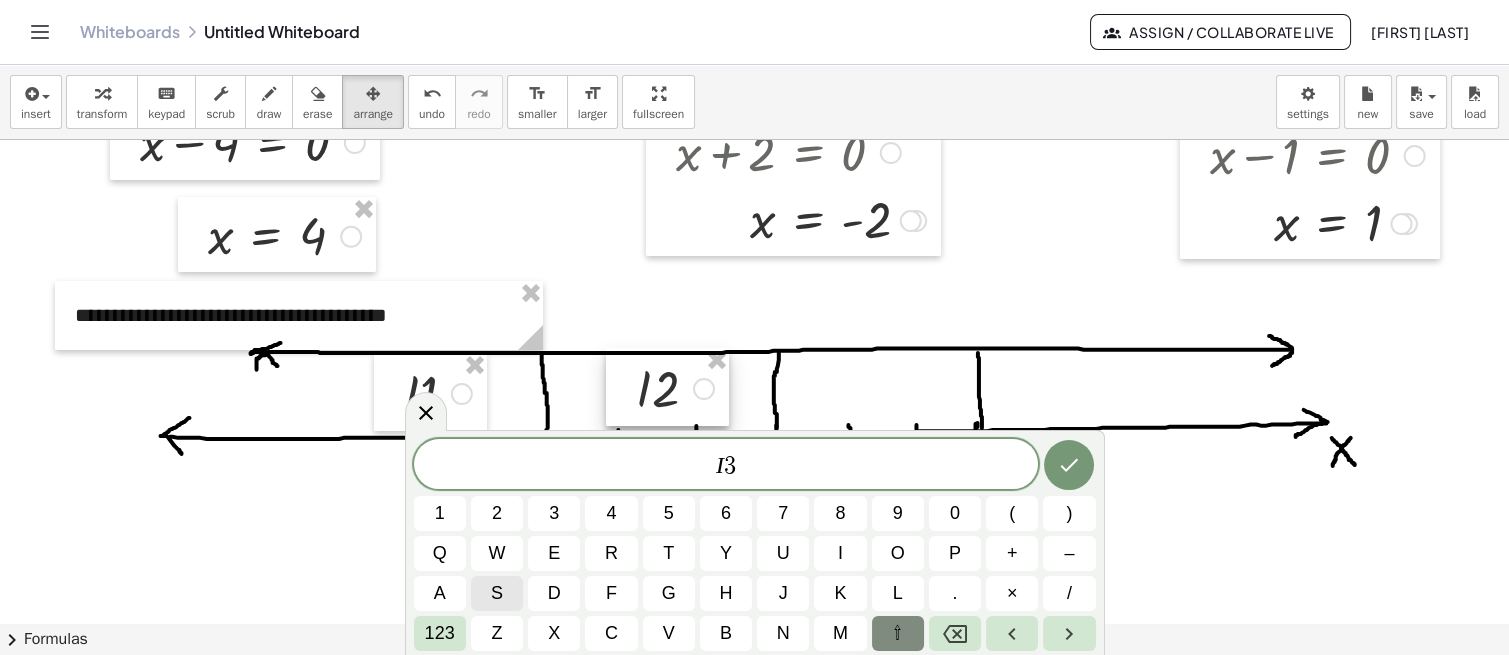 click 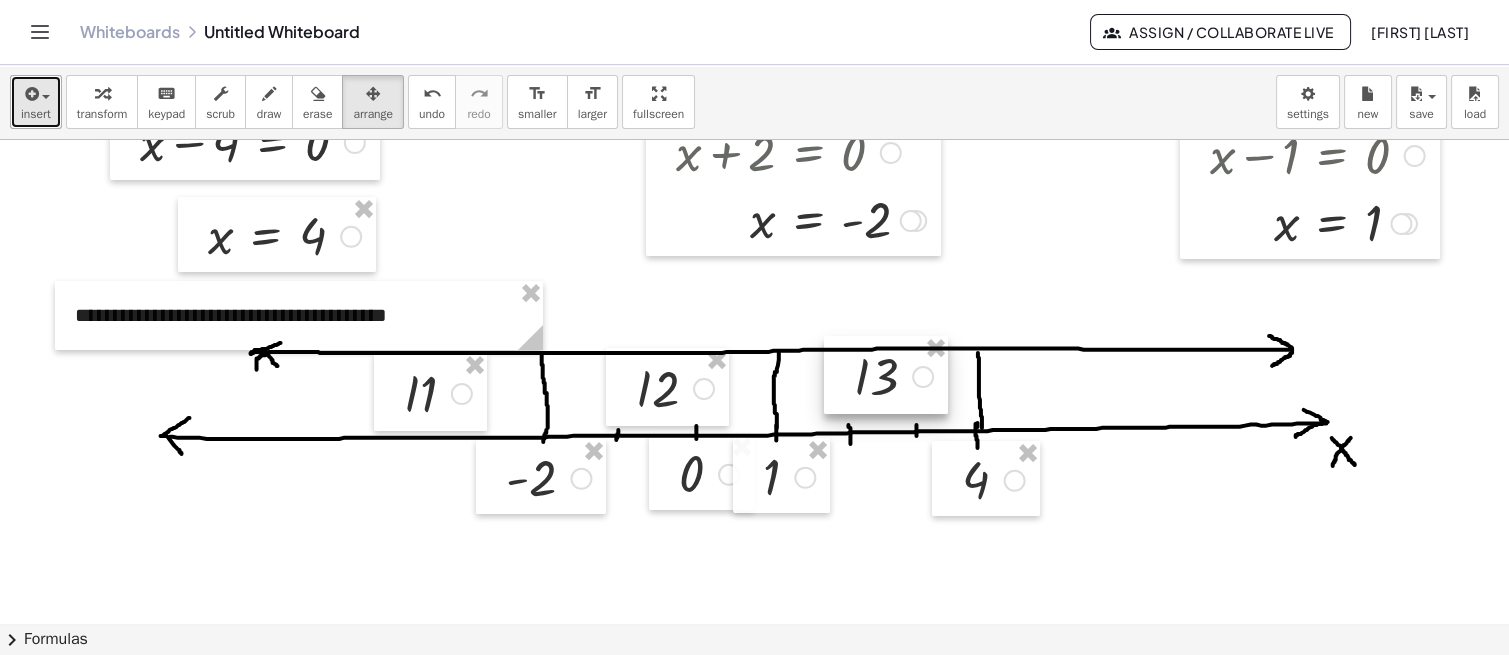 click at bounding box center (46, 97) 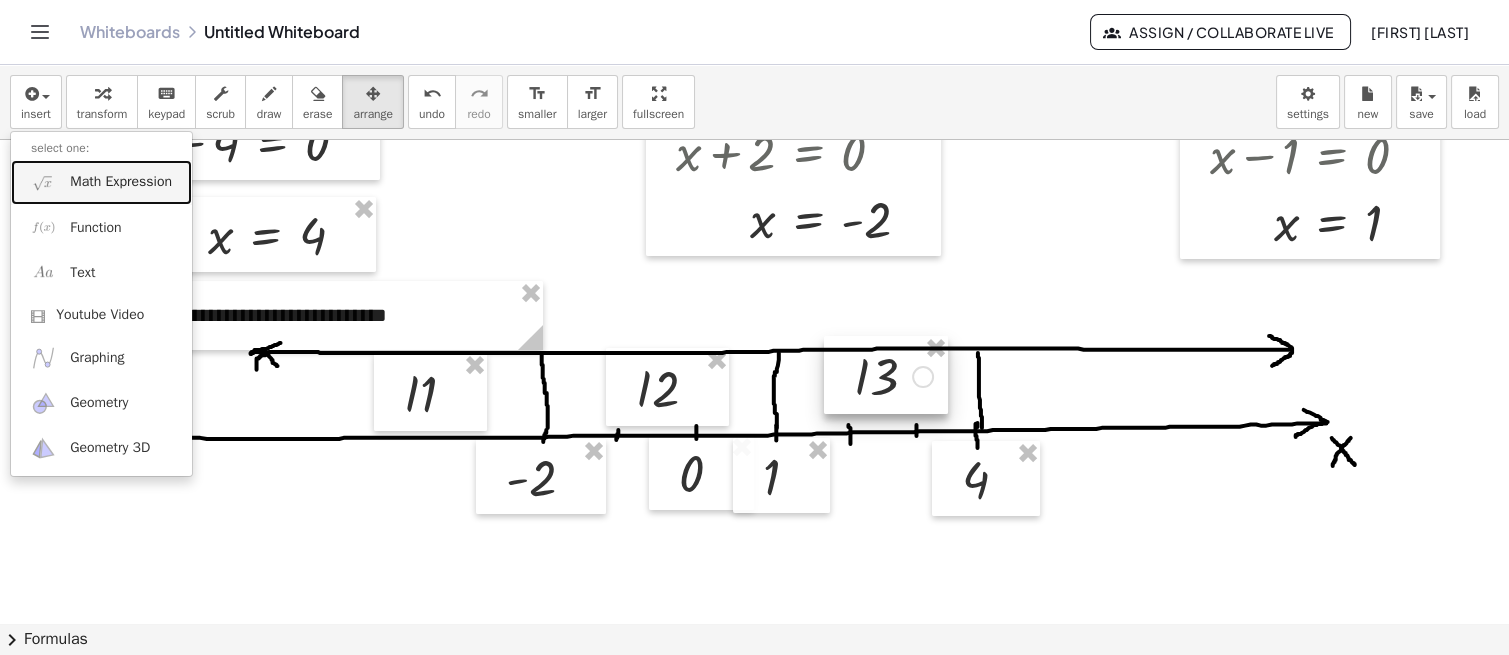 click on "Math Expression" at bounding box center [121, 182] 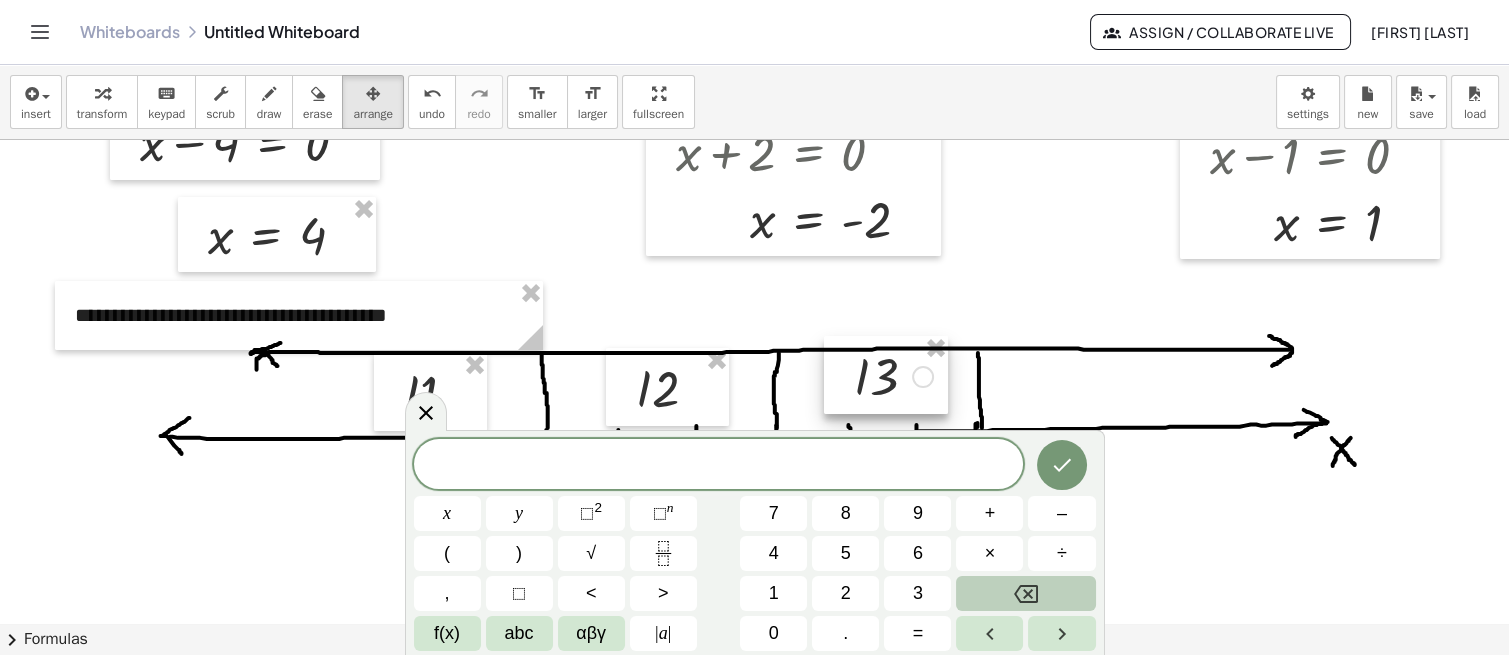 click on "abc" at bounding box center [519, 633] 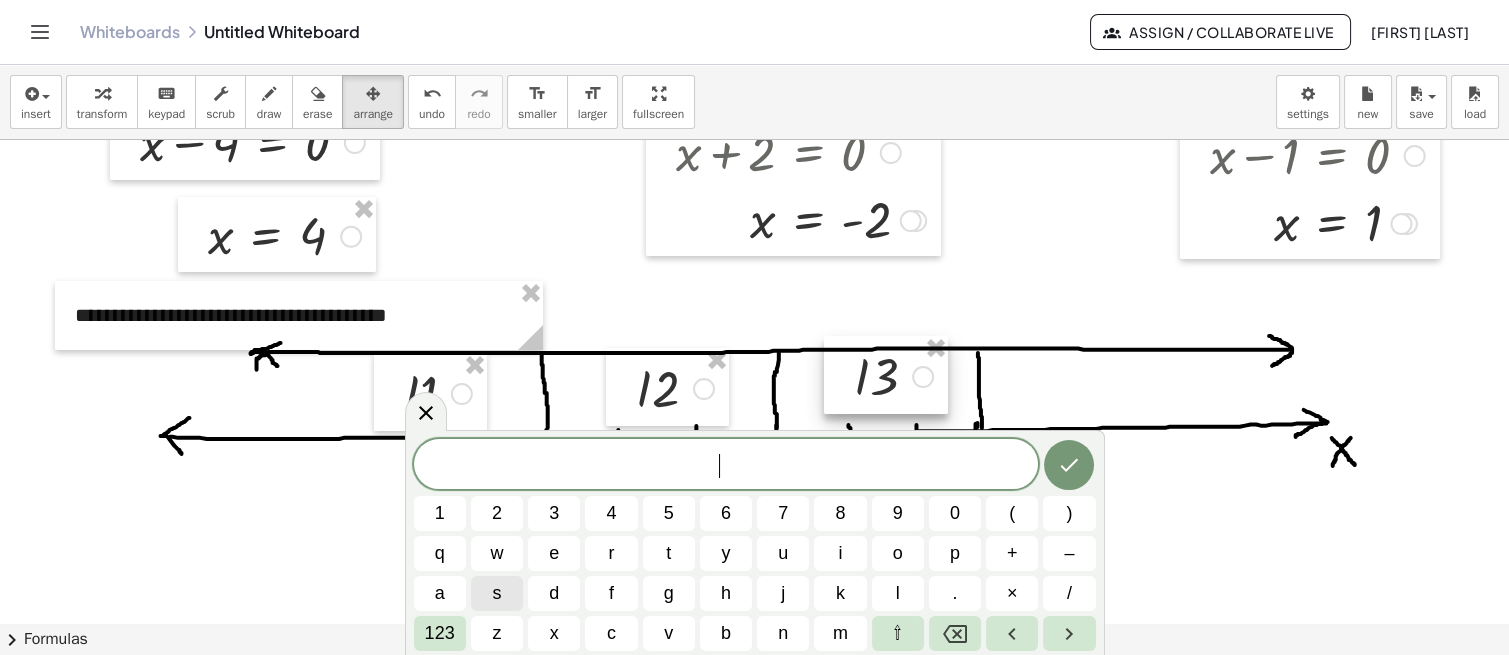 click on "i" at bounding box center [840, 553] 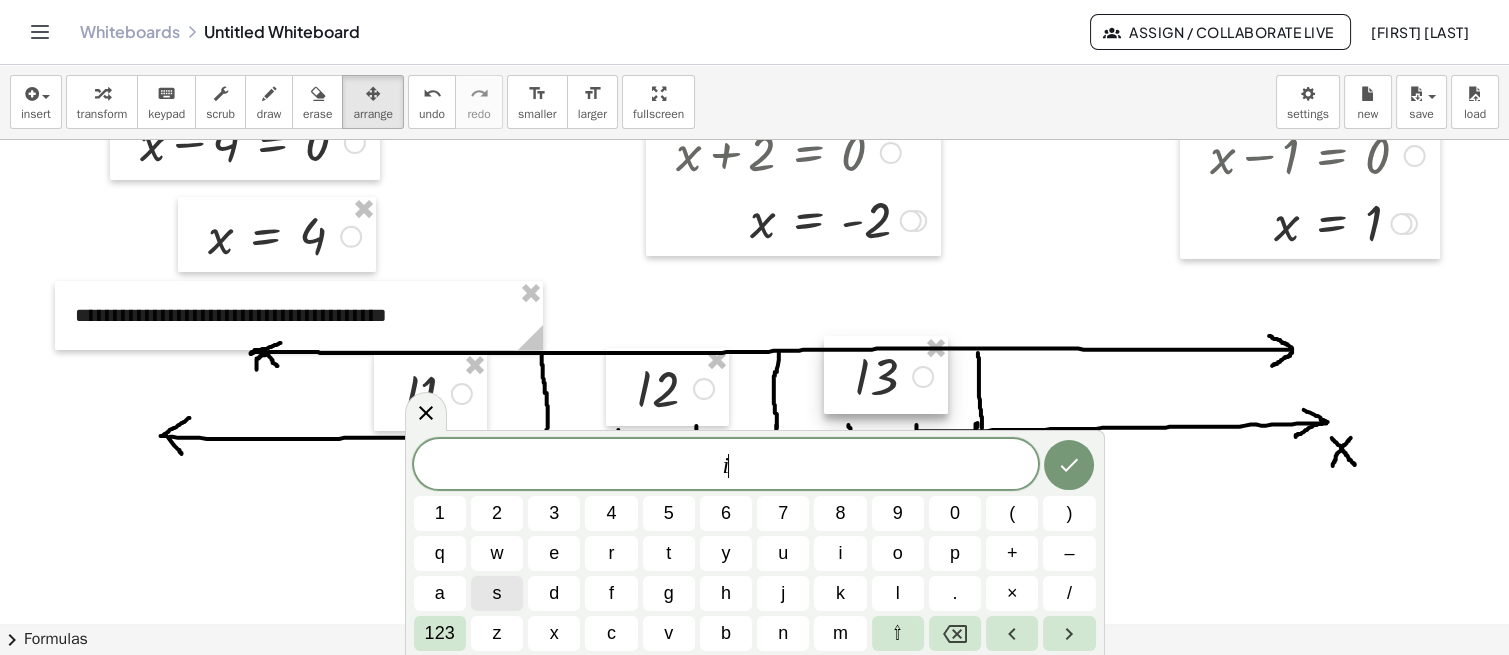 click at bounding box center [955, 633] 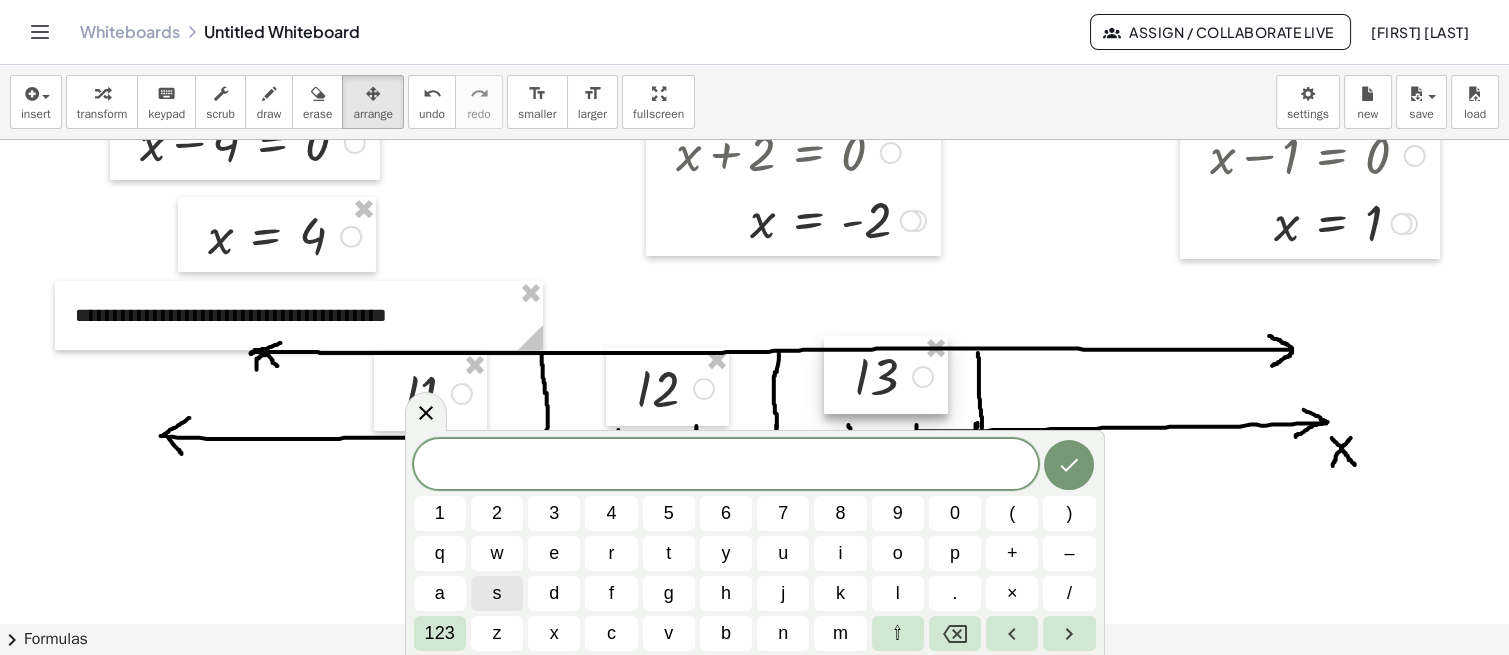 click on "⇧" at bounding box center [897, 633] 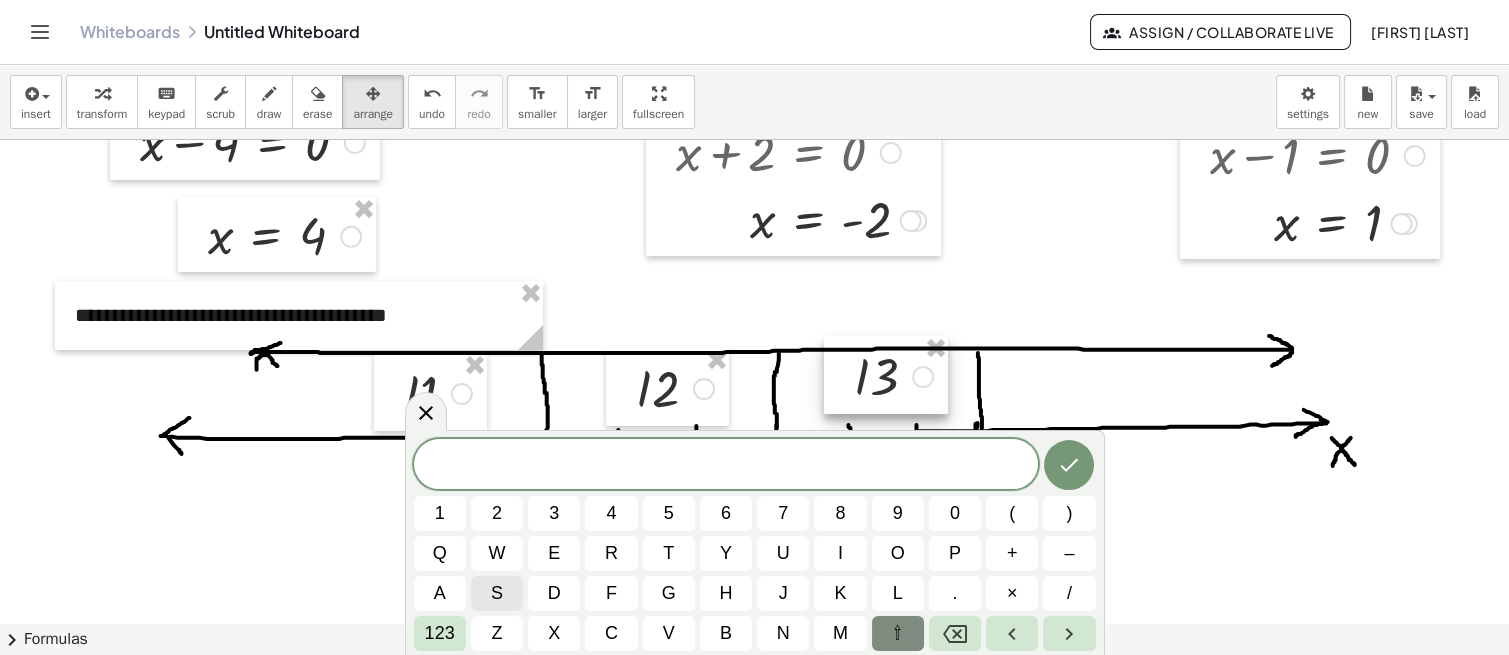 click on "i" at bounding box center [840, 553] 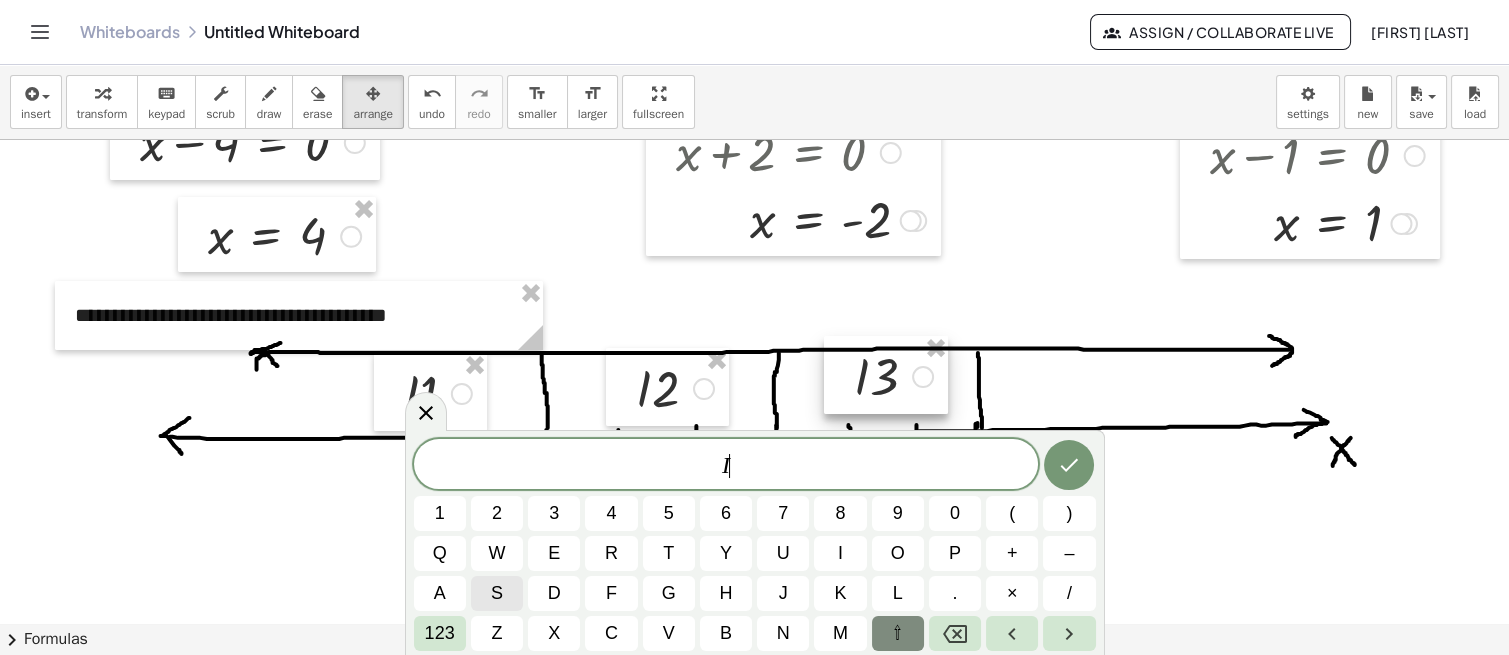 click on "4" at bounding box center (611, 513) 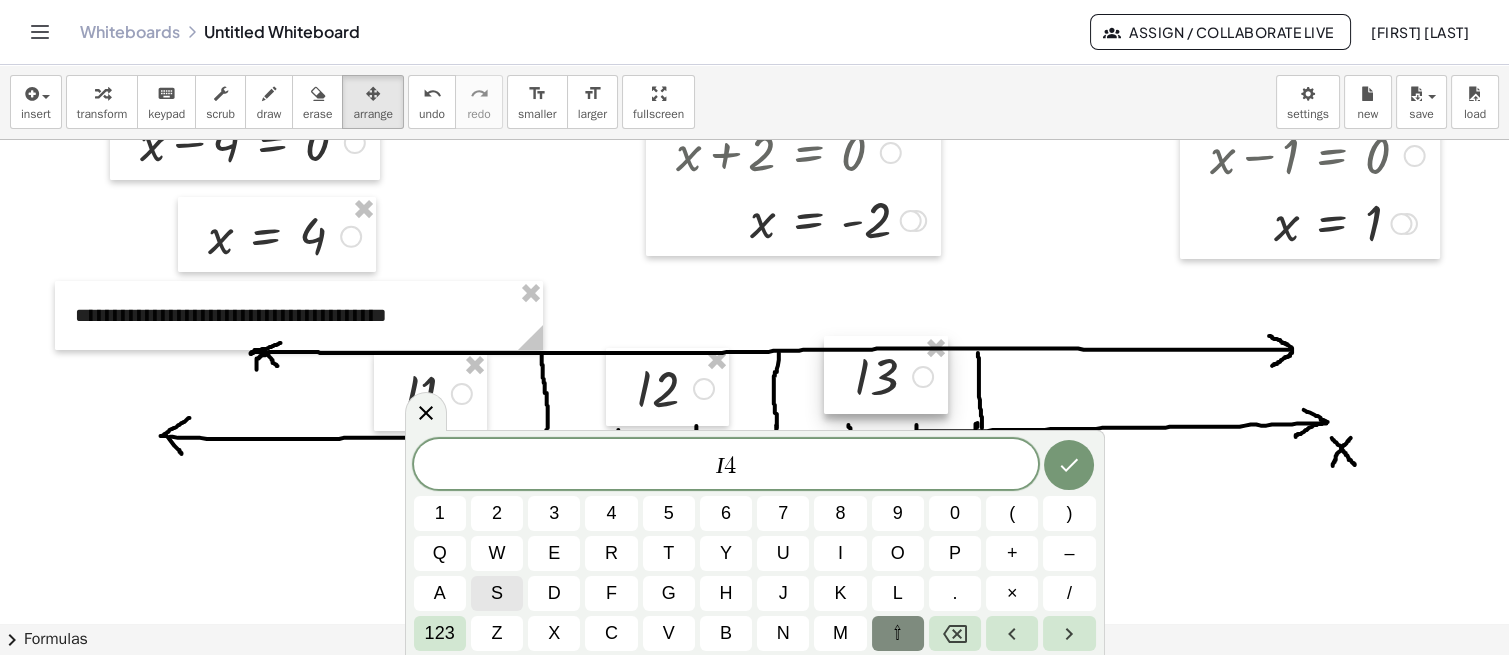 click 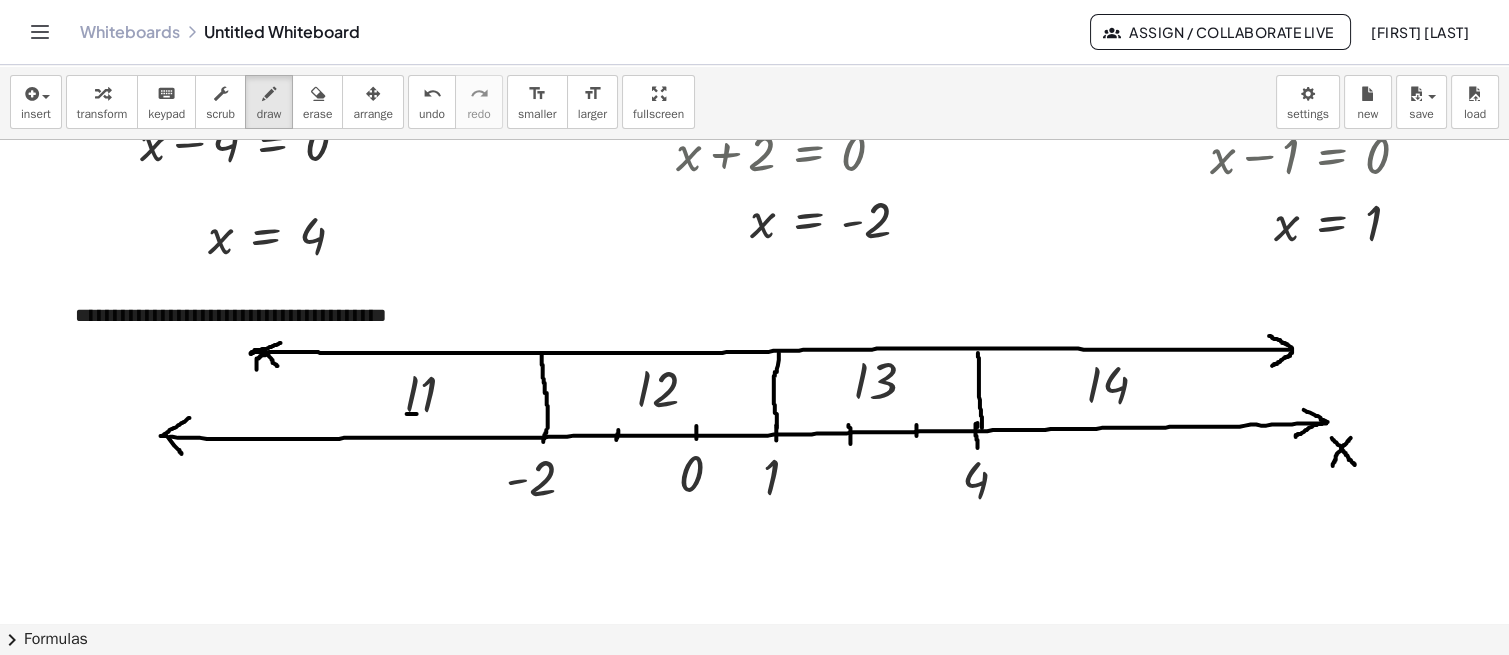 click at bounding box center (749, -39) 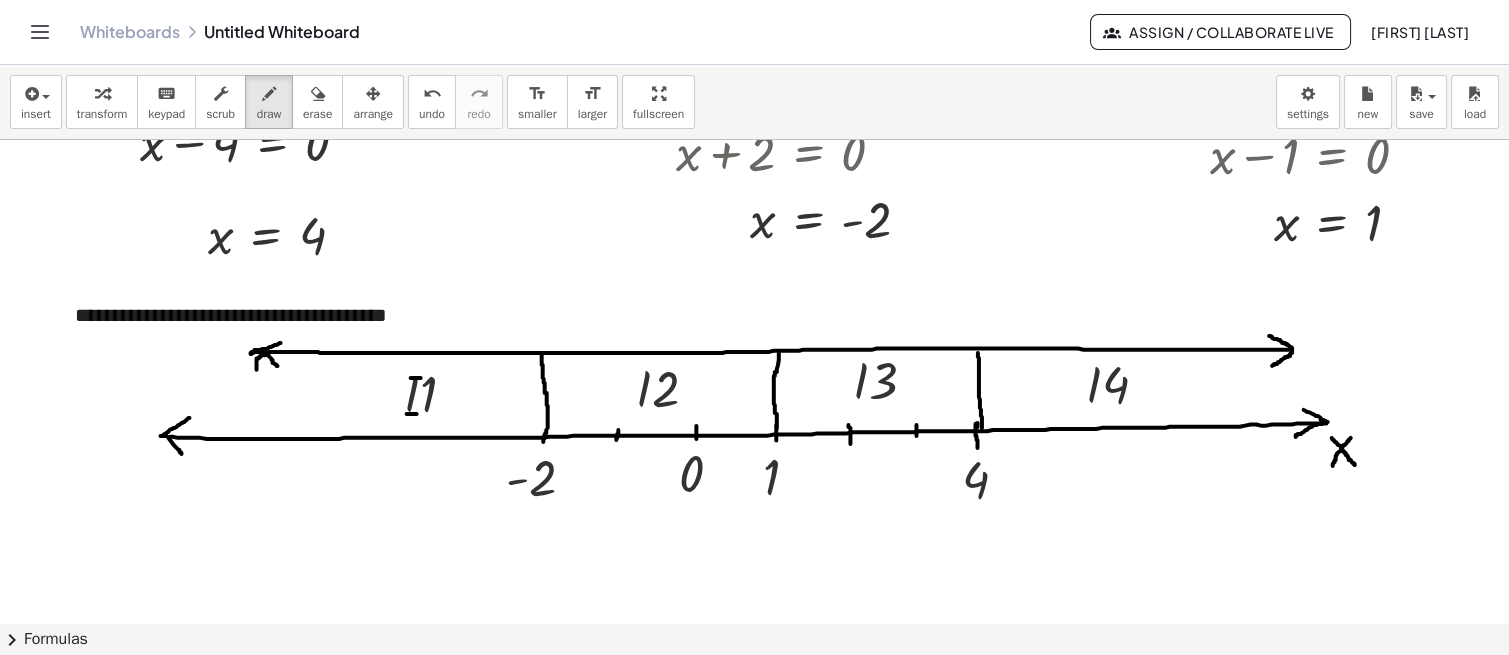 click at bounding box center [749, -39] 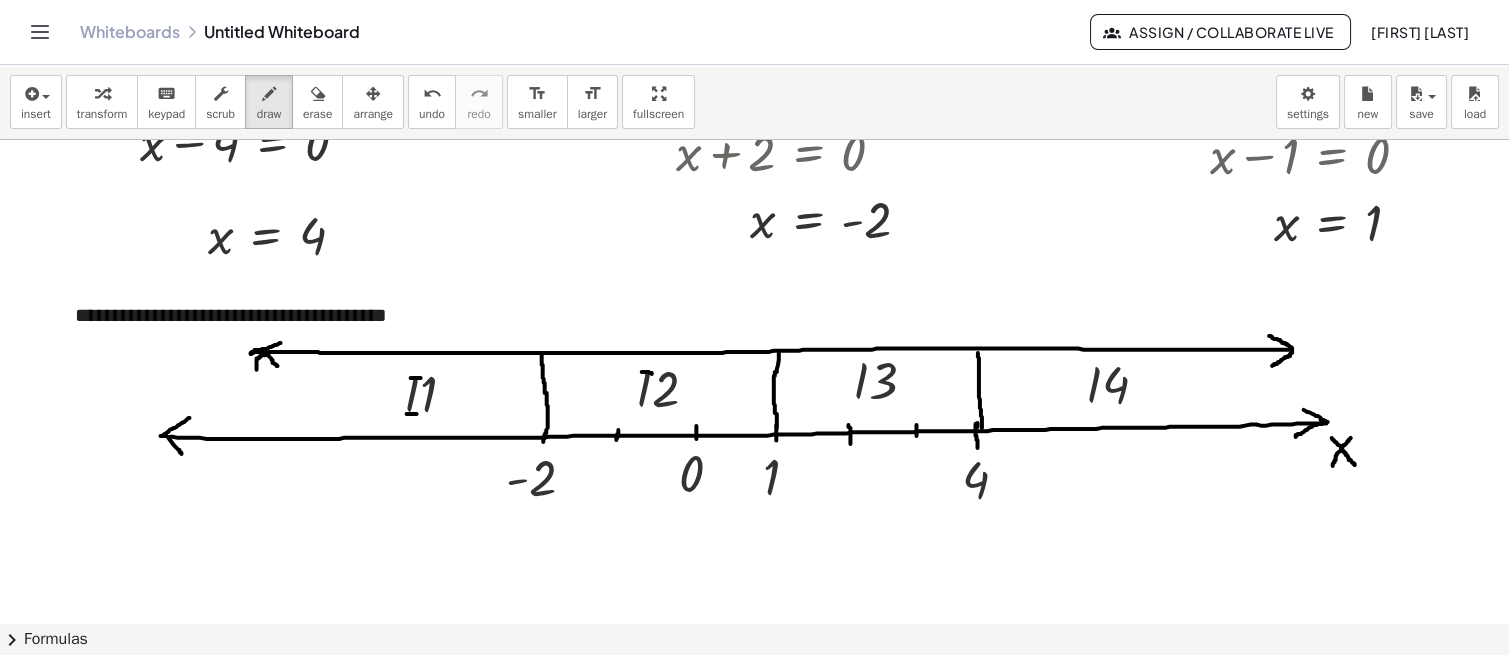drag, startPoint x: 625, startPoint y: 370, endPoint x: 635, endPoint y: 373, distance: 10.440307 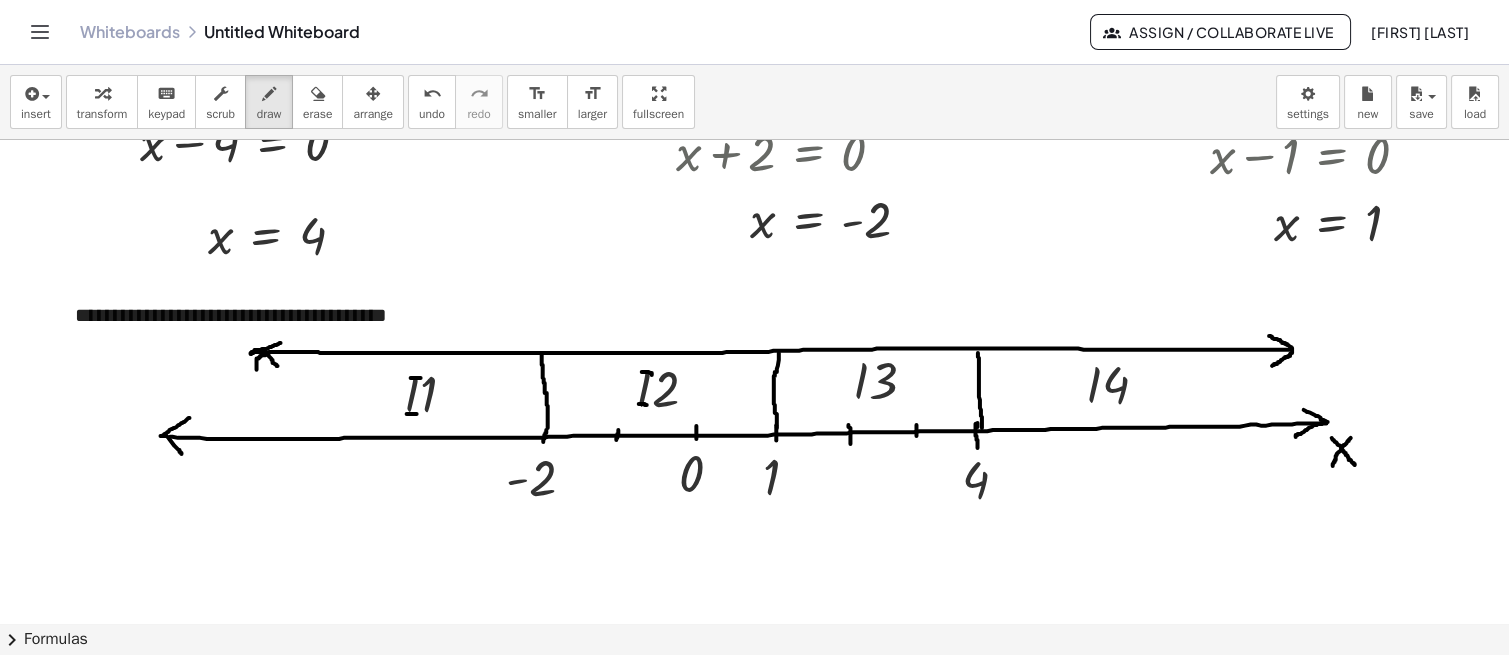 click at bounding box center (749, -39) 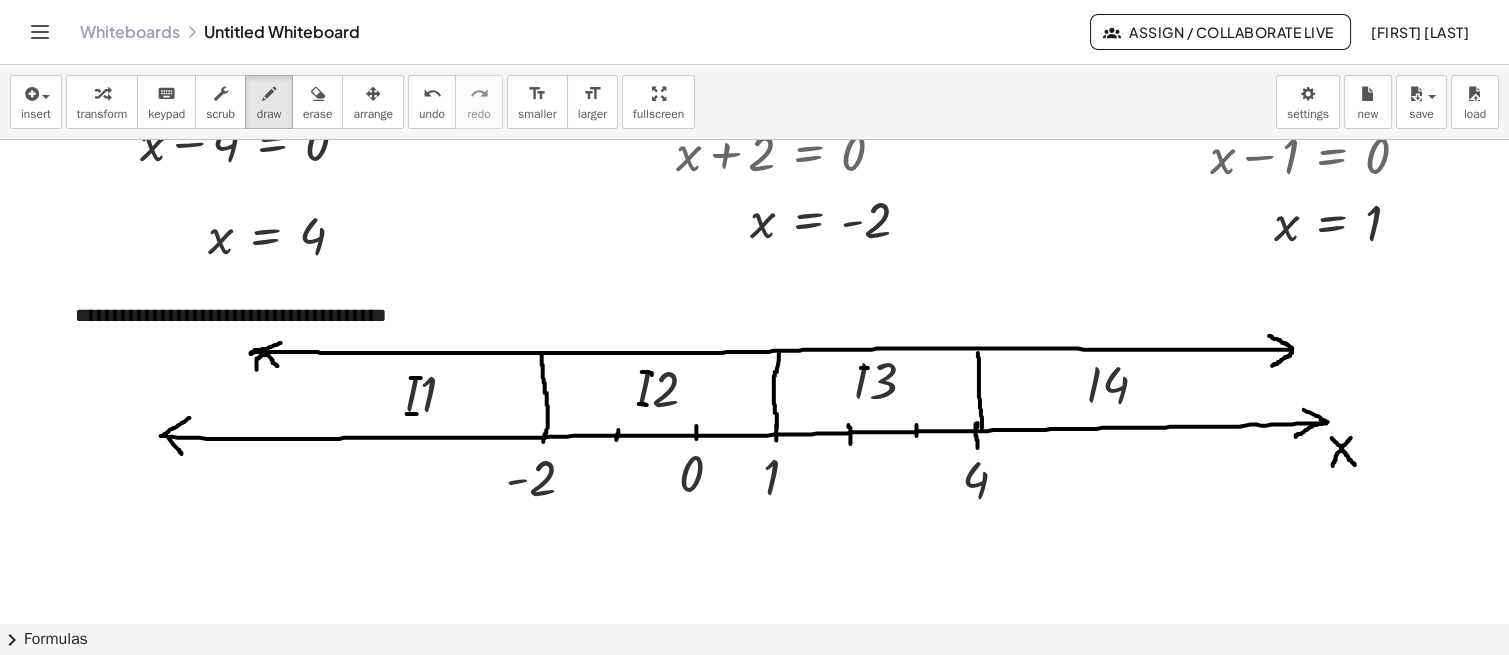 click at bounding box center (749, -39) 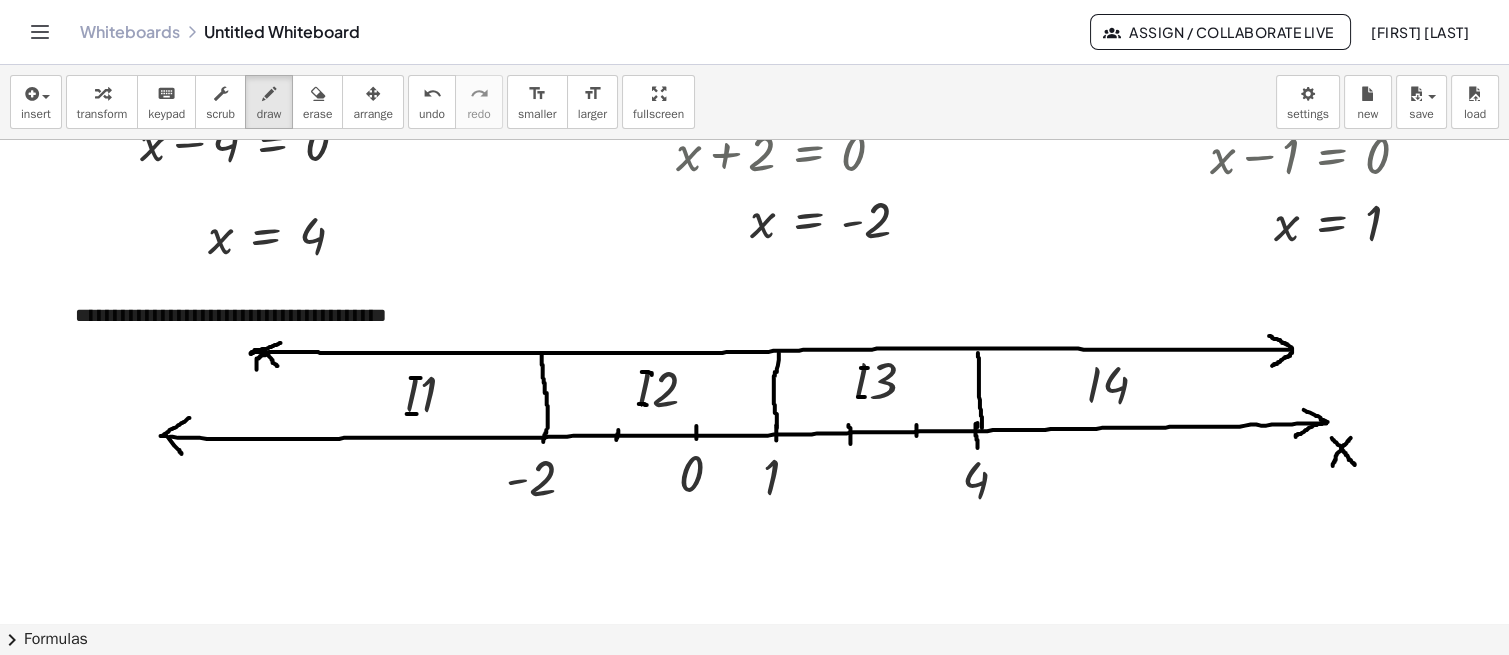 click at bounding box center (749, -39) 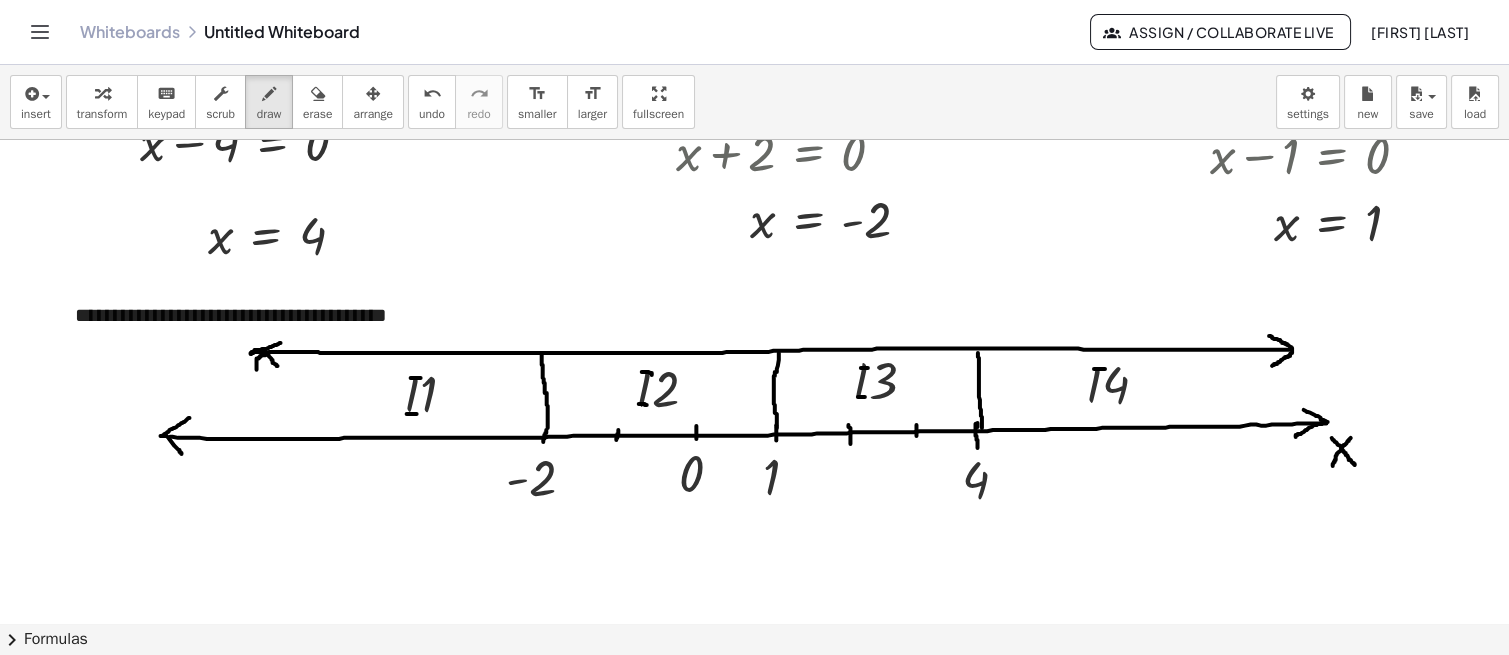 click at bounding box center [749, -39] 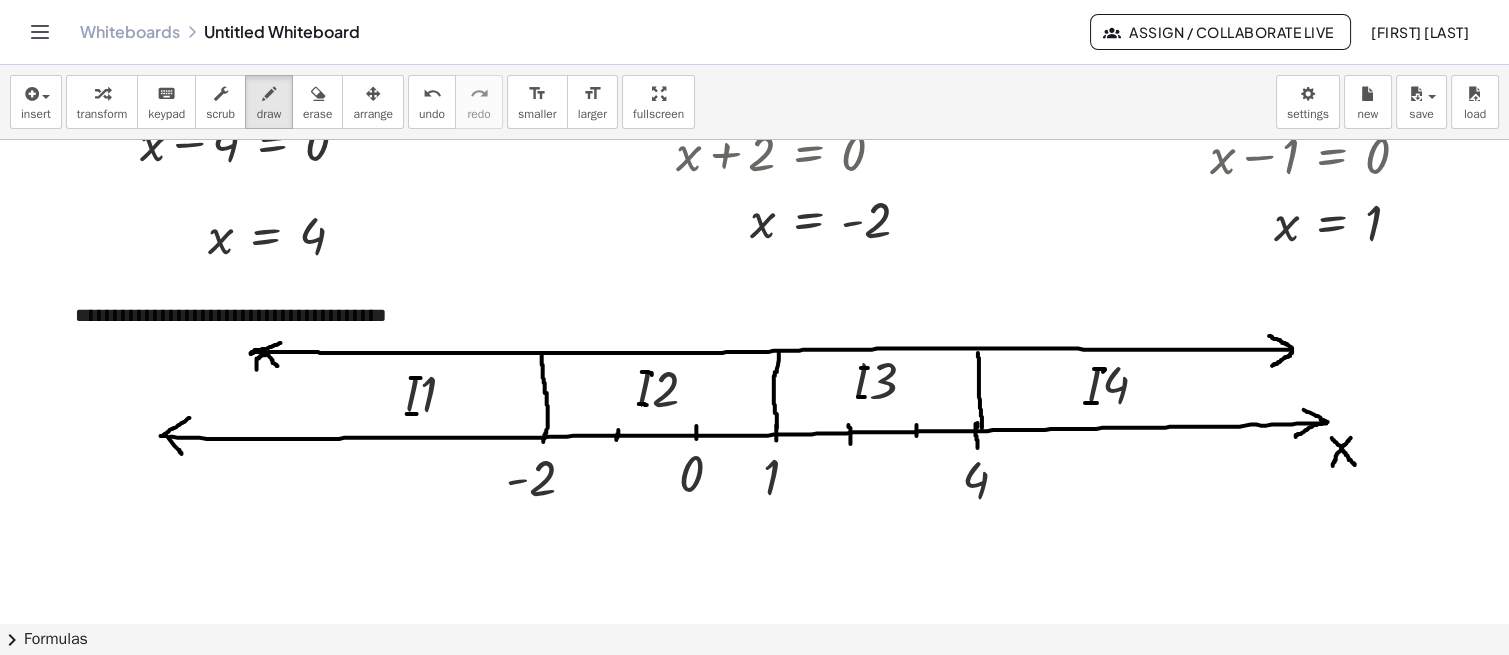 drag, startPoint x: 1068, startPoint y: 401, endPoint x: 1078, endPoint y: 400, distance: 10.049875 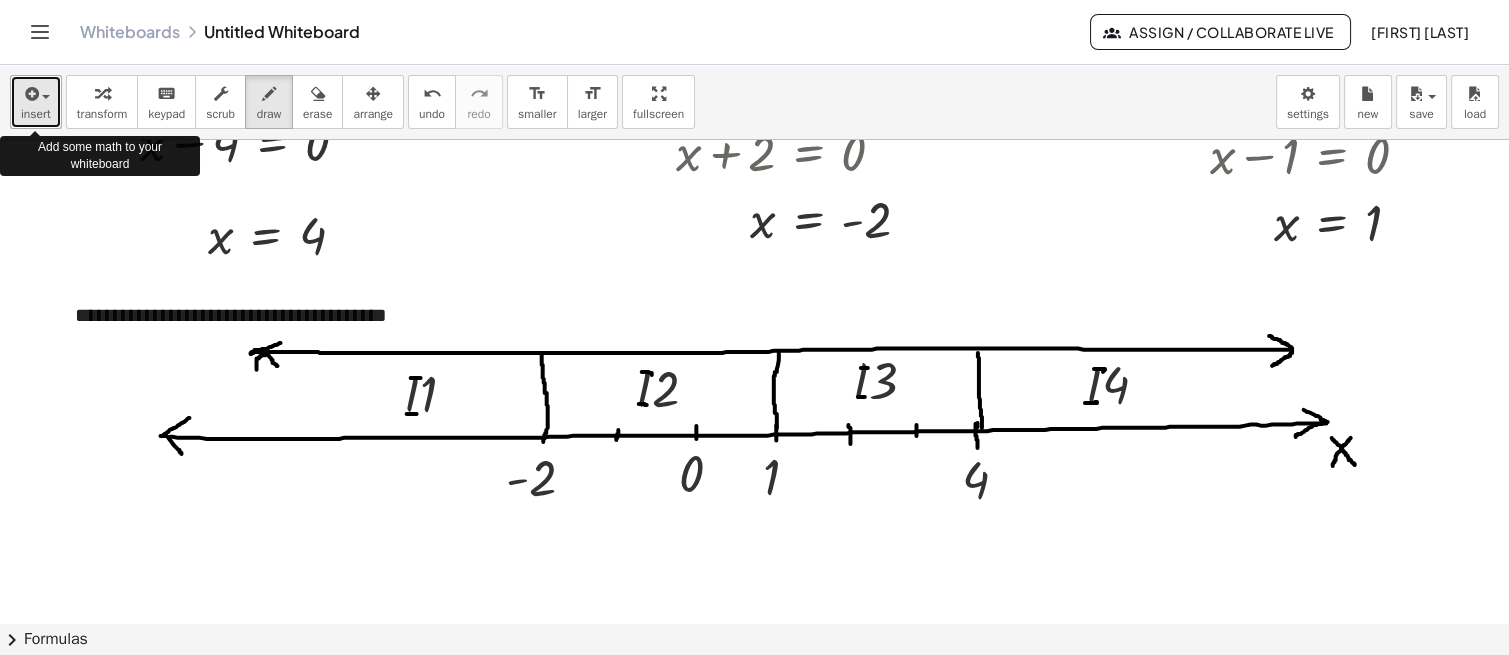 click on "insert" at bounding box center (36, 114) 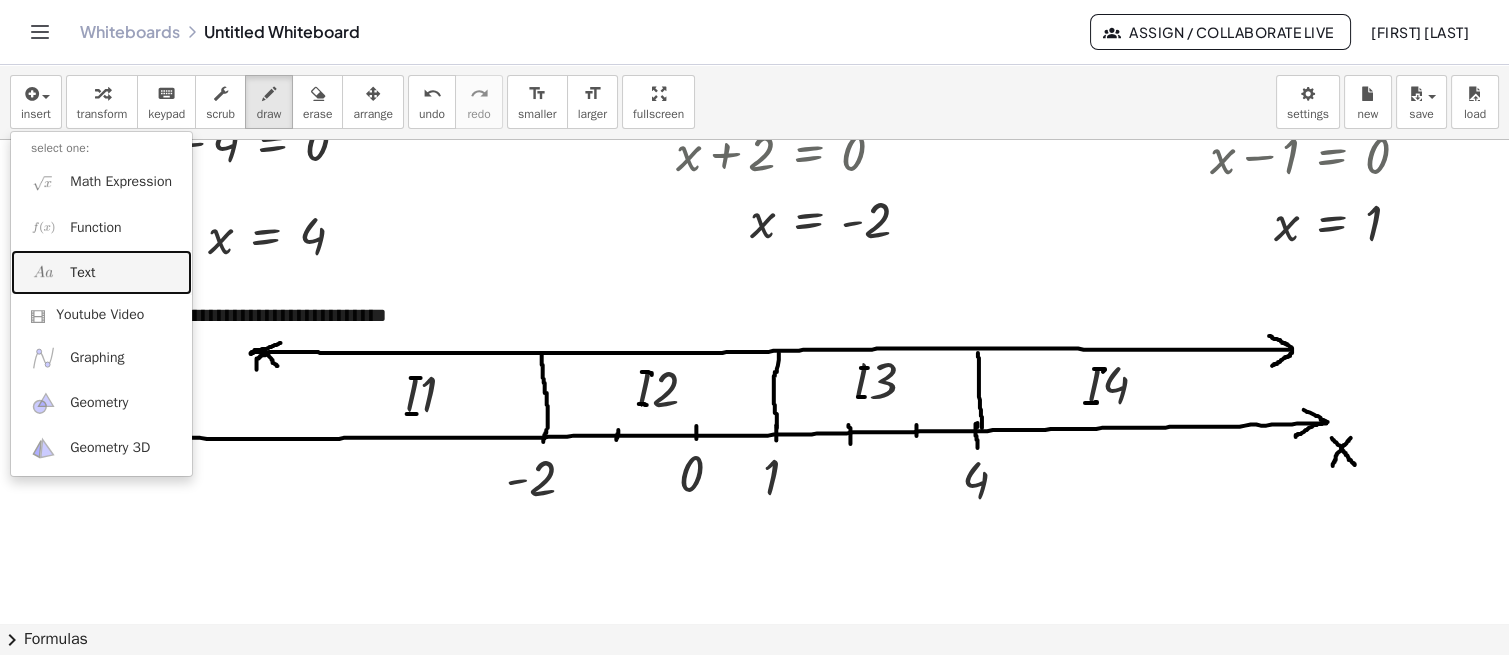click on "Text" at bounding box center (101, 272) 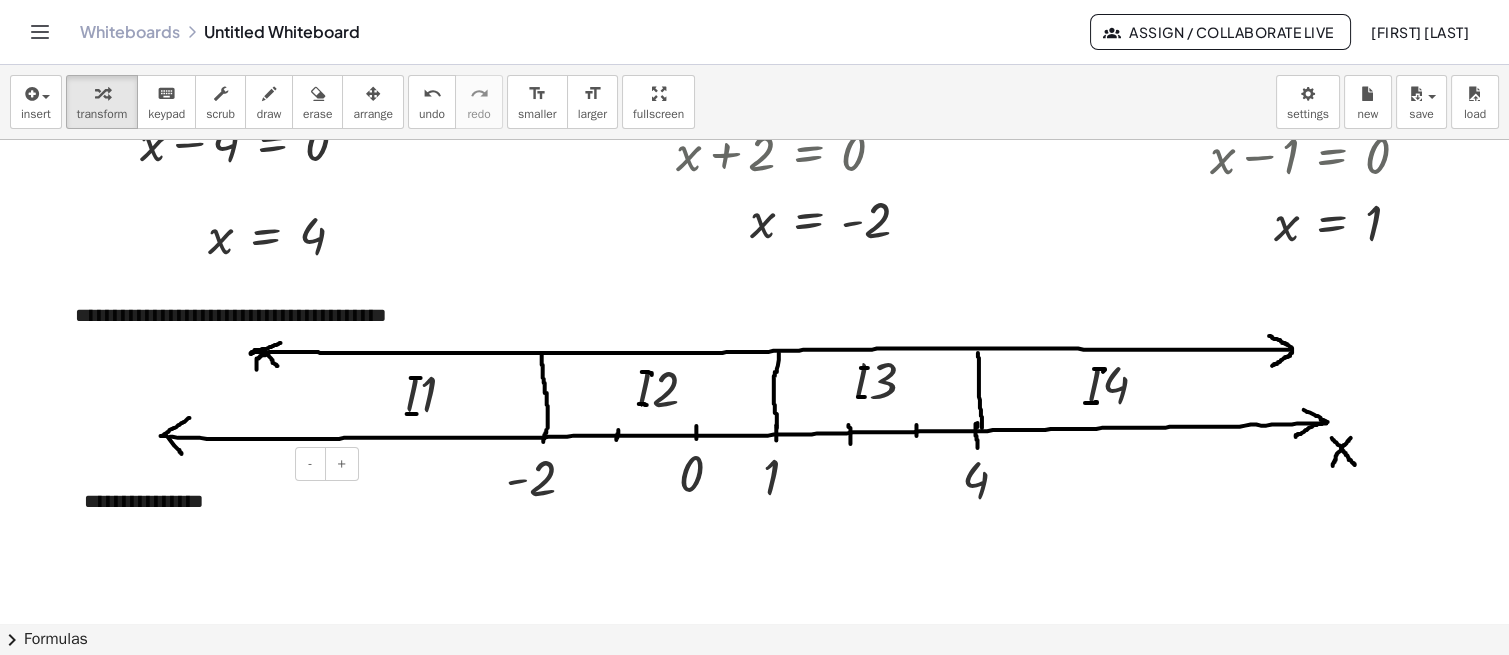 type 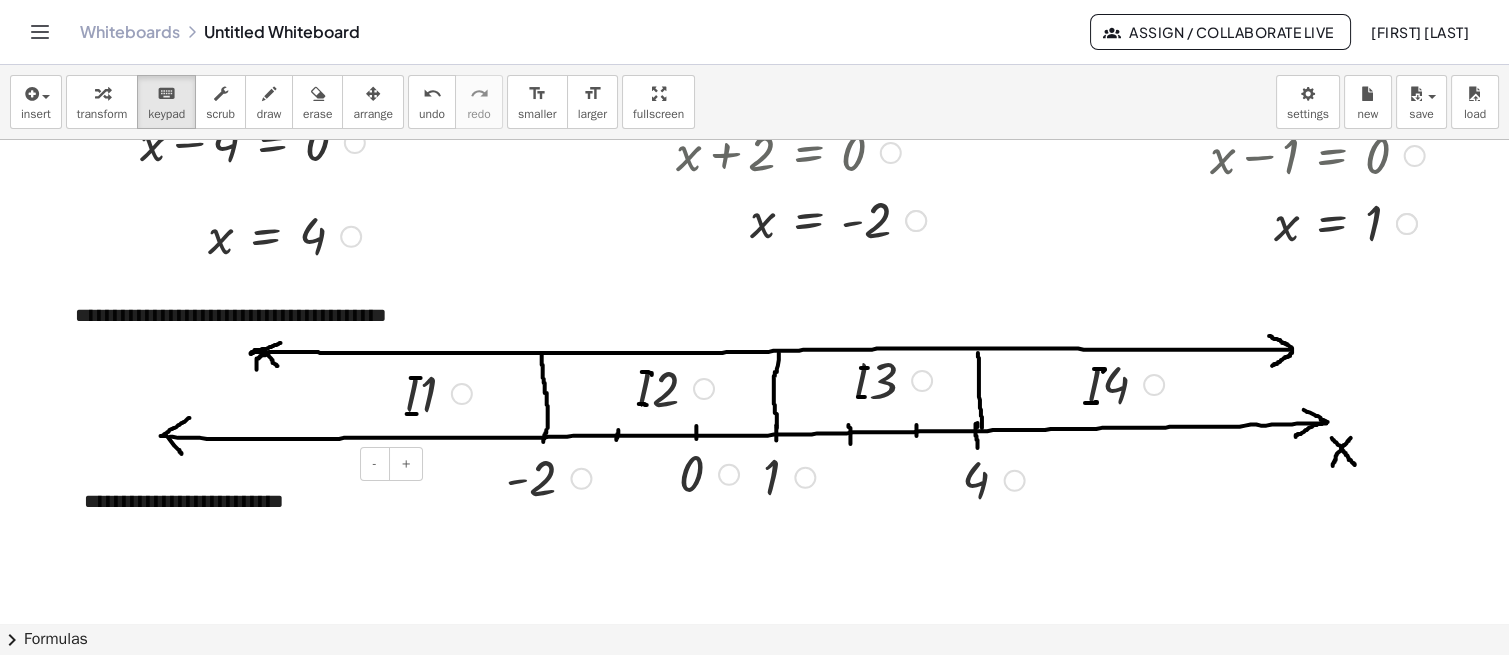 click on "**********" at bounding box center [246, 501] 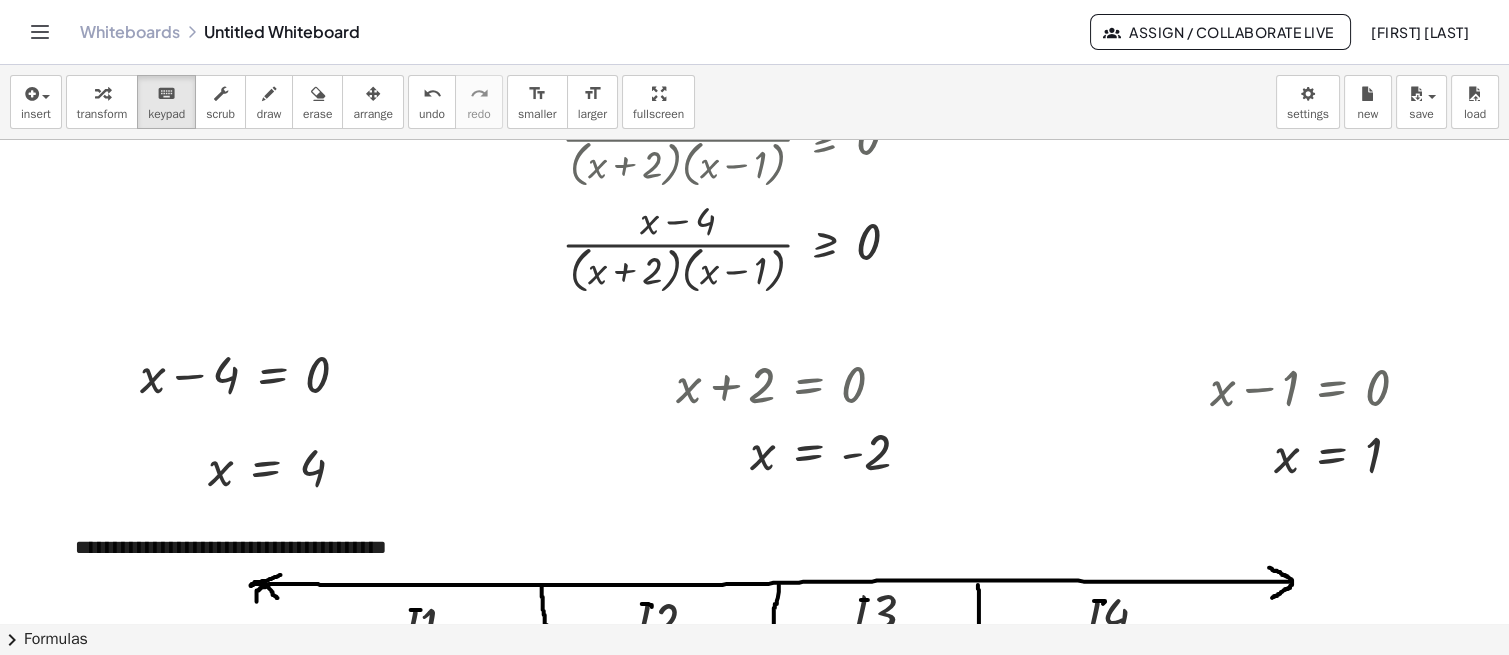 scroll, scrollTop: 639, scrollLeft: 27, axis: both 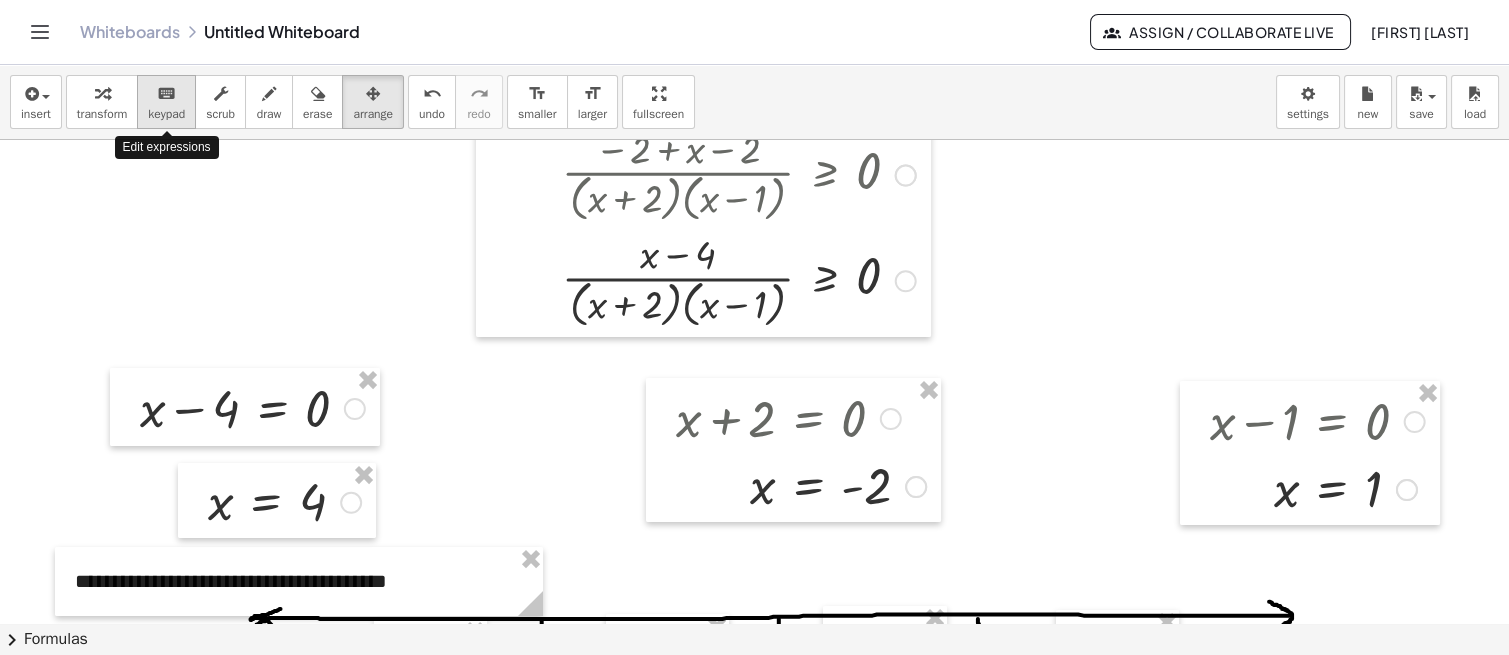 click on "keyboard keypad" at bounding box center [166, 102] 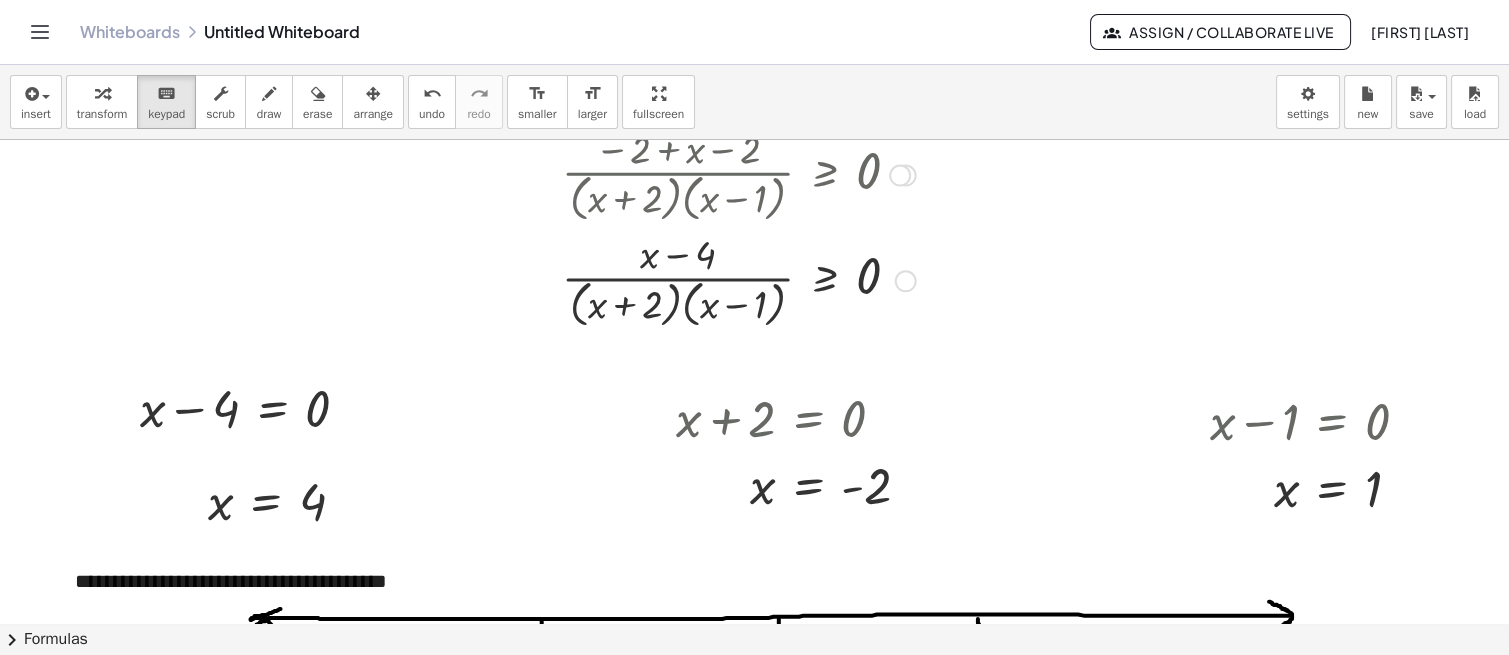 click at bounding box center (906, 281) 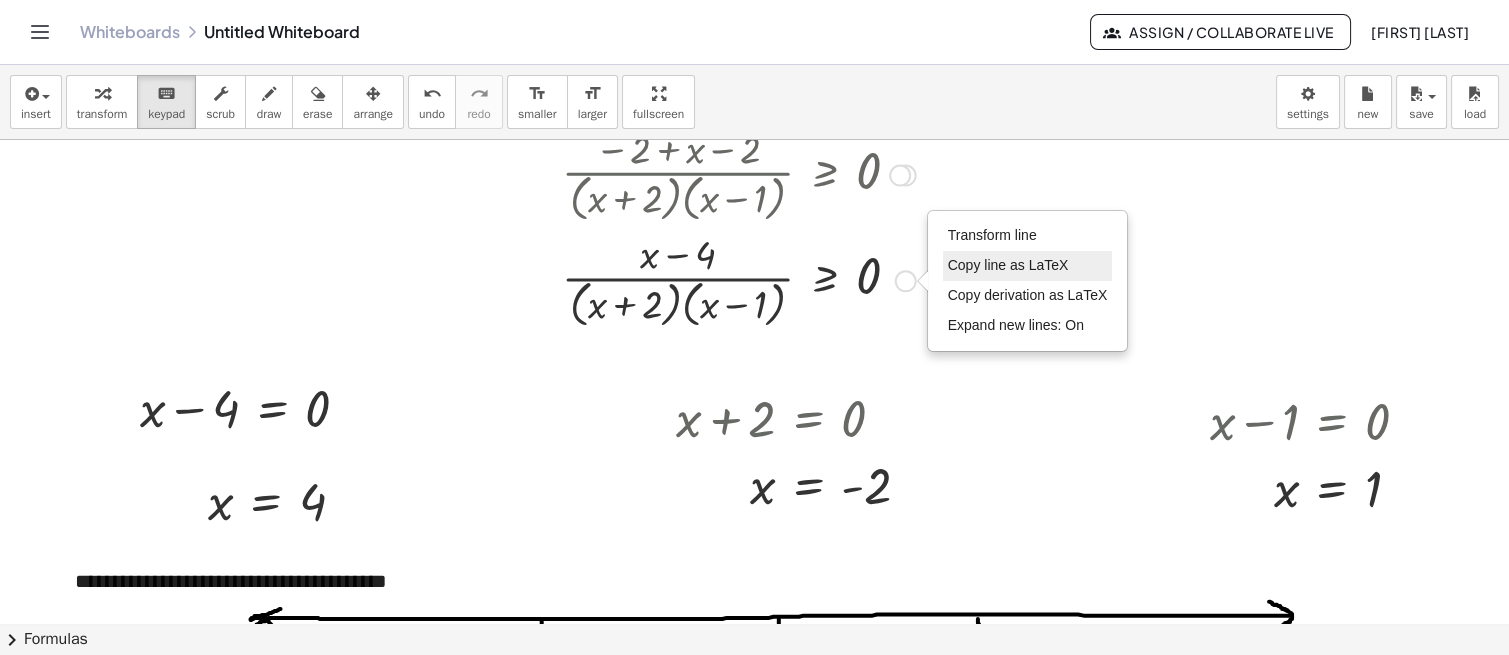 click on "Copy line as LaTeX" at bounding box center (1008, 265) 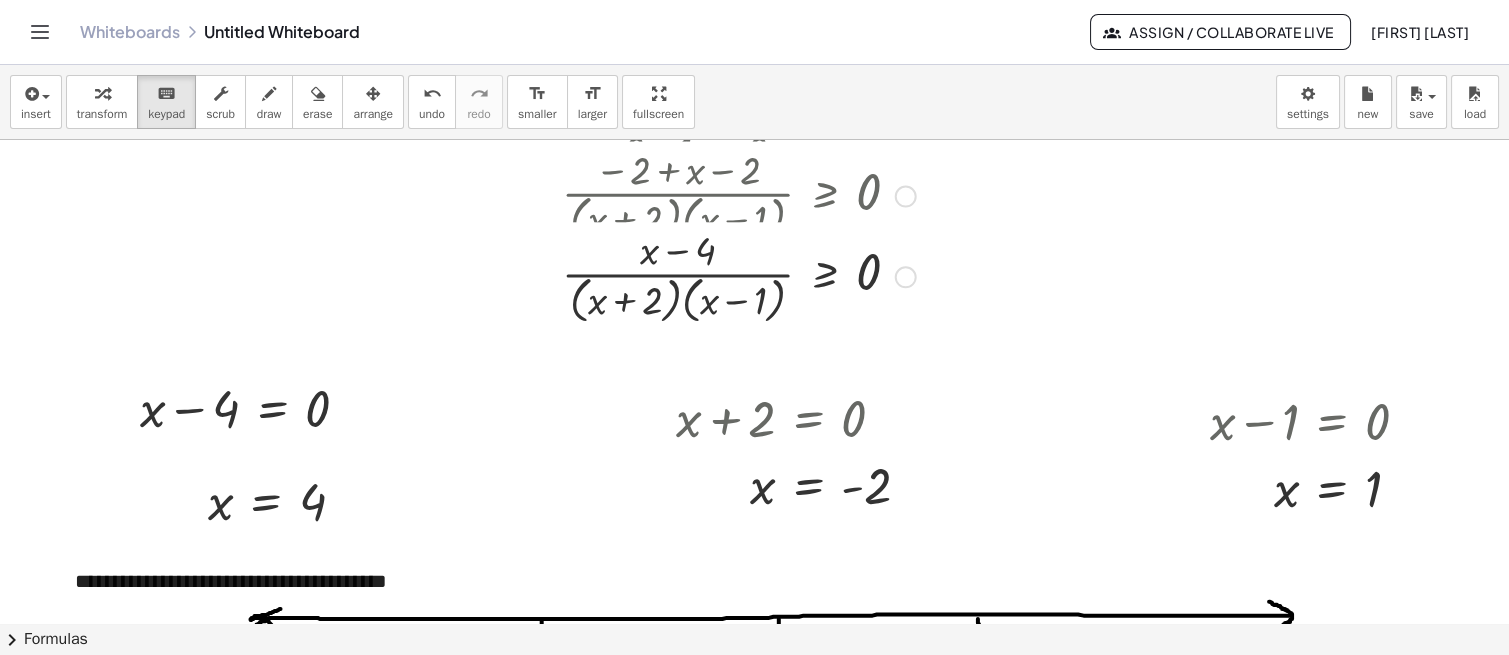 click on "Copied done" at bounding box center (906, 277) 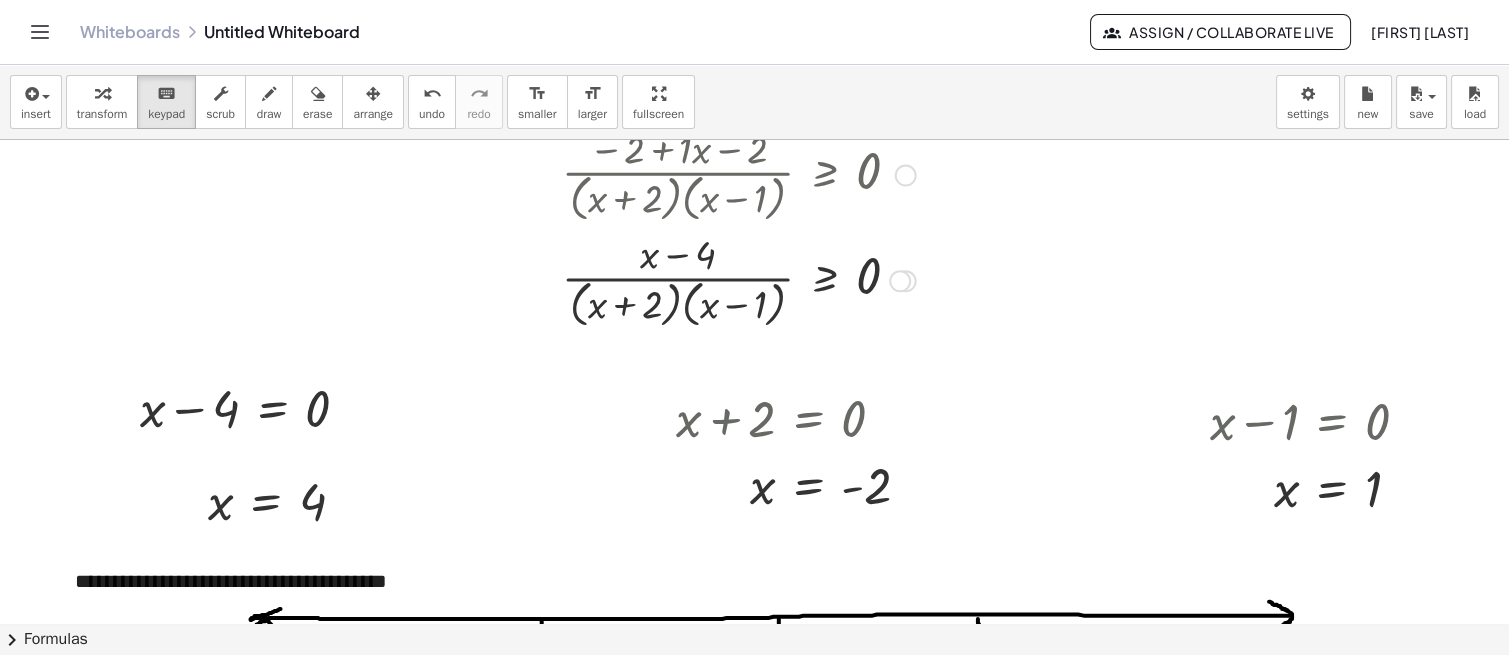 click on "**********" at bounding box center (754, 360) 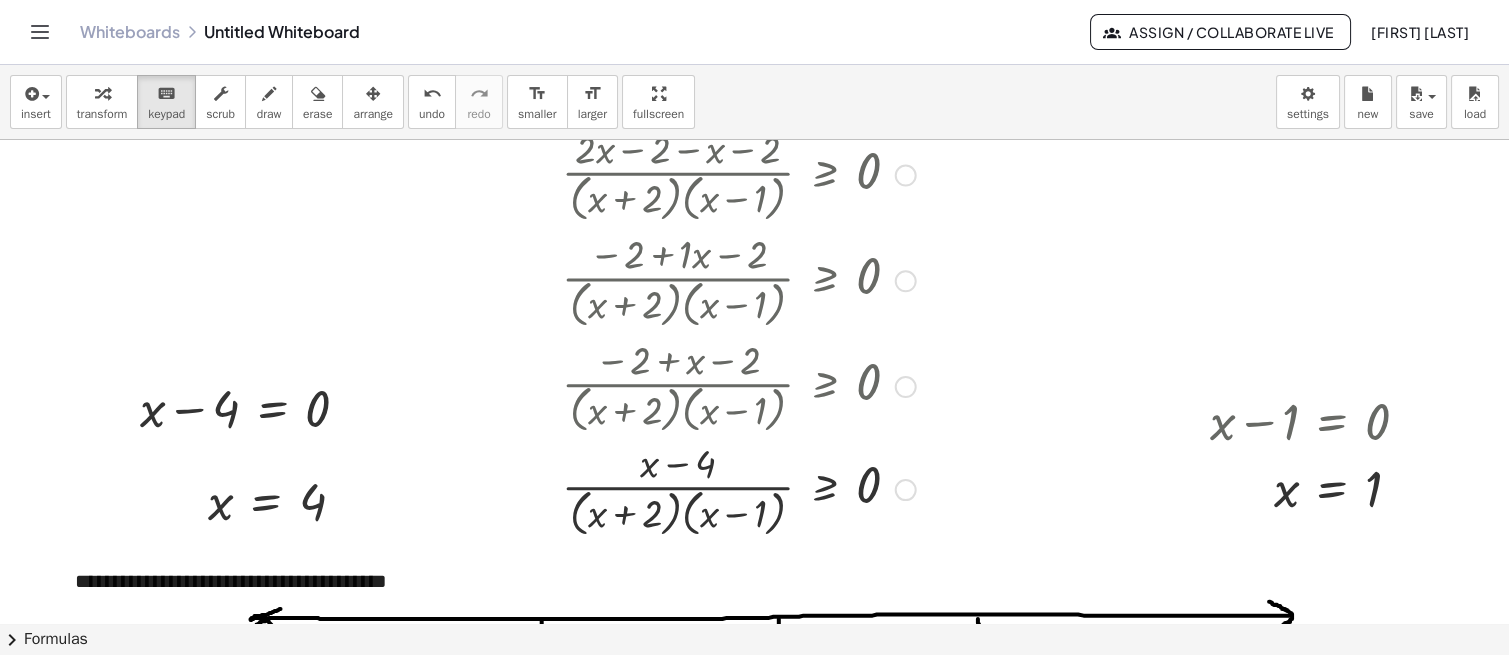 drag, startPoint x: 877, startPoint y: 282, endPoint x: 936, endPoint y: 511, distance: 236.47833 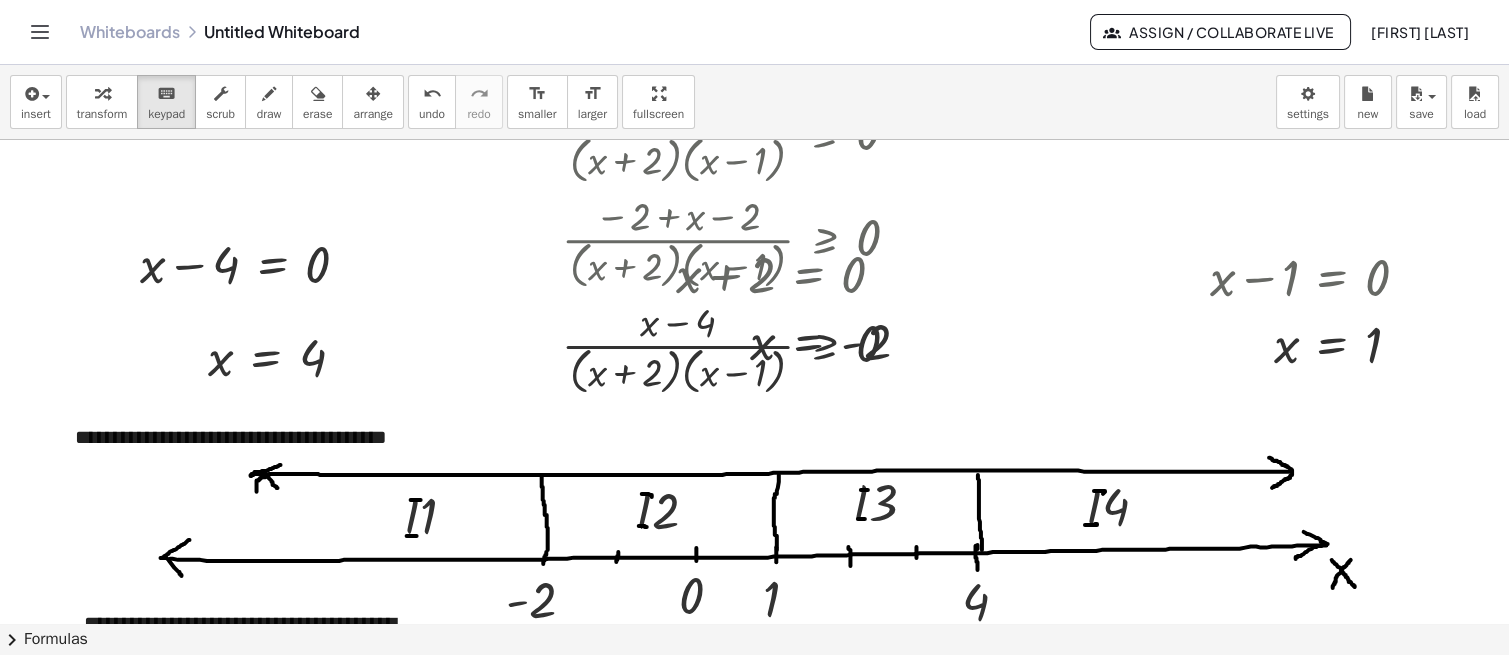 scroll, scrollTop: 891, scrollLeft: 27, axis: both 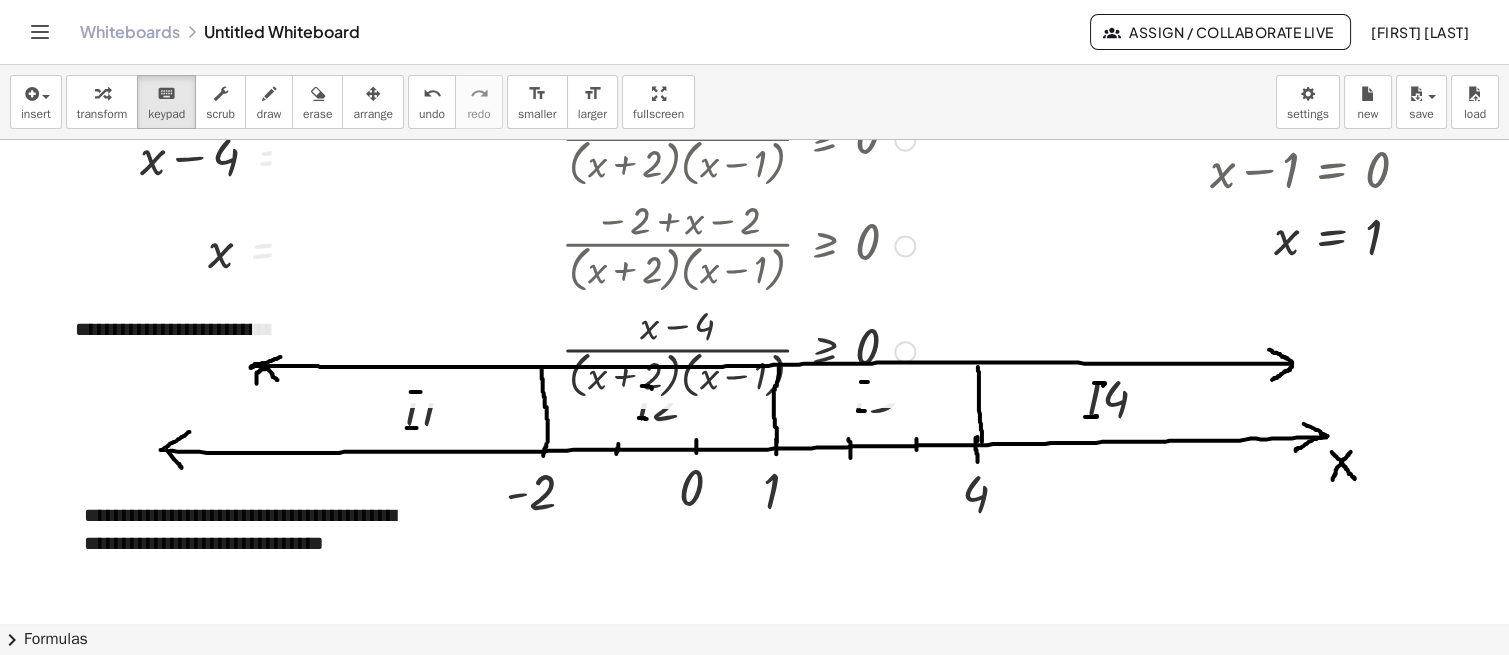 drag, startPoint x: 883, startPoint y: 242, endPoint x: 870, endPoint y: 441, distance: 199.42416 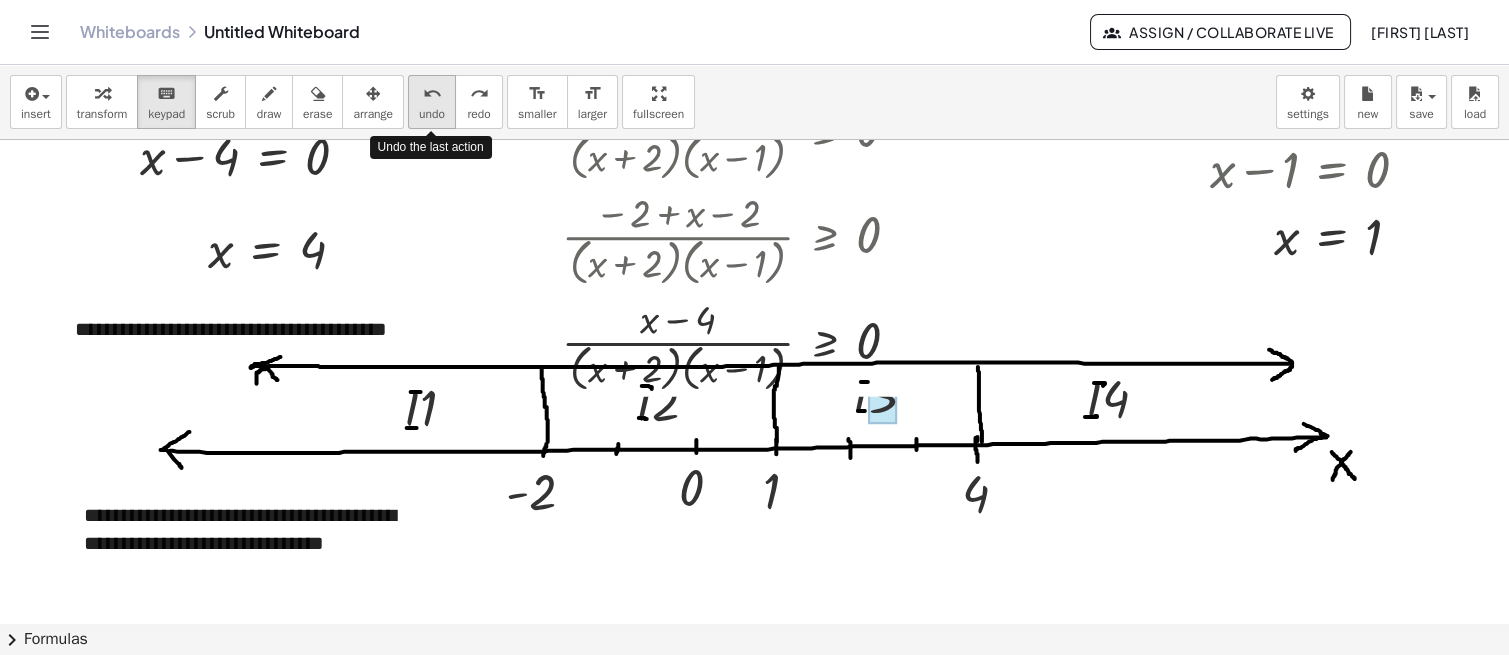 click on "undo" at bounding box center (432, 94) 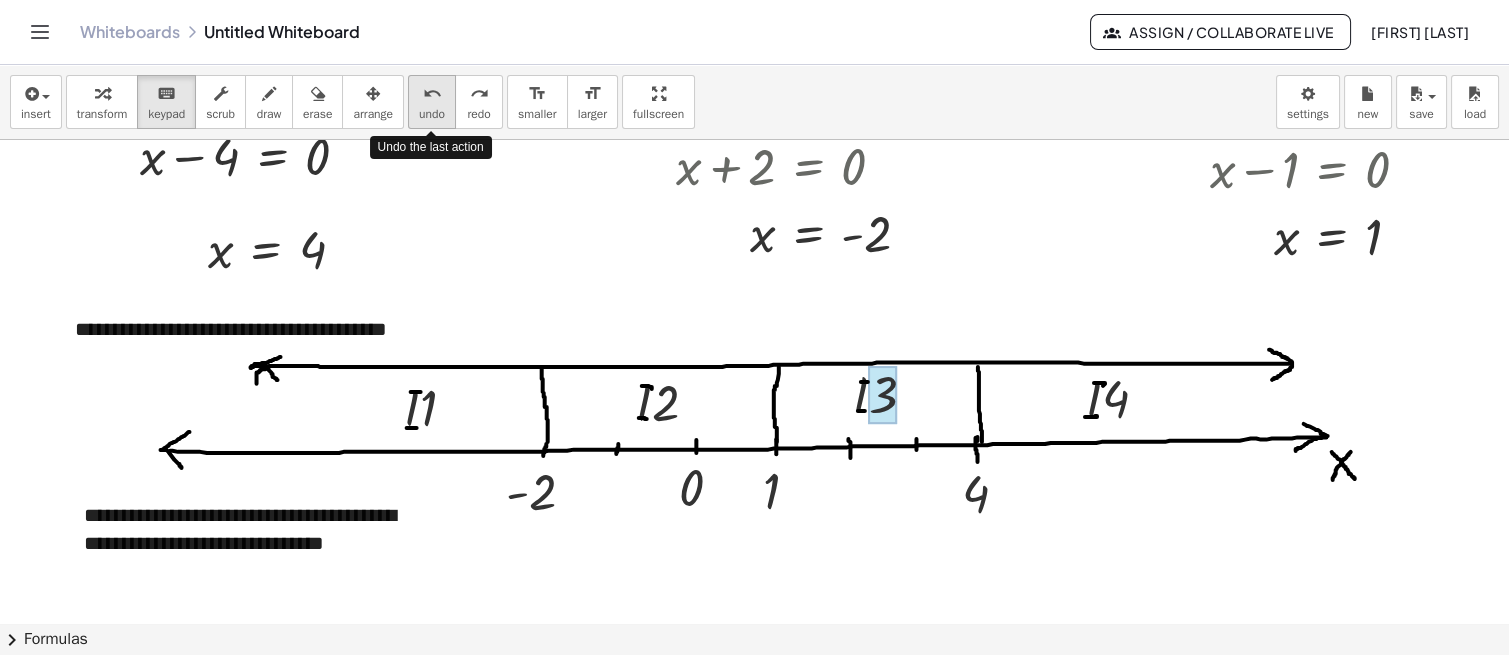 click on "undo" at bounding box center (432, 94) 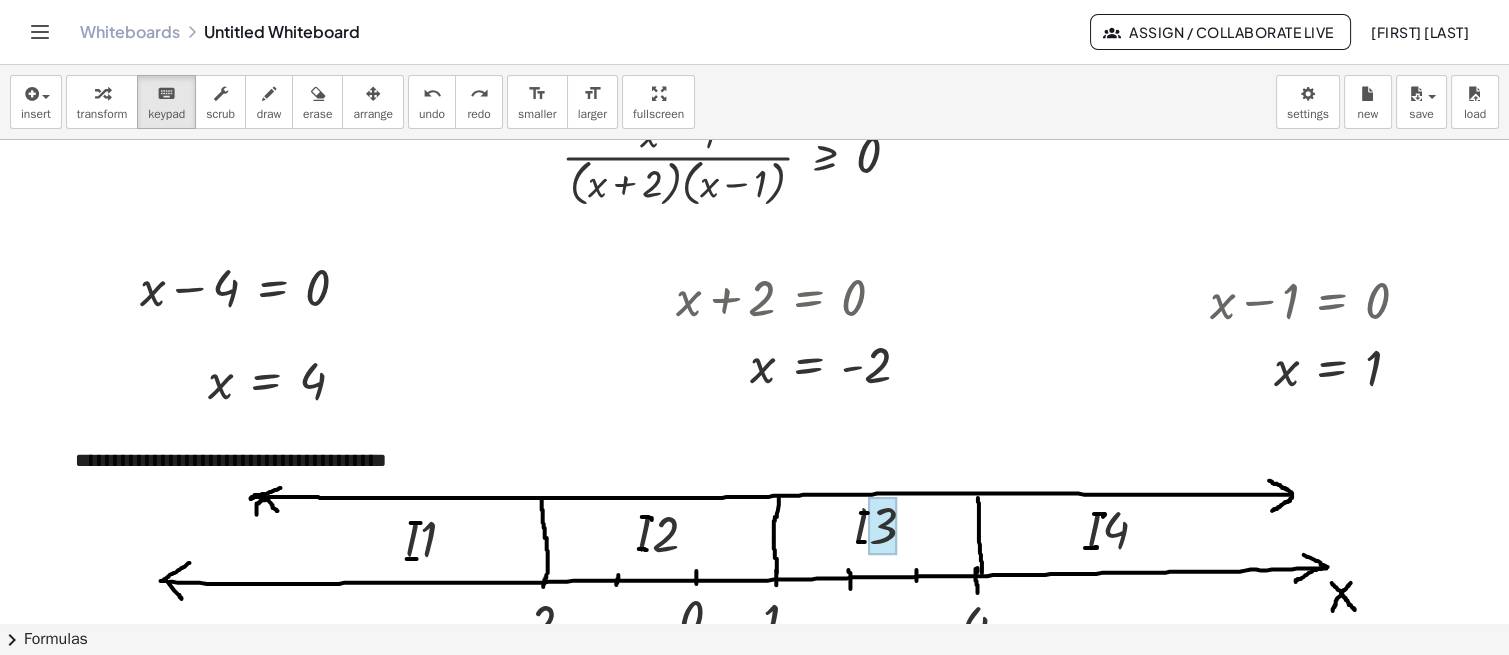 scroll, scrollTop: 756, scrollLeft: 27, axis: both 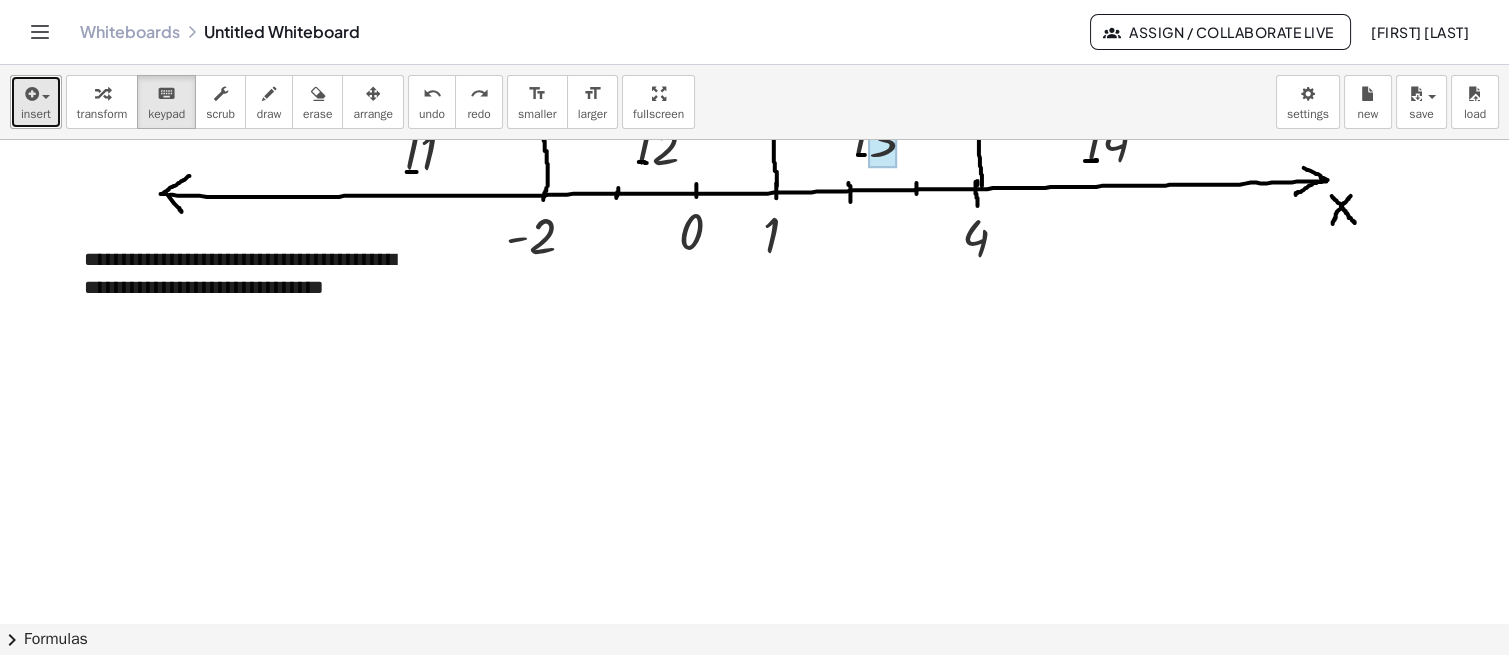 click on "insert" at bounding box center (36, 114) 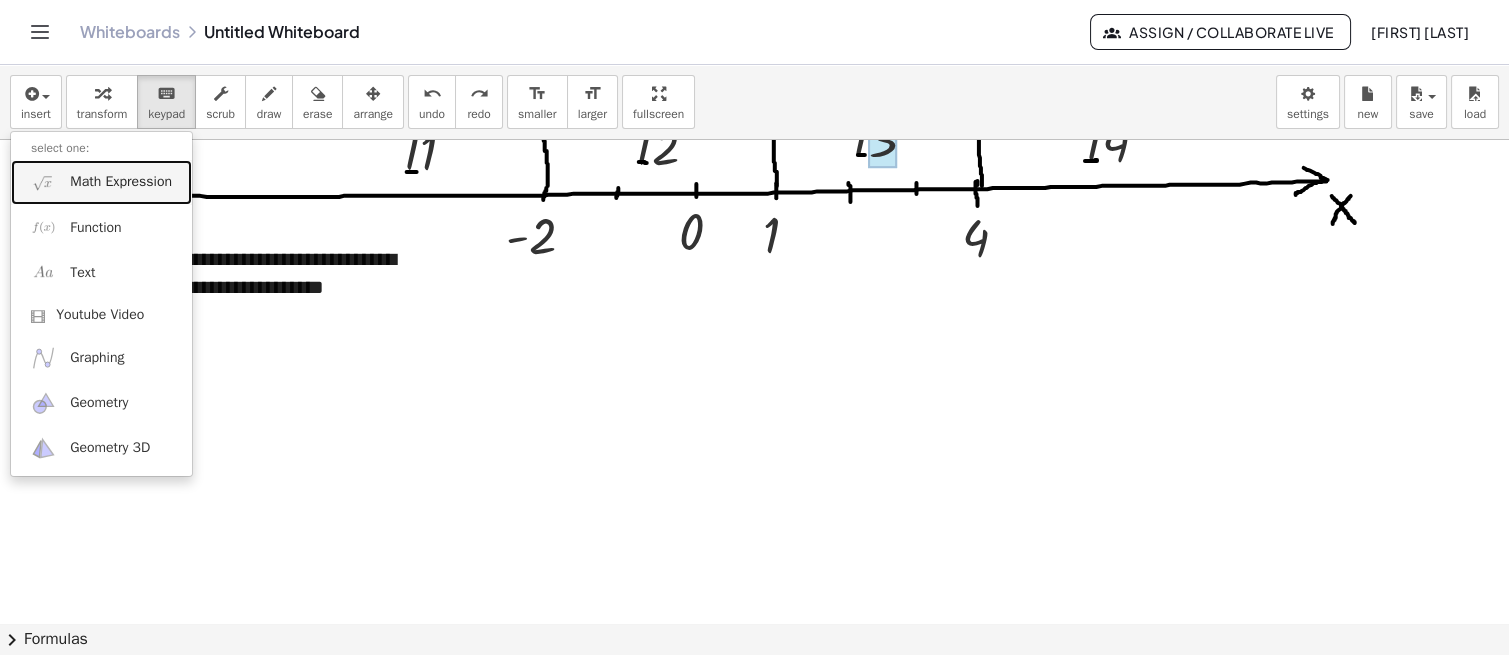 click on "Math Expression" at bounding box center [101, 182] 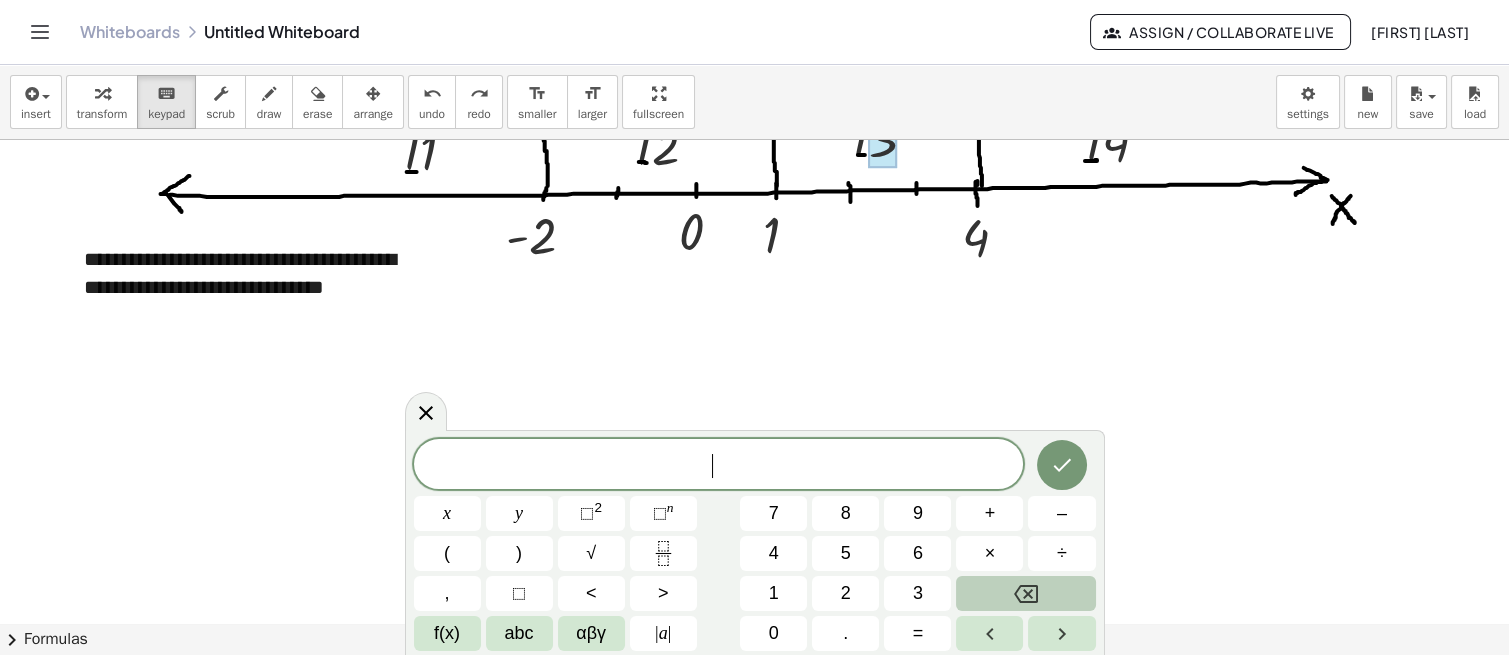 click on "x" at bounding box center (447, 513) 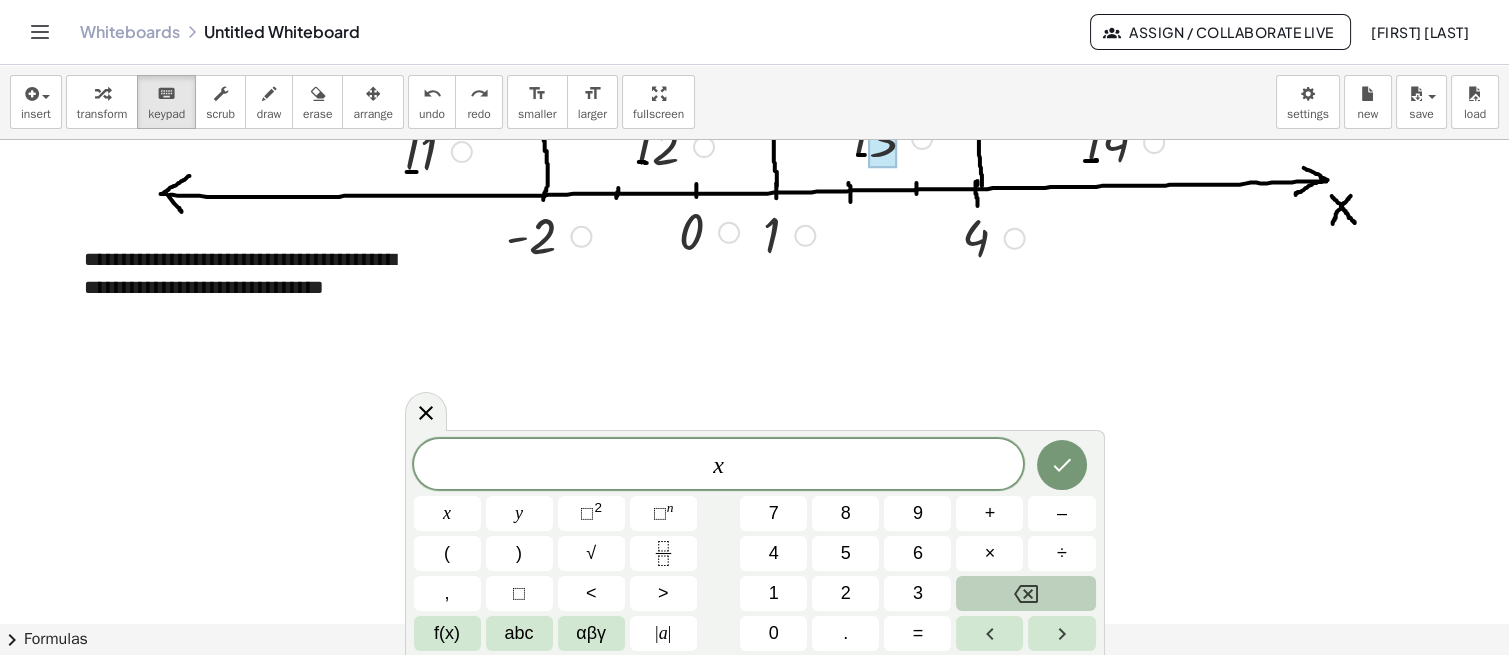 click on "–" at bounding box center (1062, 513) 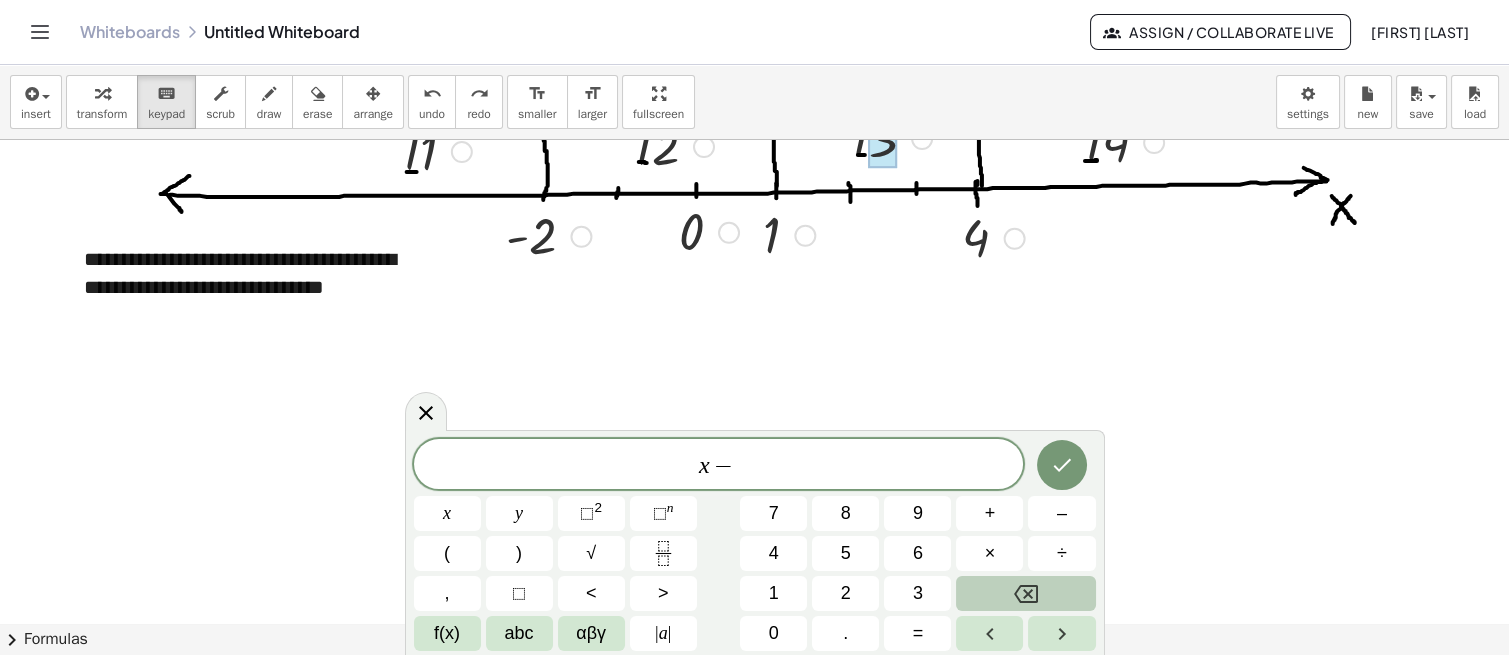 click on "4" at bounding box center (774, 553) 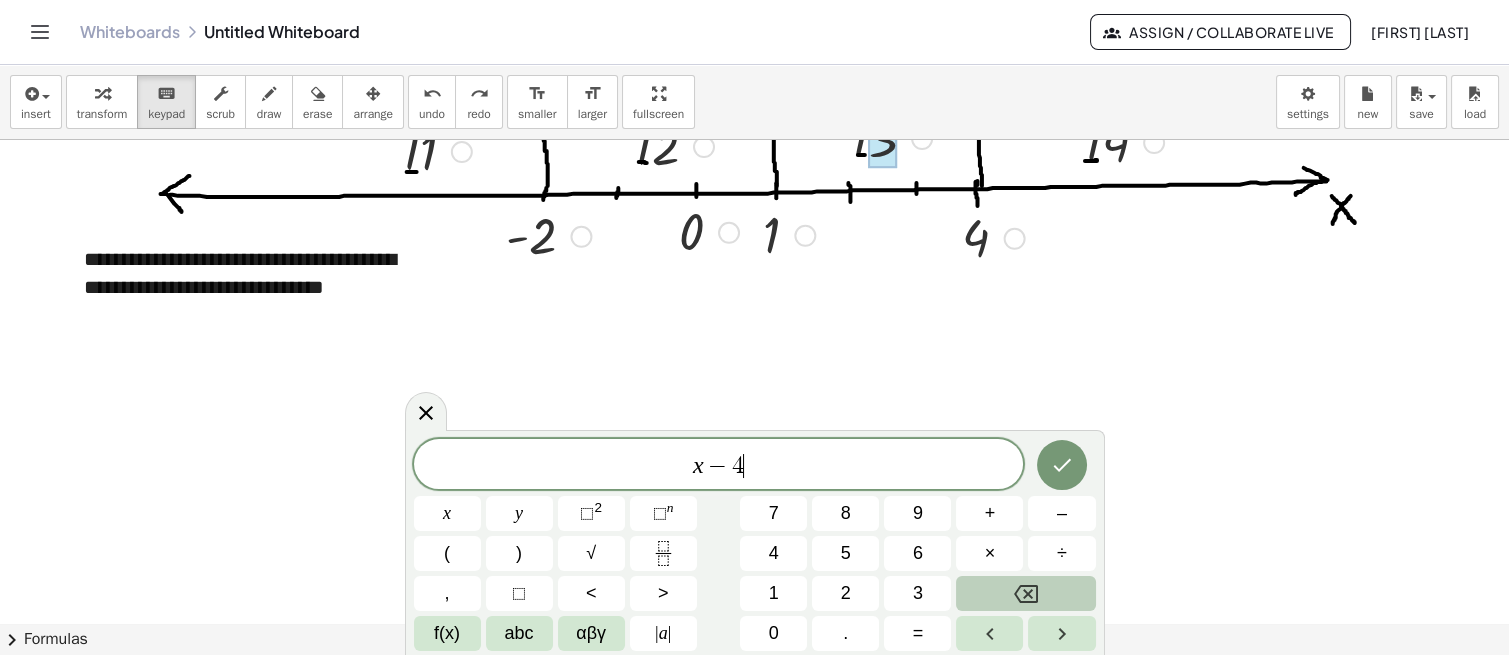 click 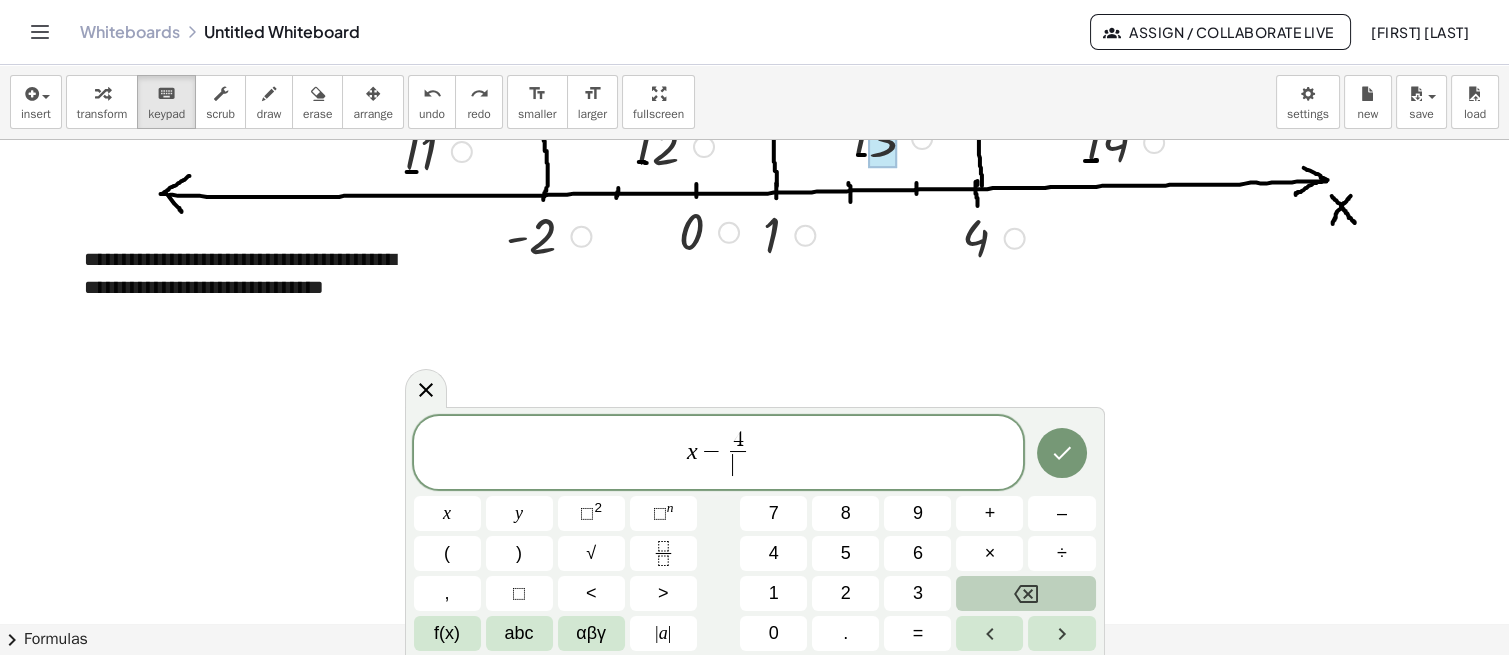 click 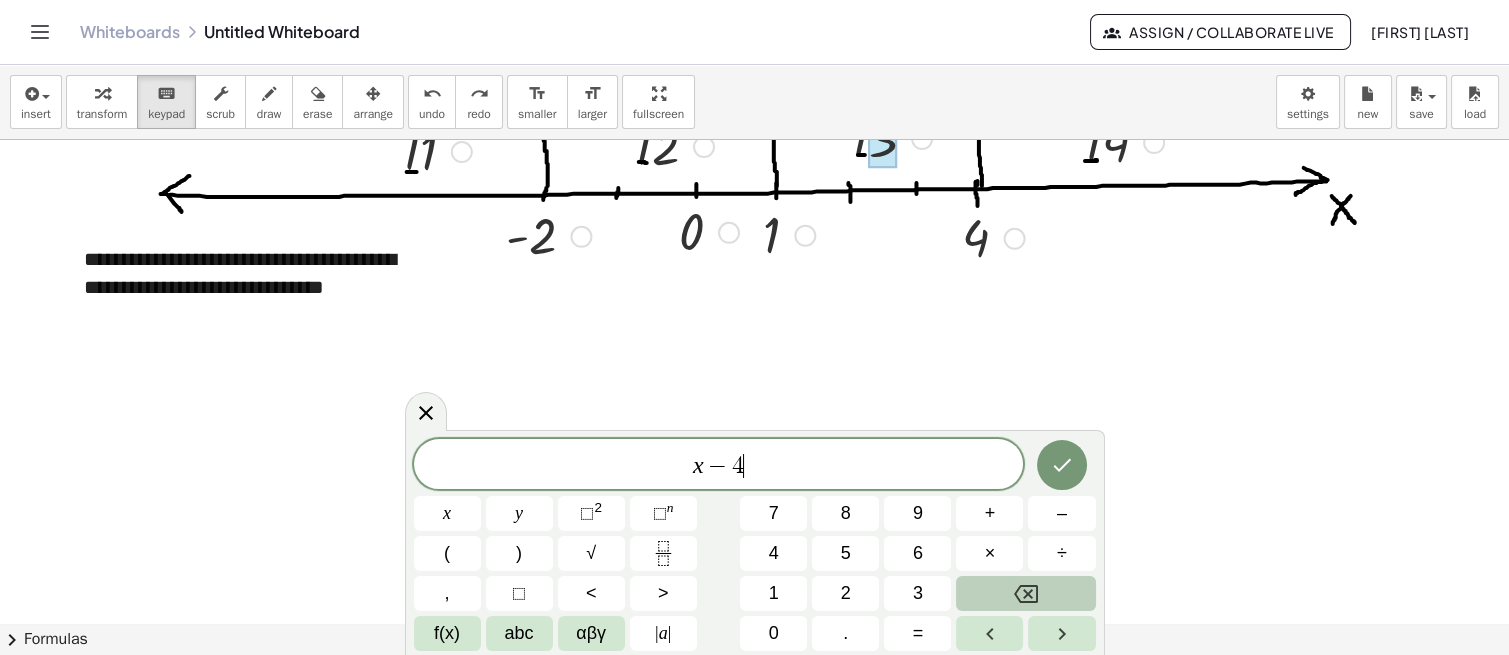 click 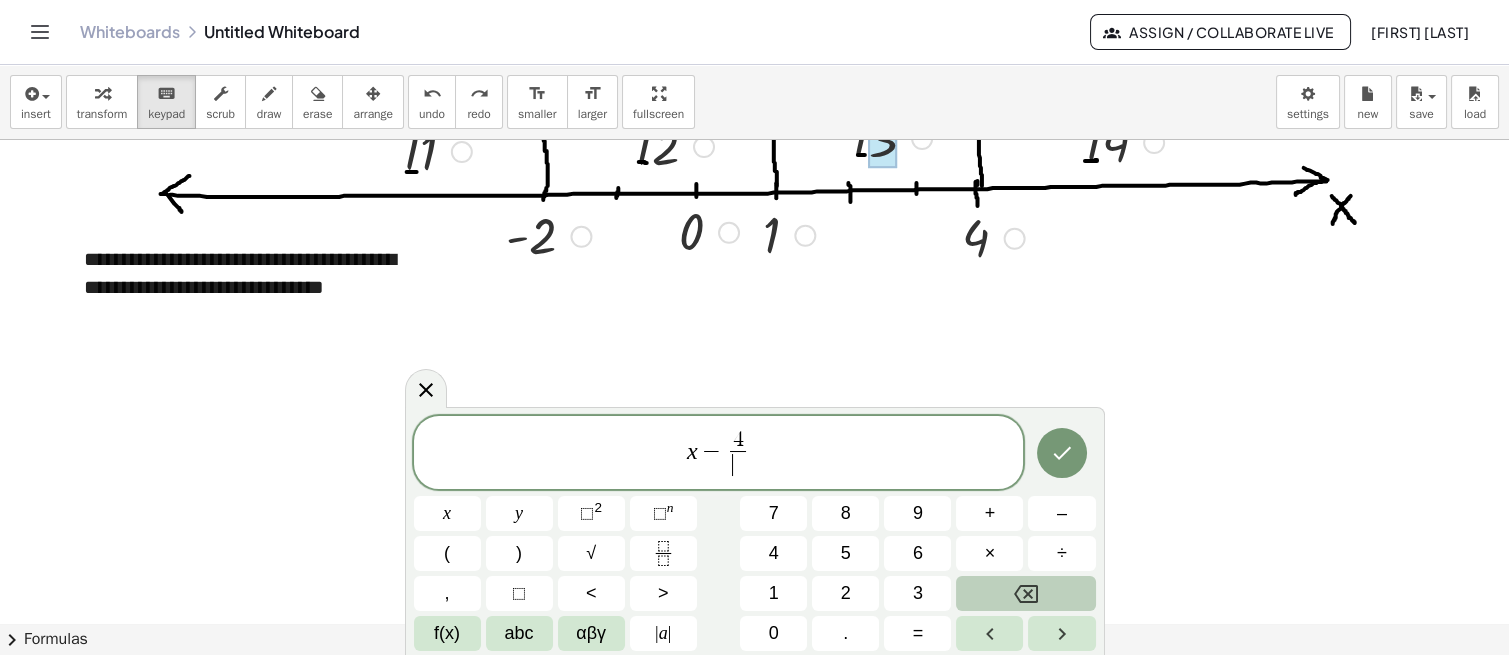 click 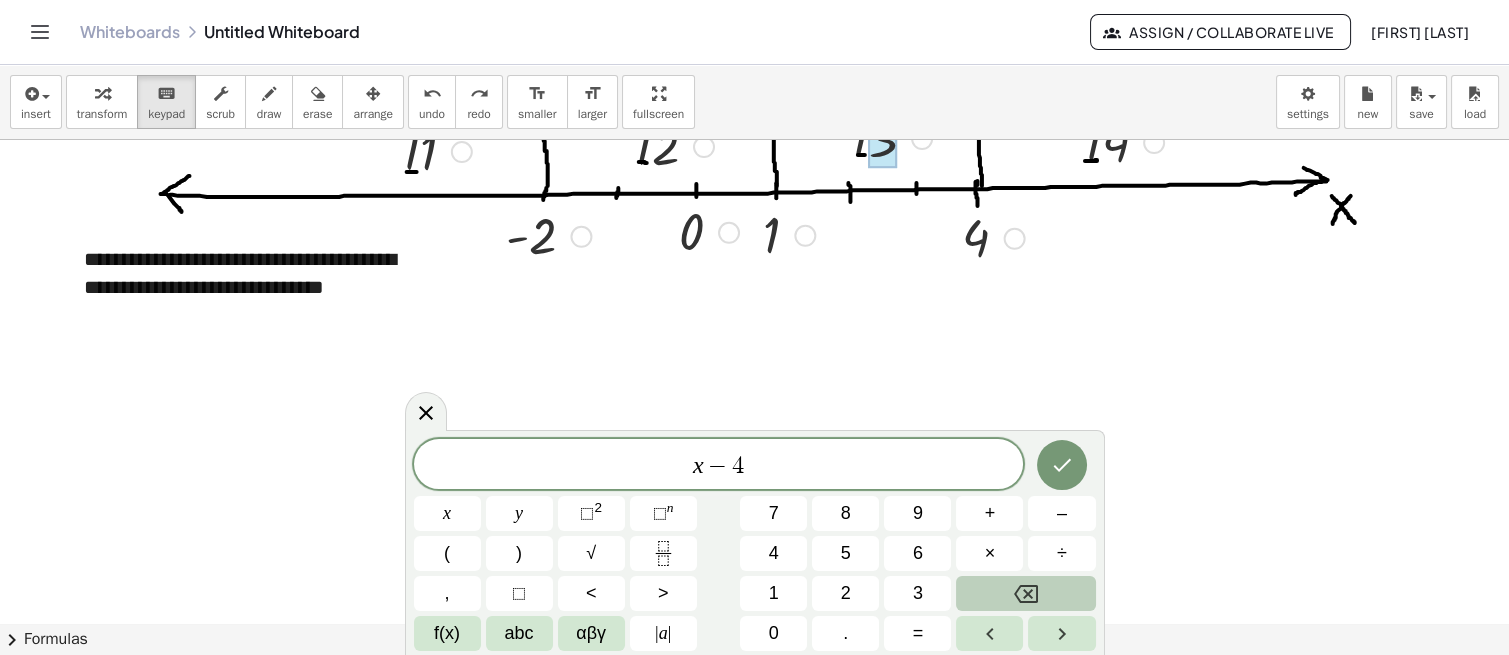 click 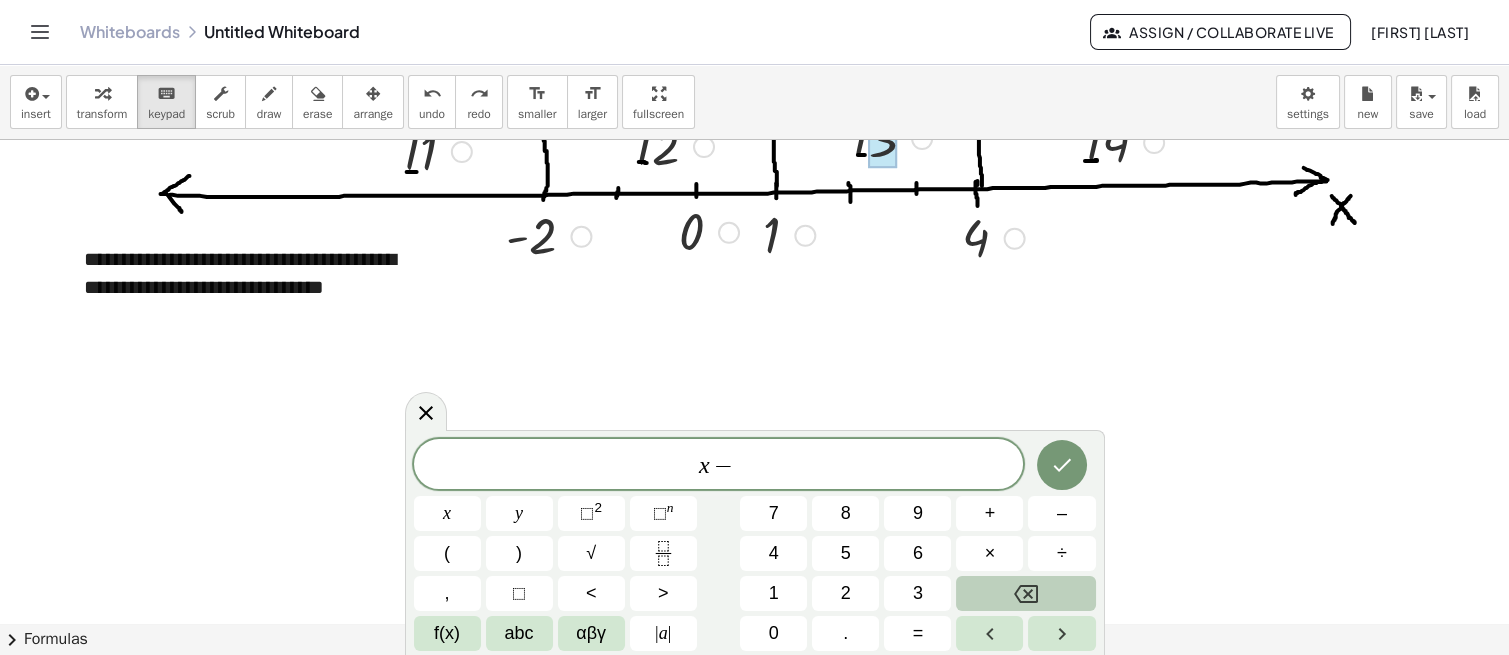 click 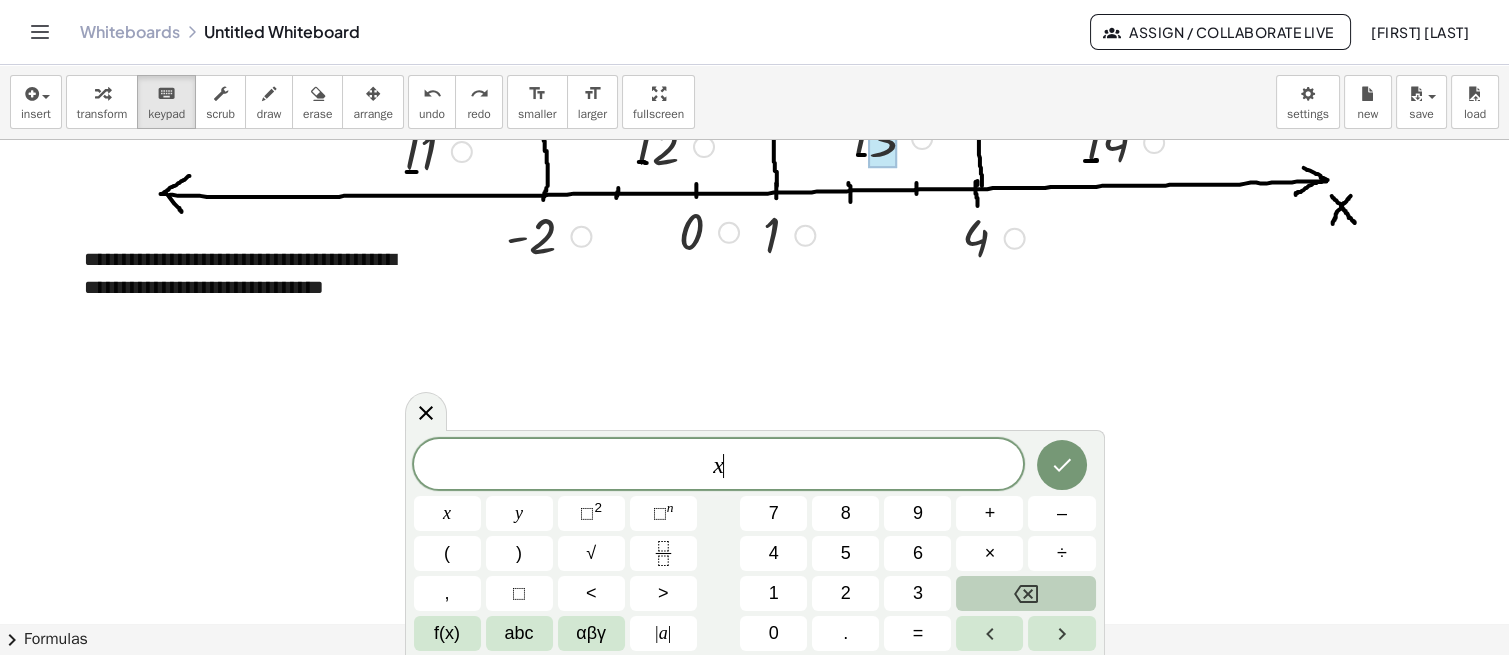 click 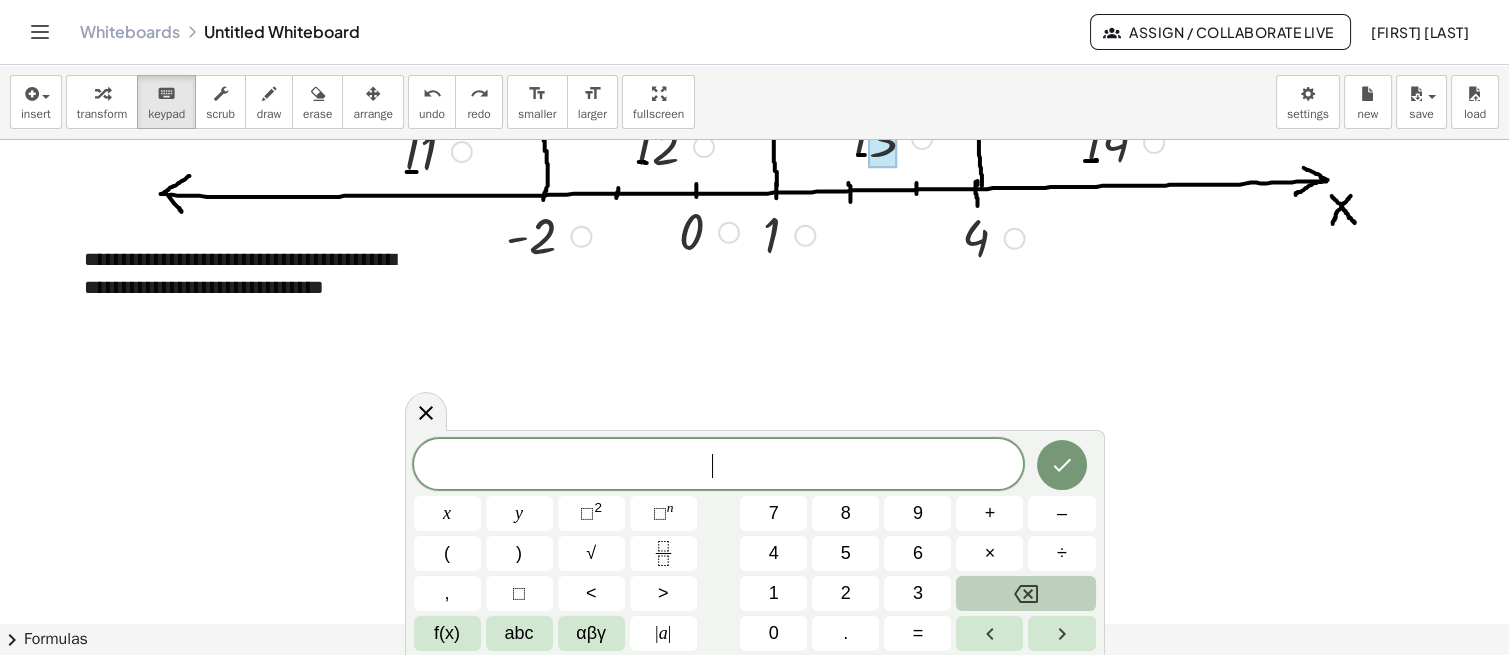 click on "(" at bounding box center (447, 553) 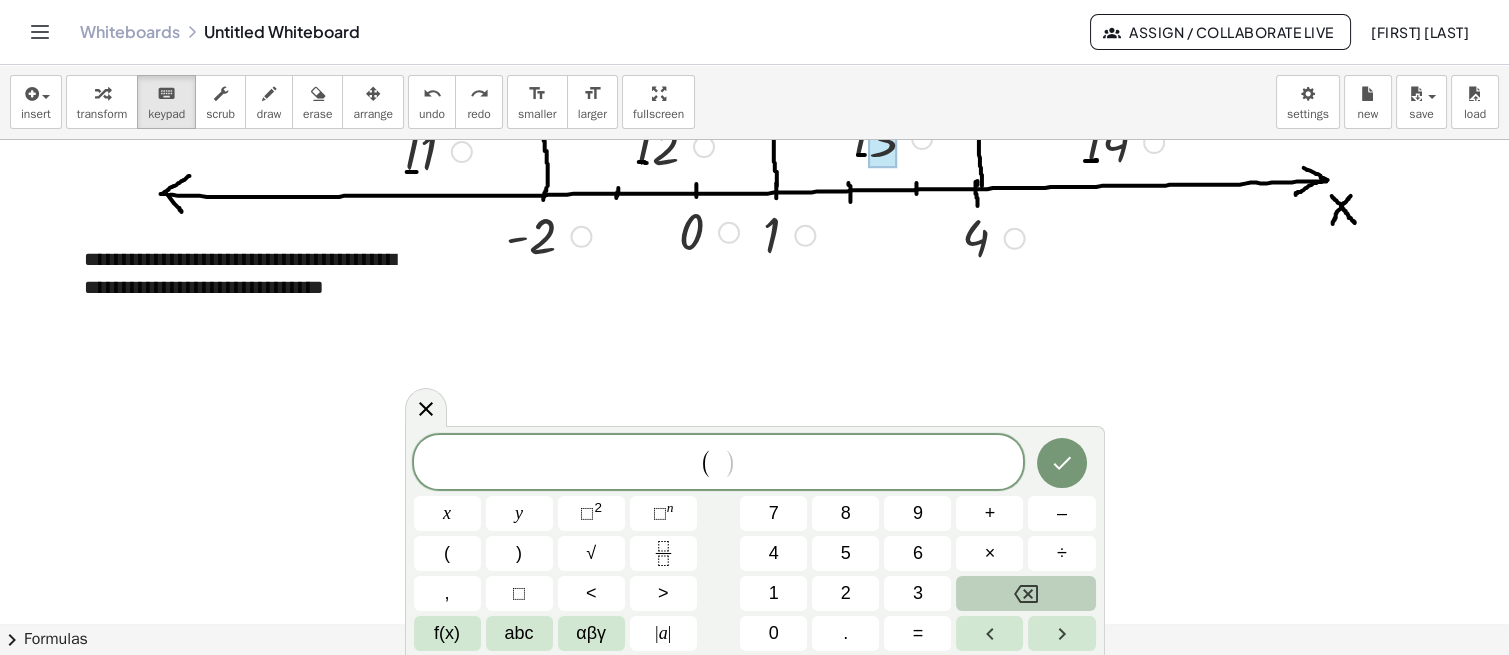 click at bounding box center (1025, 593) 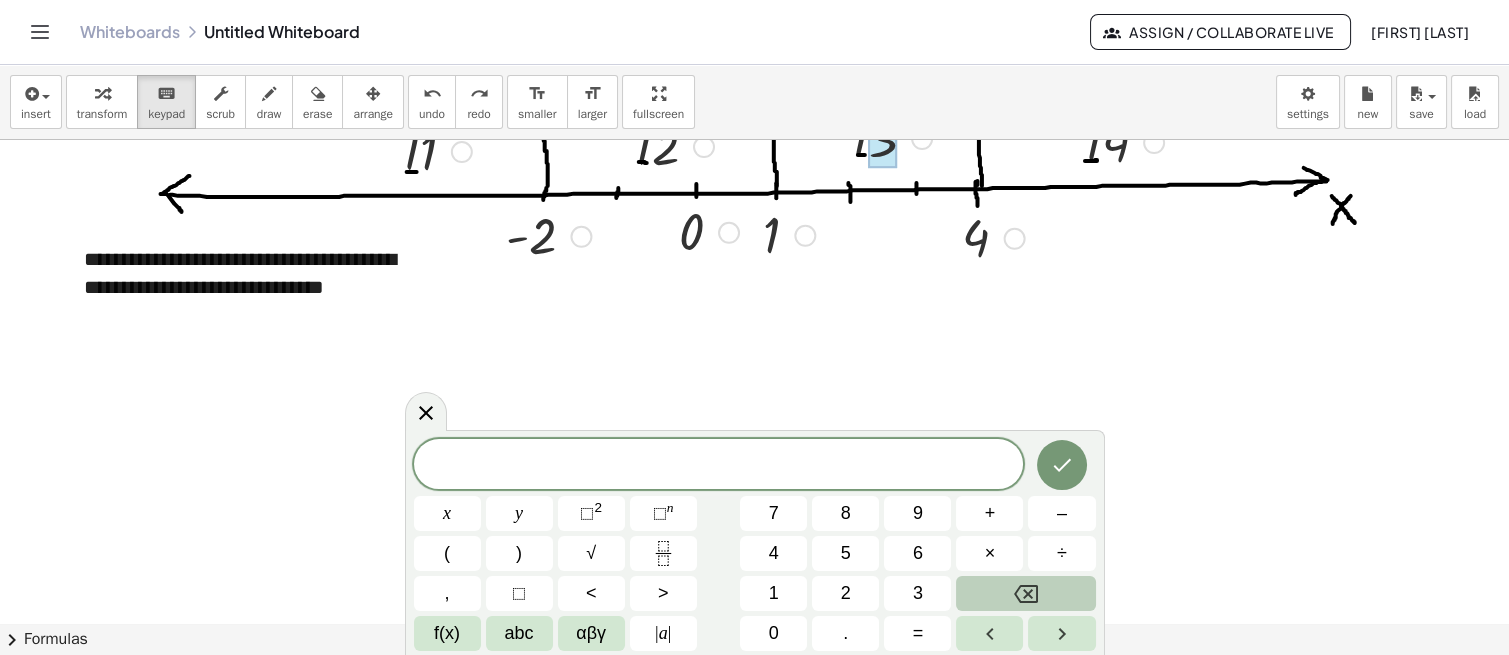 click on "x" at bounding box center [447, 513] 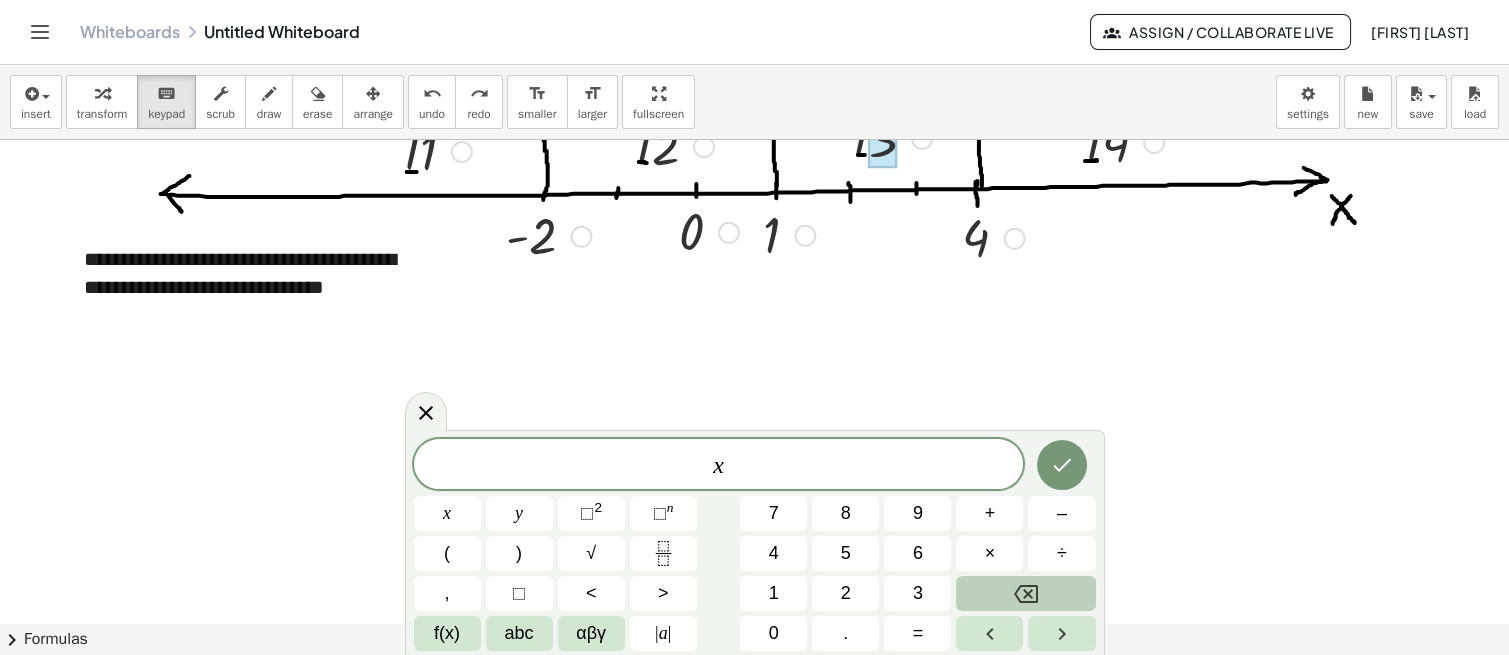 click on "–" at bounding box center (1061, 513) 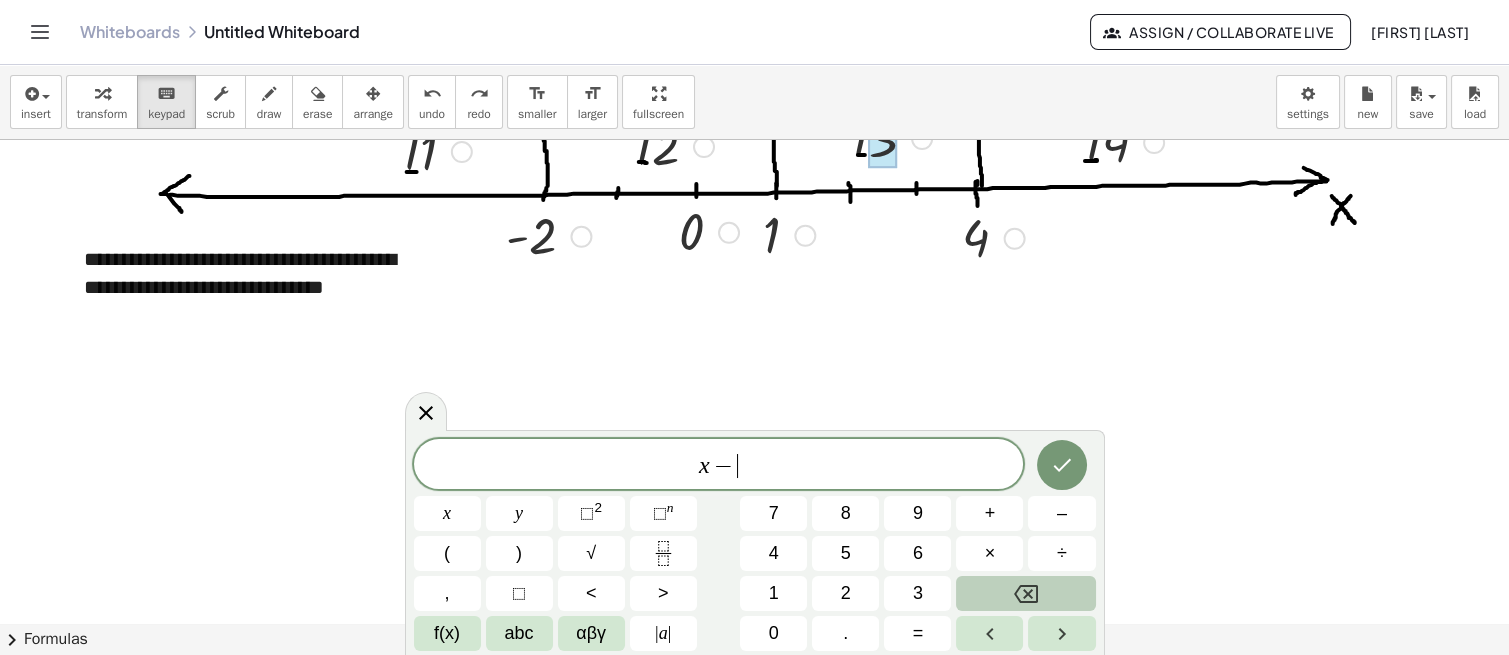 click on "4" at bounding box center [774, 553] 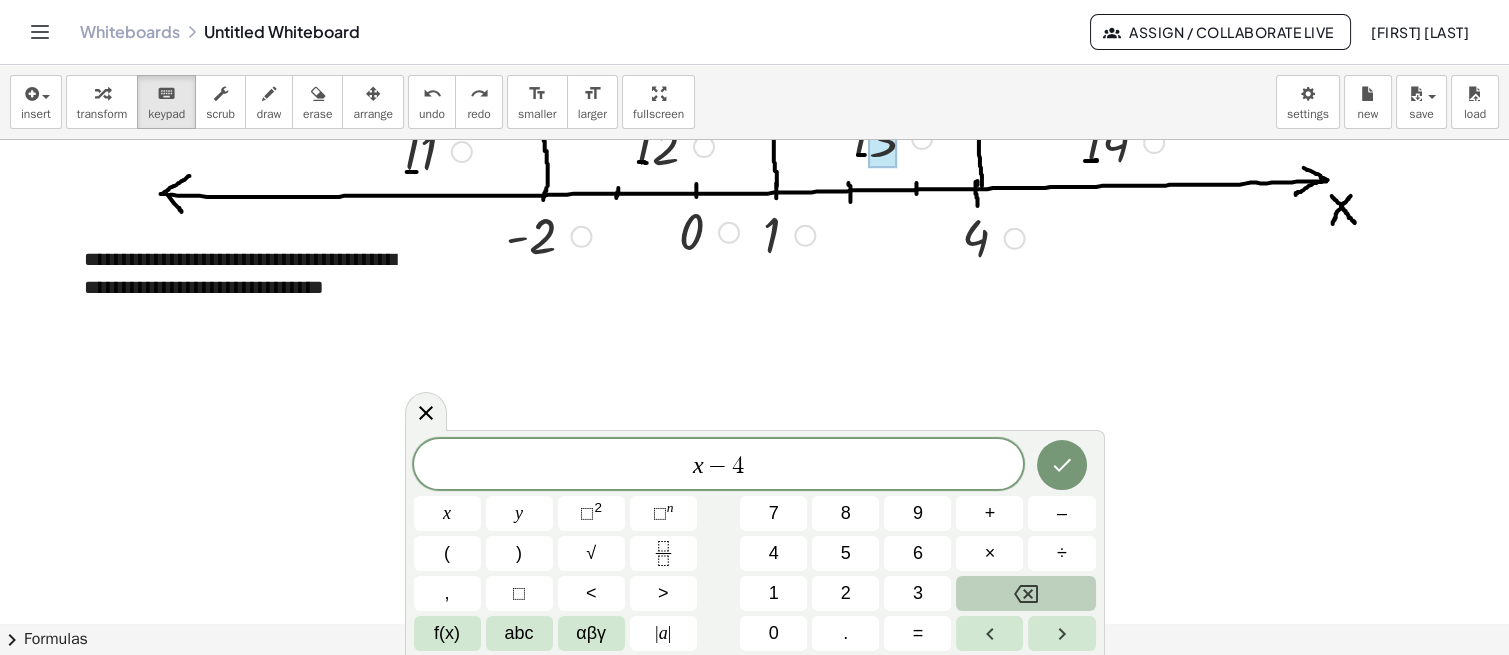 click 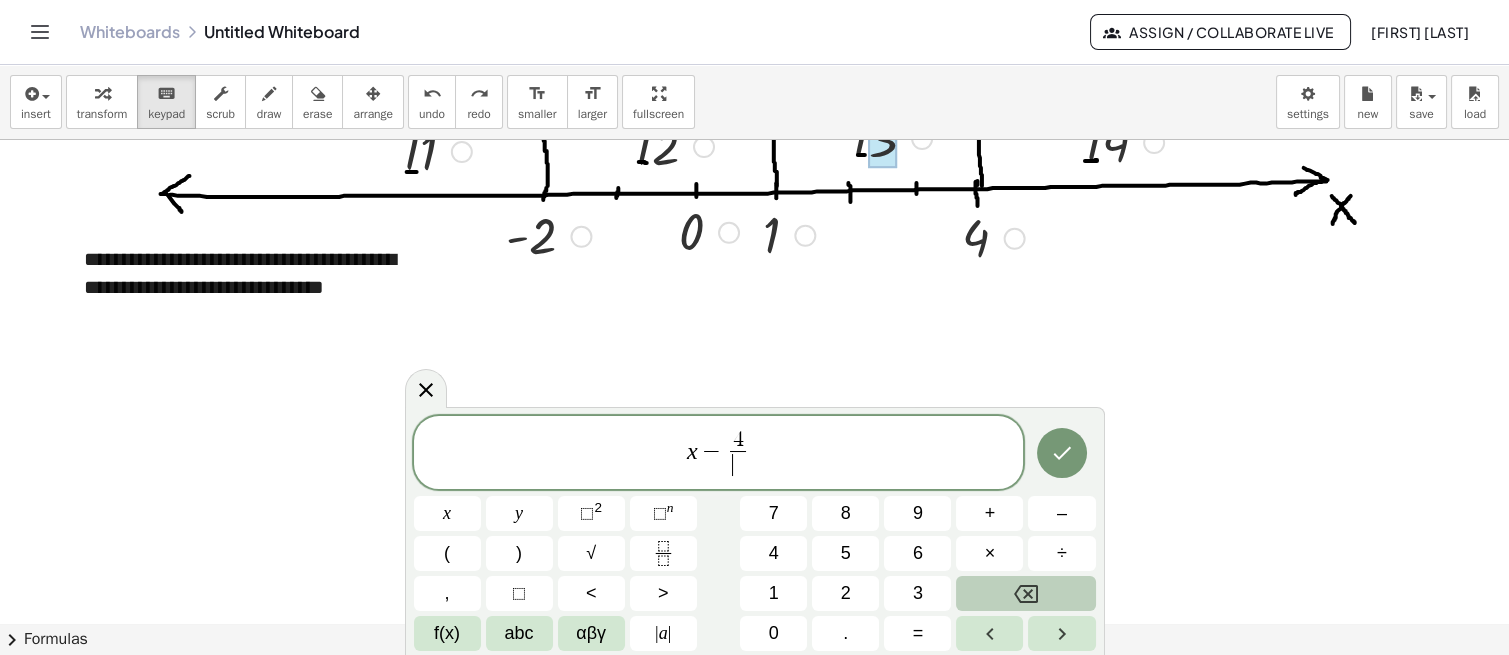 click 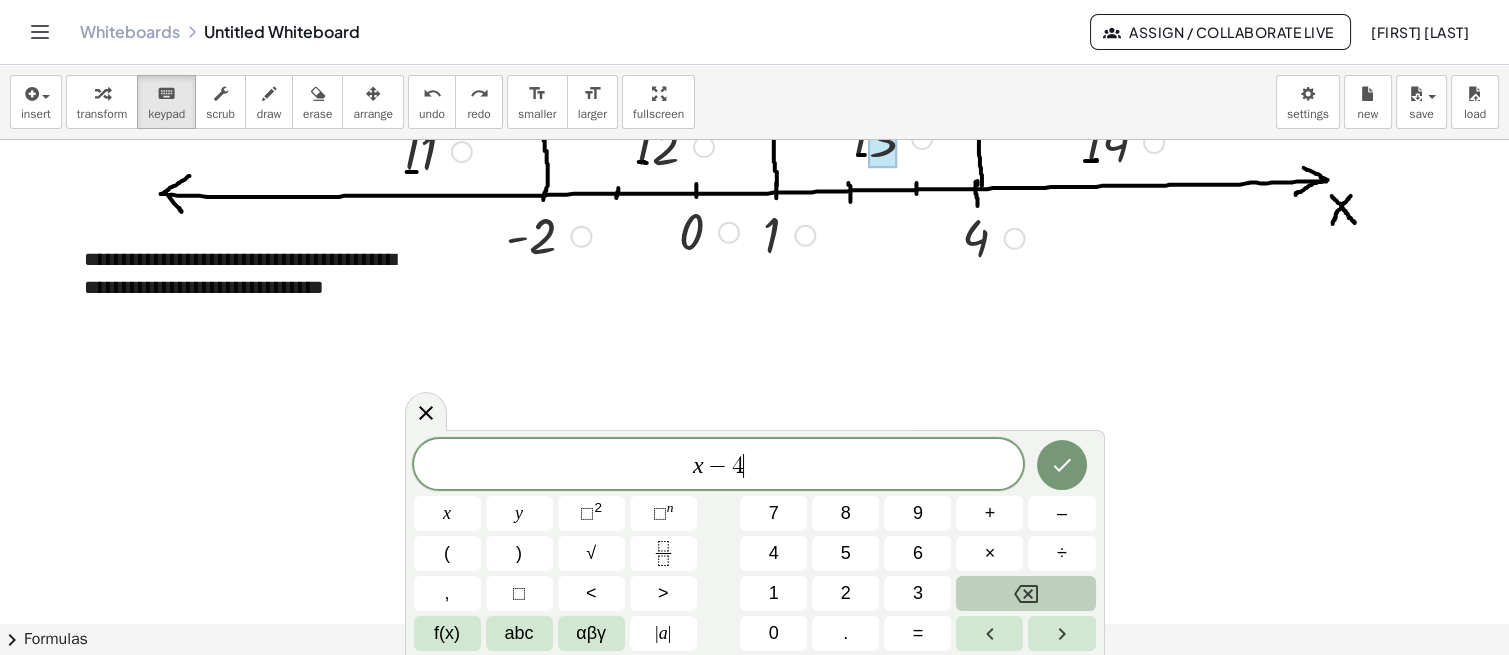 click 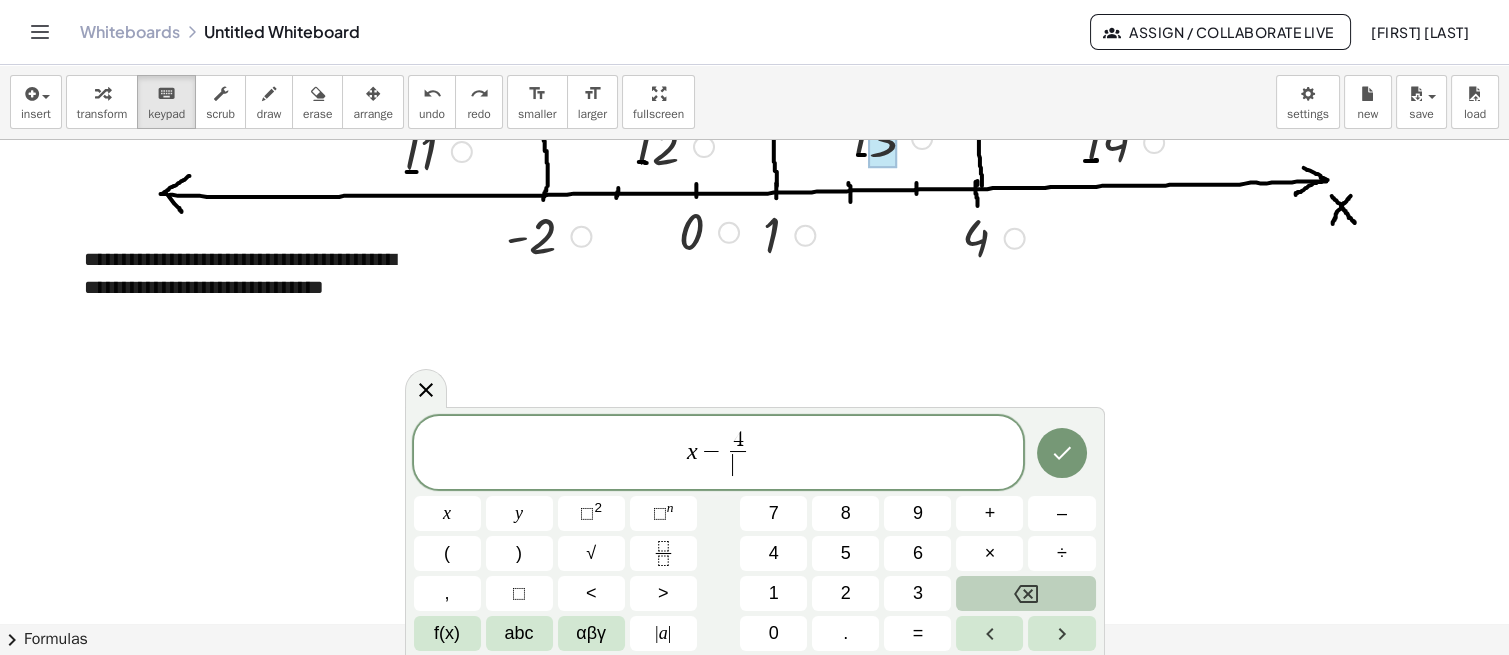 click 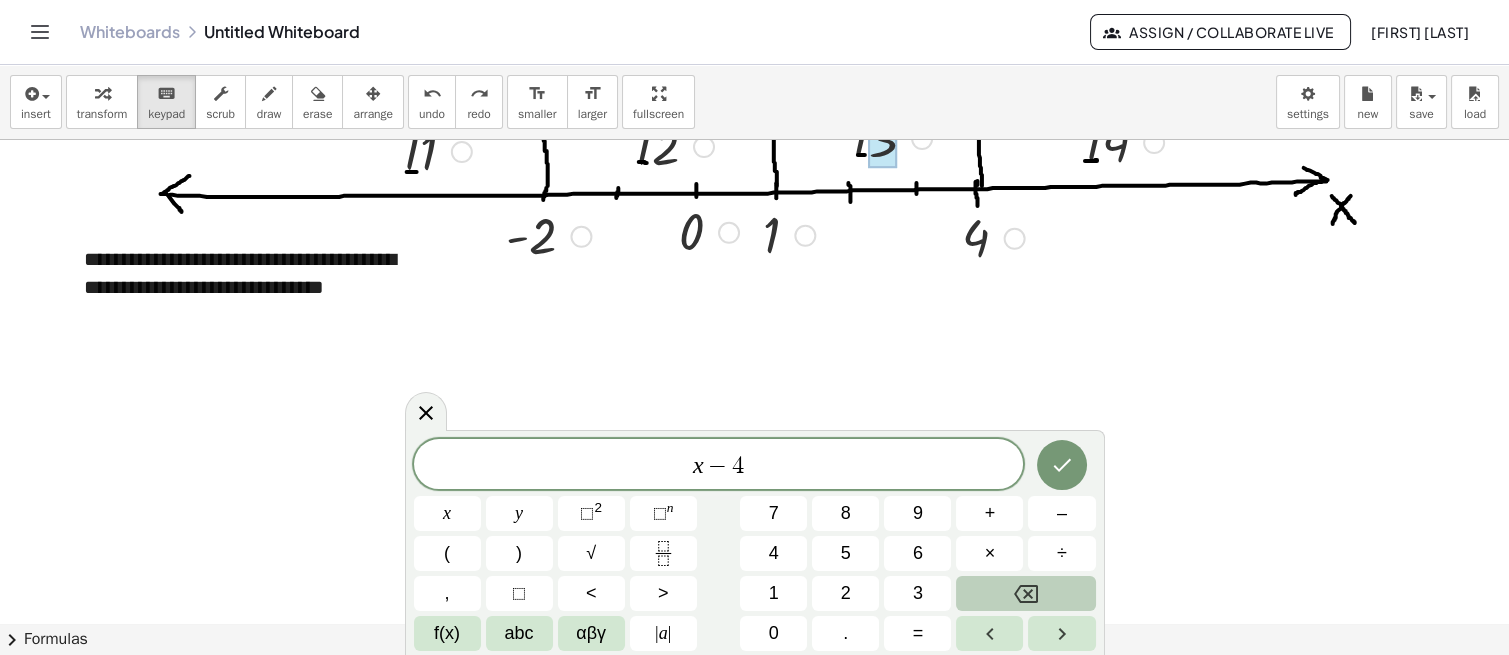 click on ")" at bounding box center (519, 553) 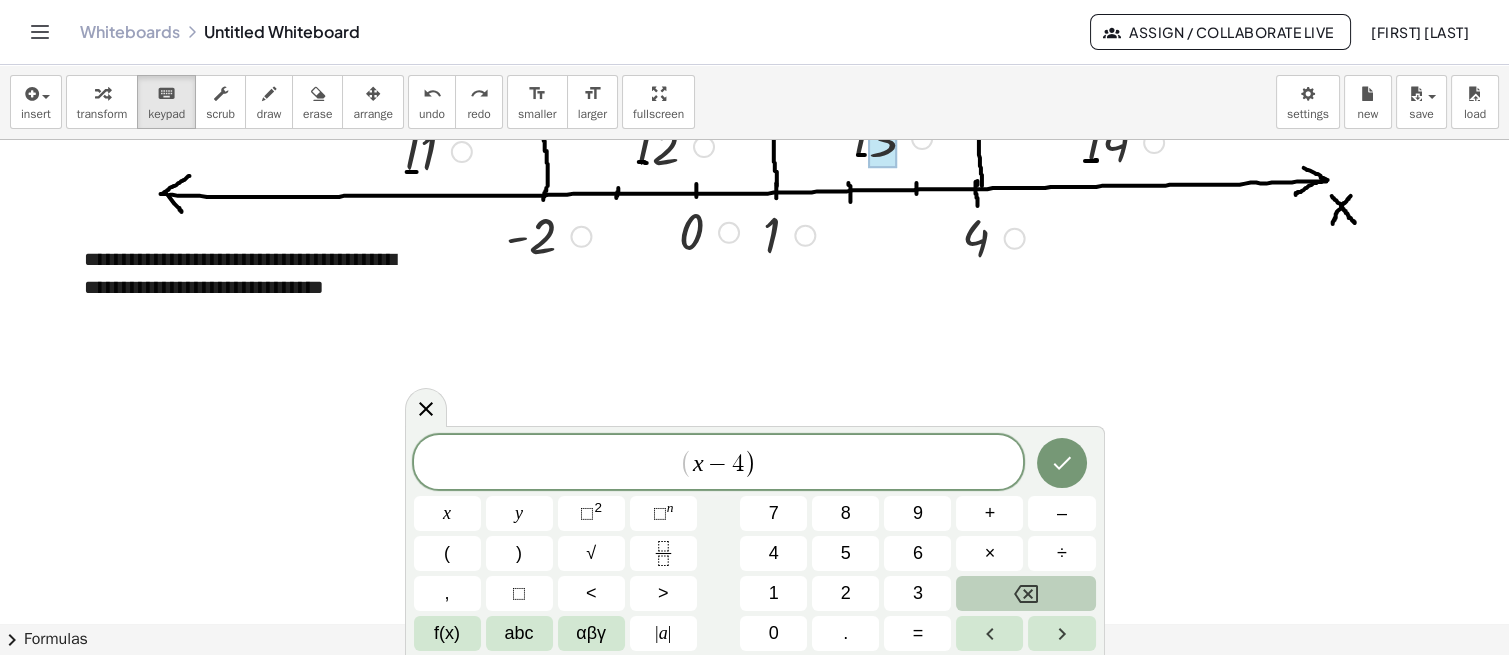click 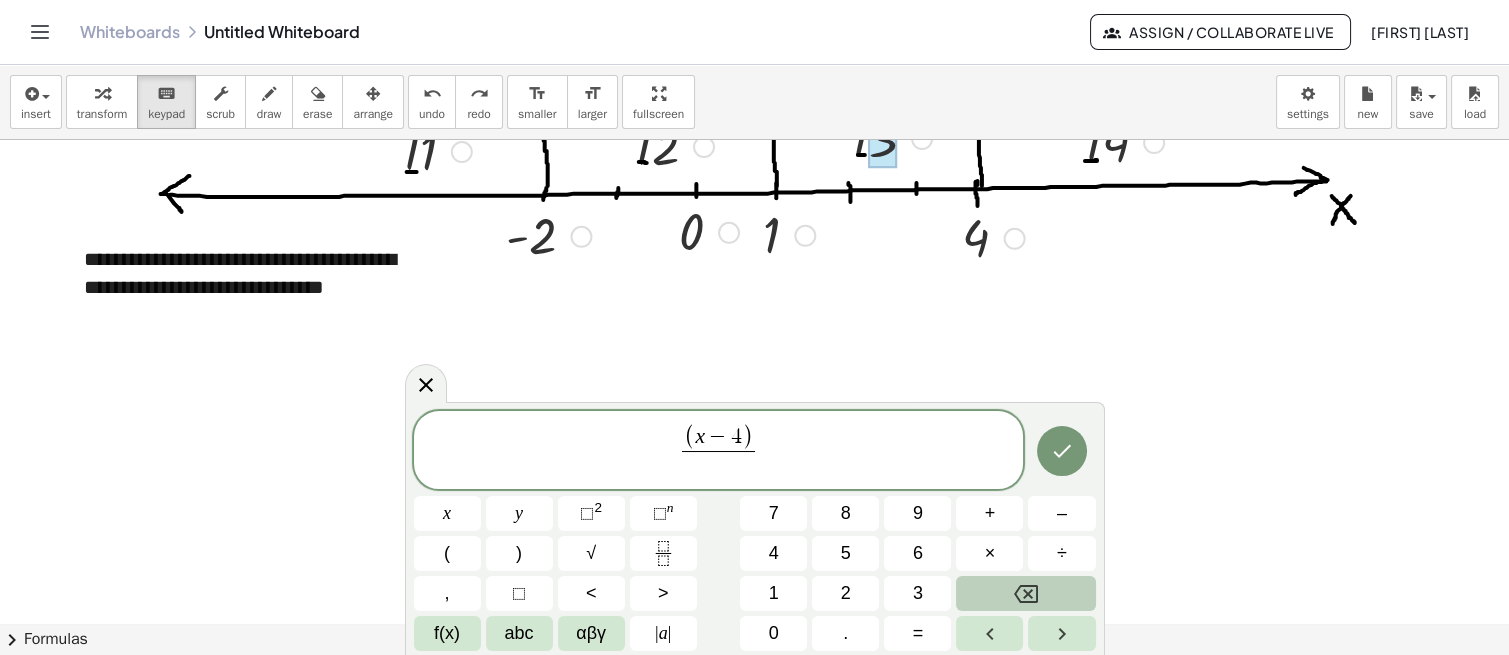 click on "(" at bounding box center (447, 553) 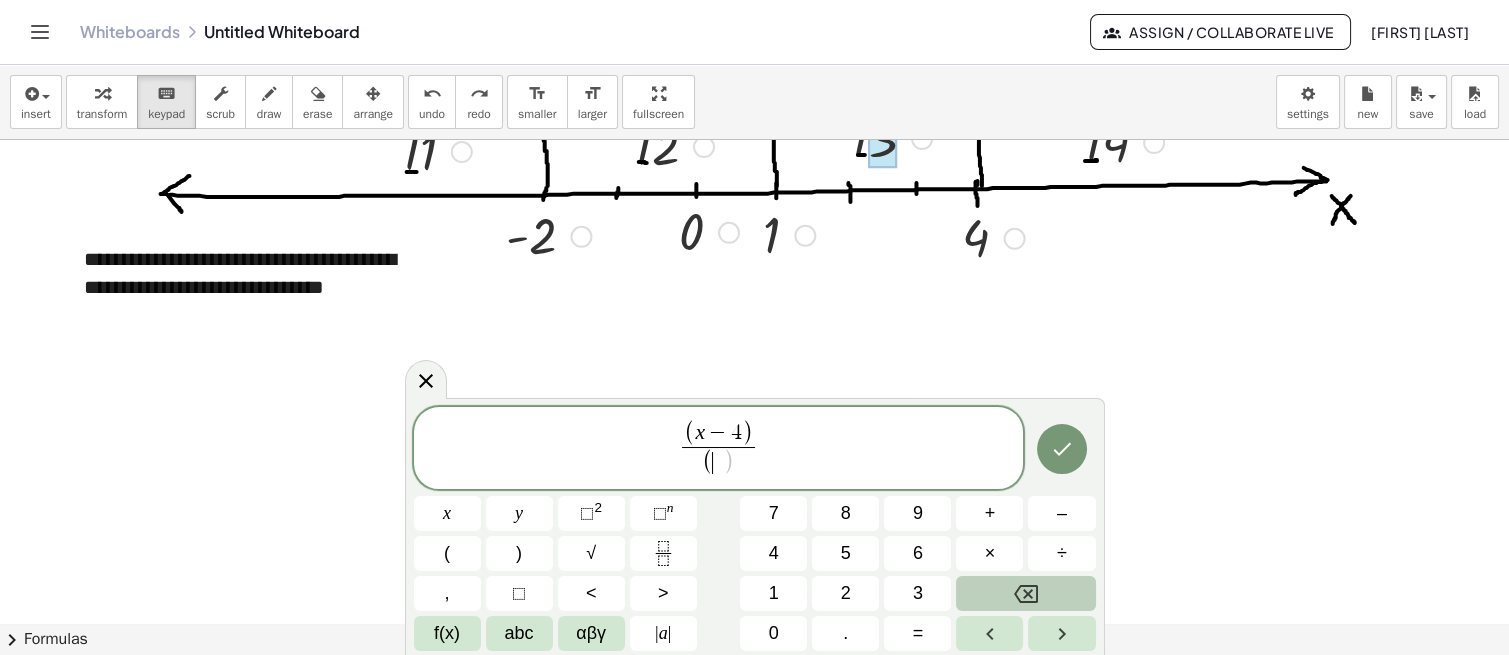 click on "x" at bounding box center [447, 513] 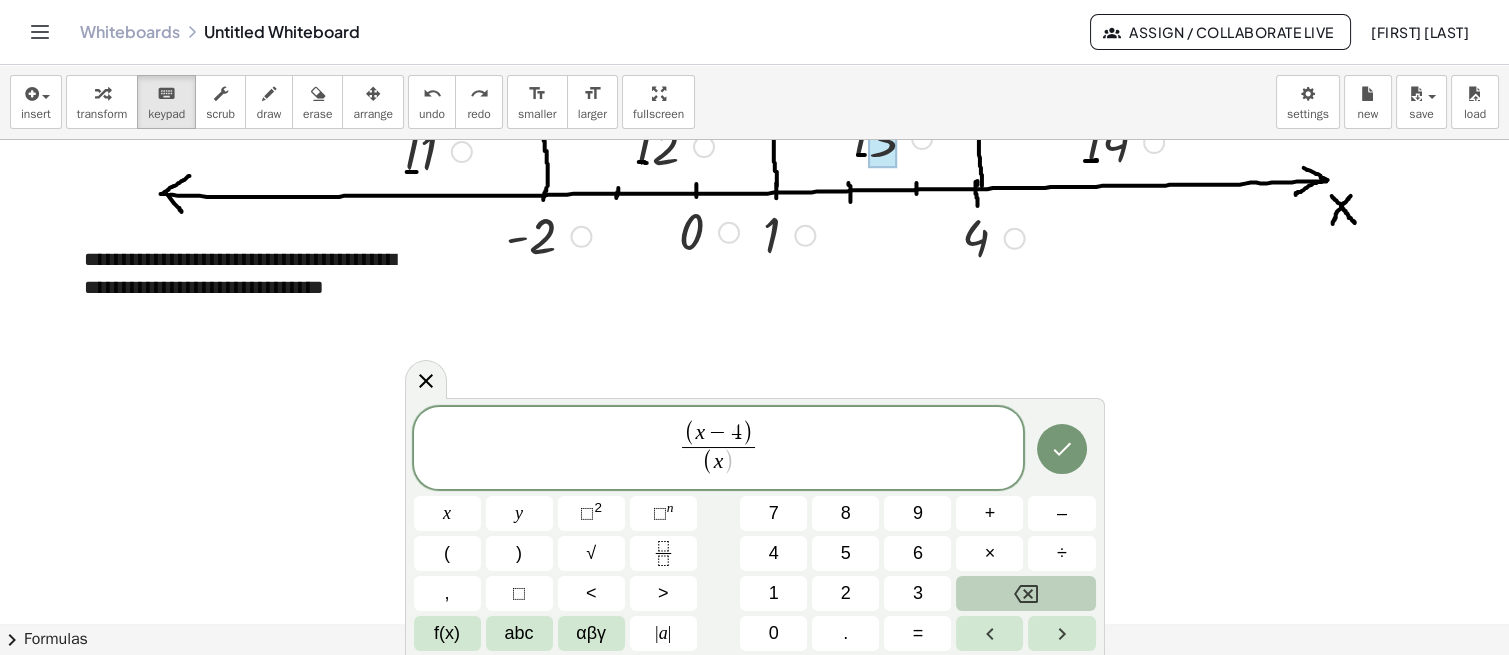 click on "+" at bounding box center [990, 513] 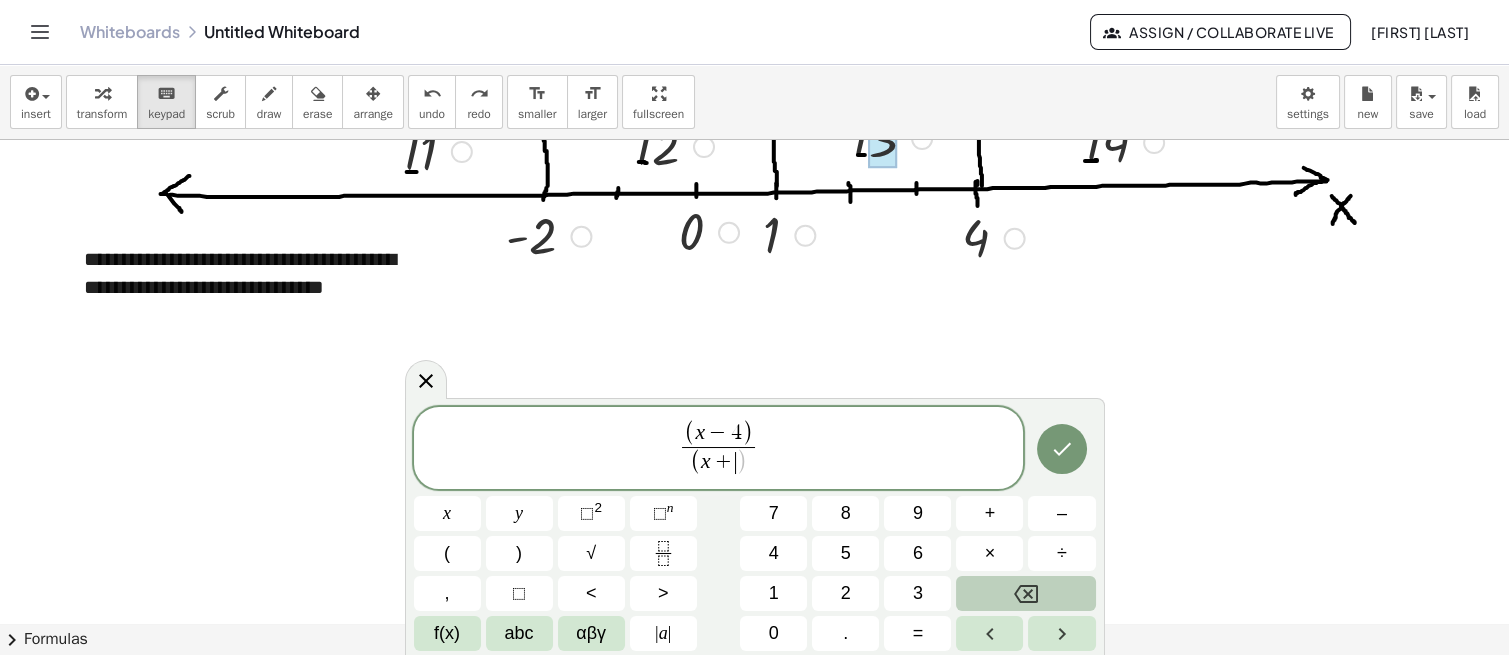 click on "2" at bounding box center [846, 593] 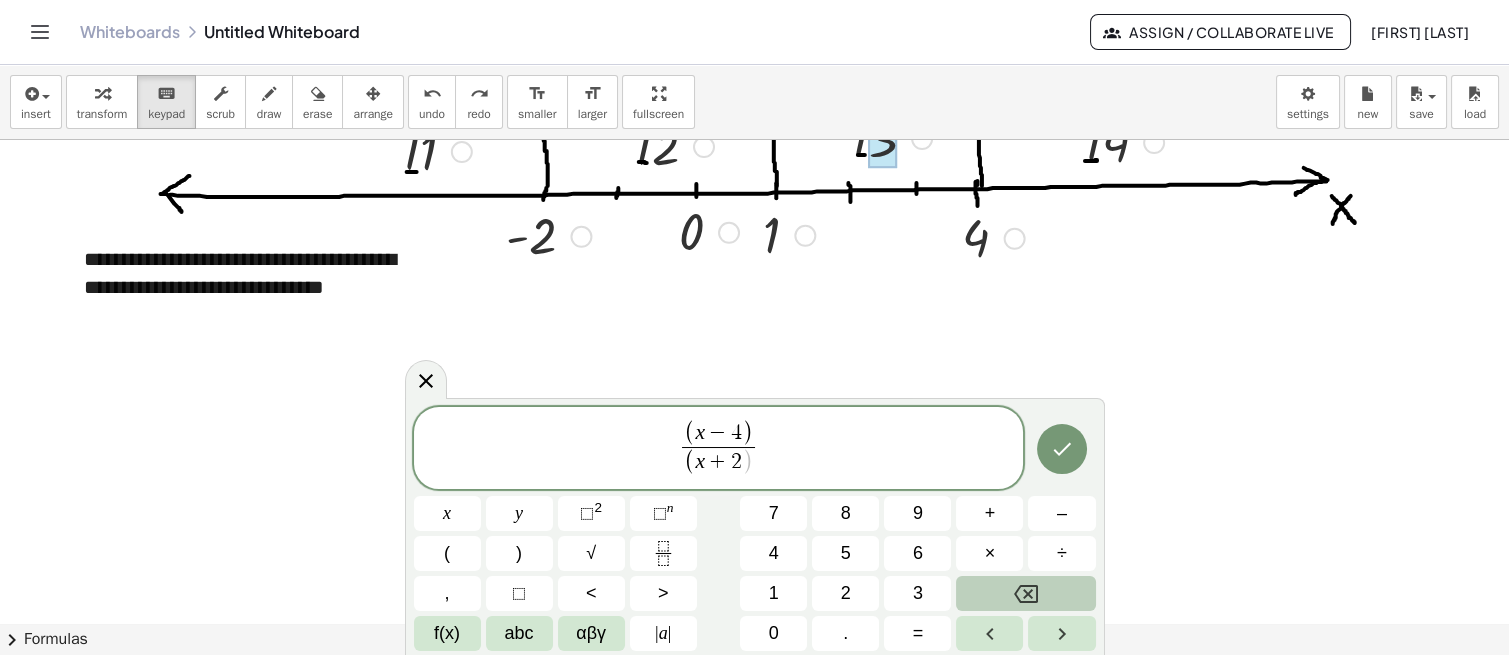click on ")" at bounding box center [519, 553] 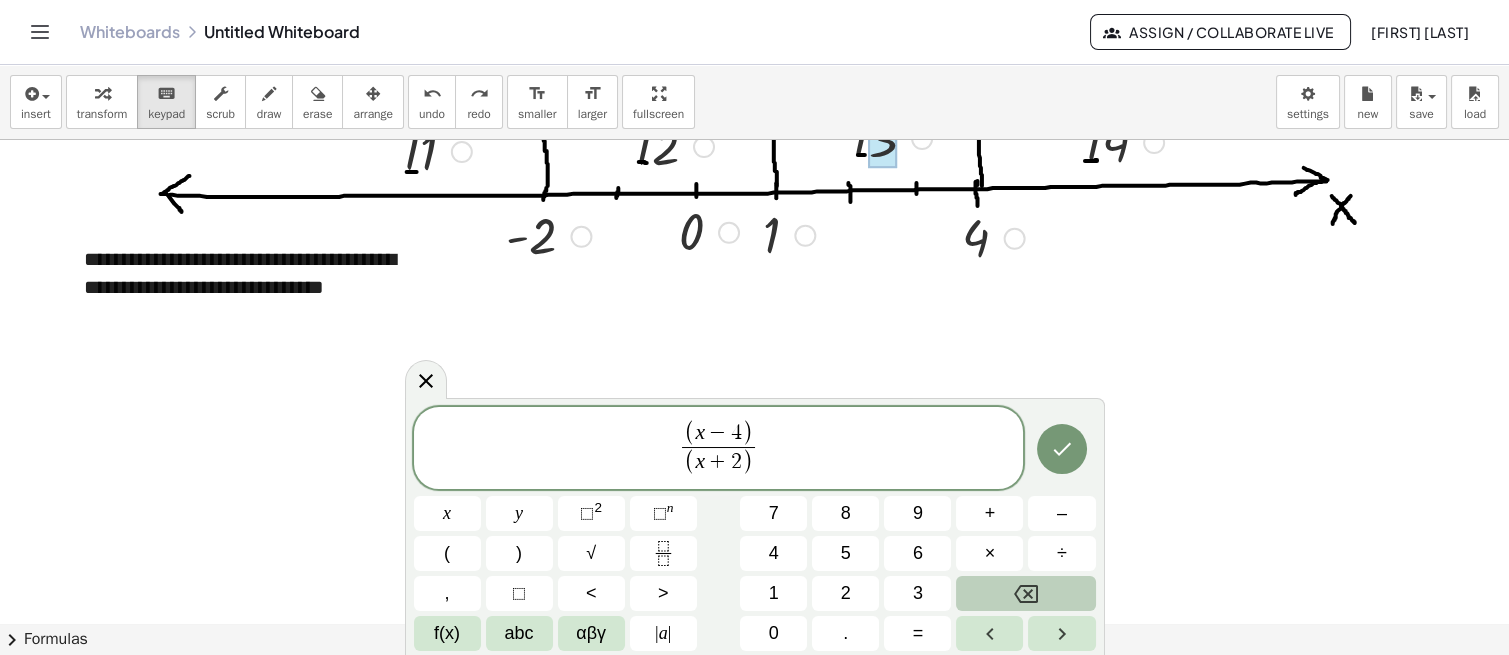 click on "(" at bounding box center (447, 553) 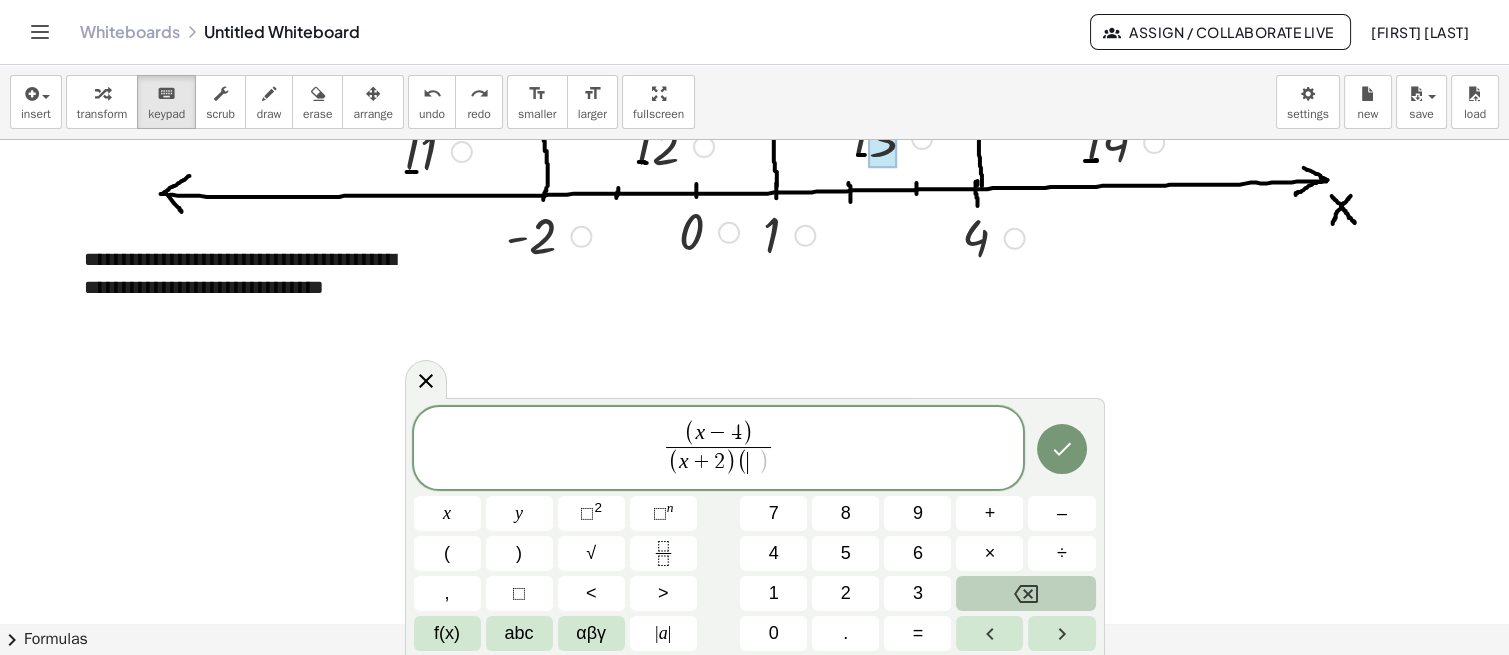 click on "x" at bounding box center (447, 513) 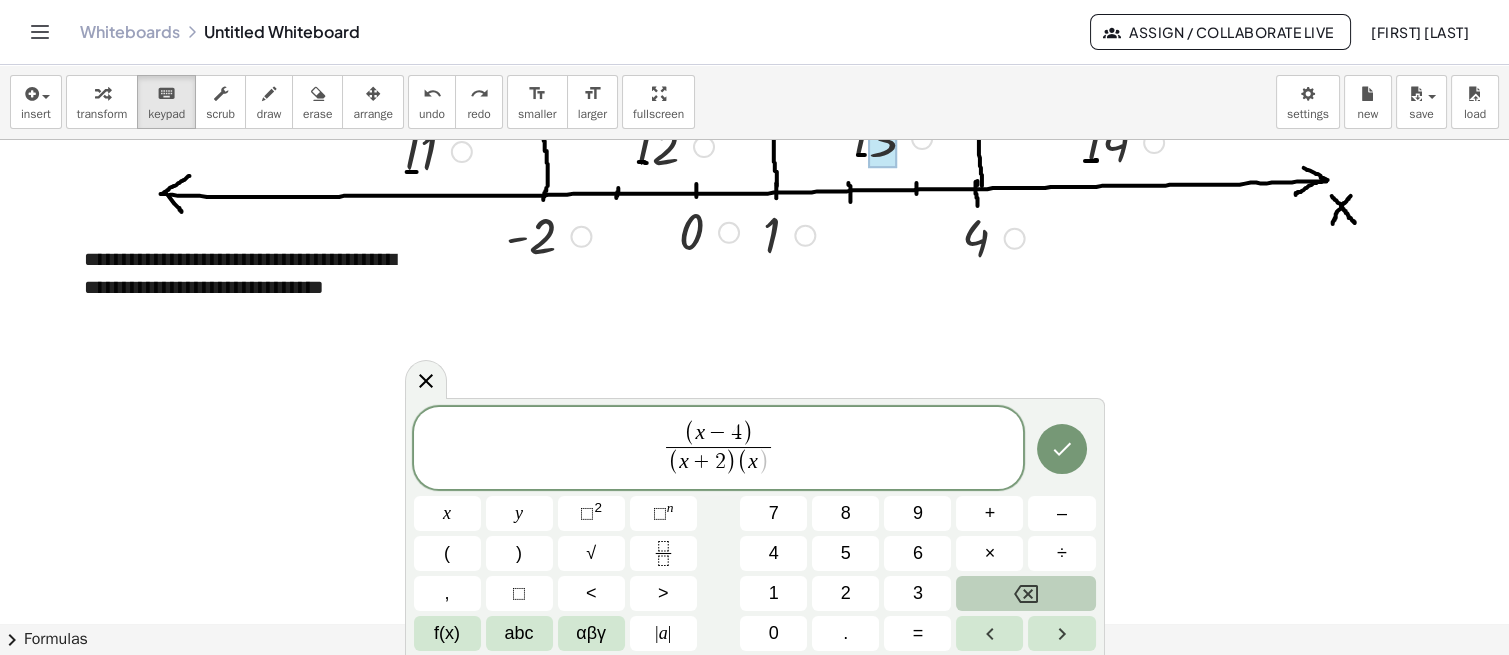 click on "–" at bounding box center (1061, 513) 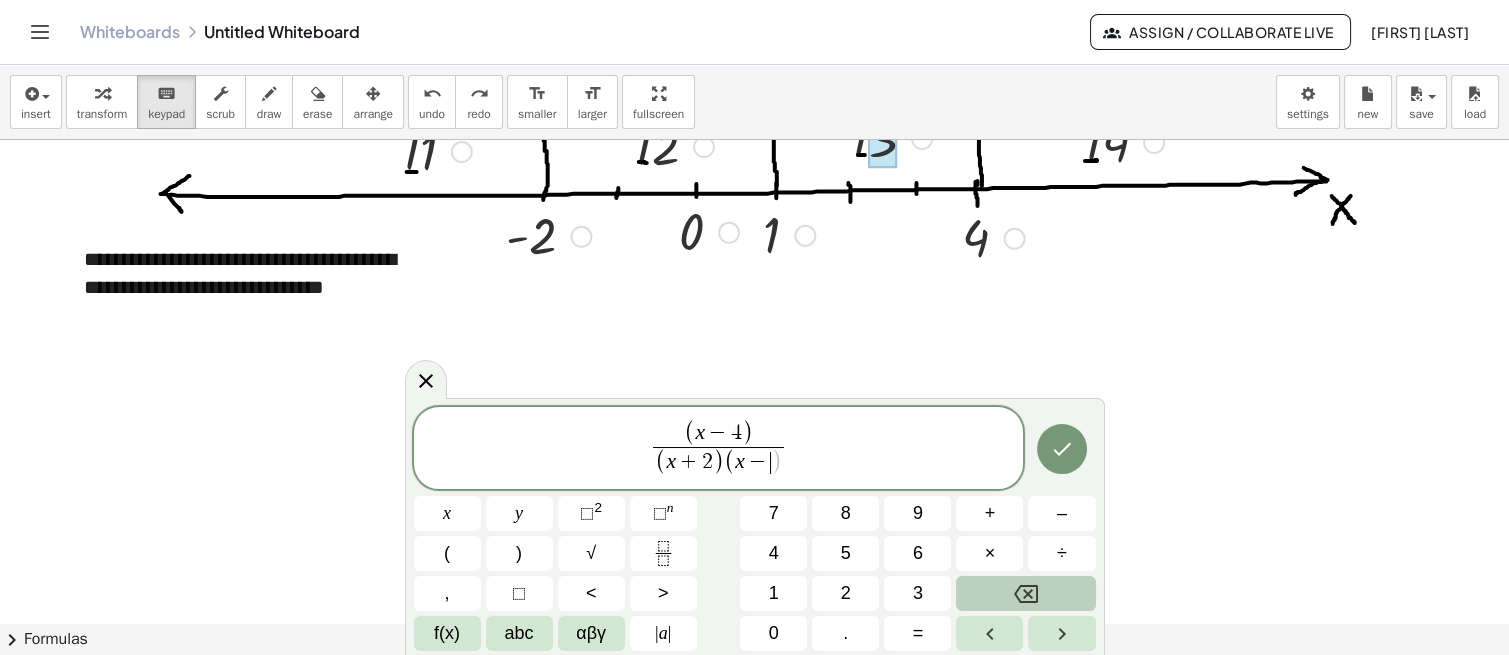 click on "1" at bounding box center (774, 593) 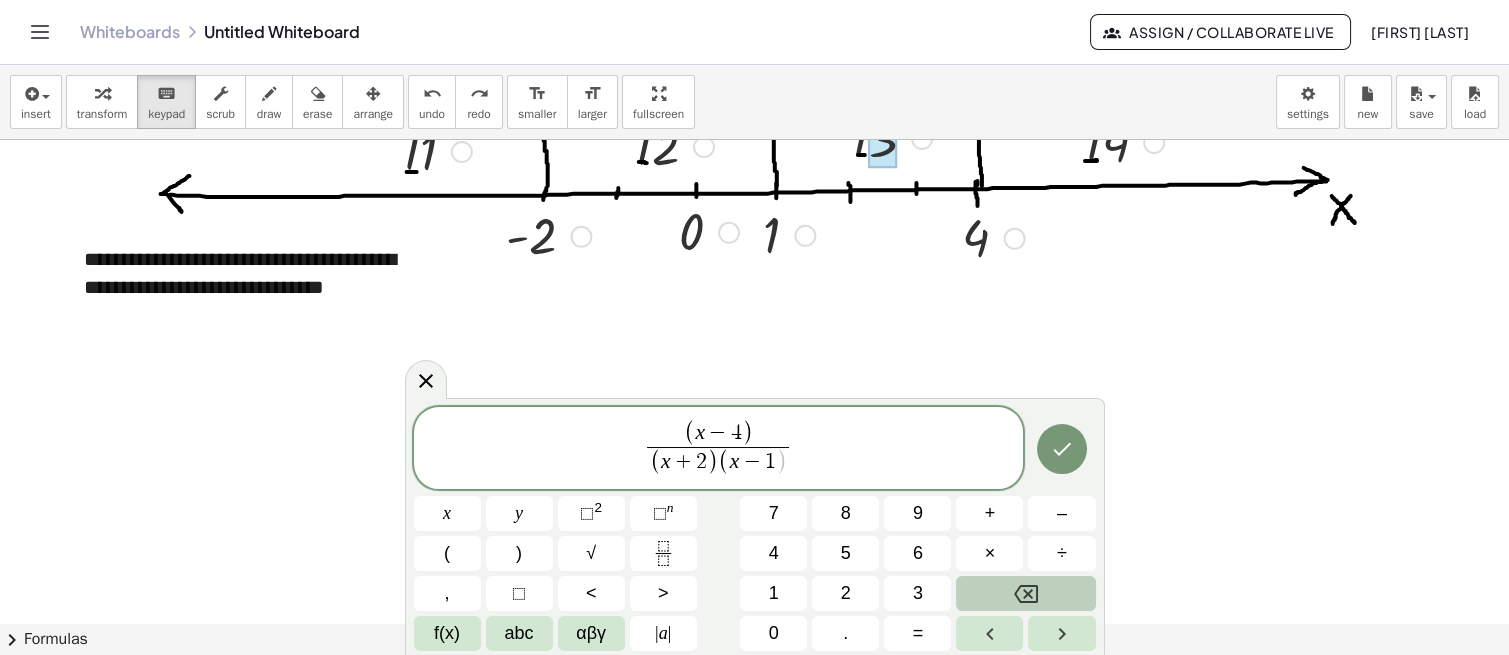click on ")" at bounding box center (519, 553) 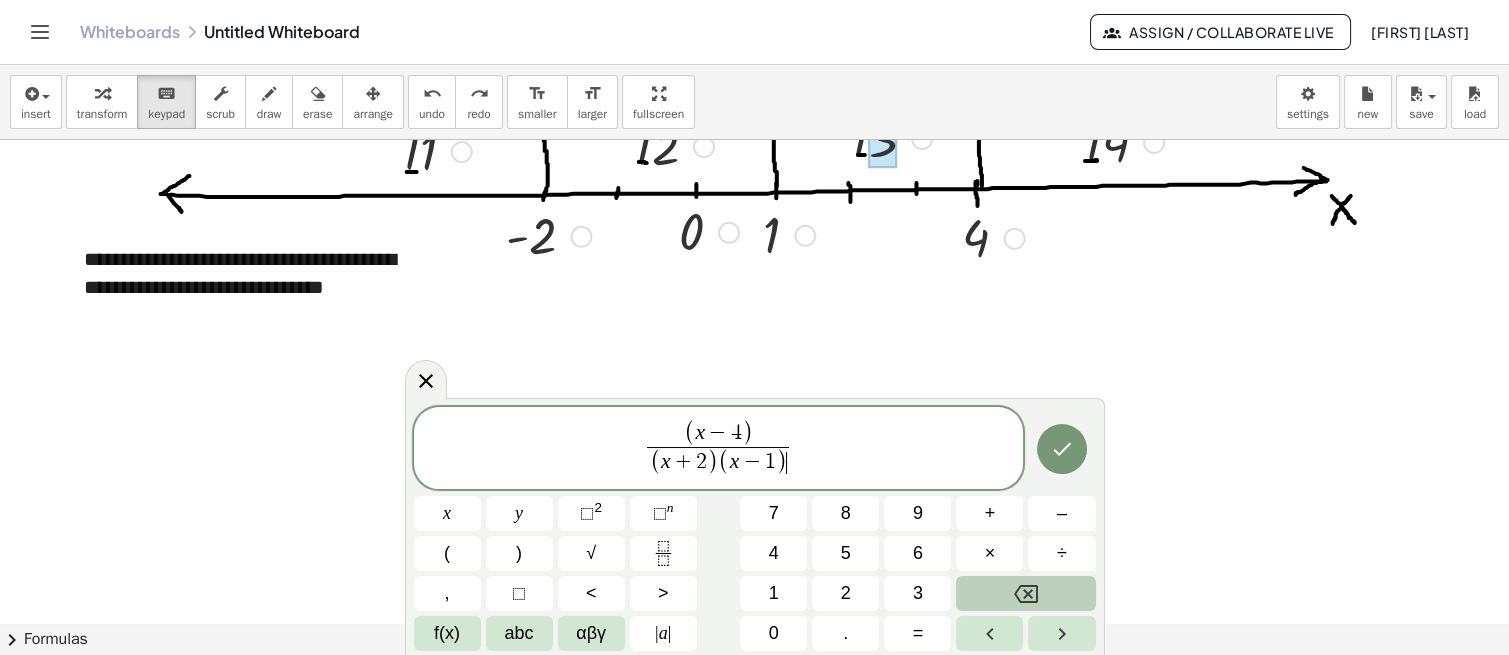 click on "f(x)" at bounding box center (447, 633) 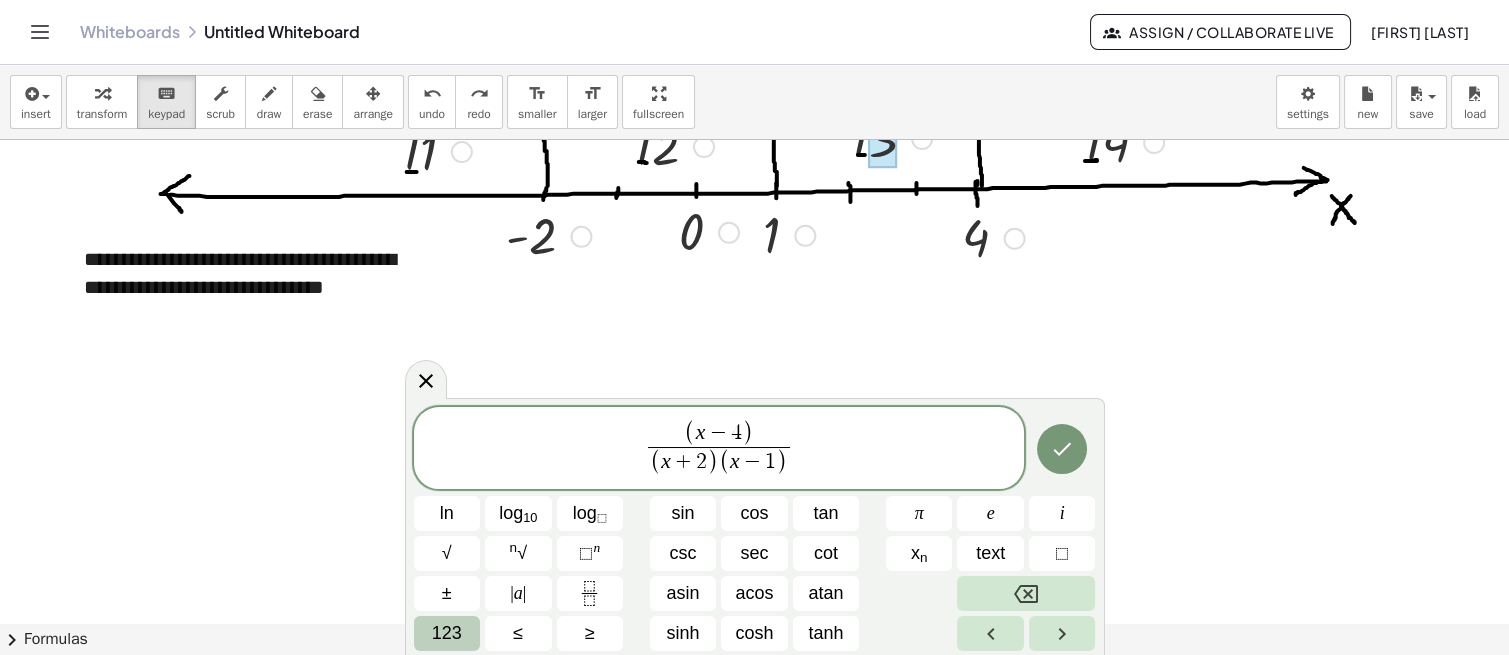 click on "≥" at bounding box center (590, 633) 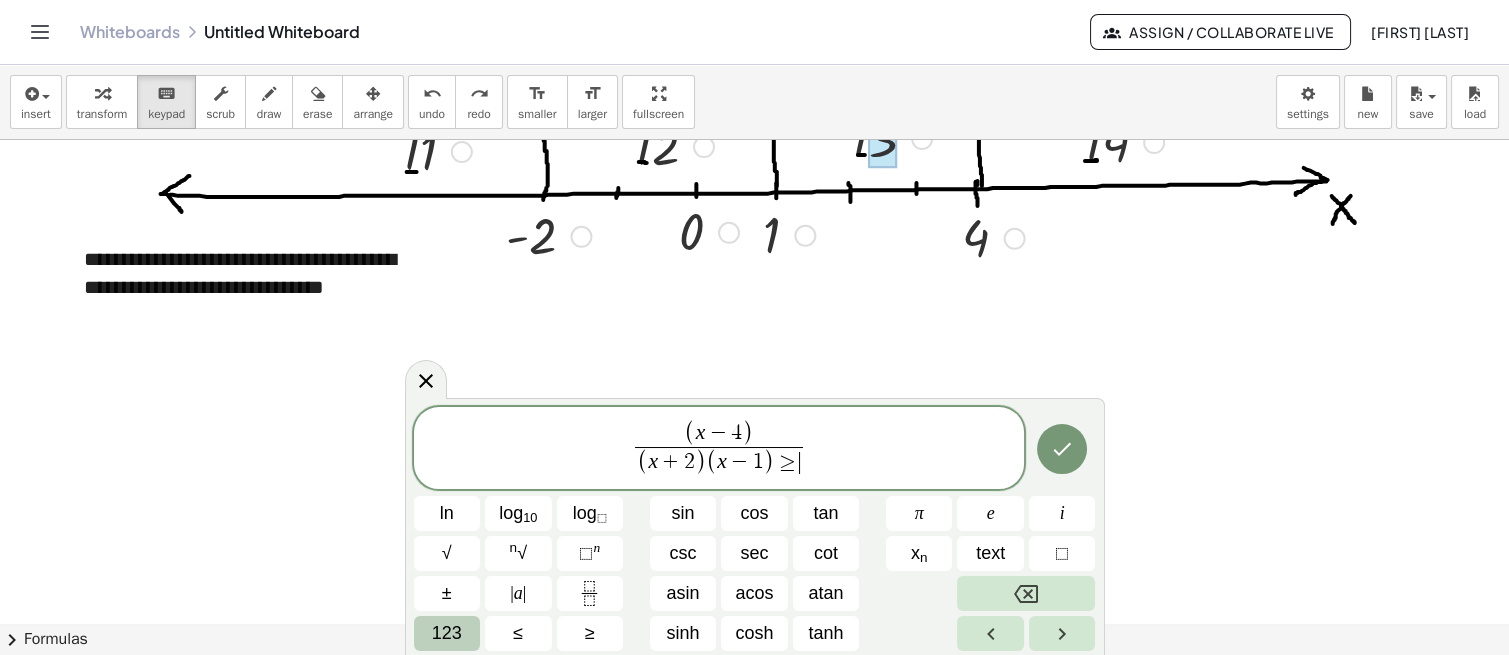 click at bounding box center (1026, 593) 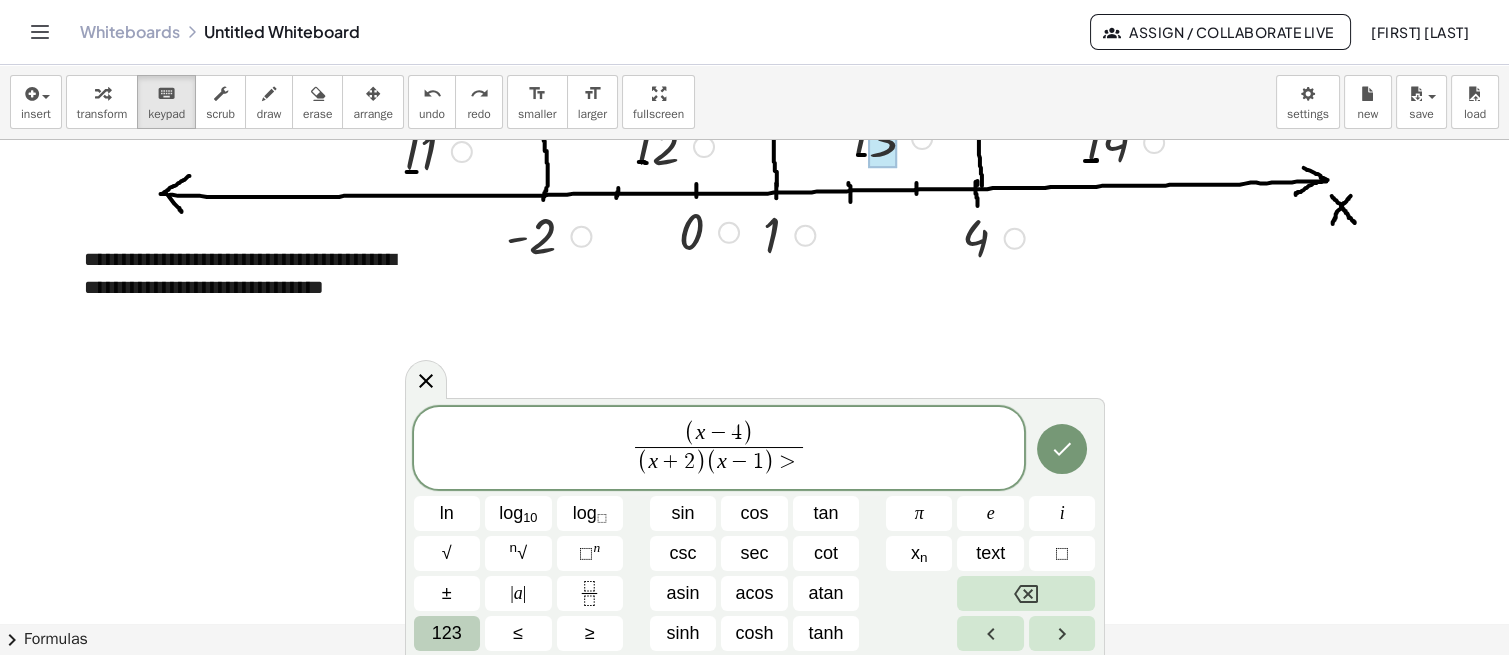 click at bounding box center (1026, 593) 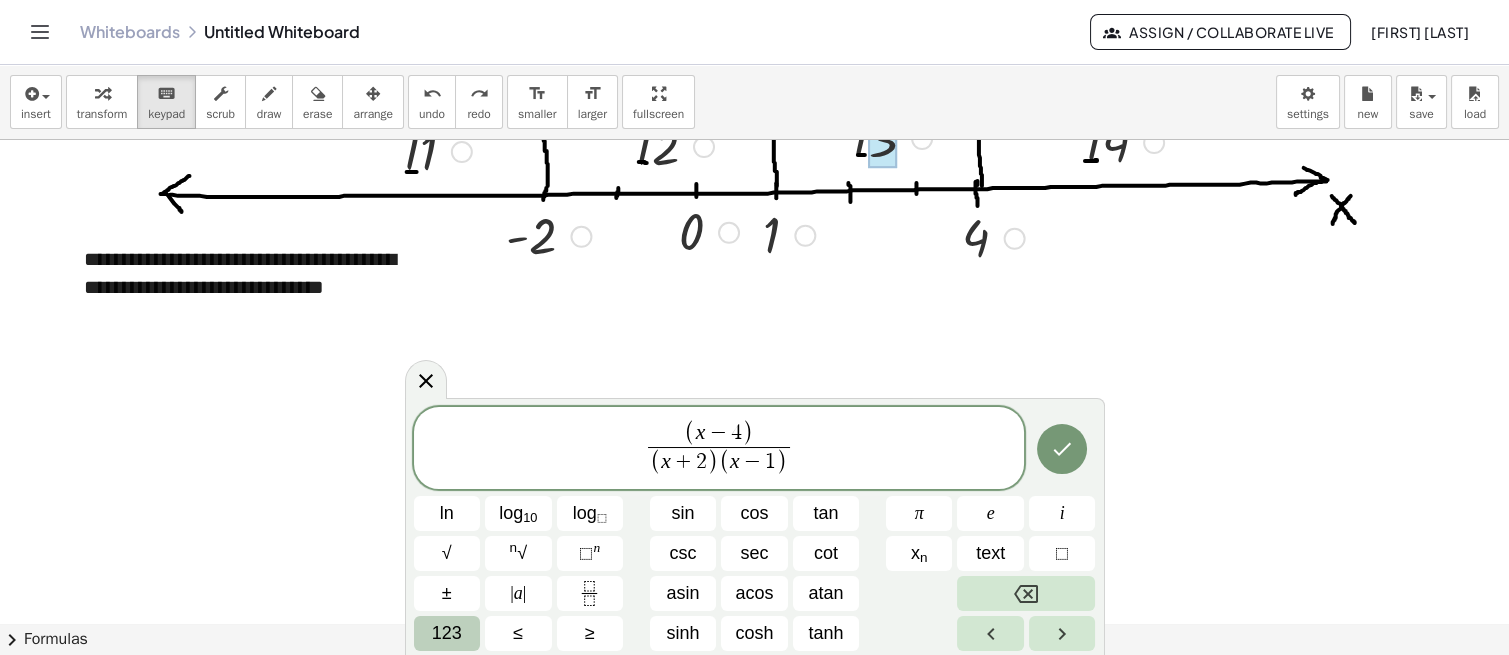 click on "123" at bounding box center (447, 633) 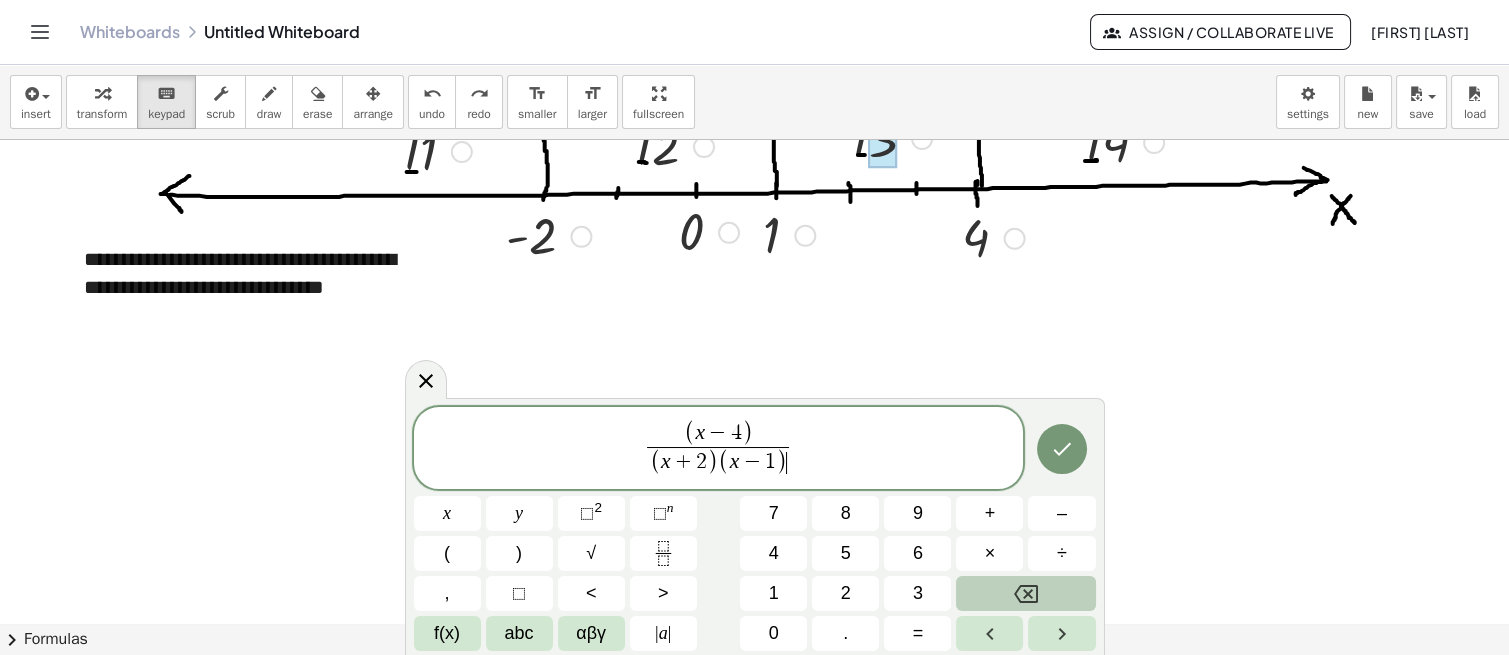 click at bounding box center (1061, 633) 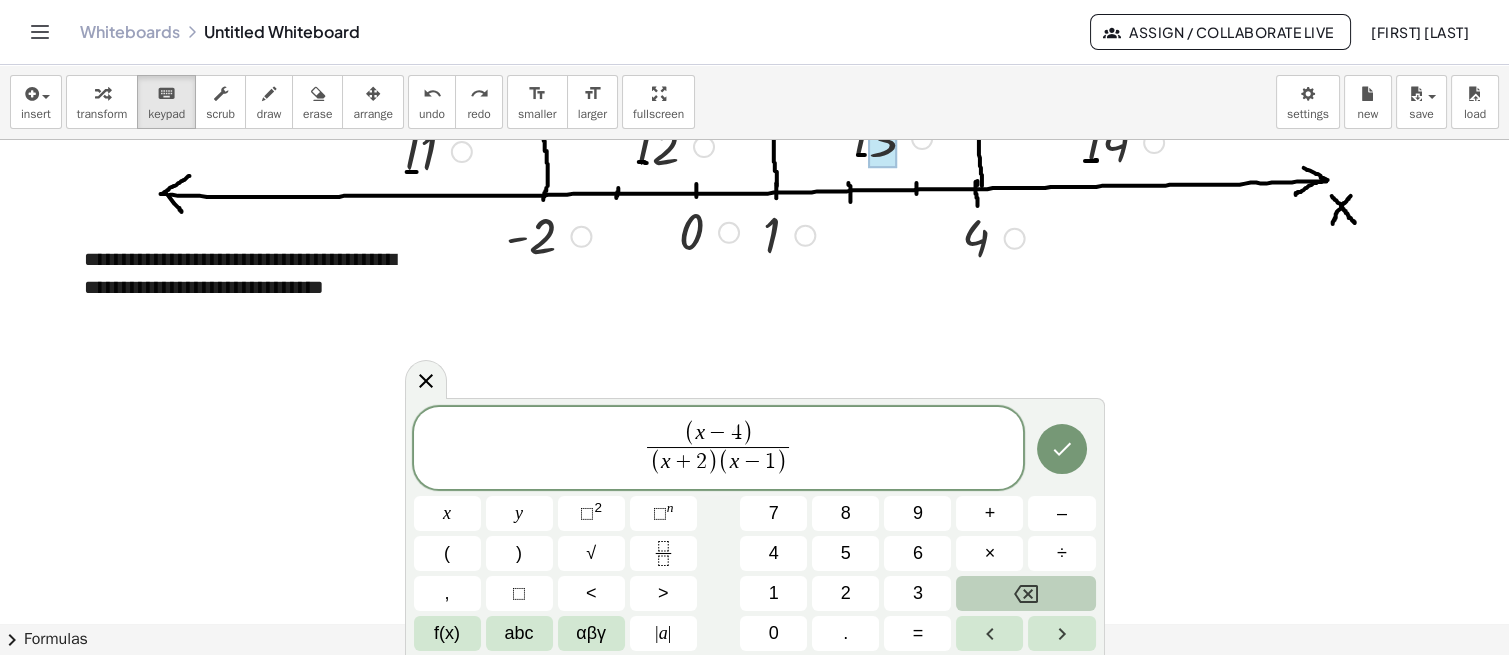 click on "f(x)" at bounding box center (447, 633) 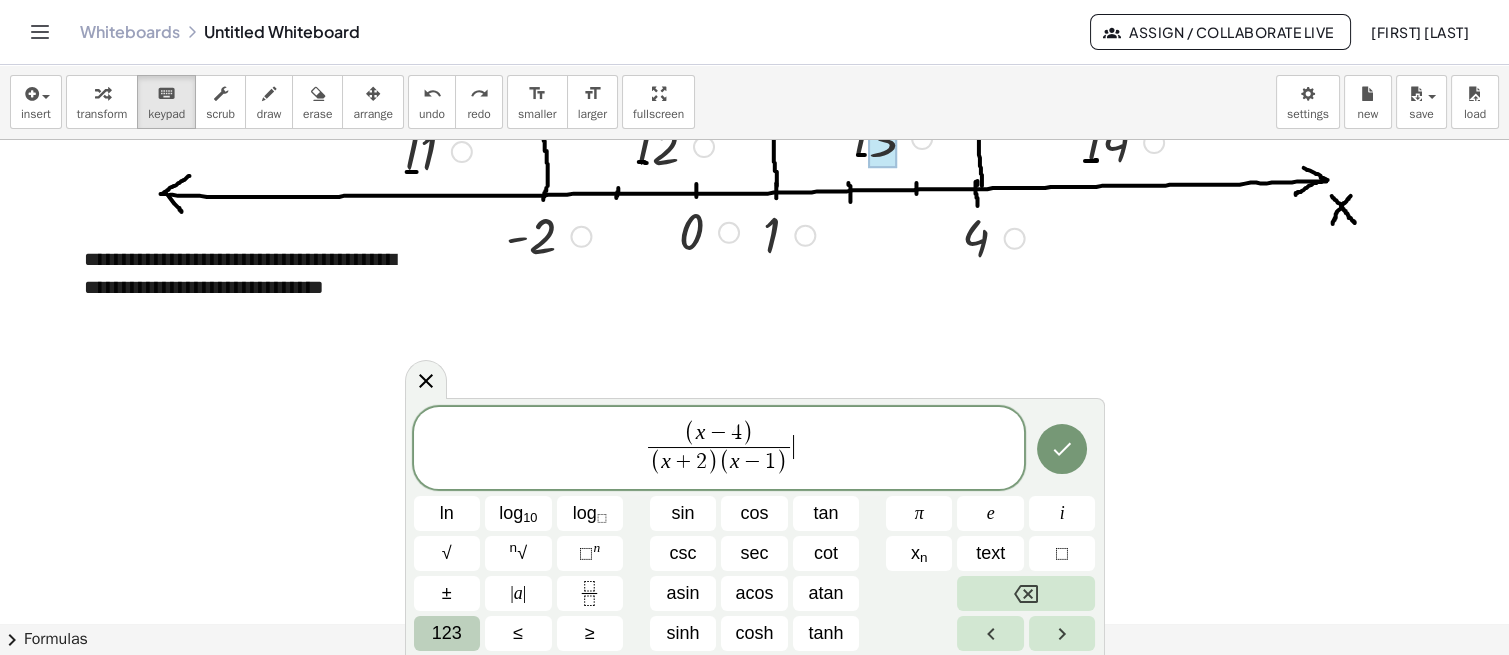 click on "≥" at bounding box center (590, 633) 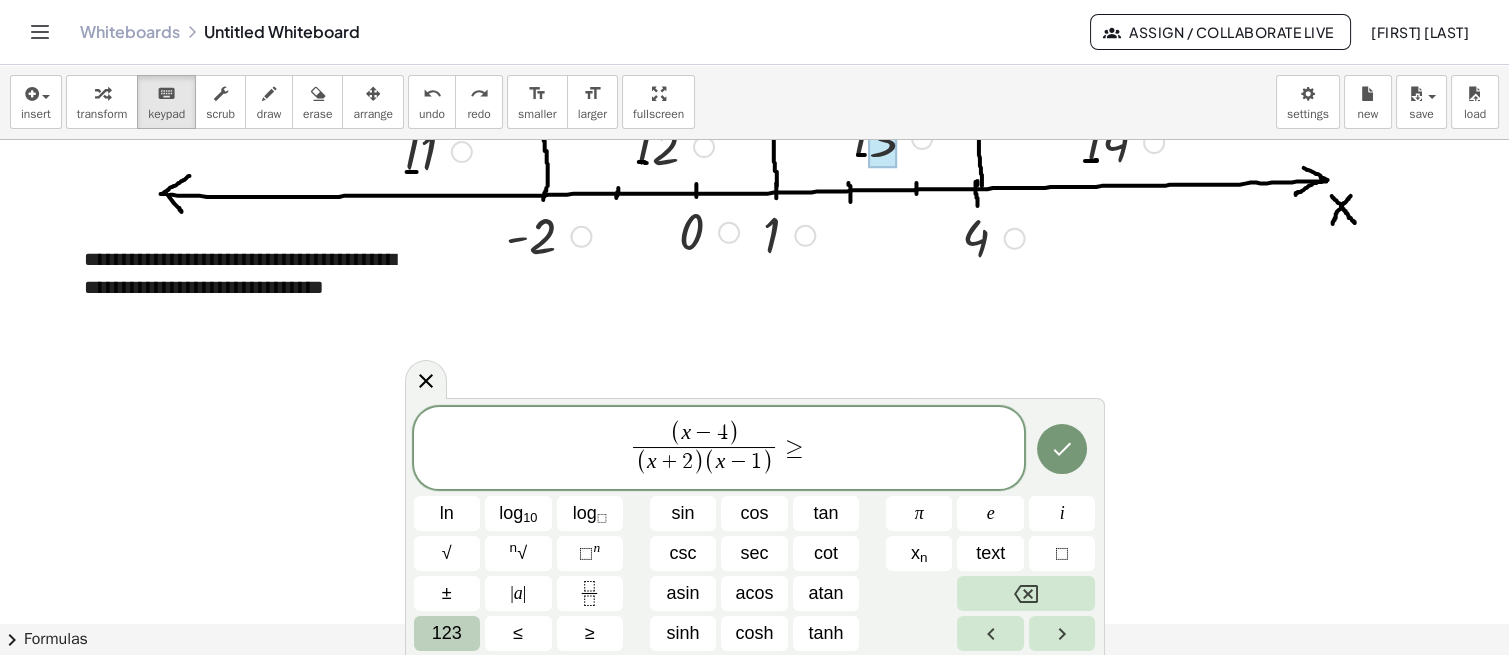 click on "123" at bounding box center (447, 633) 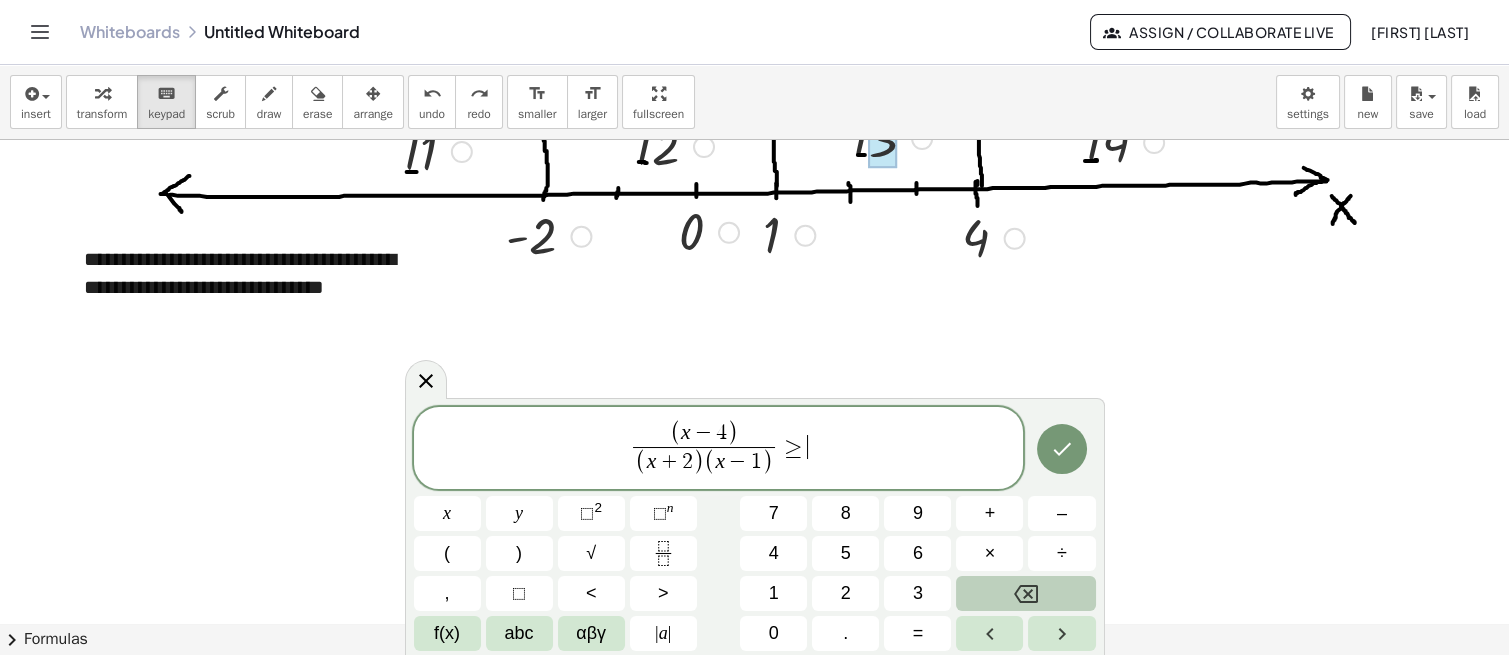 click on "0" at bounding box center (774, 633) 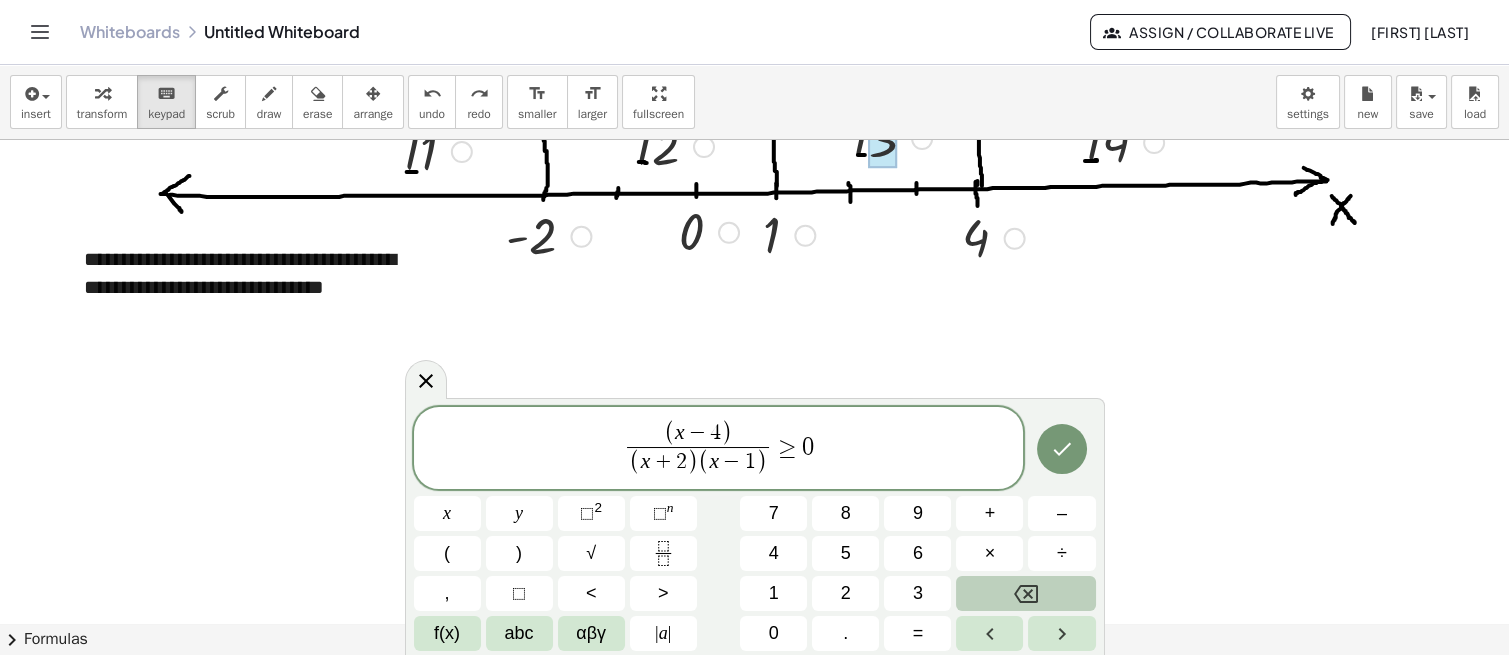 click 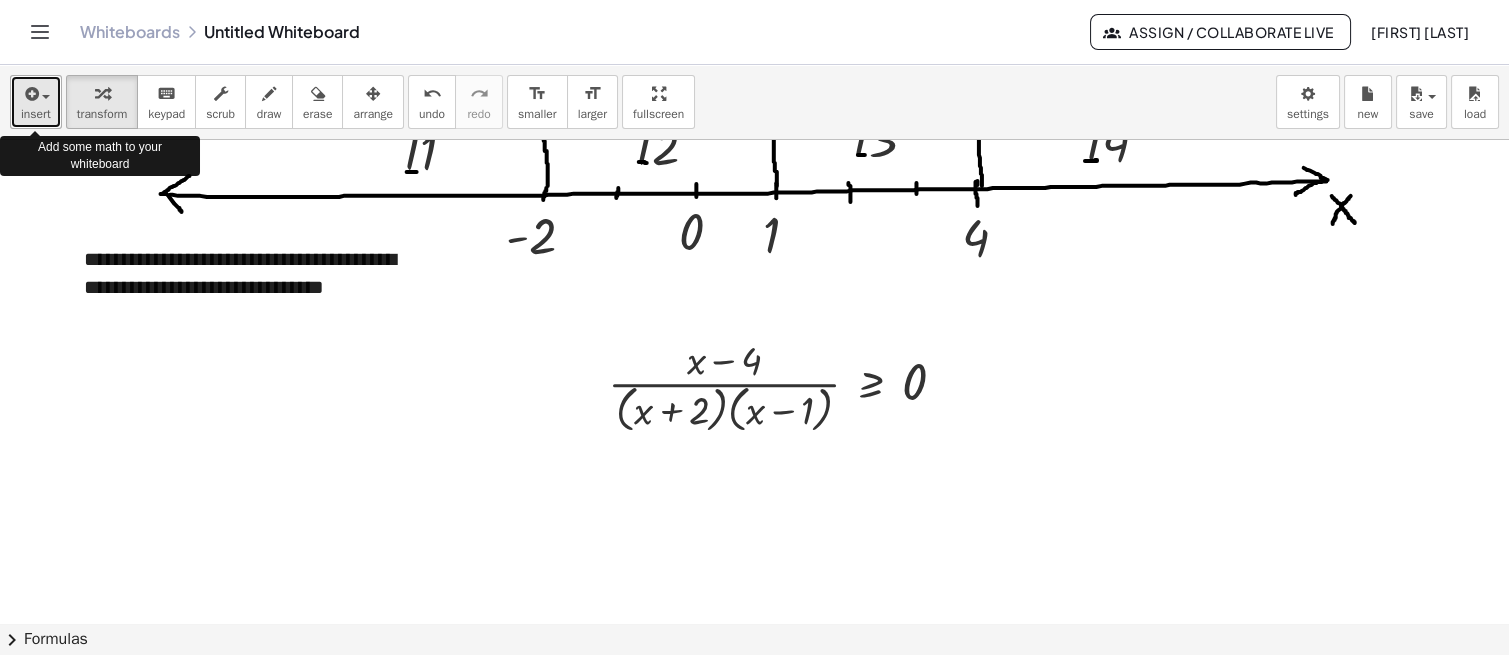 click at bounding box center (36, 93) 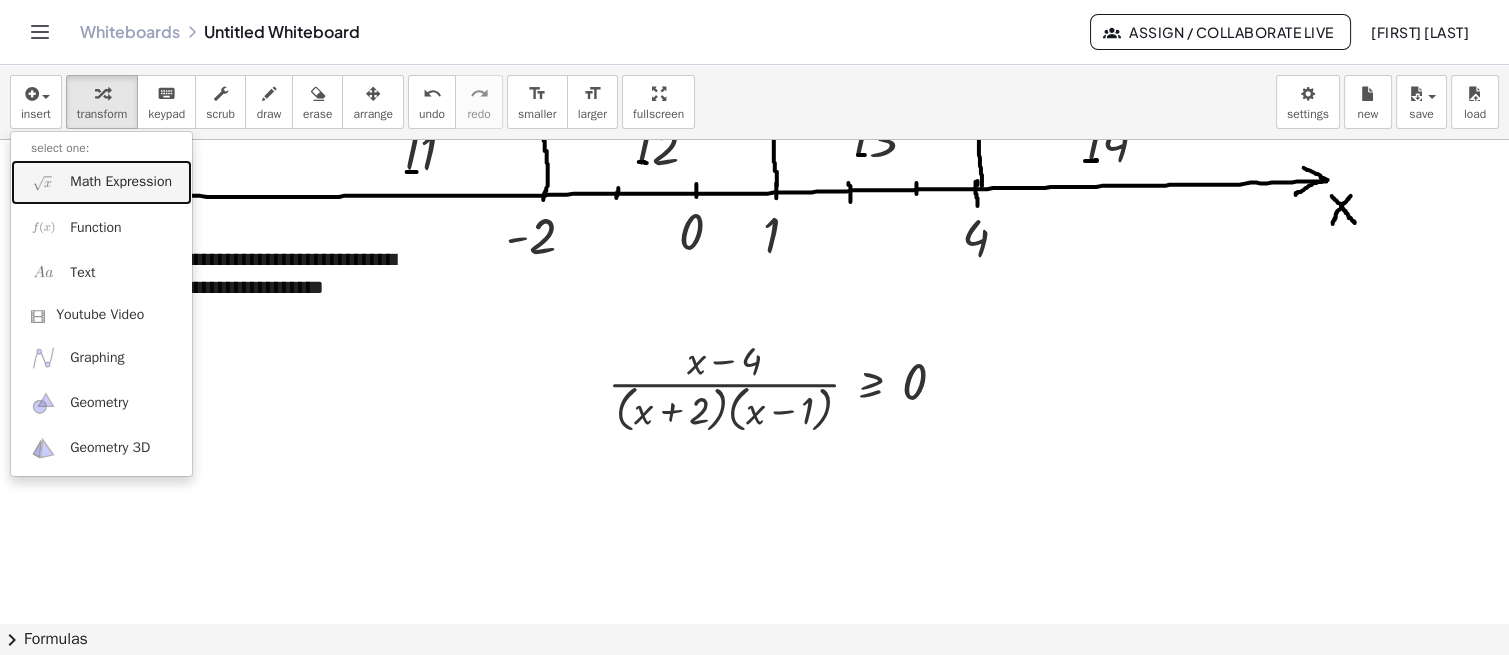 click on "Math Expression" at bounding box center [121, 182] 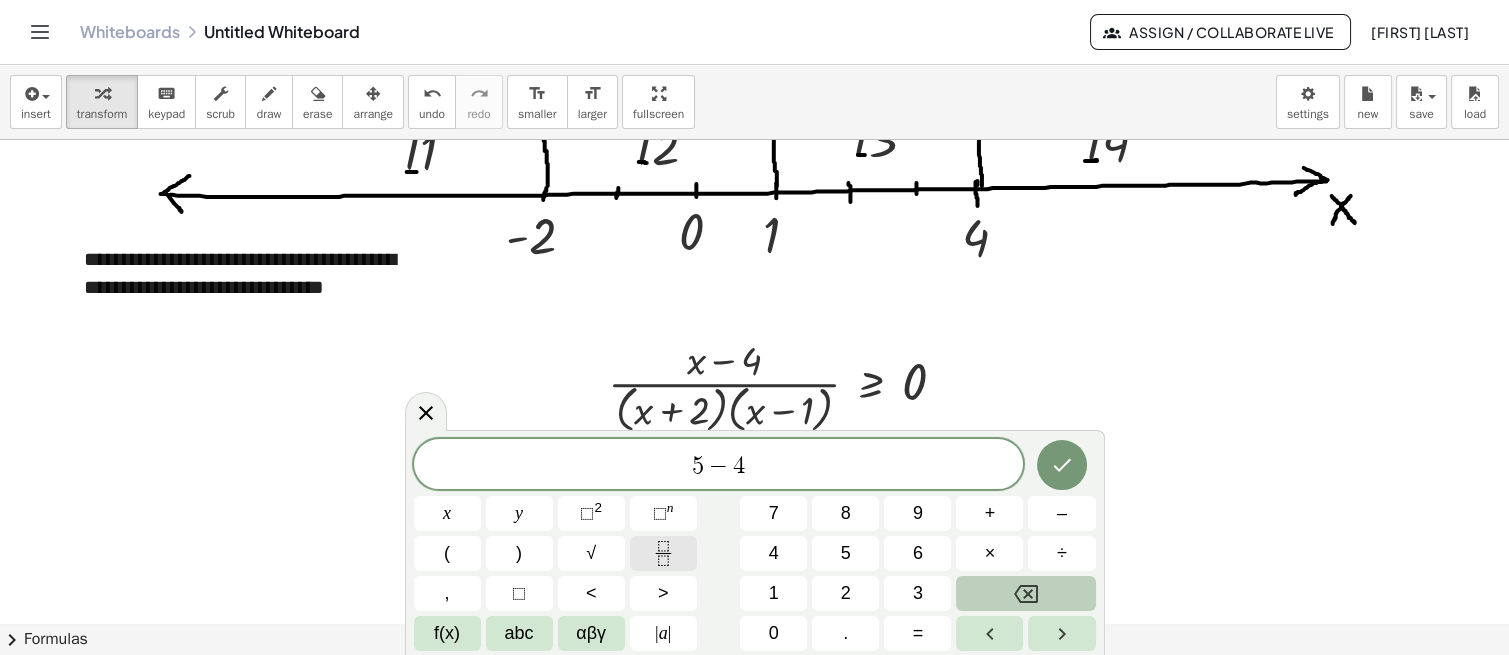 click 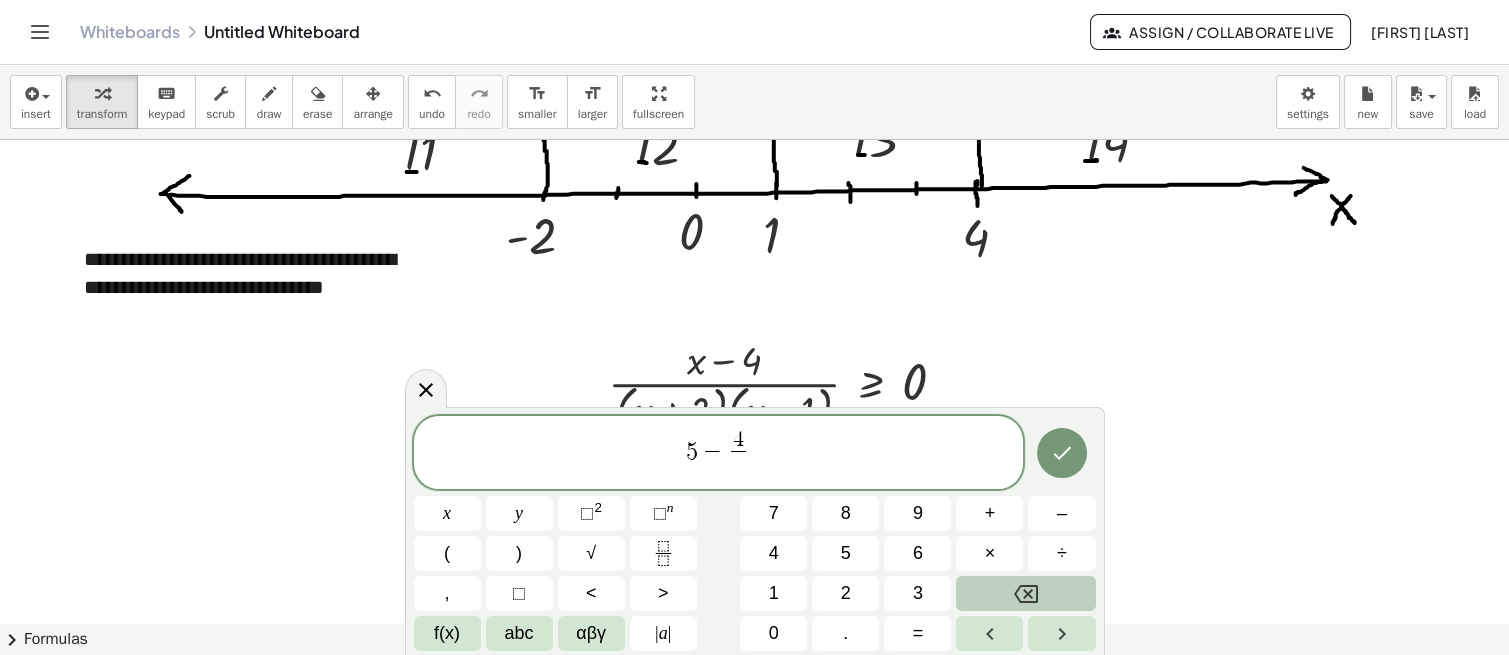 click at bounding box center [1025, 593] 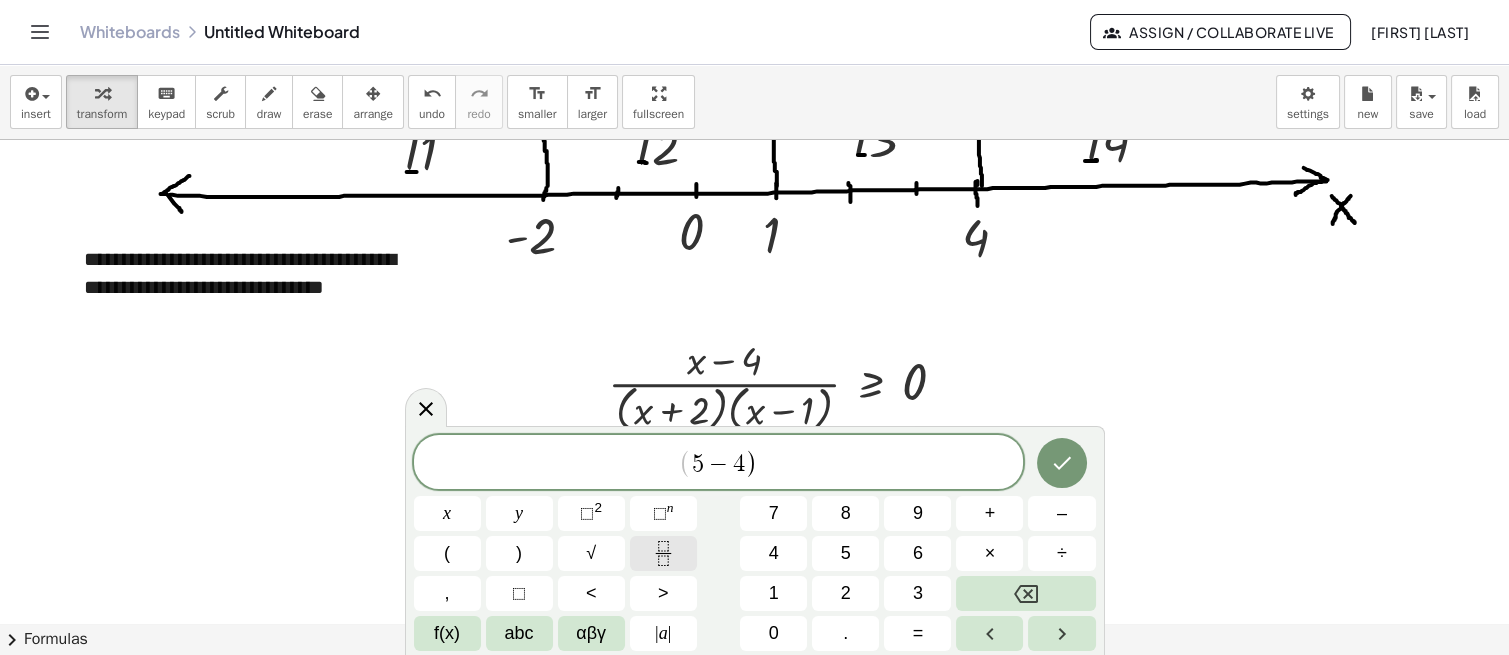 click 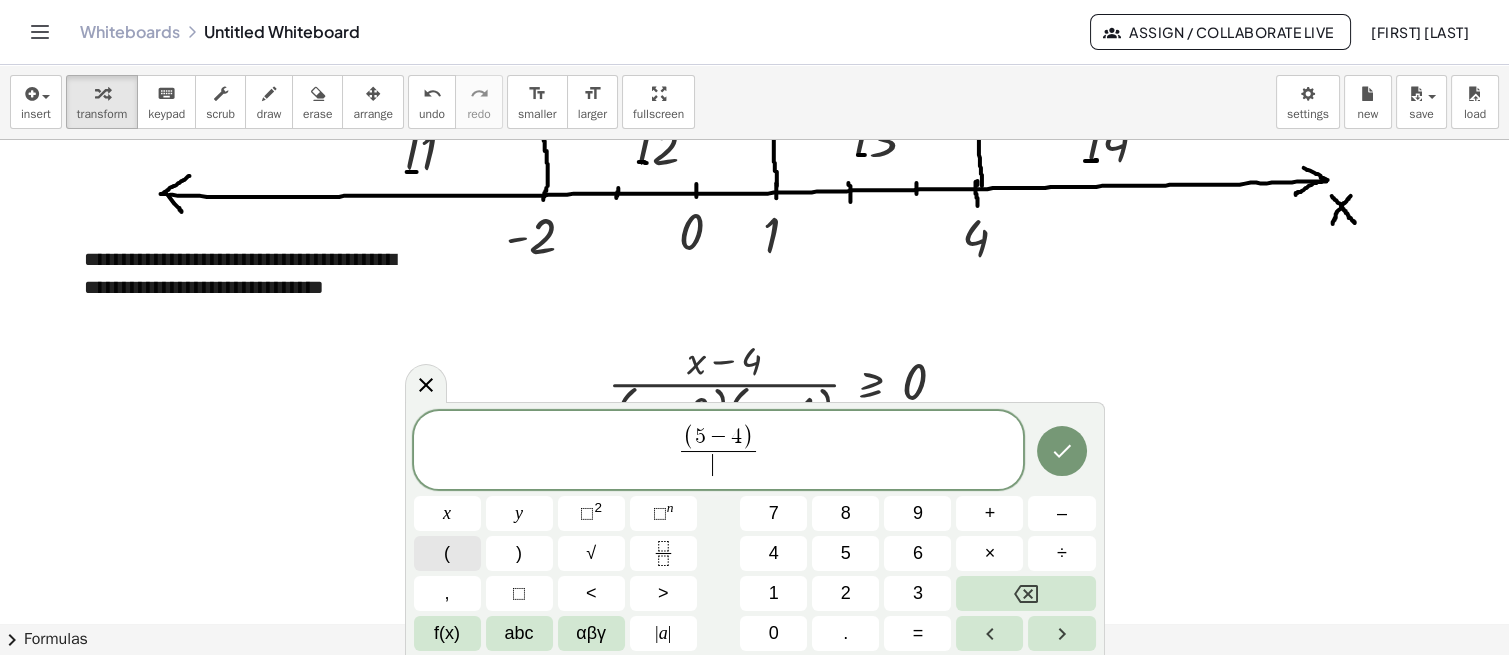 click on "(" at bounding box center (447, 553) 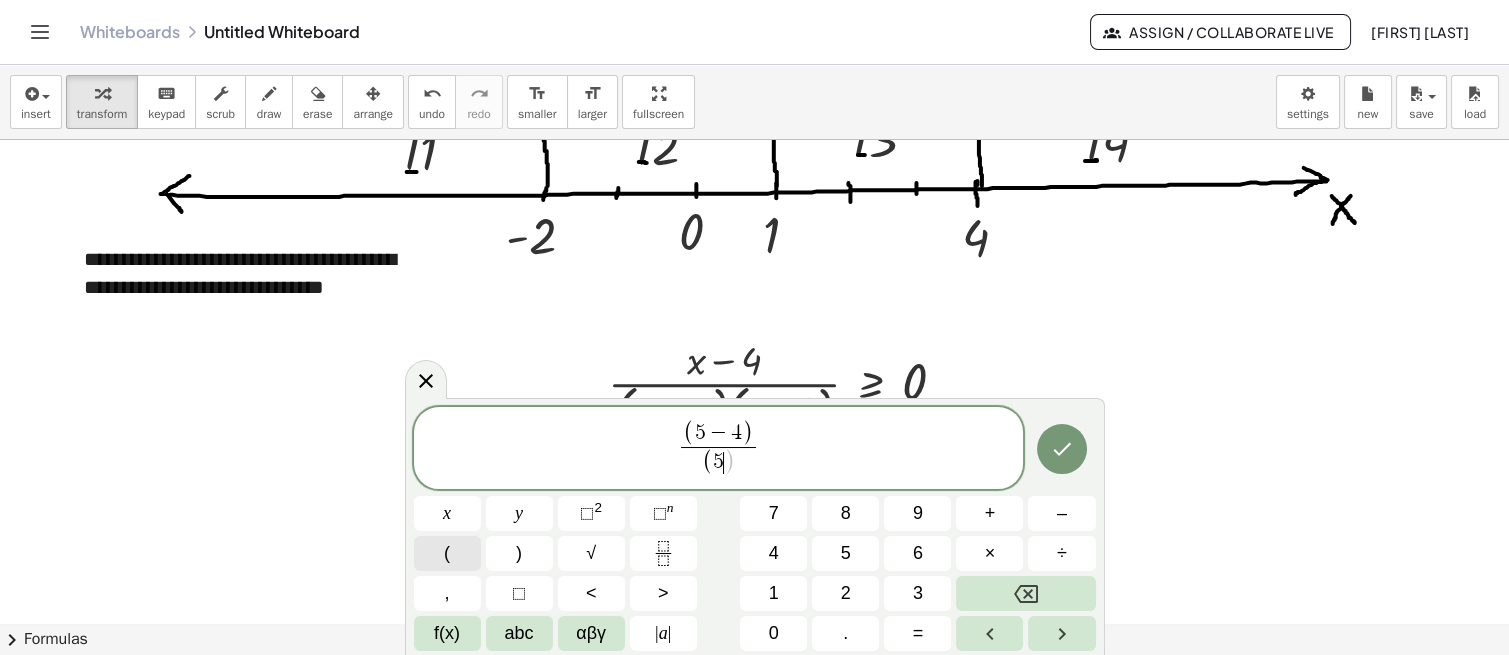 click on "(" at bounding box center [447, 553] 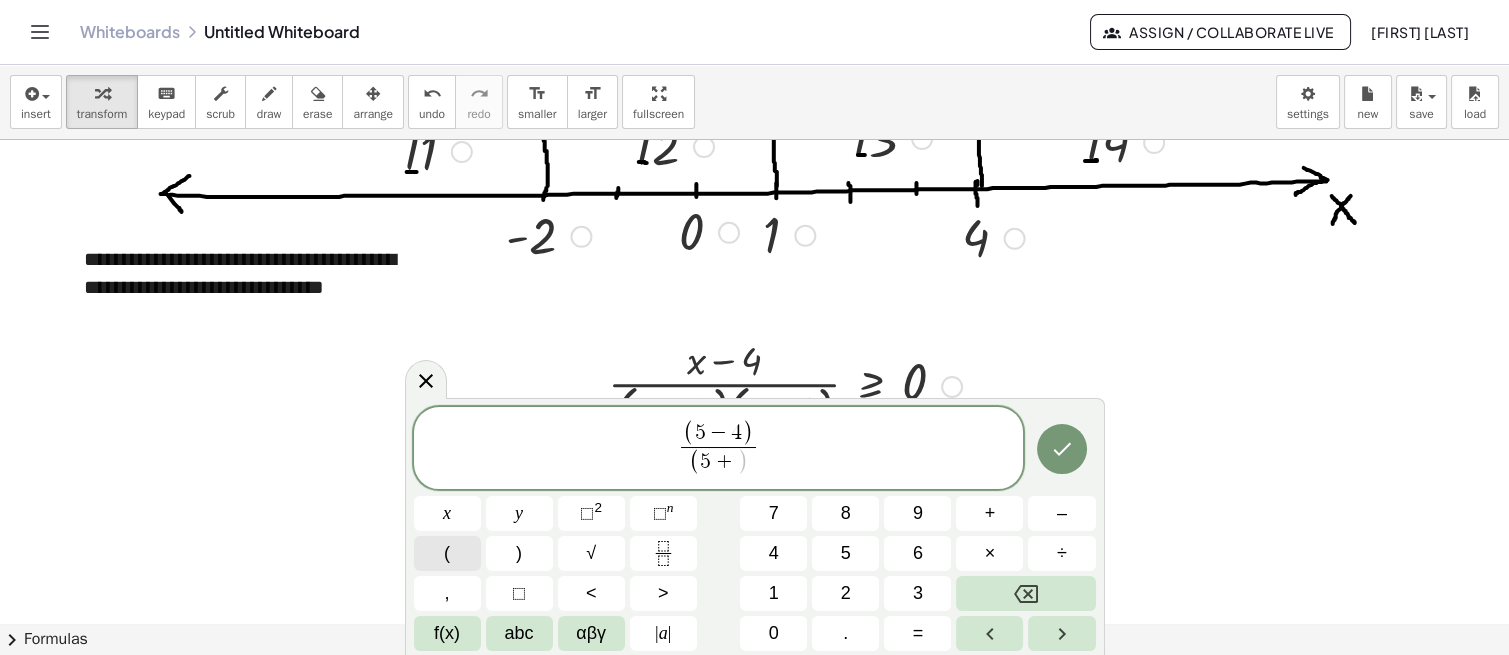 click on "2" at bounding box center (845, 593) 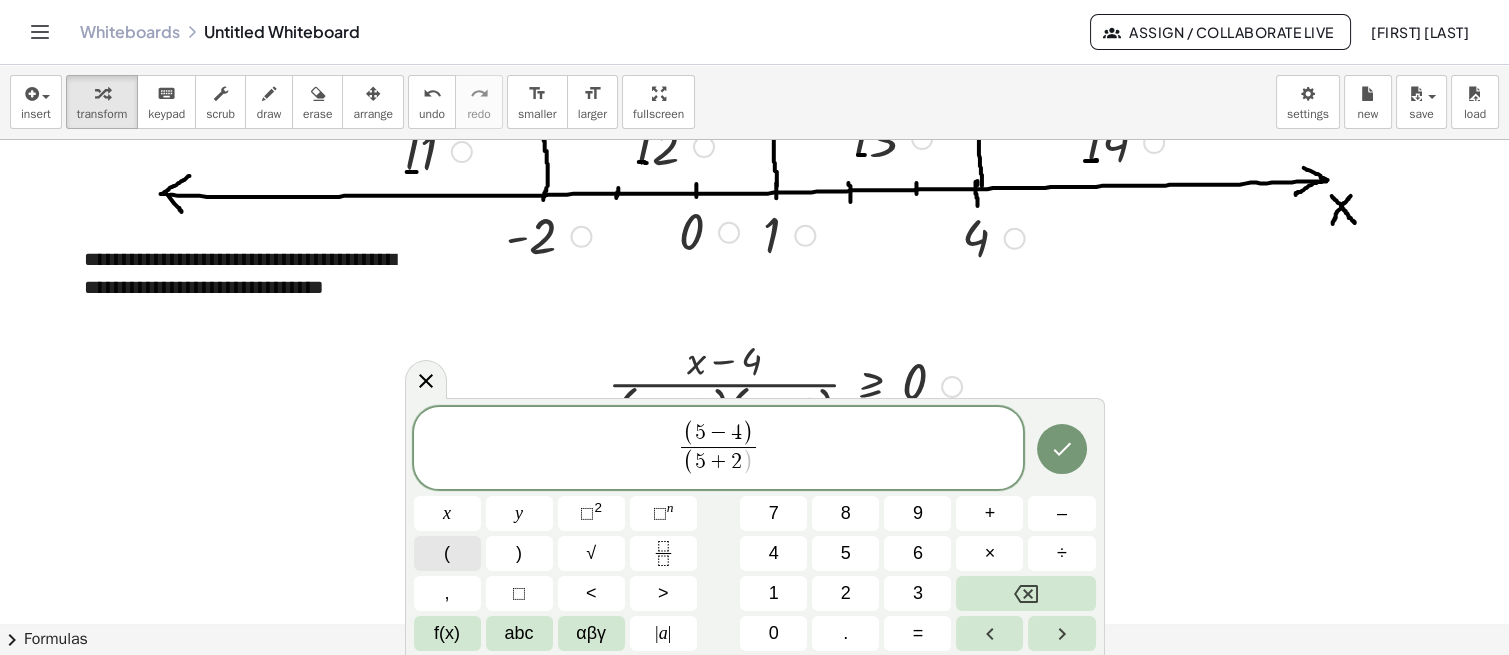 click on ")" at bounding box center [519, 553] 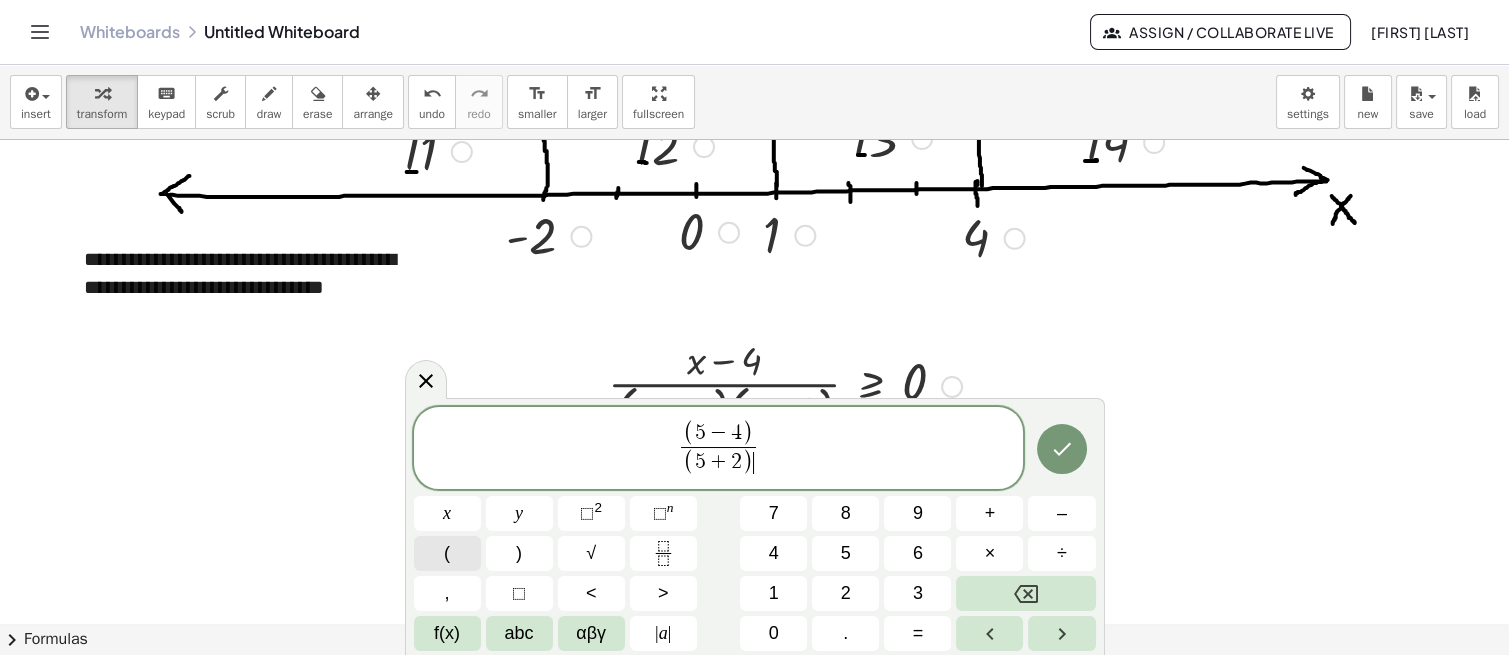 click on "(" at bounding box center [447, 553] 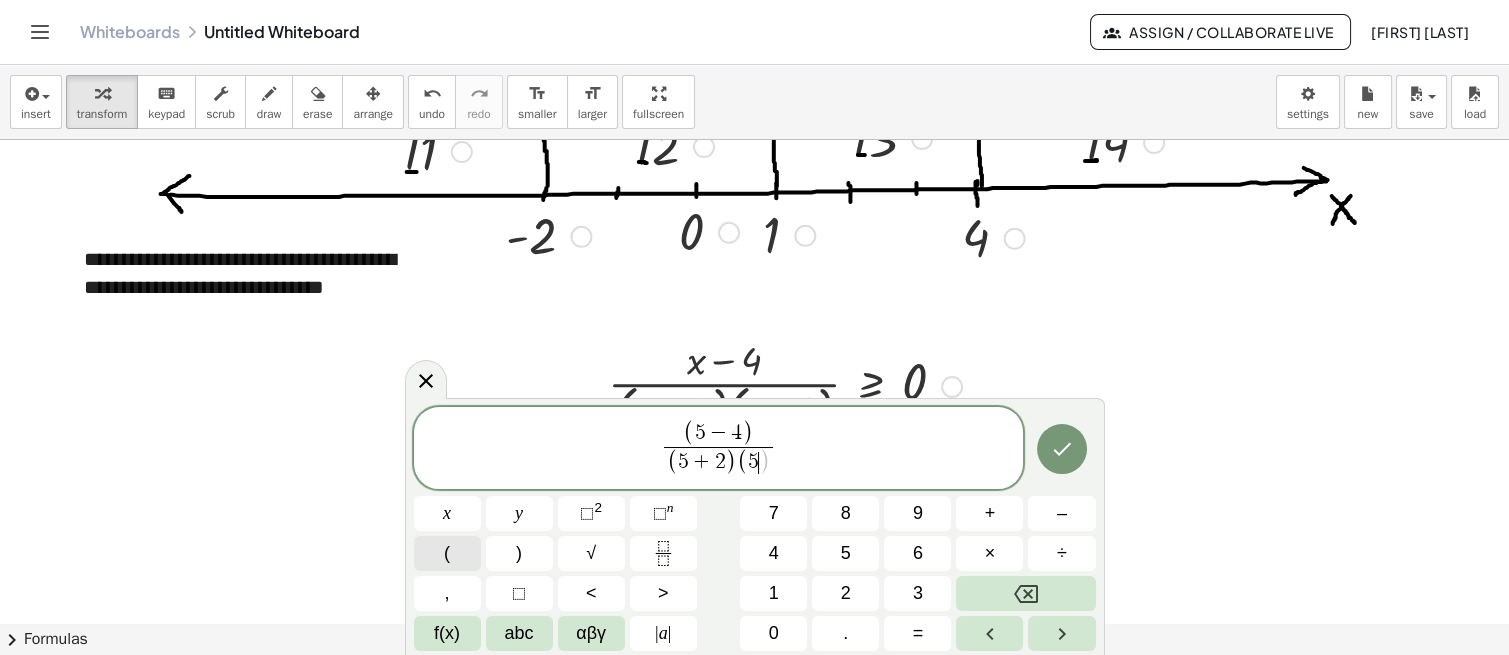 click on "–" at bounding box center (1062, 513) 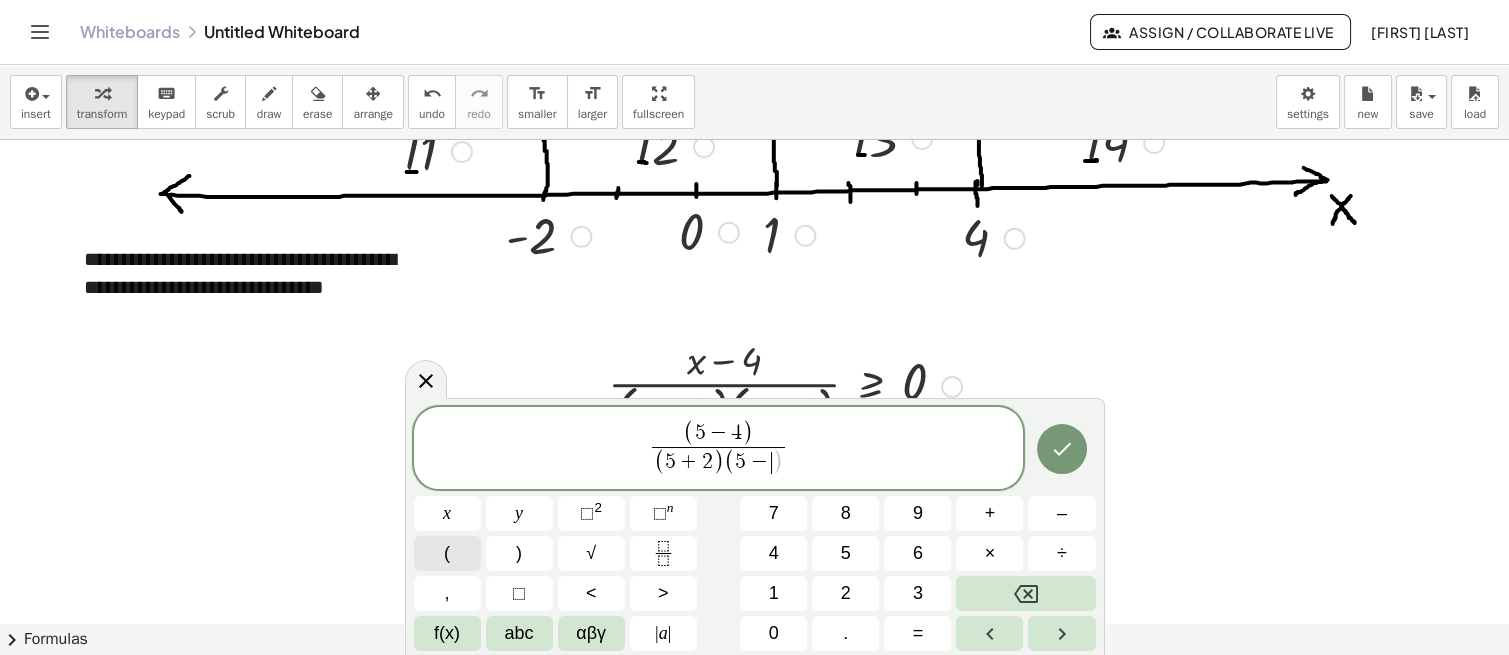click on "1" at bounding box center (774, 593) 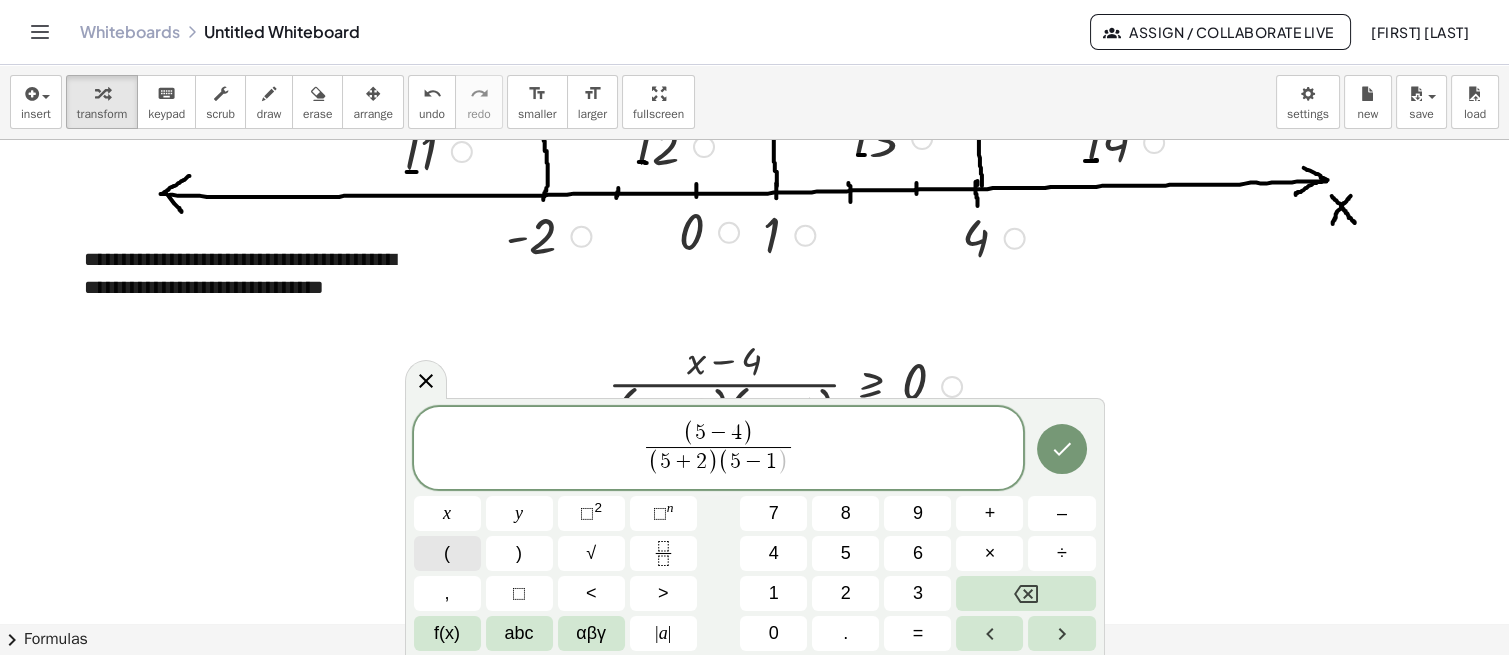 click on ")" at bounding box center [519, 553] 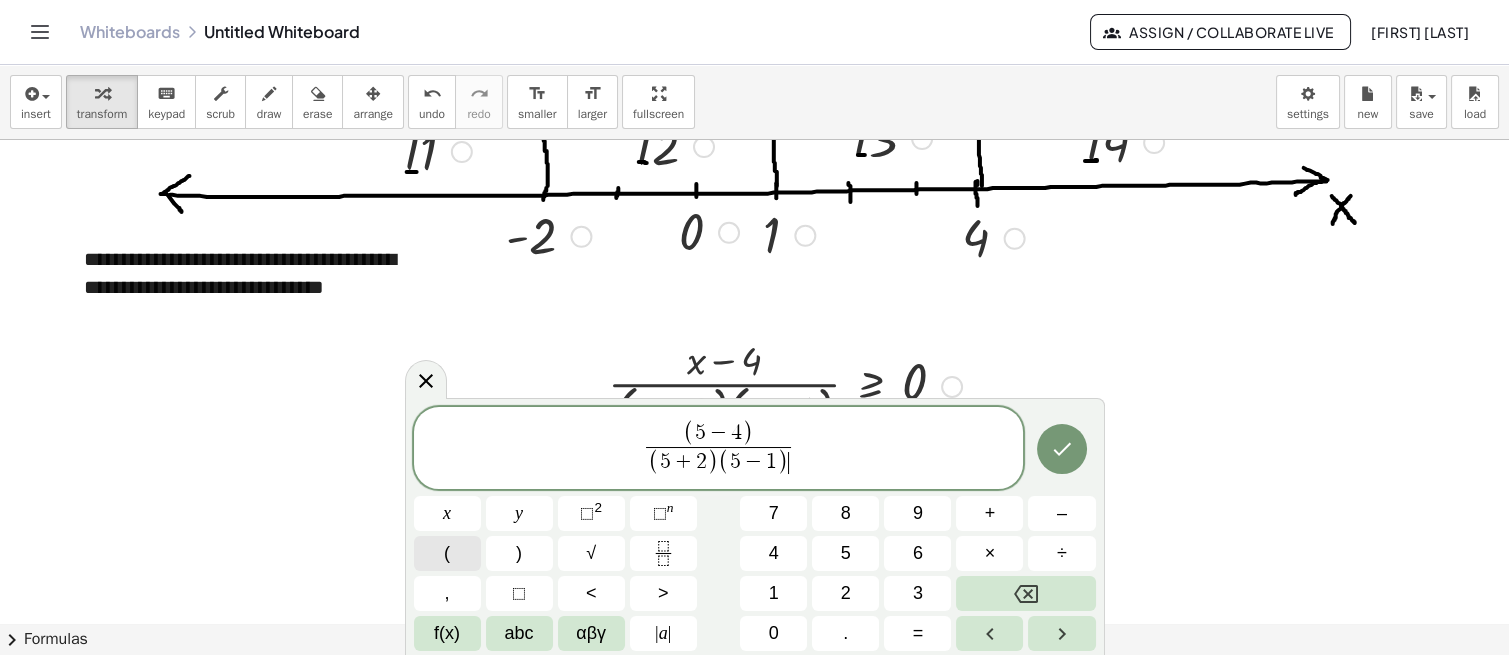 click on "f(x)" at bounding box center [447, 633] 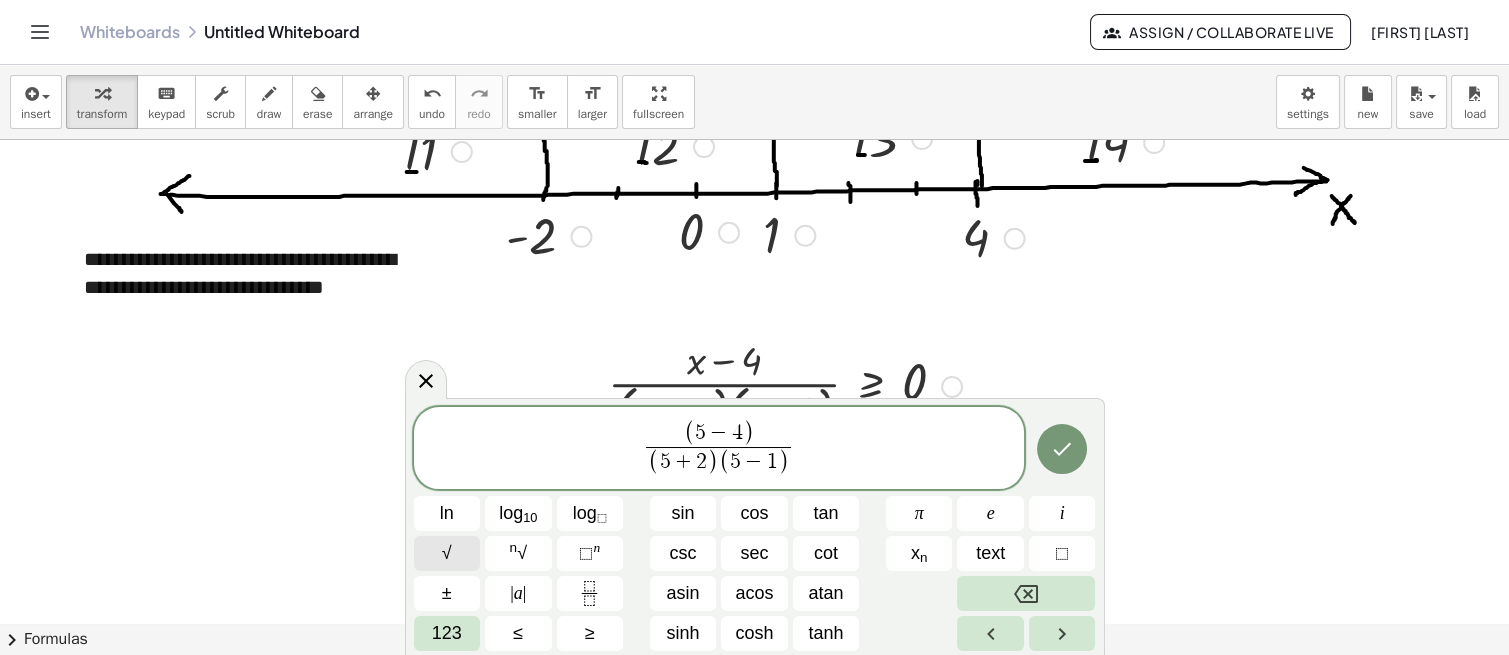 click on "123" at bounding box center (447, 633) 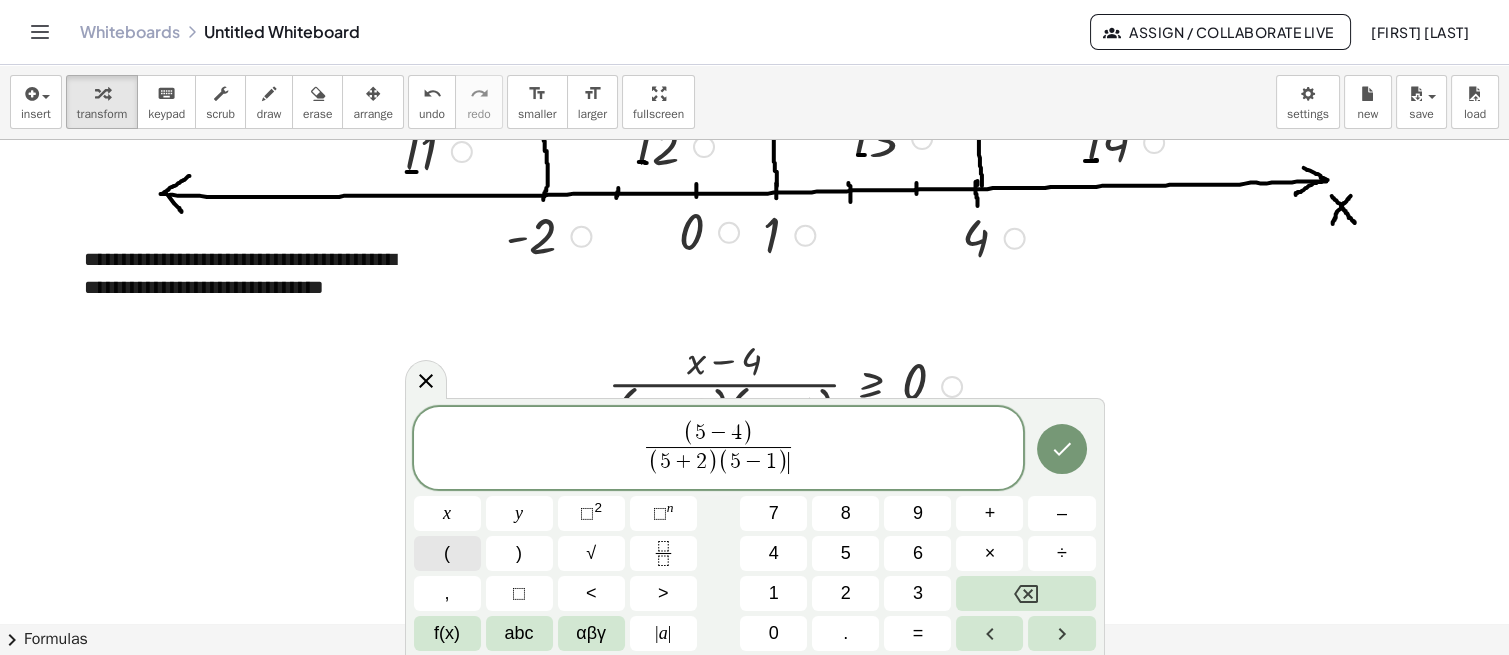 click 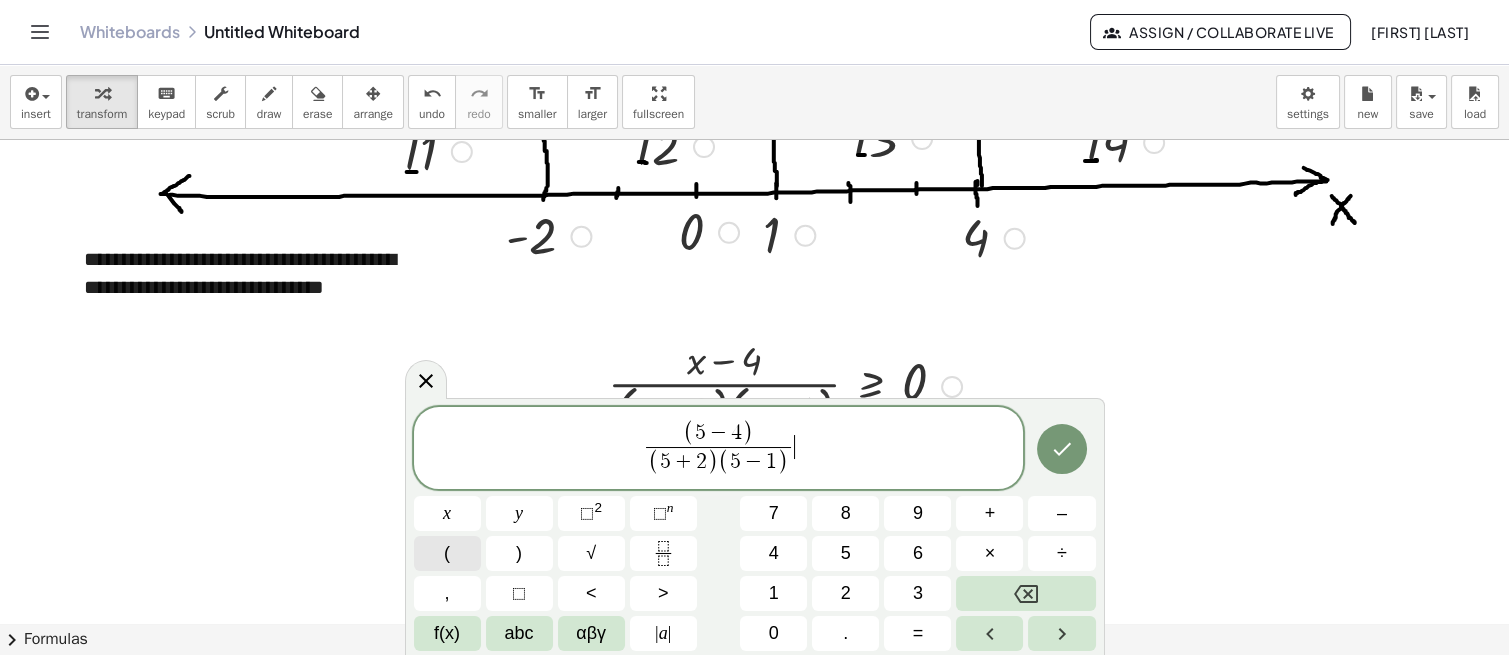click on "f(x)" at bounding box center [447, 633] 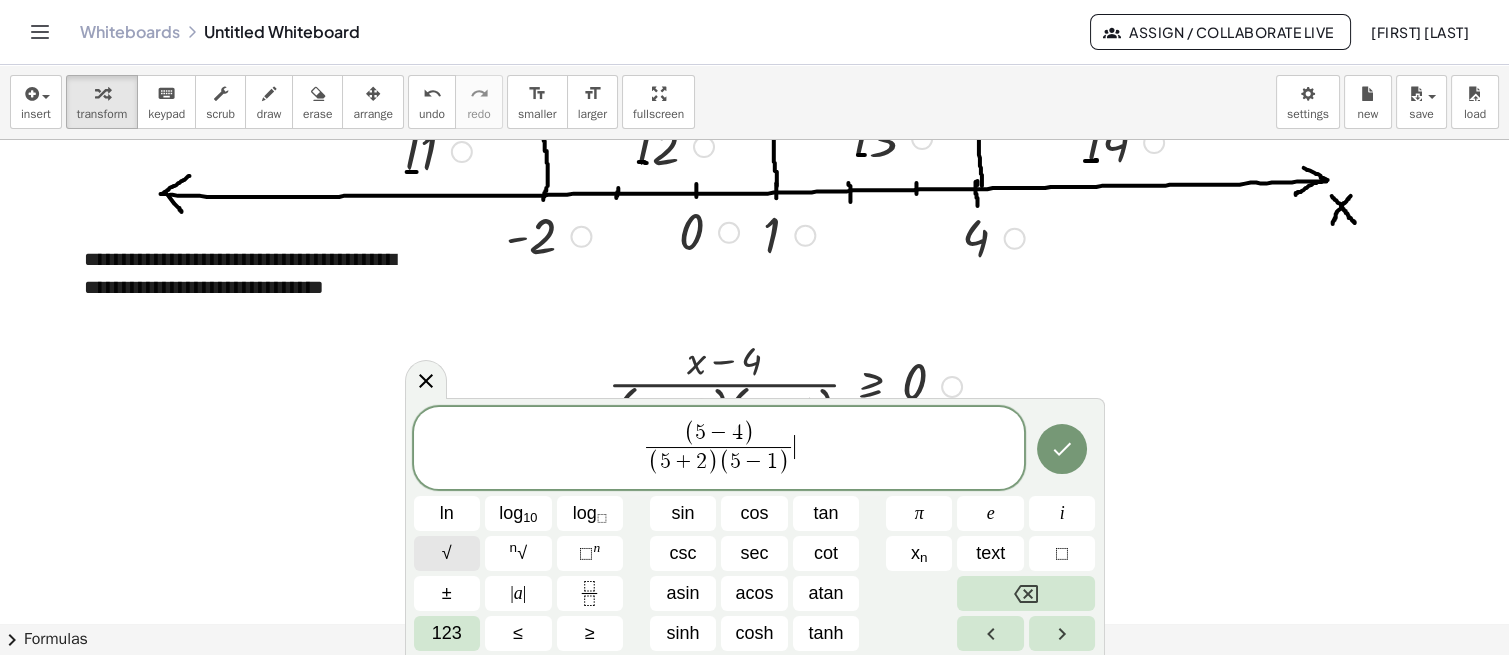 click on "≥" at bounding box center (590, 633) 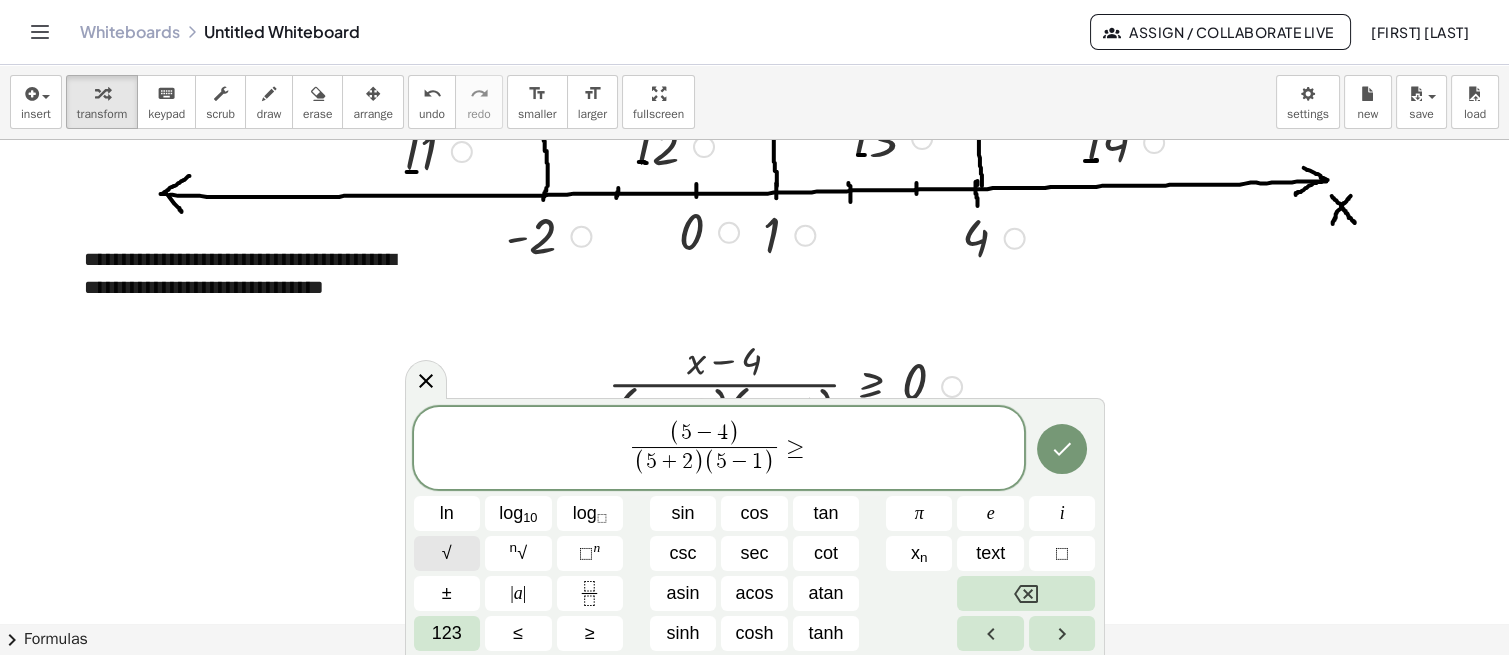 click on "123" at bounding box center [447, 633] 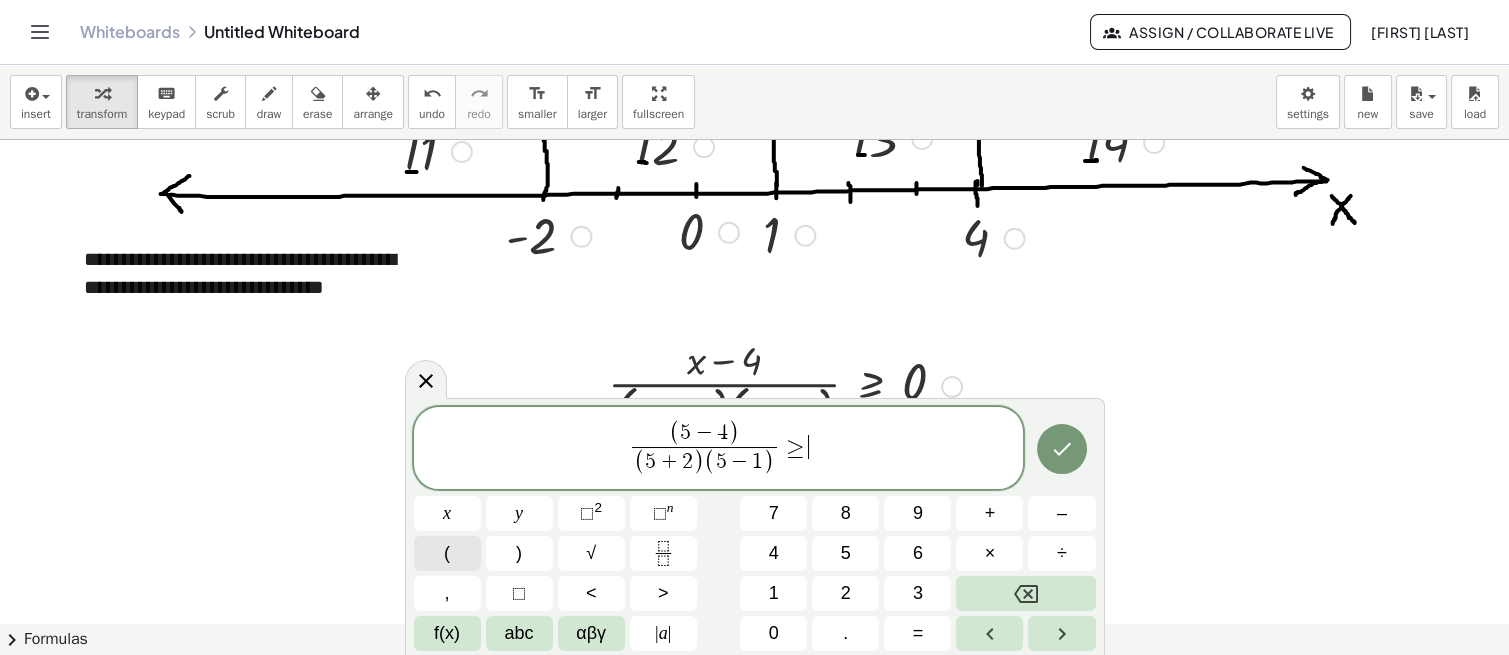 click on "0" at bounding box center [774, 633] 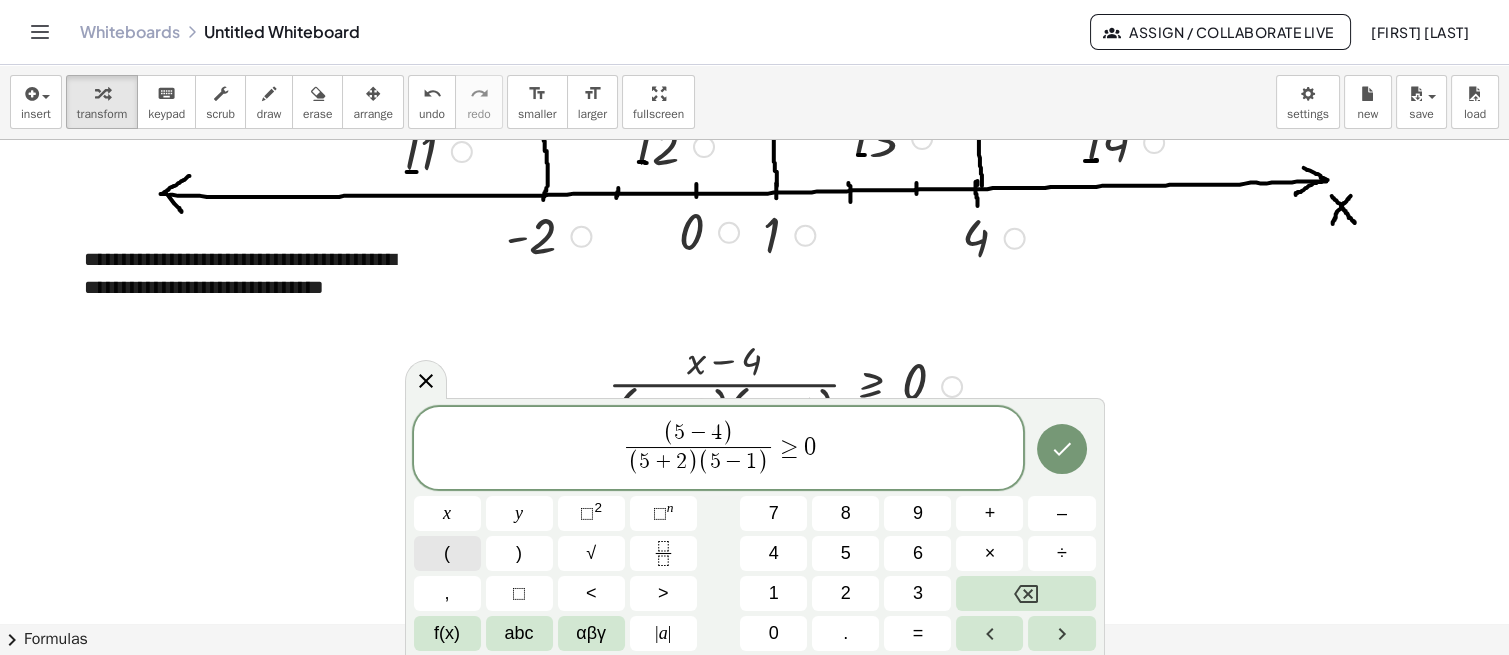 click 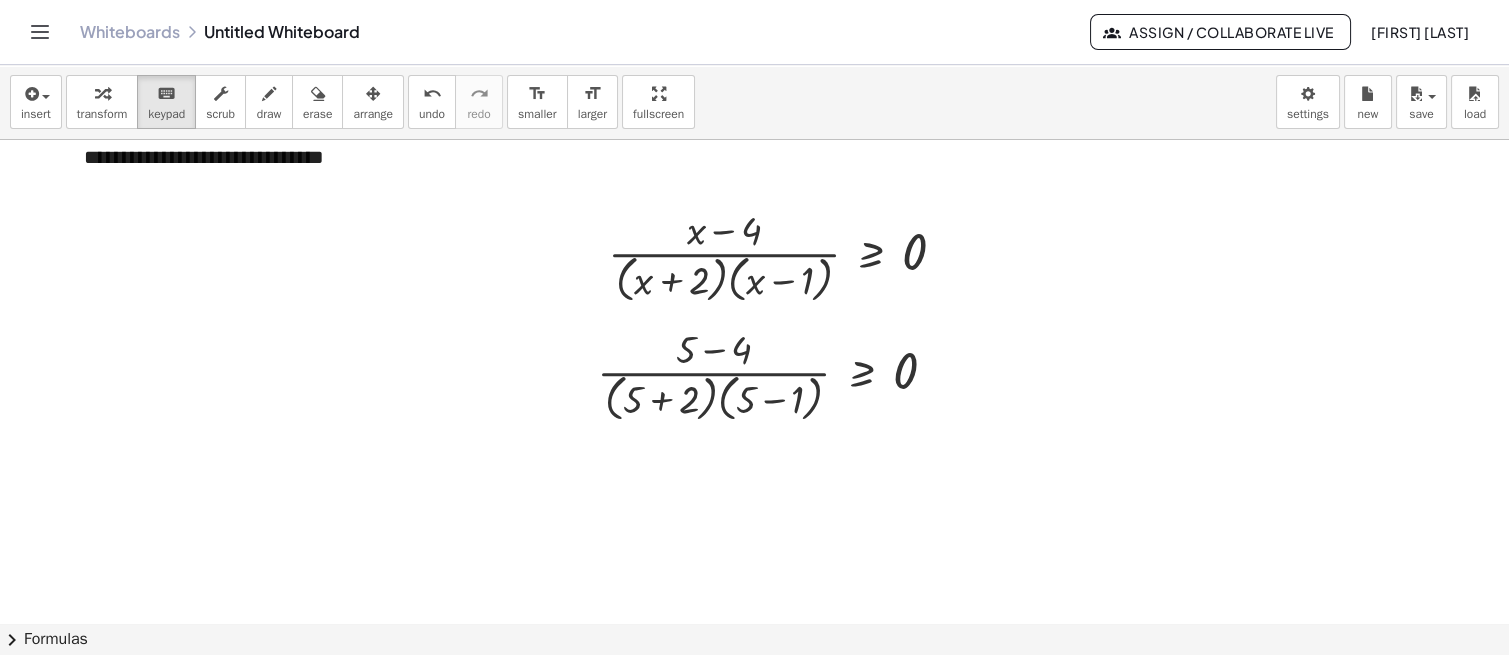 scroll, scrollTop: 1280, scrollLeft: 27, axis: both 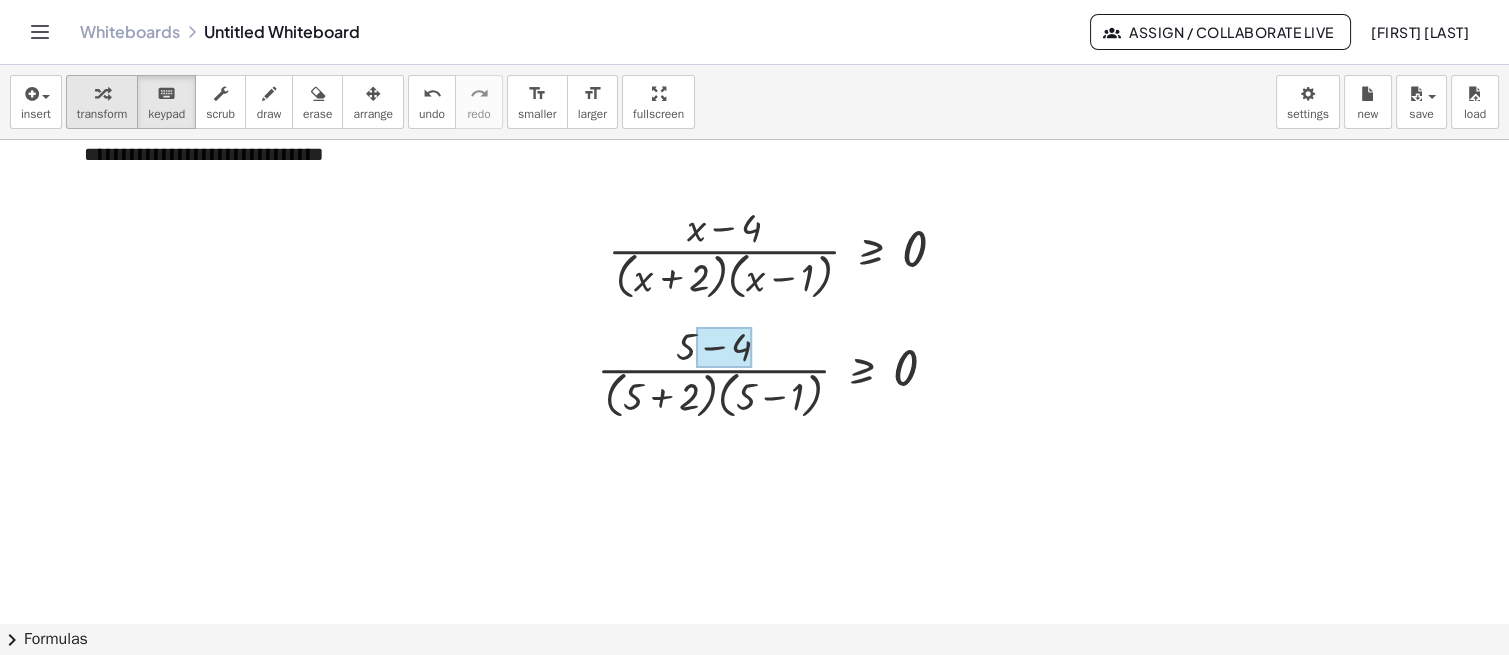 click on "transform" at bounding box center (102, 114) 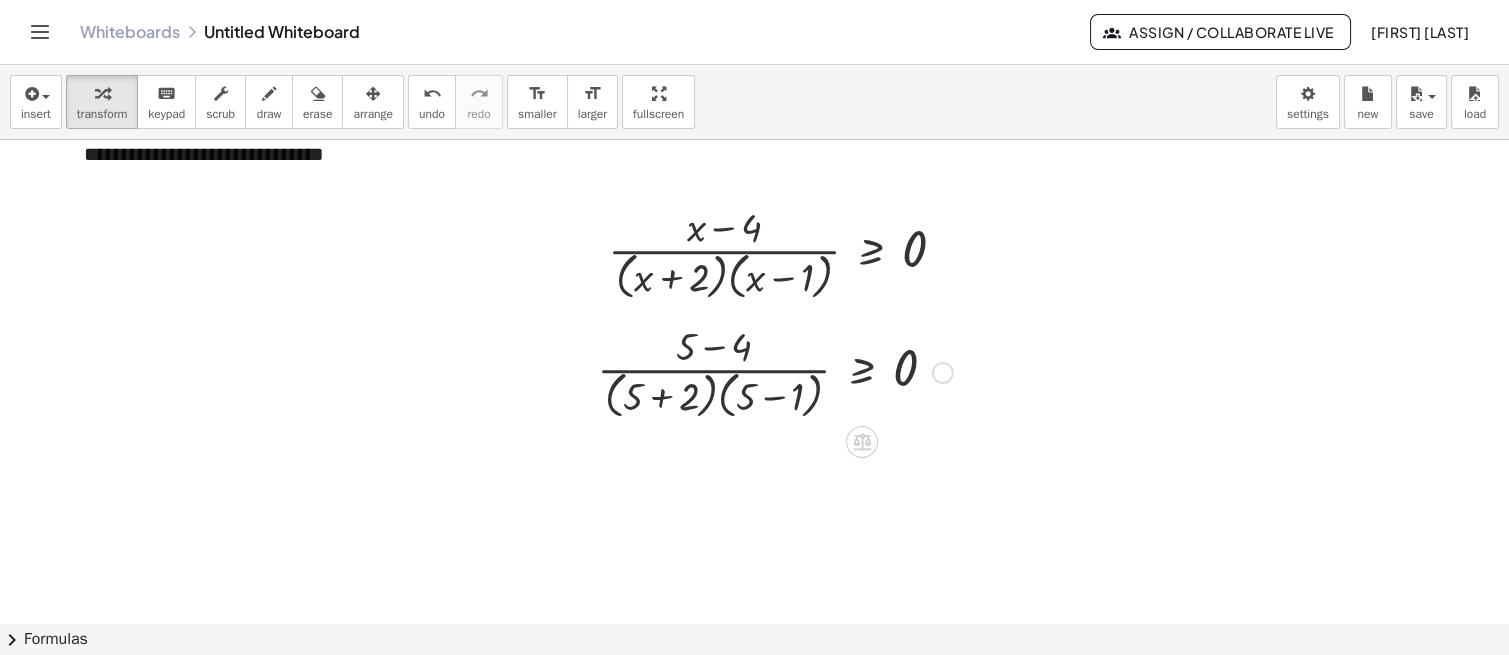 click at bounding box center [775, 371] 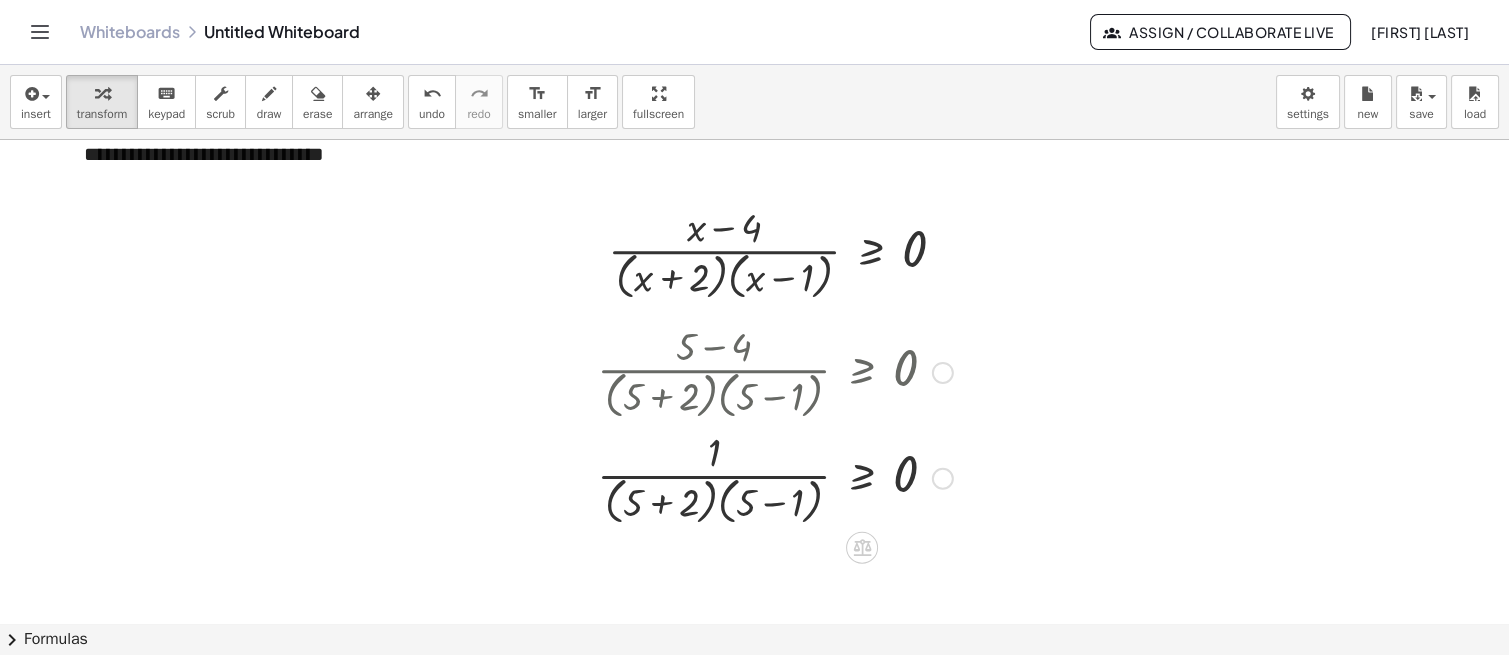 click at bounding box center (775, 476) 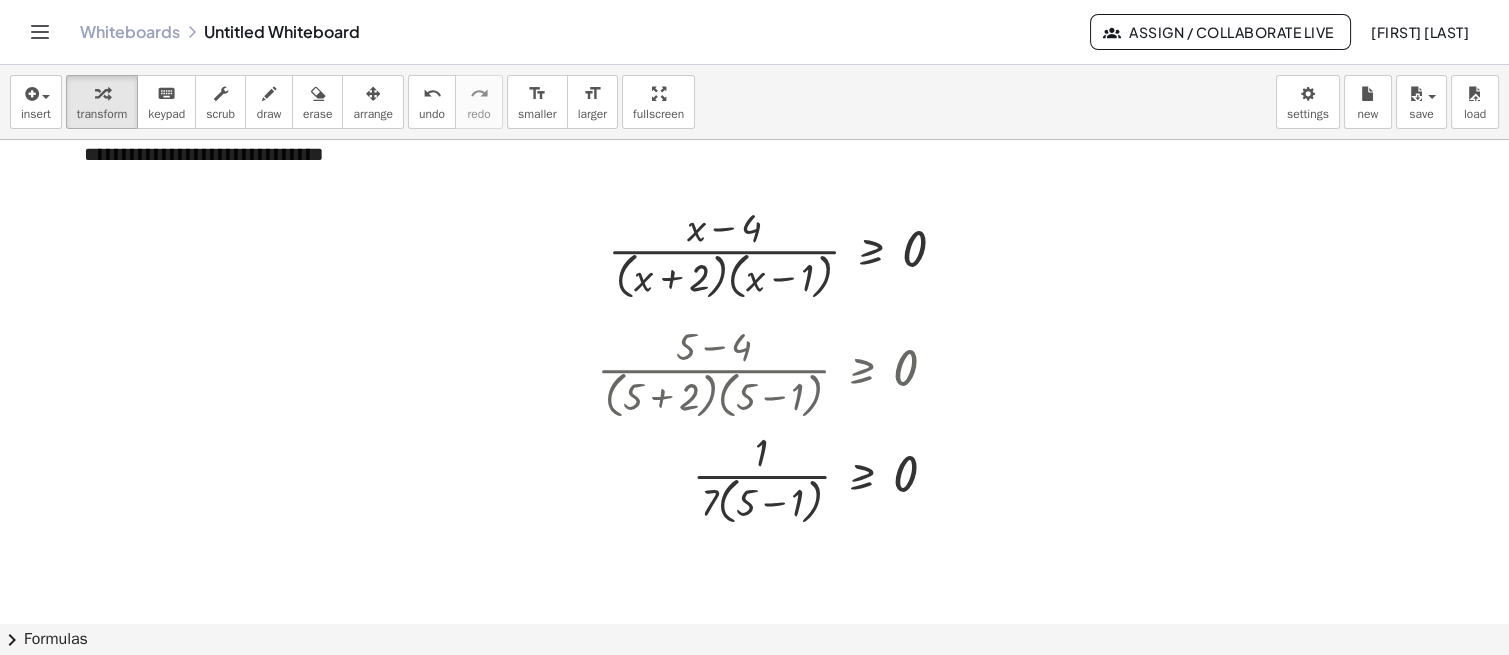 scroll, scrollTop: 1325, scrollLeft: 27, axis: both 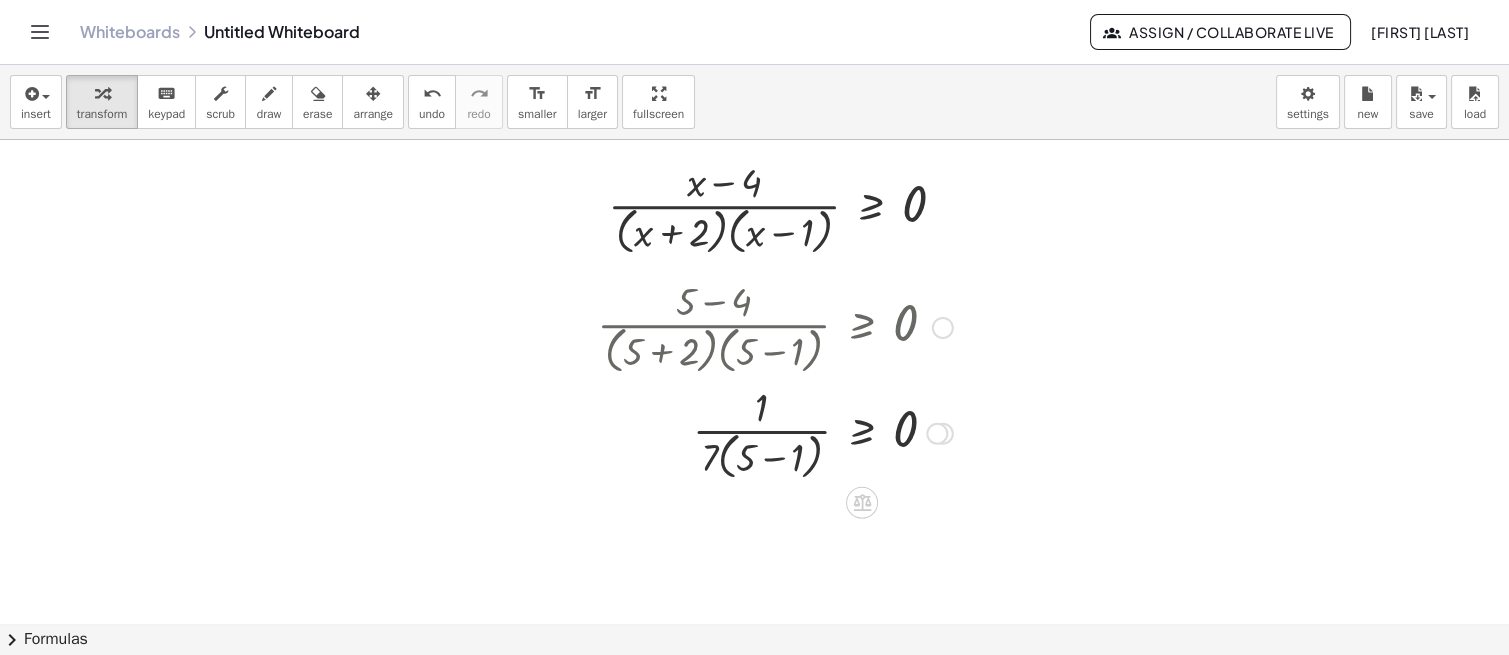 click at bounding box center (775, 431) 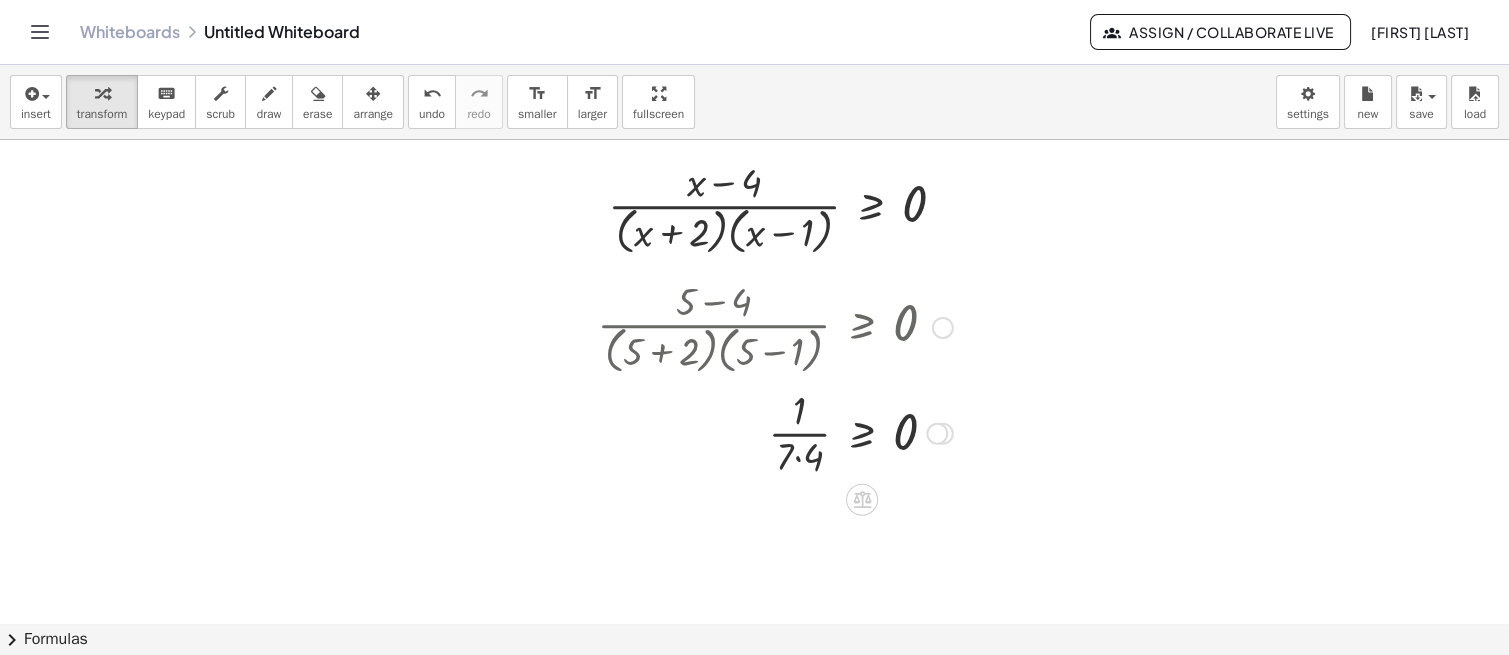 click at bounding box center [775, 431] 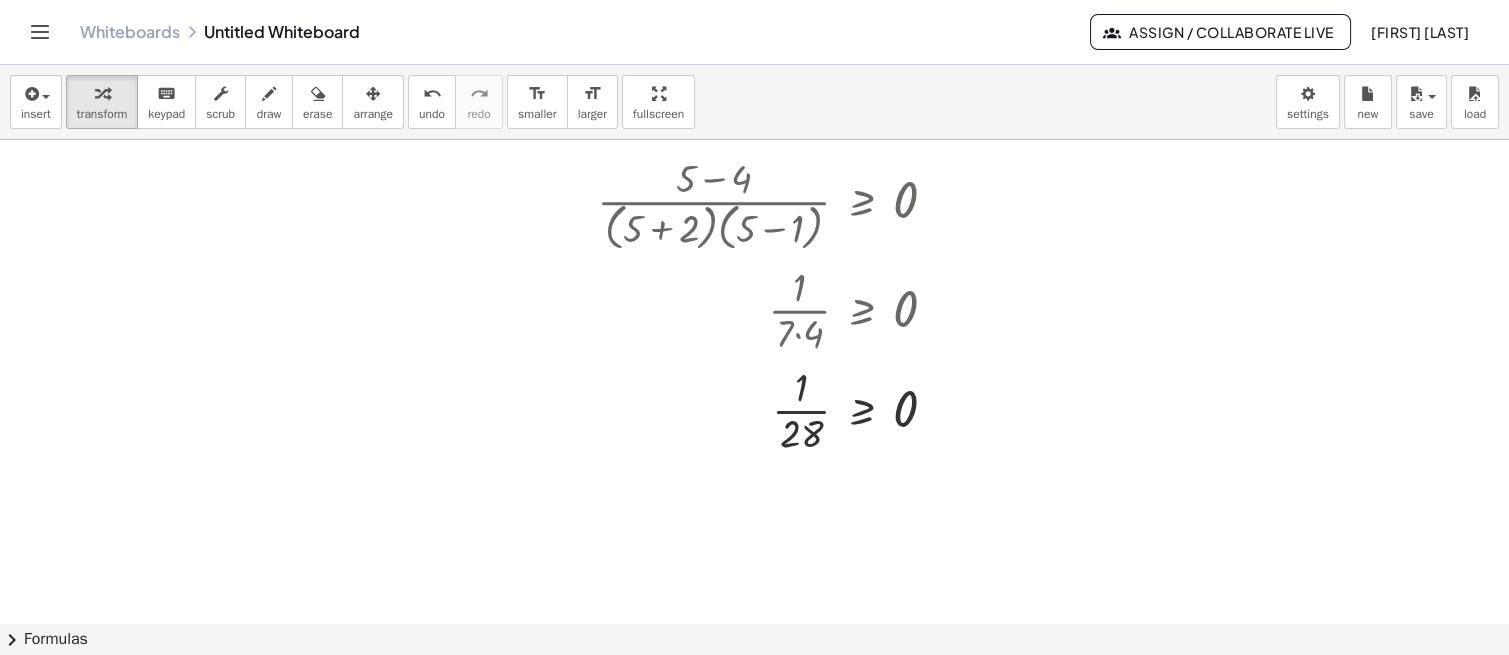 scroll, scrollTop: 1458, scrollLeft: 27, axis: both 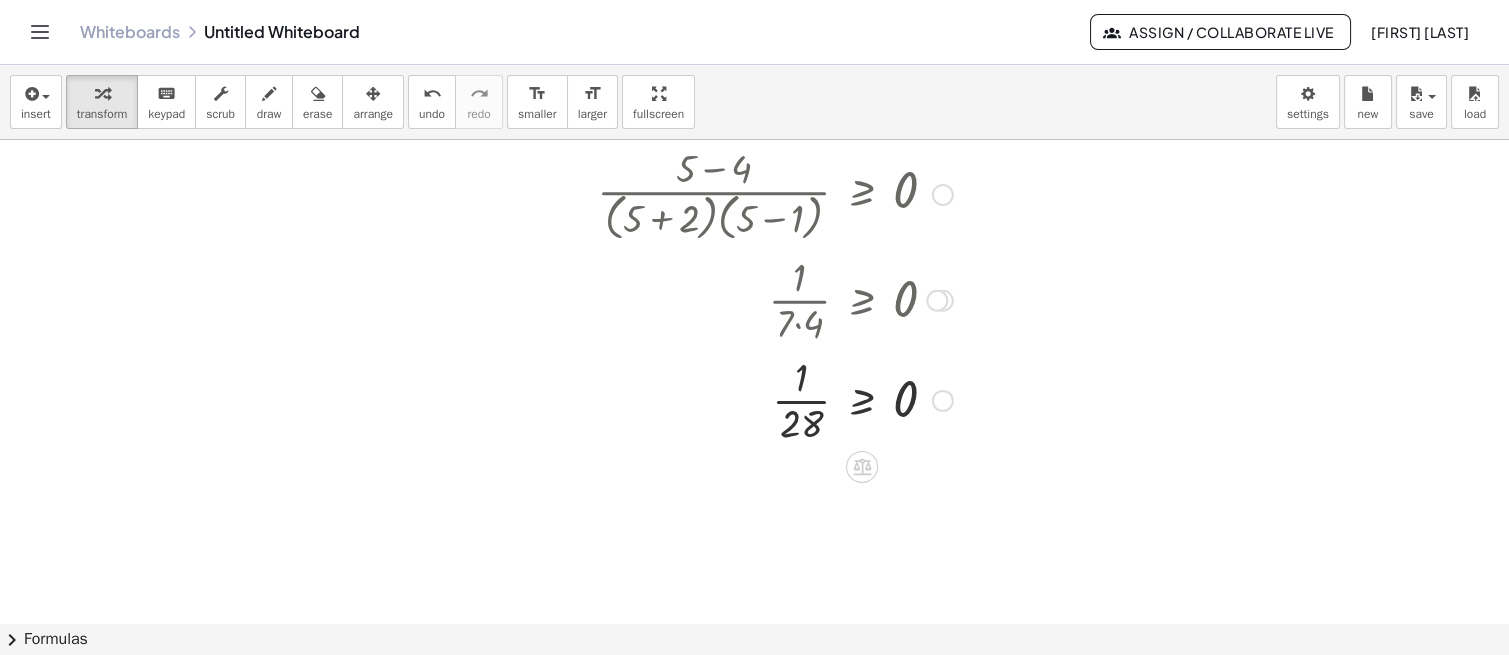 click at bounding box center [775, 398] 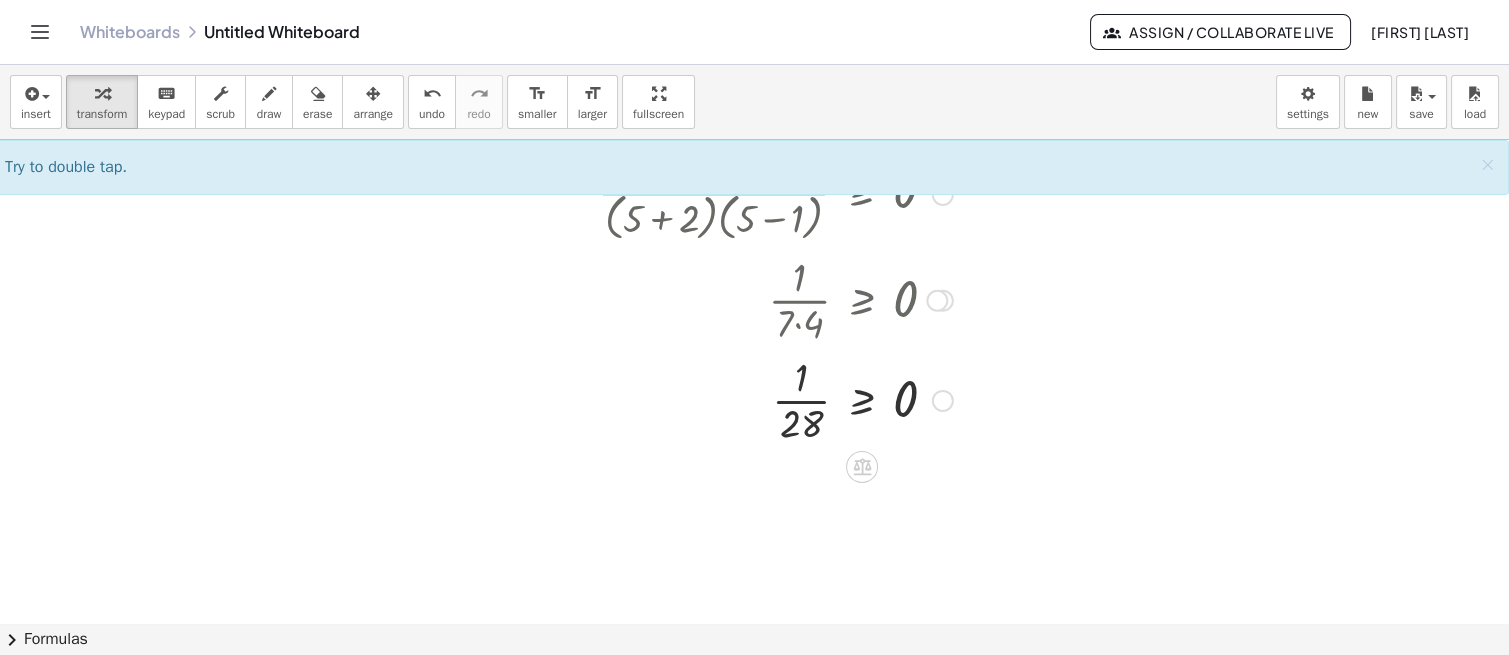 click at bounding box center (775, 398) 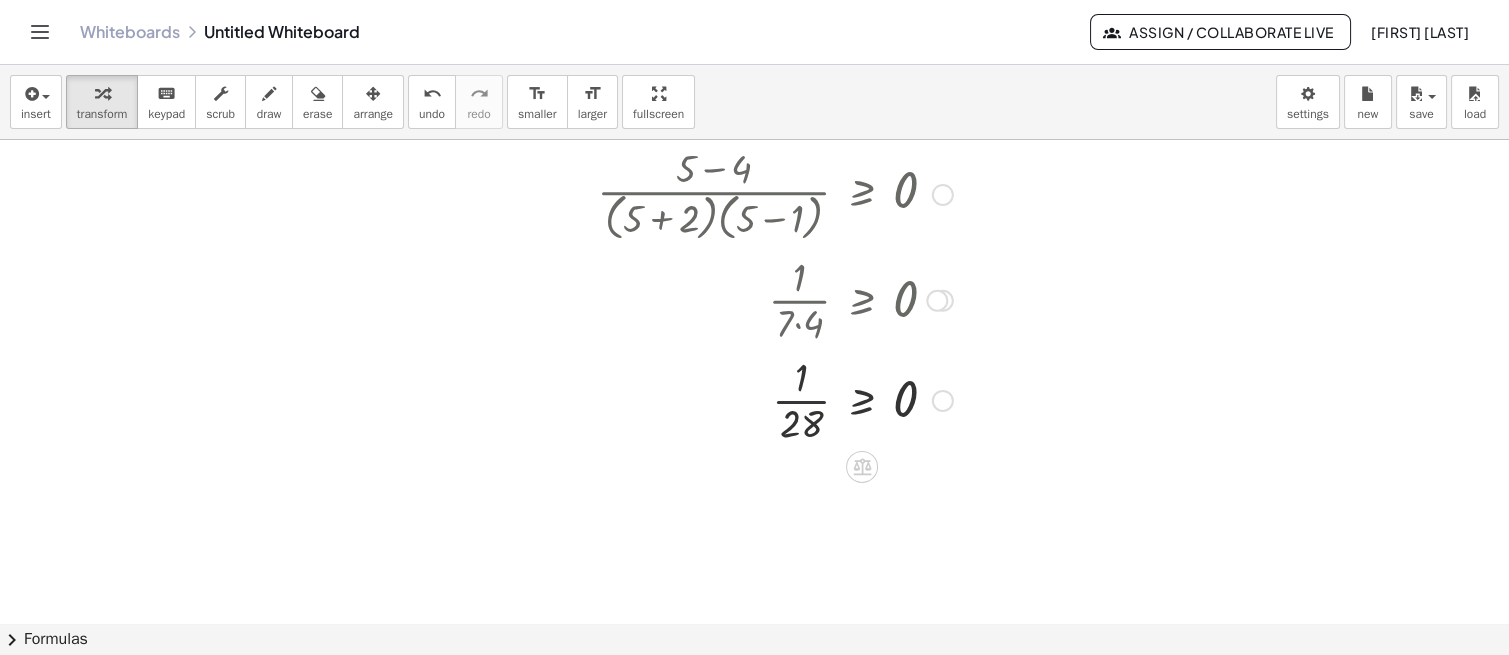 click at bounding box center (775, 398) 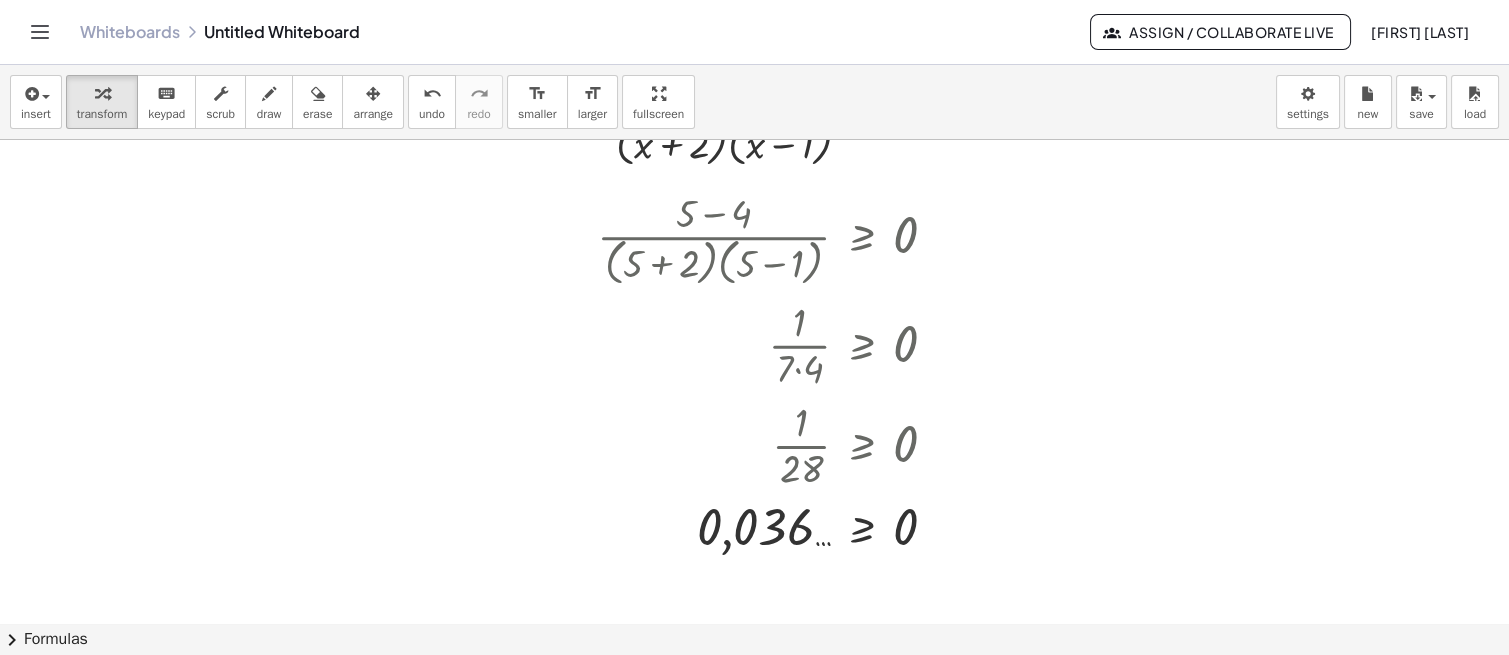 scroll, scrollTop: 1425, scrollLeft: 27, axis: both 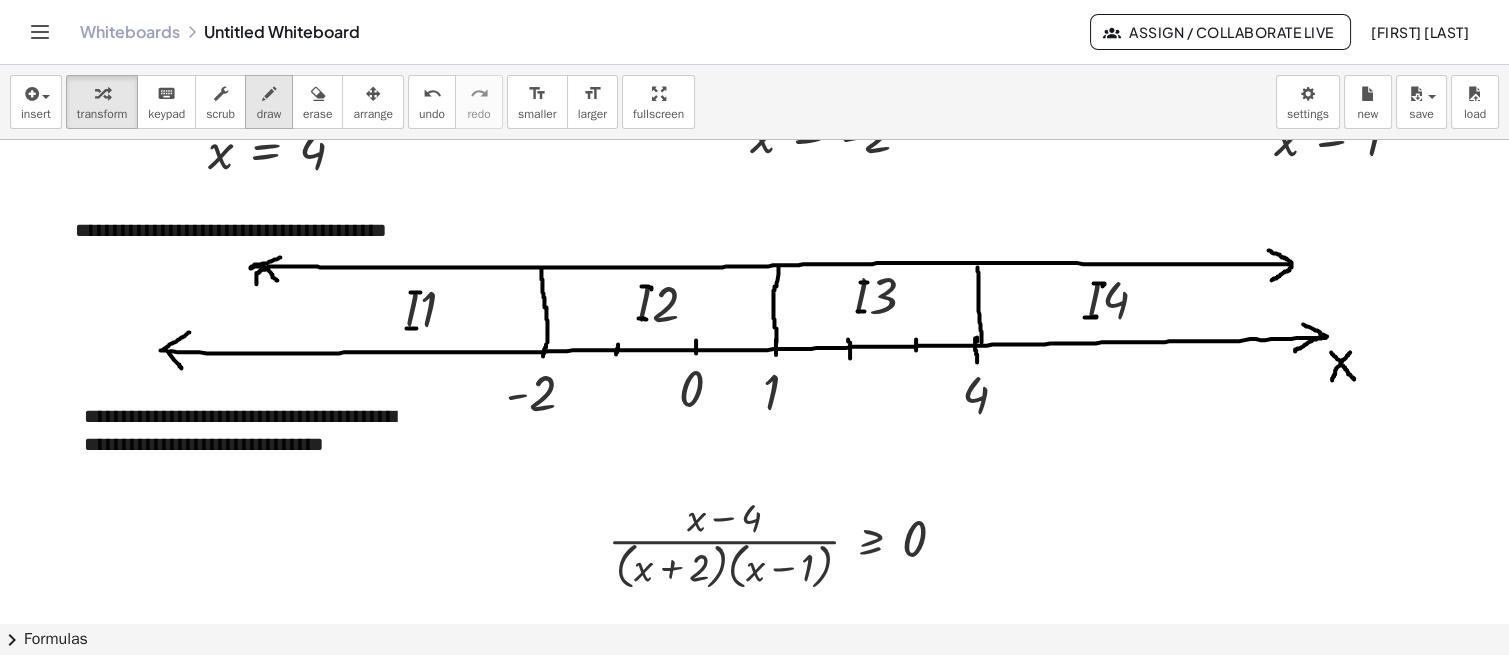 click on "draw" at bounding box center (269, 114) 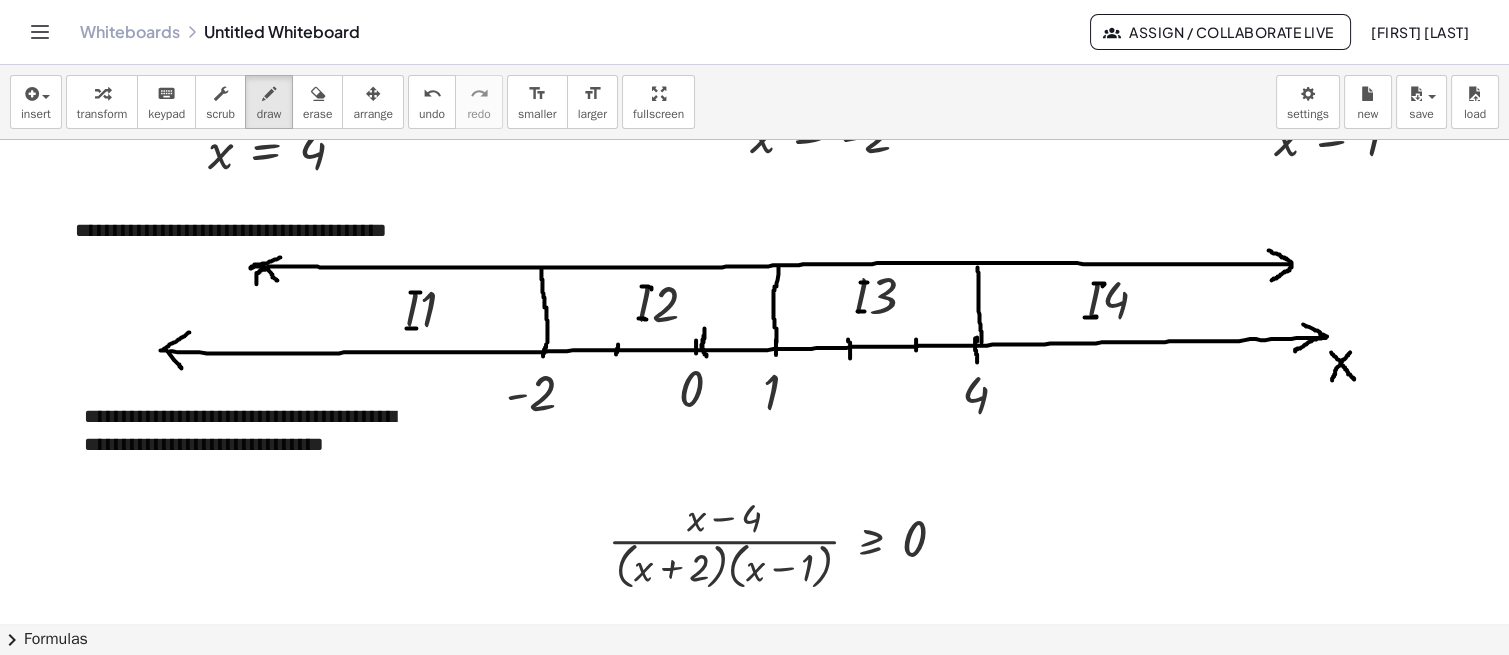 drag, startPoint x: 685, startPoint y: 346, endPoint x: 690, endPoint y: 355, distance: 10.29563 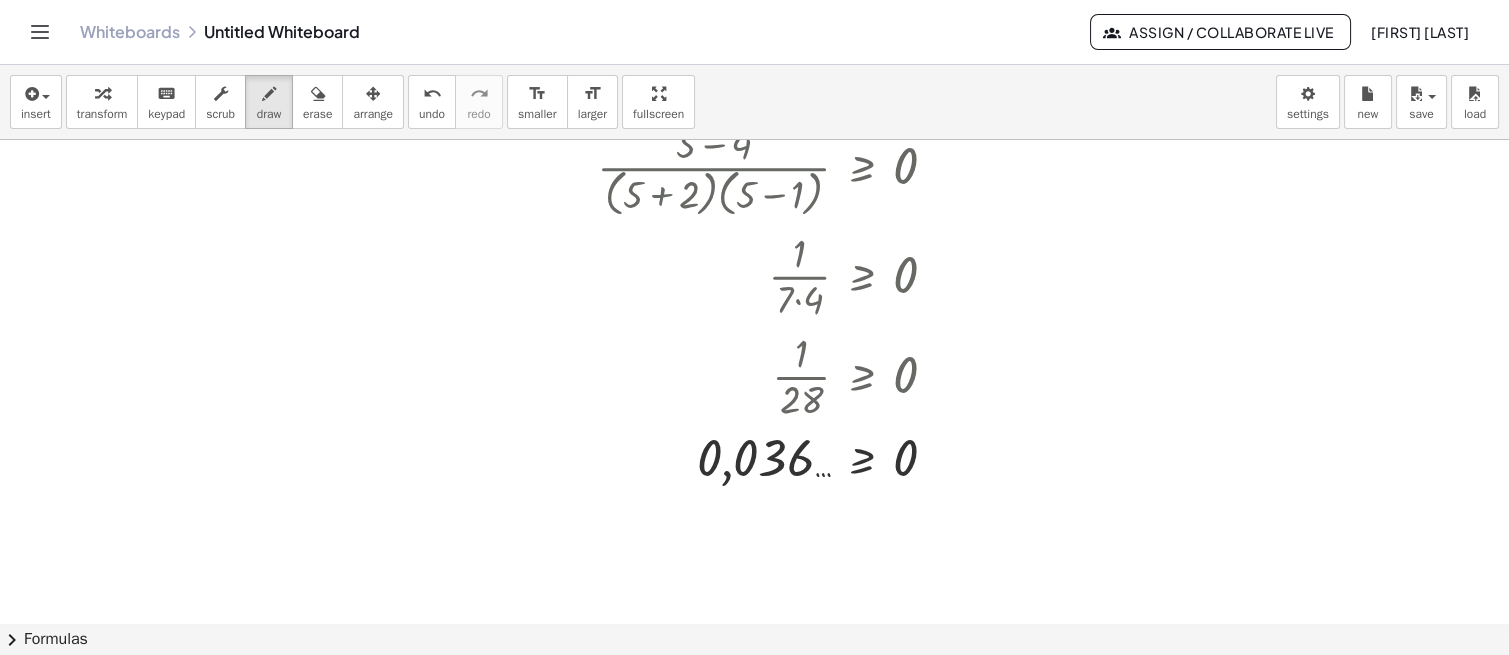 scroll, scrollTop: 1559, scrollLeft: 27, axis: both 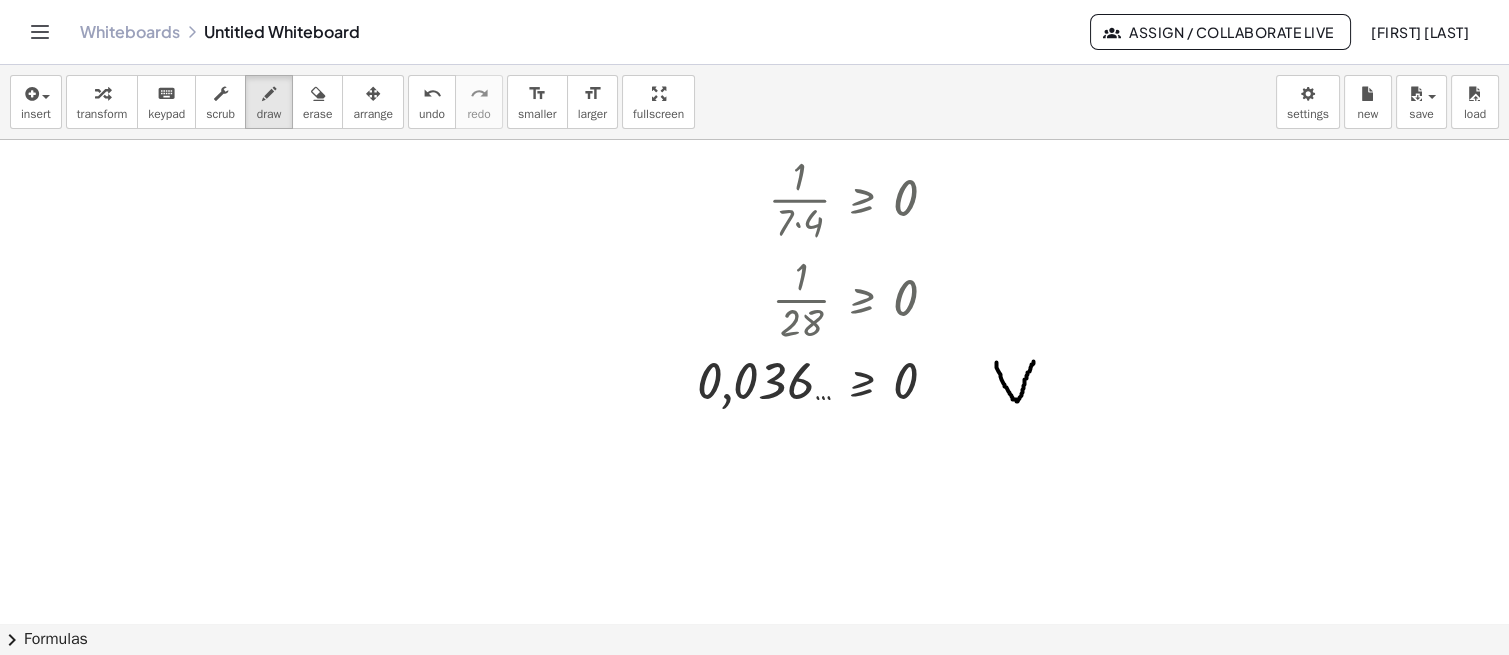 drag, startPoint x: 980, startPoint y: 361, endPoint x: 1017, endPoint y: 360, distance: 37.01351 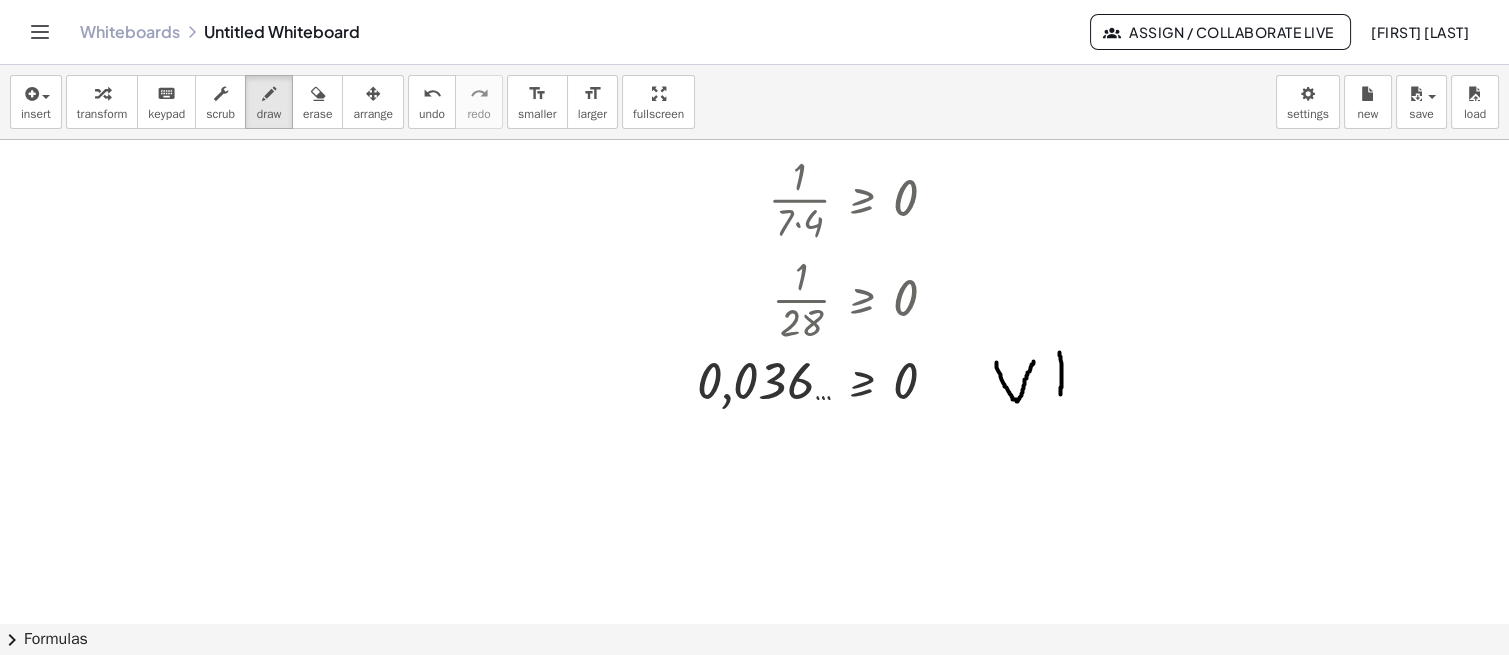 drag, startPoint x: 1043, startPoint y: 351, endPoint x: 1044, endPoint y: 393, distance: 42.0119 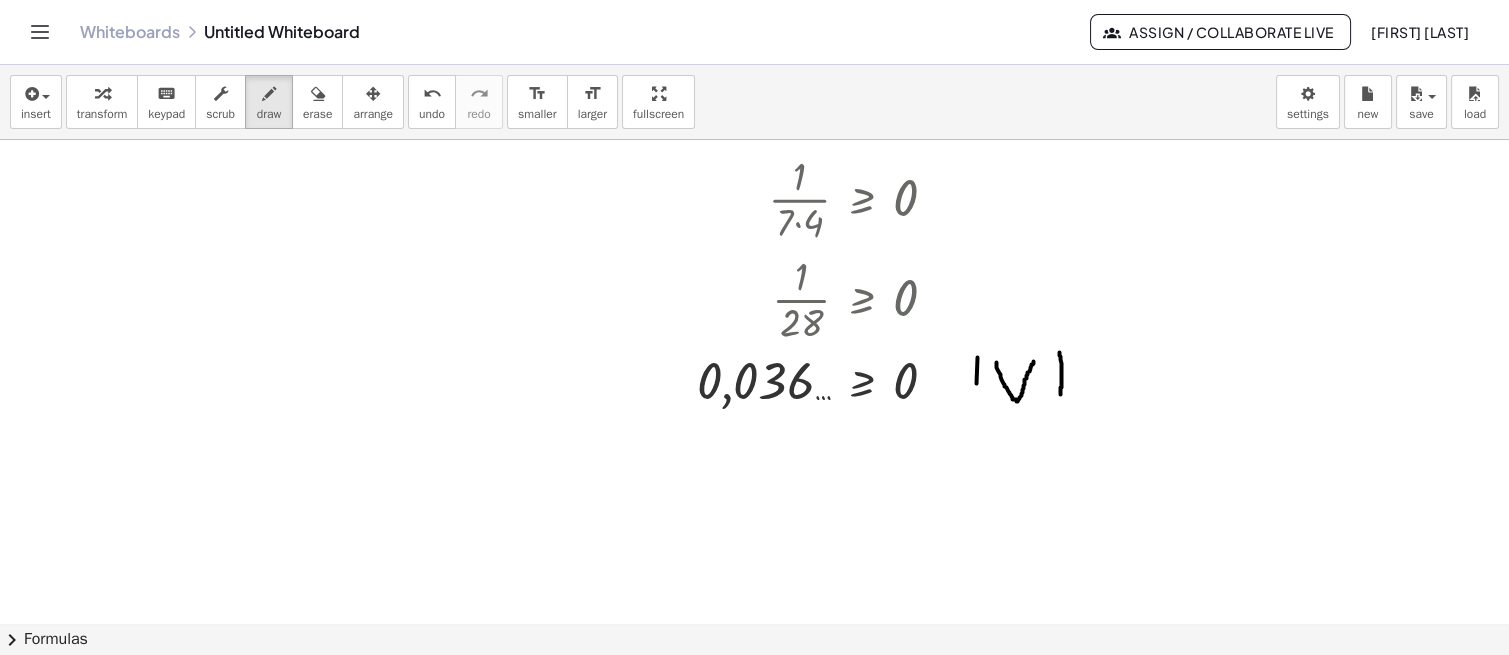 drag, startPoint x: 961, startPoint y: 356, endPoint x: 960, endPoint y: 382, distance: 26.019224 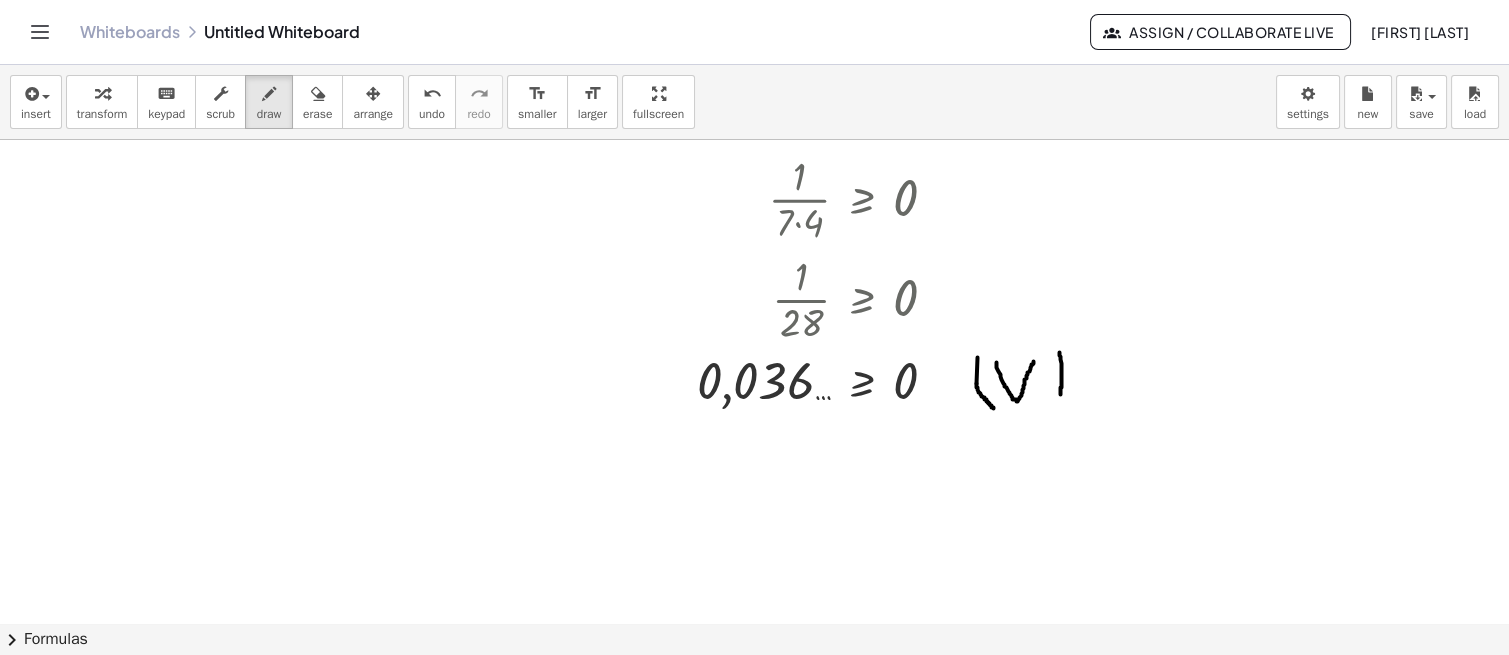 drag, startPoint x: 960, startPoint y: 382, endPoint x: 978, endPoint y: 408, distance: 31.622776 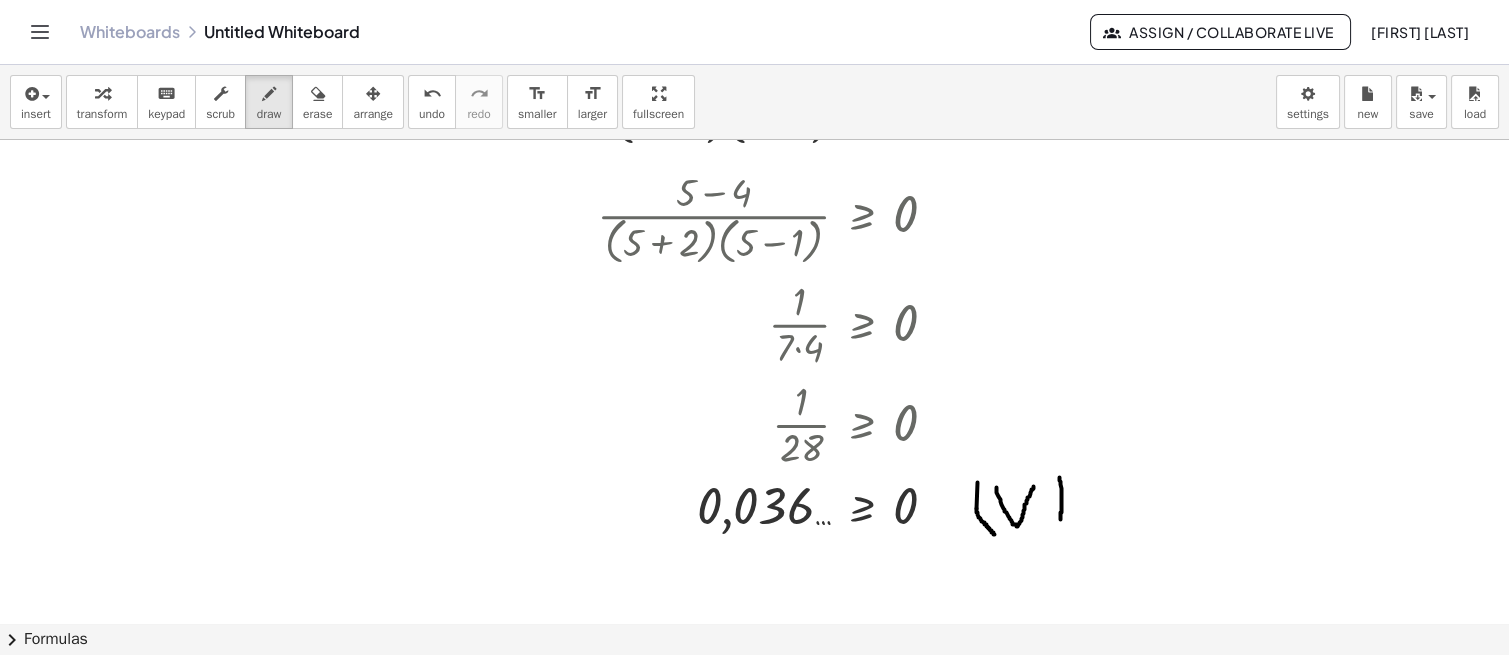 scroll, scrollTop: 1442, scrollLeft: 27, axis: both 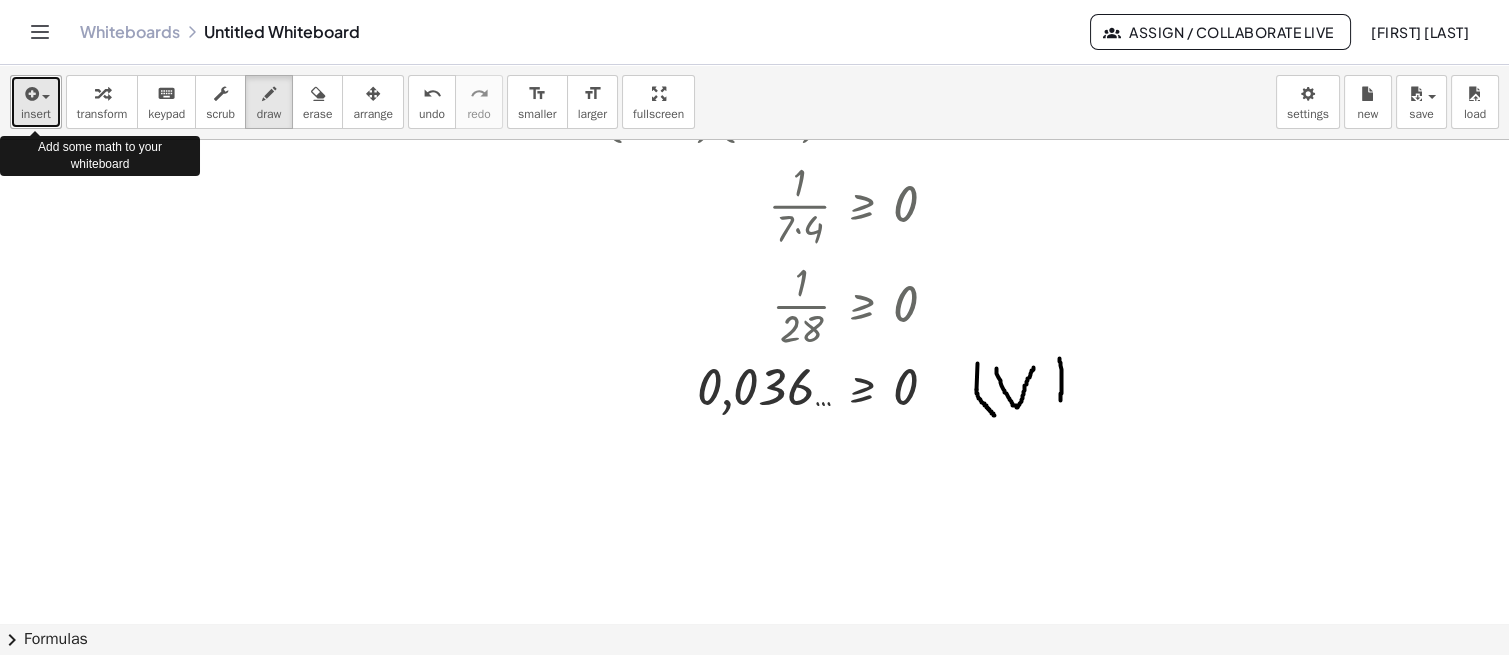 click at bounding box center (30, 94) 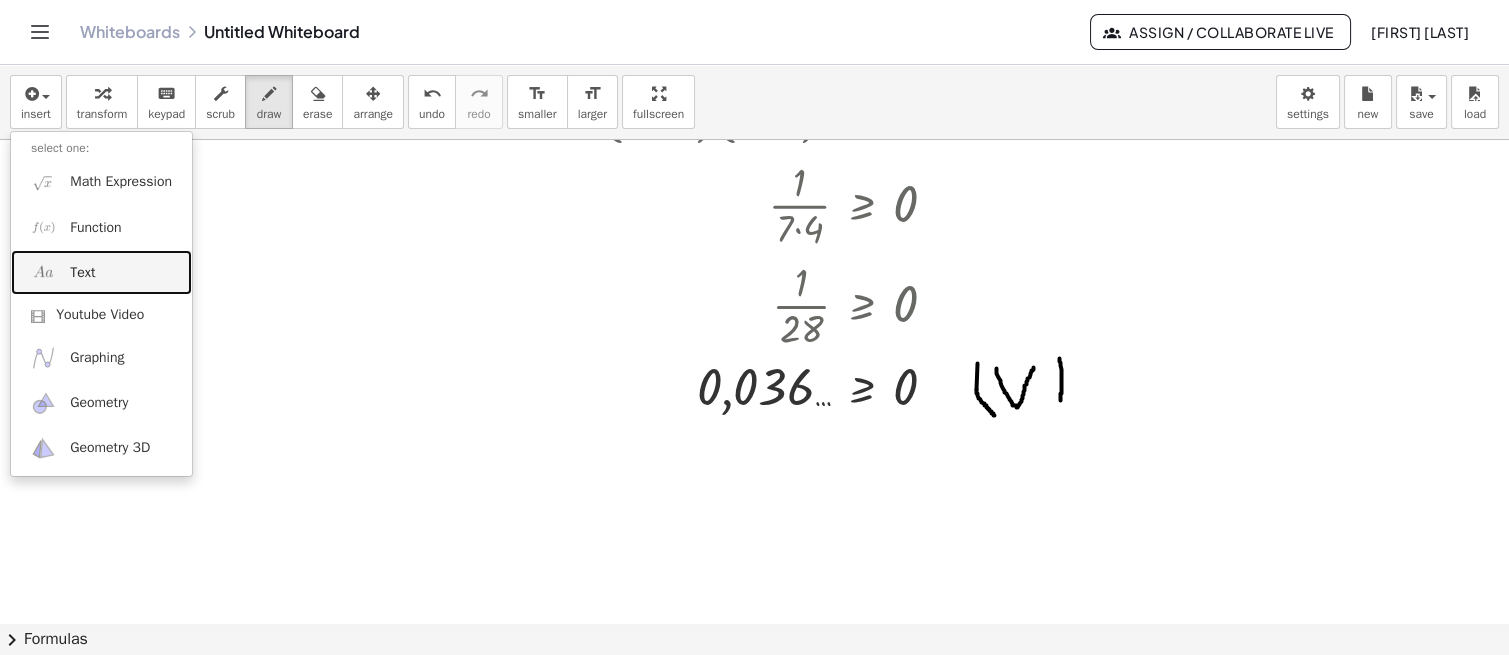 click on "Text" at bounding box center (101, 272) 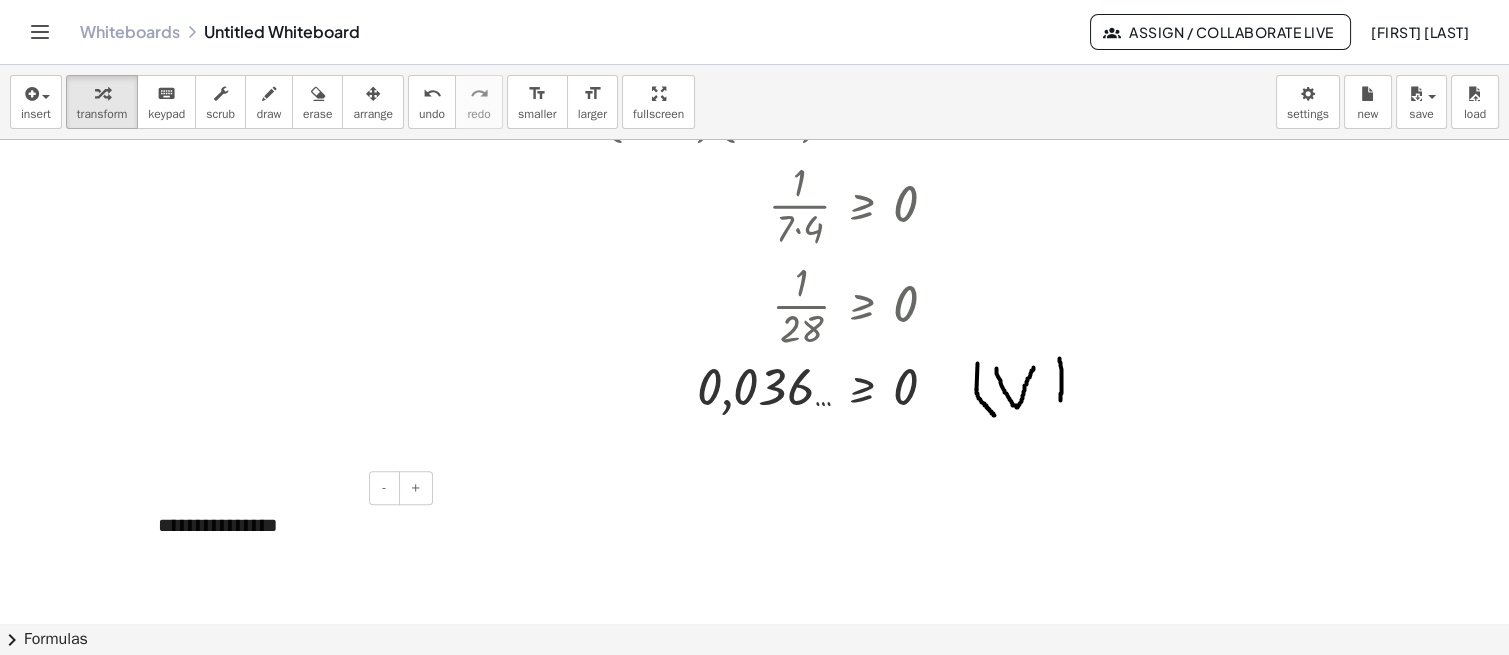 type 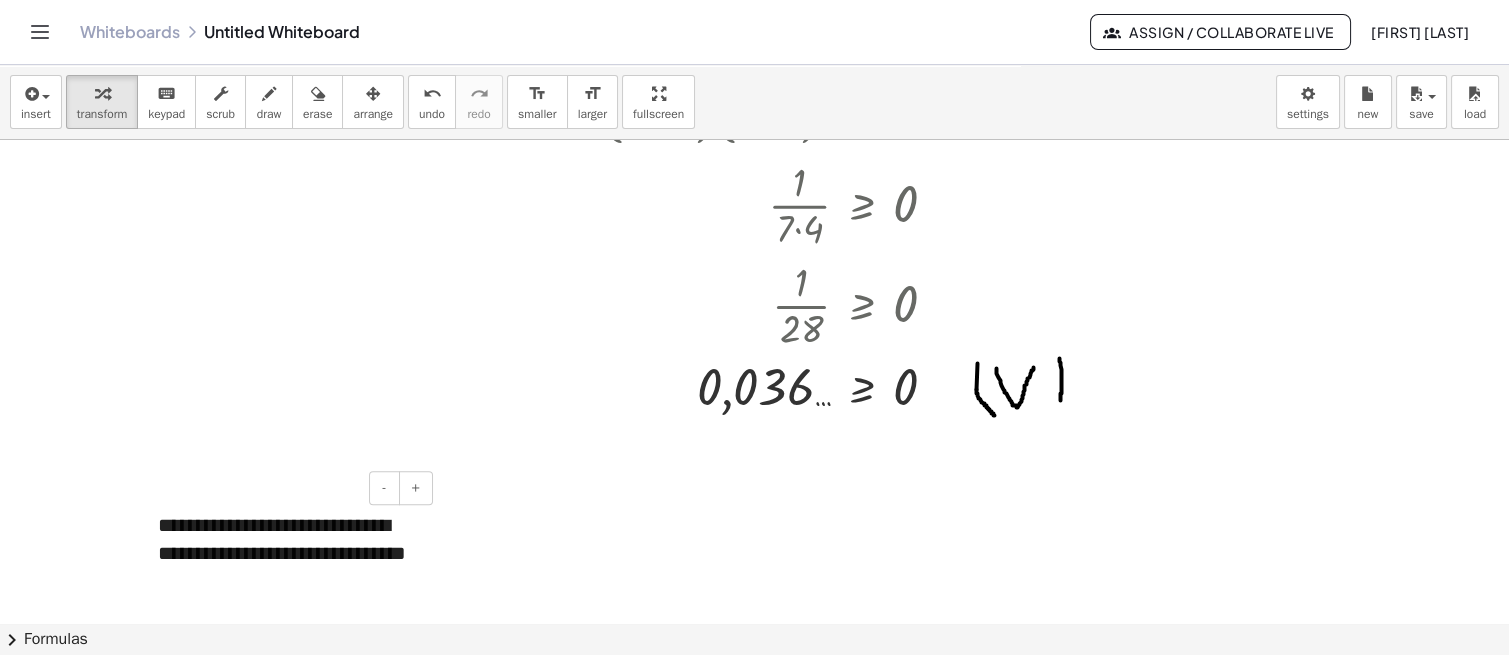 scroll, scrollTop: 1570, scrollLeft: 27, axis: both 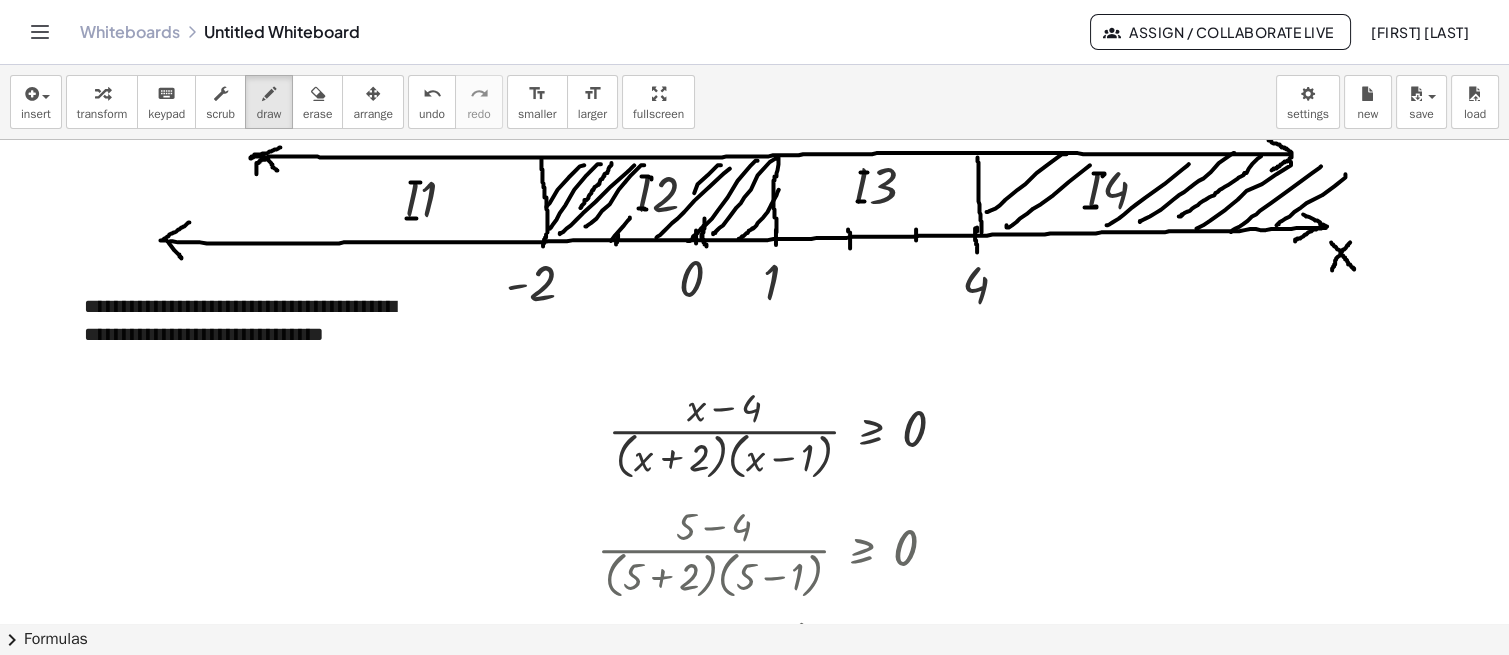 drag, startPoint x: 595, startPoint y: 161, endPoint x: 564, endPoint y: 206, distance: 54.644306 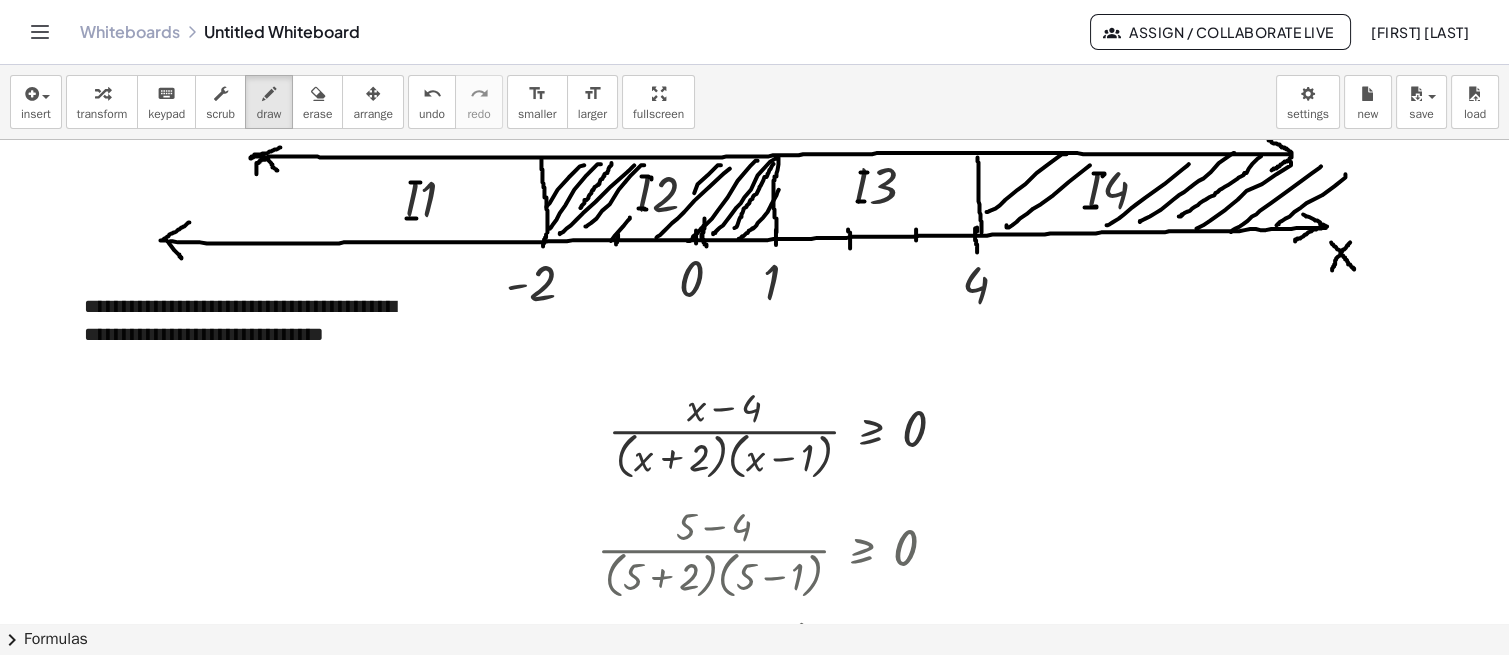 drag, startPoint x: 757, startPoint y: 162, endPoint x: 718, endPoint y: 226, distance: 74.94665 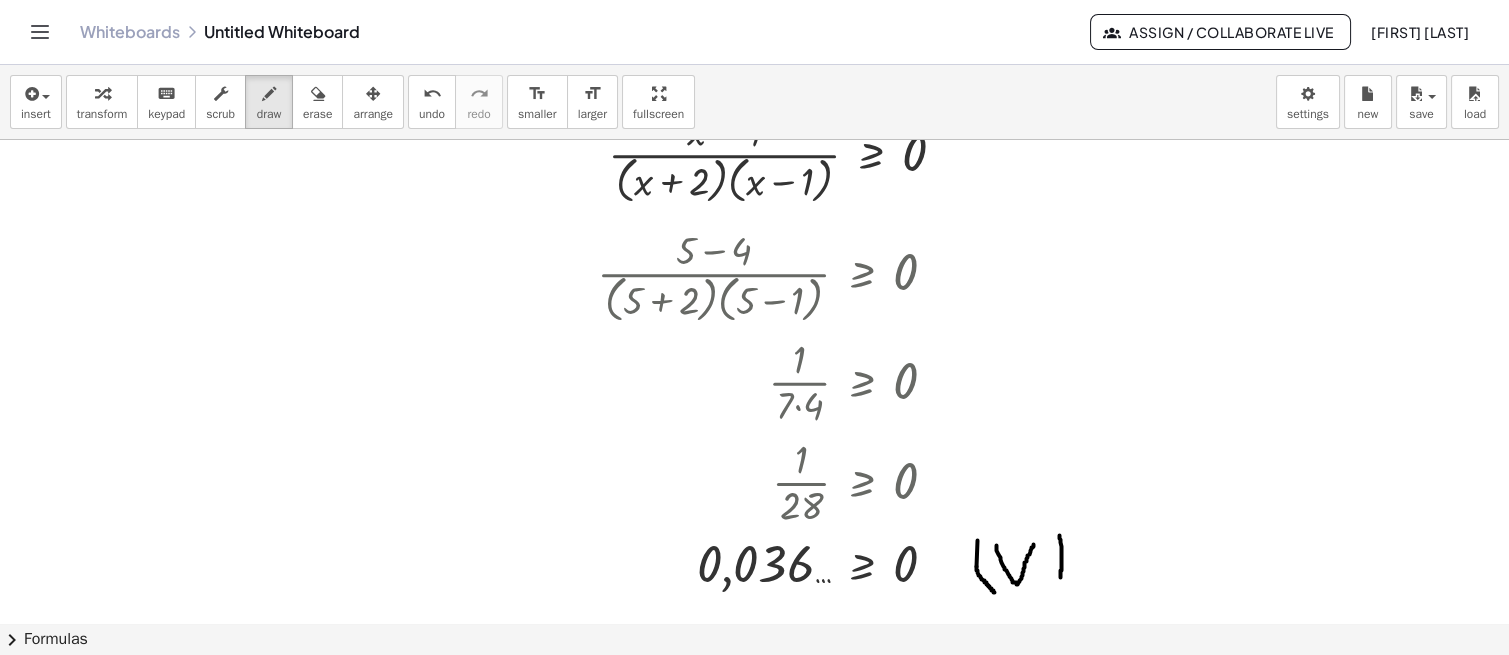 scroll, scrollTop: 1402, scrollLeft: 27, axis: both 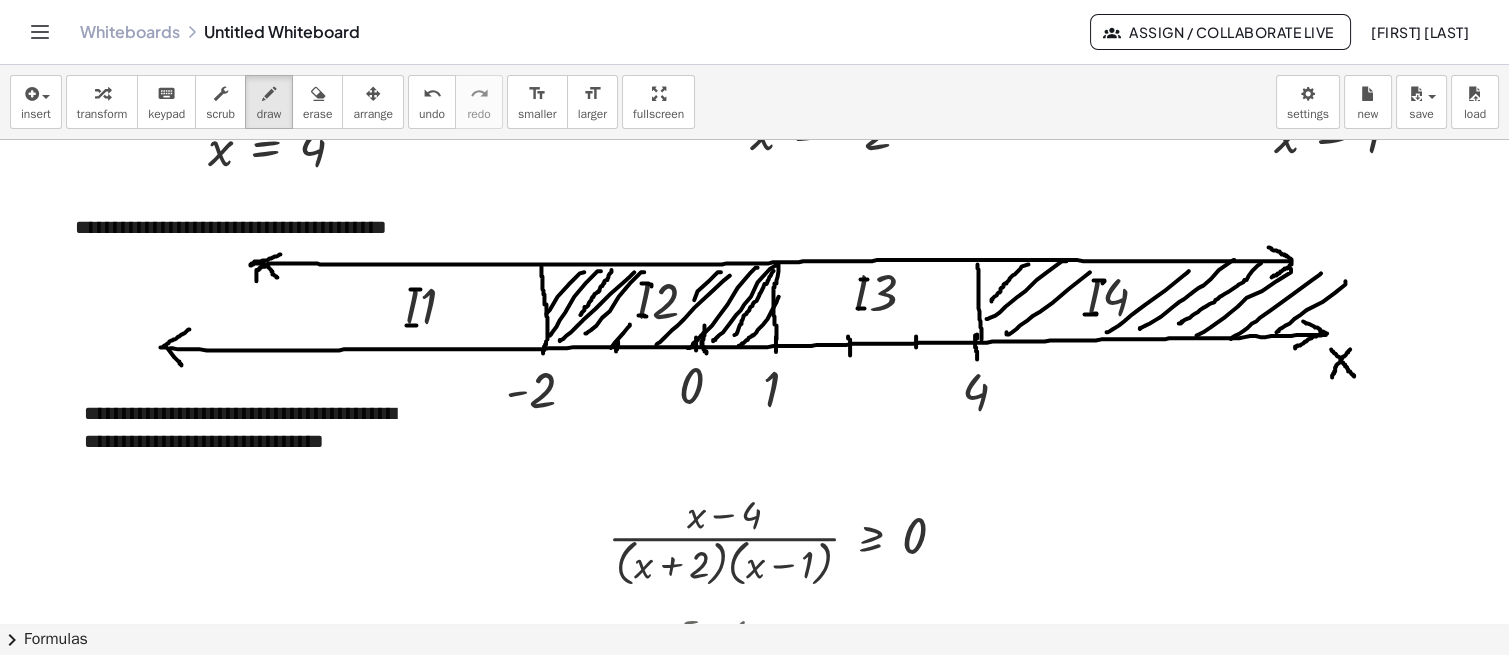 drag, startPoint x: 1012, startPoint y: 263, endPoint x: 976, endPoint y: 294, distance: 47.507893 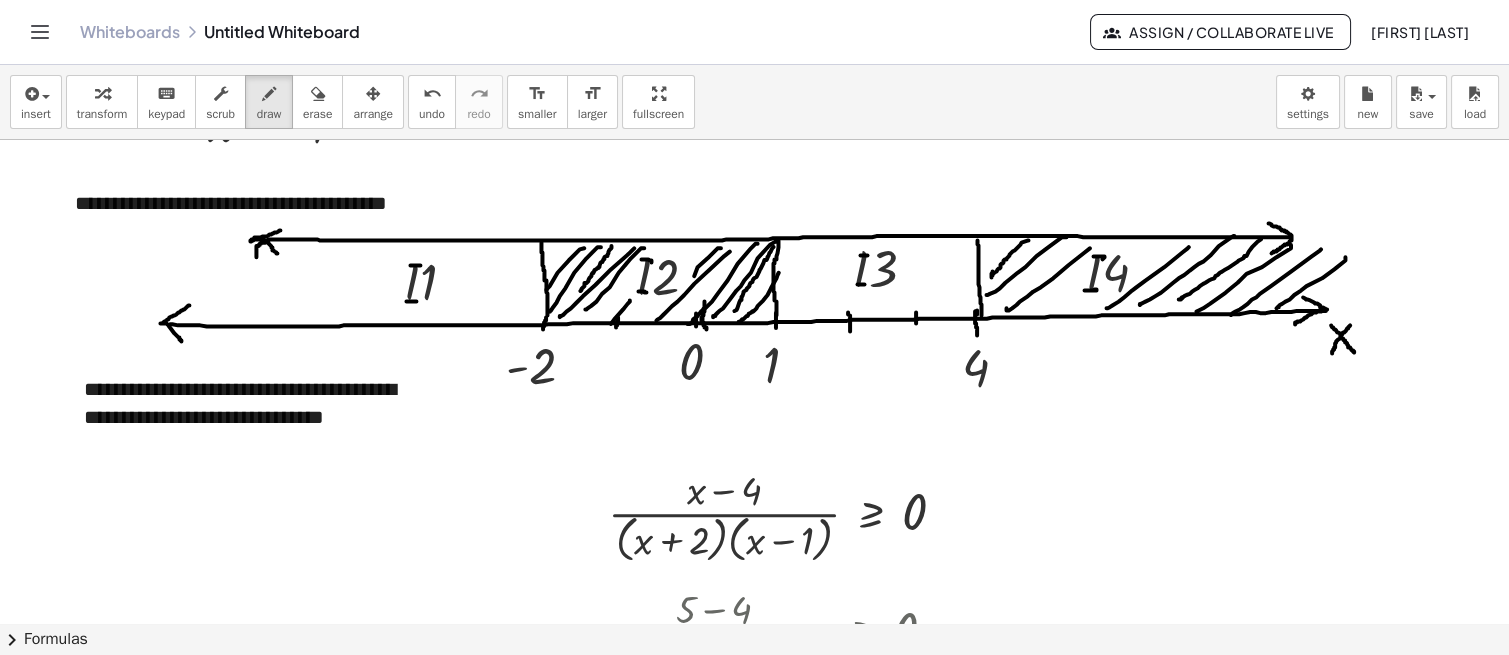scroll, scrollTop: 1025, scrollLeft: 27, axis: both 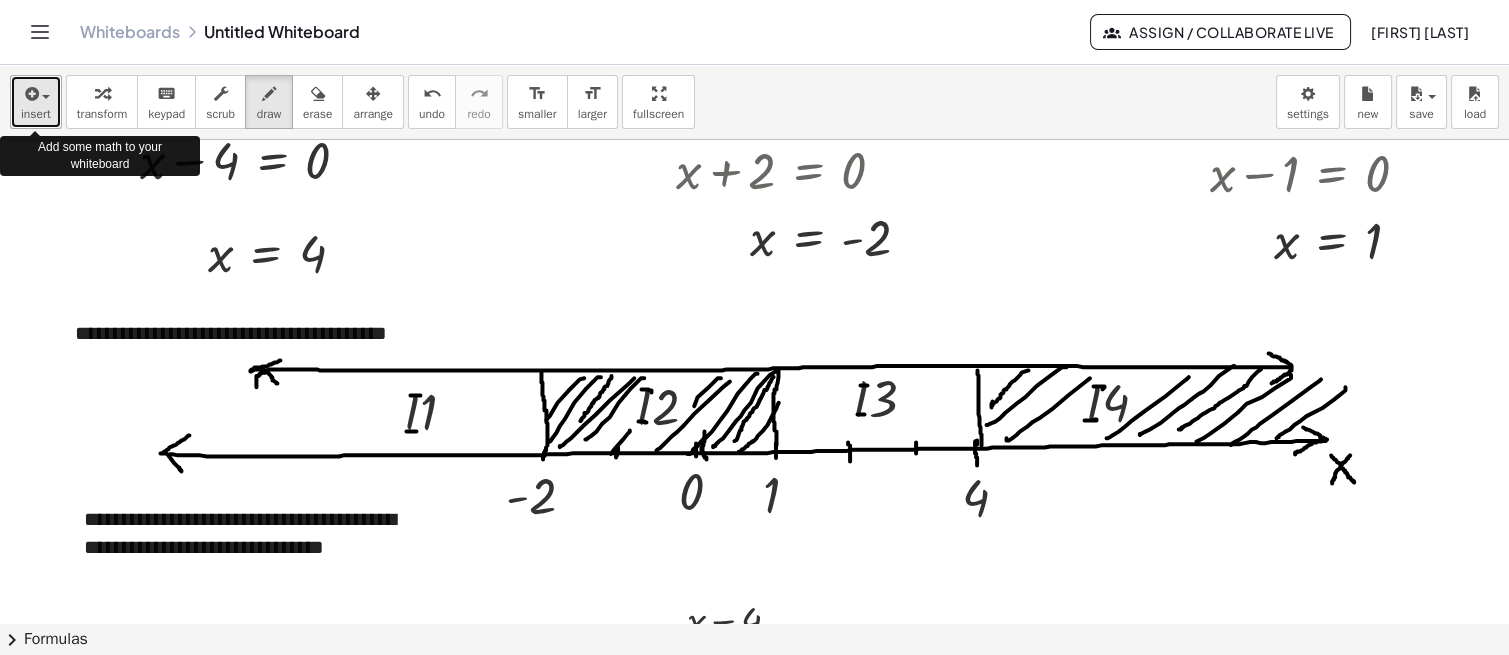 click at bounding box center (36, 93) 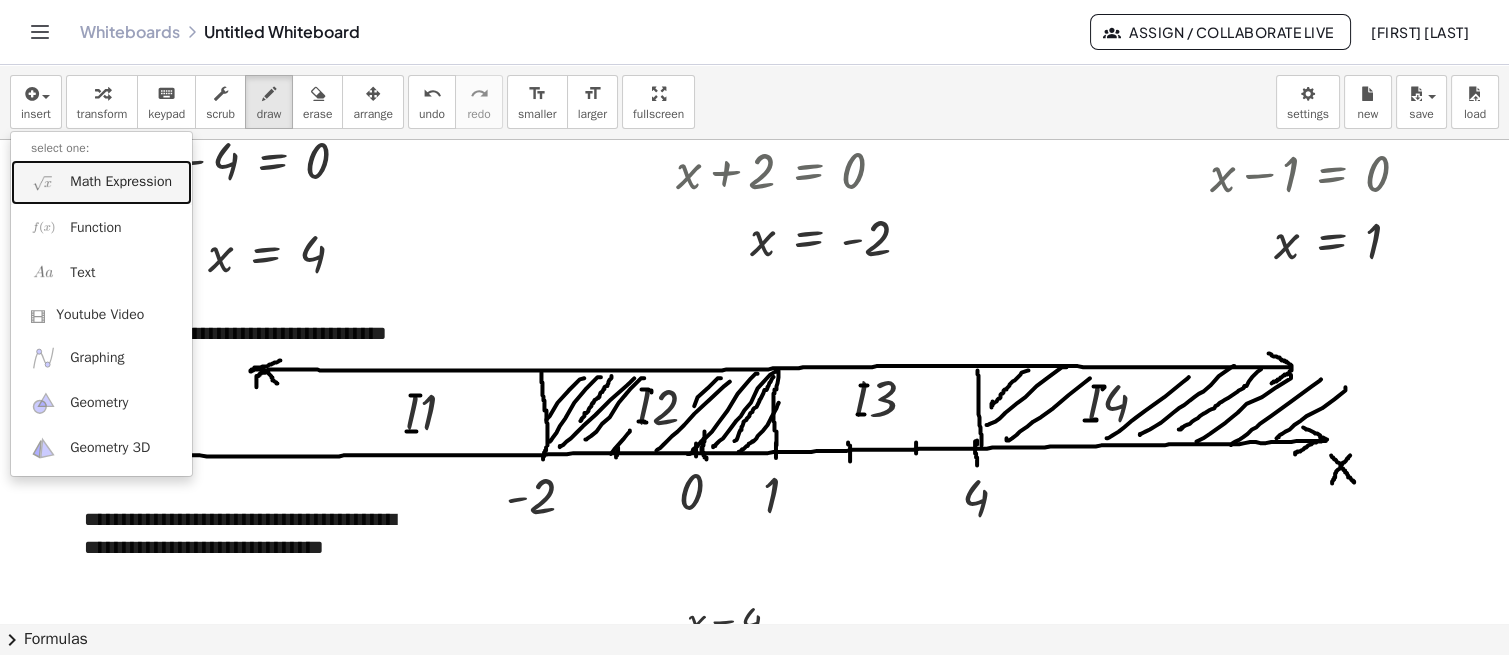 click on "Math Expression" at bounding box center [121, 182] 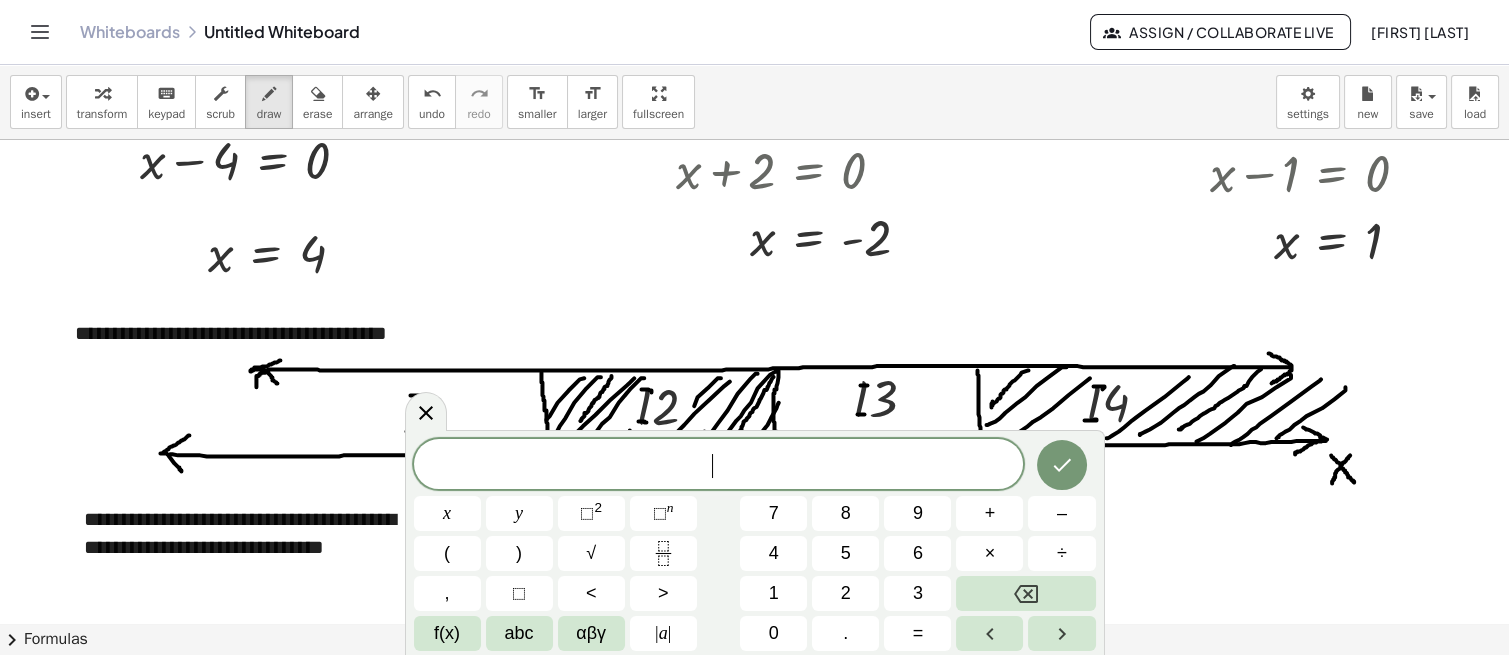 click on "0" at bounding box center (773, 633) 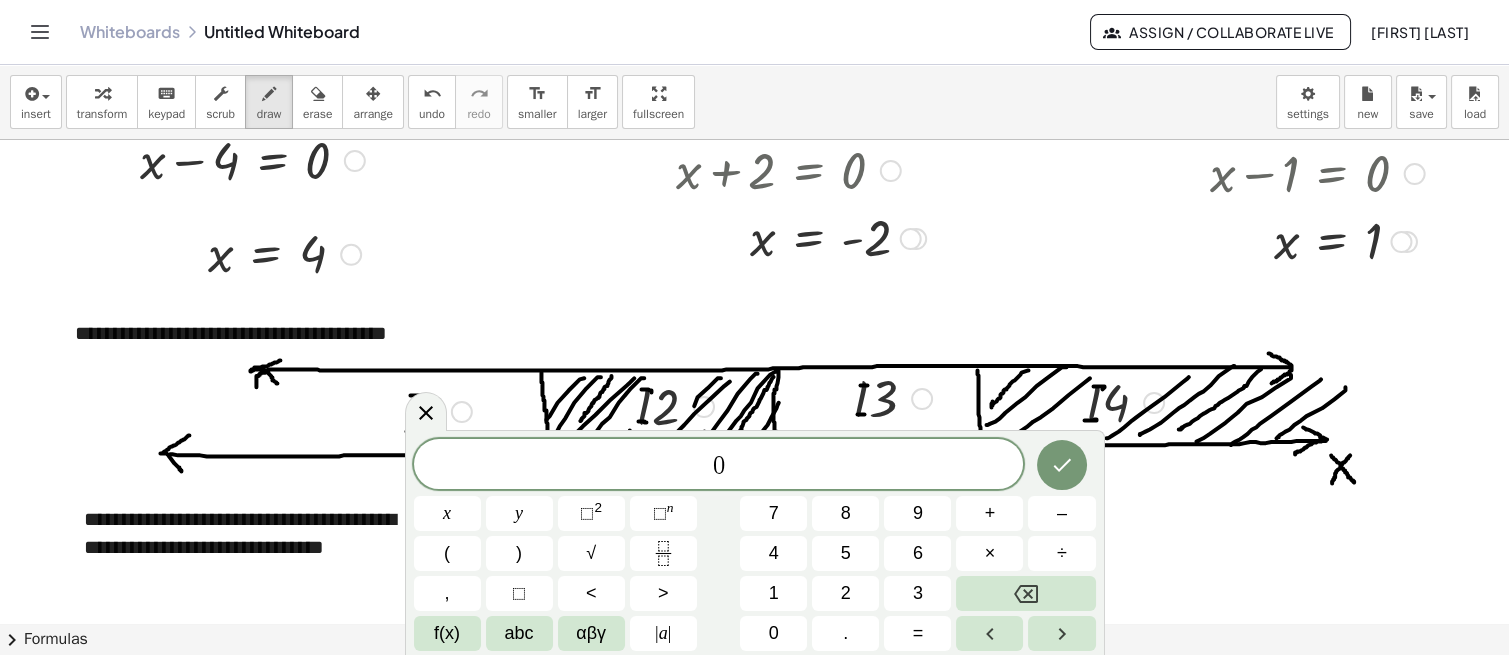 click at bounding box center (1062, 465) 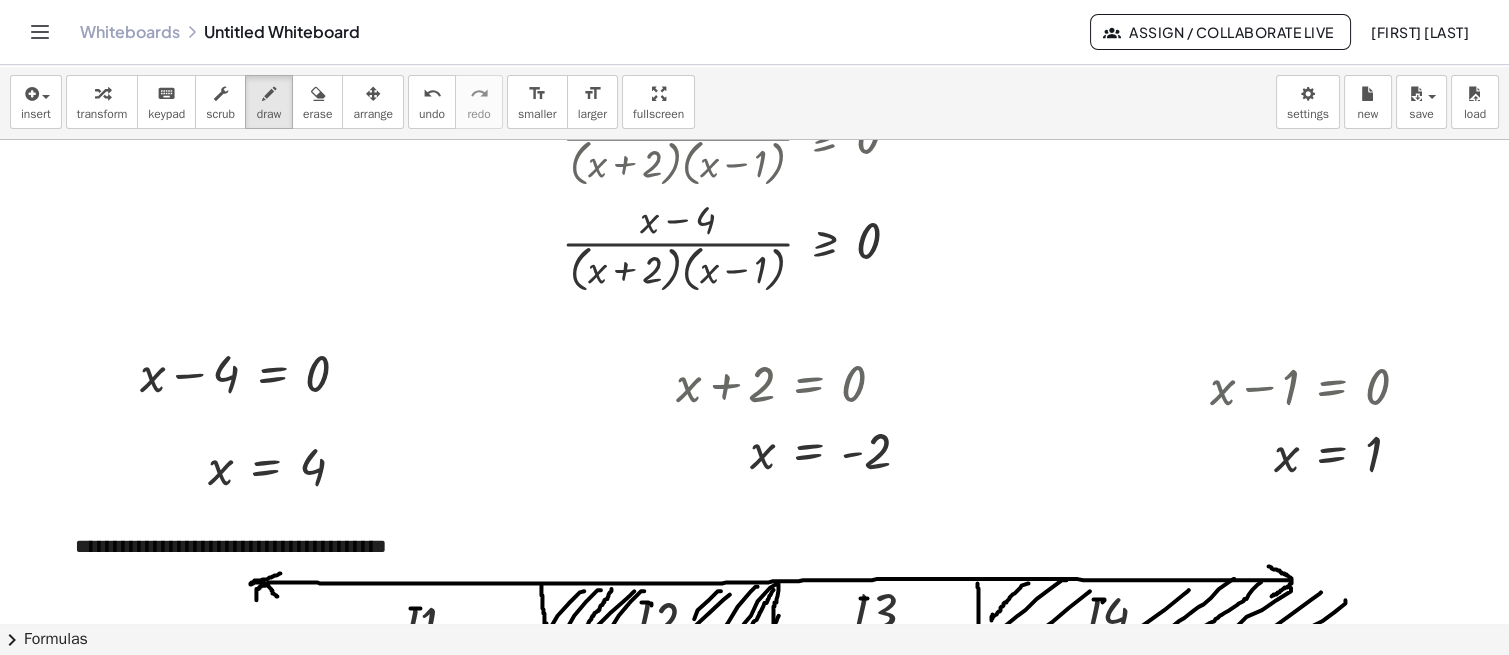 scroll, scrollTop: 678, scrollLeft: 27, axis: both 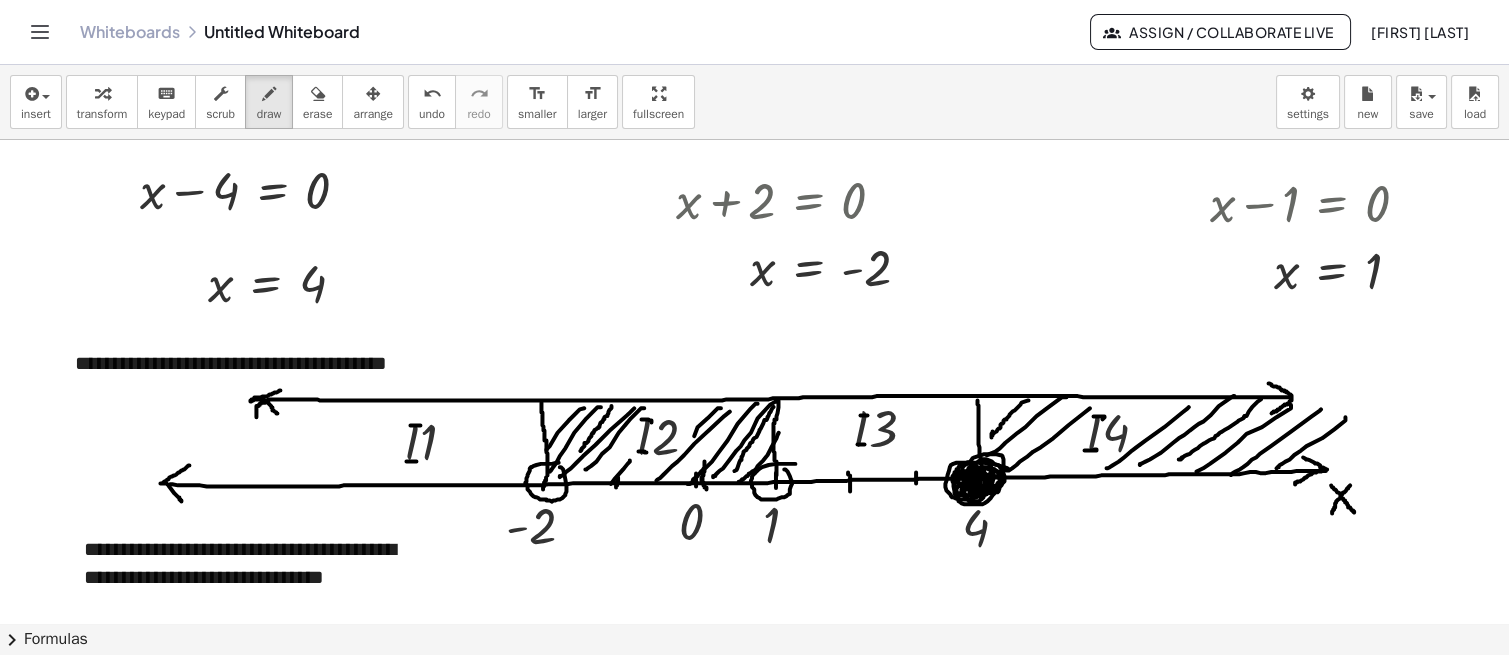 drag, startPoint x: 950, startPoint y: 470, endPoint x: 942, endPoint y: 478, distance: 11.313708 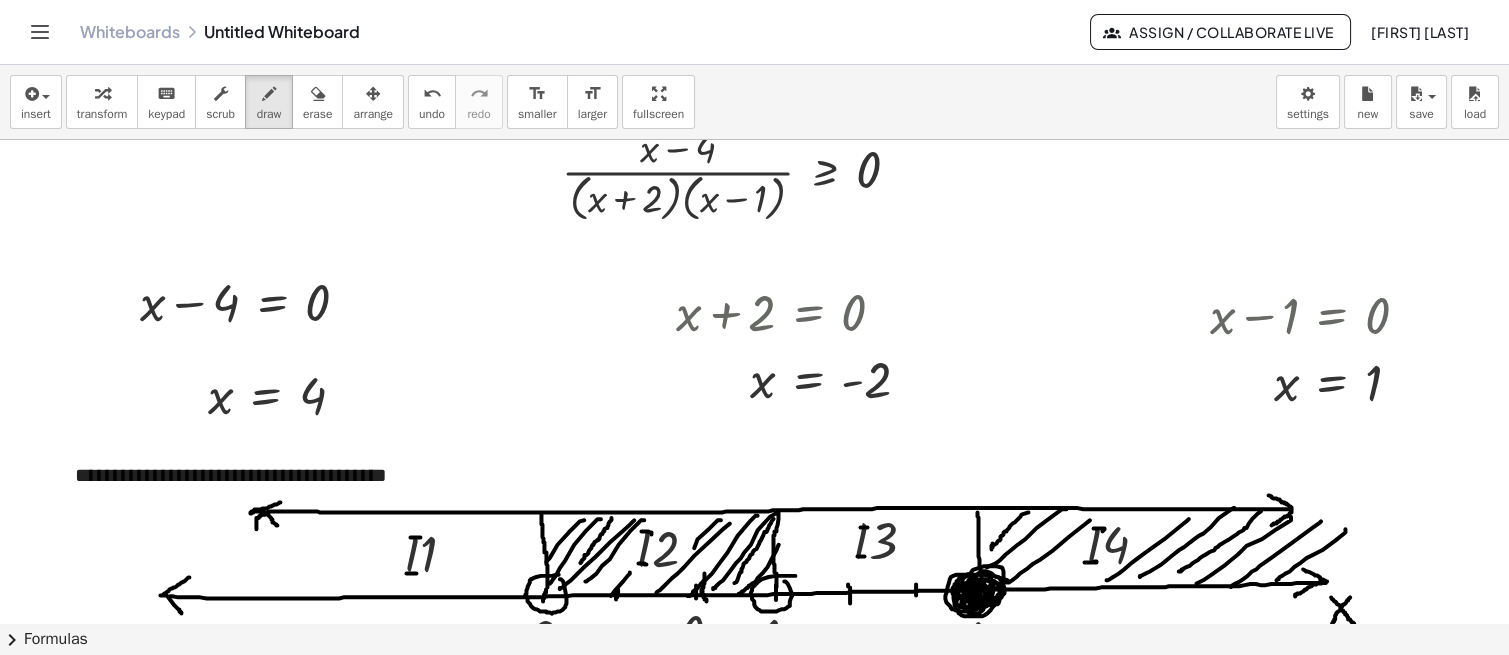 scroll, scrollTop: 714, scrollLeft: 27, axis: both 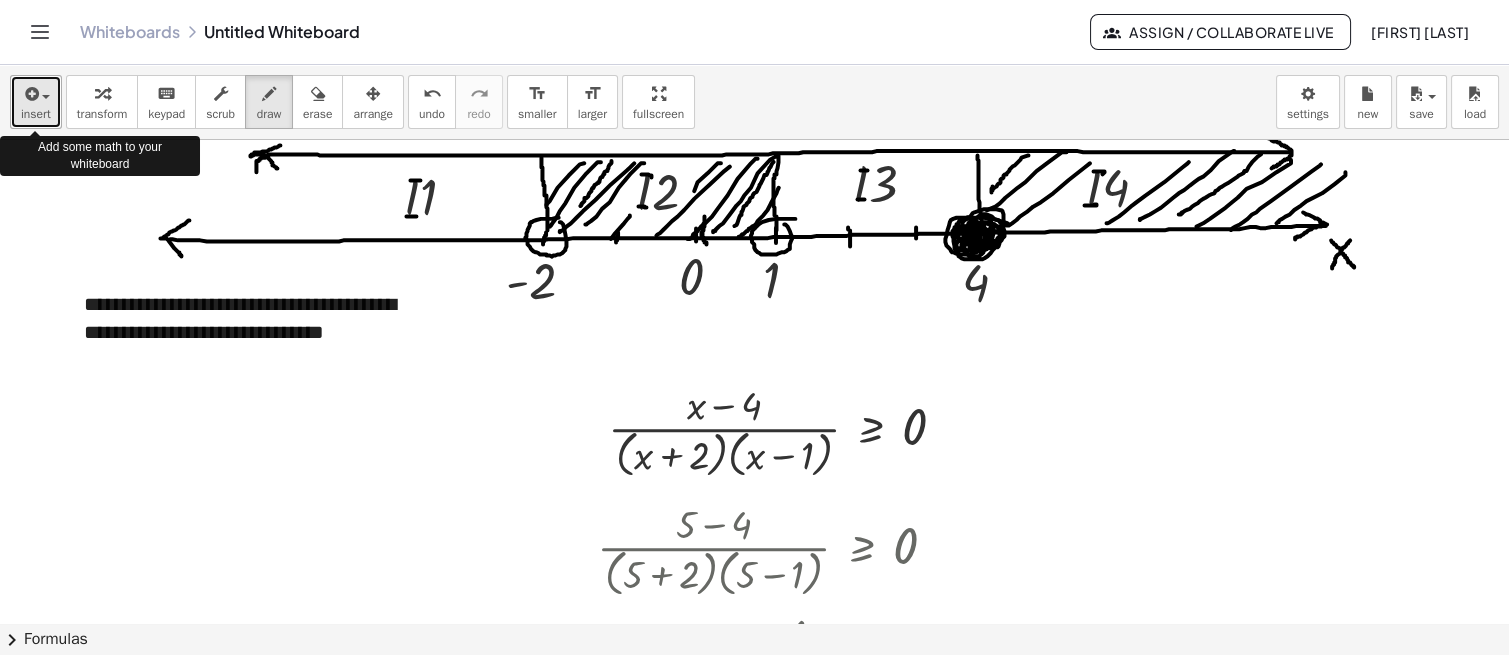 click on "insert" at bounding box center (36, 114) 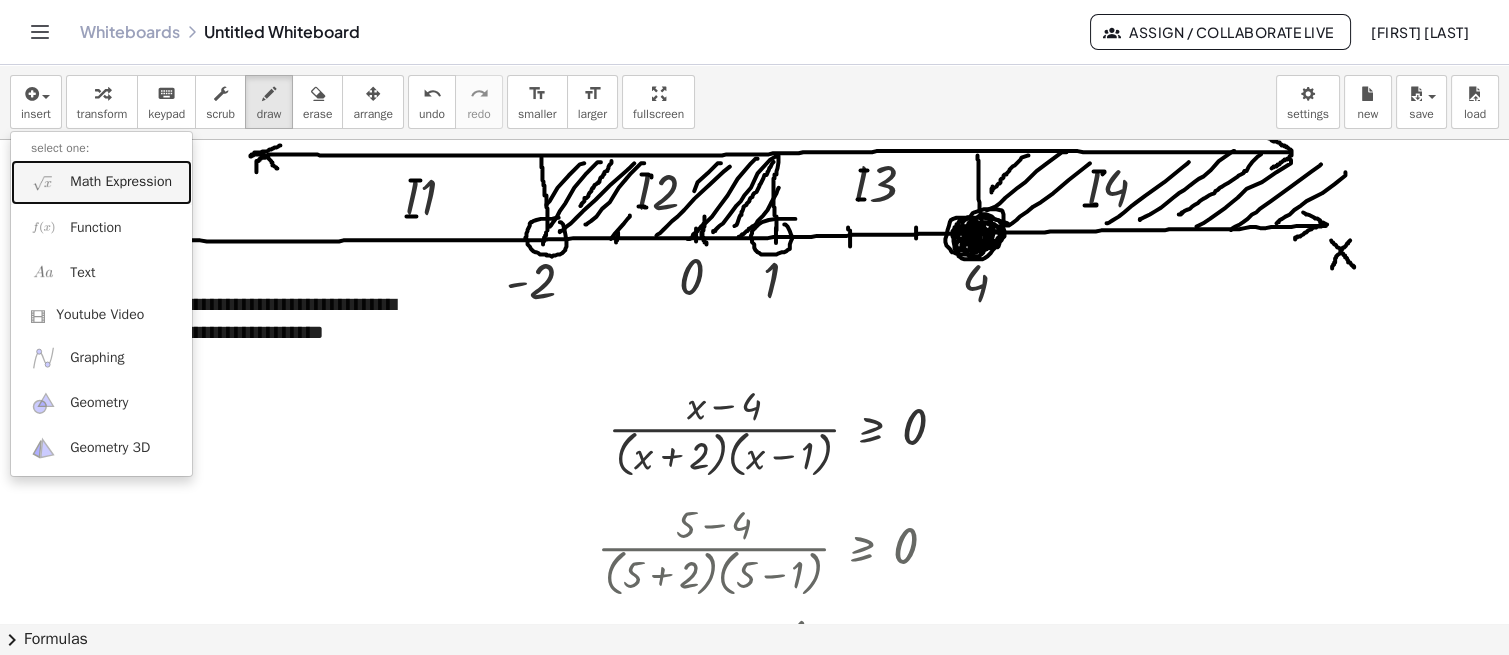 click on "Math Expression" at bounding box center (121, 182) 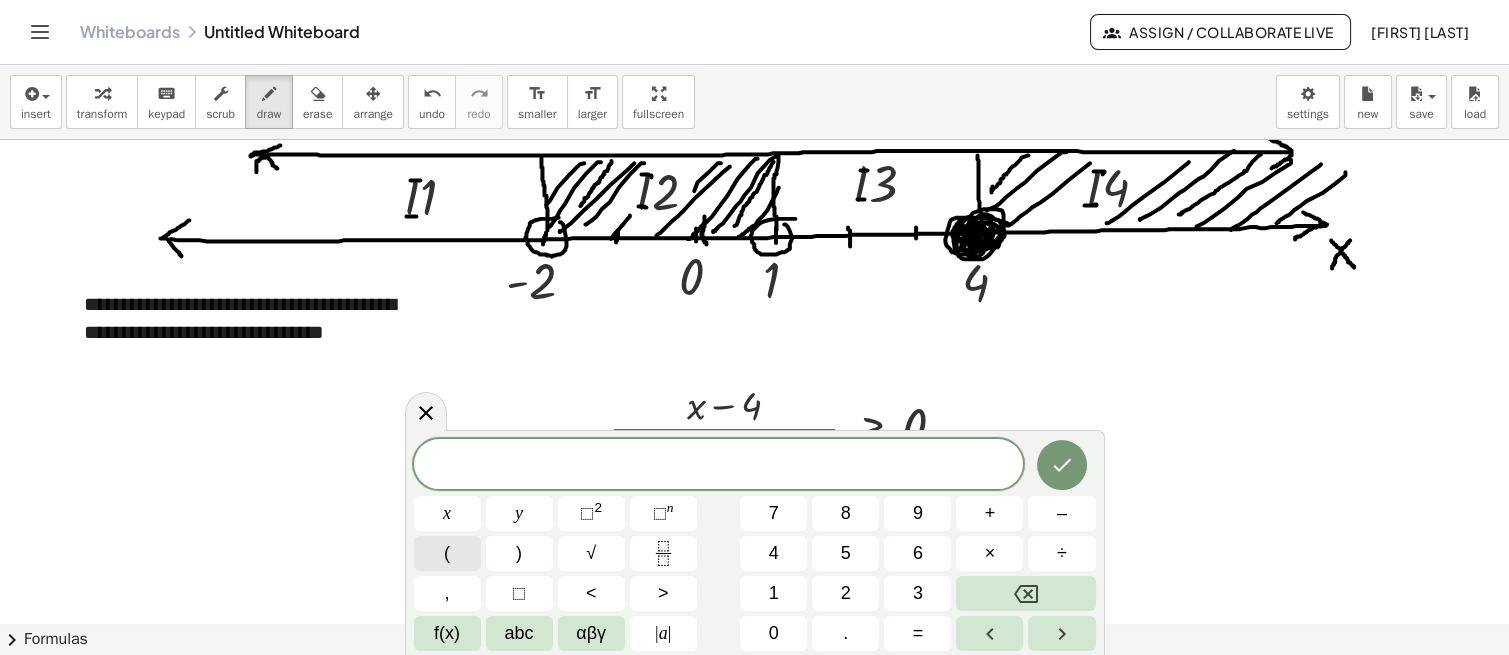 click on "(" at bounding box center [447, 553] 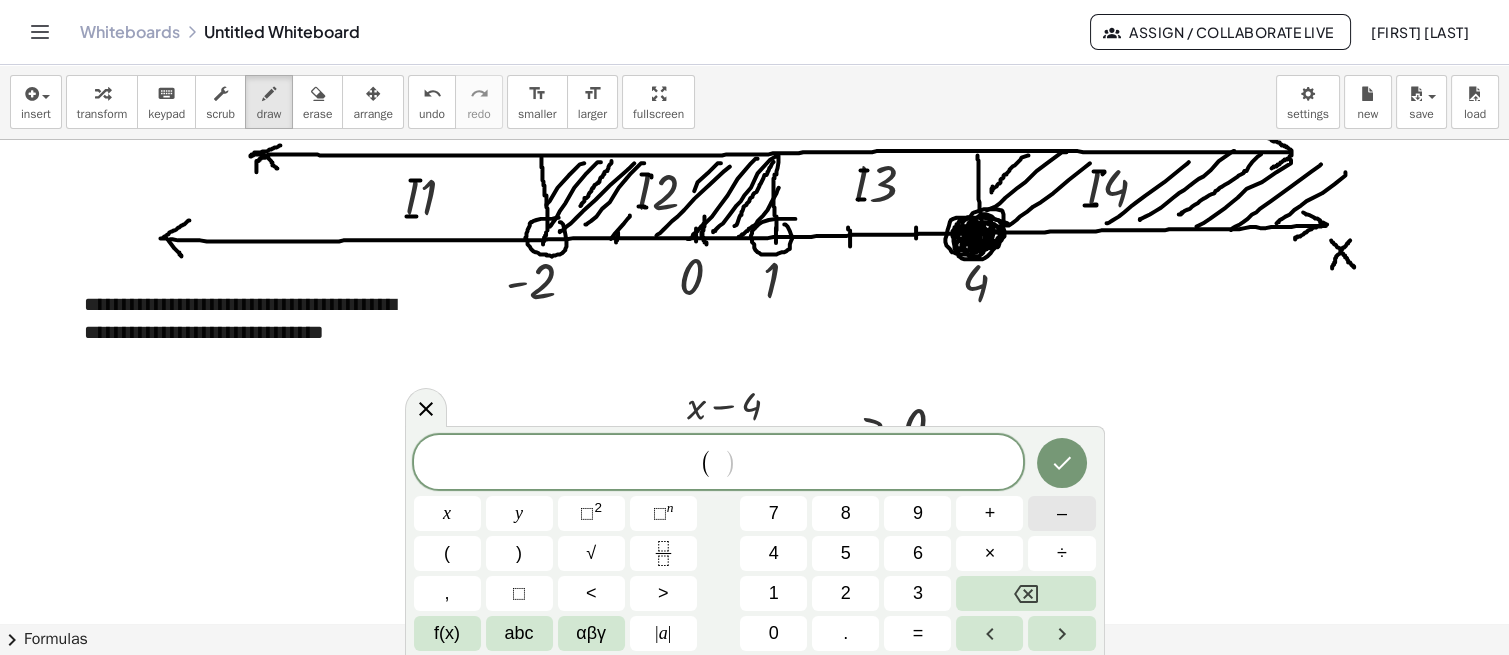 click on "–" at bounding box center [1062, 513] 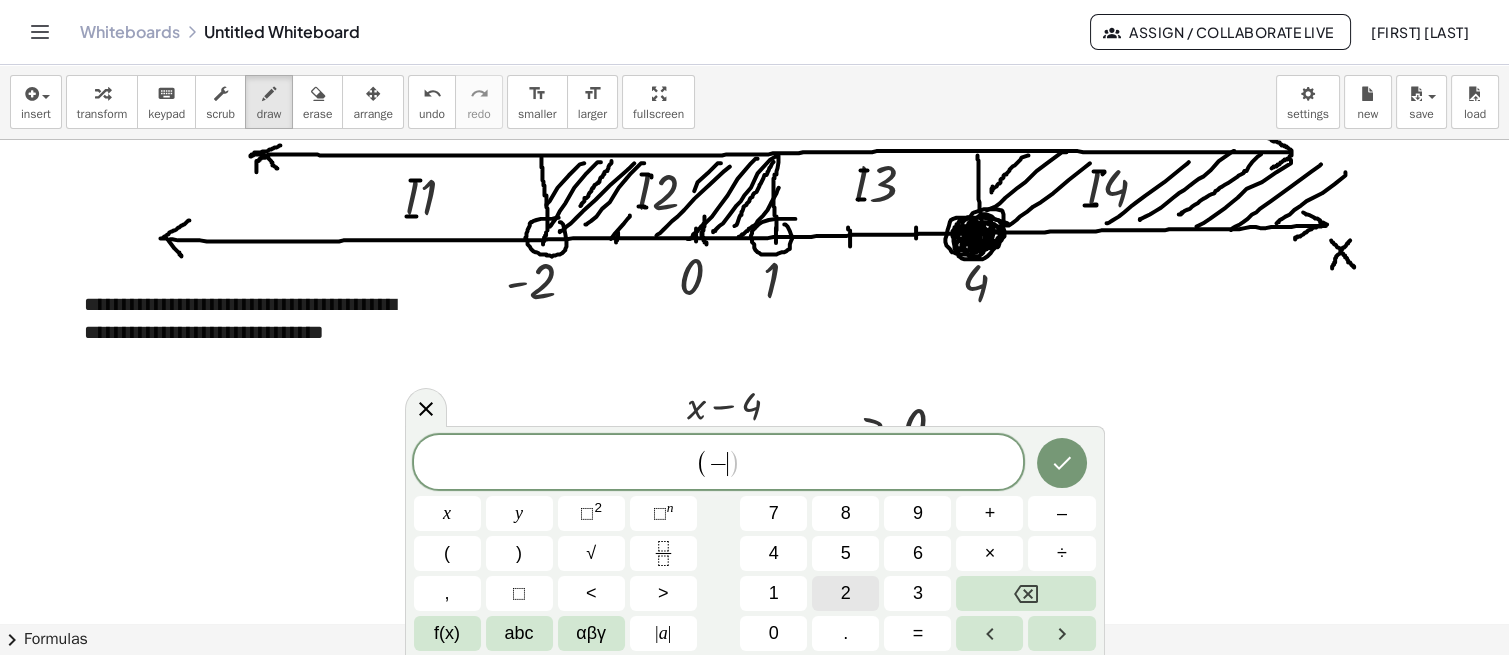 click on "2" at bounding box center [845, 593] 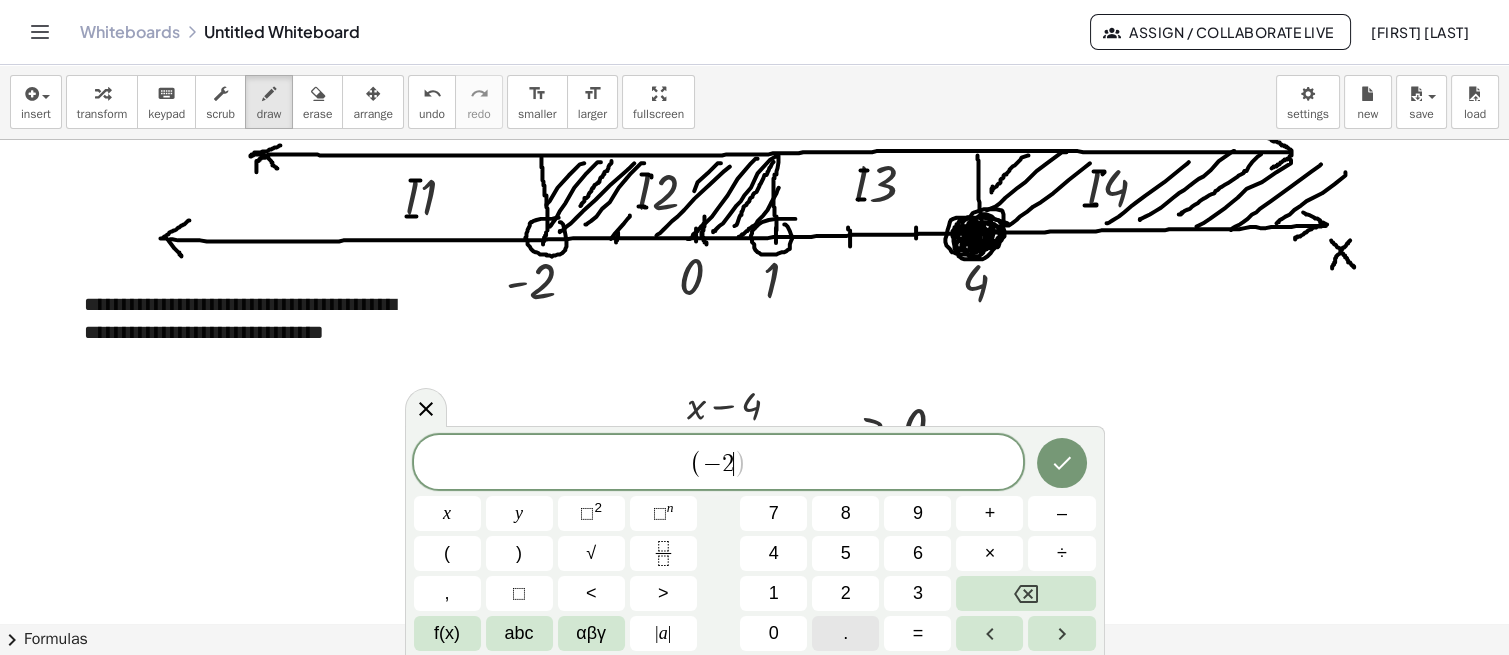 click on "." at bounding box center (845, 633) 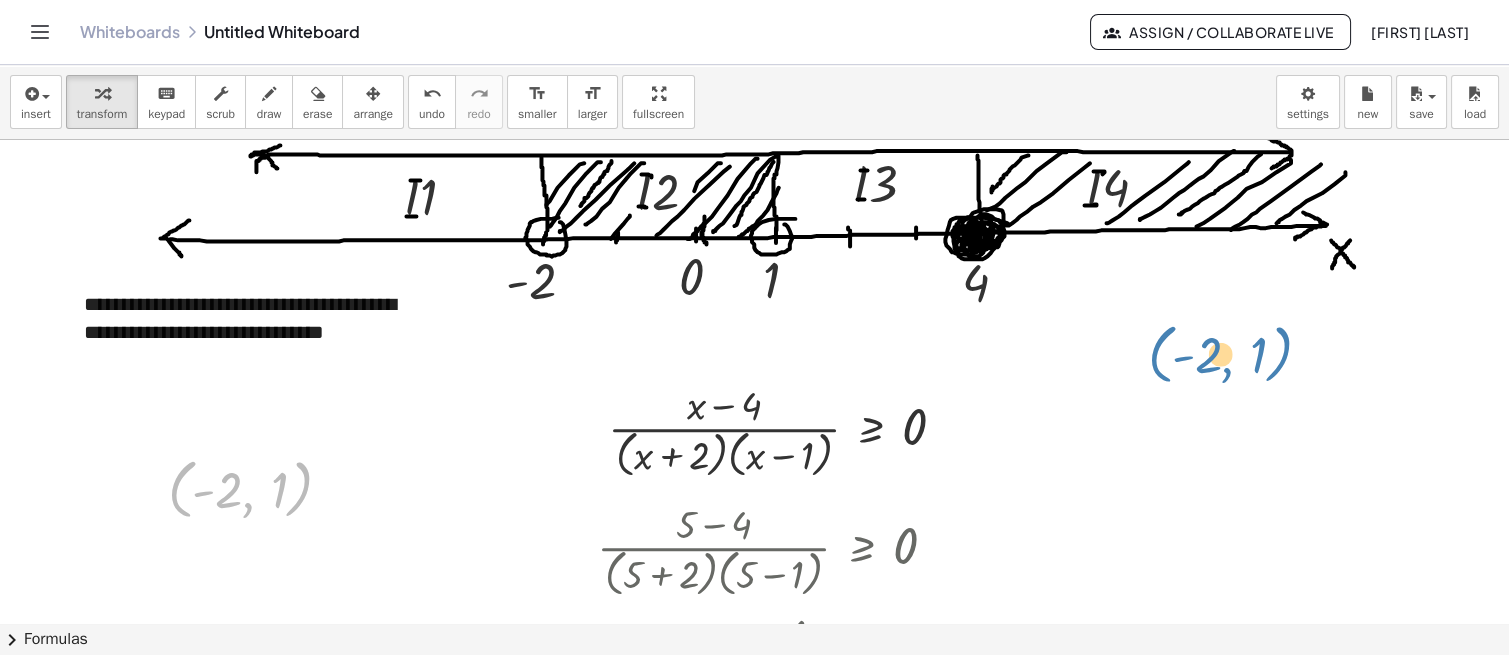 drag, startPoint x: 238, startPoint y: 483, endPoint x: 1221, endPoint y: 348, distance: 992.2268 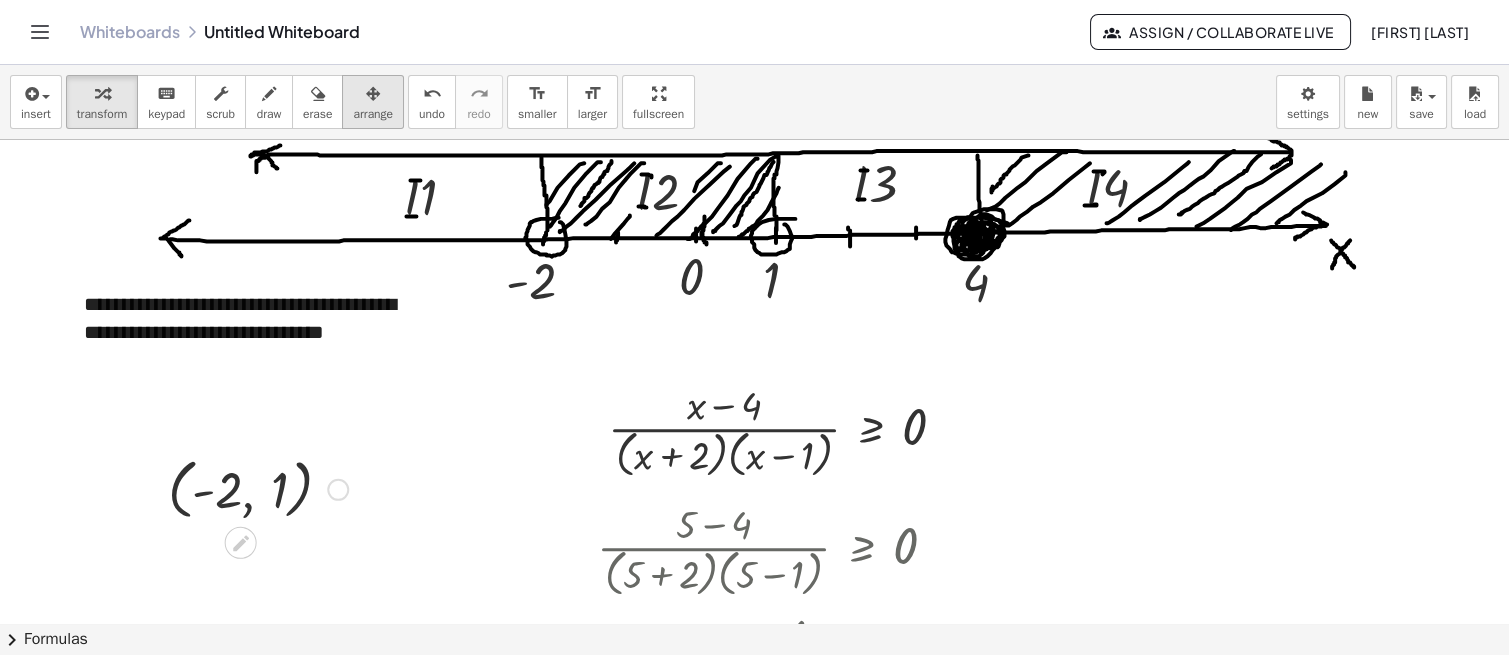 click at bounding box center [373, 94] 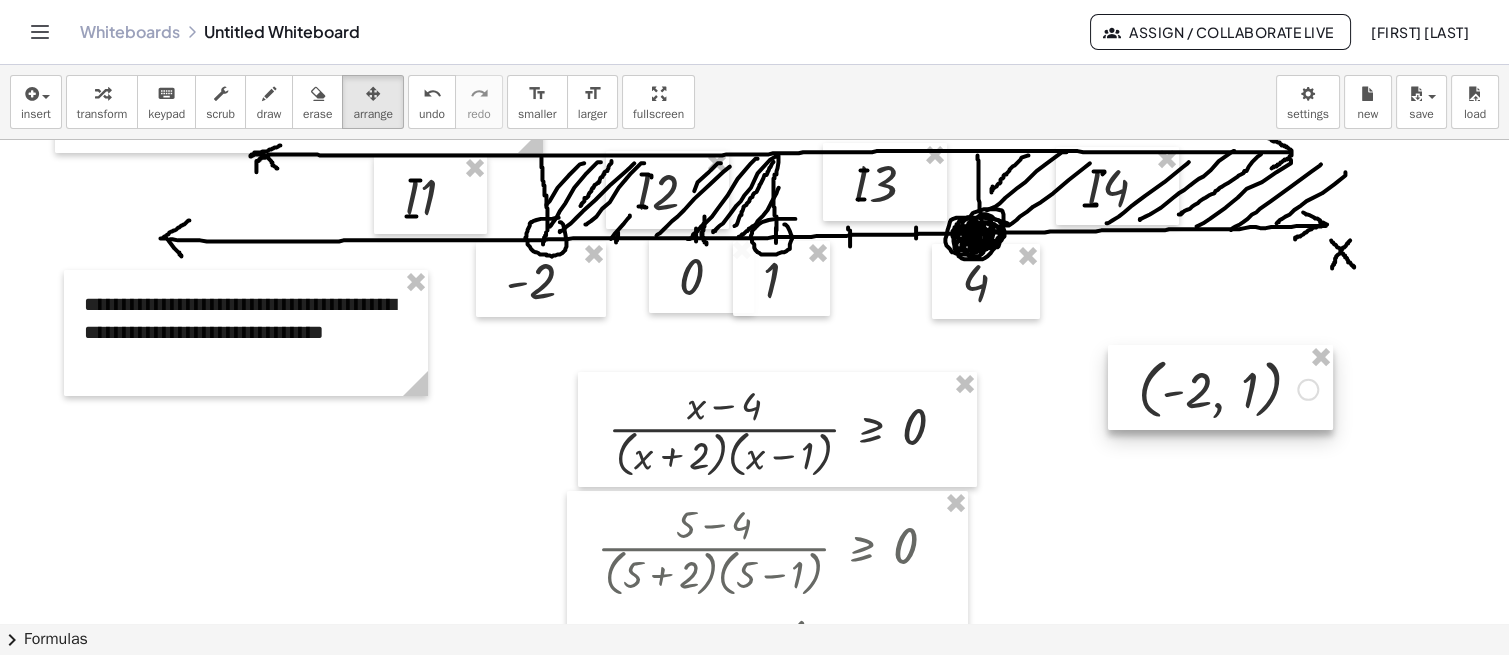 drag, startPoint x: 241, startPoint y: 470, endPoint x: 1212, endPoint y: 370, distance: 976.13574 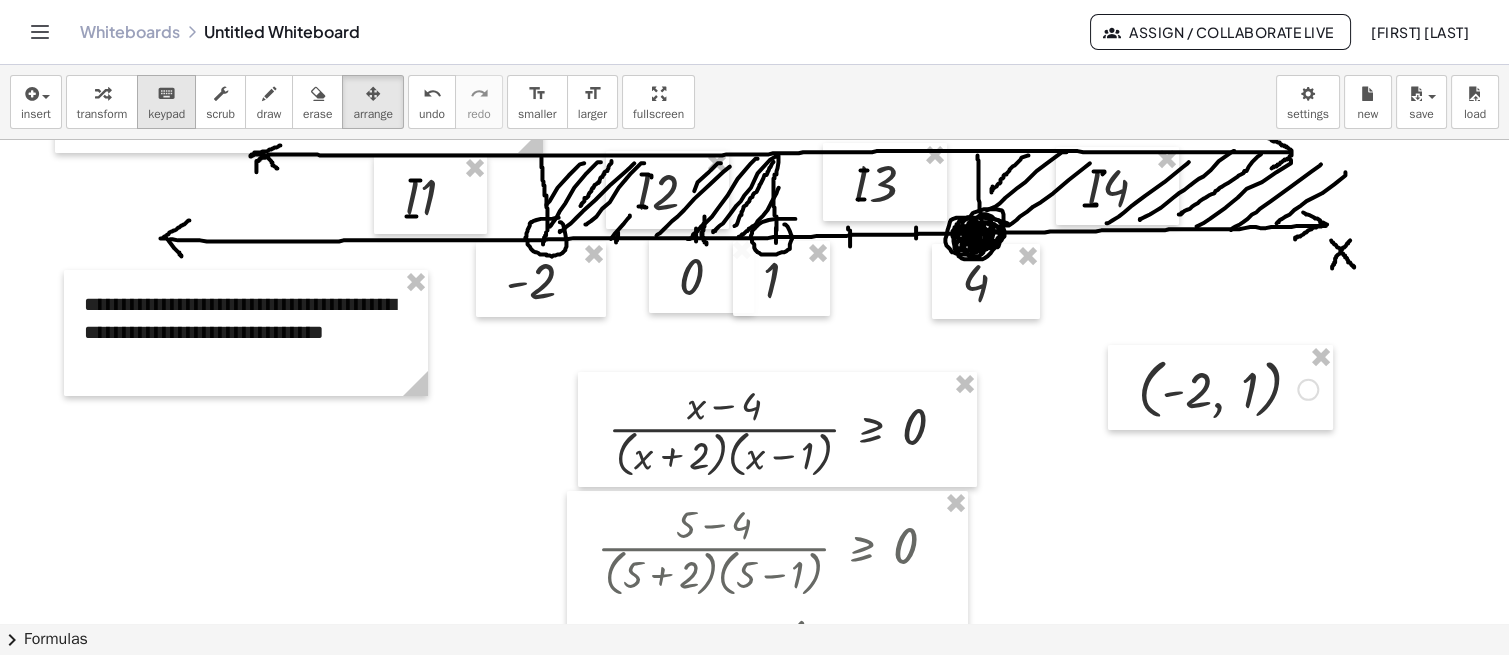click on "keyboard" at bounding box center (166, 94) 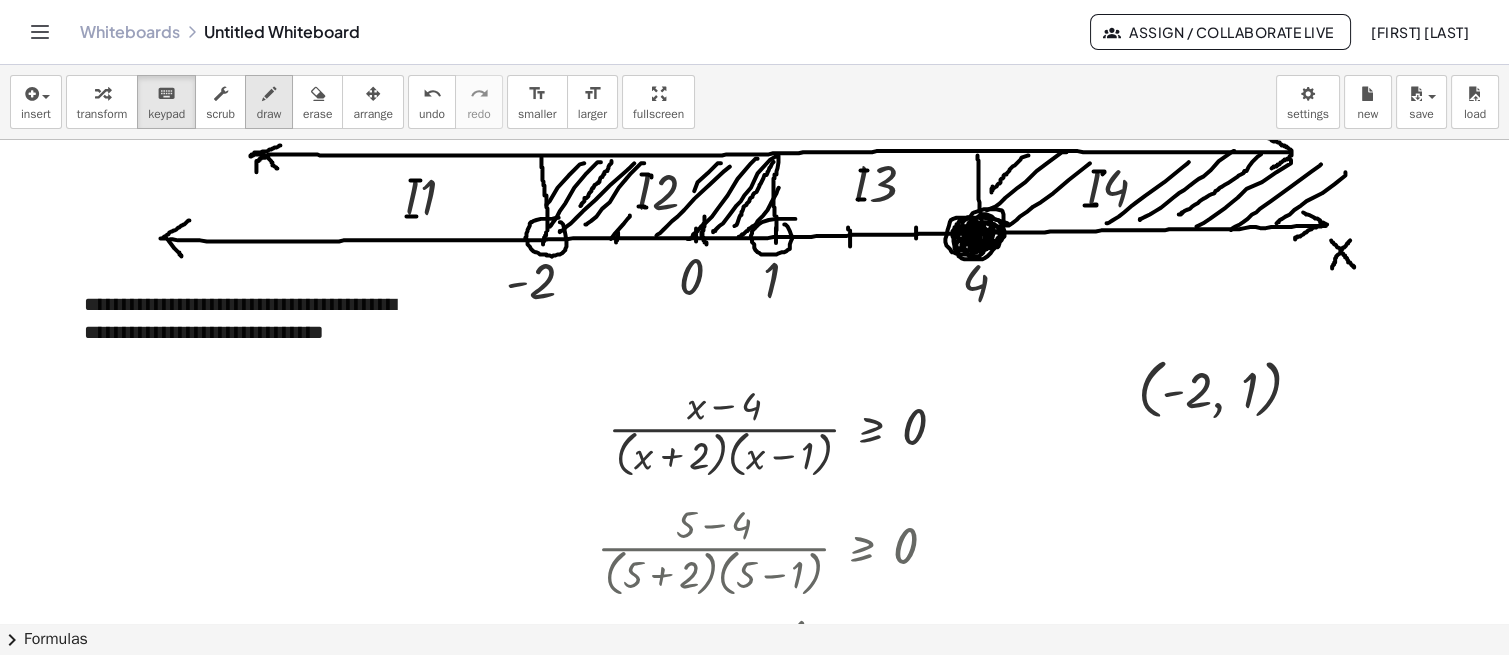 click at bounding box center (269, 94) 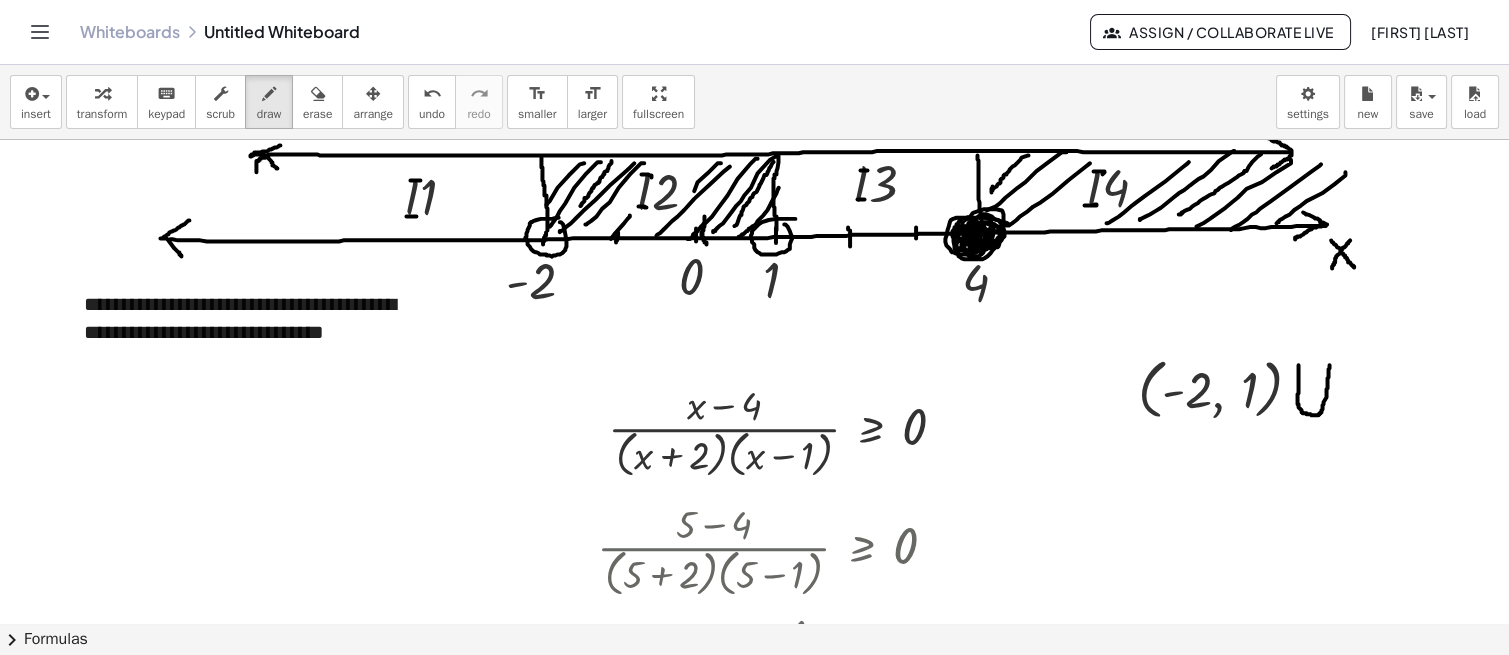 drag, startPoint x: 1282, startPoint y: 363, endPoint x: 1313, endPoint y: 363, distance: 31 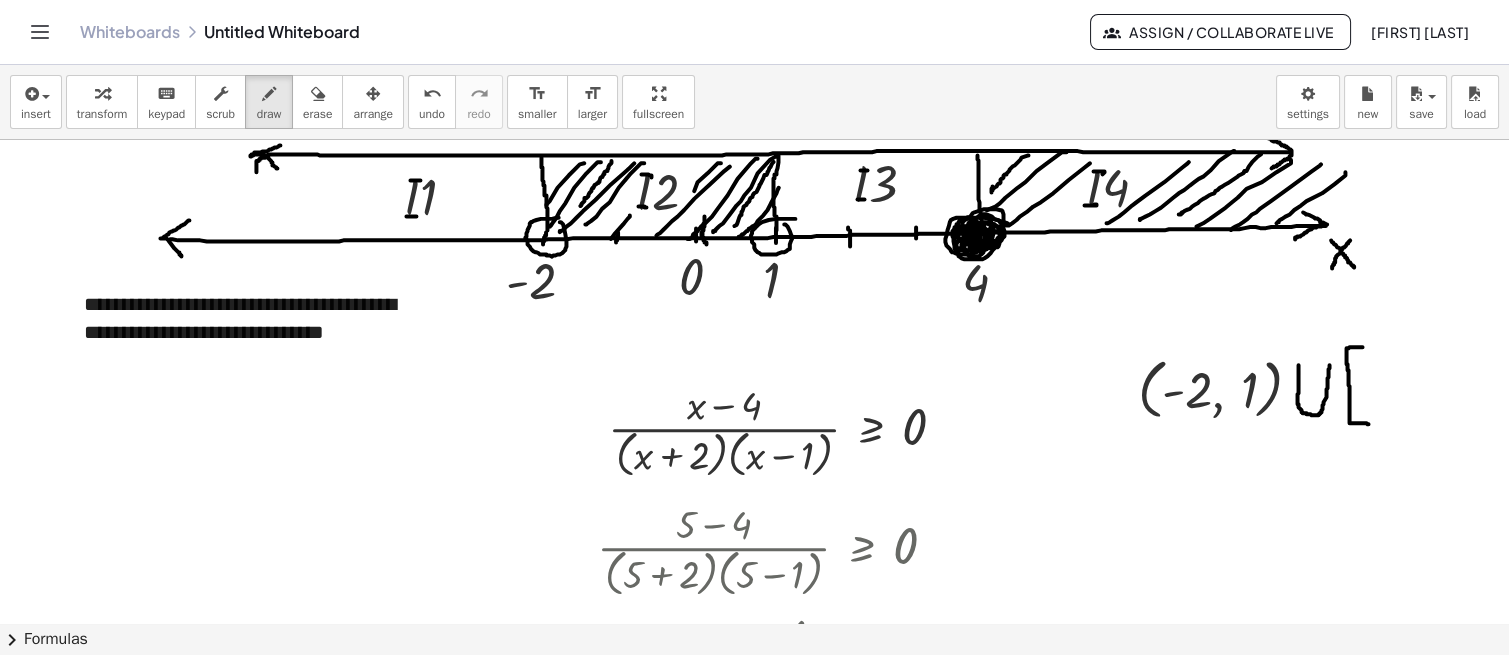 drag, startPoint x: 1346, startPoint y: 345, endPoint x: 1352, endPoint y: 422, distance: 77.23341 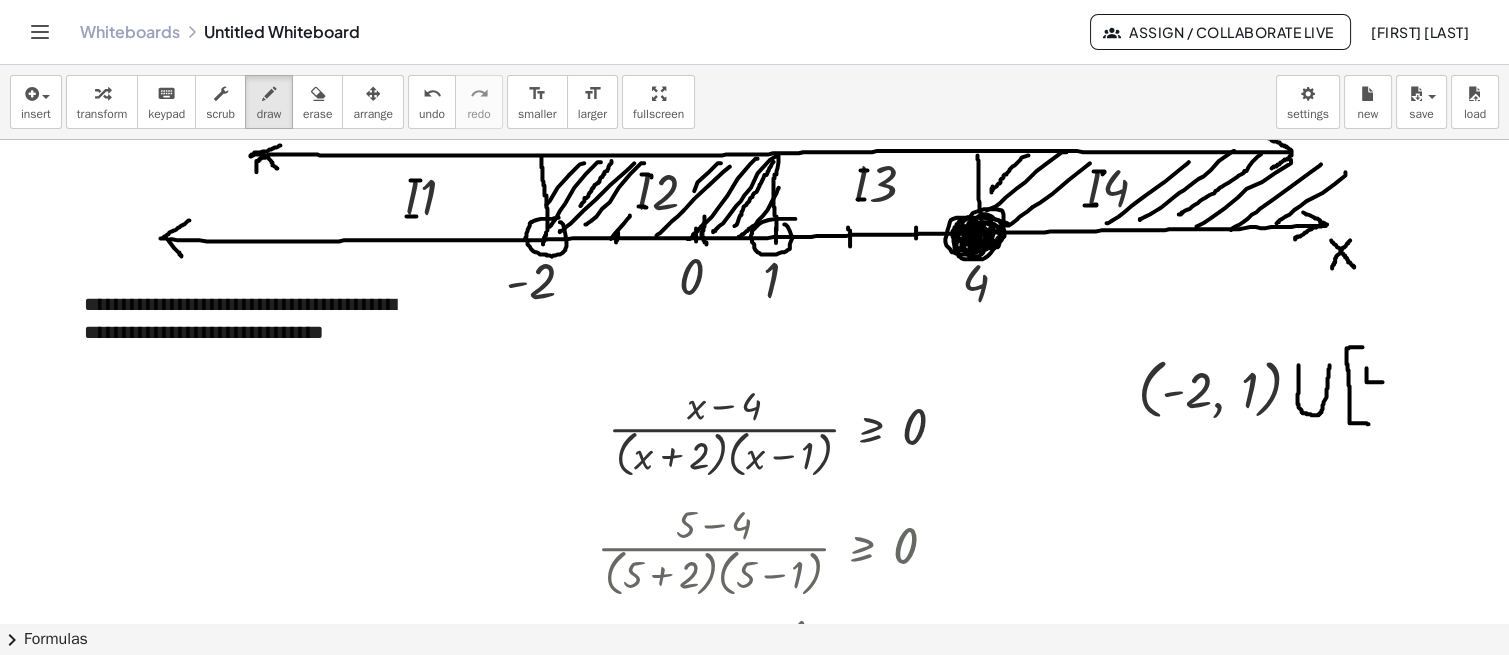 drag, startPoint x: 1350, startPoint y: 366, endPoint x: 1366, endPoint y: 380, distance: 21.260292 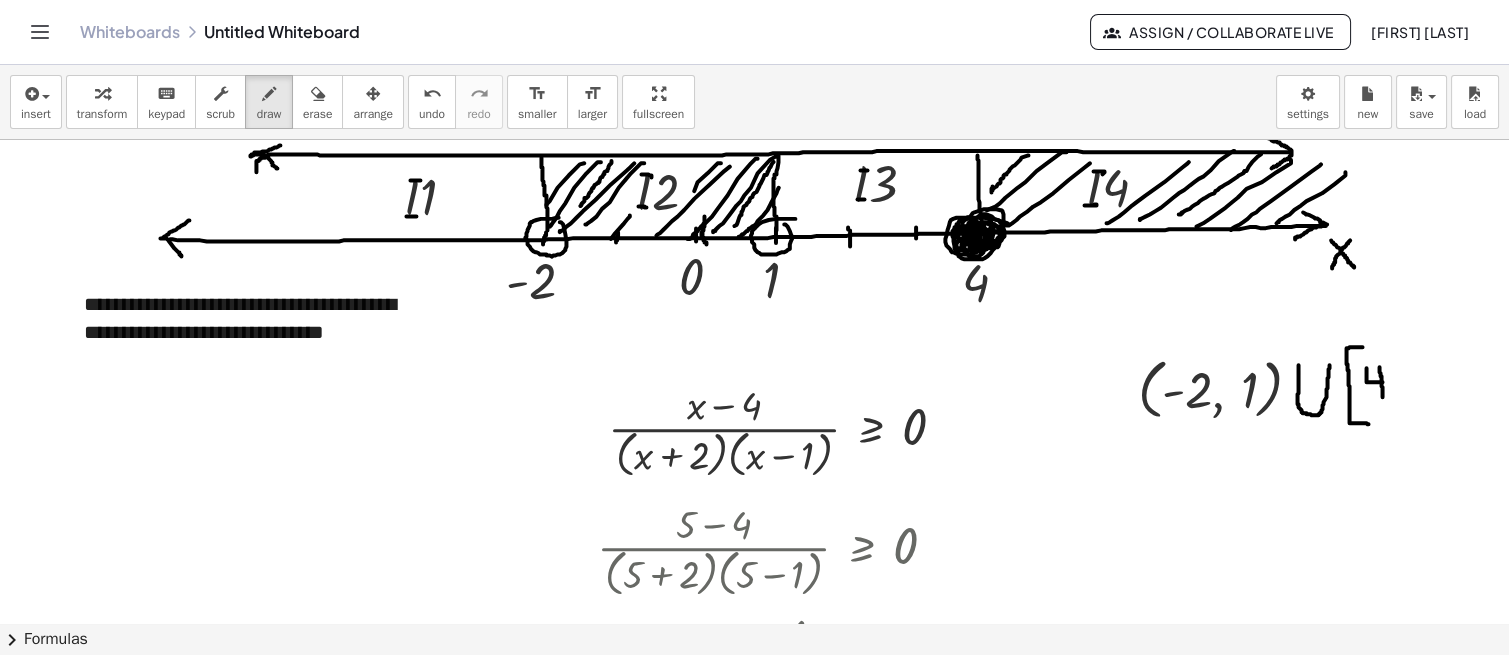 drag, startPoint x: 1363, startPoint y: 365, endPoint x: 1366, endPoint y: 395, distance: 30.149628 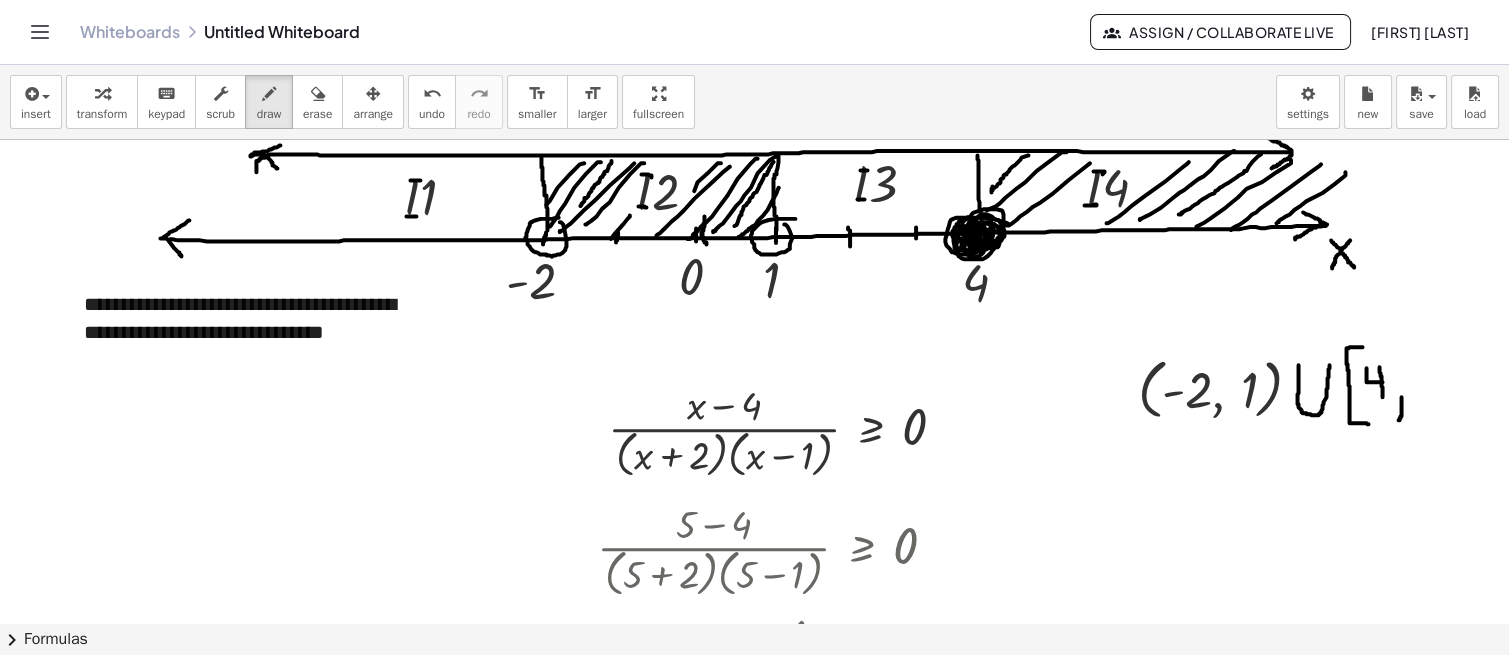 drag, startPoint x: 1385, startPoint y: 395, endPoint x: 1382, endPoint y: 418, distance: 23.194826 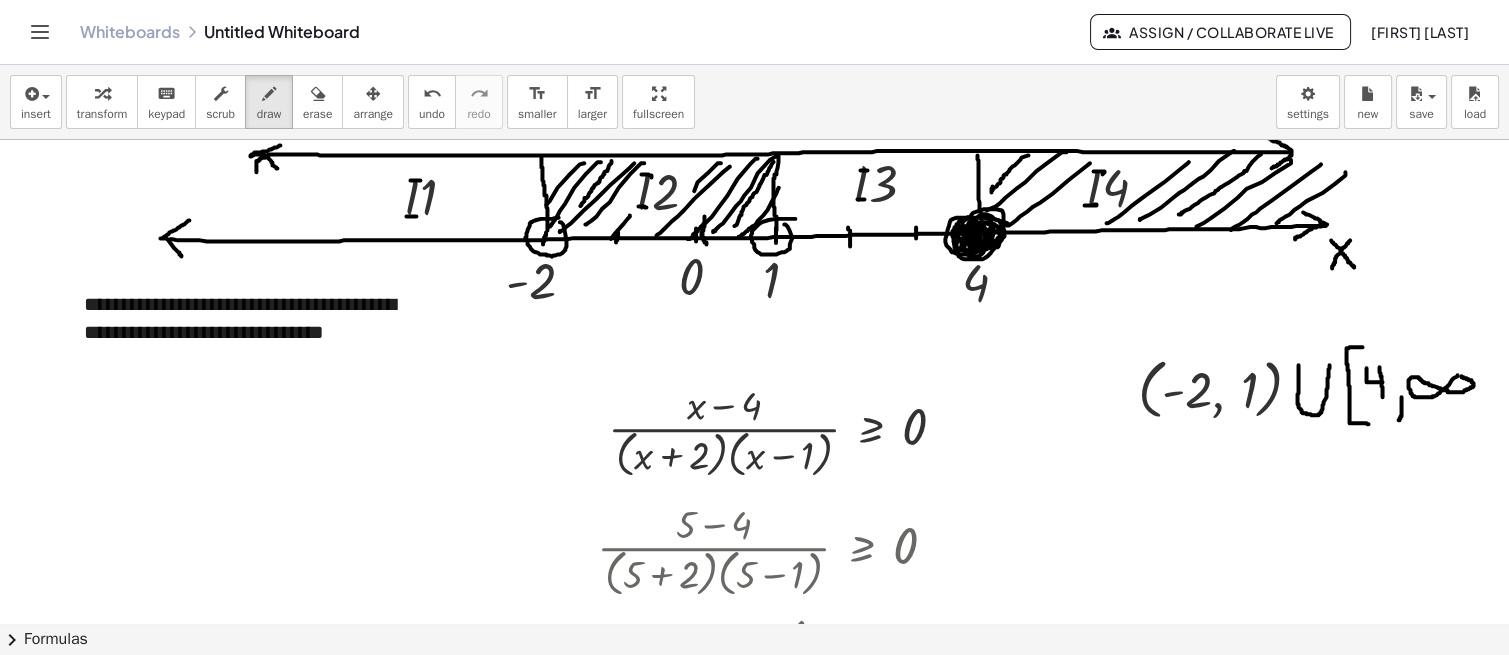 click at bounding box center [749, 248] 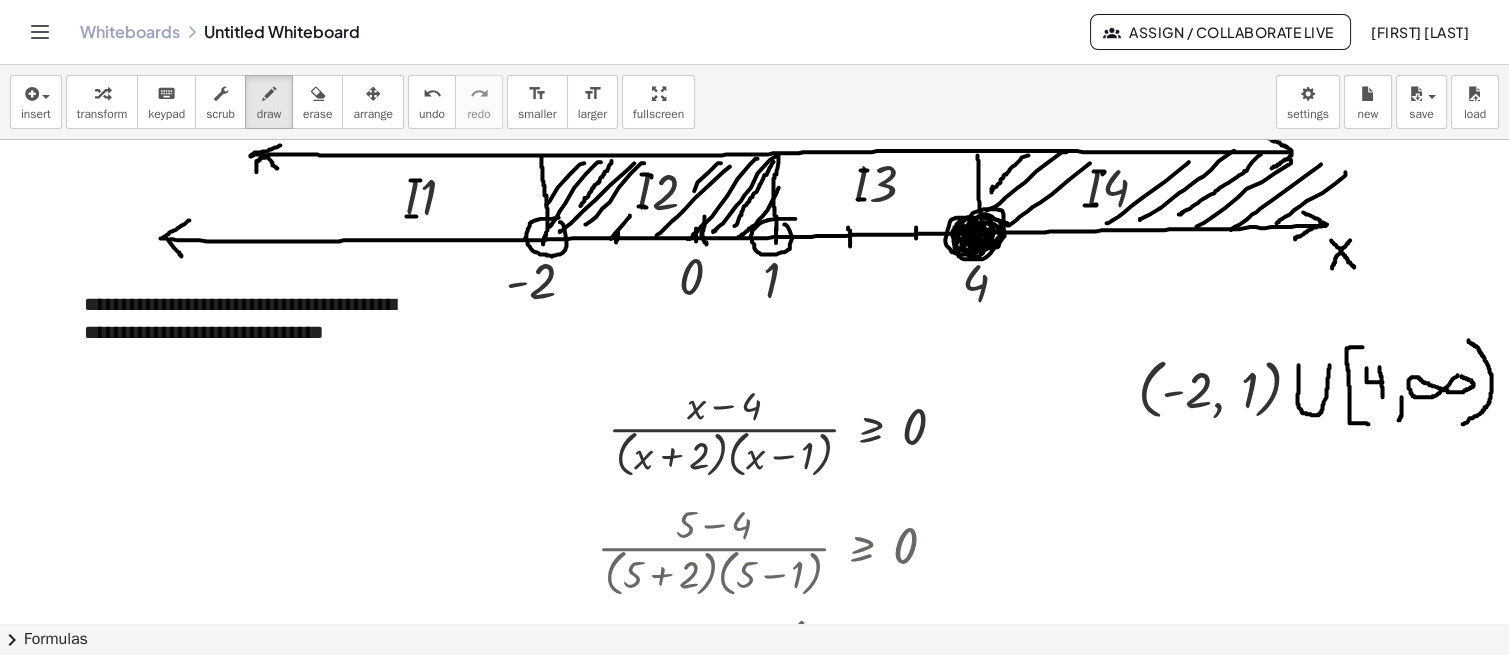 drag, startPoint x: 1452, startPoint y: 338, endPoint x: 1446, endPoint y: 422, distance: 84.21401 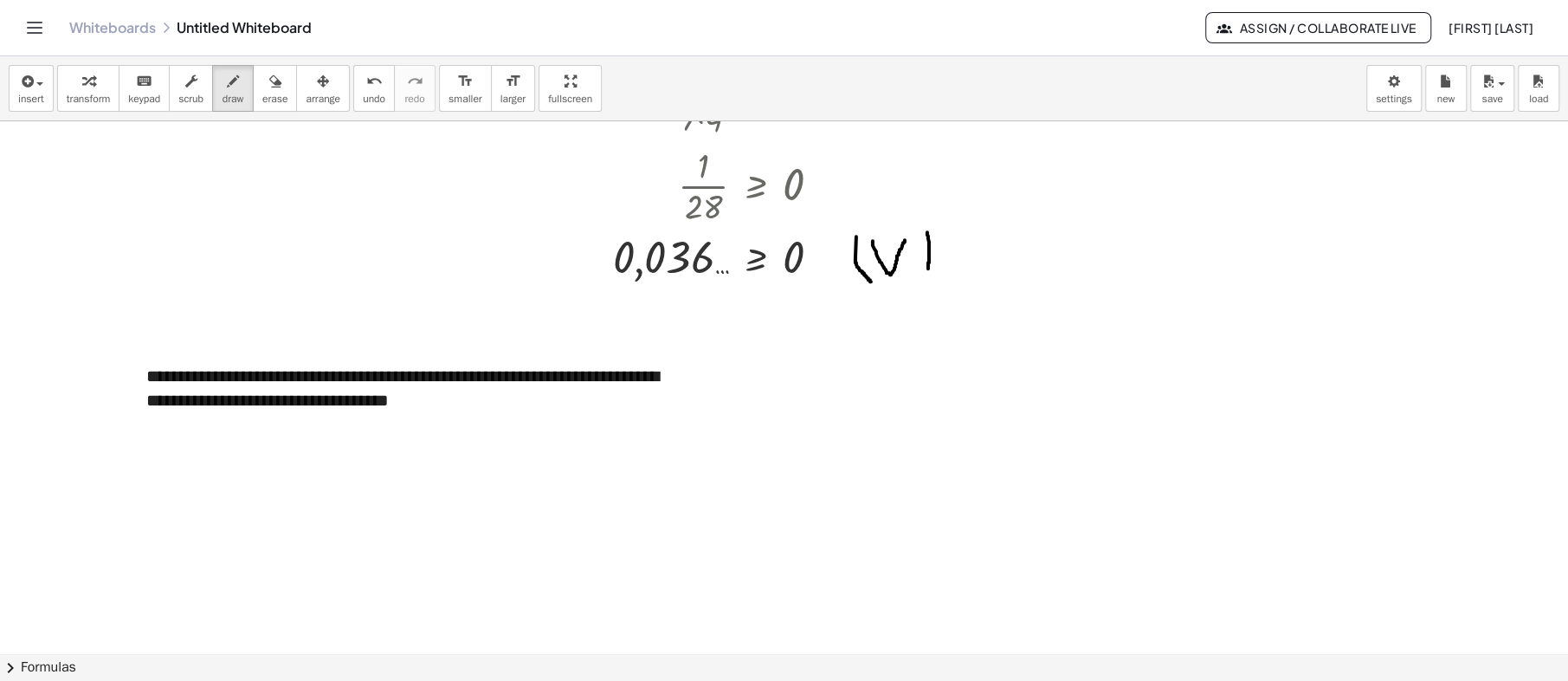scroll, scrollTop: 1435, scrollLeft: 0, axis: vertical 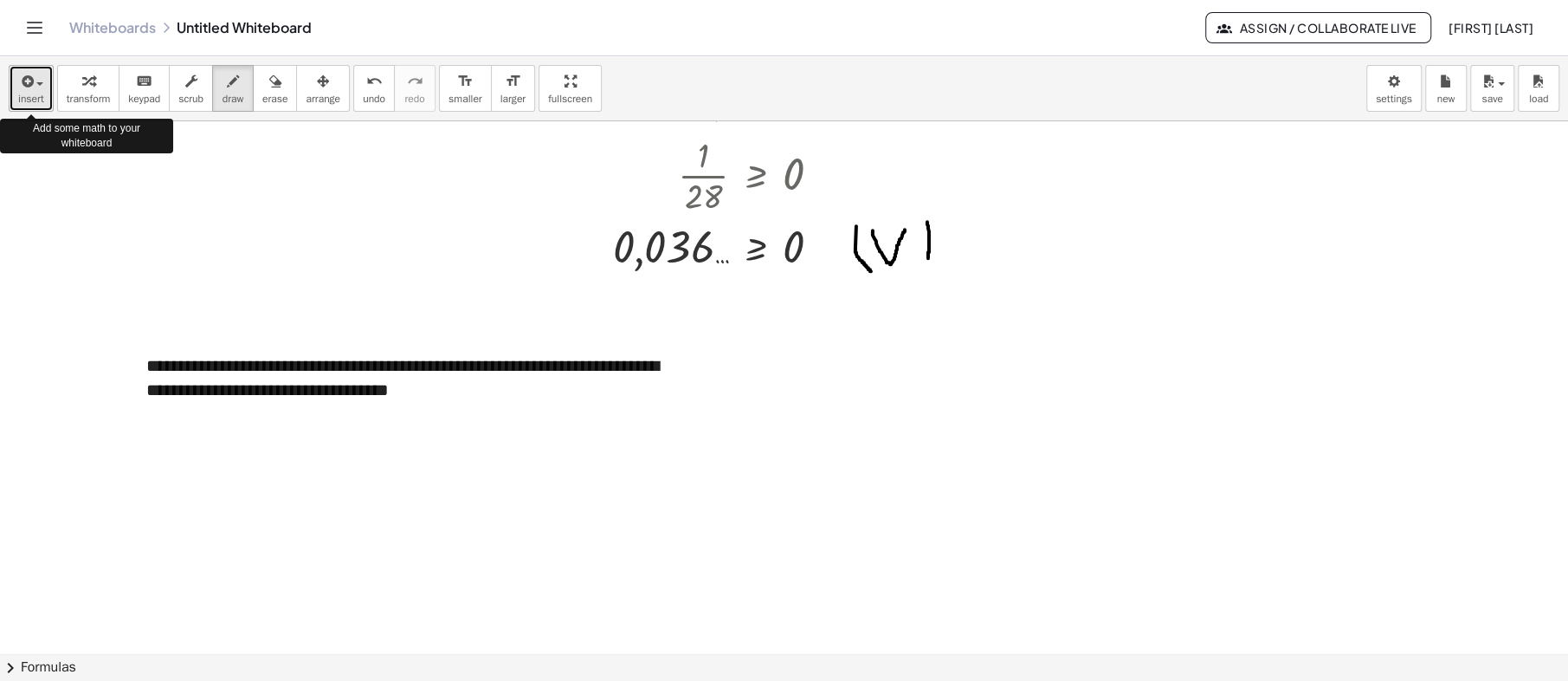click on "insert" at bounding box center [31, 88] 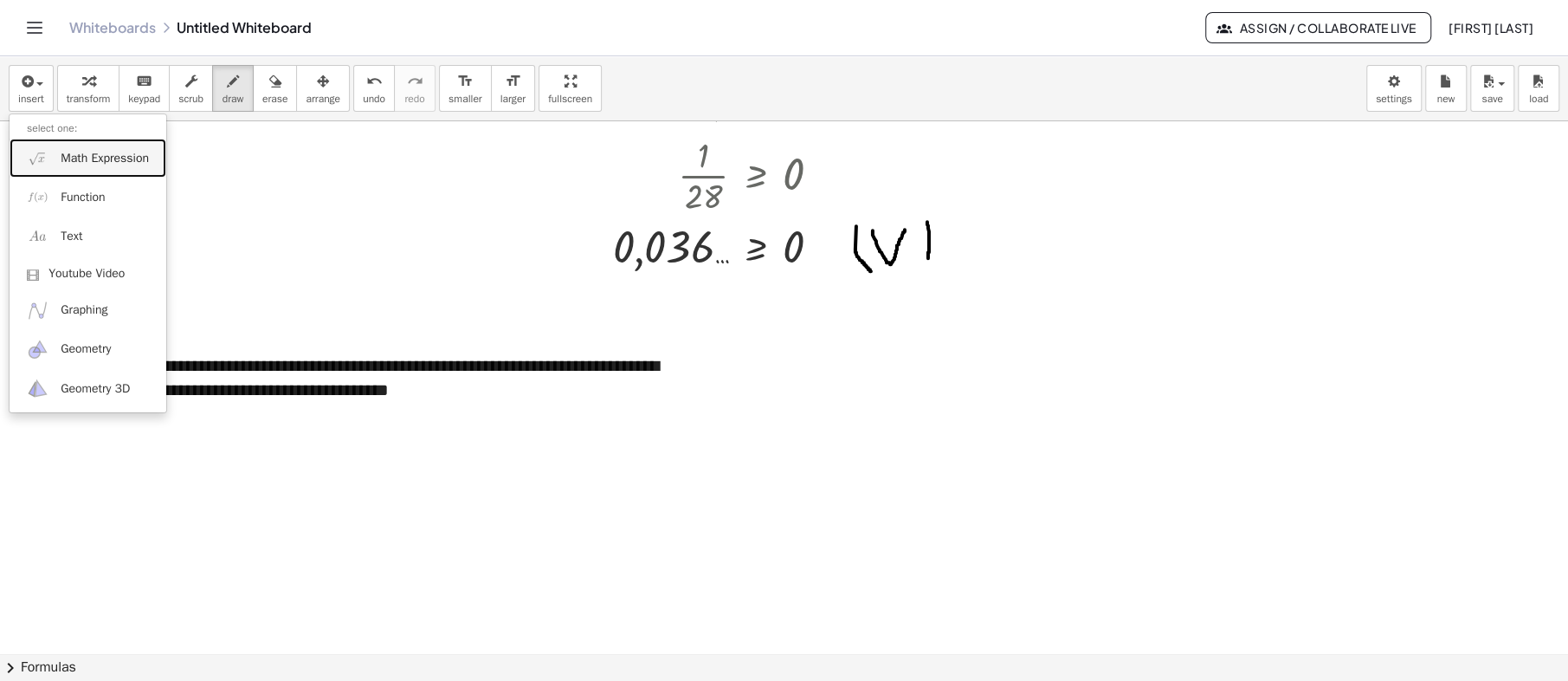 click on "Math Expression" at bounding box center [105, 159] 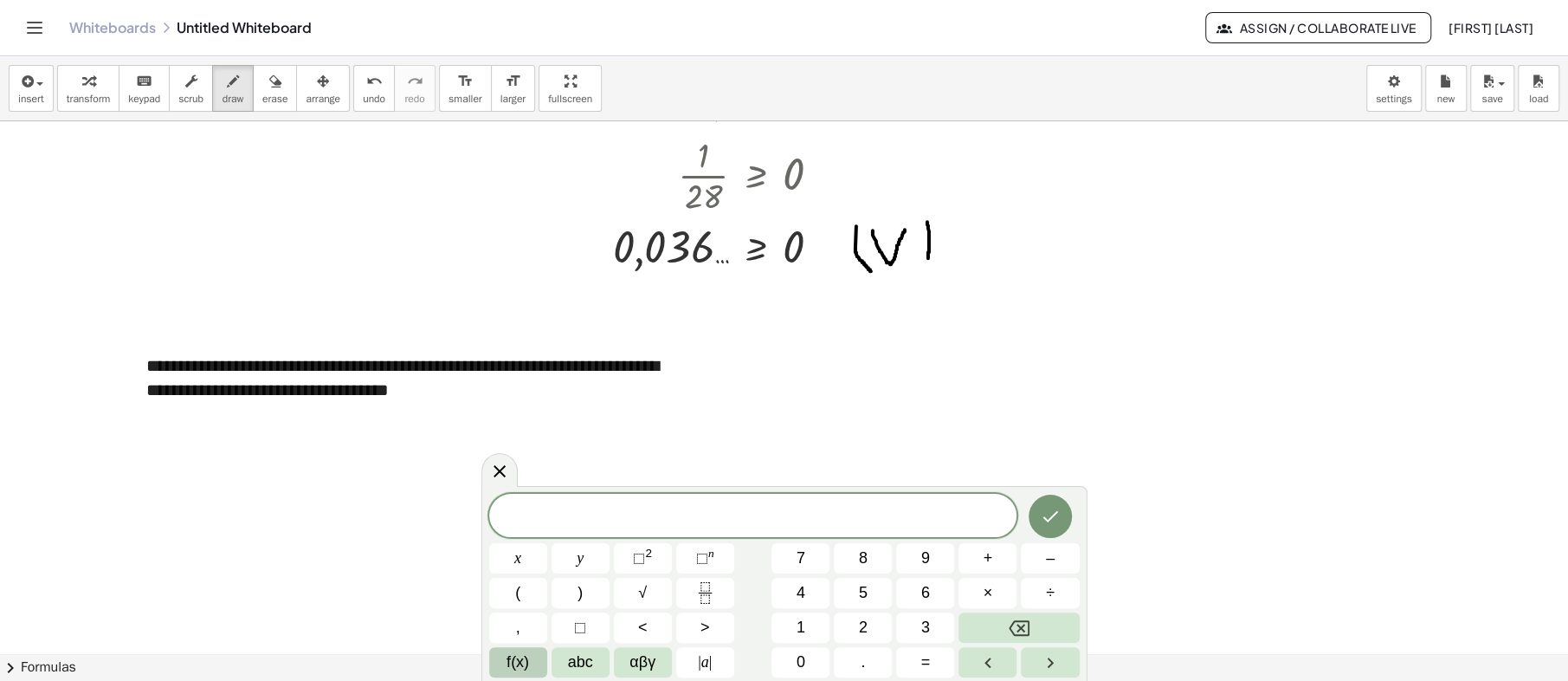 click on "x" at bounding box center (518, 558) 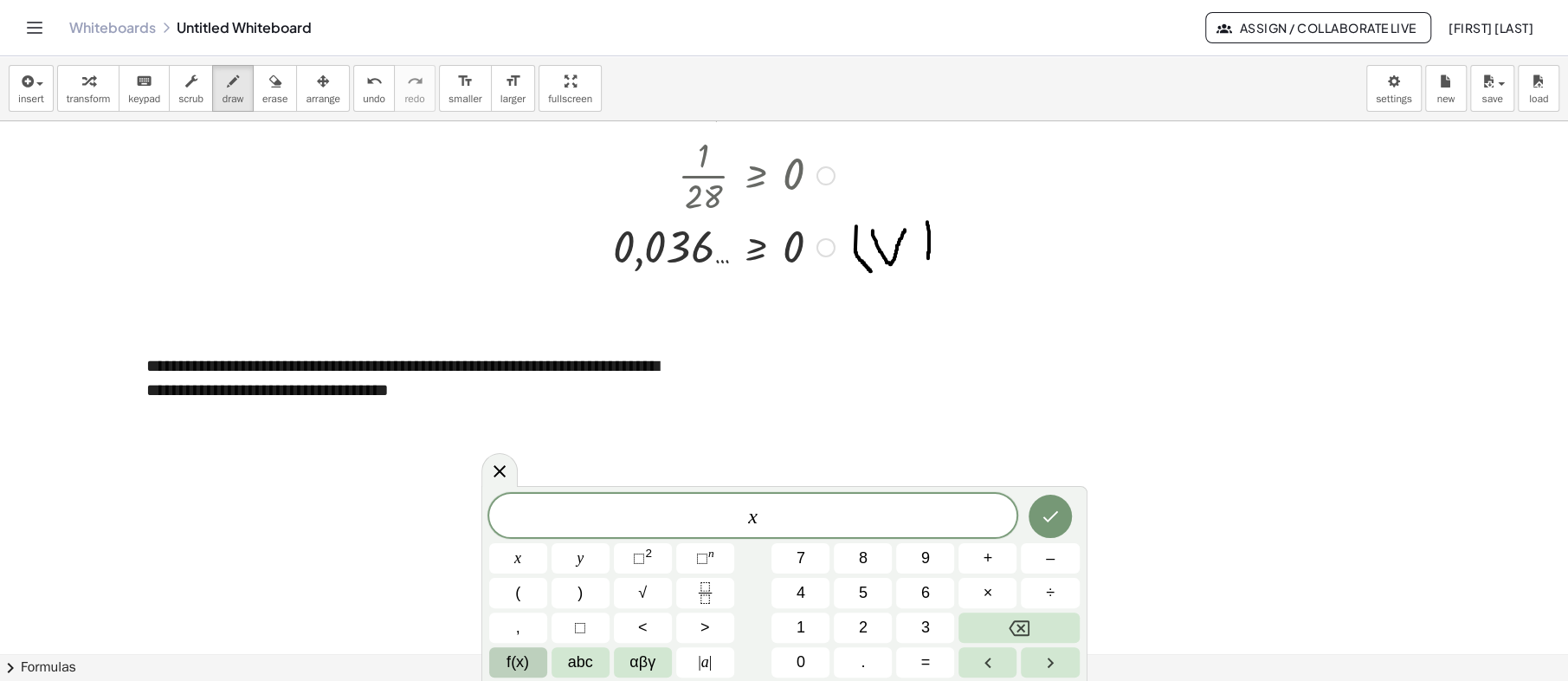 click on "+" at bounding box center [988, 558] 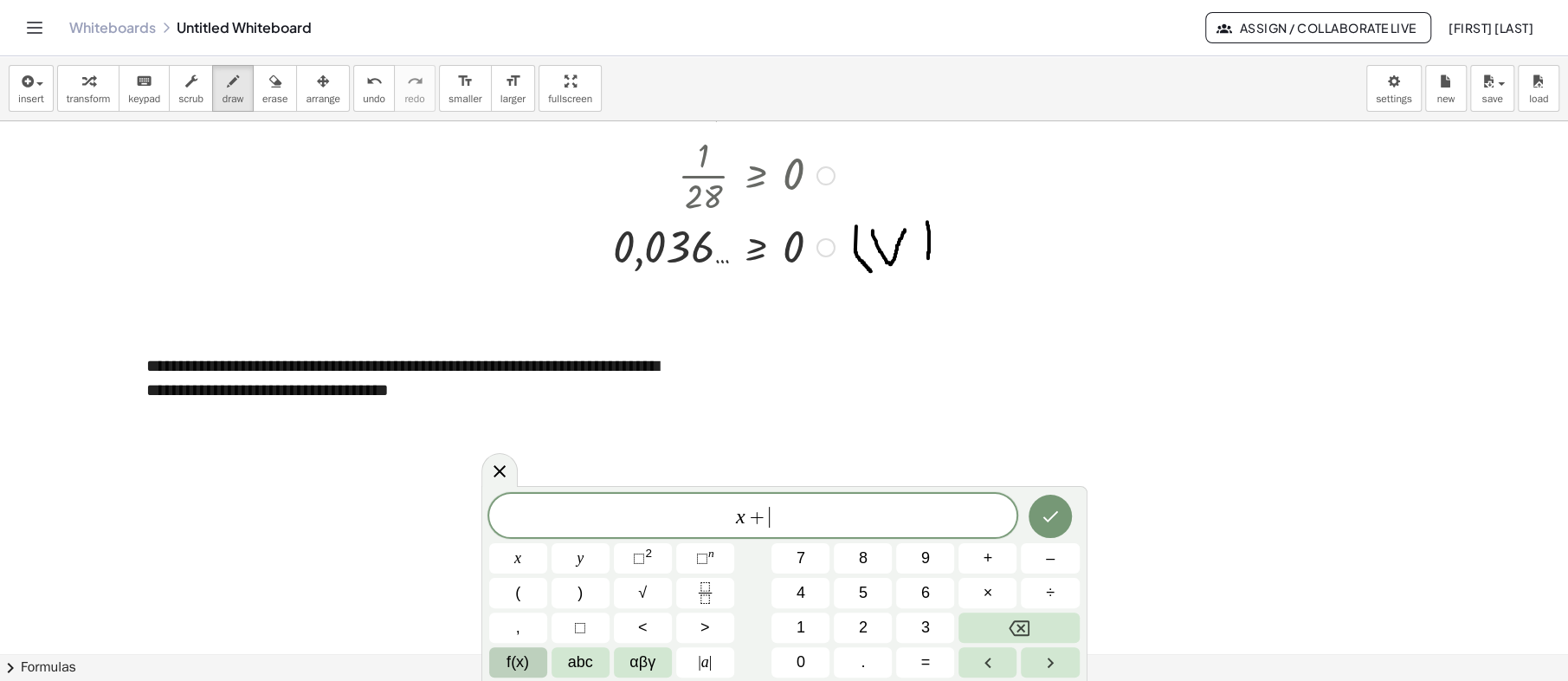 click on "2" at bounding box center (863, 627) 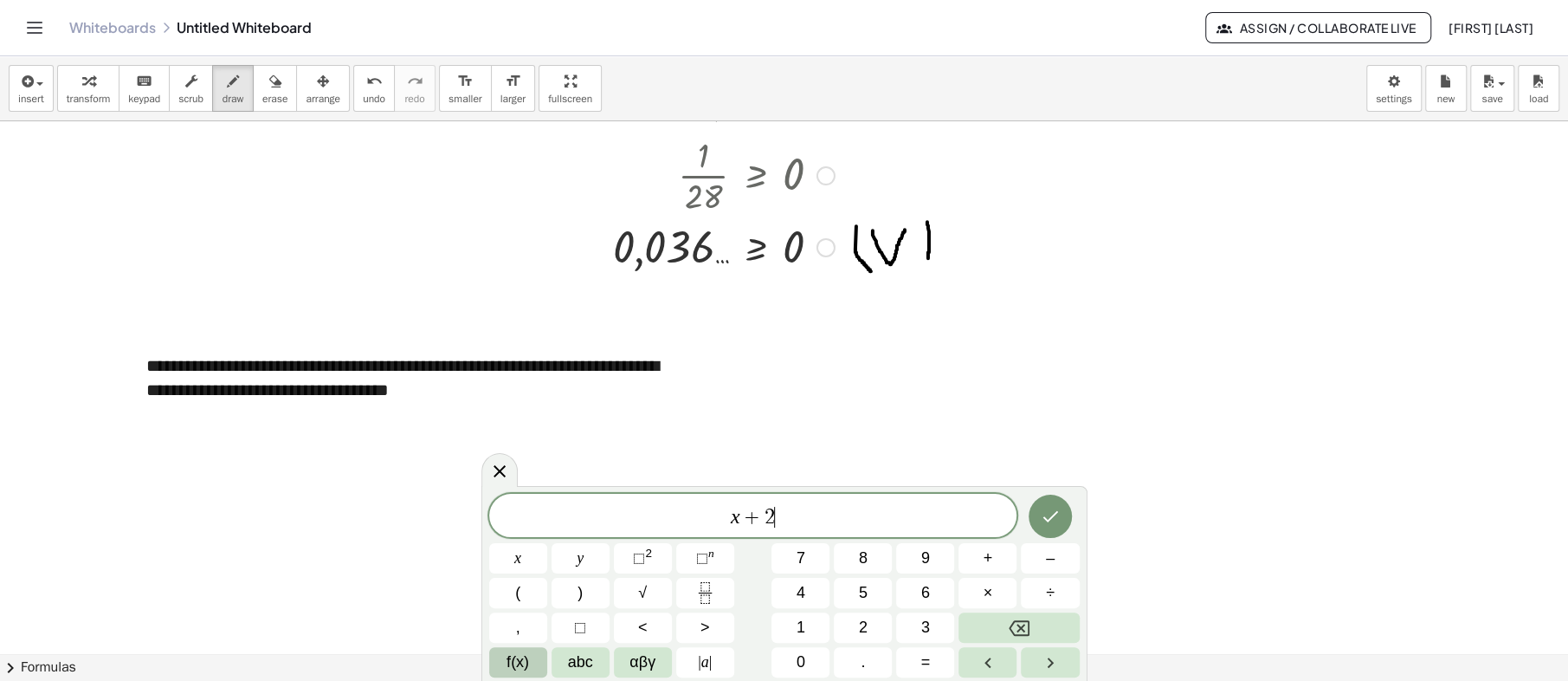 click on ")" at bounding box center (580, 593) 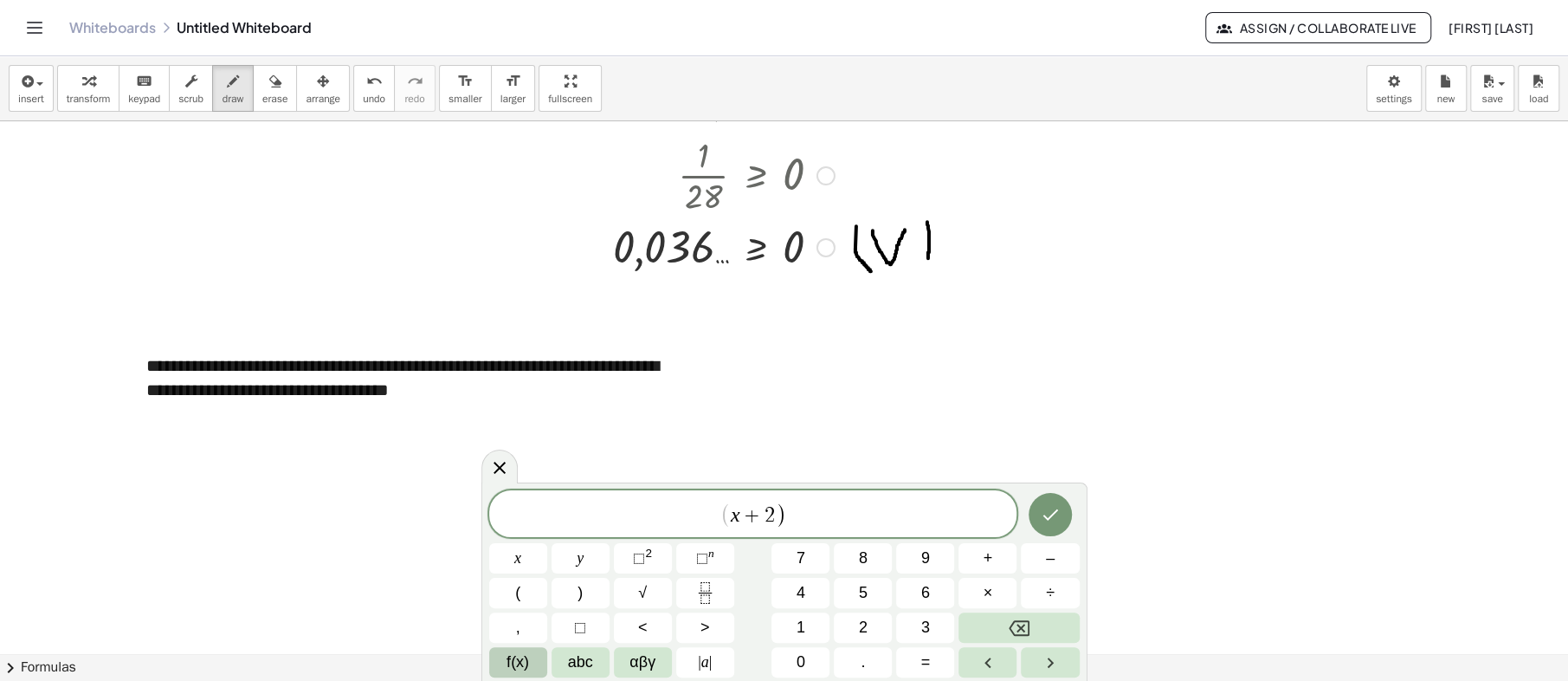 click 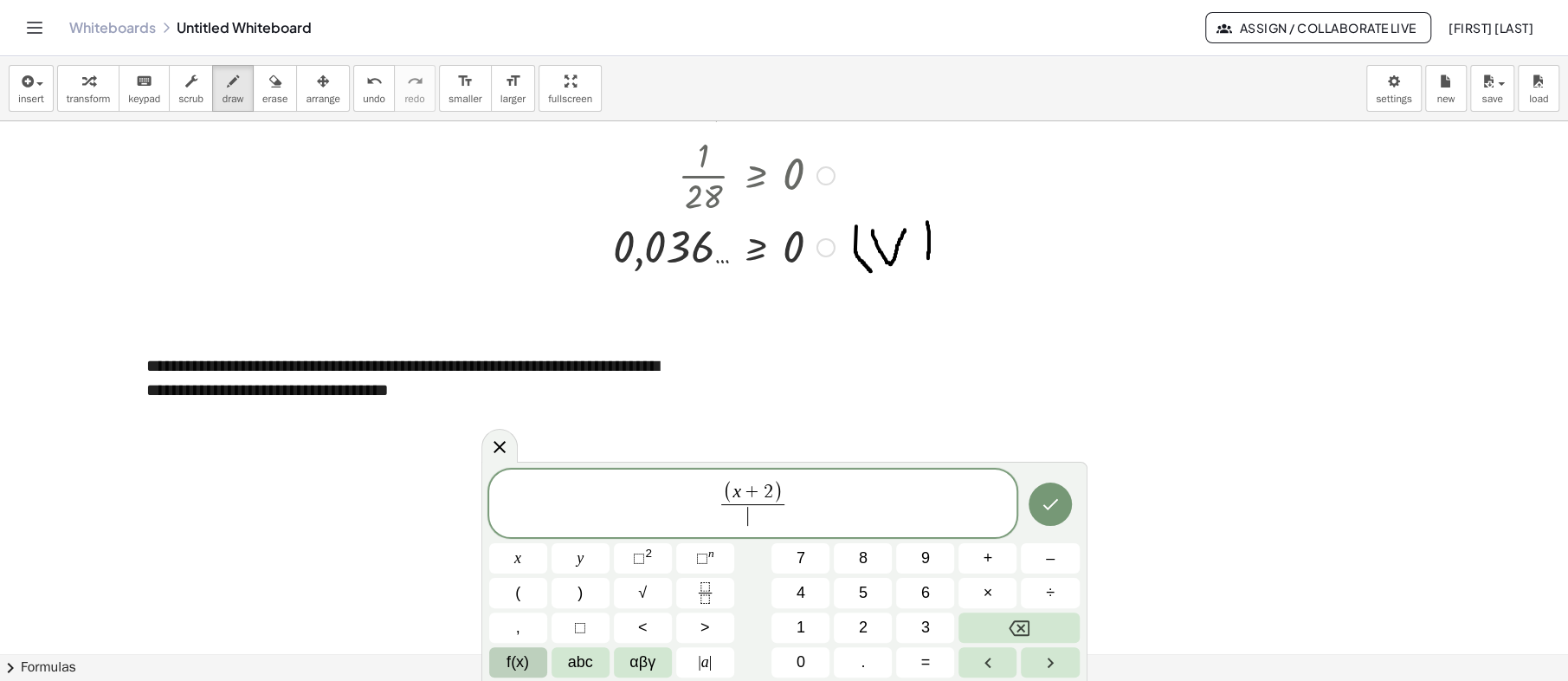 click on "x" at bounding box center (518, 558) 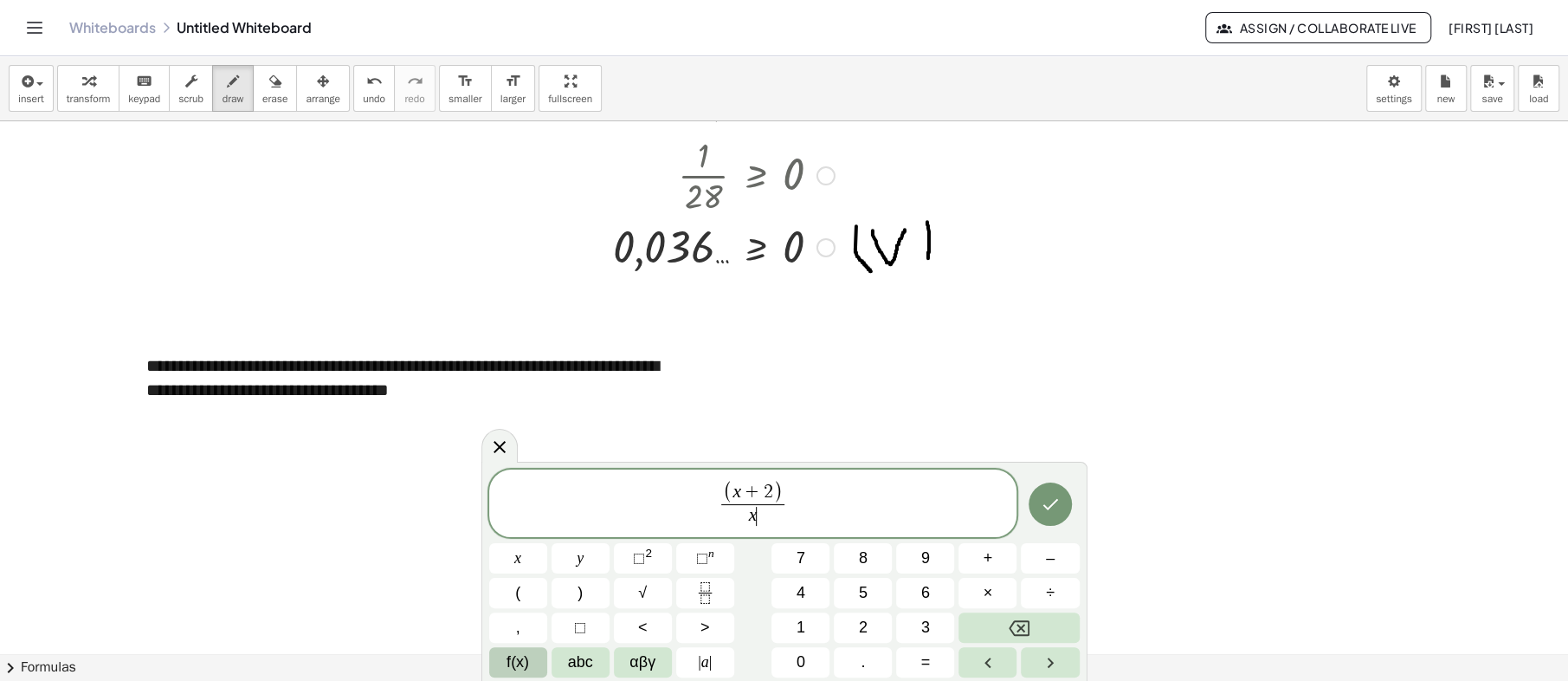 click on "+" at bounding box center [988, 558] 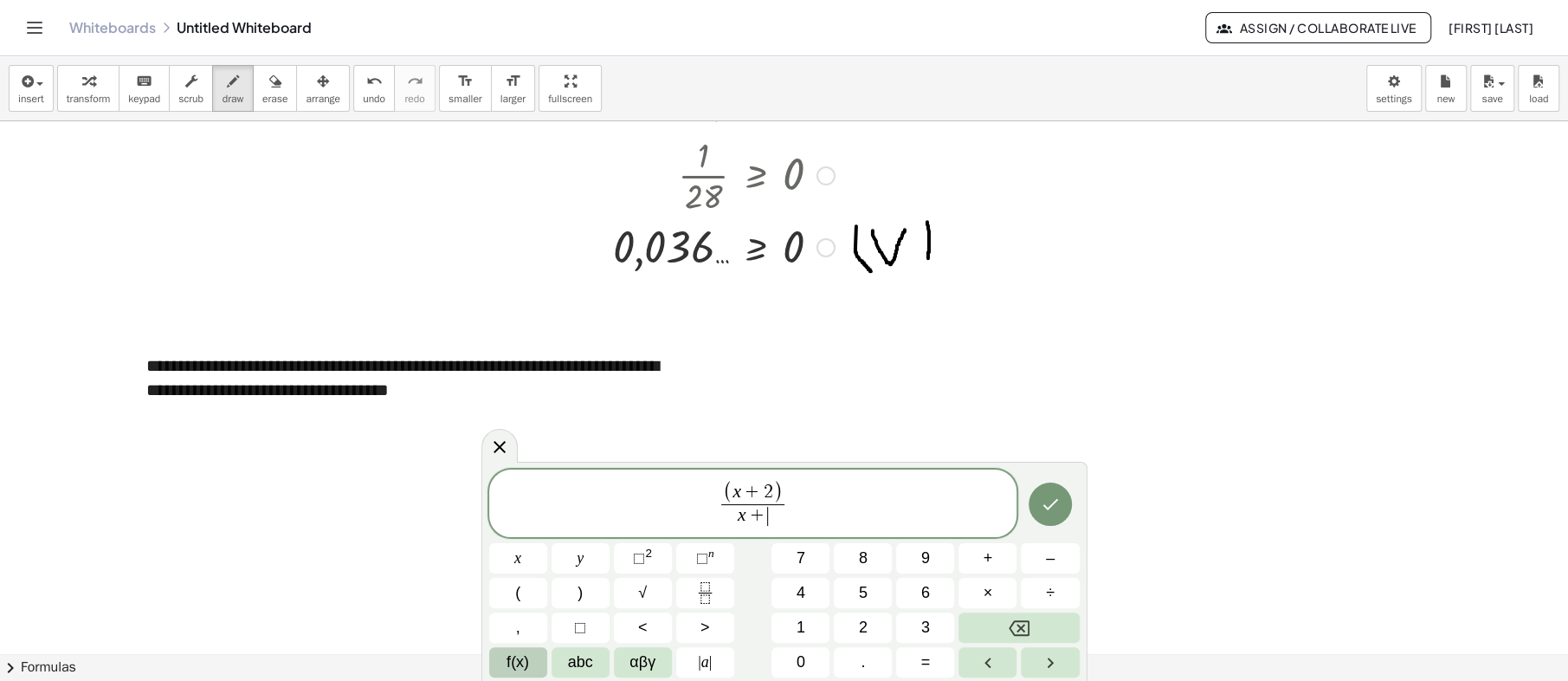 click on "4" at bounding box center [800, 593] 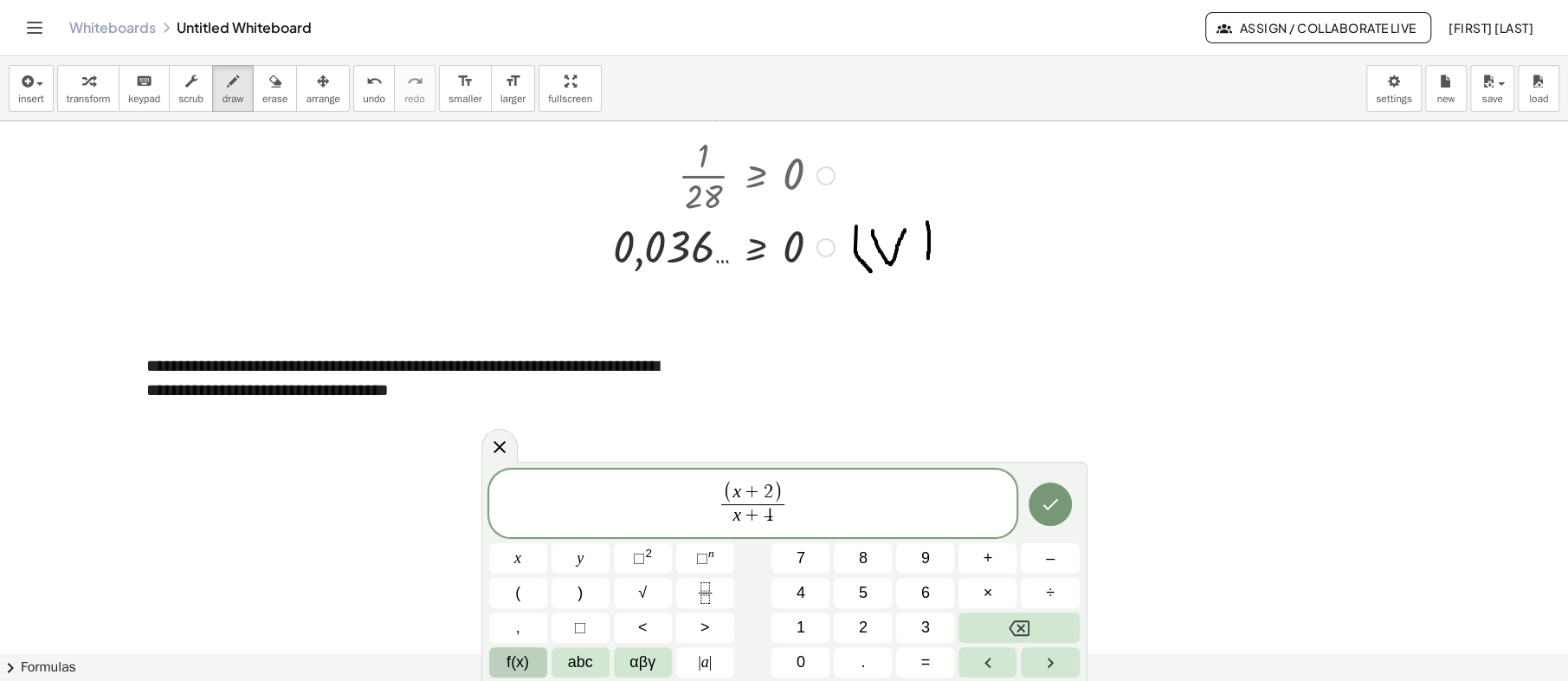 click on ")" at bounding box center [580, 593] 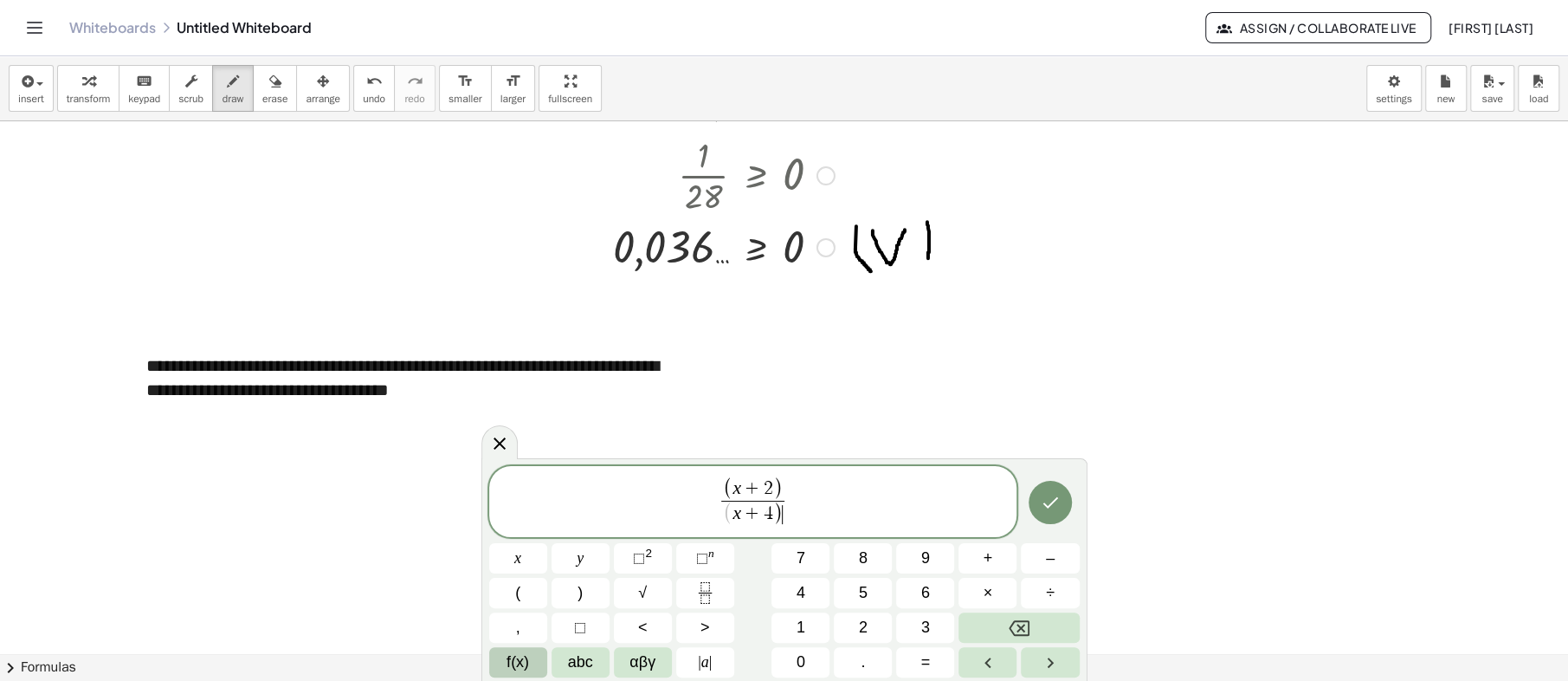 click 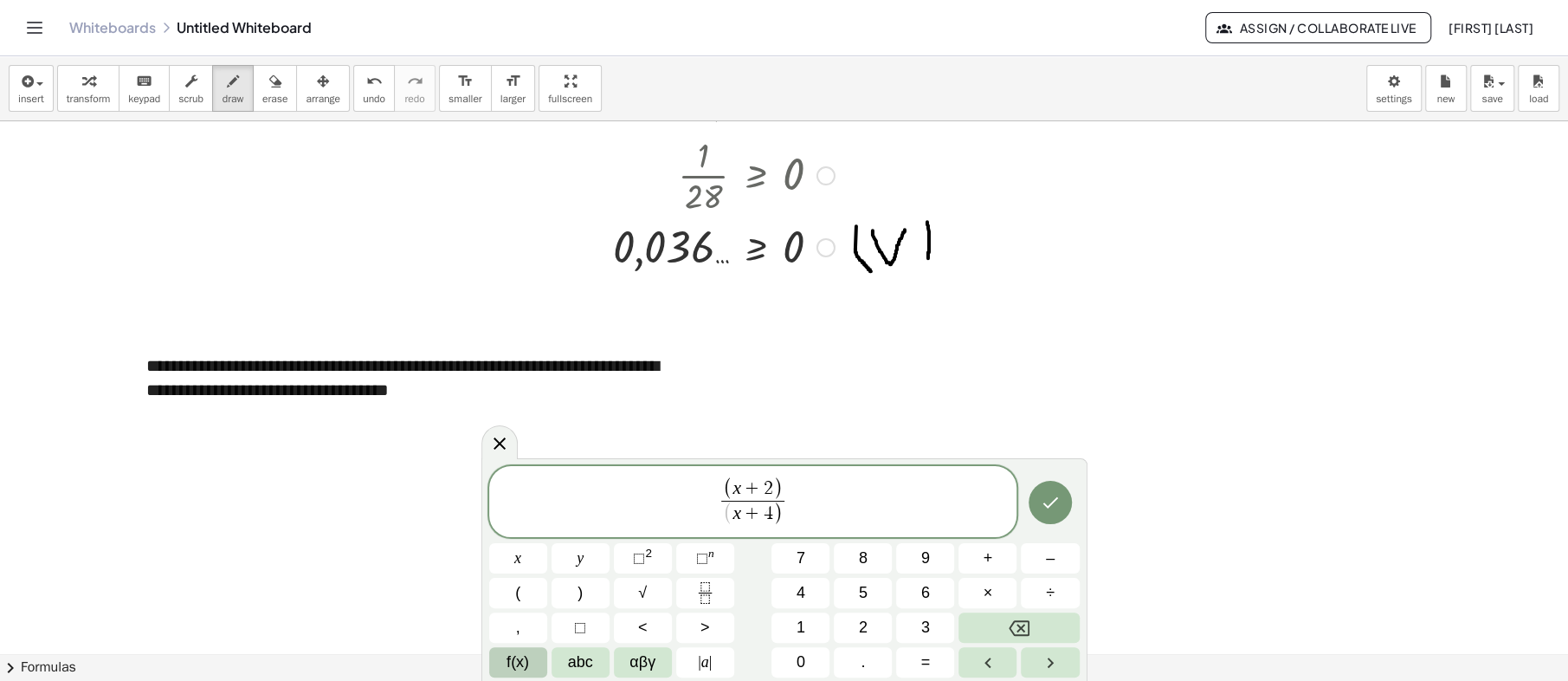 click on "<" at bounding box center (642, 627) 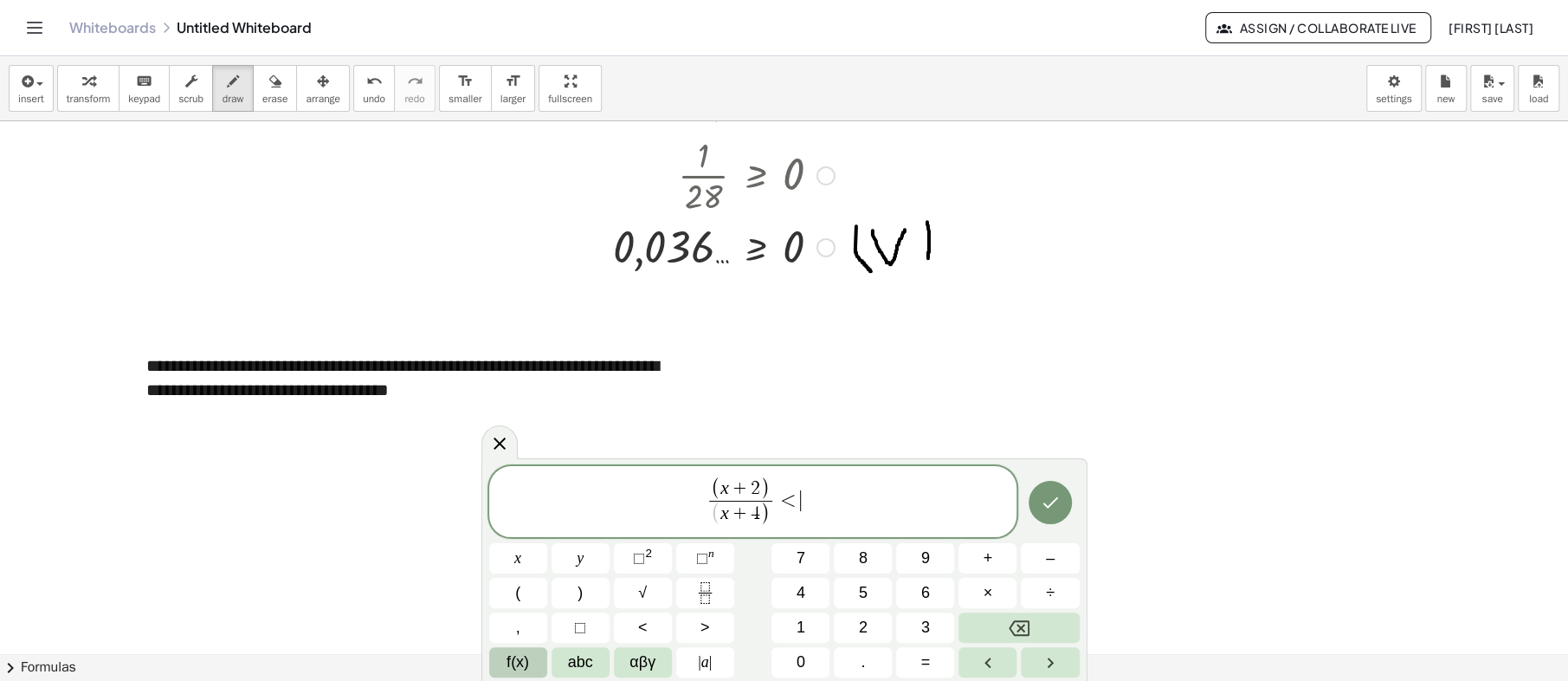 click on "0" at bounding box center [801, 662] 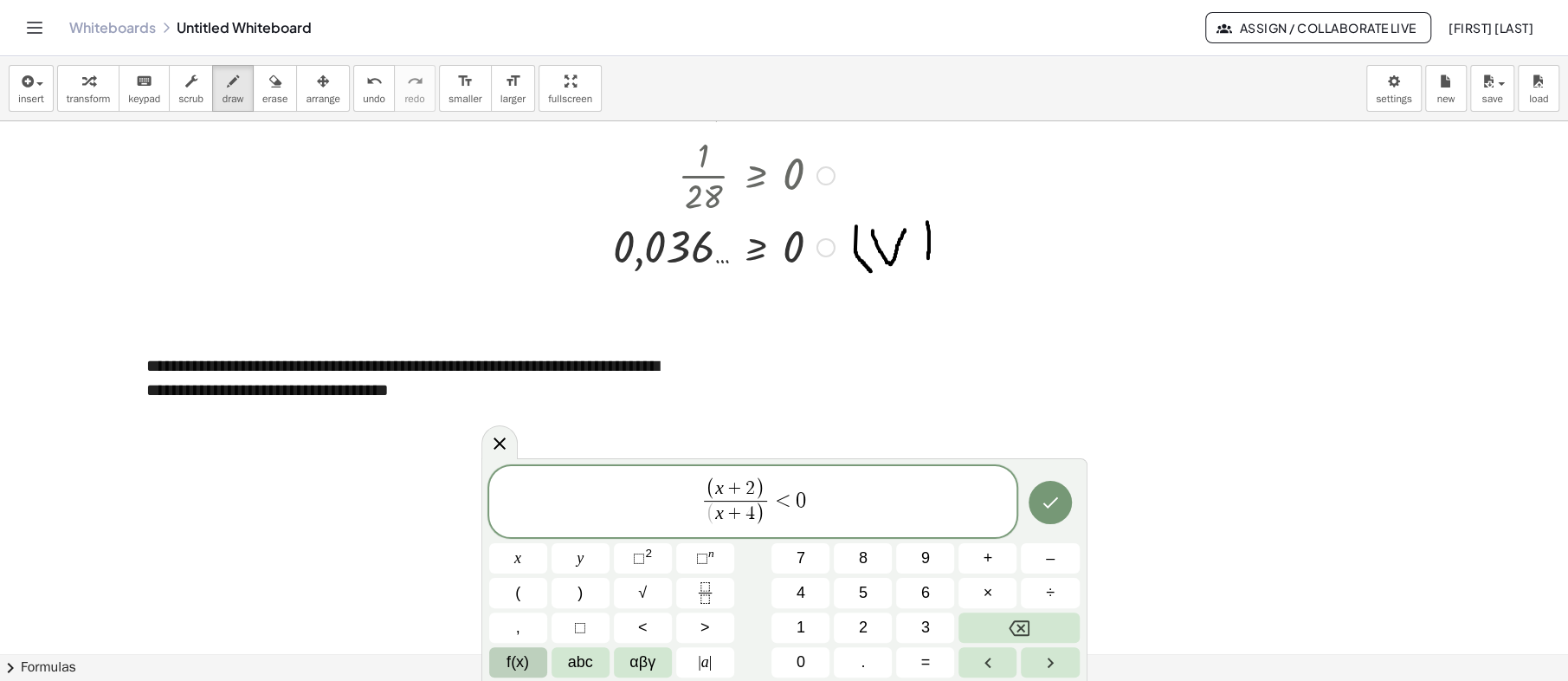 click 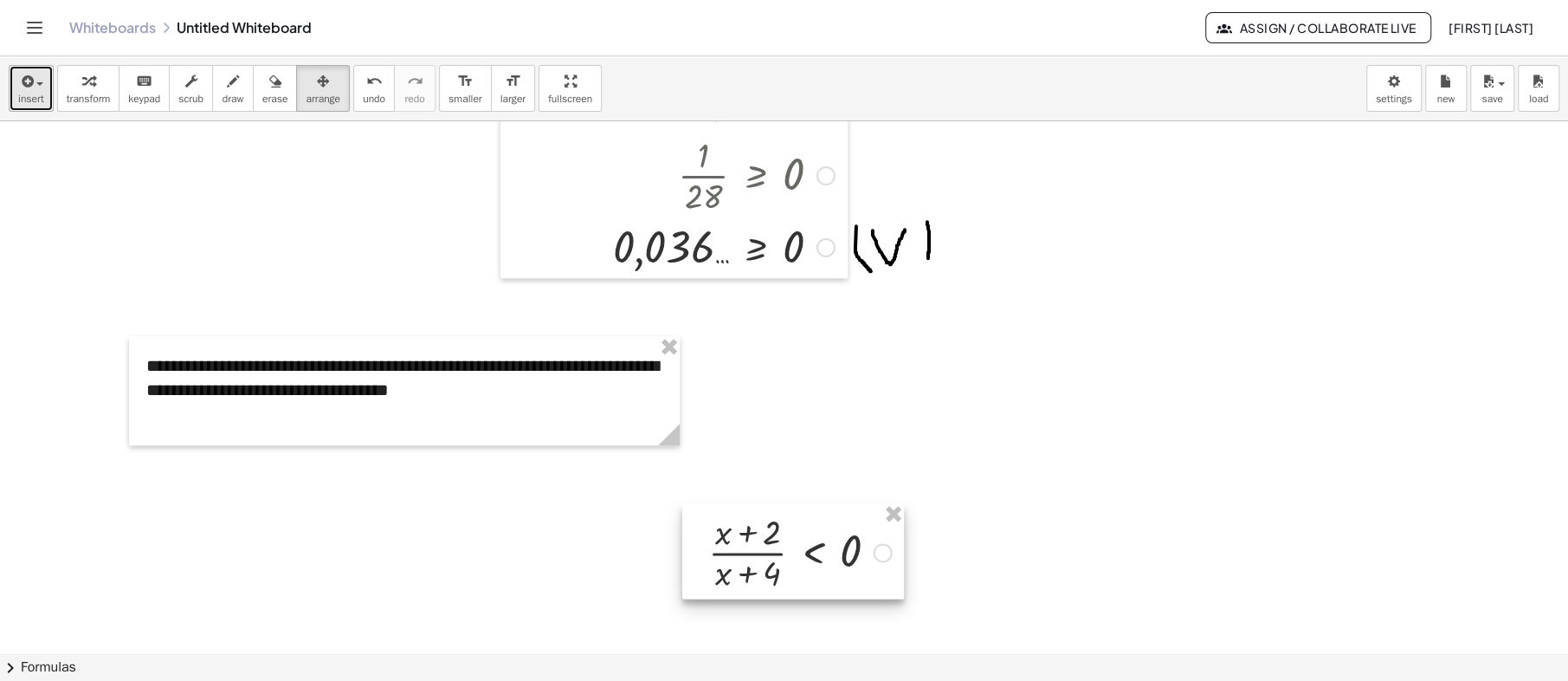 click at bounding box center (35, 83) 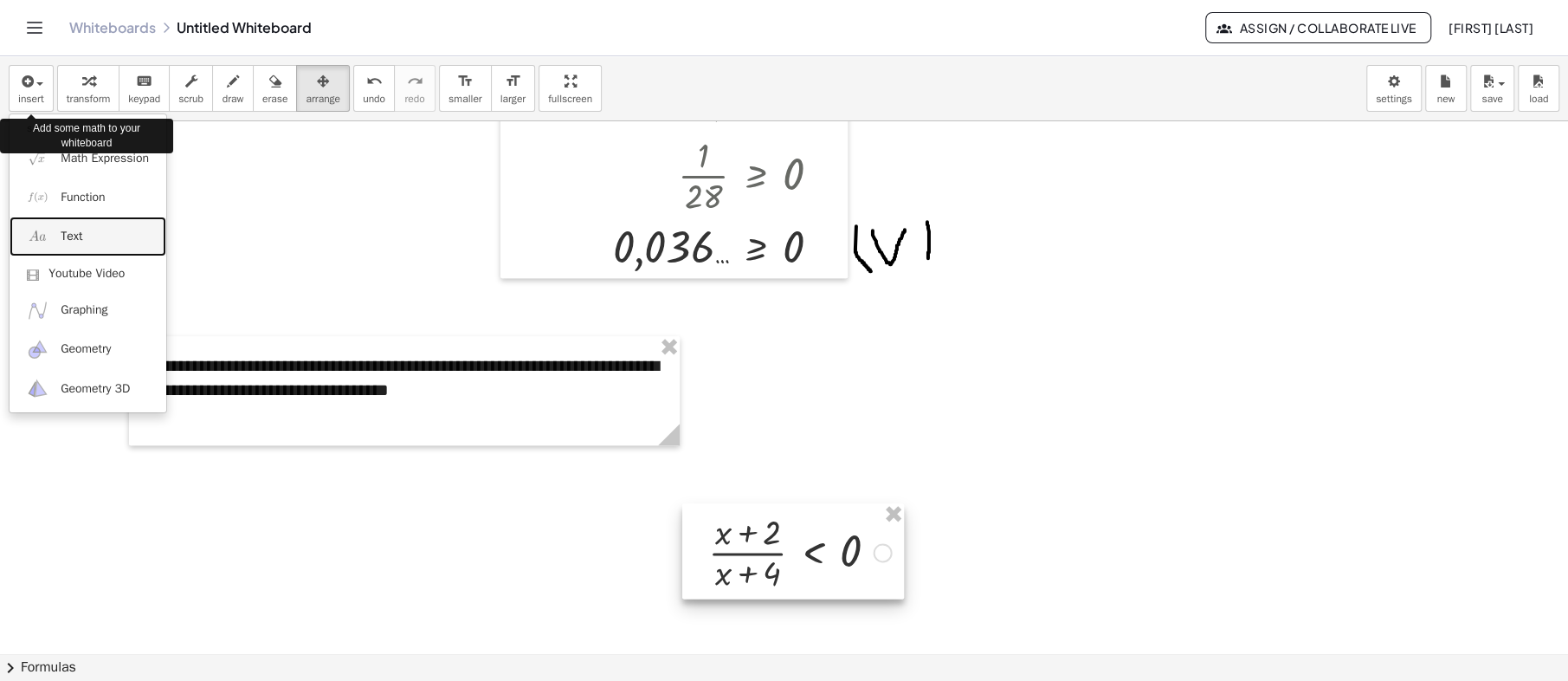 click on "Text" at bounding box center [87, 236] 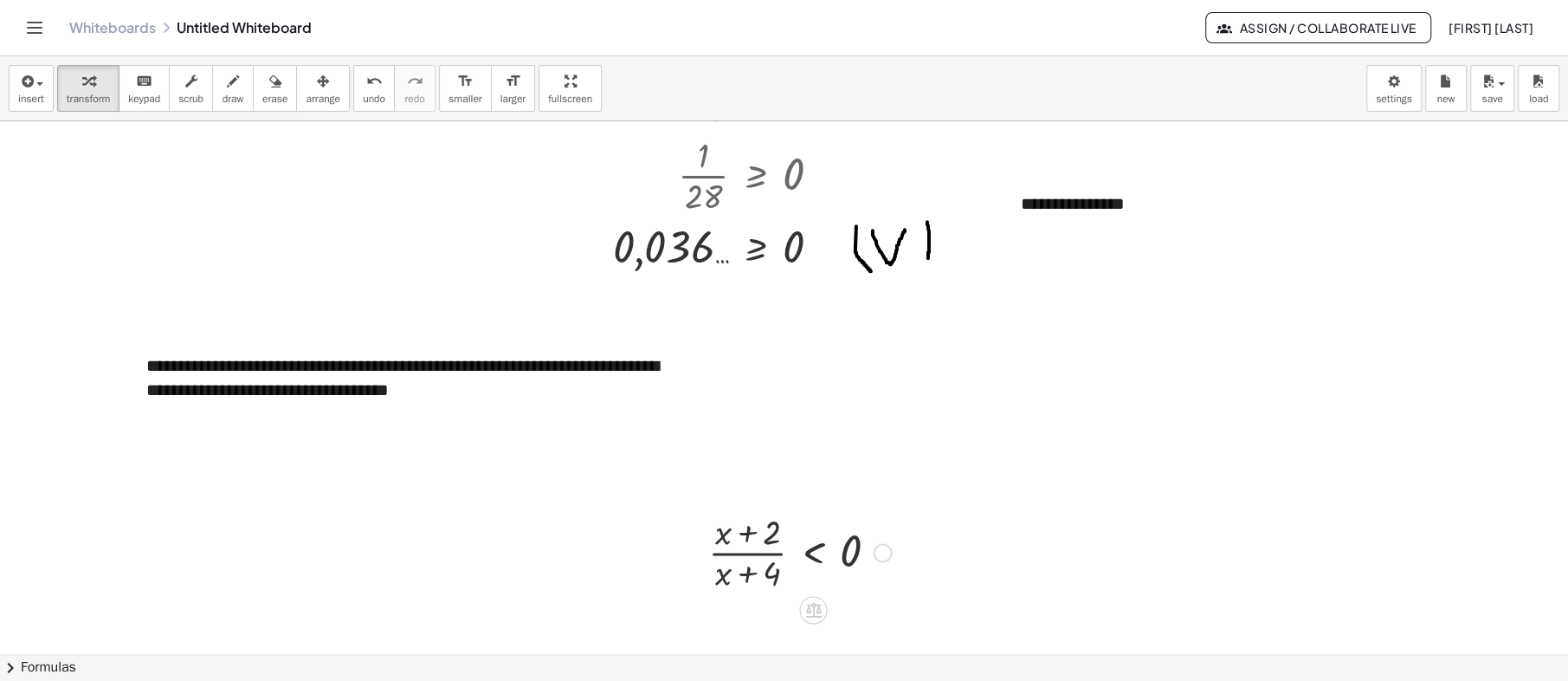 type 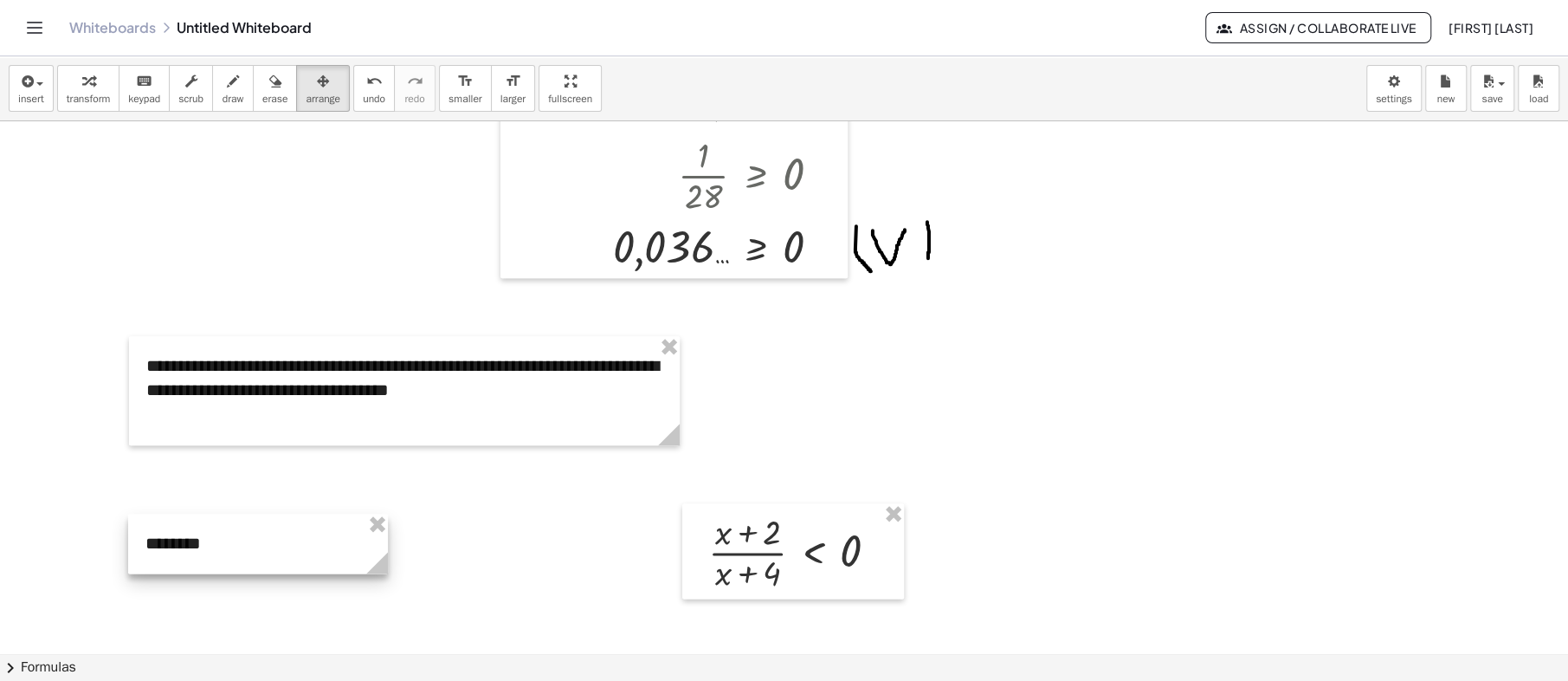 click at bounding box center [784, -265] 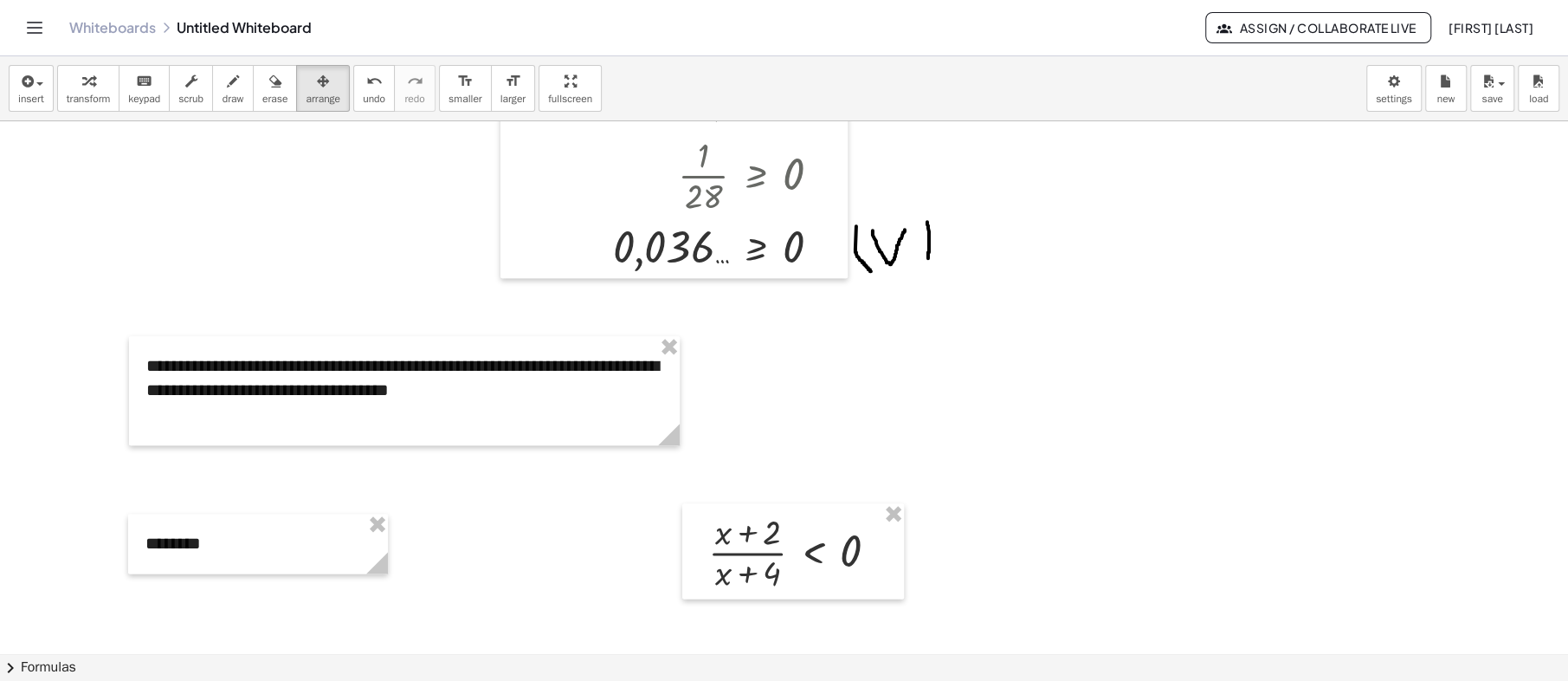 click at bounding box center [784, -265] 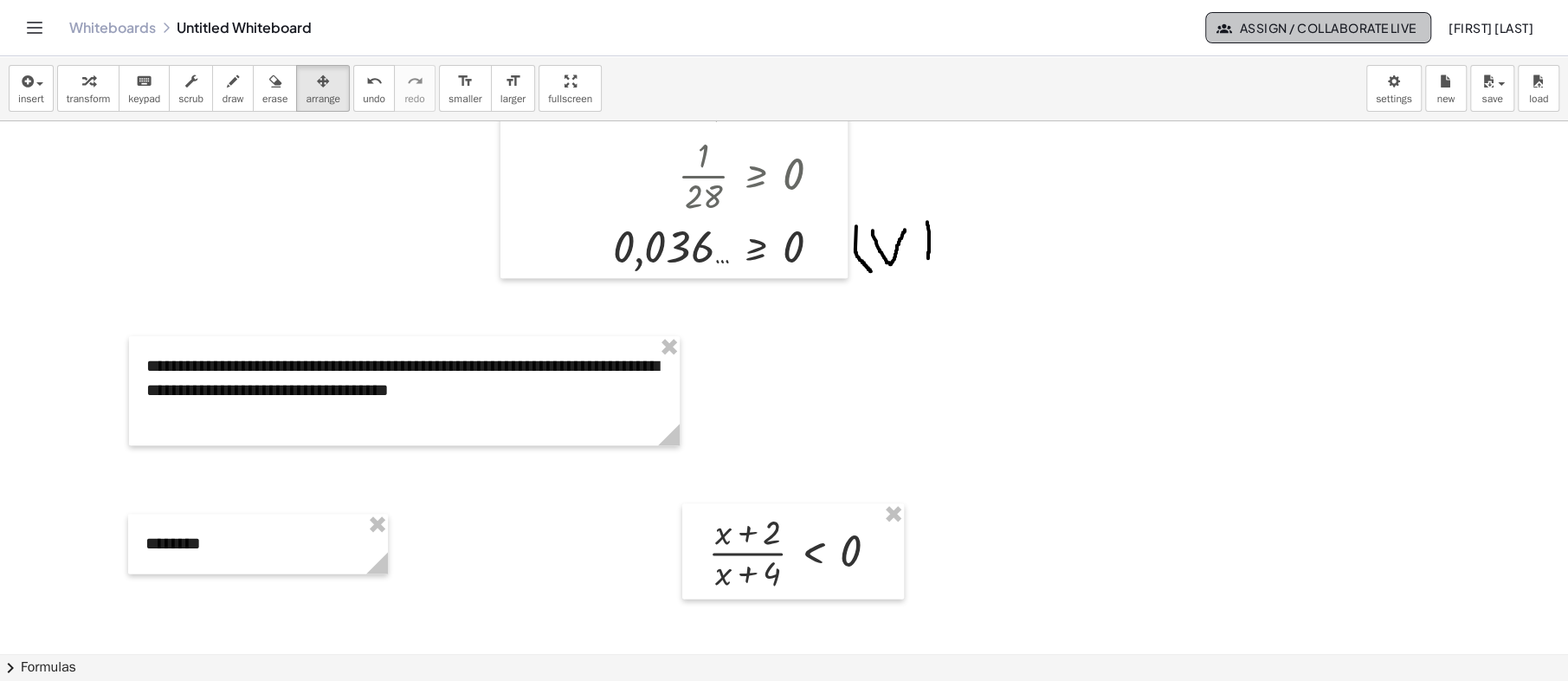 click on "Assign / Collaborate Live" 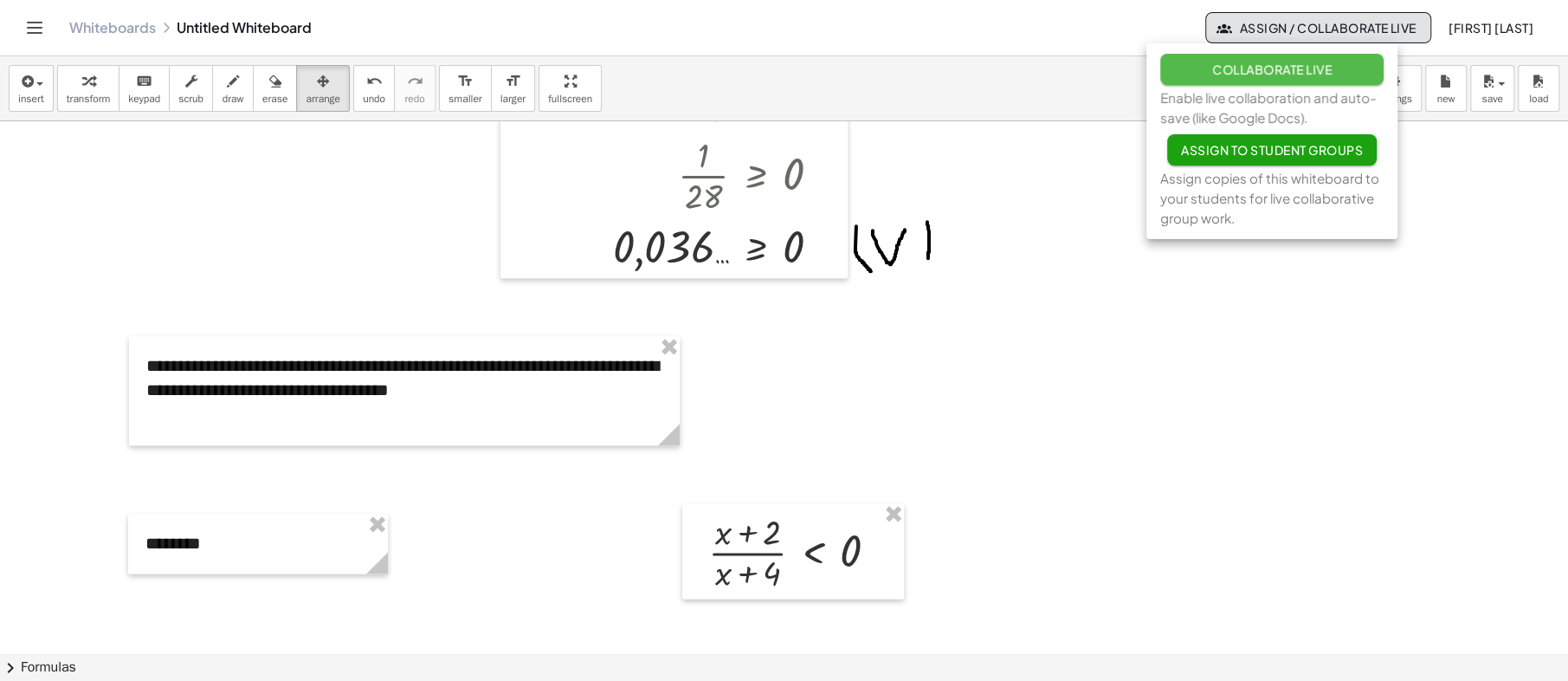 click on "Collaborate Live" 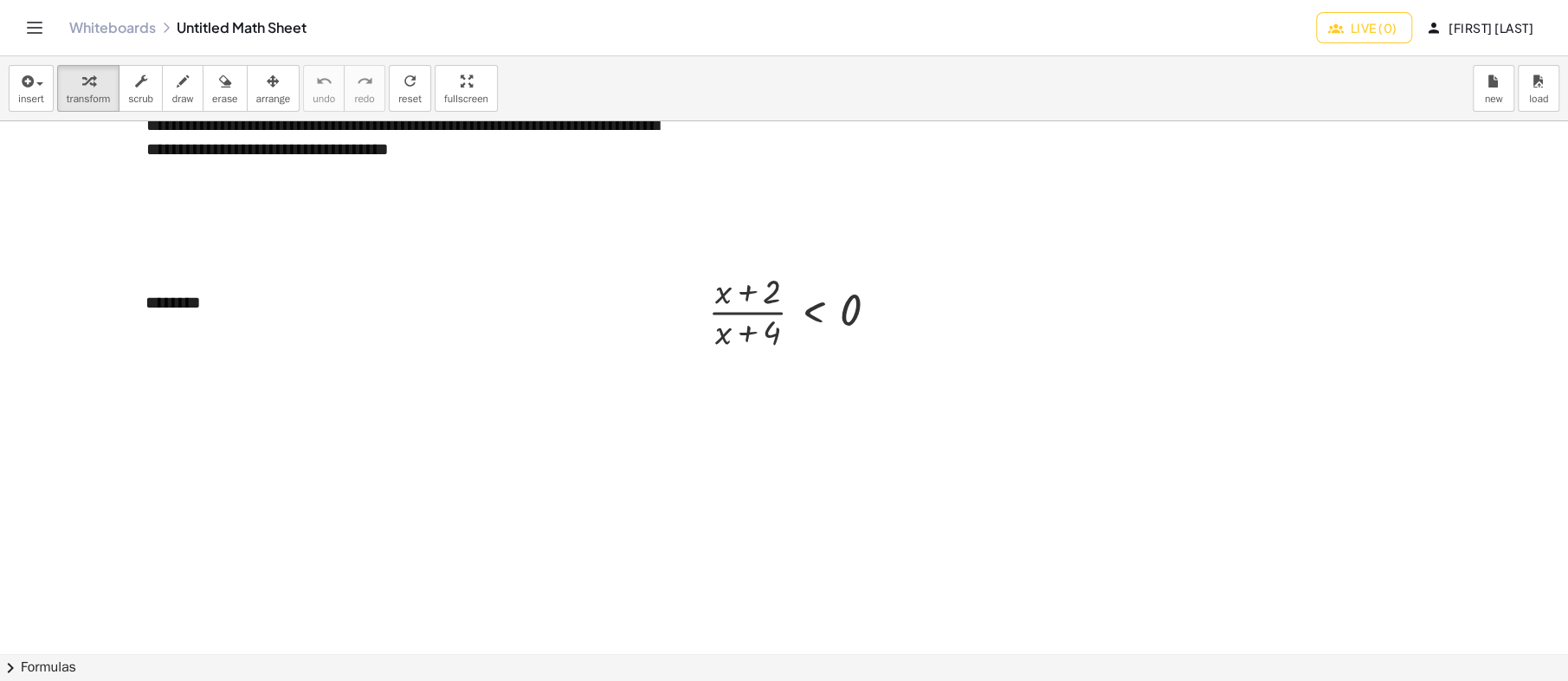 scroll, scrollTop: 1629, scrollLeft: 0, axis: vertical 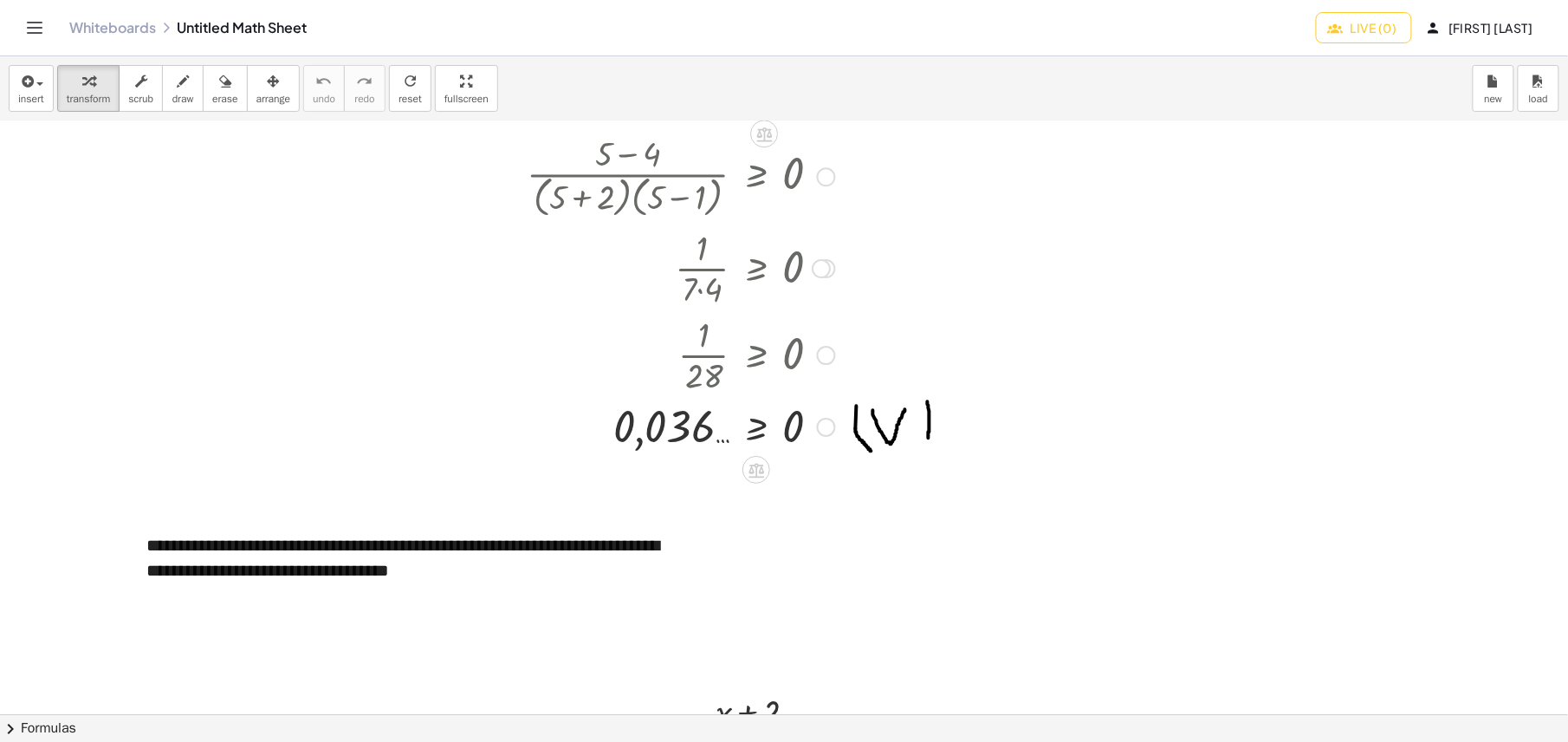 click on "Live (0)" 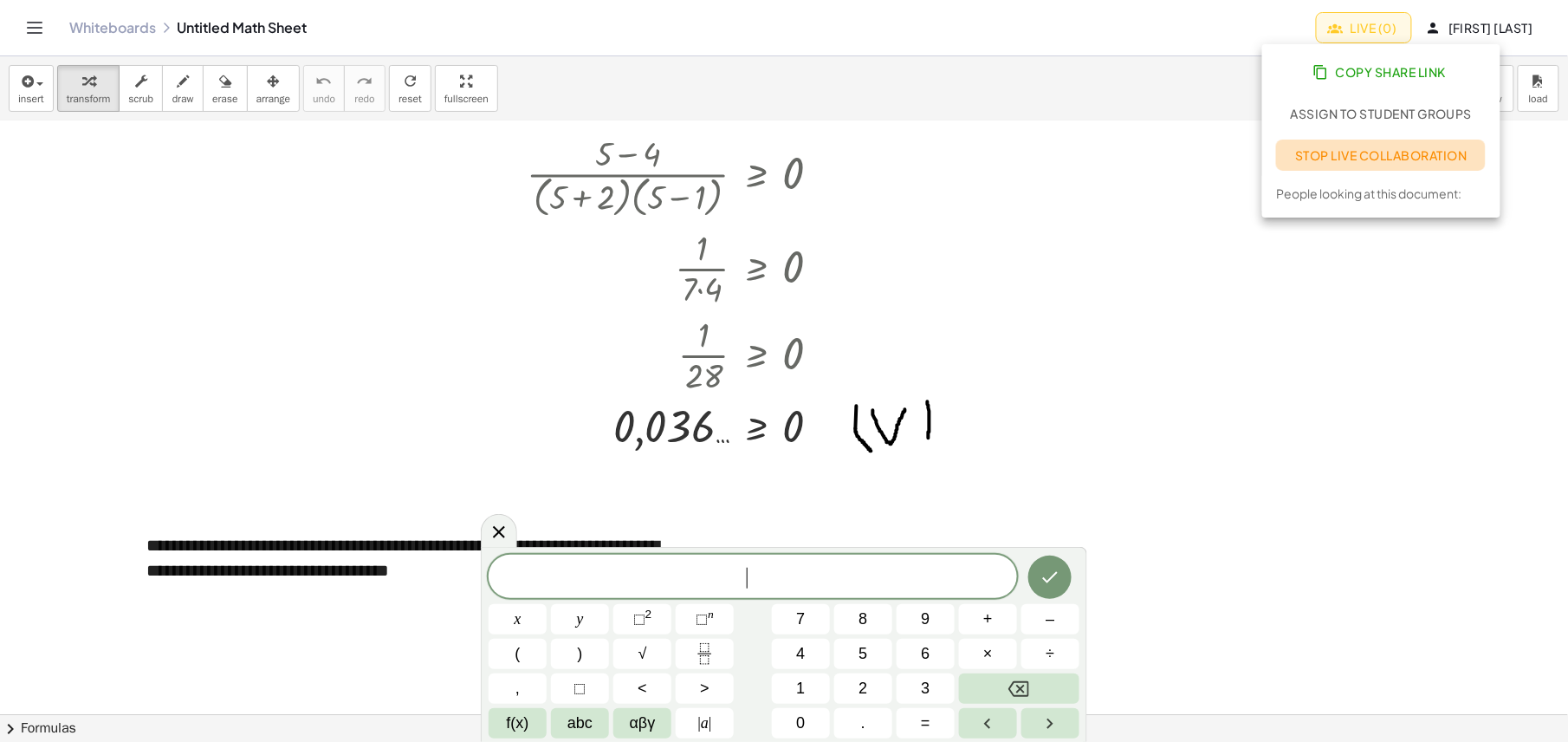 click on "Stop Live Collaboration" 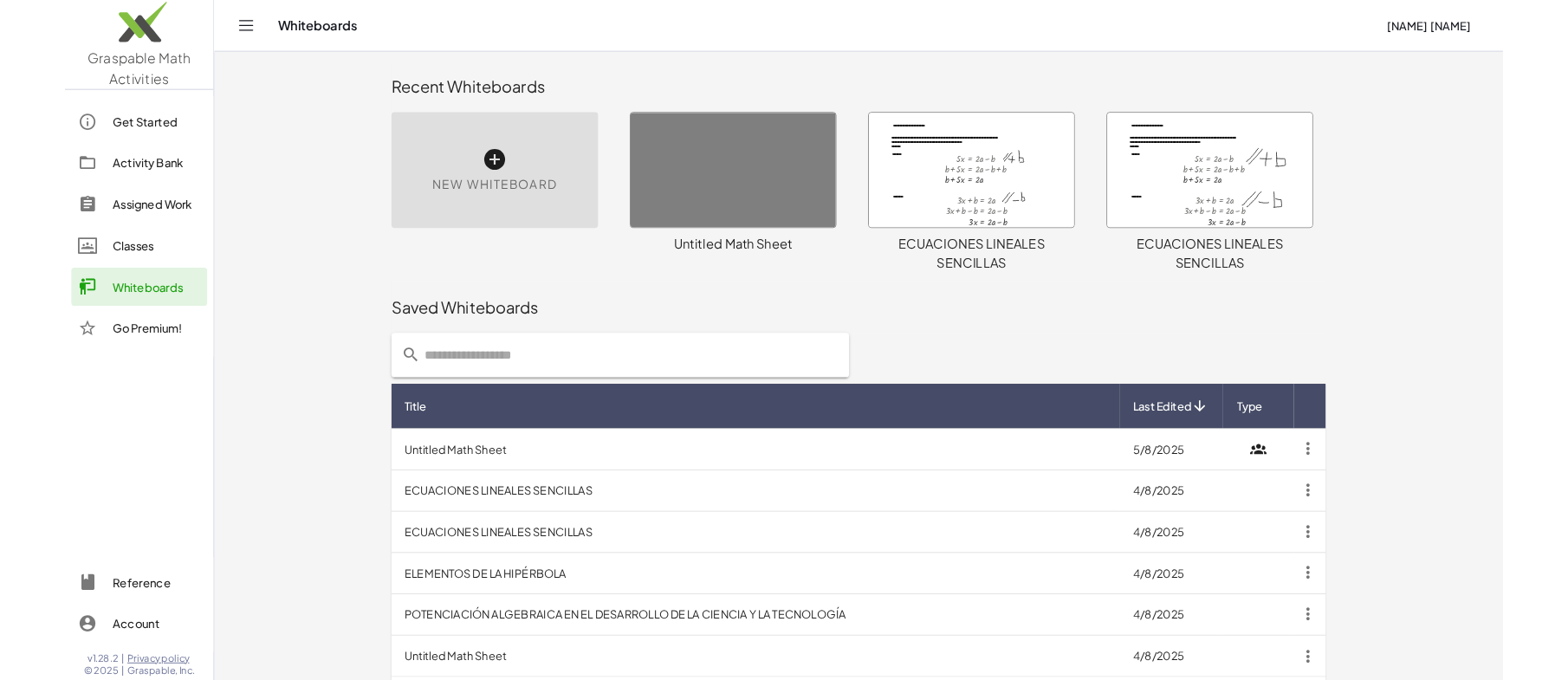 scroll, scrollTop: 0, scrollLeft: 0, axis: both 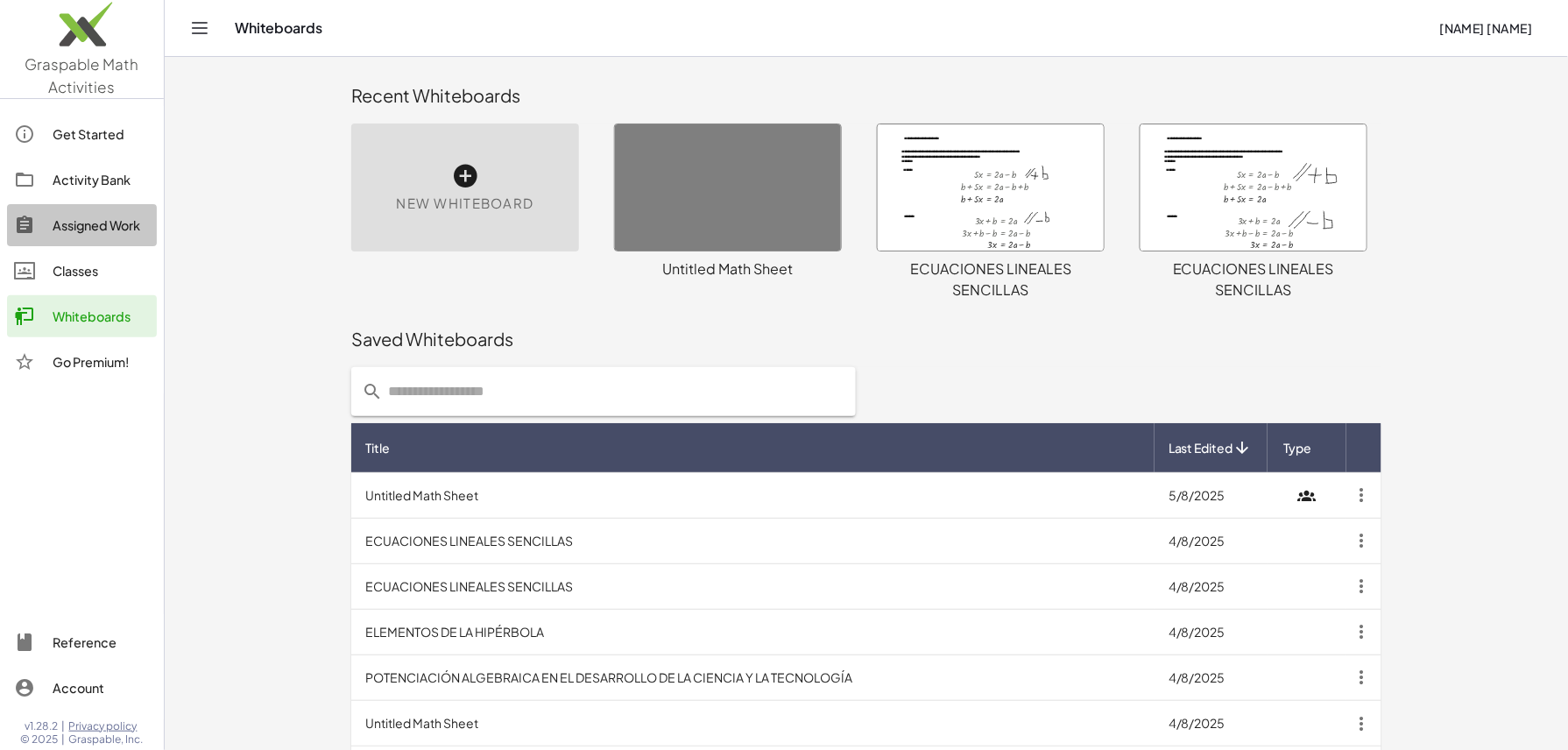 click on "Assigned Work" 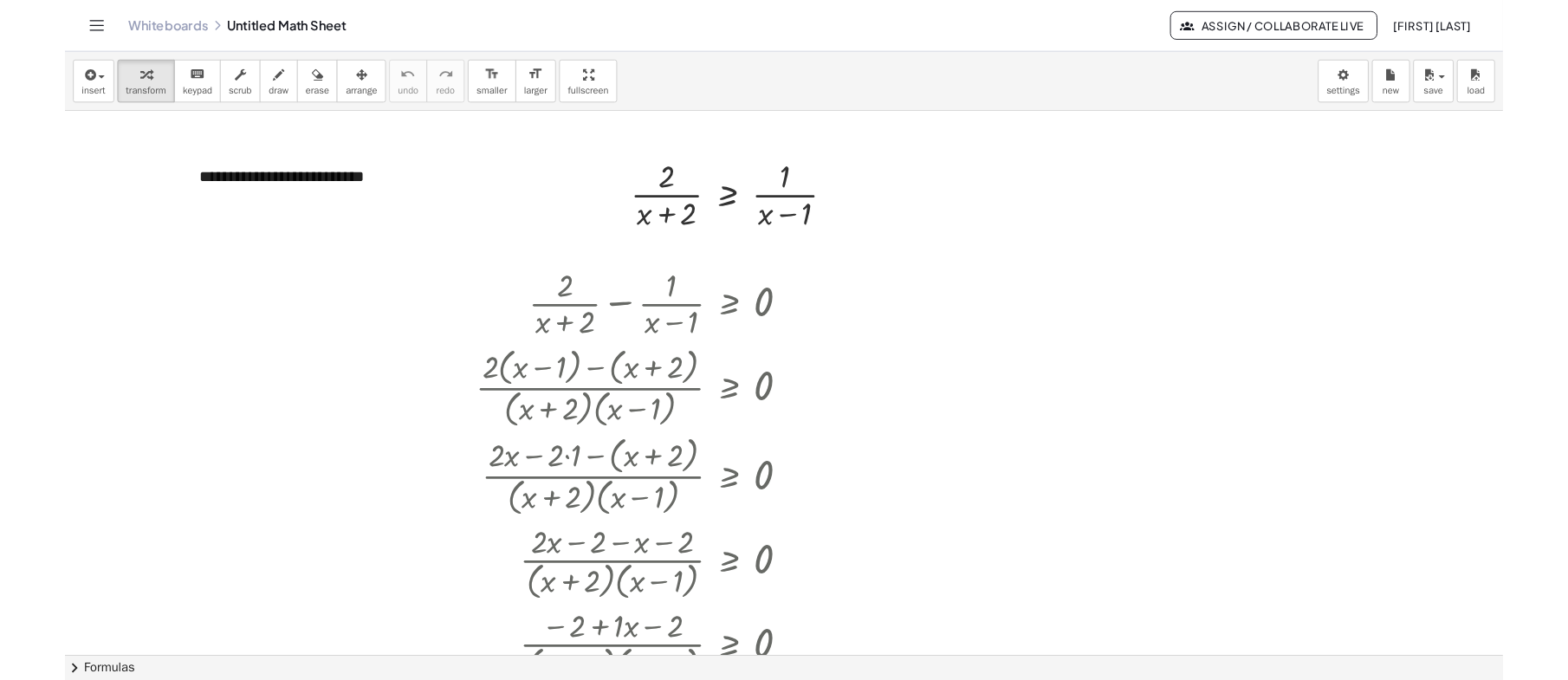 scroll, scrollTop: 0, scrollLeft: 0, axis: both 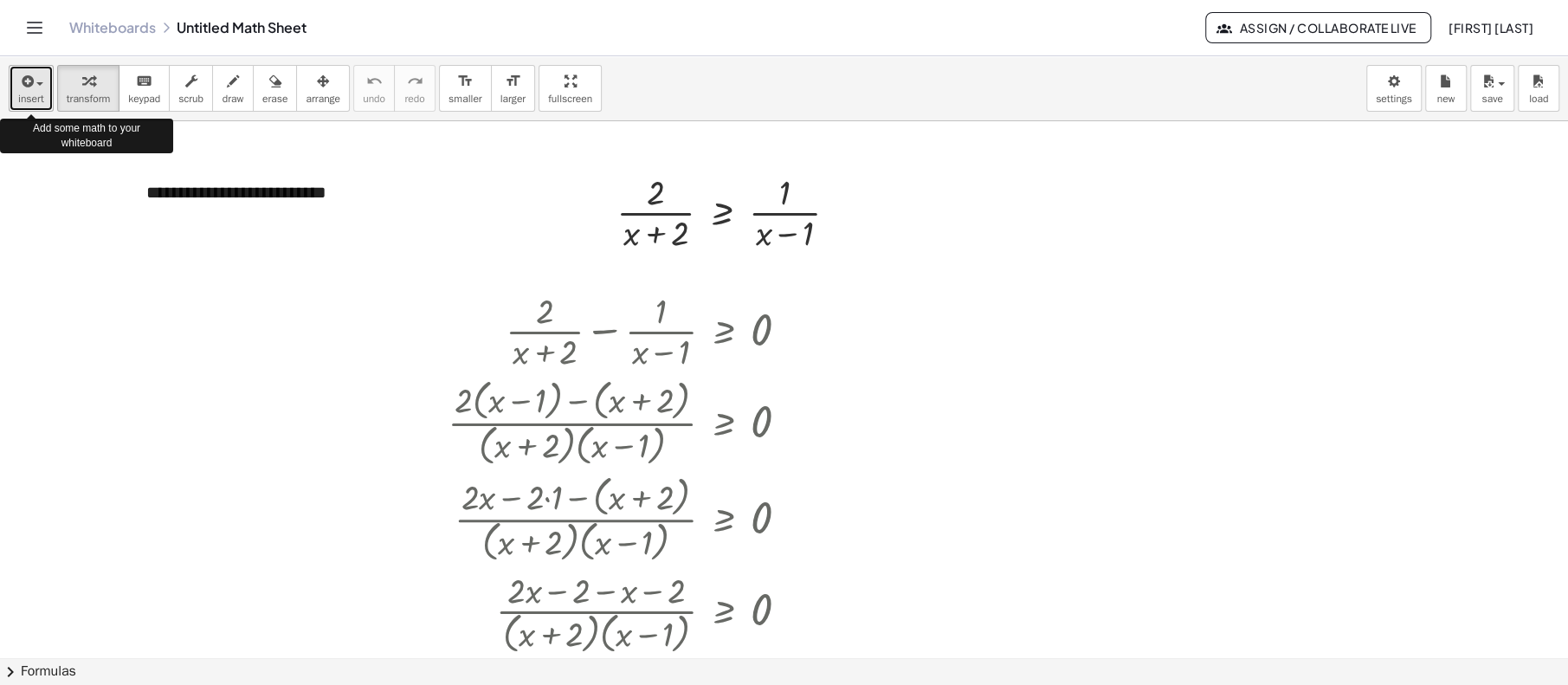 click at bounding box center [26, 81] 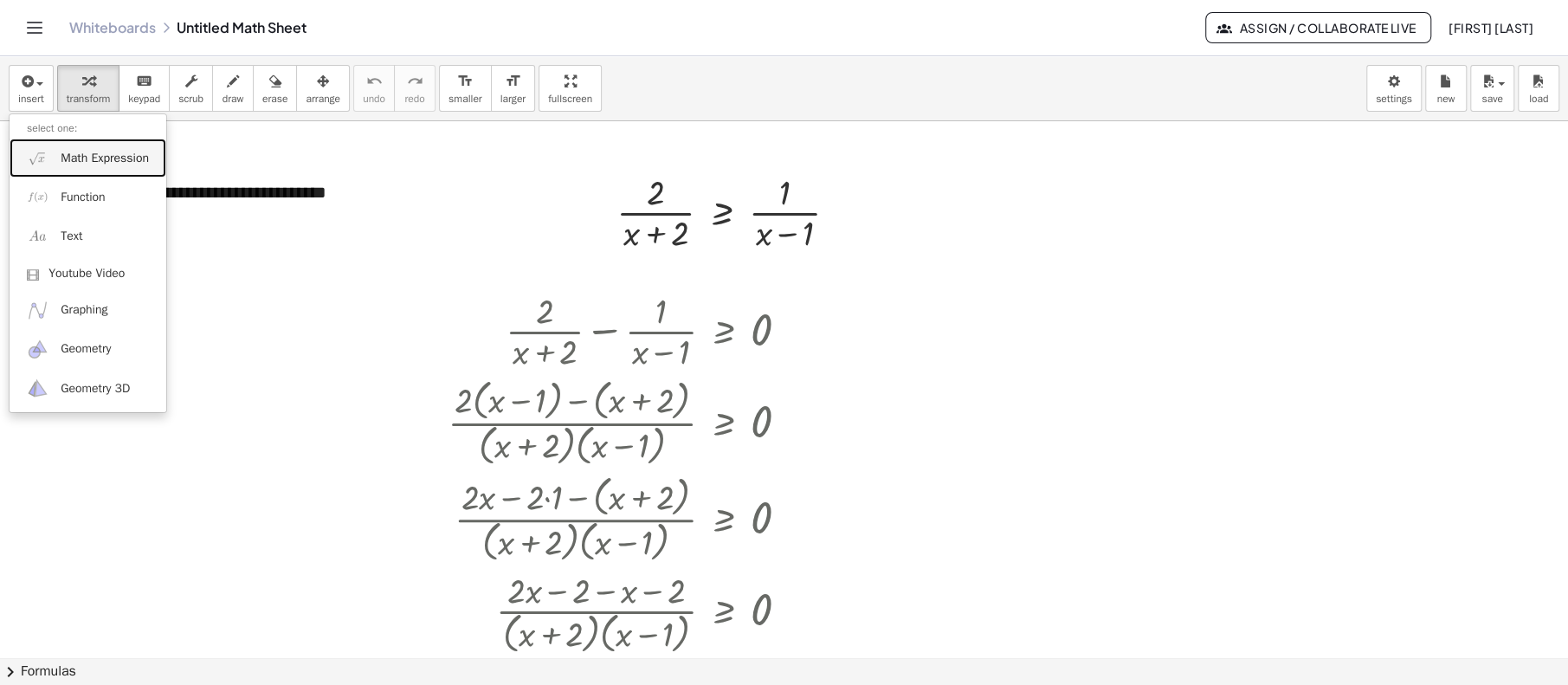 click on "Math Expression" at bounding box center [105, 158] 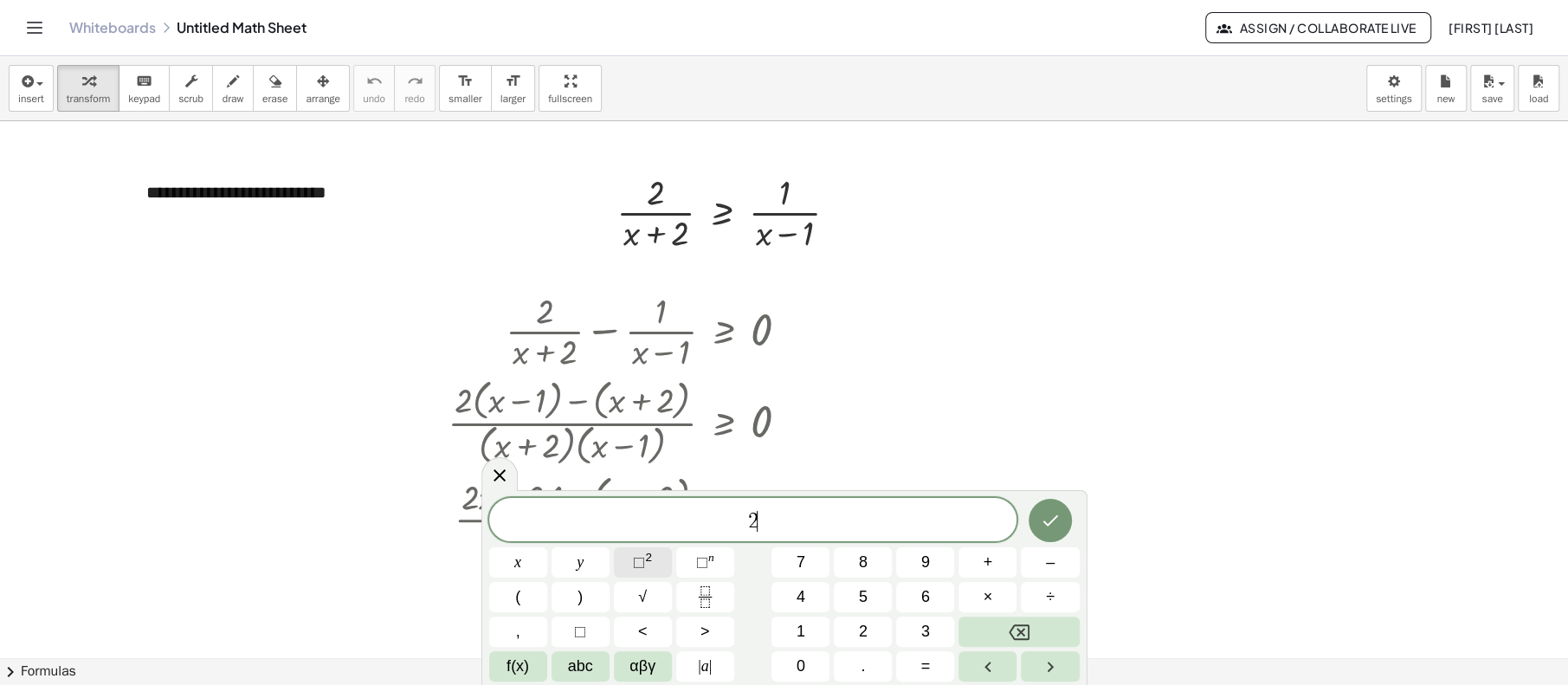 click on "2" at bounding box center (648, 557) 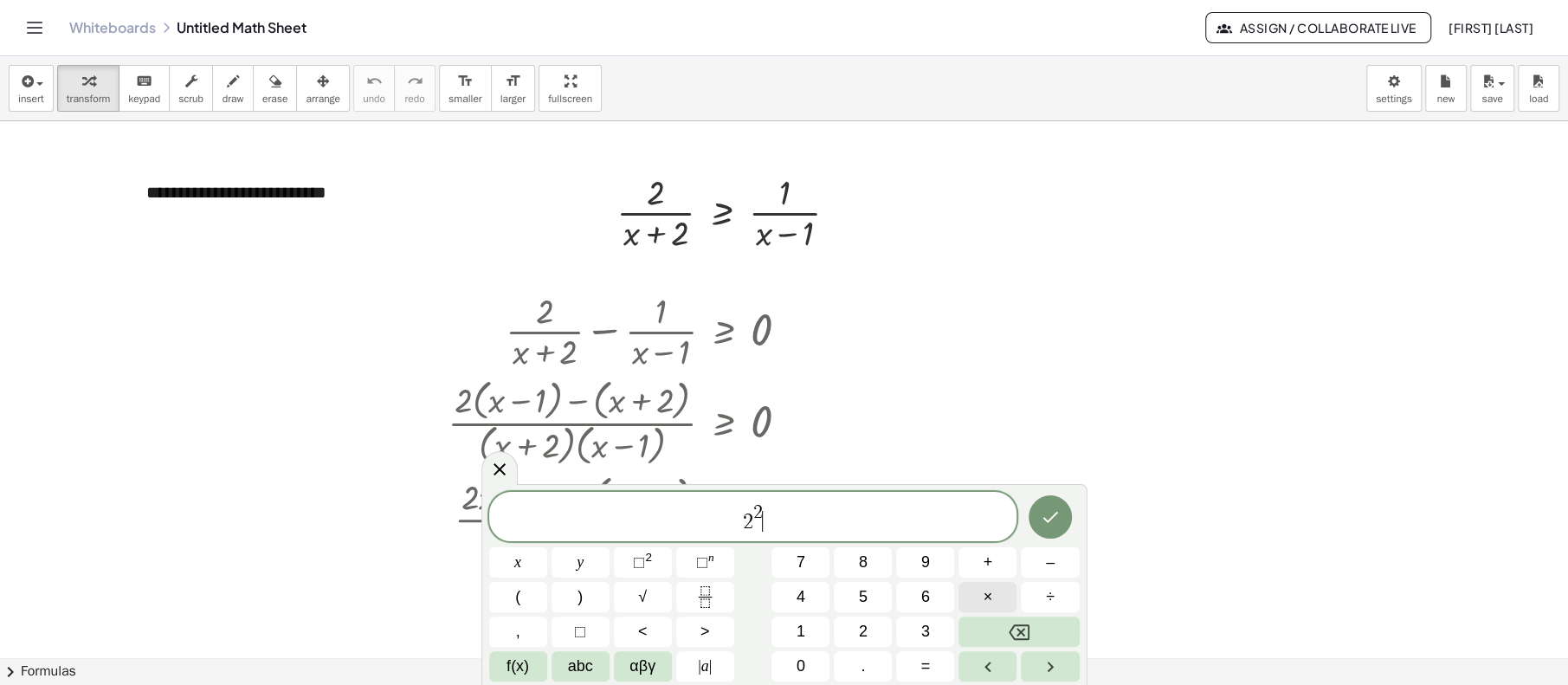 click on "×" at bounding box center [988, 597] 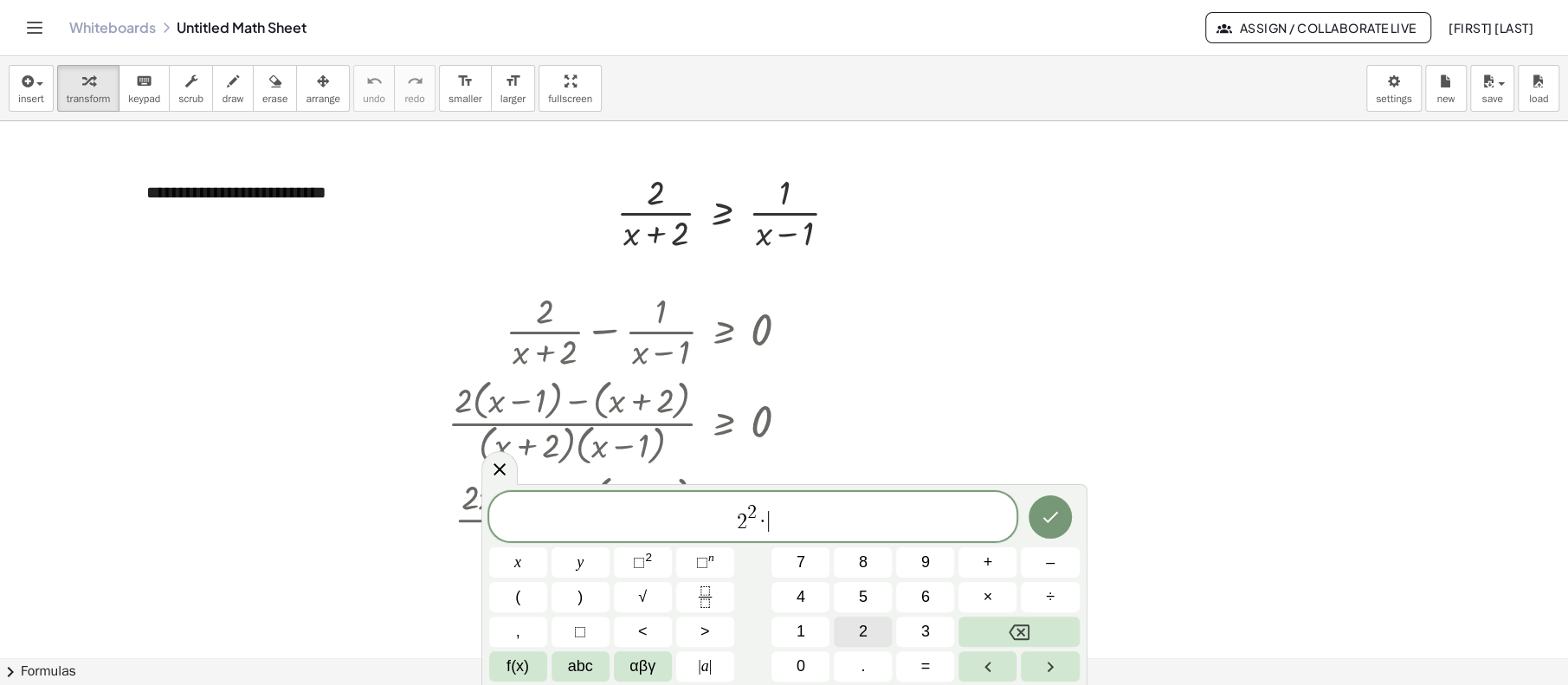 click on "2" at bounding box center [862, 631] 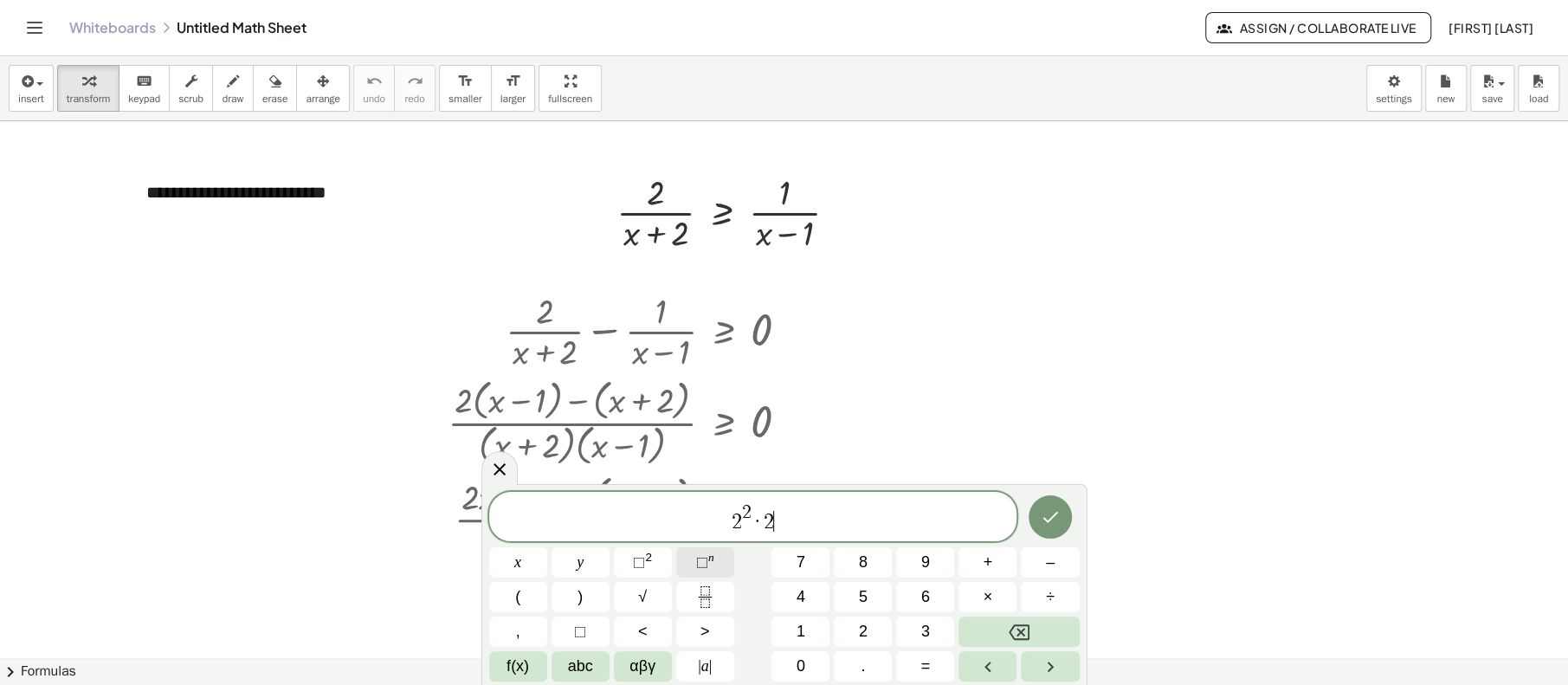 click on "⬚ n" at bounding box center [705, 562] 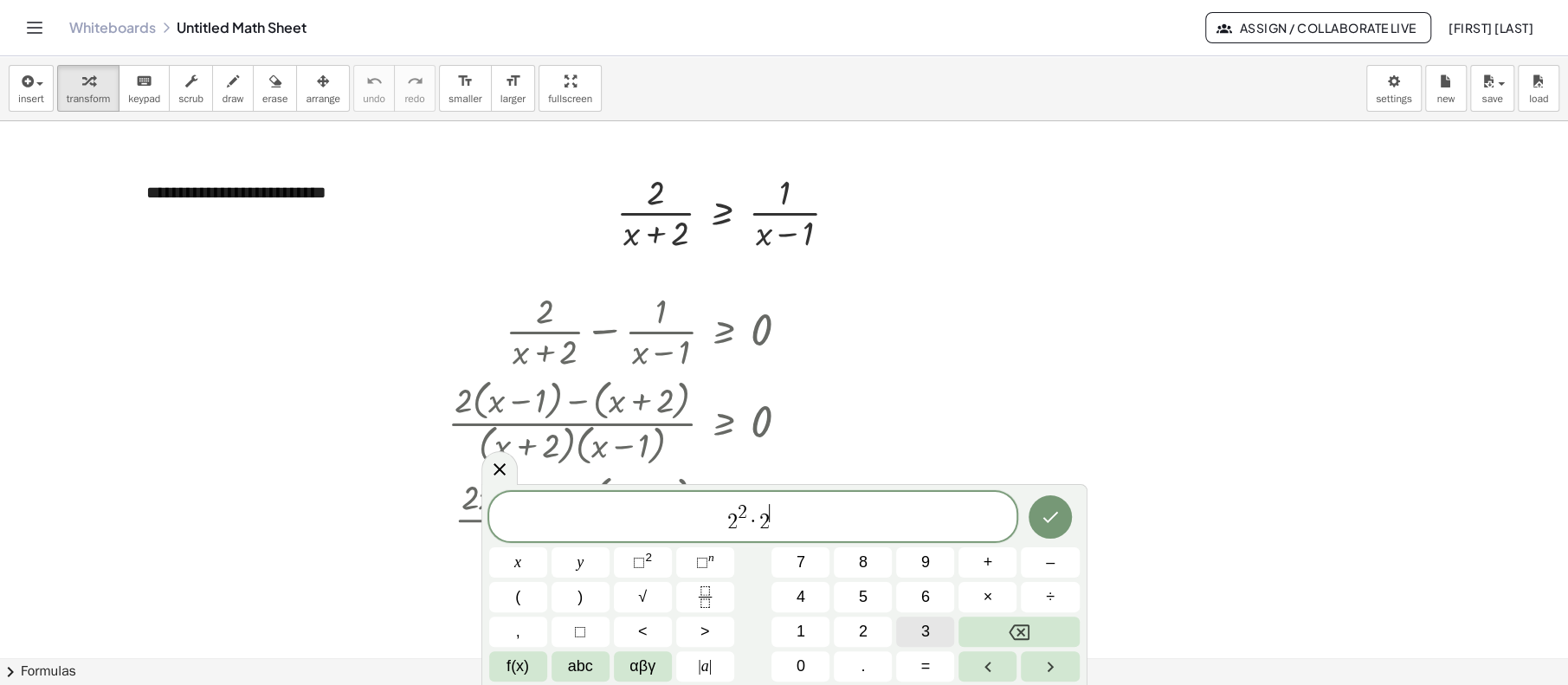 click on "3" at bounding box center [926, 631] 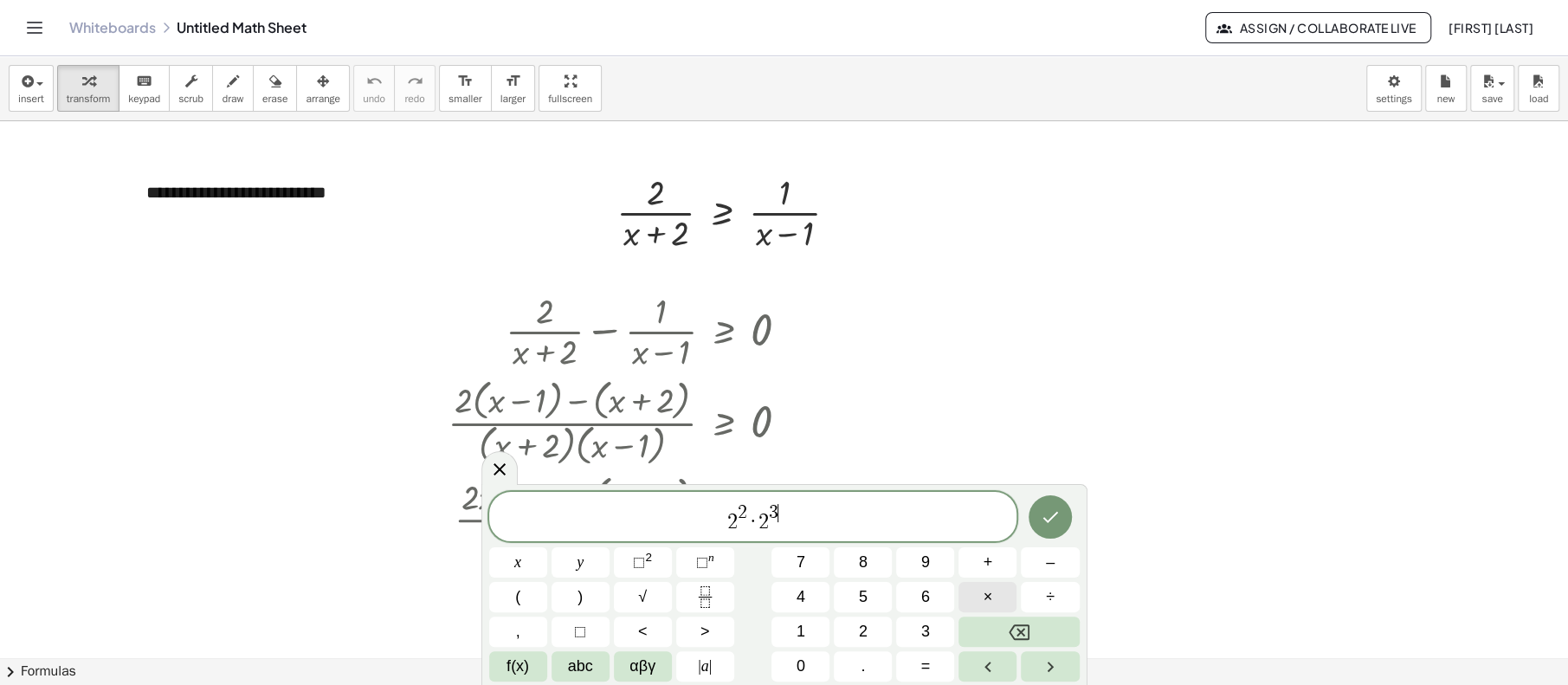 click on "×" at bounding box center (988, 597) 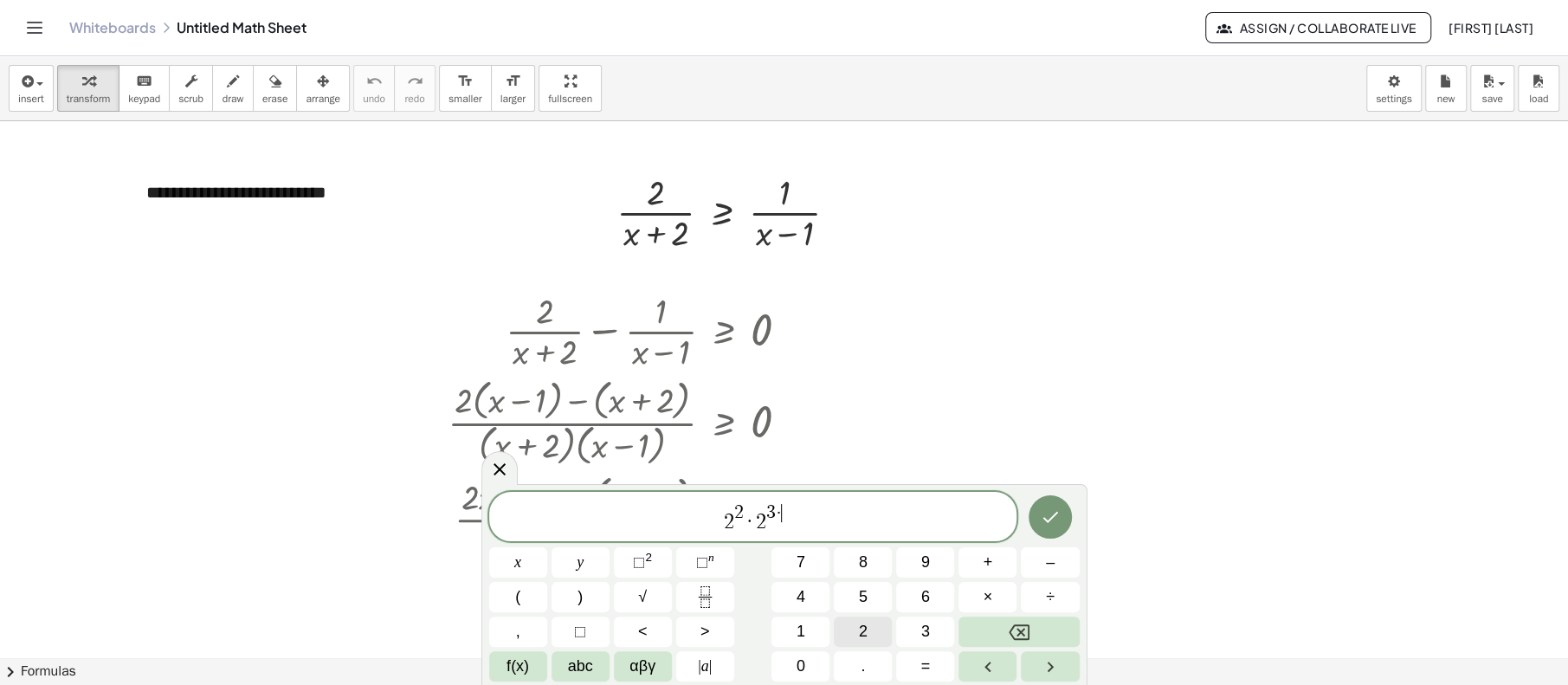 click on "2" at bounding box center (863, 631) 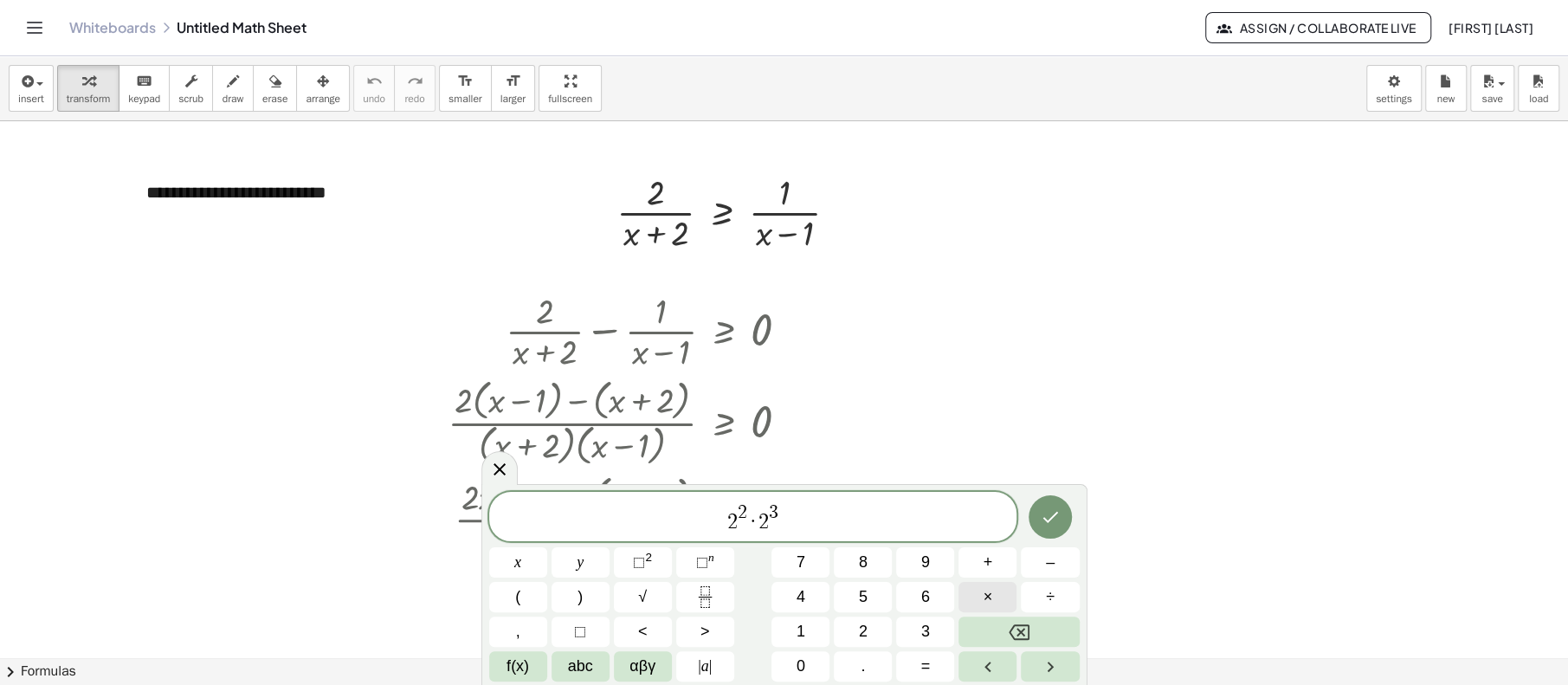 click on "×" at bounding box center (988, 597) 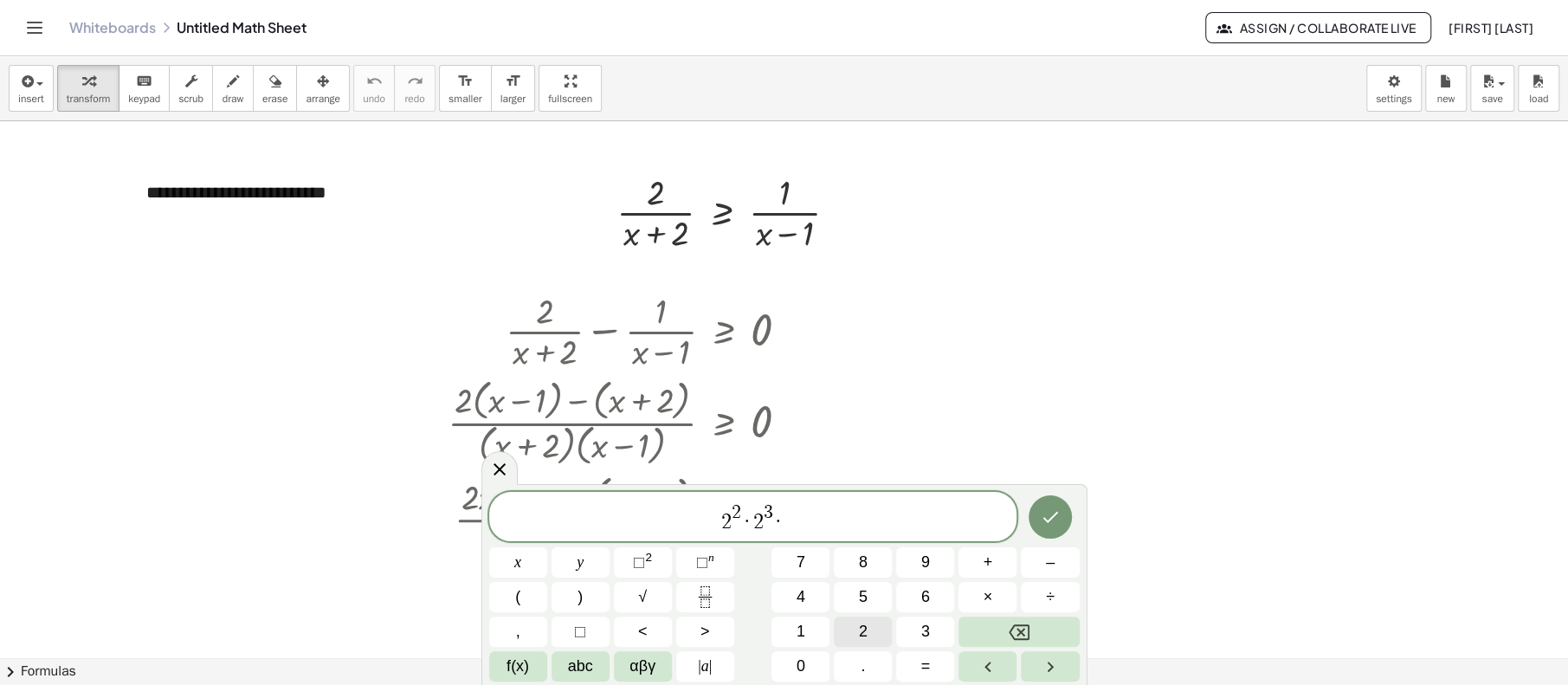click on "2" at bounding box center [863, 631] 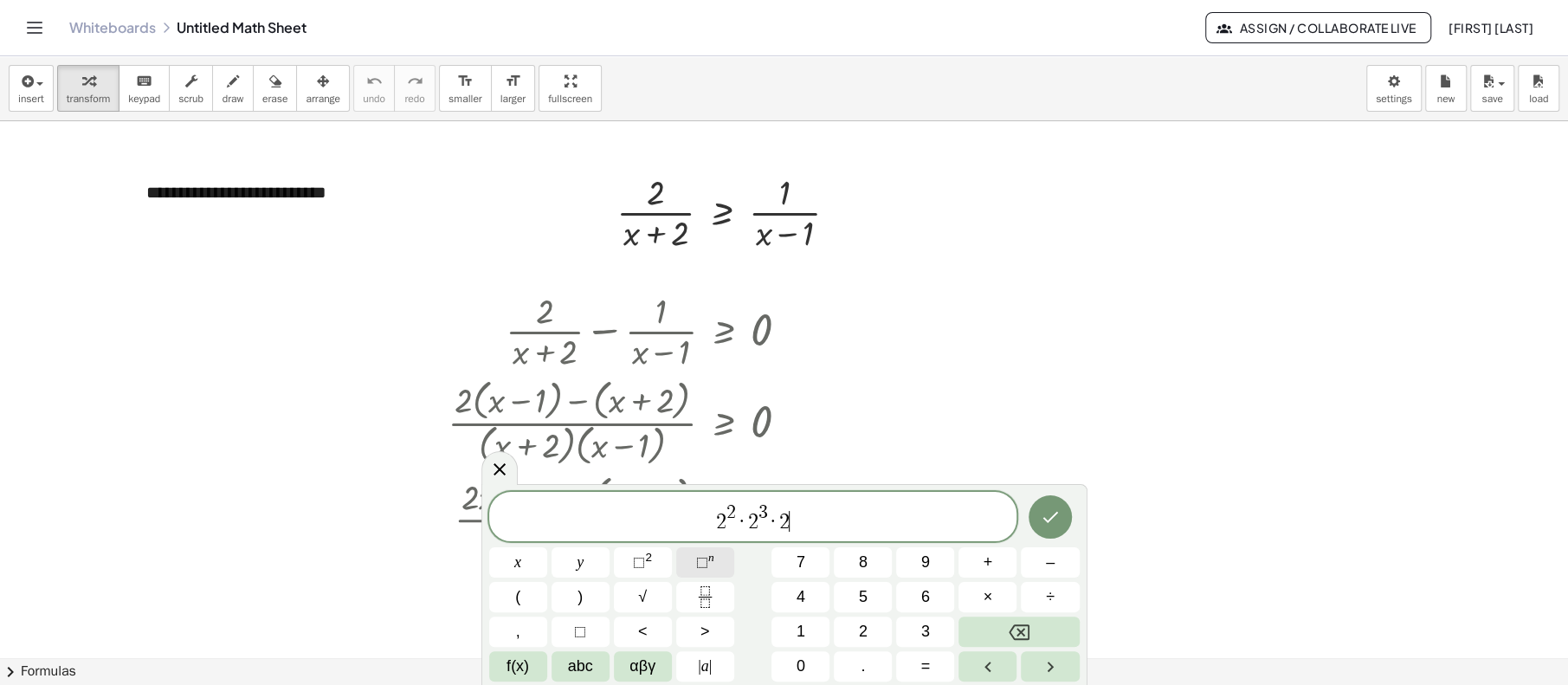 click on "⬚ n" at bounding box center (705, 562) 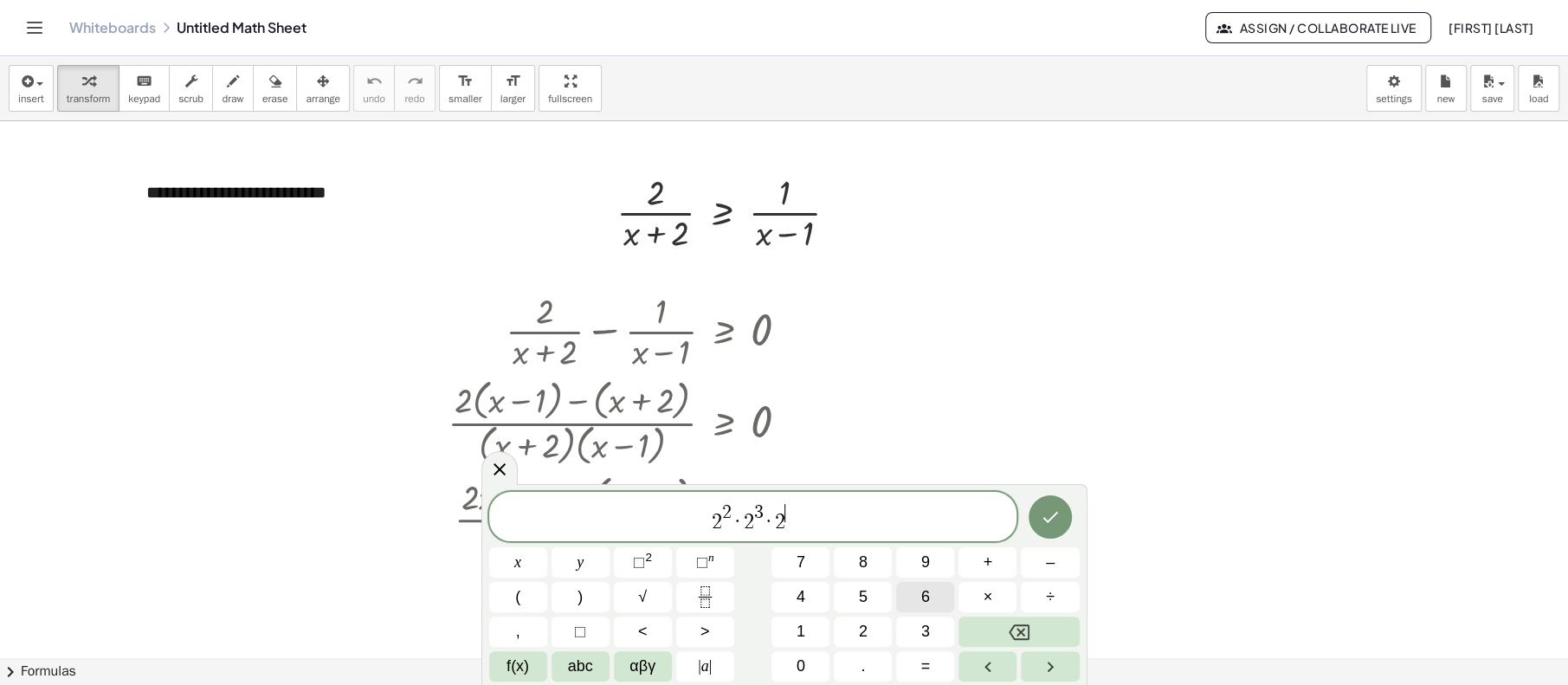 click on "6" at bounding box center [926, 597] 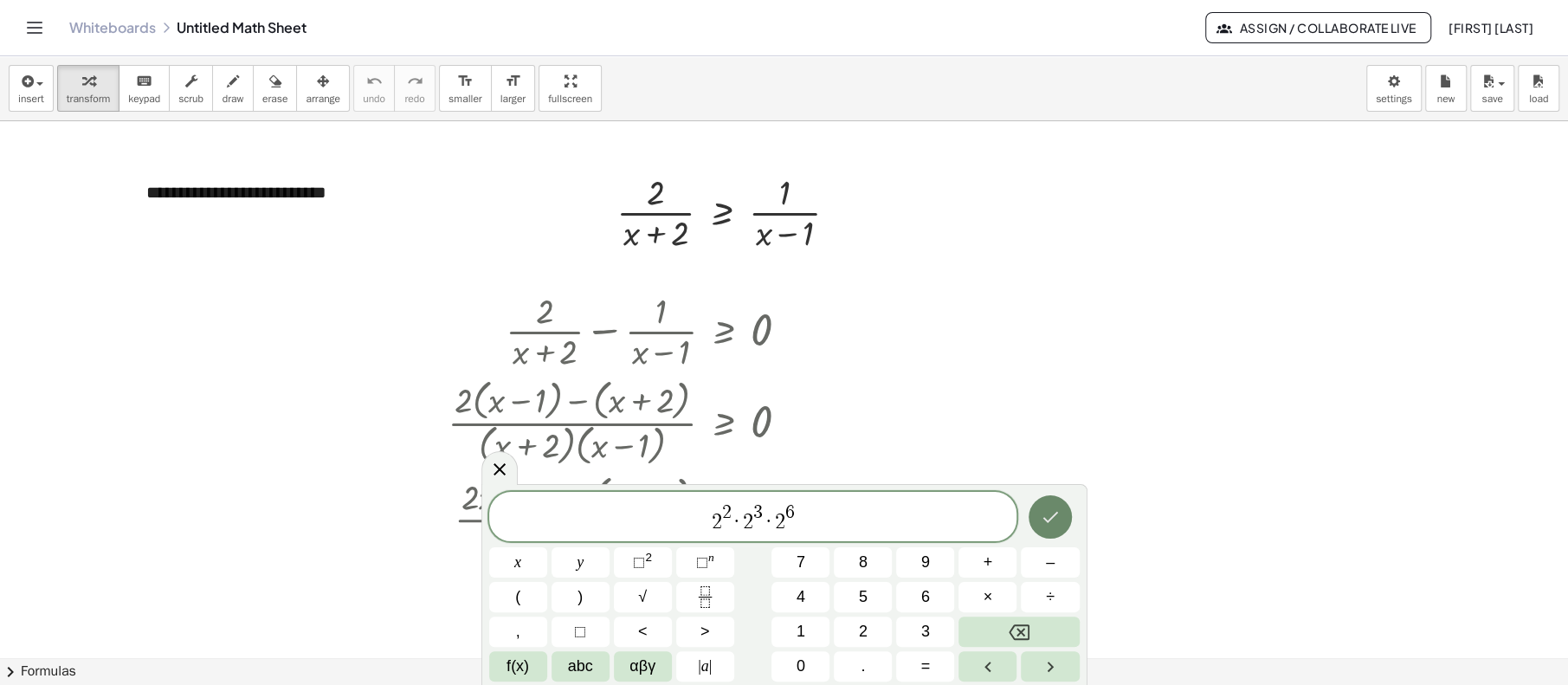 click 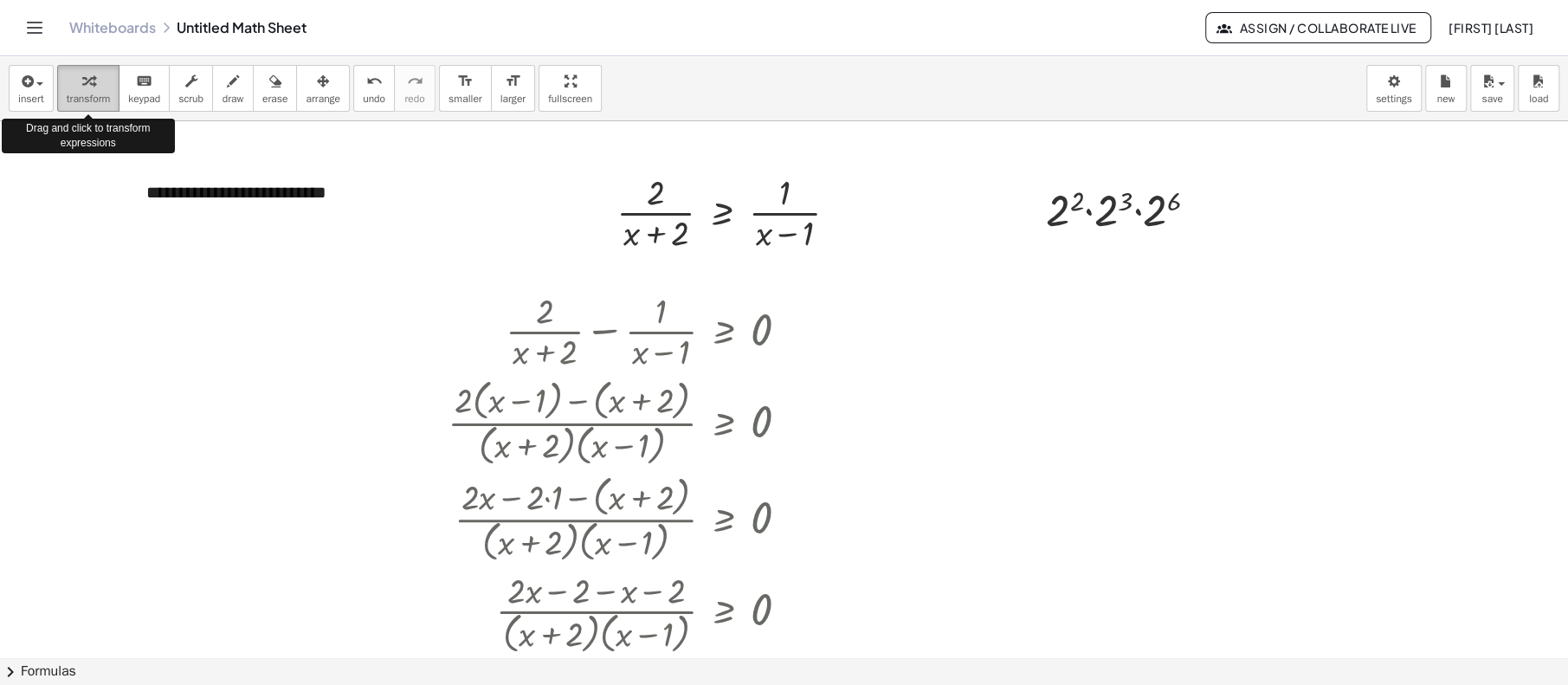 click on "transform" at bounding box center (88, 99) 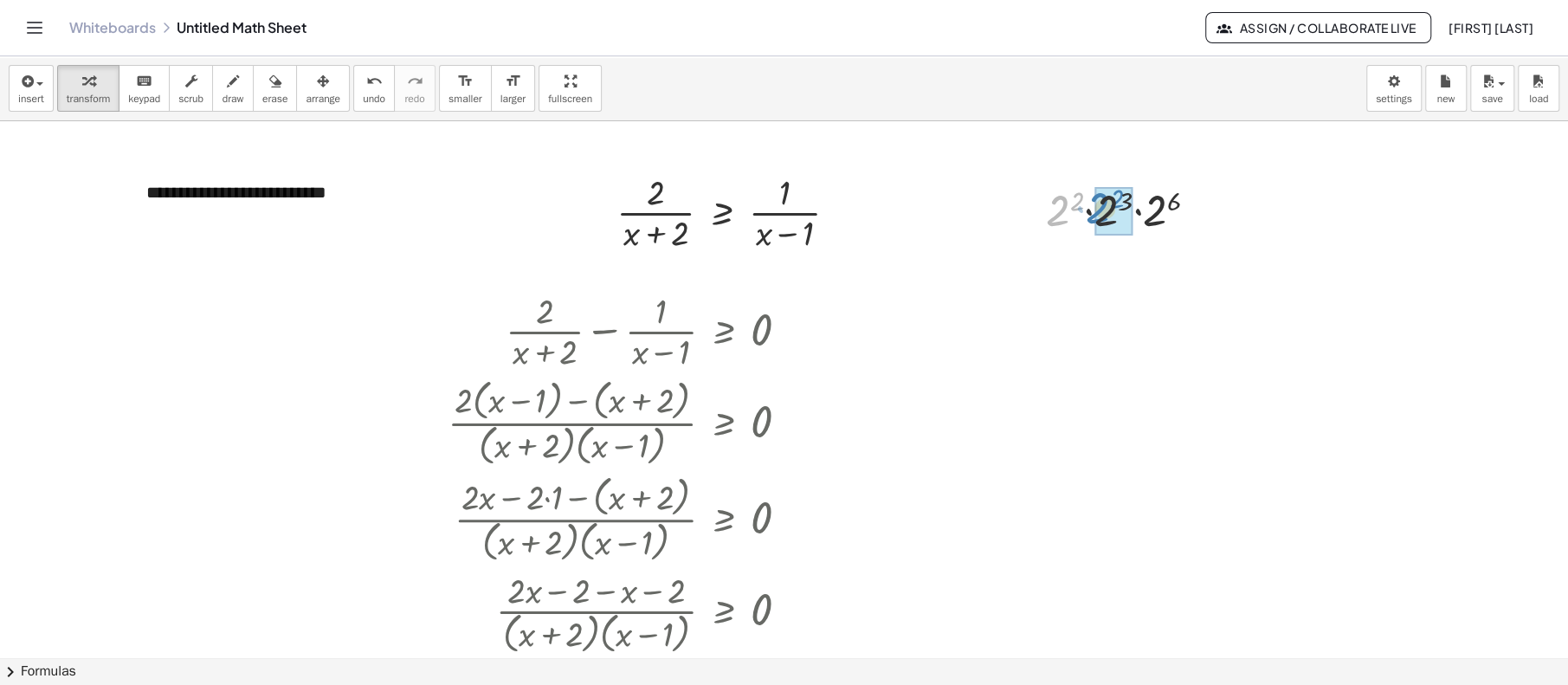 drag, startPoint x: 1058, startPoint y: 211, endPoint x: 1098, endPoint y: 209, distance: 40.04997 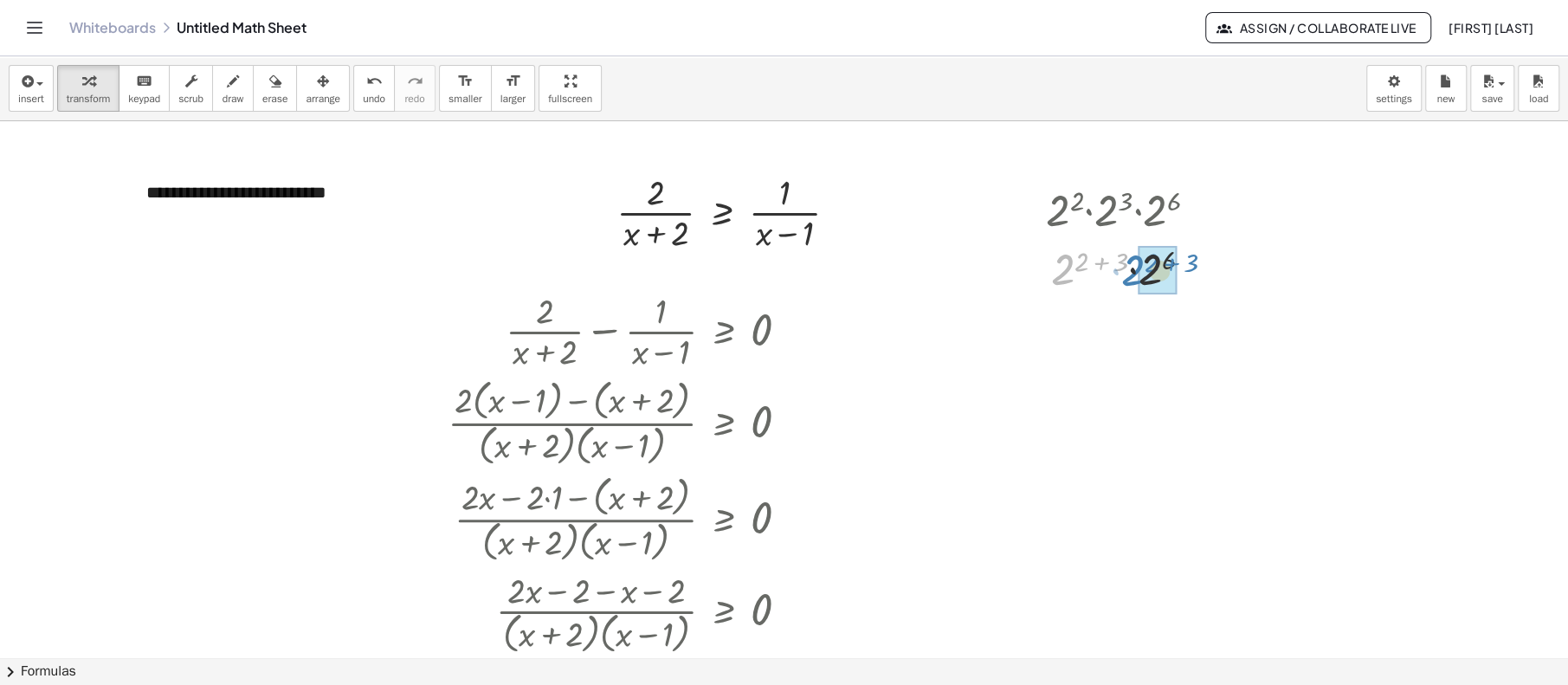 drag, startPoint x: 1061, startPoint y: 271, endPoint x: 1131, endPoint y: 272, distance: 70.00714 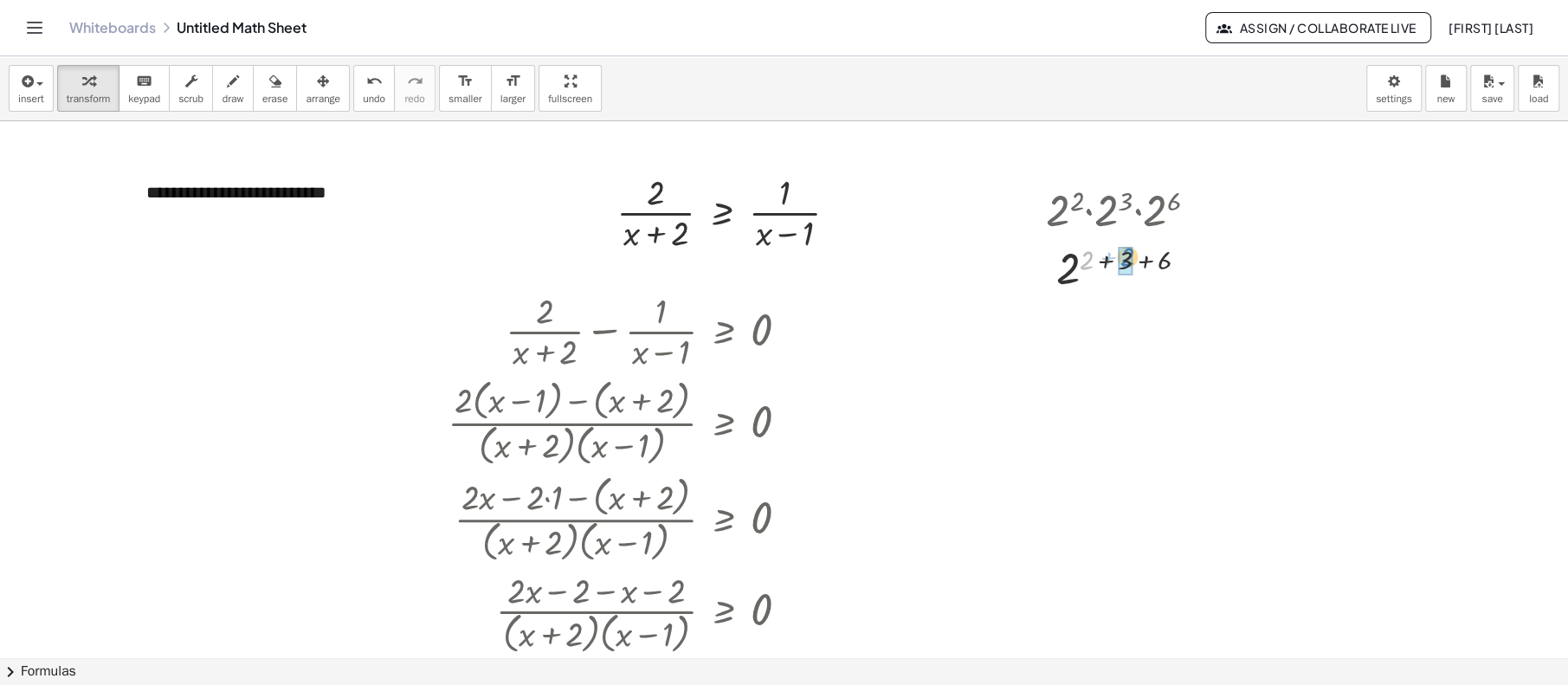 drag, startPoint x: 1086, startPoint y: 261, endPoint x: 1126, endPoint y: 257, distance: 40.199502 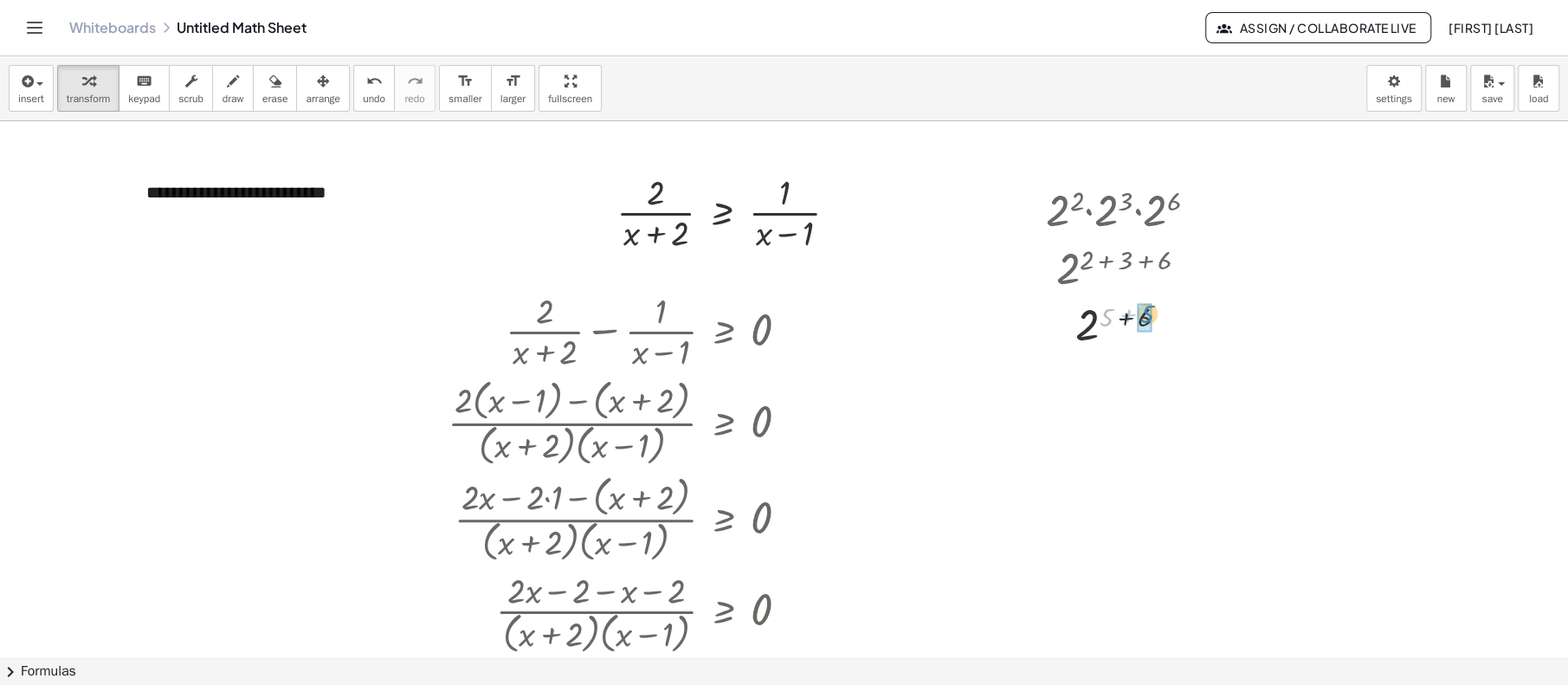 drag, startPoint x: 1106, startPoint y: 323, endPoint x: 1147, endPoint y: 320, distance: 41.10961 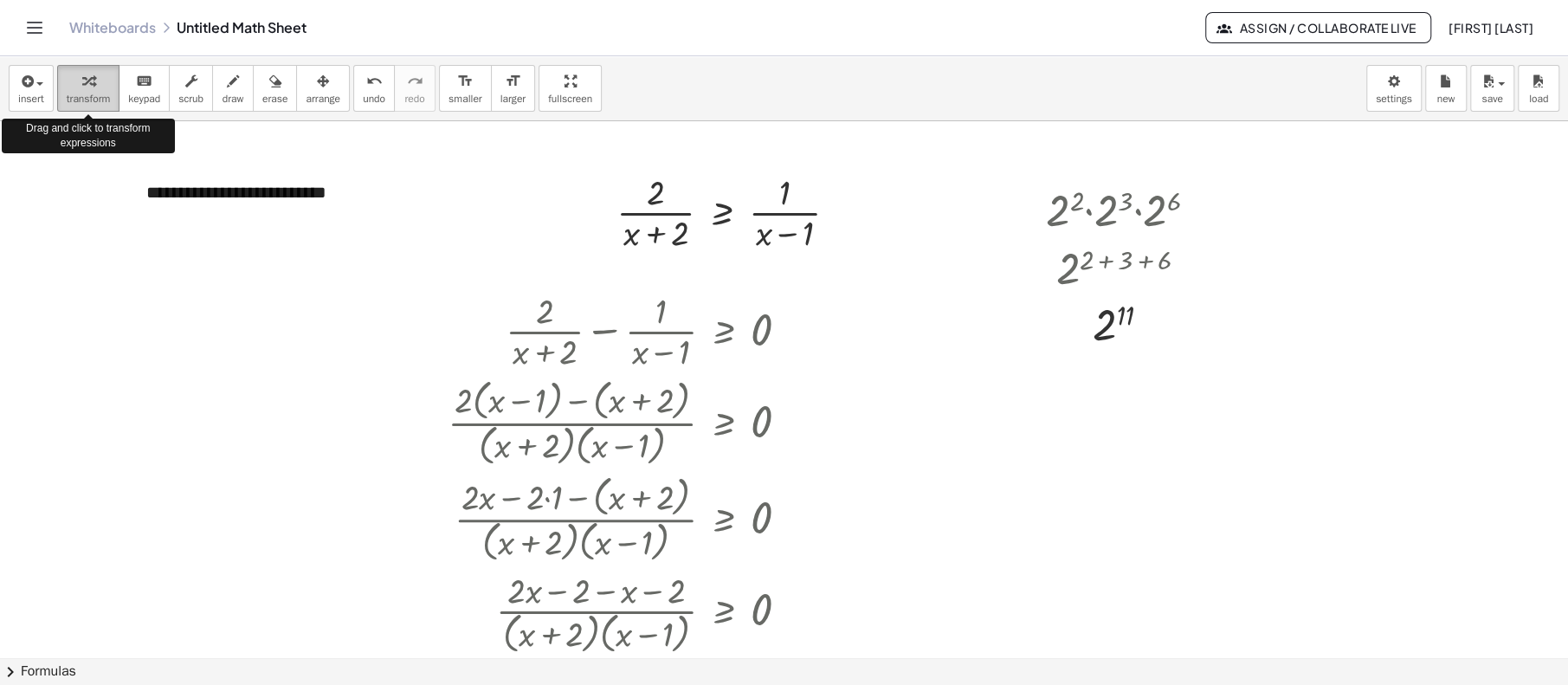 click at bounding box center [88, 81] 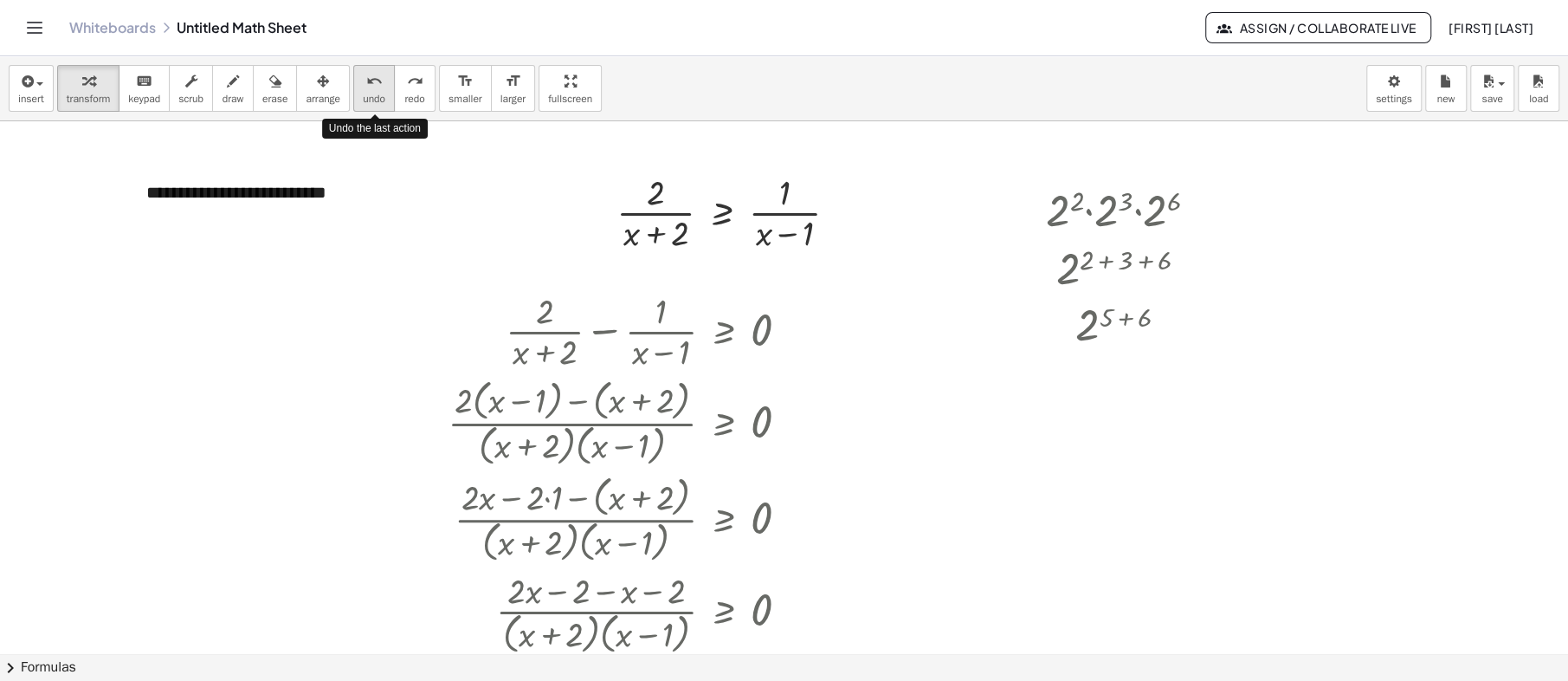 click on "undo undo" at bounding box center [374, 88] 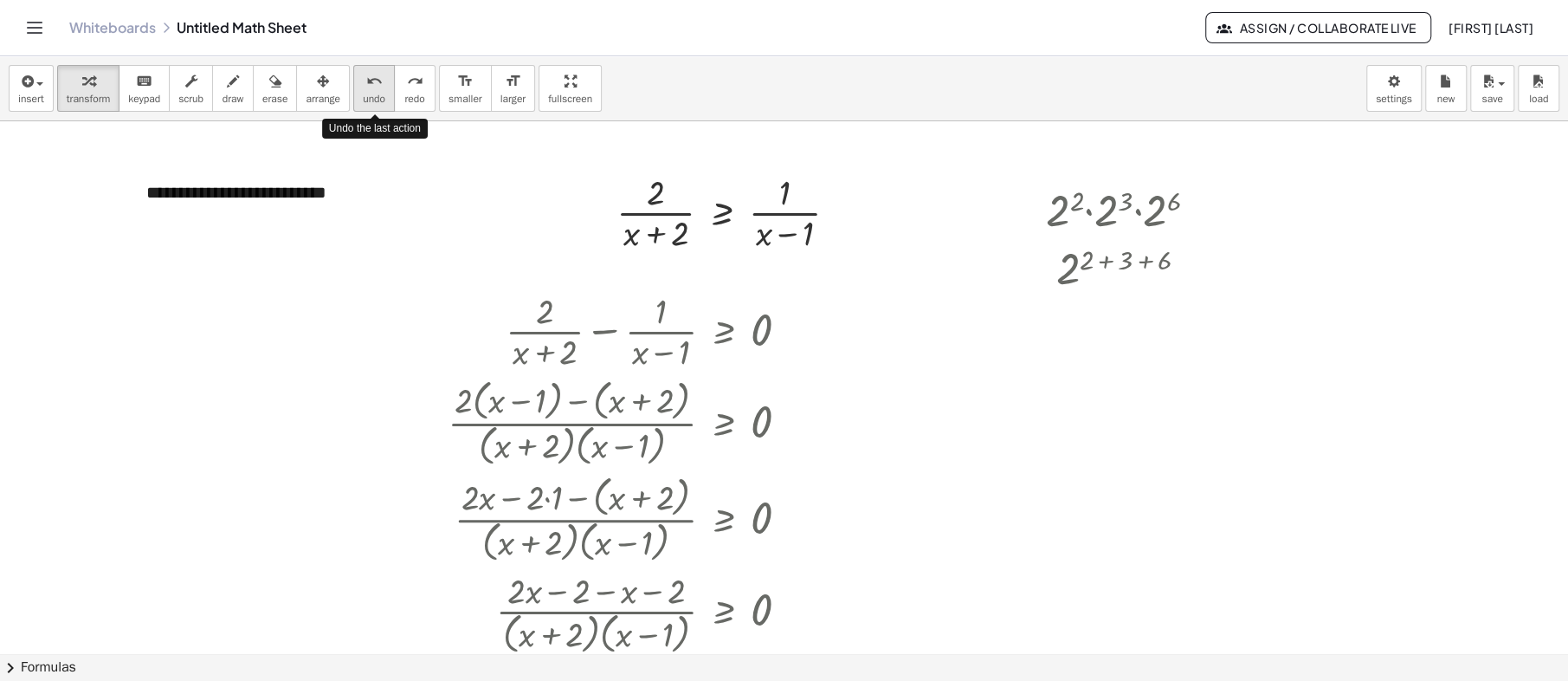 click on "undo undo" at bounding box center [374, 88] 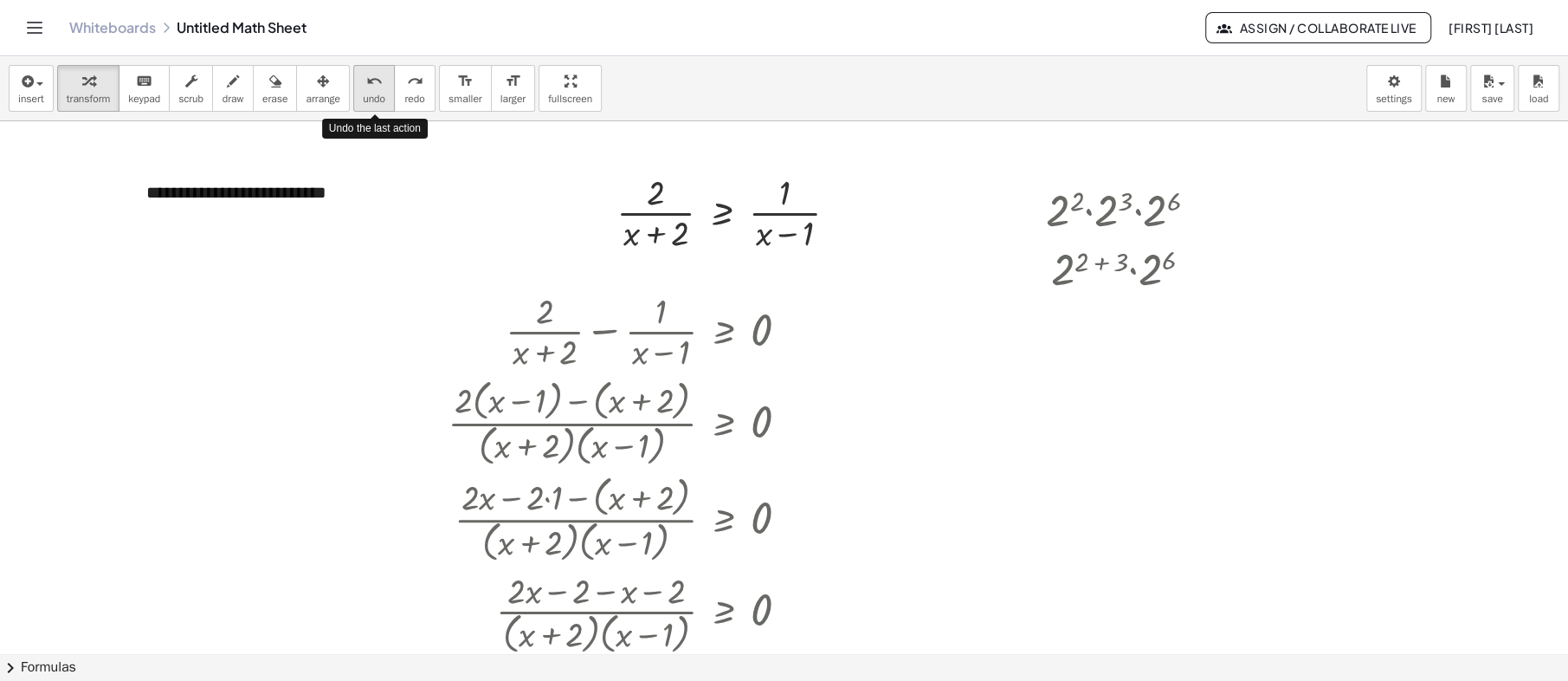 click on "undo undo" at bounding box center [374, 88] 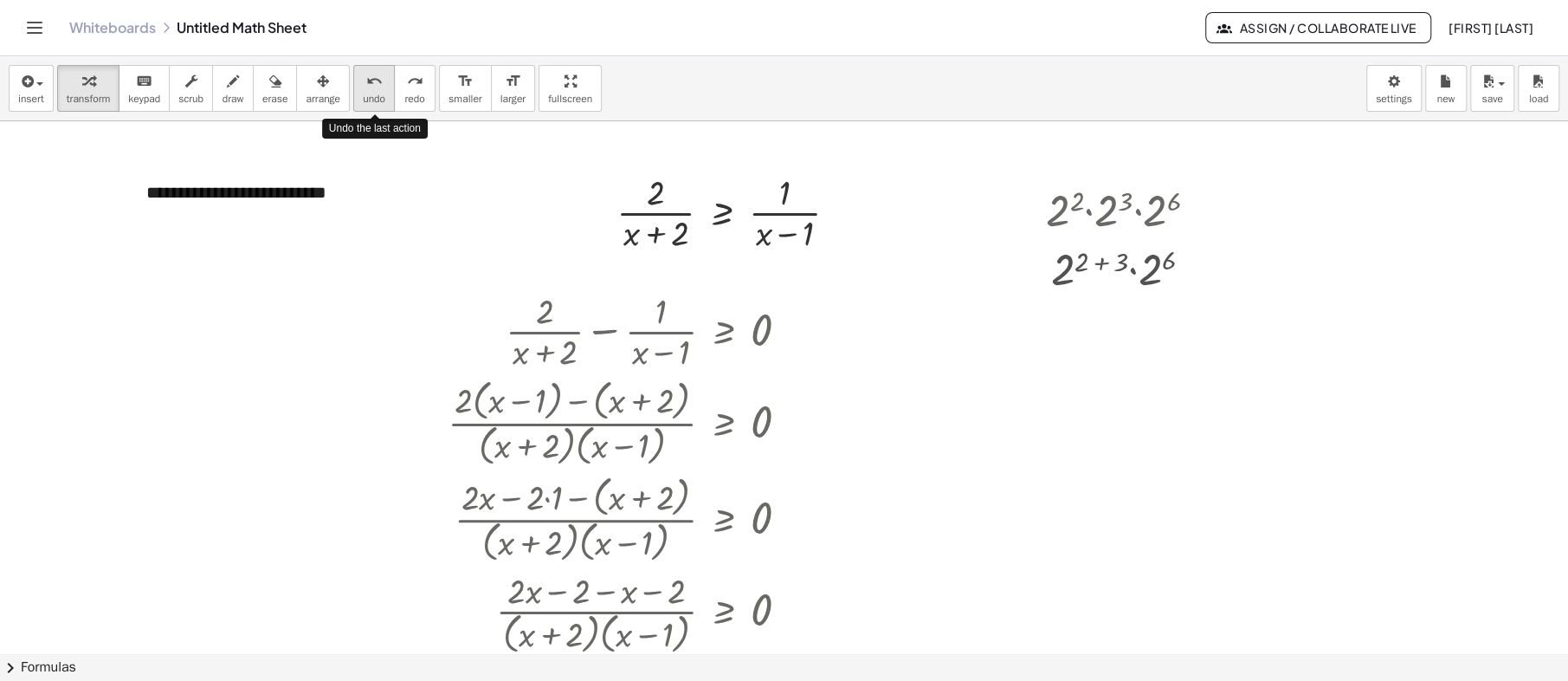 click on "undo undo" at bounding box center (374, 88) 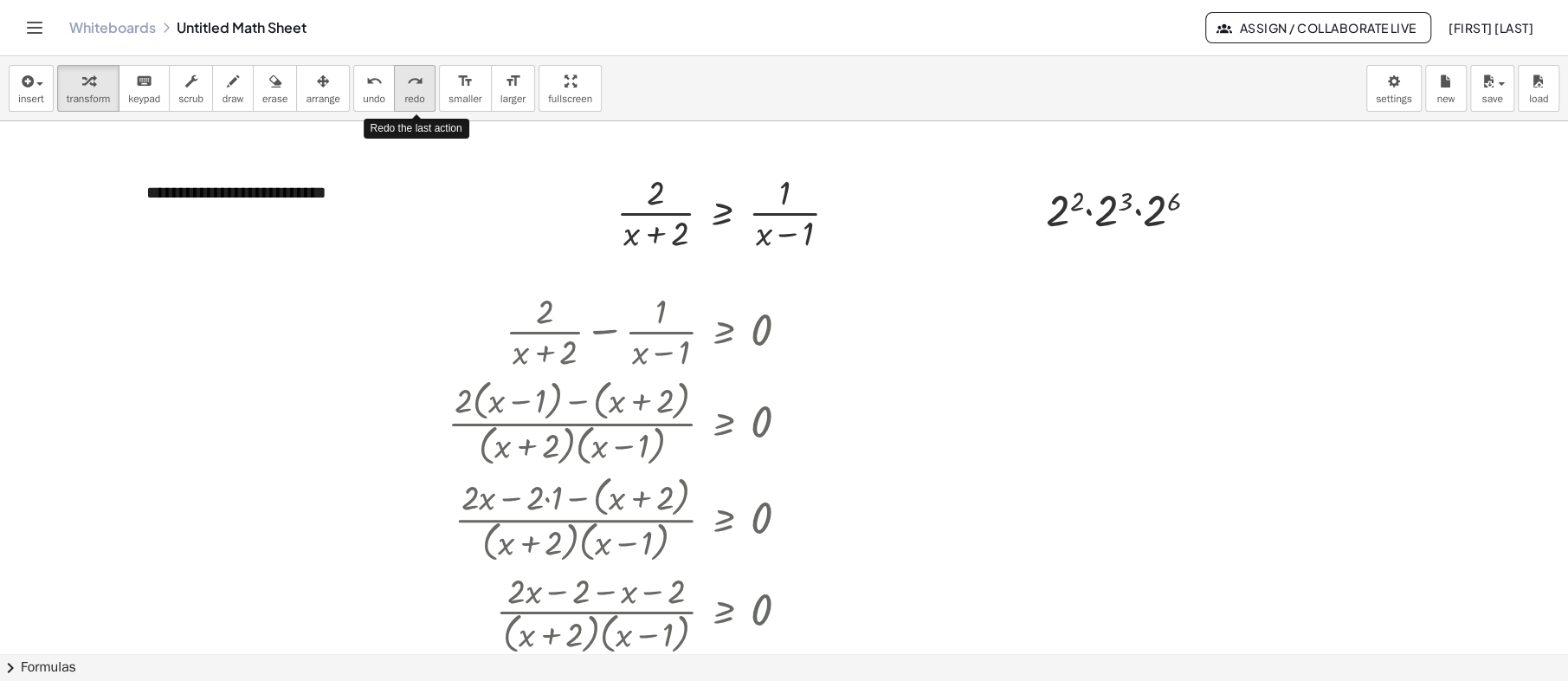 click on "redo" at bounding box center [414, 99] 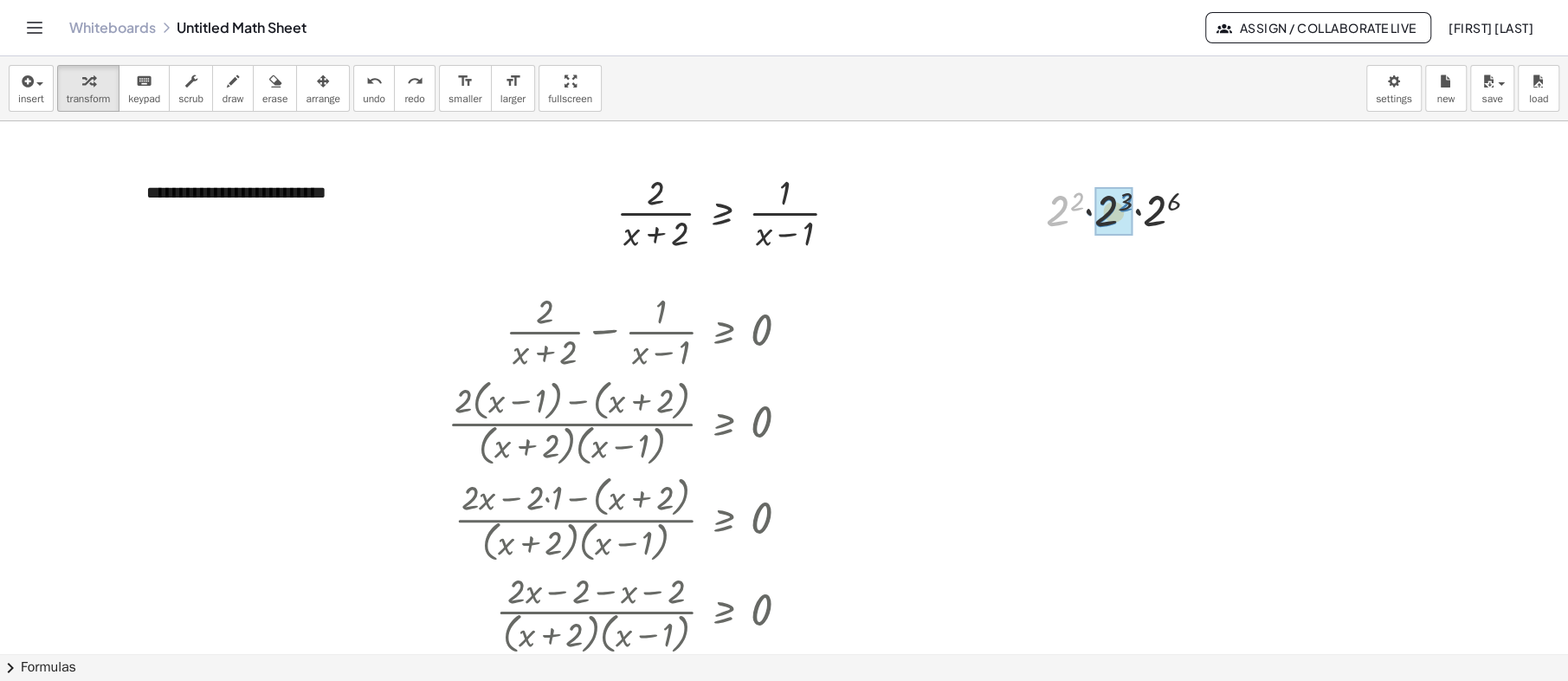drag, startPoint x: 1055, startPoint y: 222, endPoint x: 1103, endPoint y: 223, distance: 48.010416 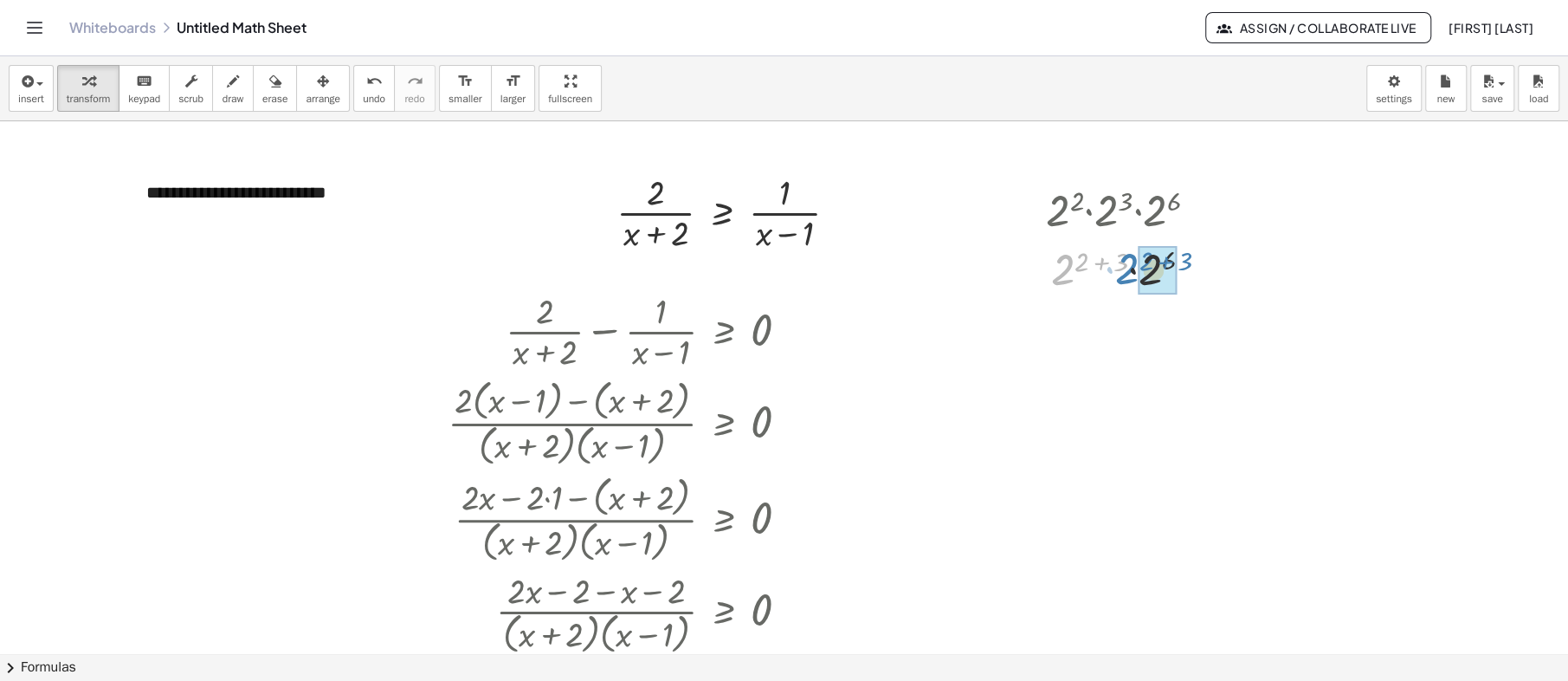 drag, startPoint x: 1055, startPoint y: 270, endPoint x: 1120, endPoint y: 272, distance: 65.030762 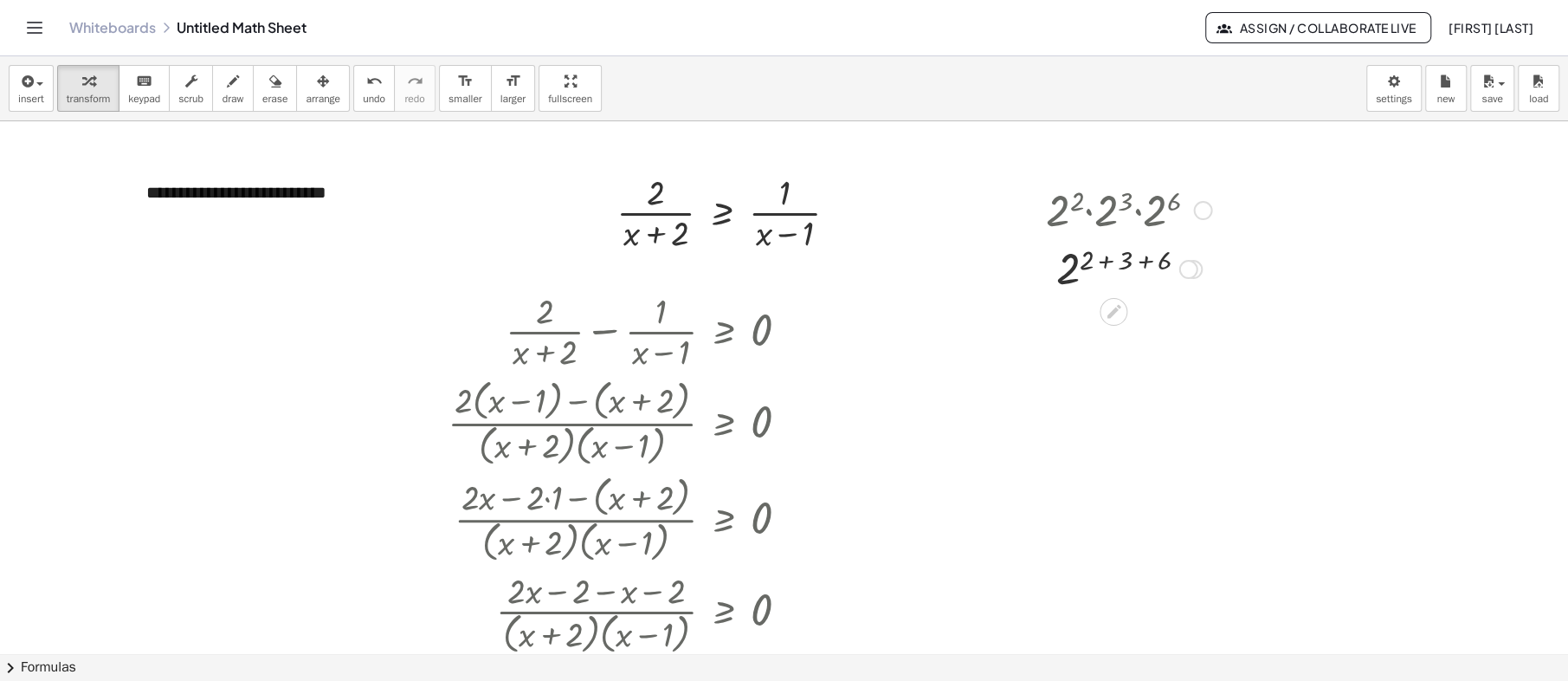drag, startPoint x: 1078, startPoint y: 261, endPoint x: 1123, endPoint y: 261, distance: 45 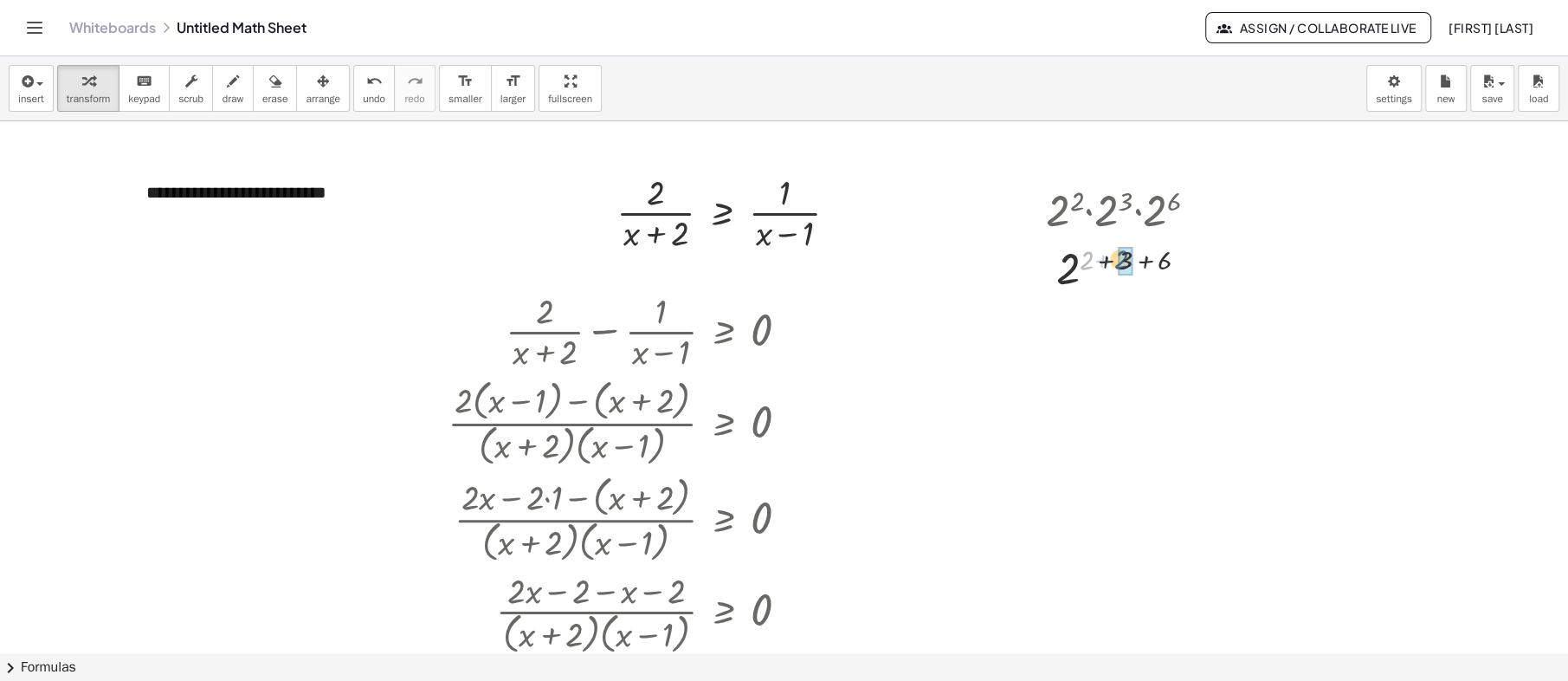 drag, startPoint x: 1093, startPoint y: 261, endPoint x: 1127, endPoint y: 260, distance: 34.014703 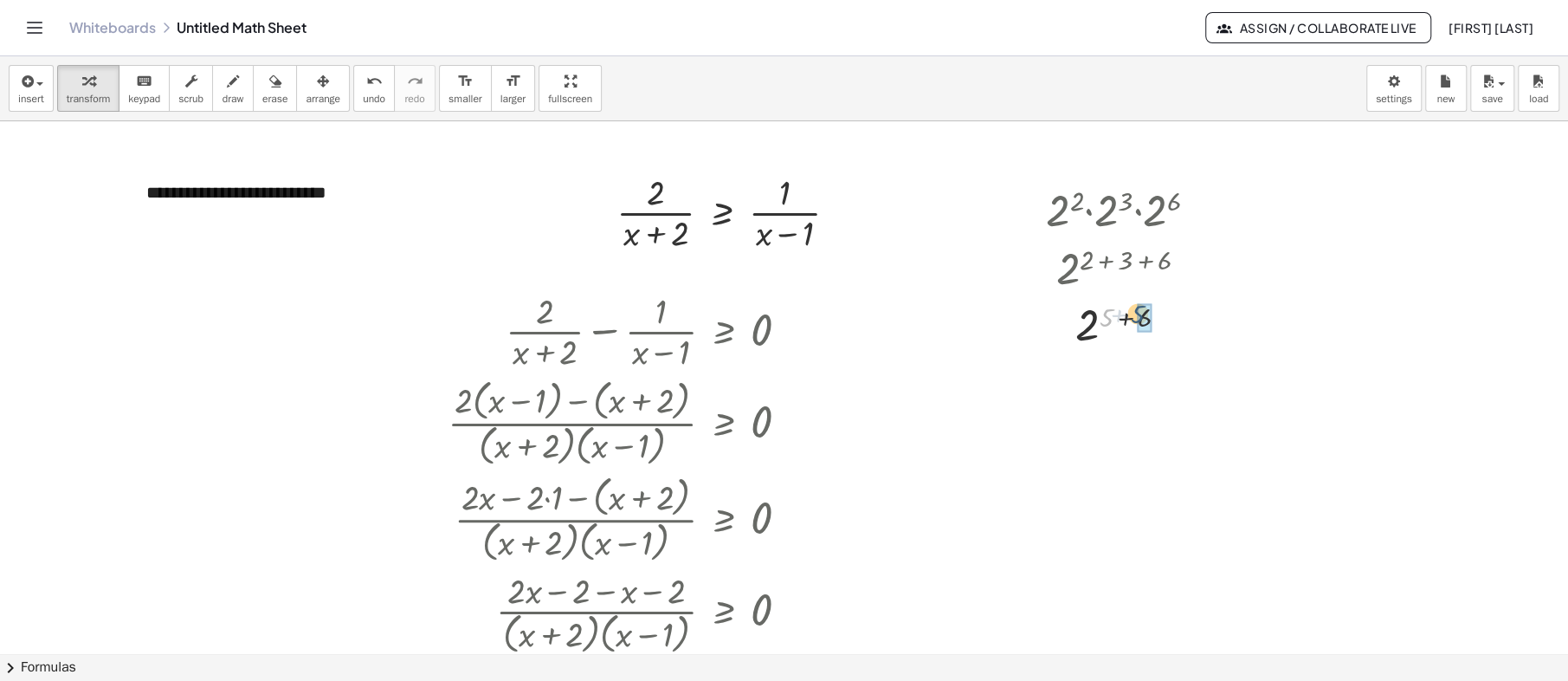drag, startPoint x: 1110, startPoint y: 316, endPoint x: 1143, endPoint y: 313, distance: 33.136083 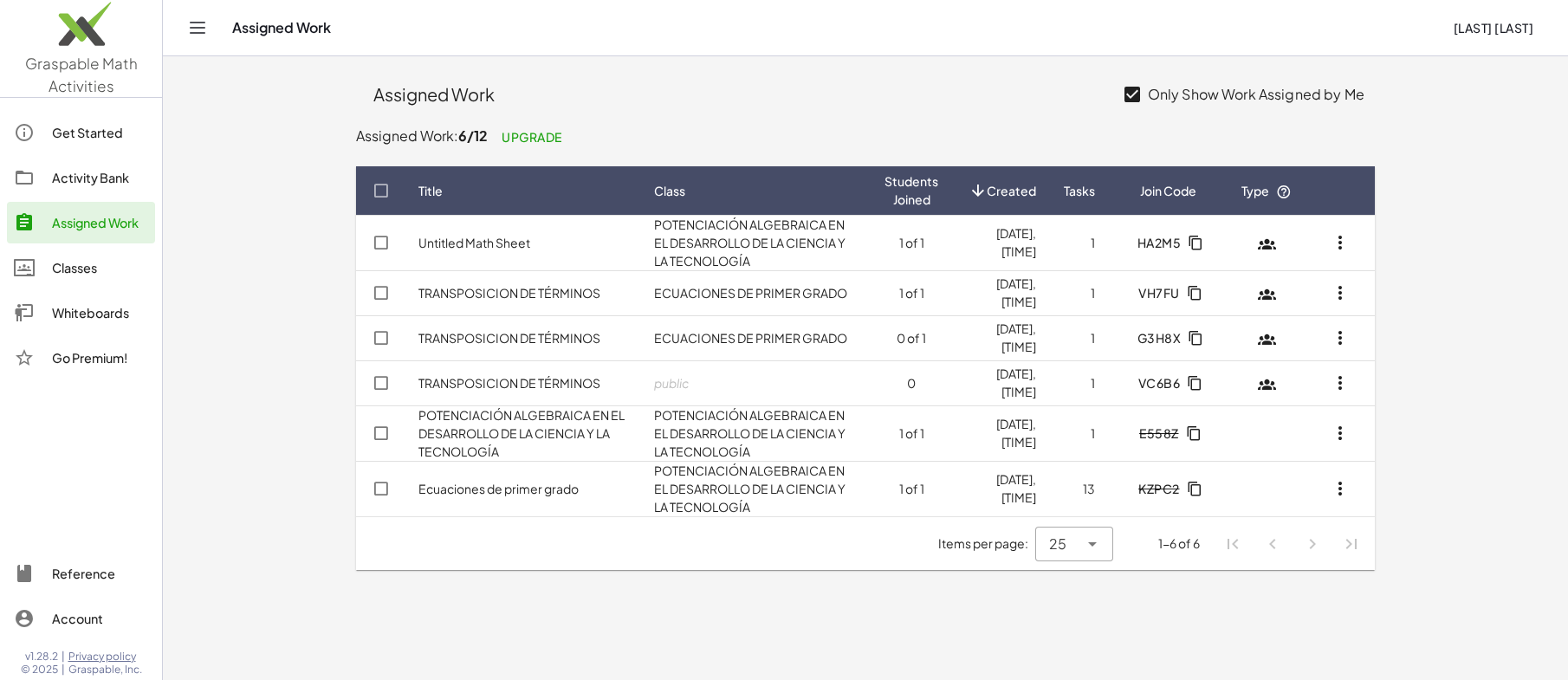 scroll, scrollTop: 0, scrollLeft: 0, axis: both 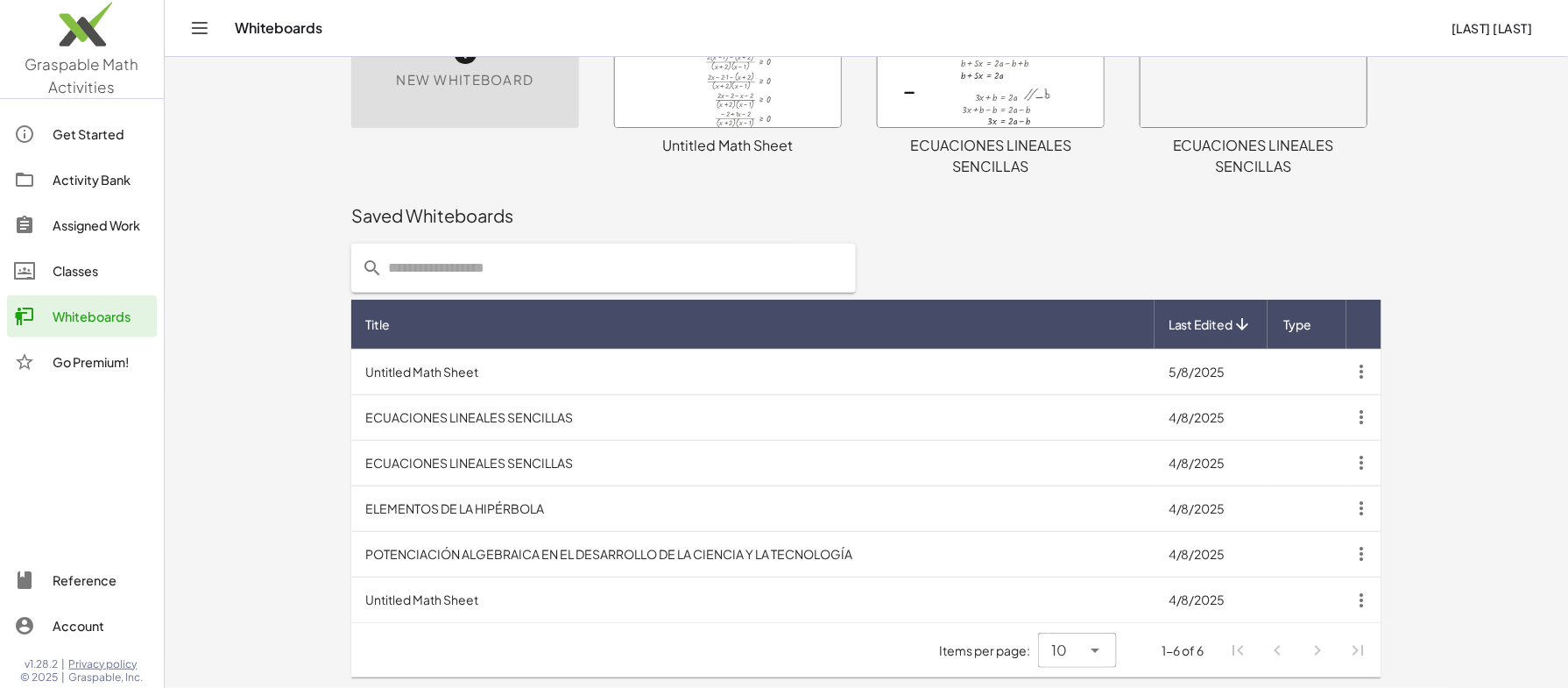 click 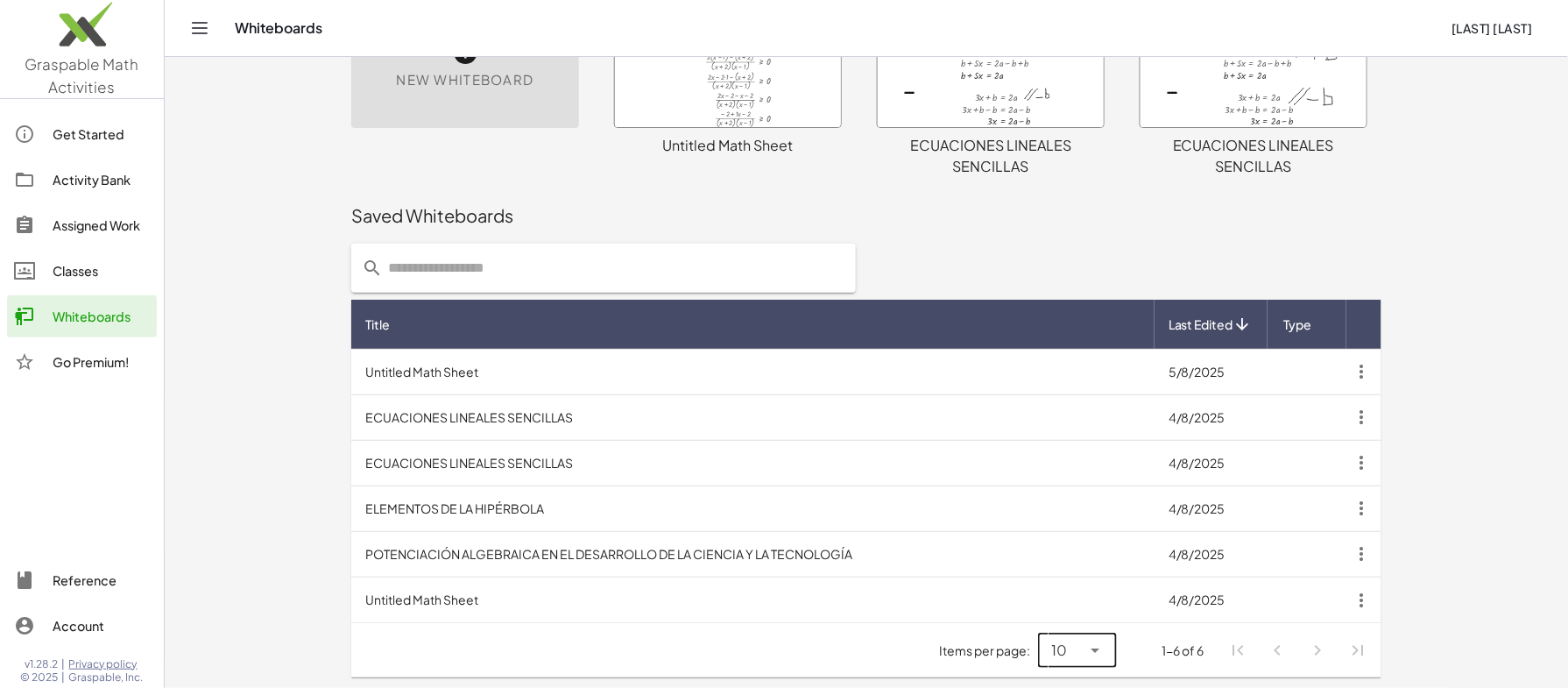 click on "Assigned Work" 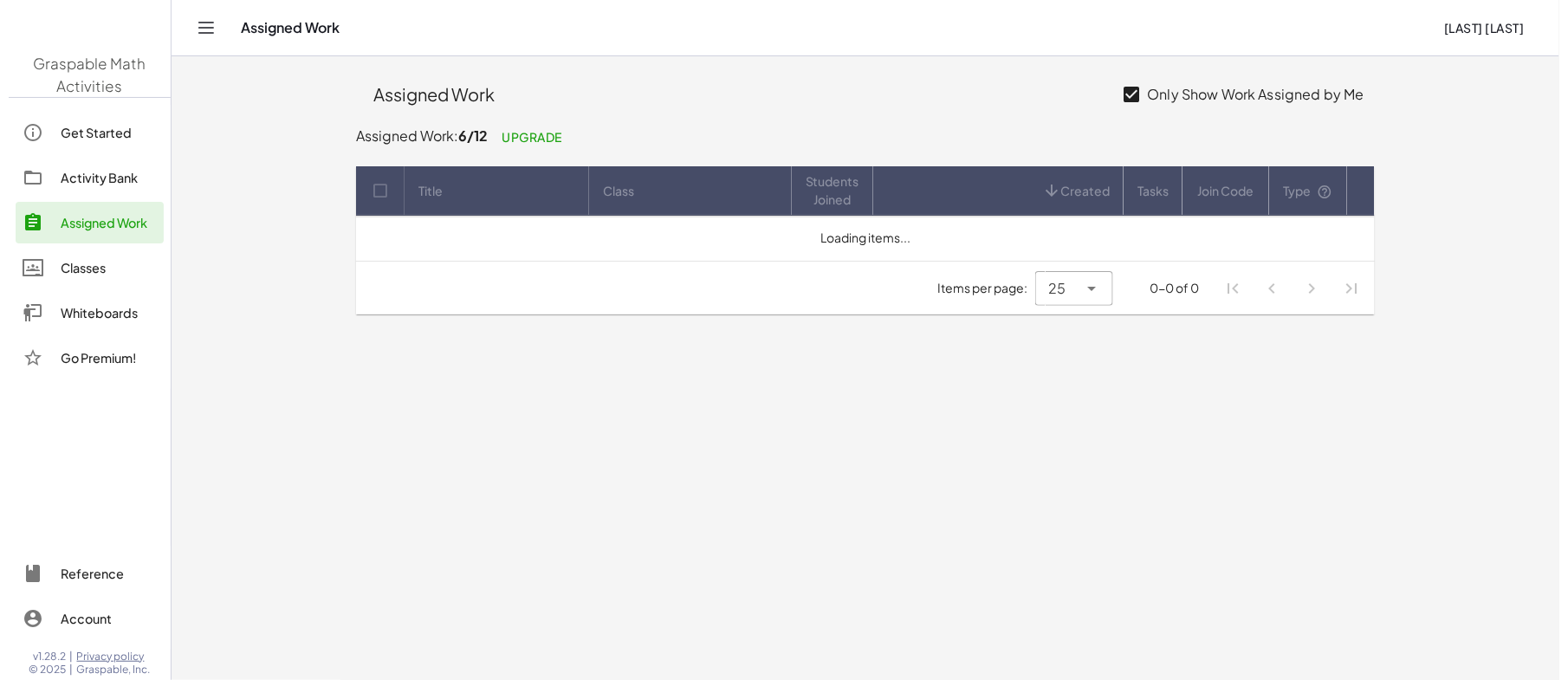 scroll, scrollTop: 0, scrollLeft: 0, axis: both 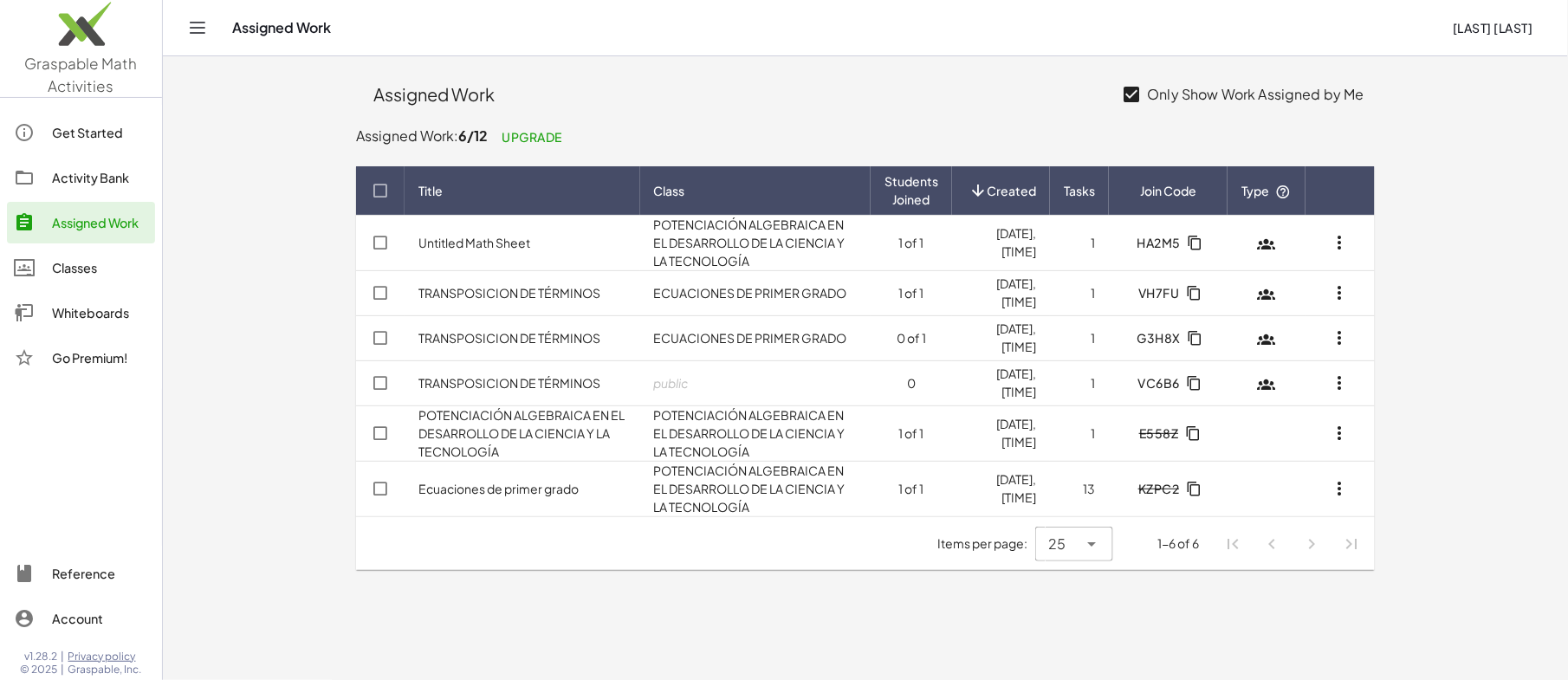 click on "POTENCIACIÓN ALGEBRAICA EN EL DESARROLLO DE LA CIENCIA Y LA TECNOLOGÍA" 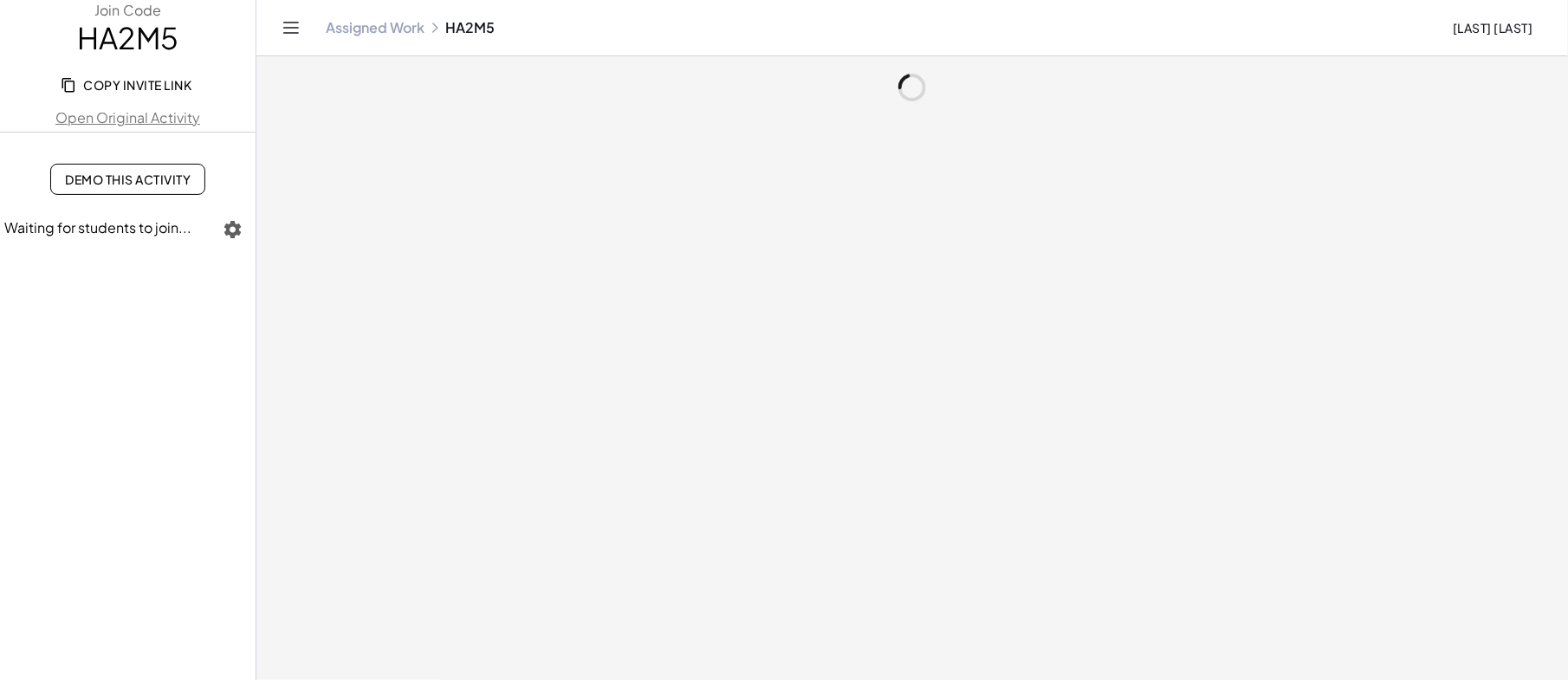 click 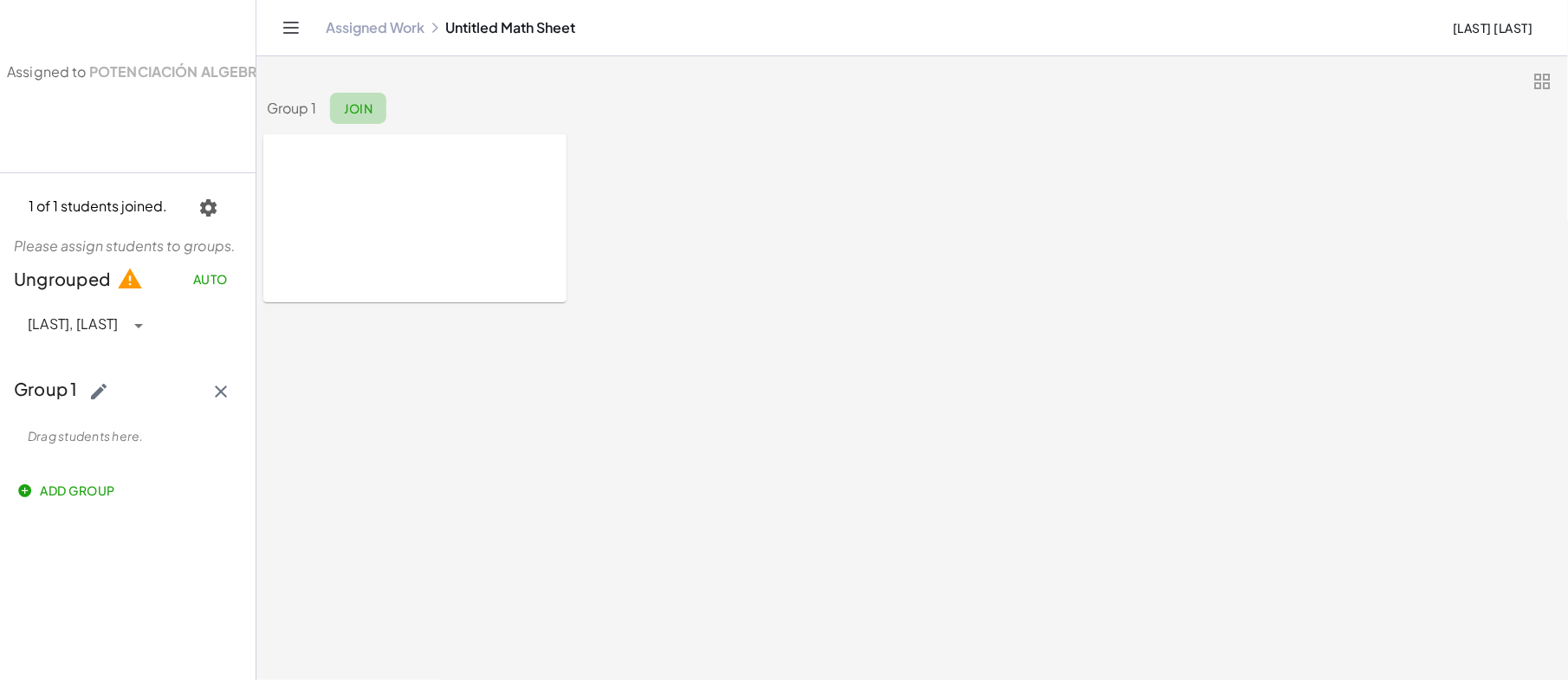 click on "Join" 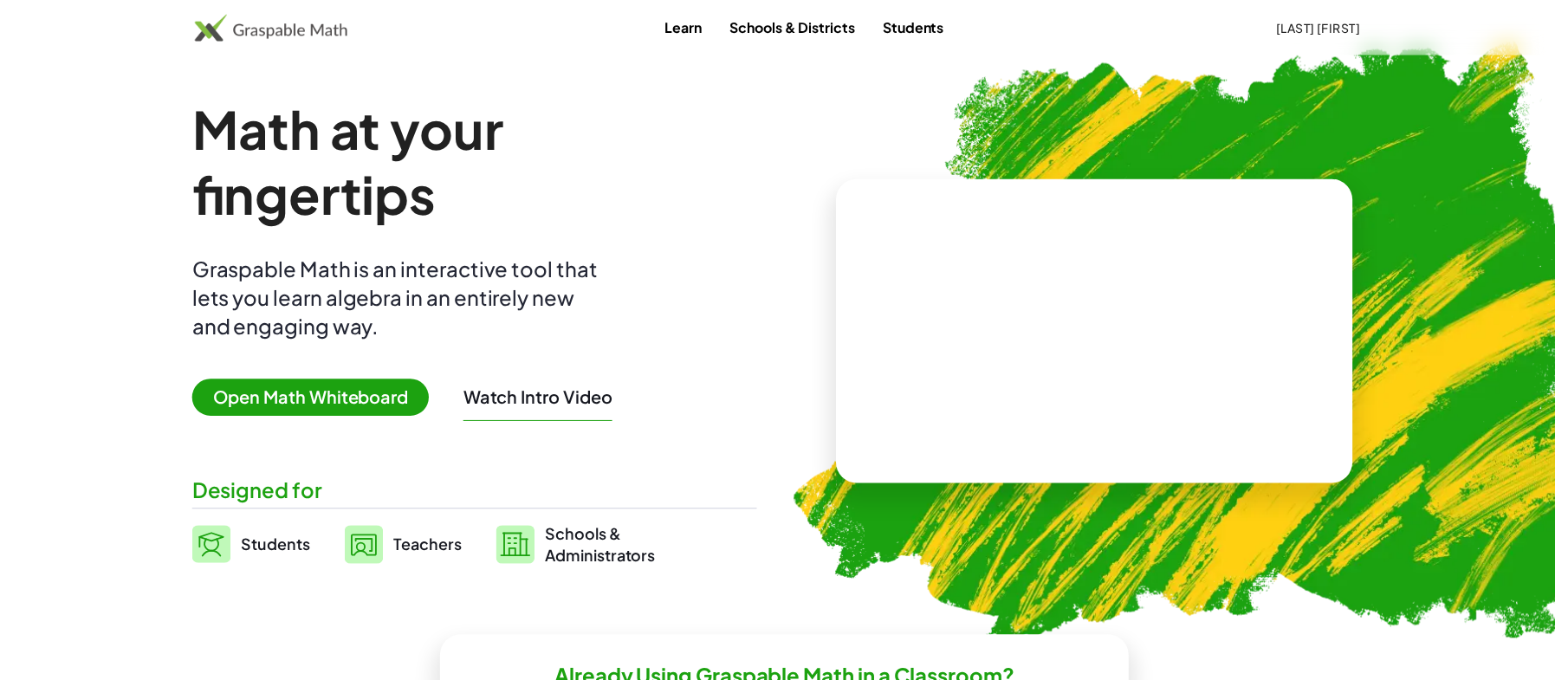 scroll, scrollTop: 0, scrollLeft: 0, axis: both 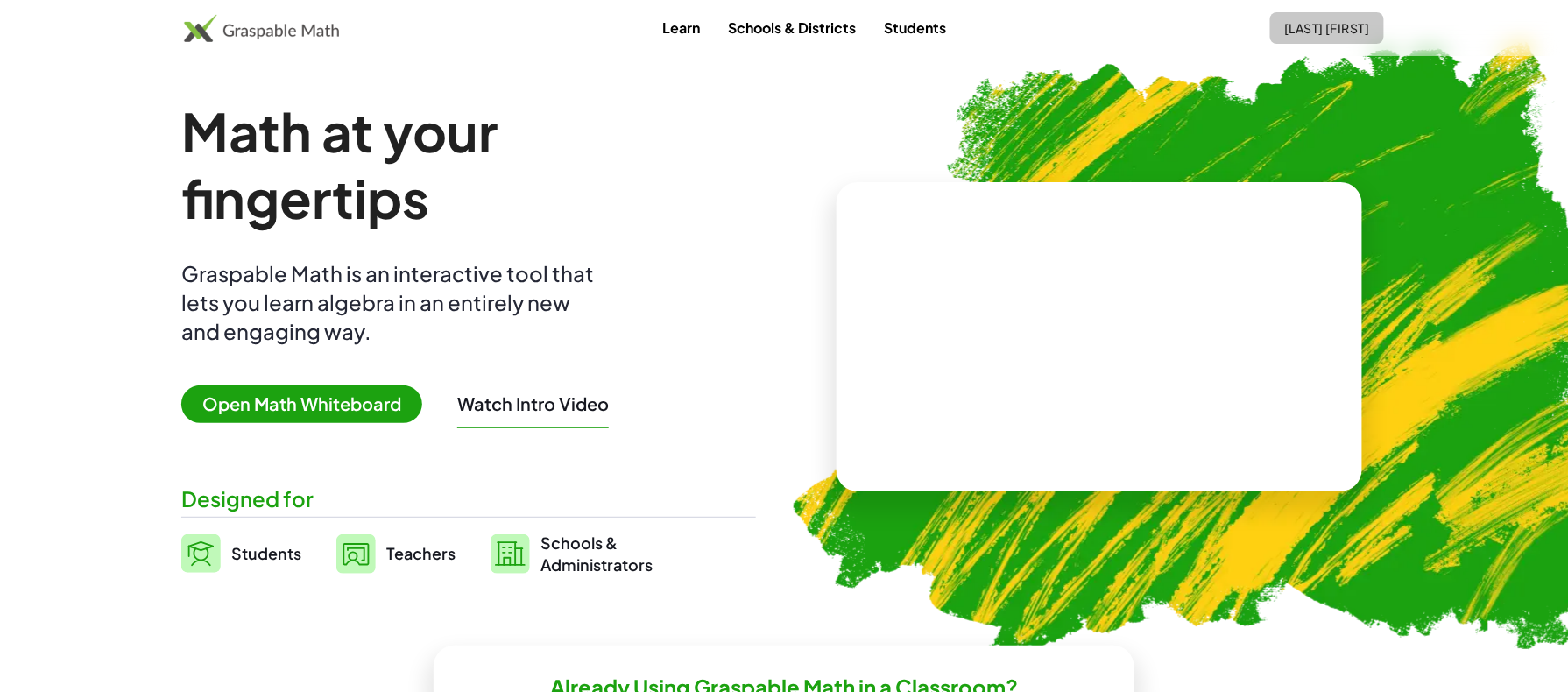 click on "[LAST] [FIRST]" 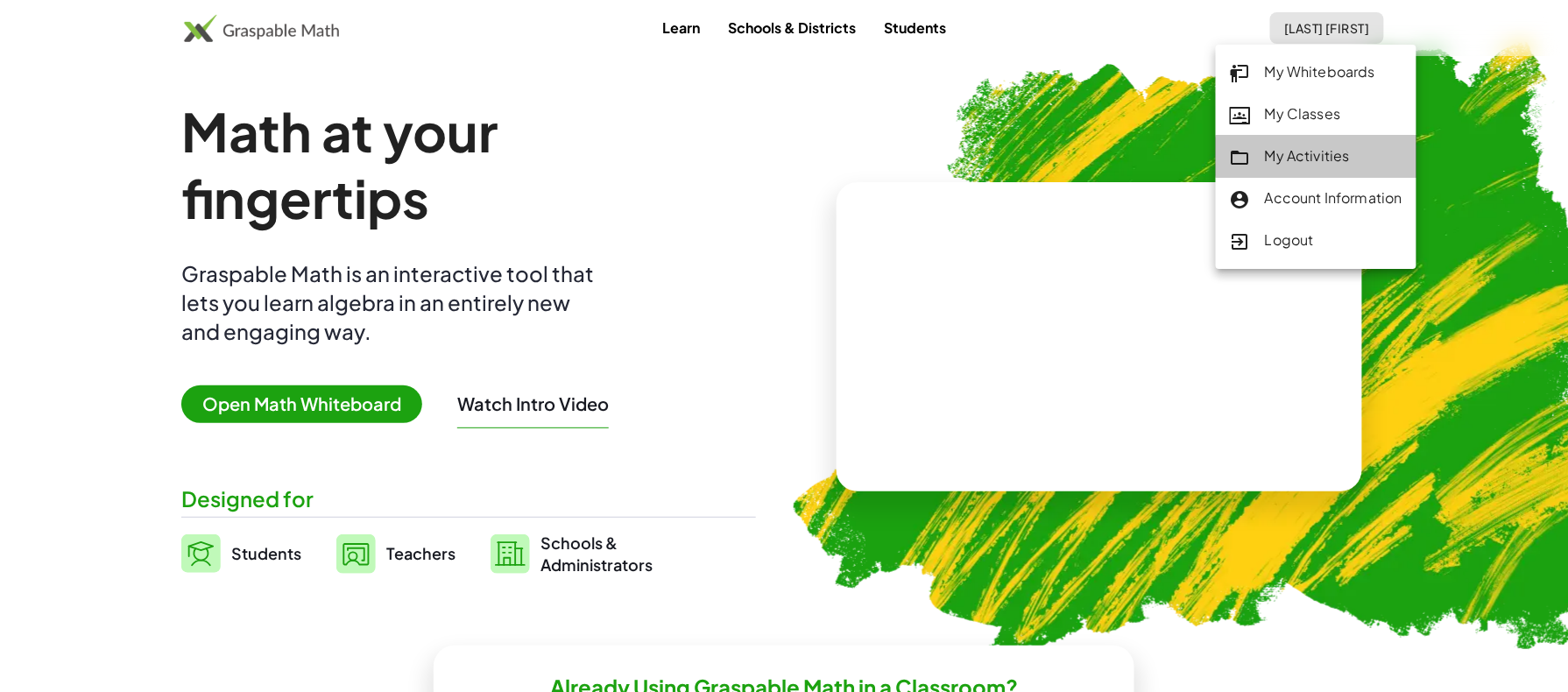 click on "My Activities" 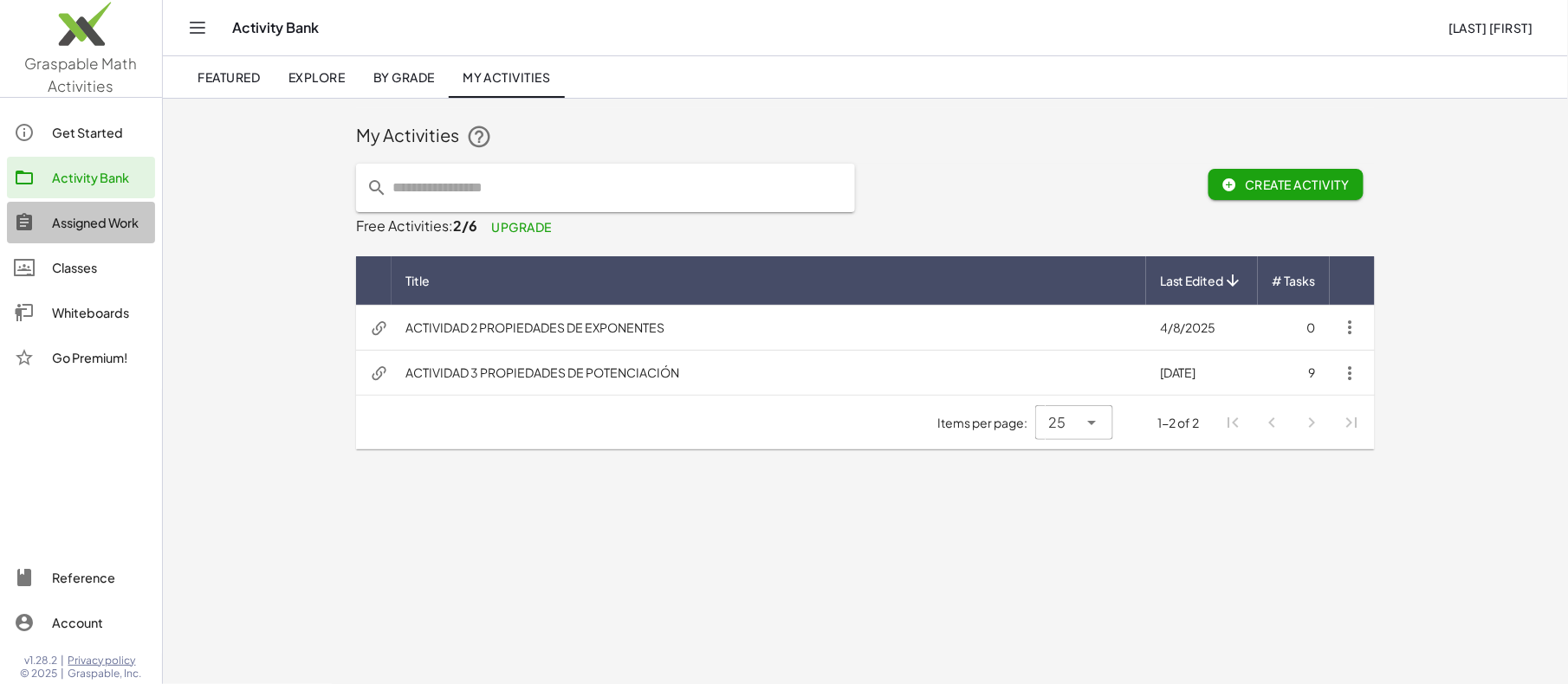 click on "Assigned Work" 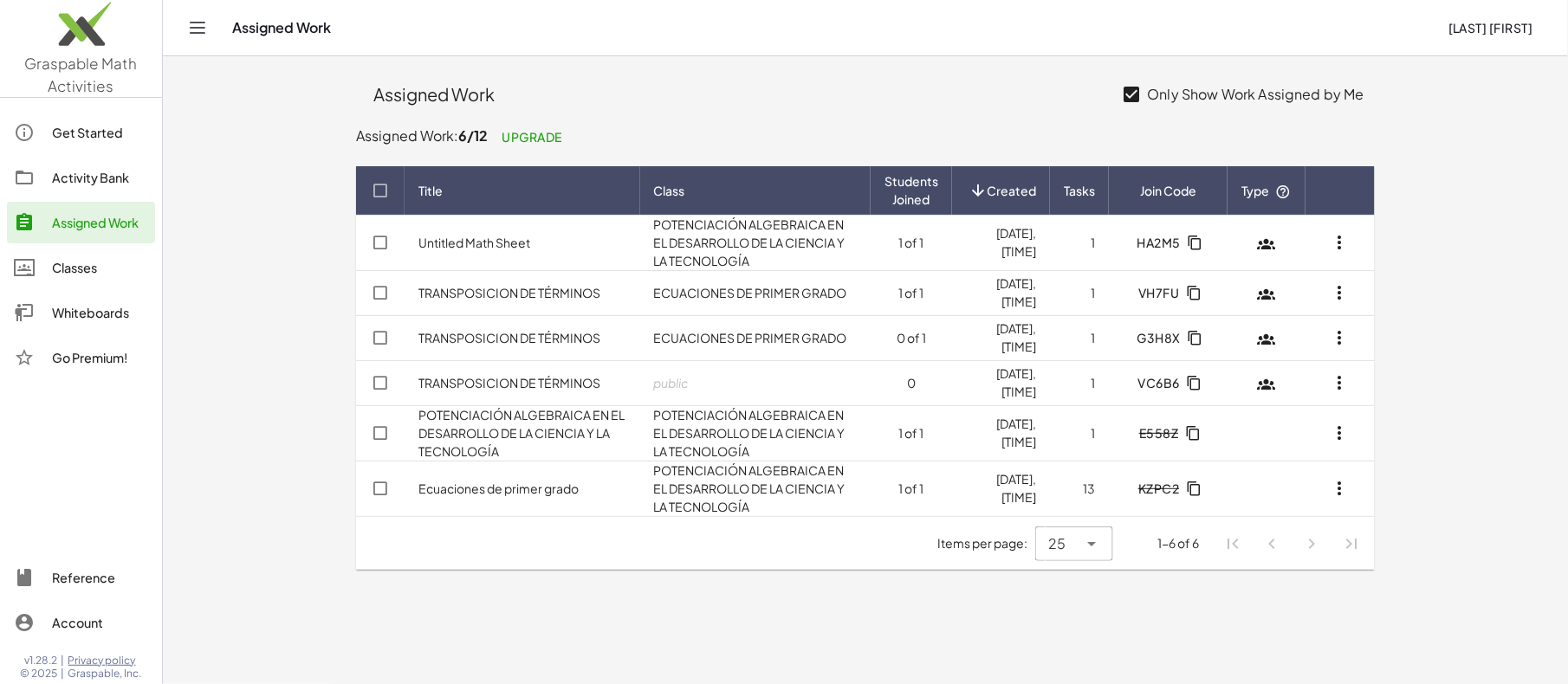 click on "POTENCIACIÓN ALGEBRAICA EN EL DESARROLLO DE LA CIENCIA Y LA TECNOLOGÍA" 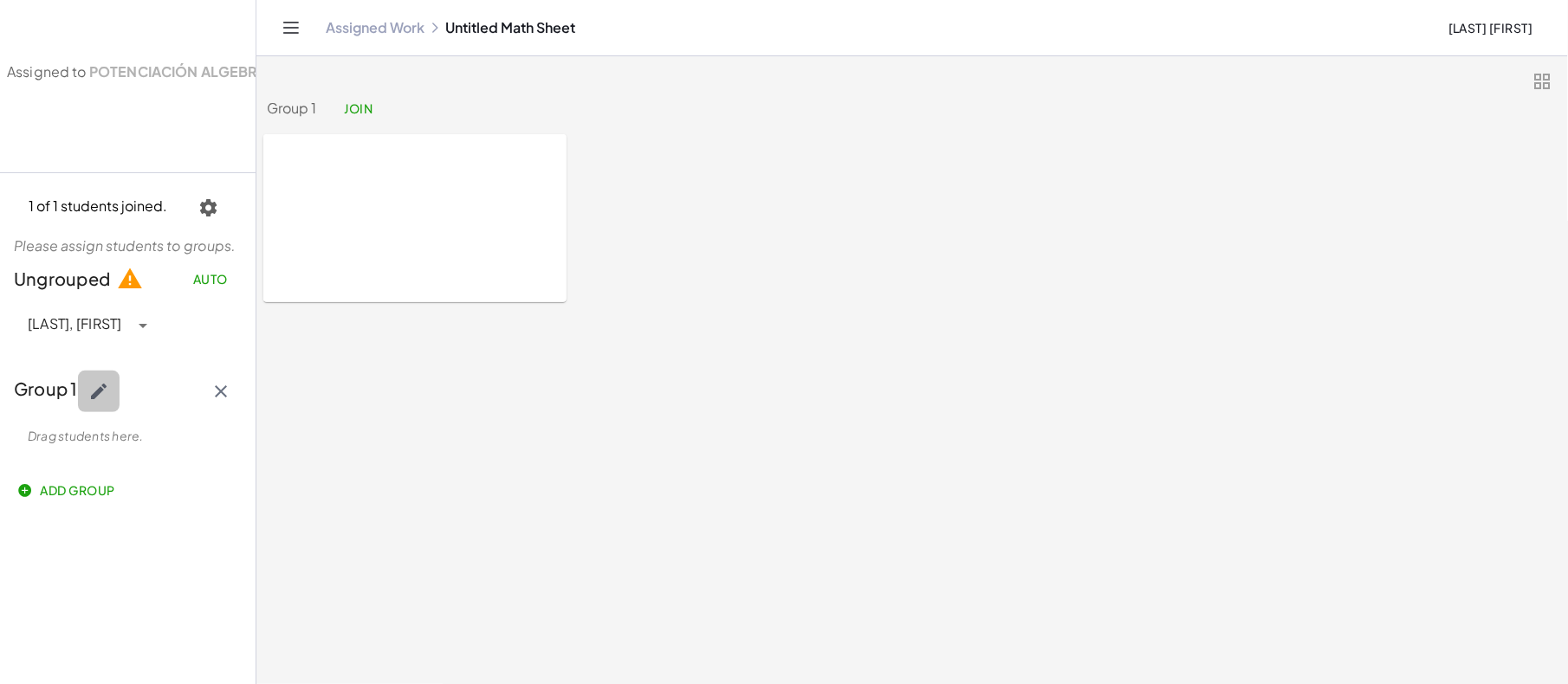 click 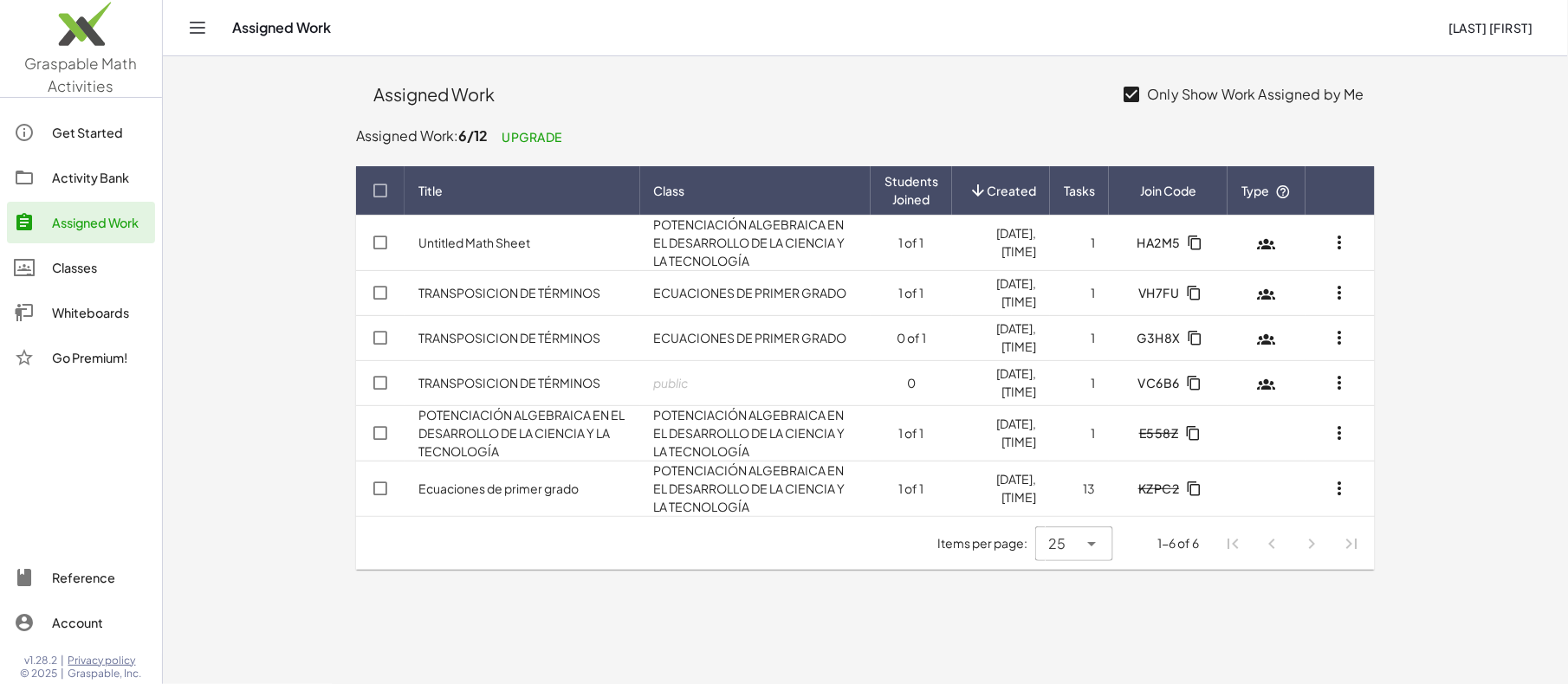 click on "POTENCIACIÓN ALGEBRAICA EN EL DESARROLLO DE LA CIENCIA Y LA TECNOLOGÍA" 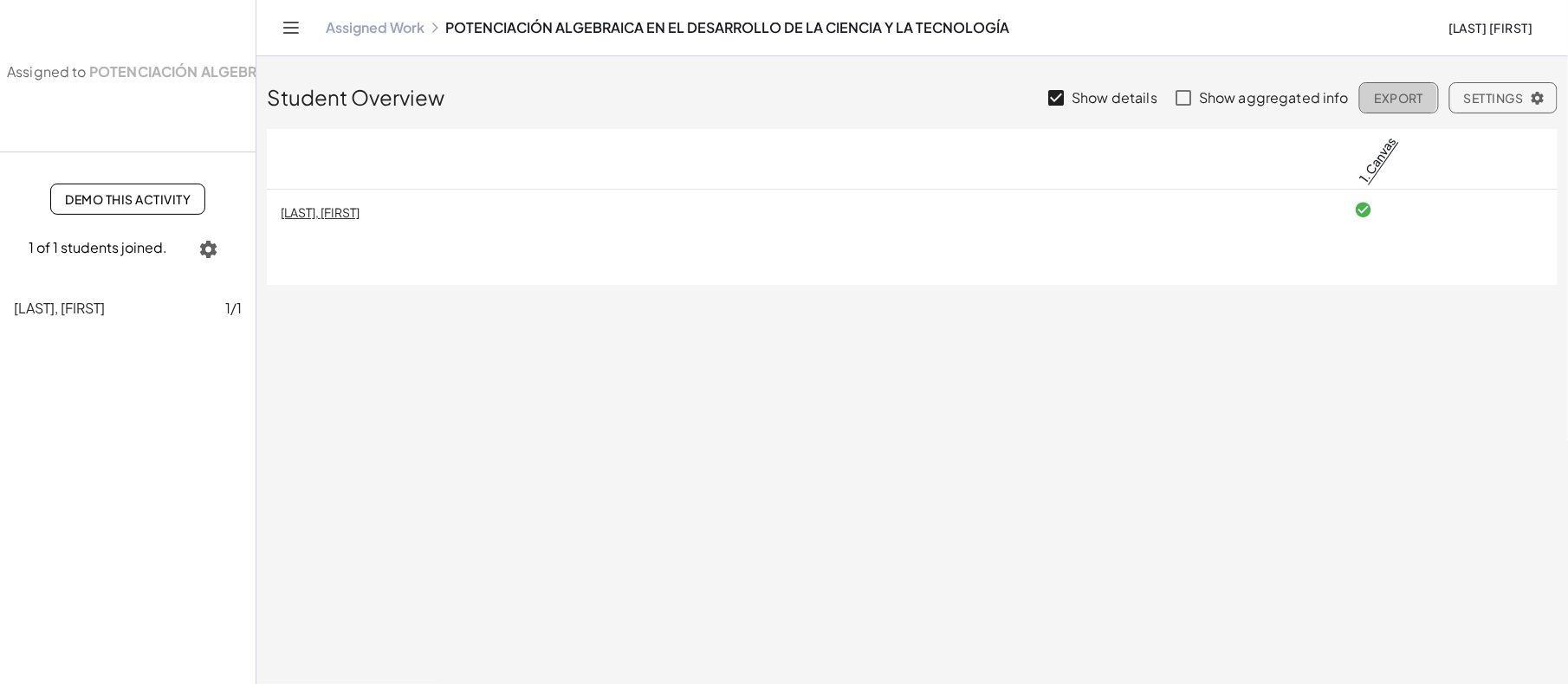 click on "Export" 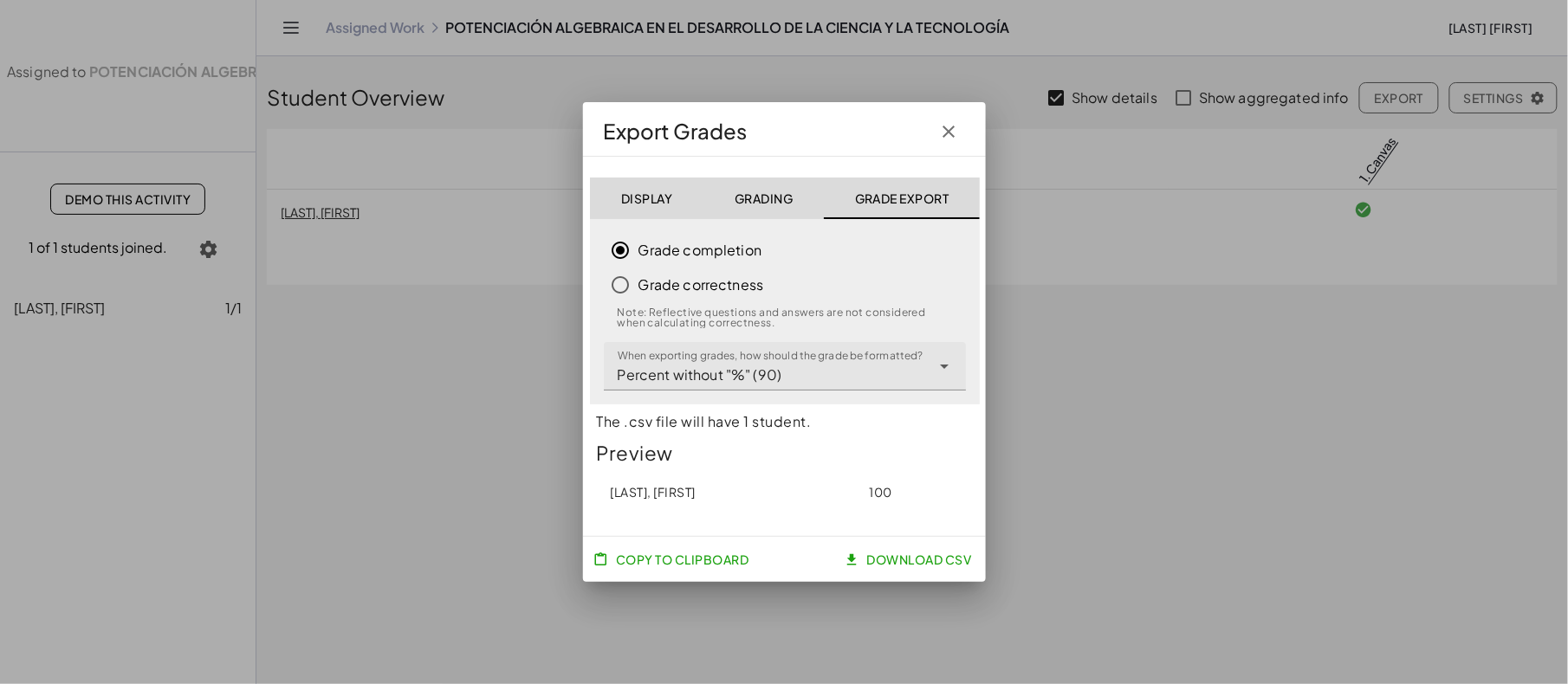 click at bounding box center (784, 342) 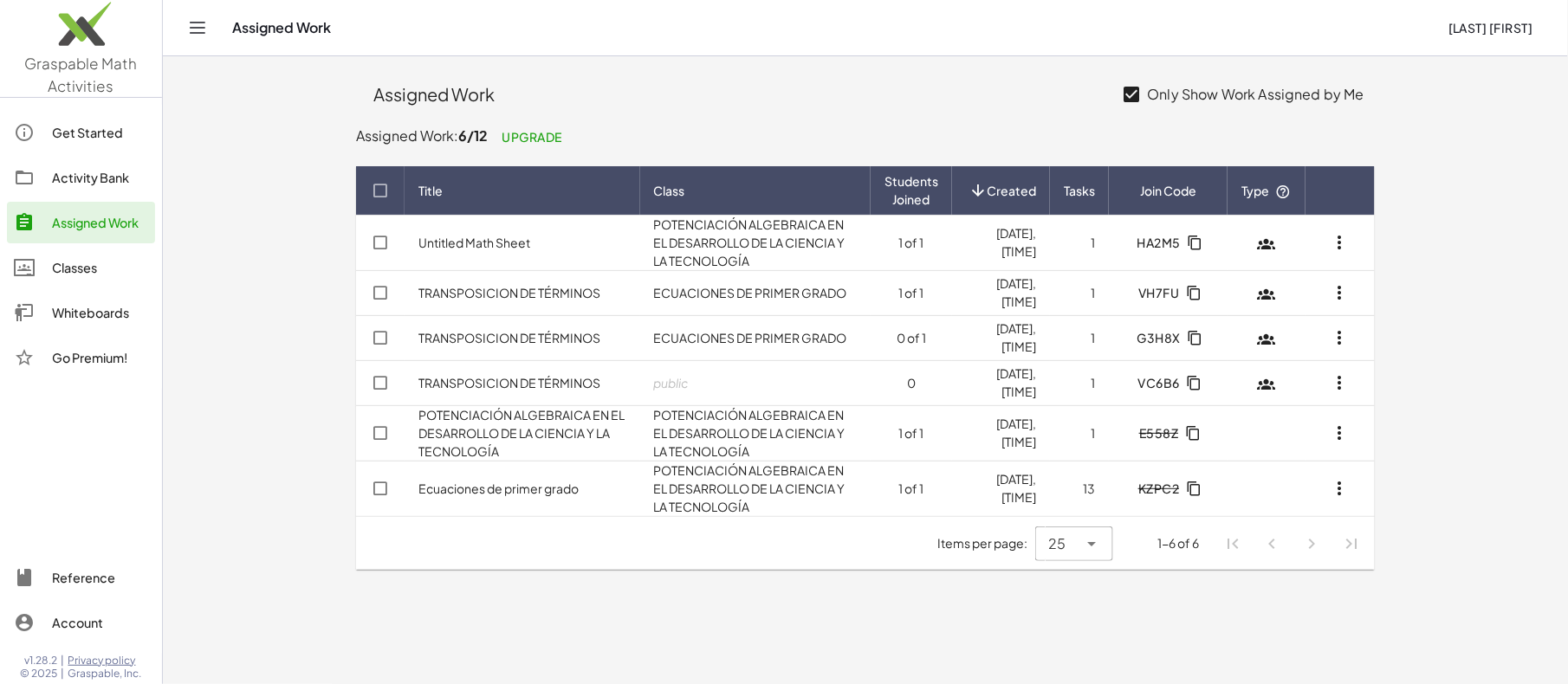 click on "Assigned Work" 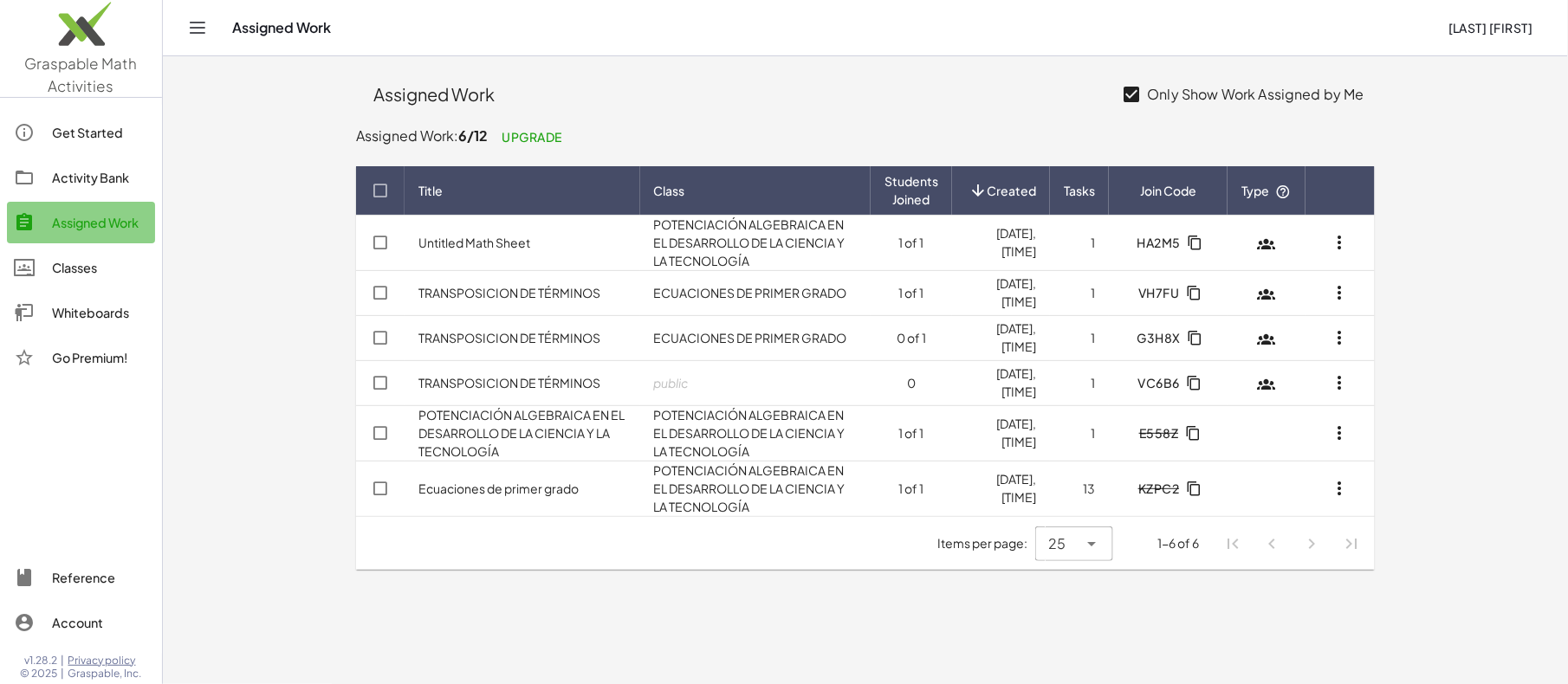 click on "Assigned Work" 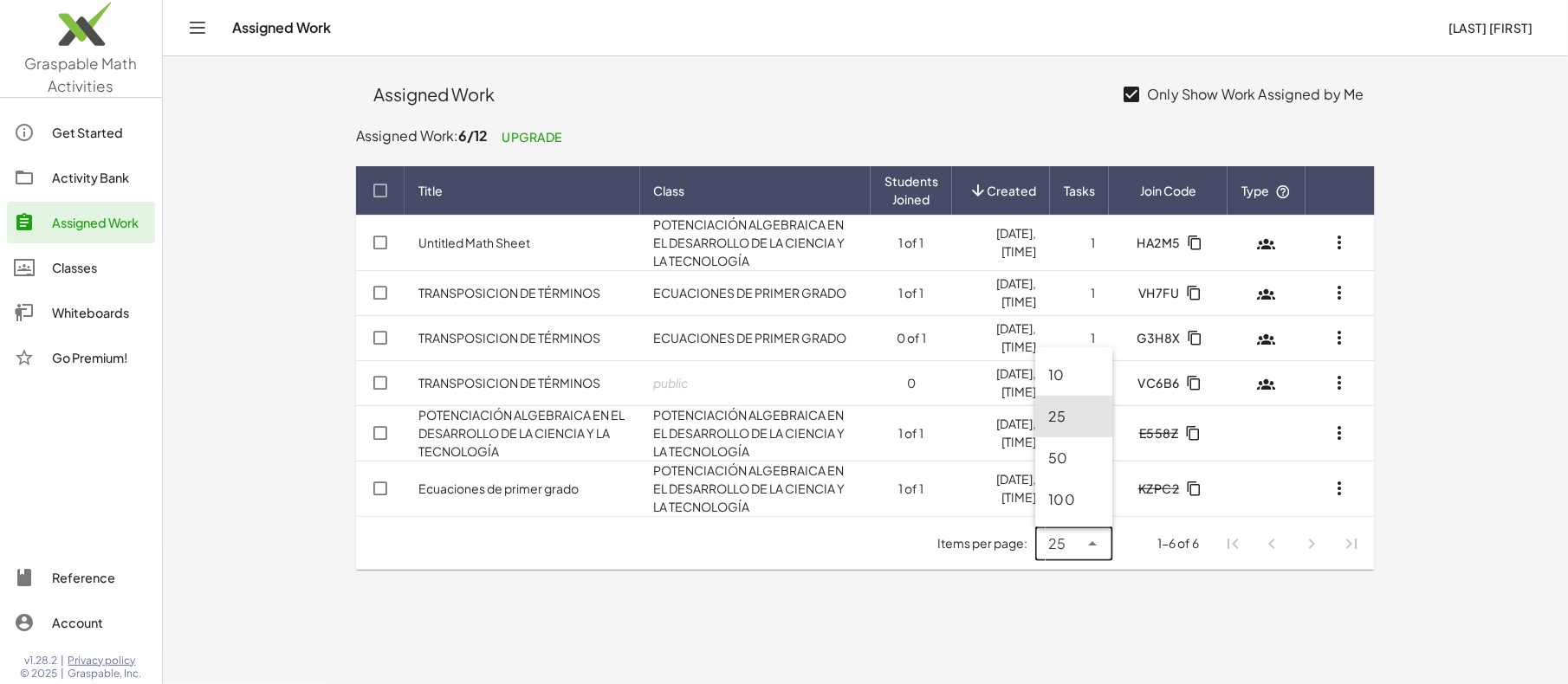 click 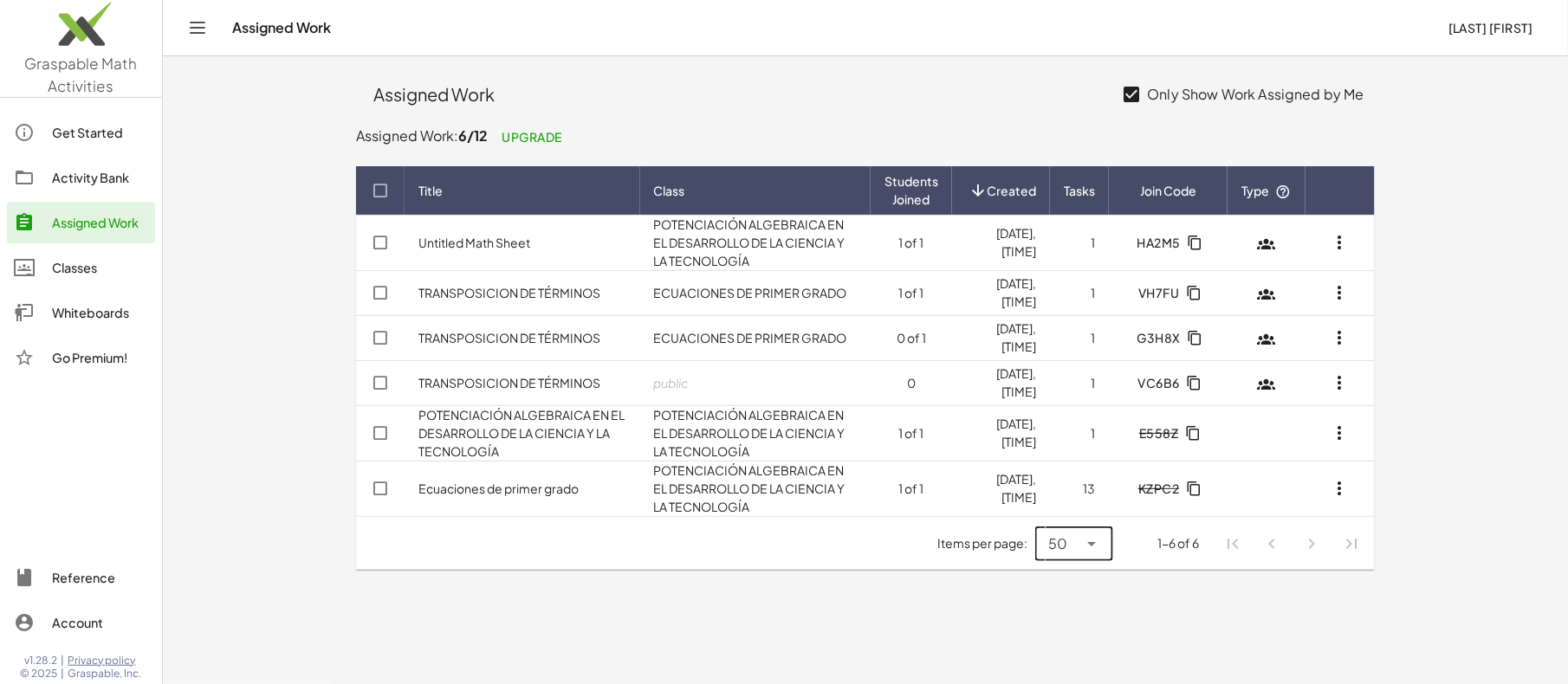 click on "POTENCIACIÓN ALGEBRAICA EN EL DESARROLLO DE LA CIENCIA Y LA TECNOLOGÍA" 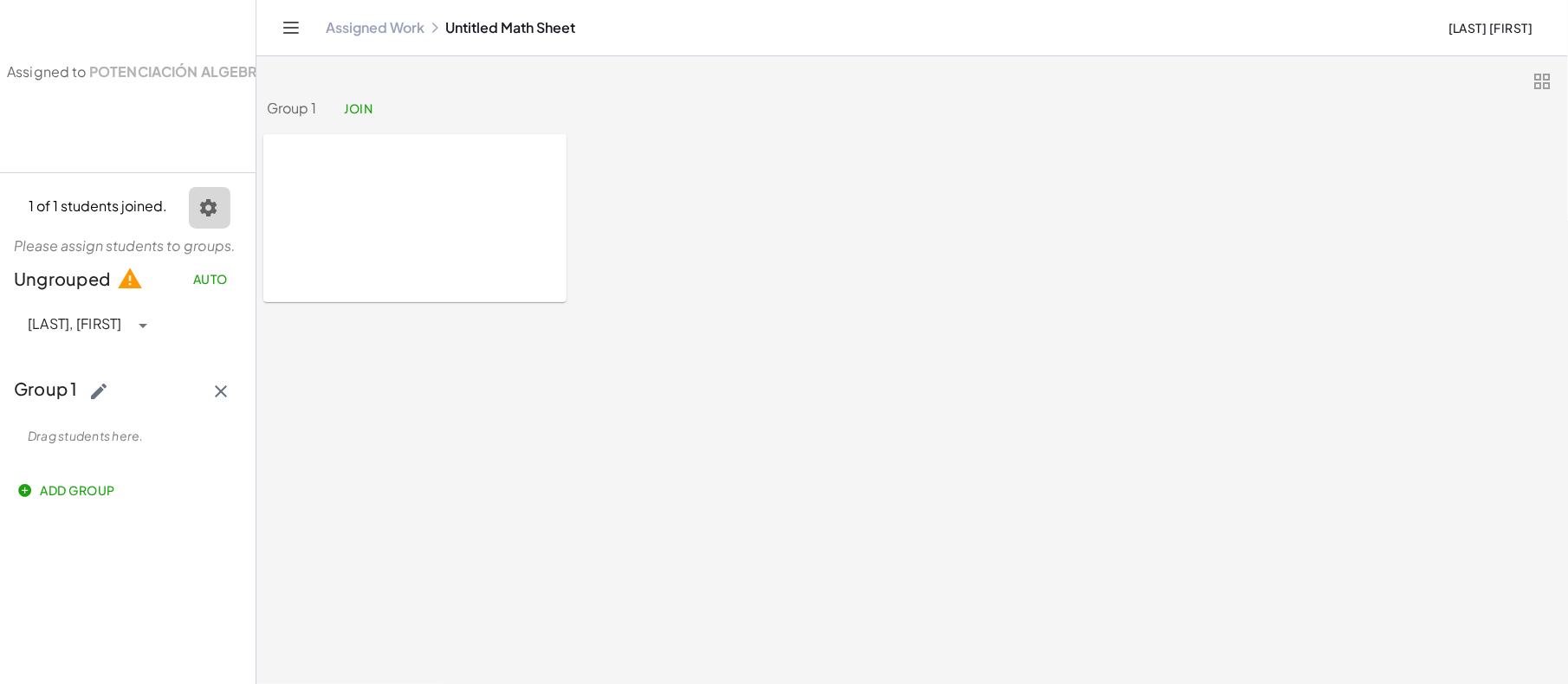 click 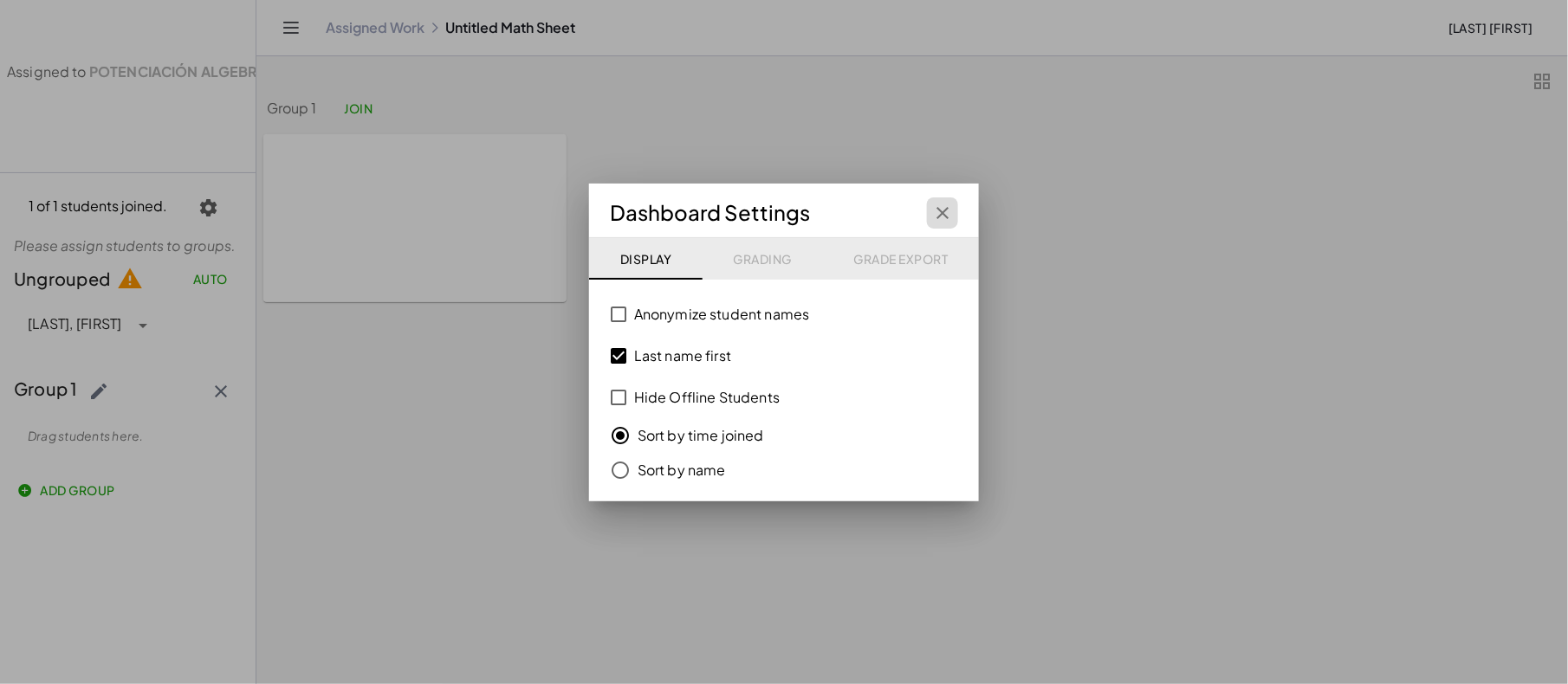 click 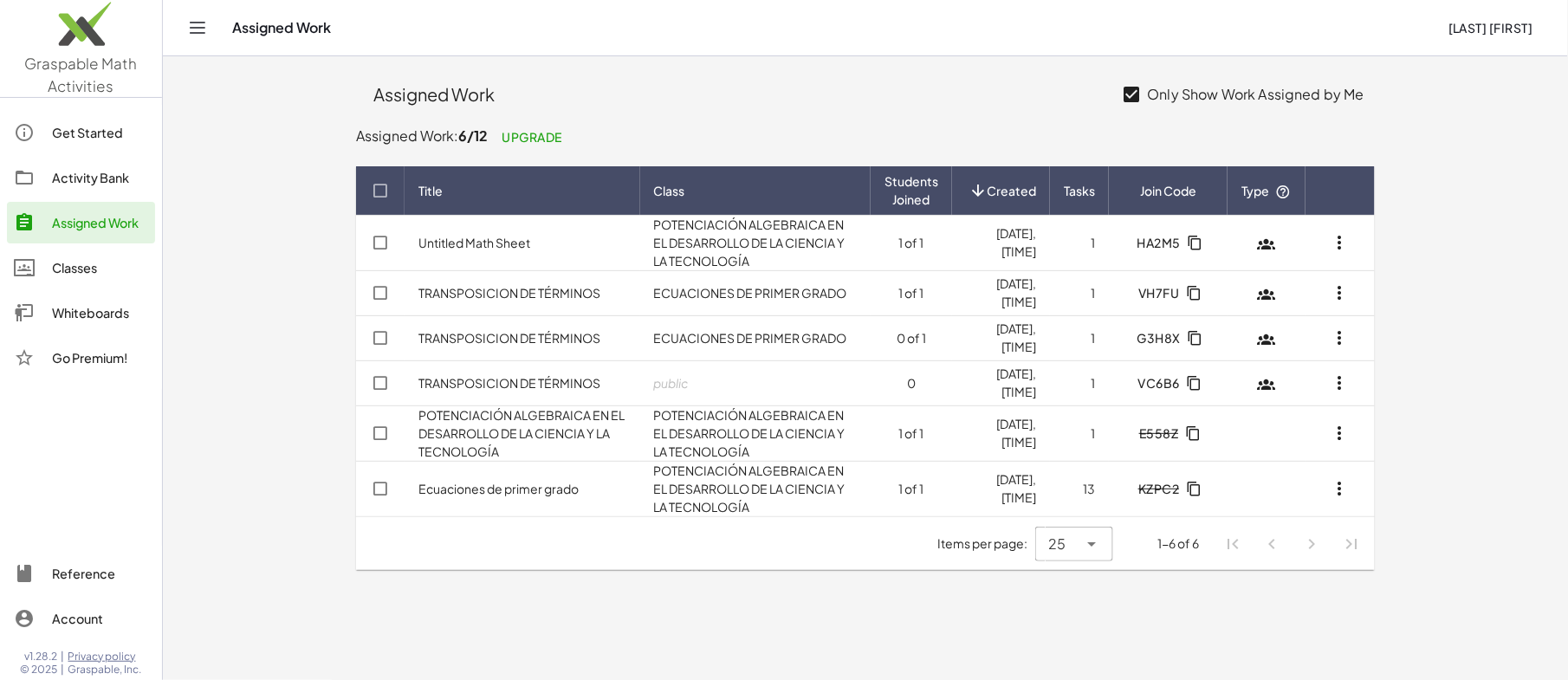 click on "POTENCIACIÓN ALGEBRAICA EN EL DESARROLLO DE LA CIENCIA Y LA TECNOLOGÍA" 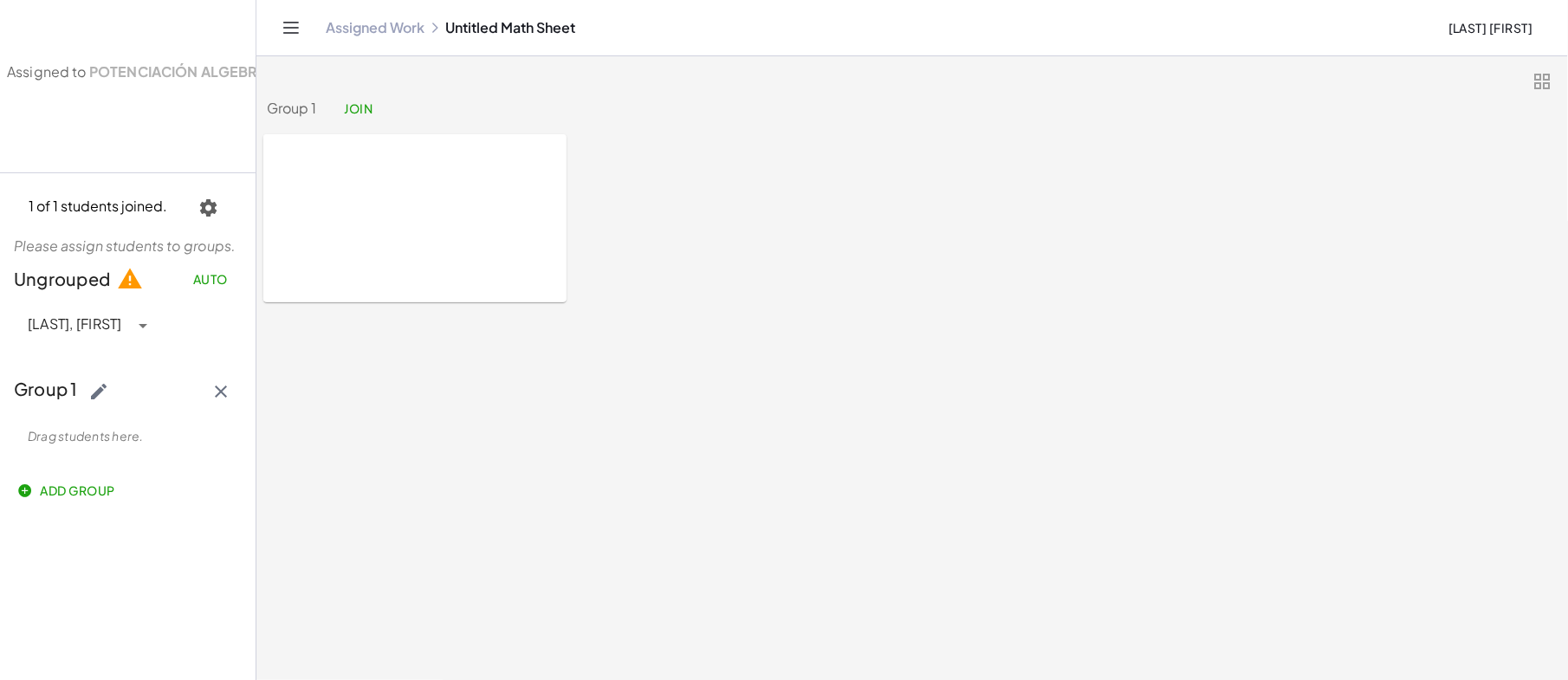 click on "Add Group" 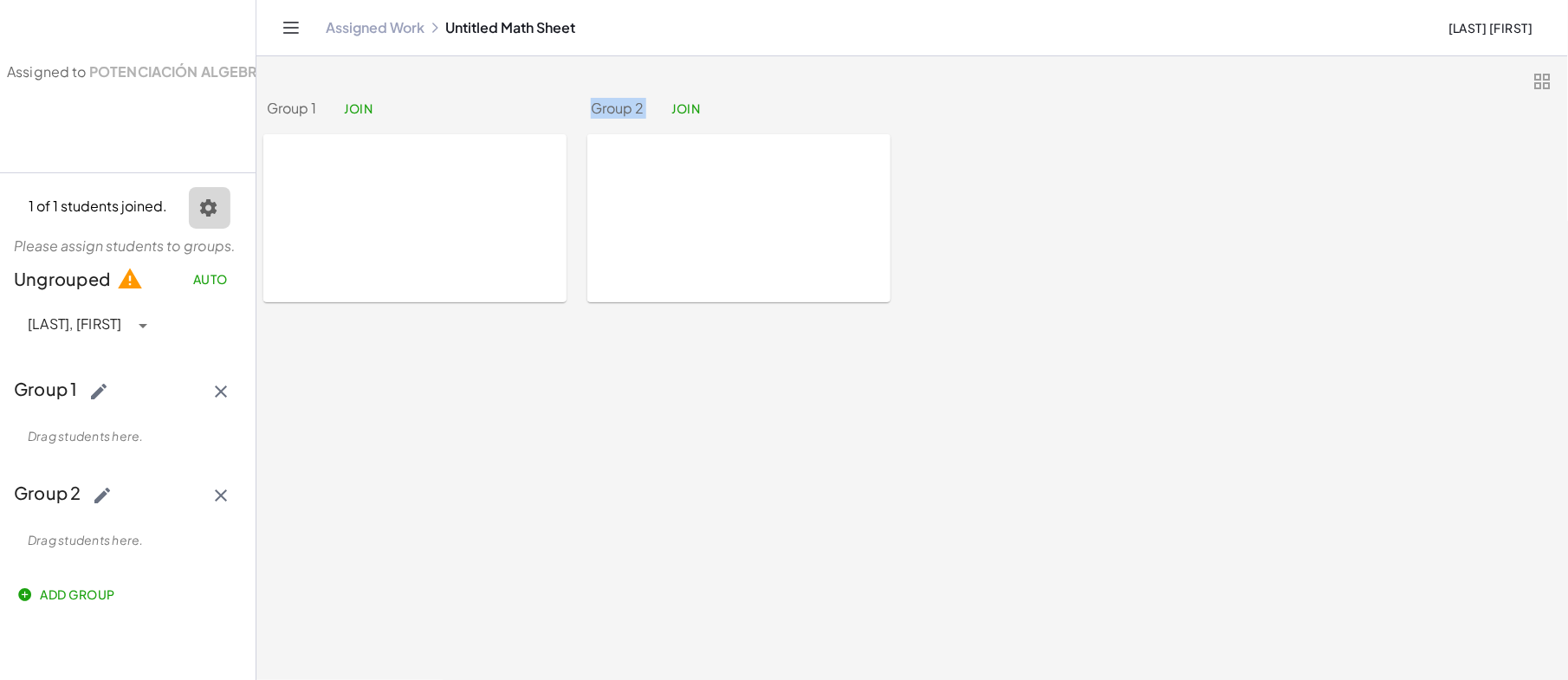 click 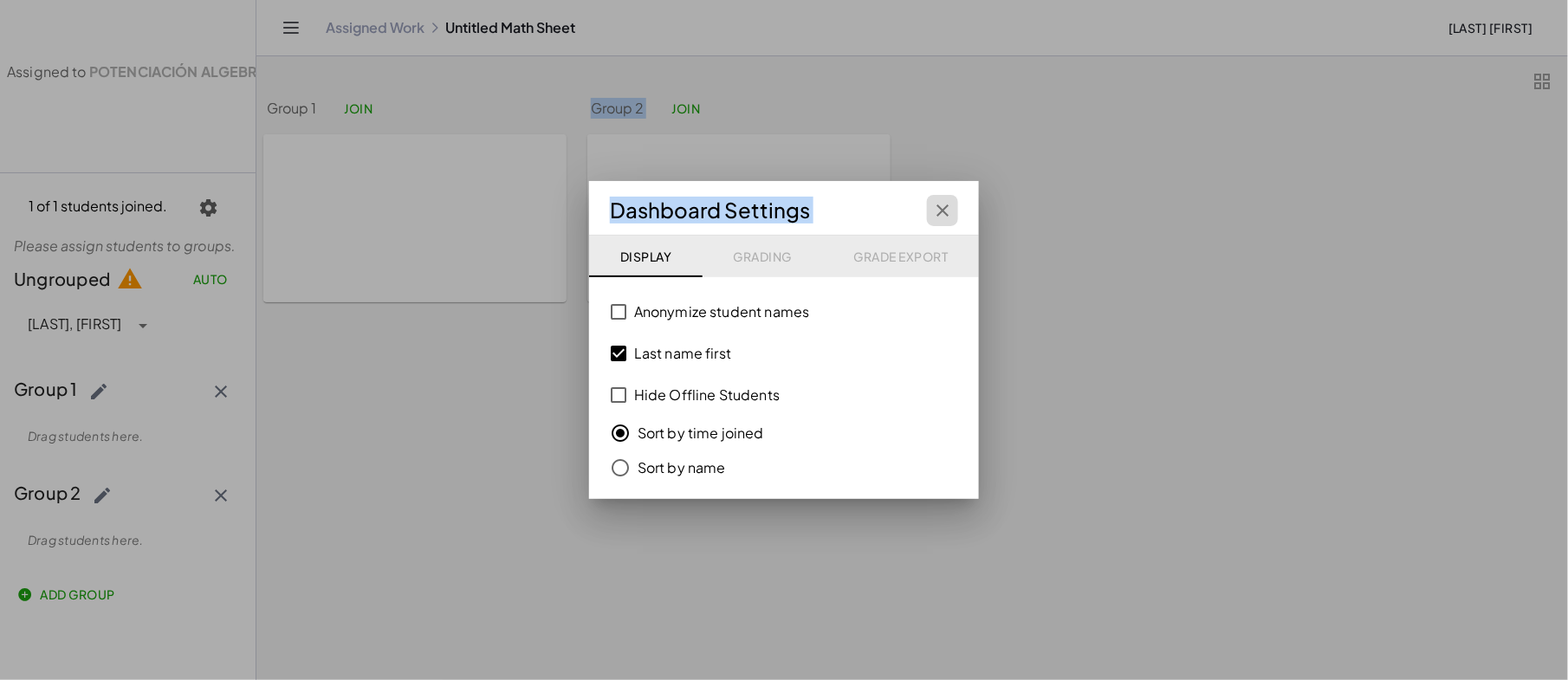 click 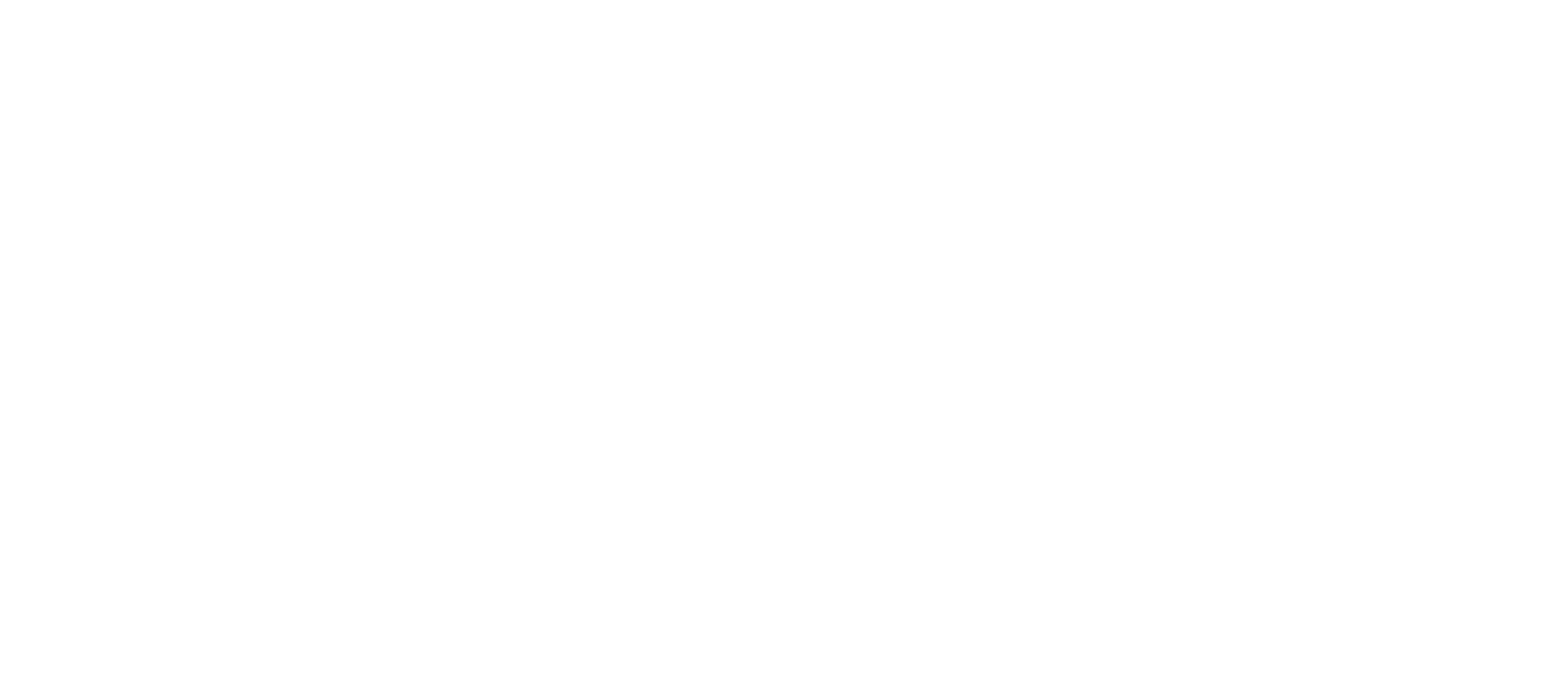 scroll, scrollTop: 0, scrollLeft: 0, axis: both 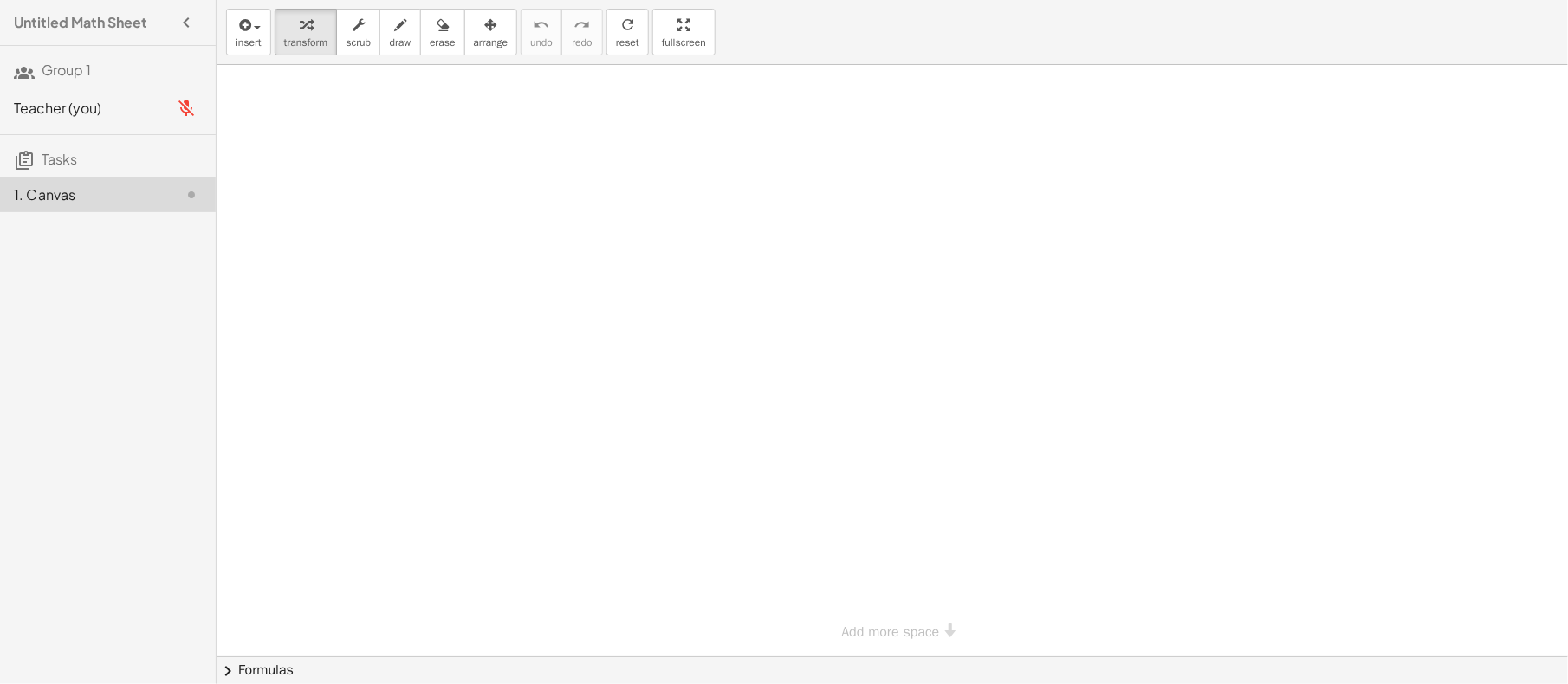 click at bounding box center [892, 360] 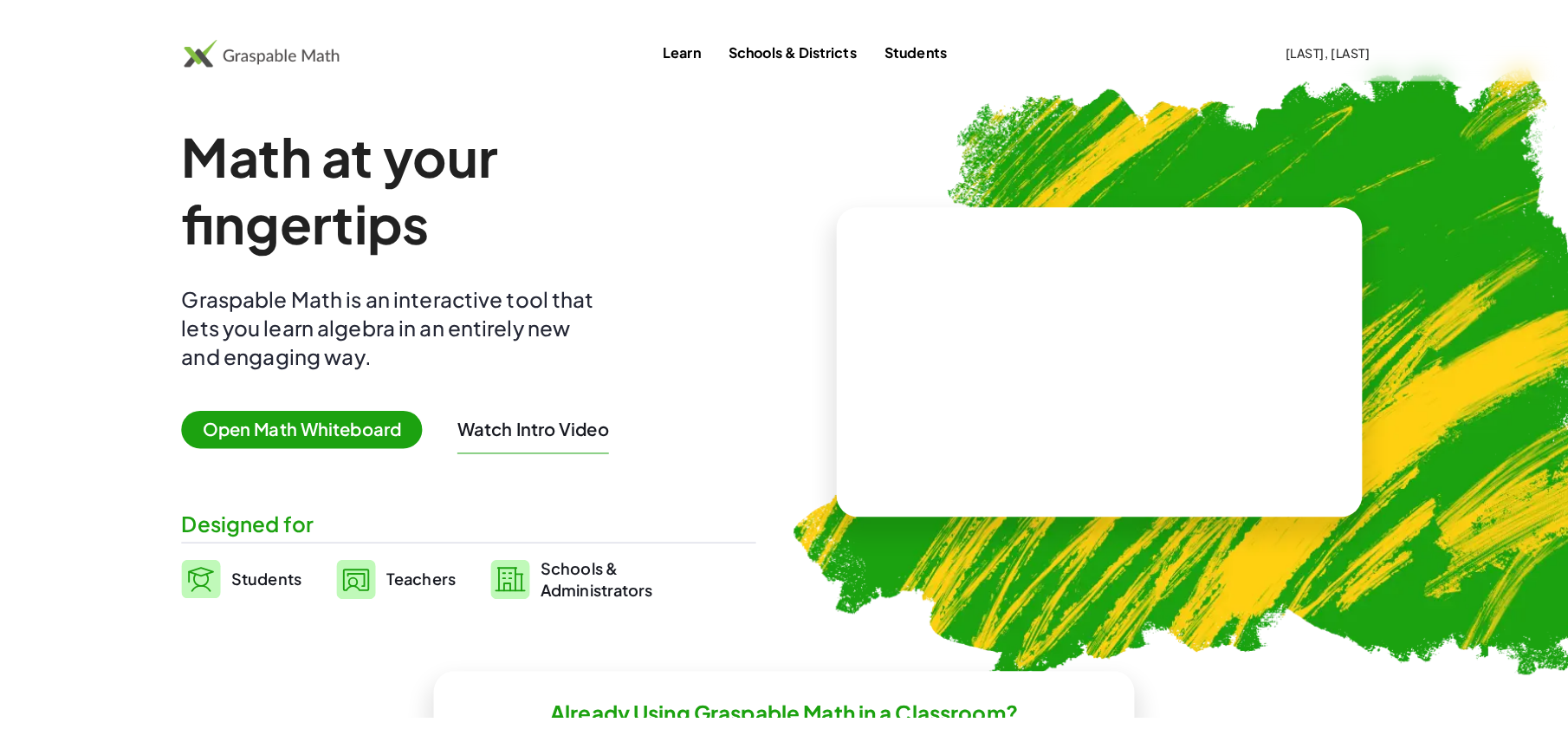 scroll, scrollTop: 0, scrollLeft: 0, axis: both 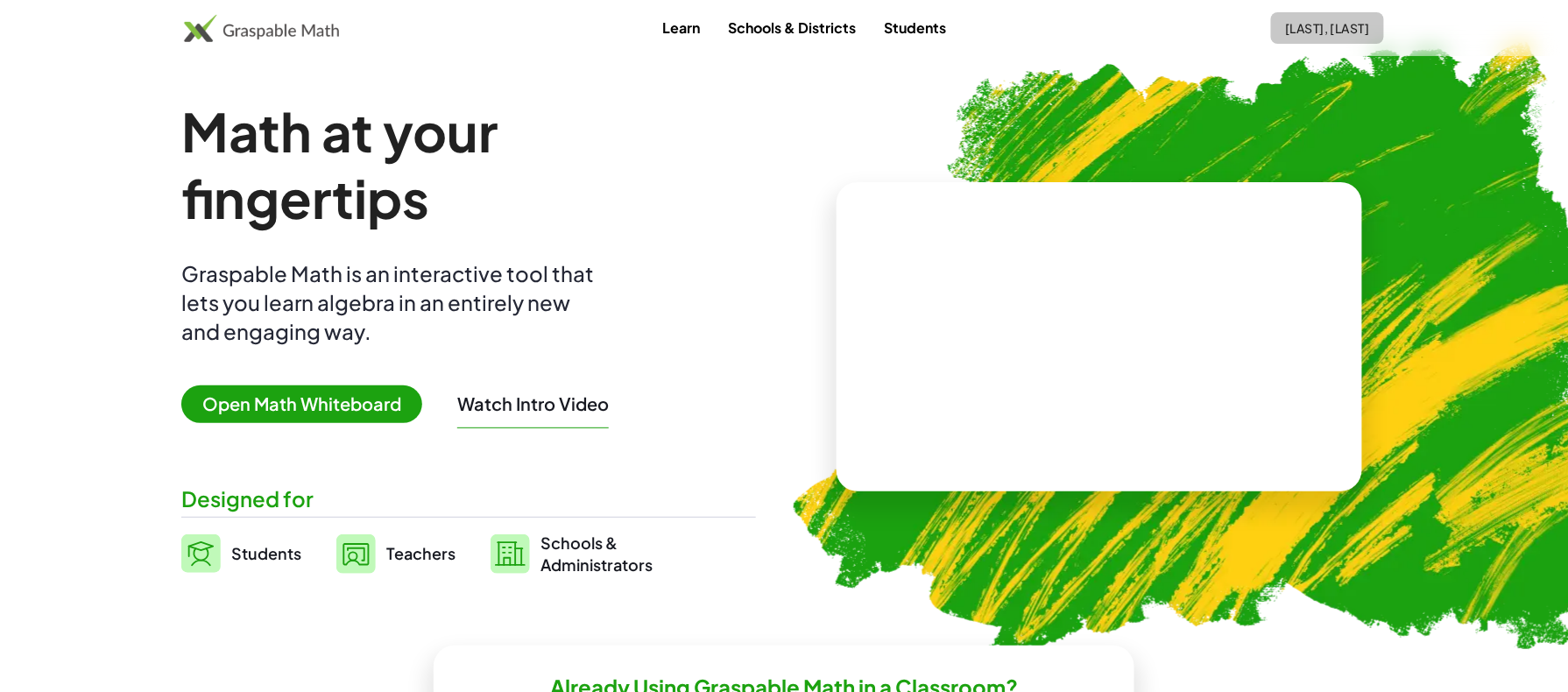 click on "[LAST], [LAST]" at bounding box center [1327, 28] 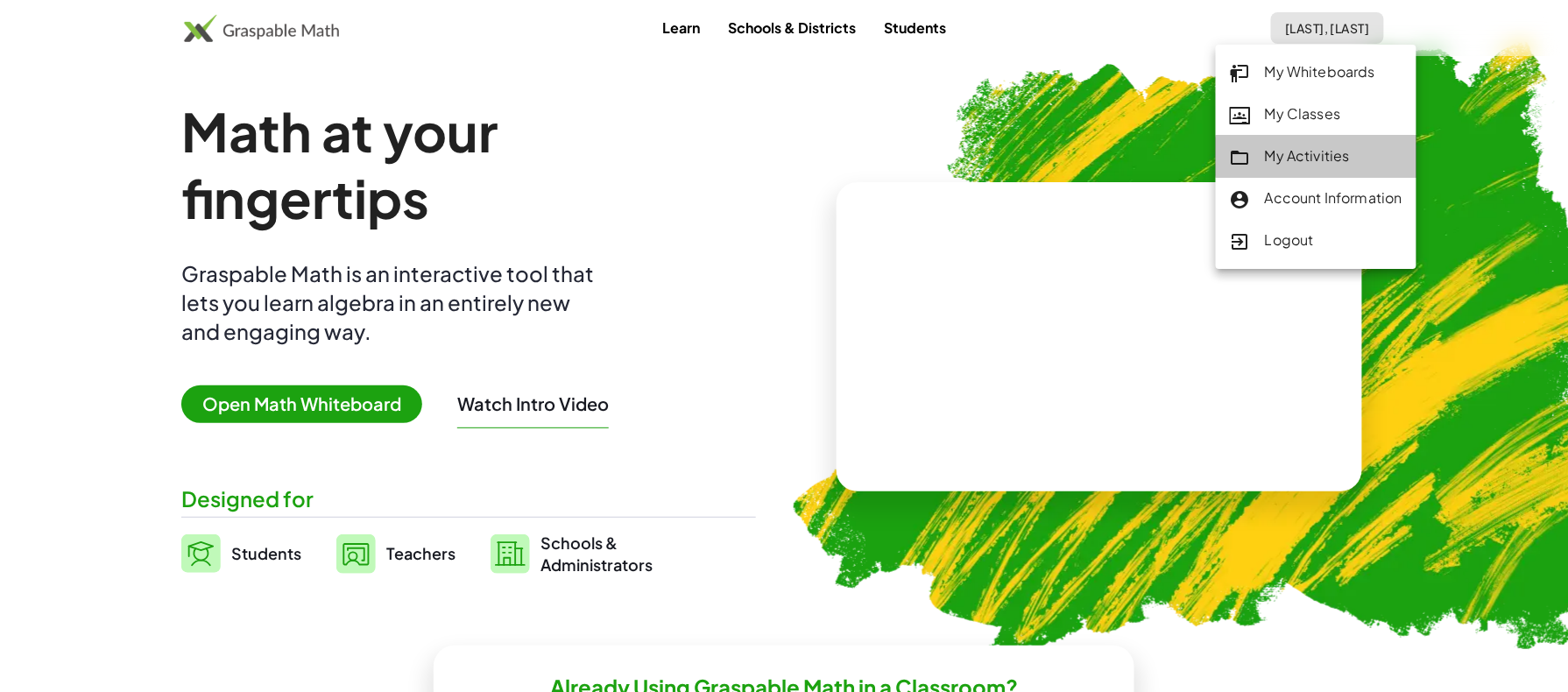 click on "My Activities" 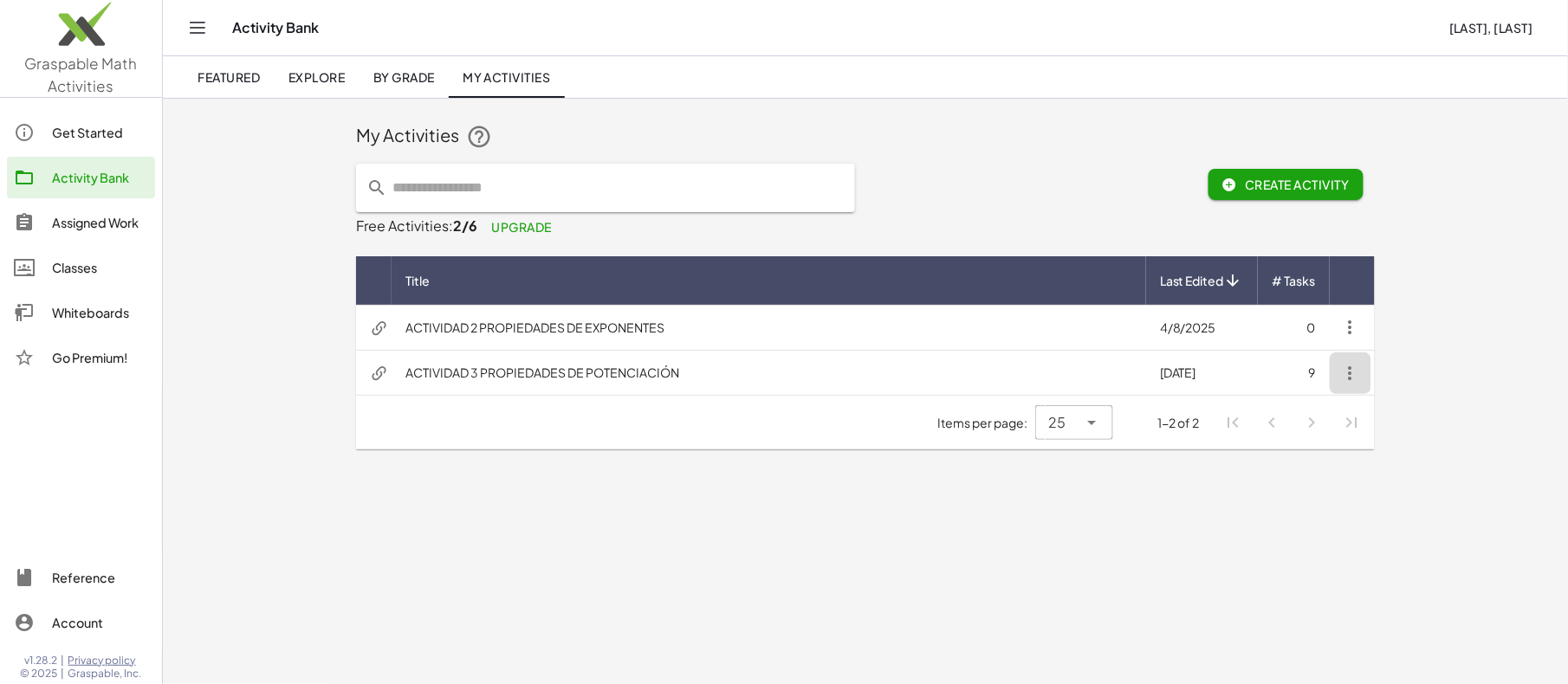 click at bounding box center [1351, 373] 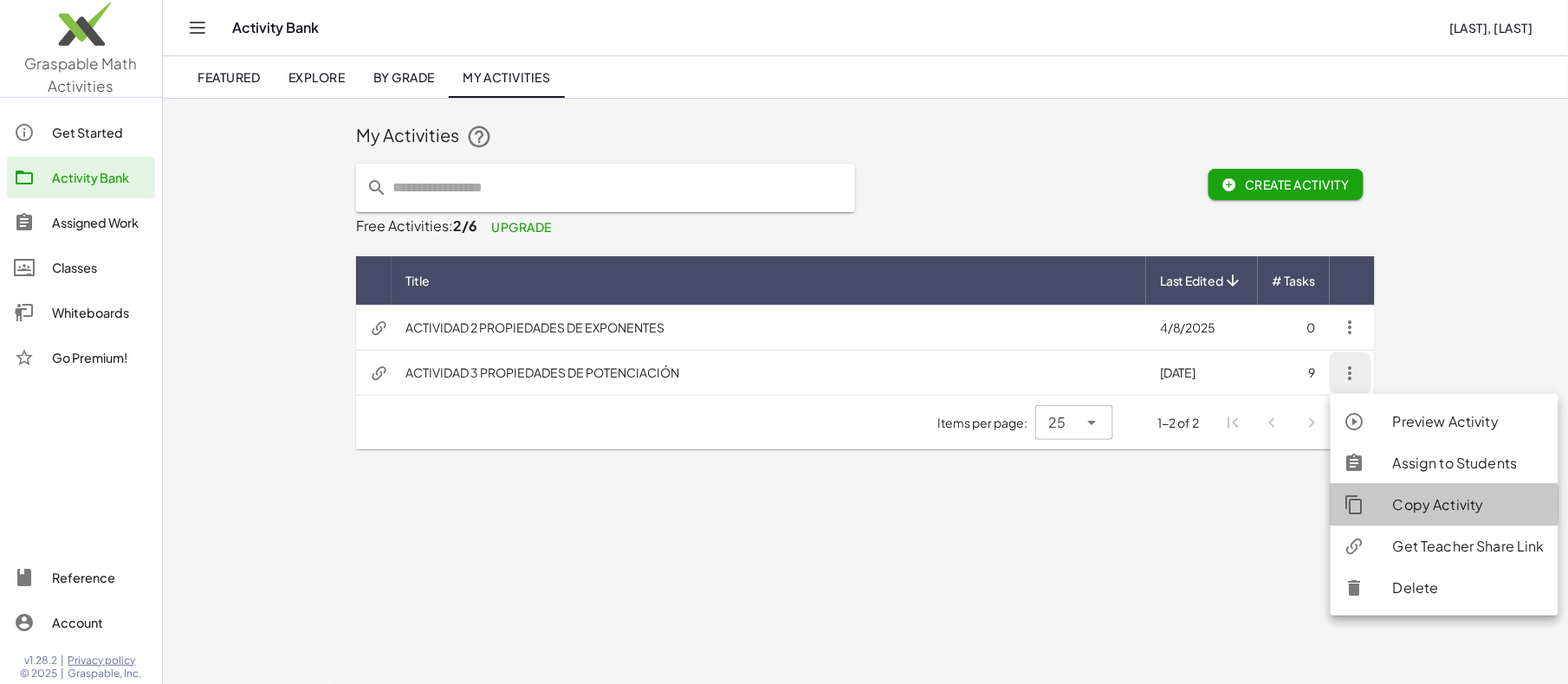 click on "Copy Activity" 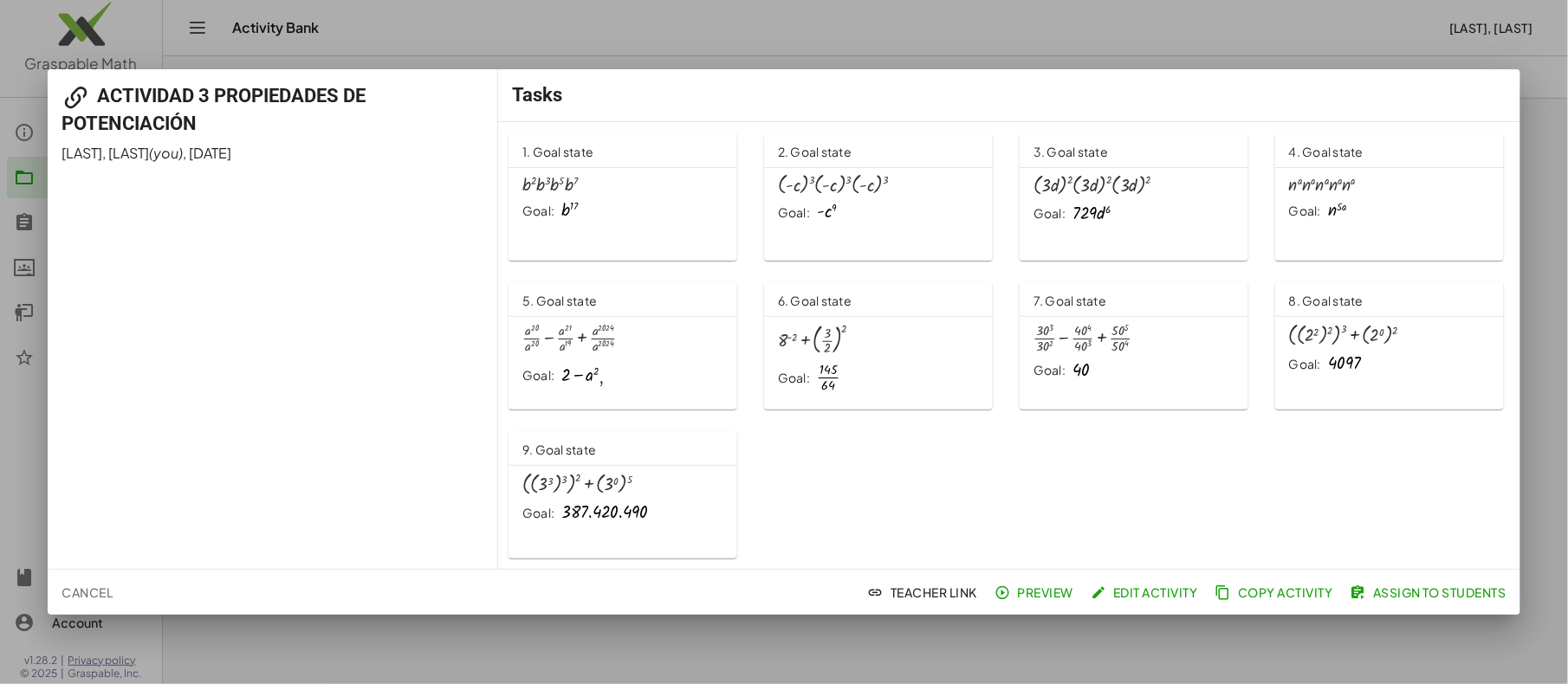 click at bounding box center [784, 342] 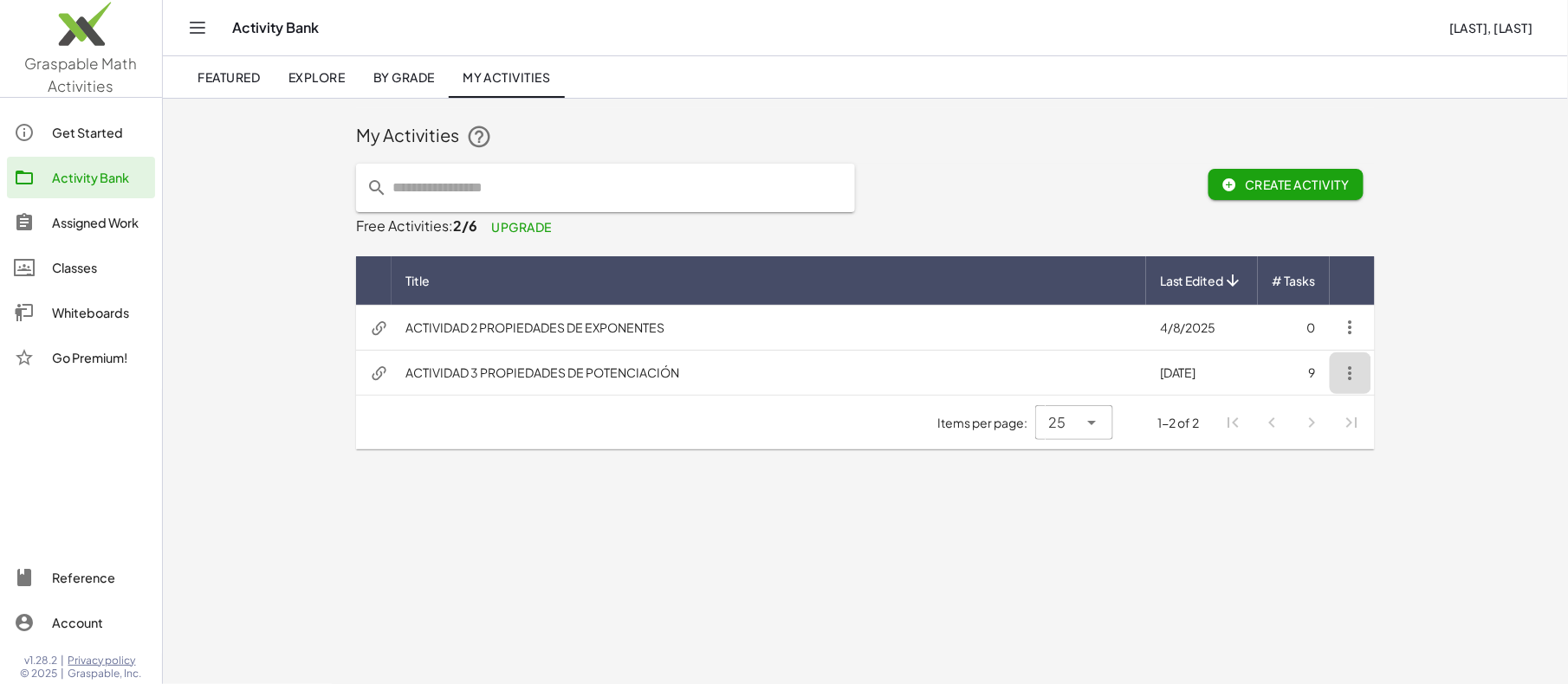 click at bounding box center (1351, 373) 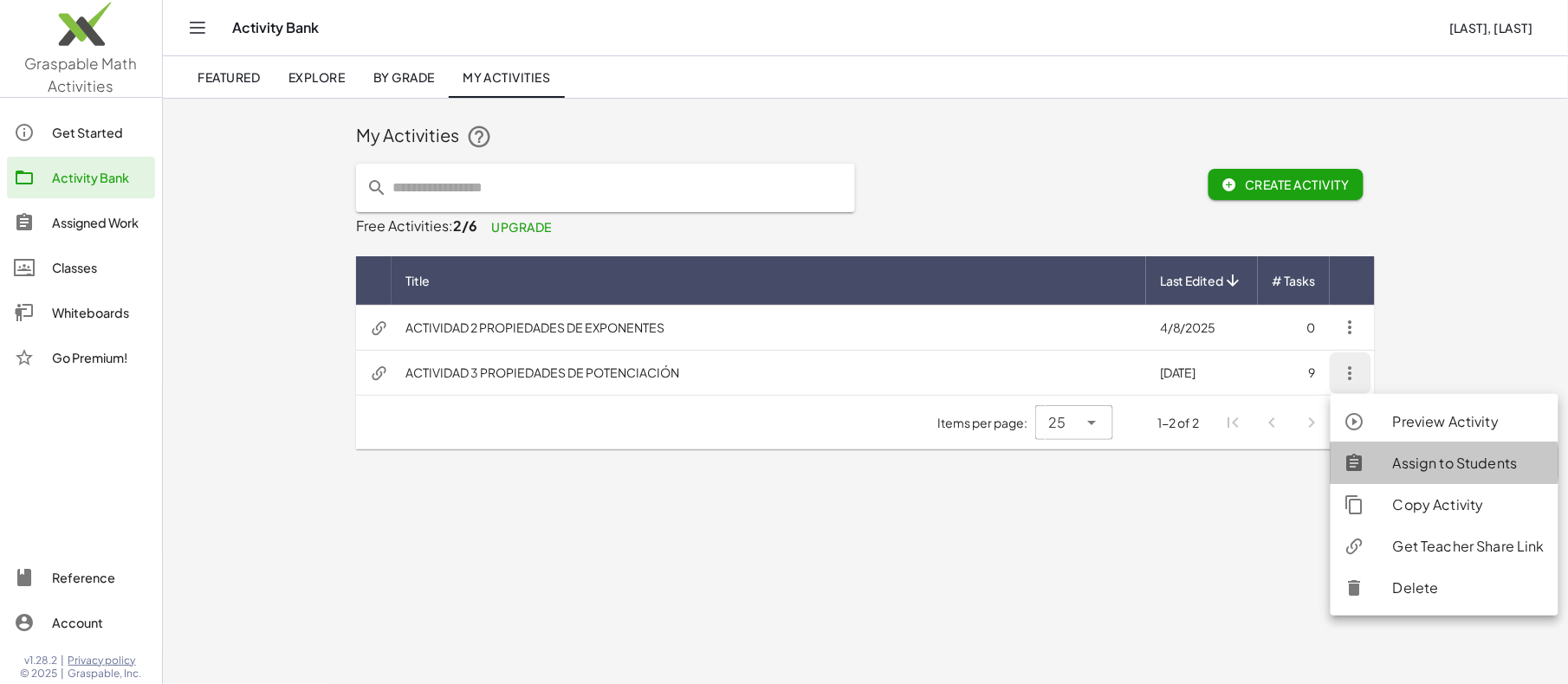 click on "Assign to Students" 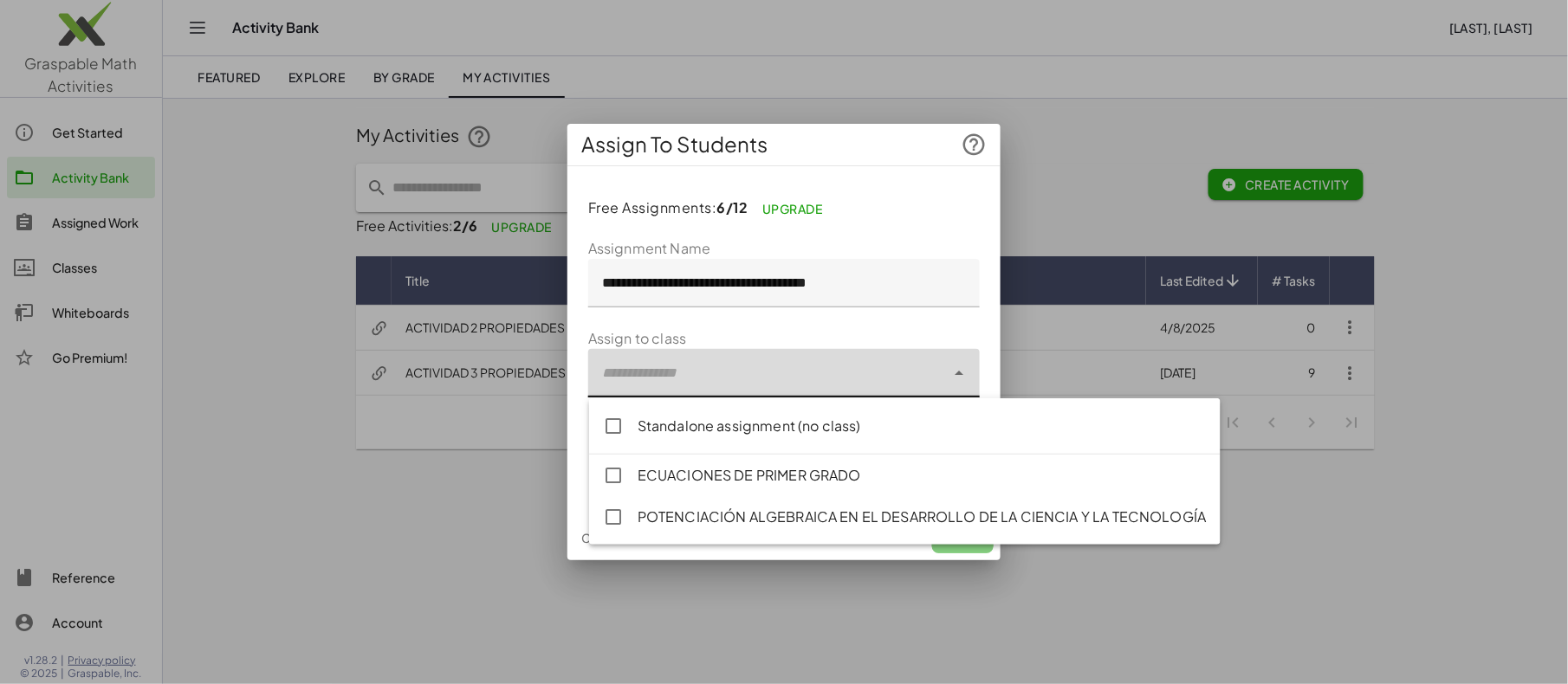 click 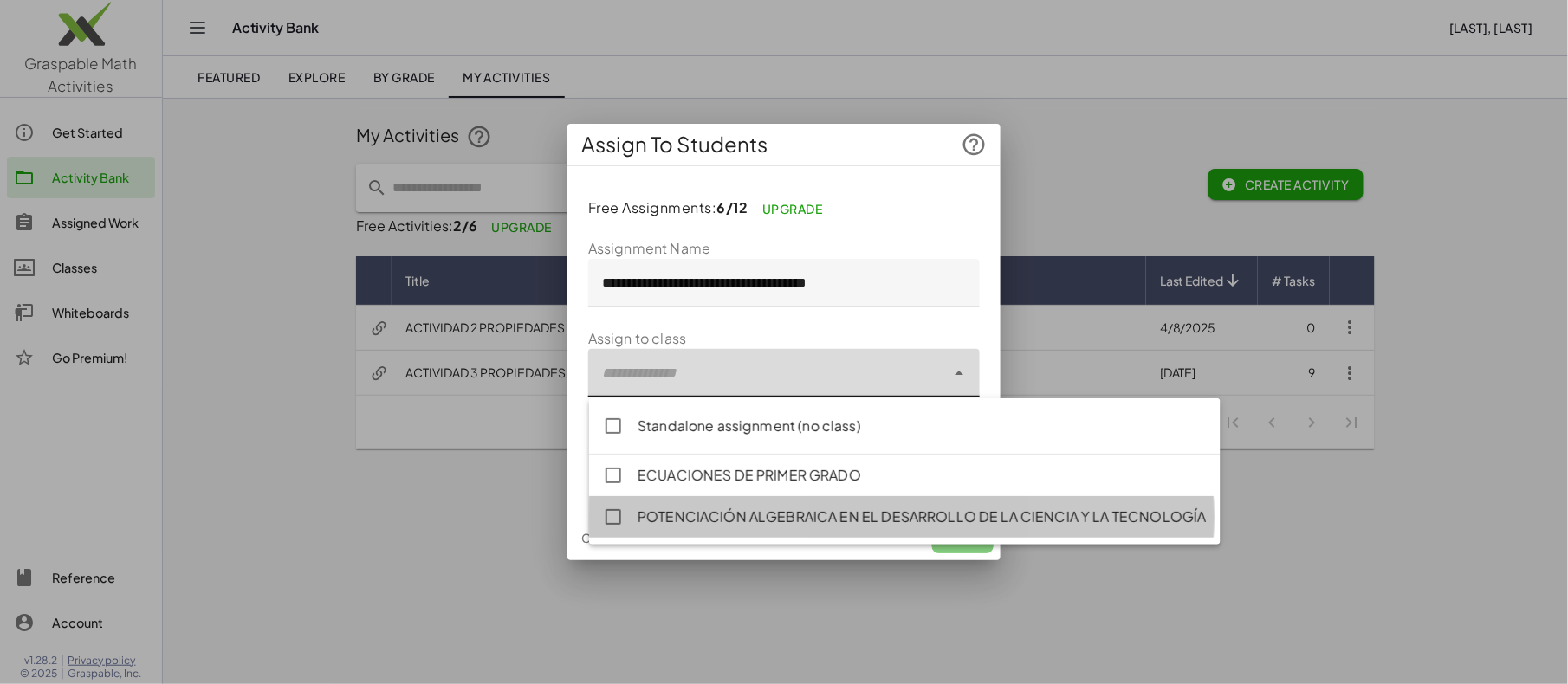 click on "POTENCIACIÓN ALGEBRAICA EN EL DESARROLLO DE LA CIENCIA Y LA TECNOLOGÍA" 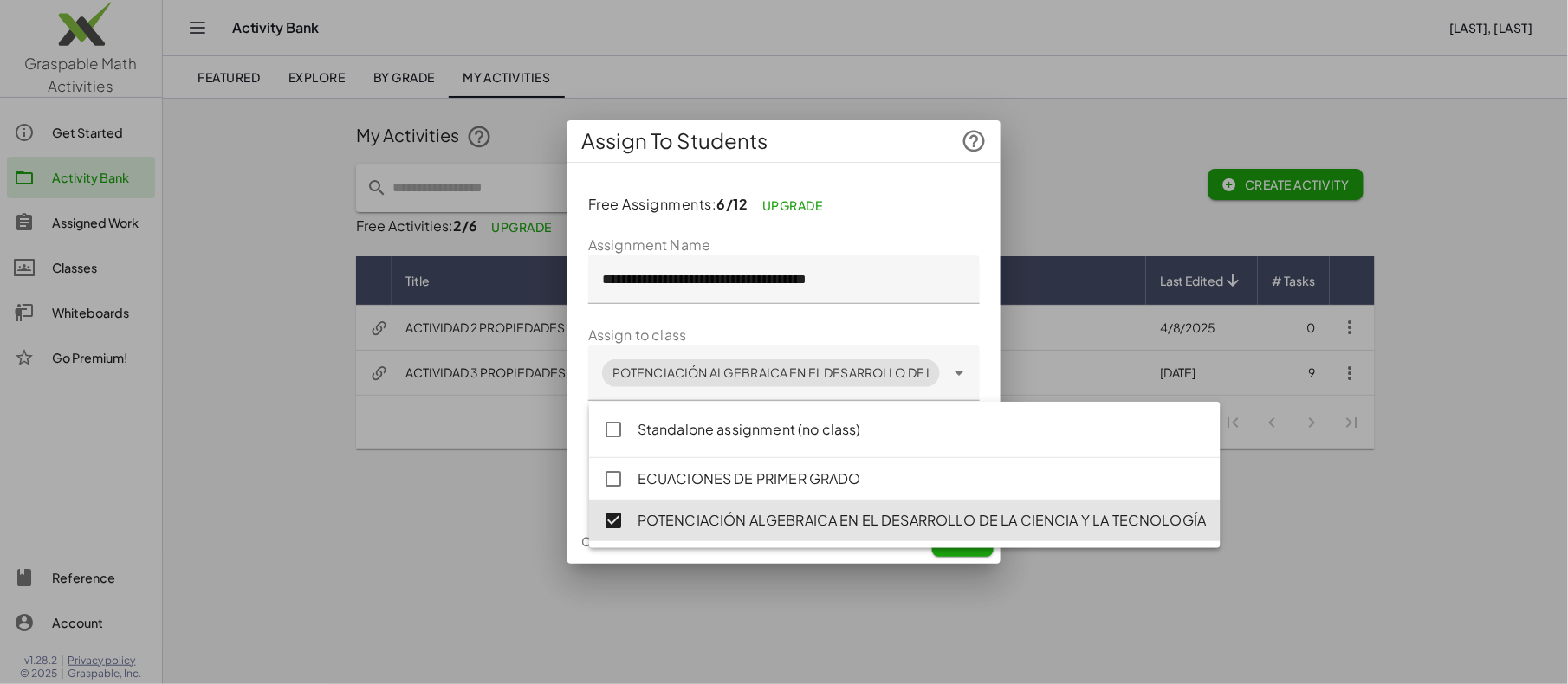 click at bounding box center [784, 342] 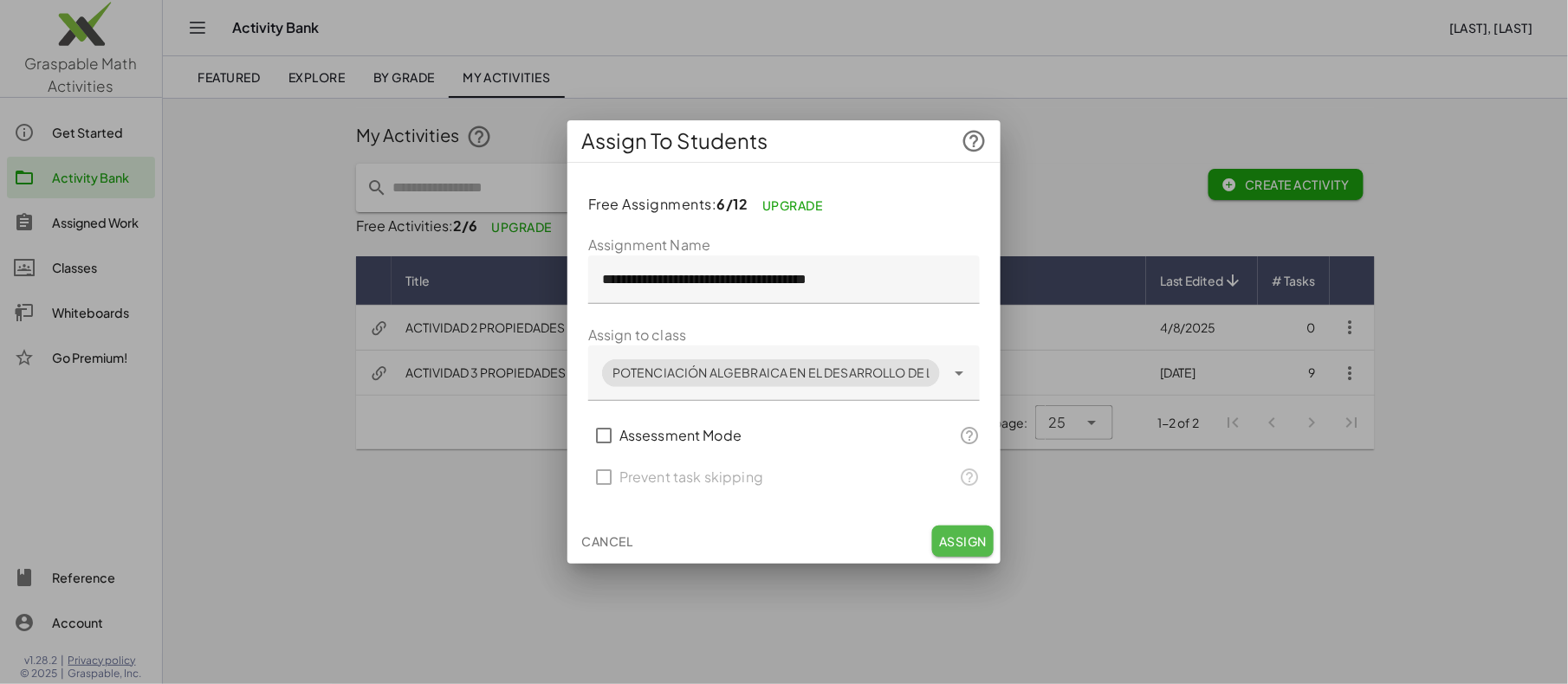 click on "Assign" 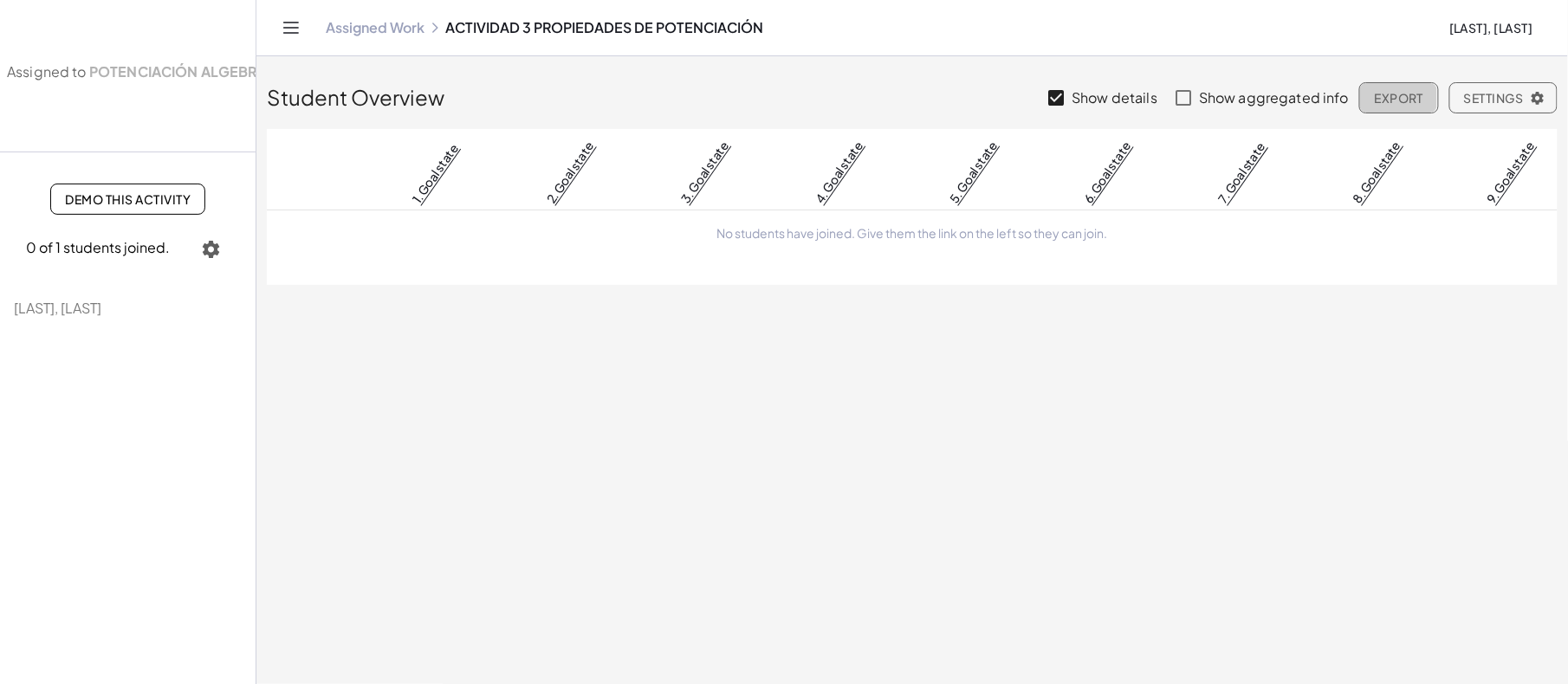 click on "Export" 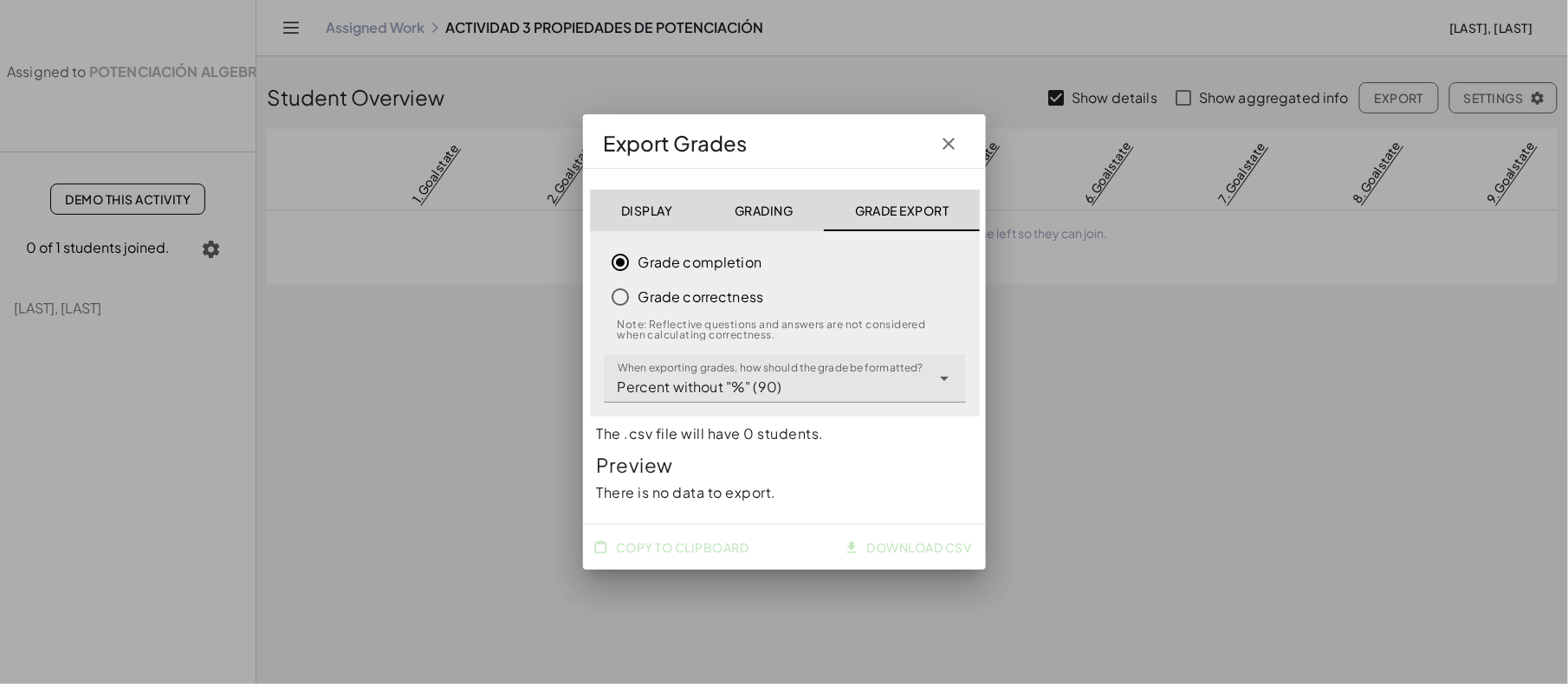 click at bounding box center (784, 342) 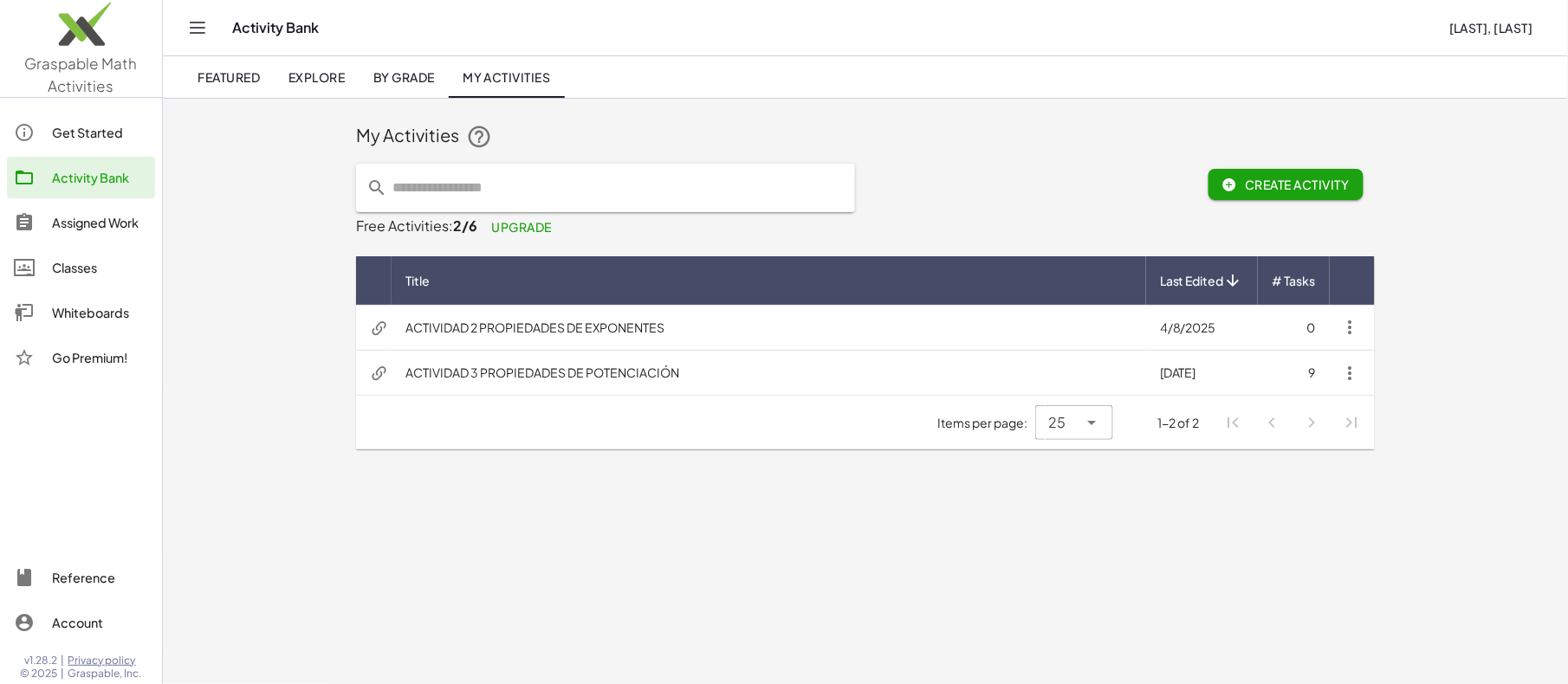 click at bounding box center (1351, 373) 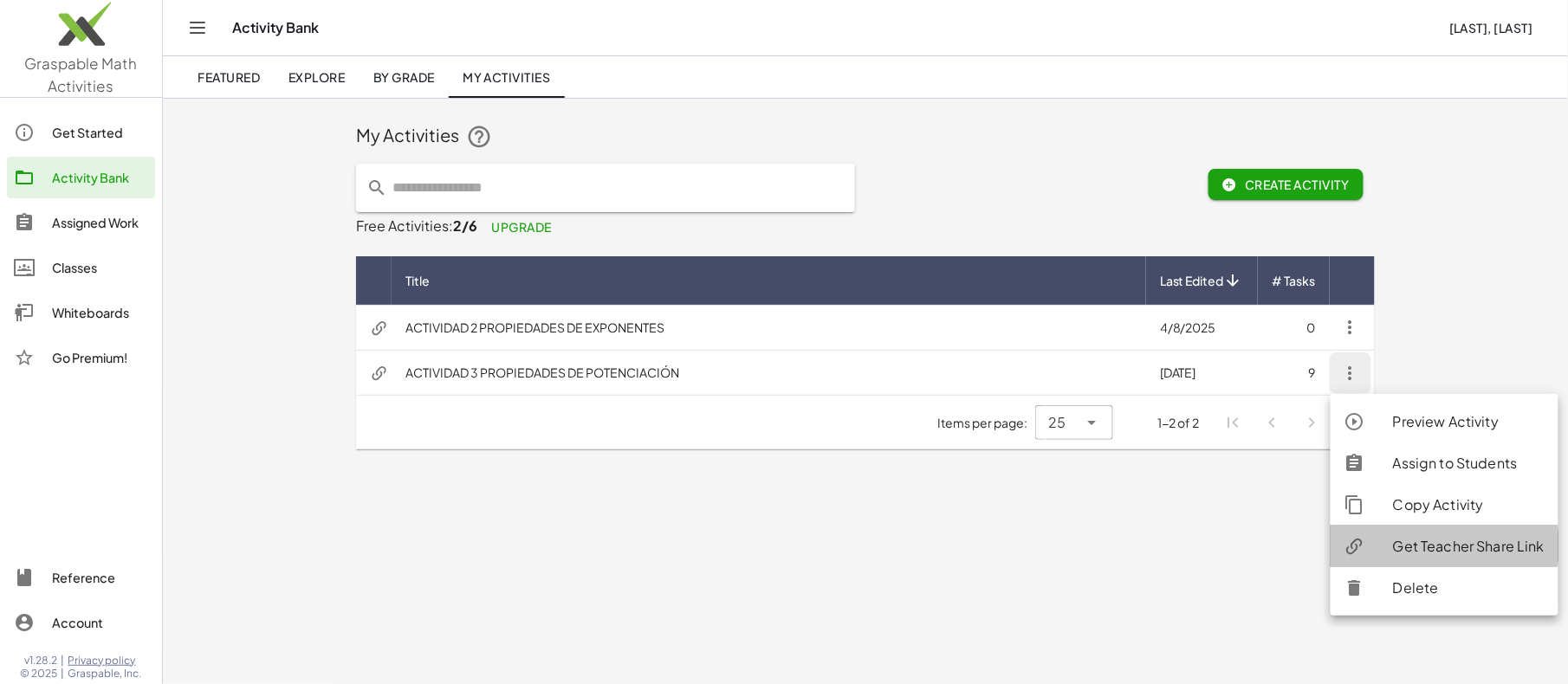 click on "Get Teacher Share Link" 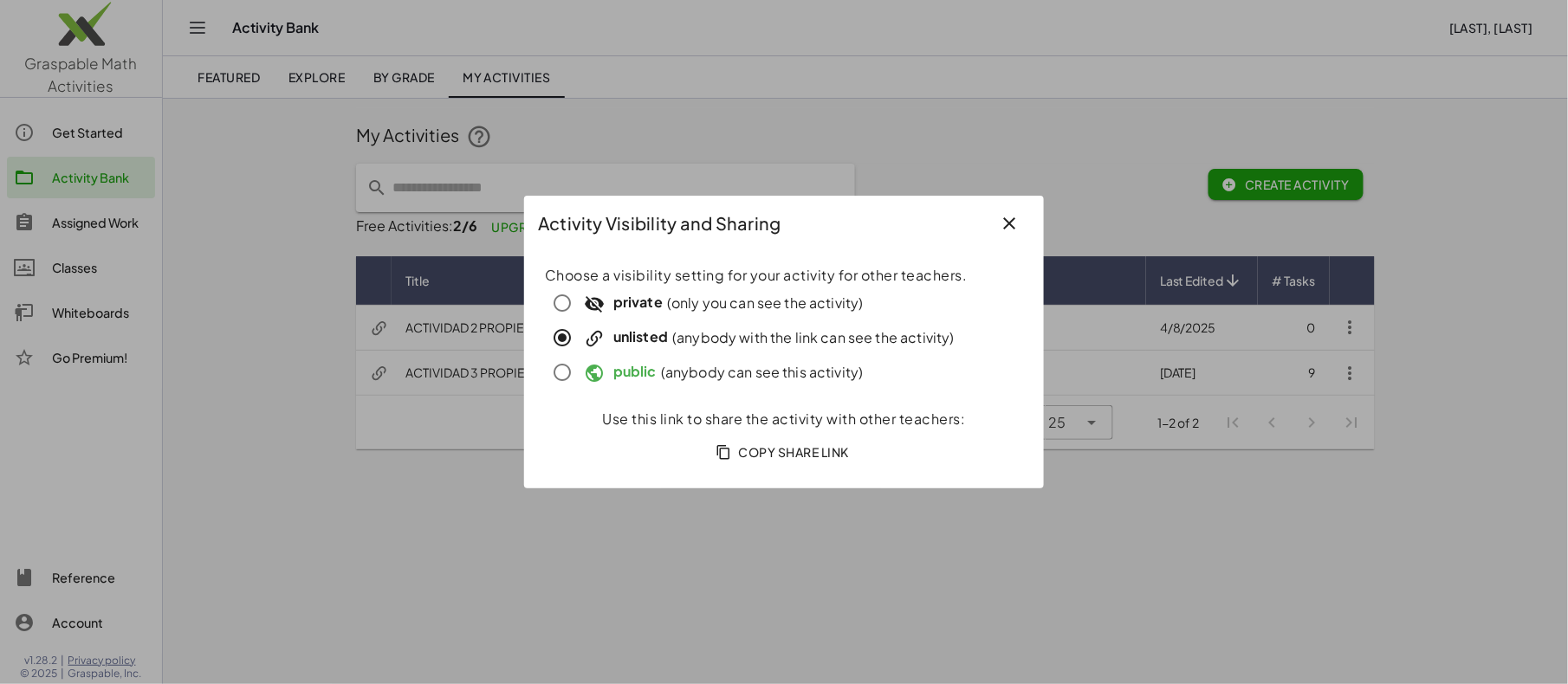 click on "Copy Share Link" 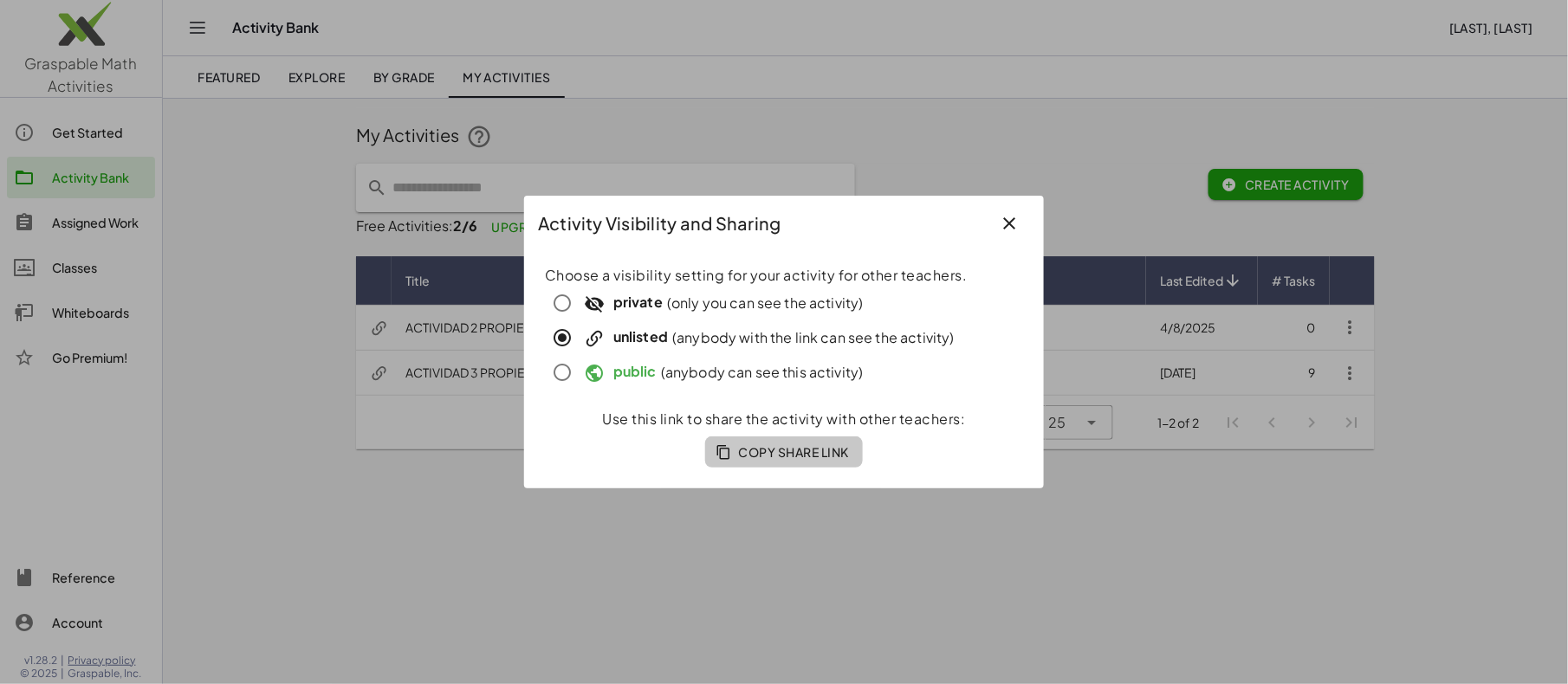 click on "Copy Share Link" 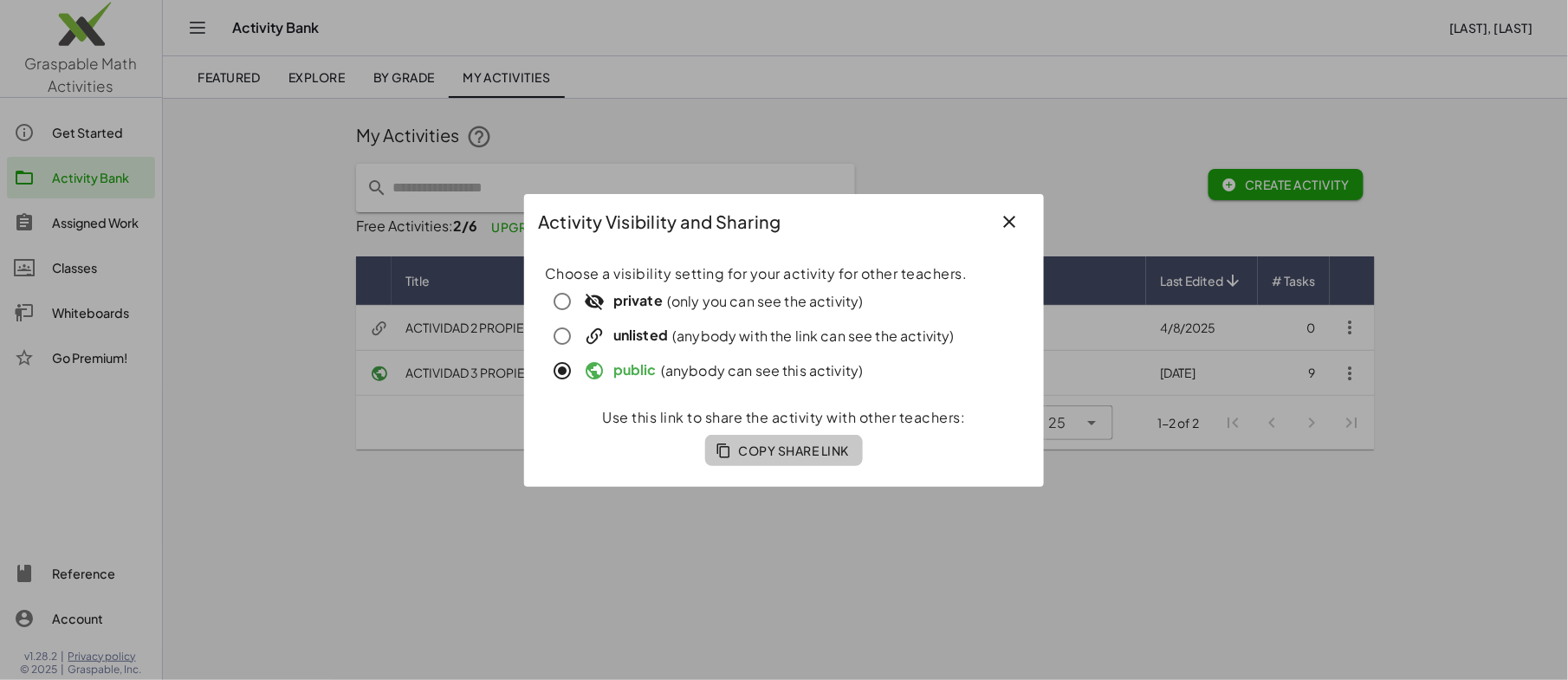 click on "Copy Share Link" 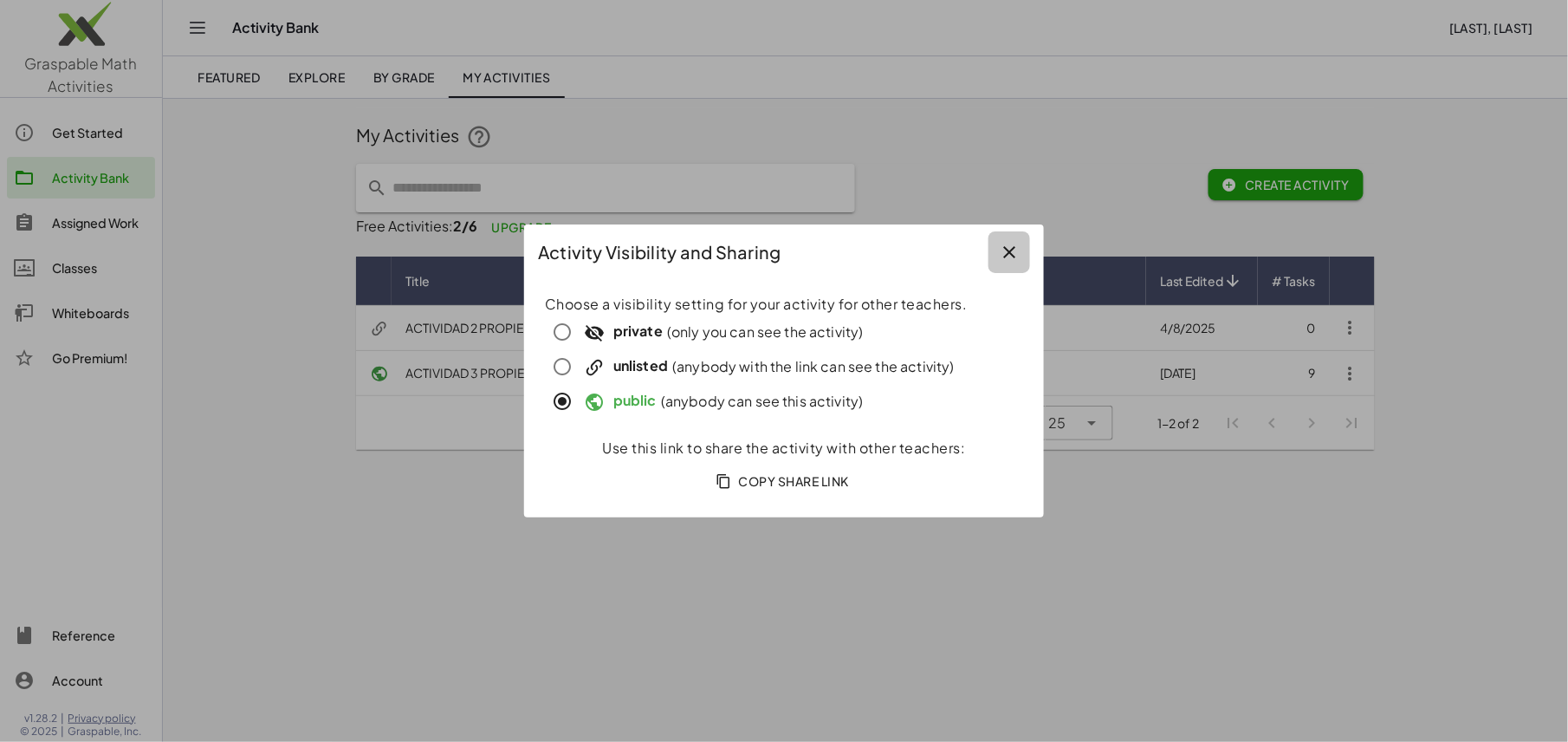 click 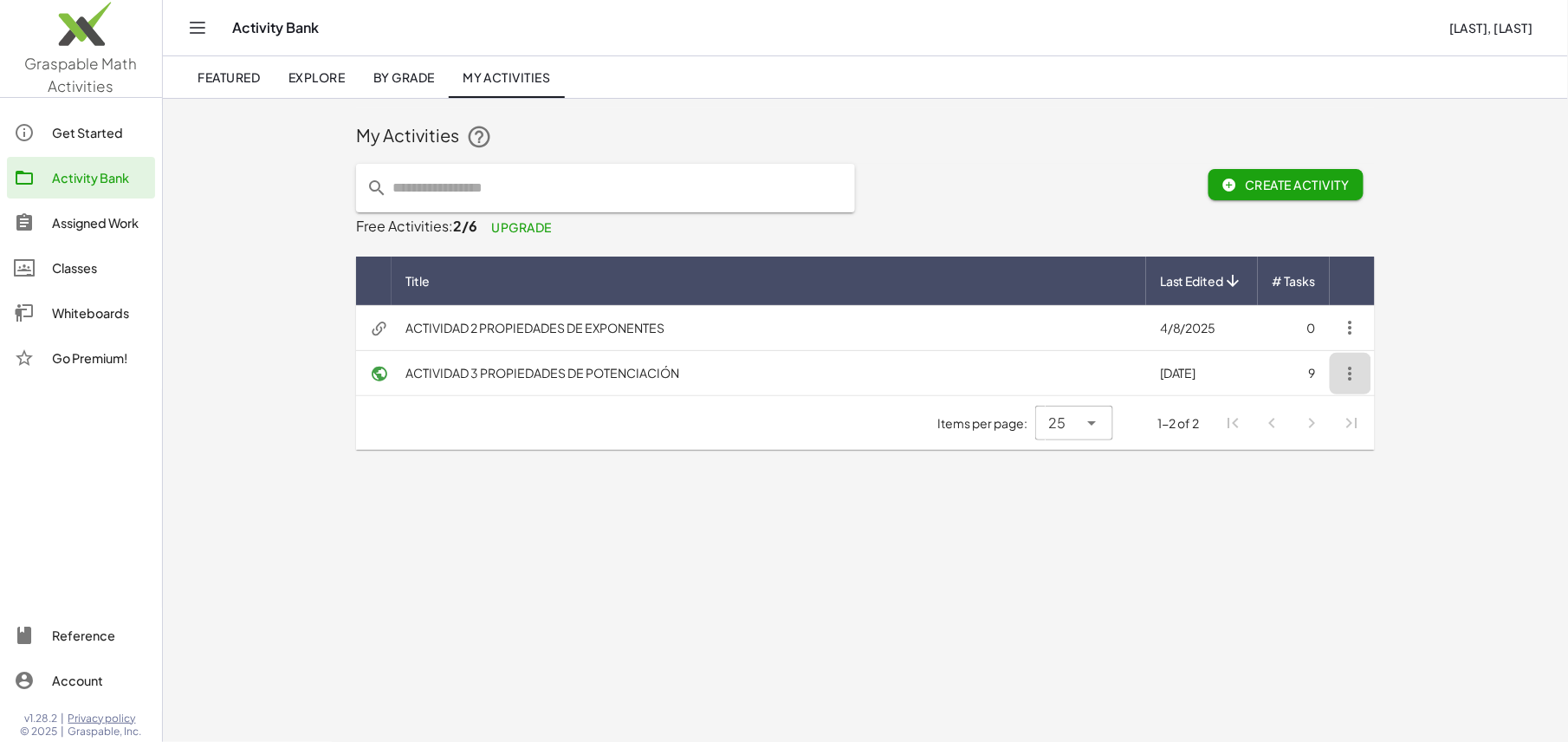click at bounding box center [1351, 374] 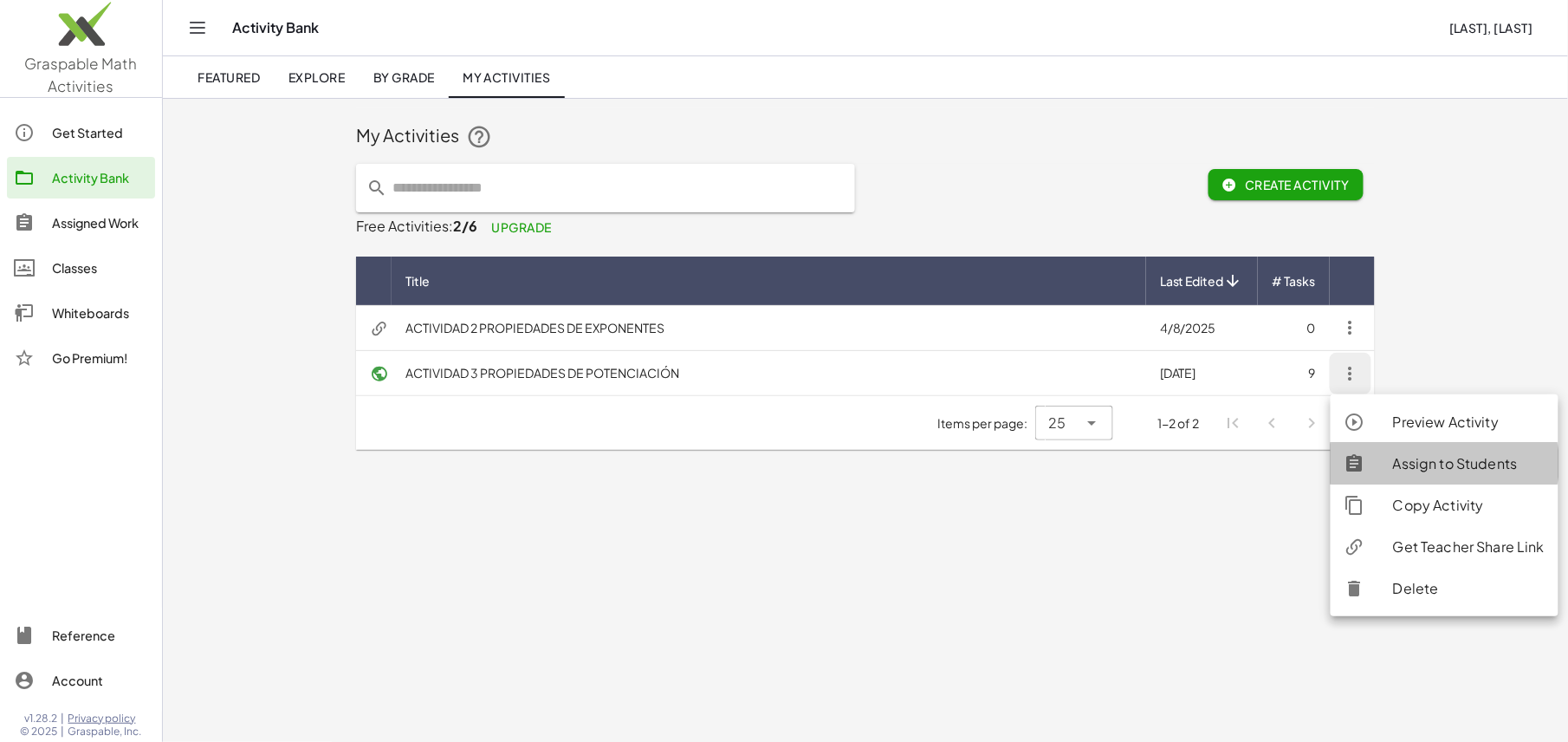 click on "Assign to Students" 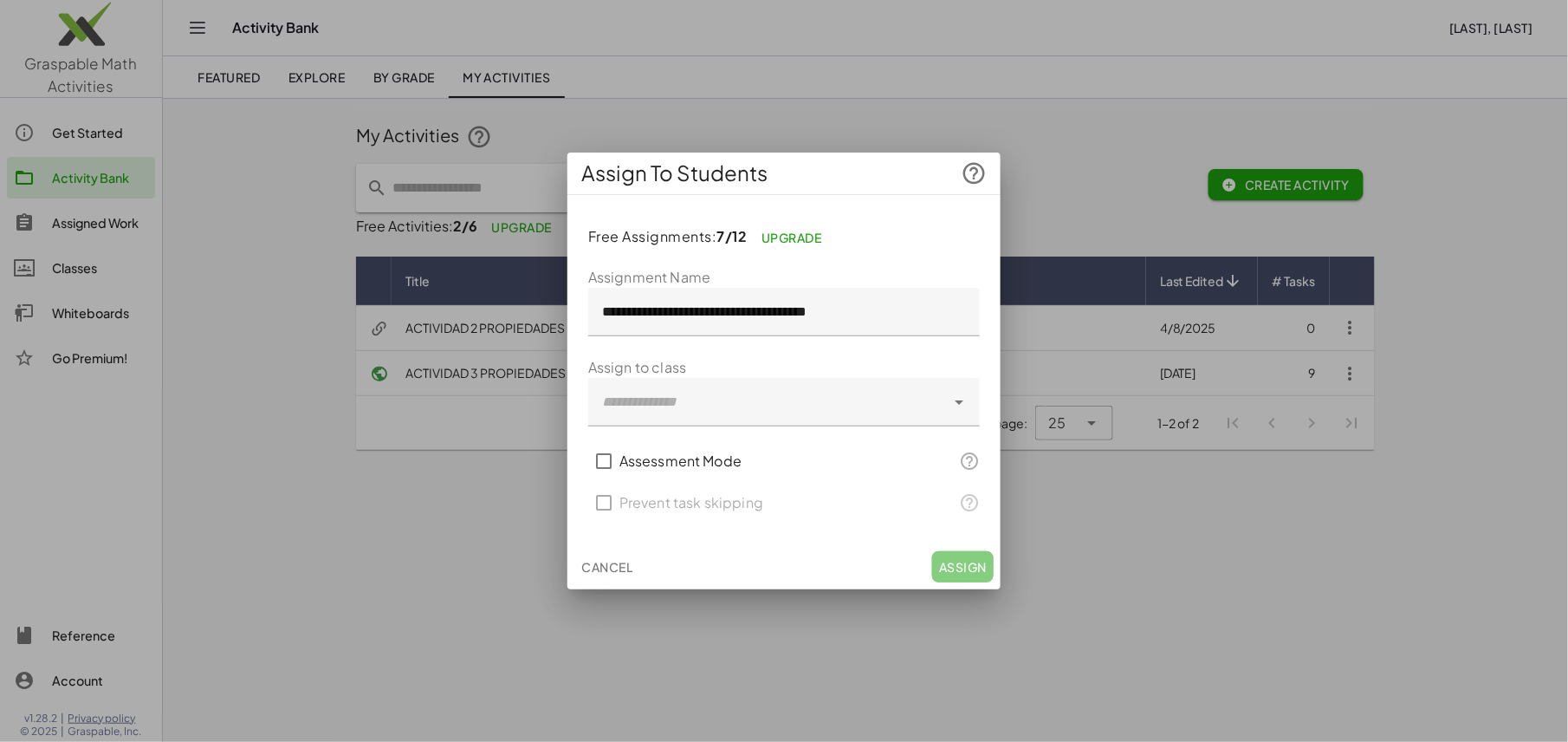 click 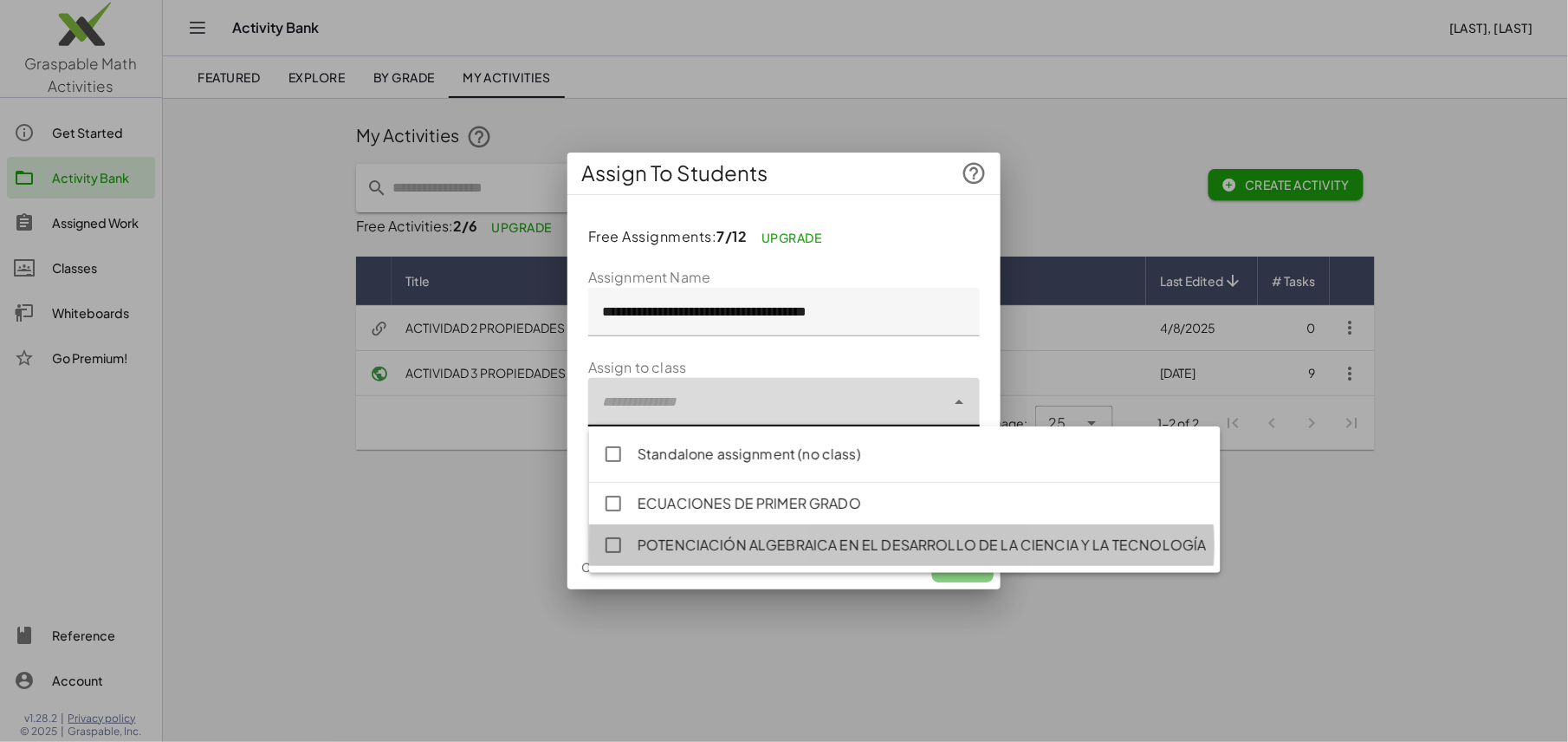 click on "POTENCIACIÓN ALGEBRAICA EN EL DESARROLLO DE LA CIENCIA Y LA TECNOLOGÍA" 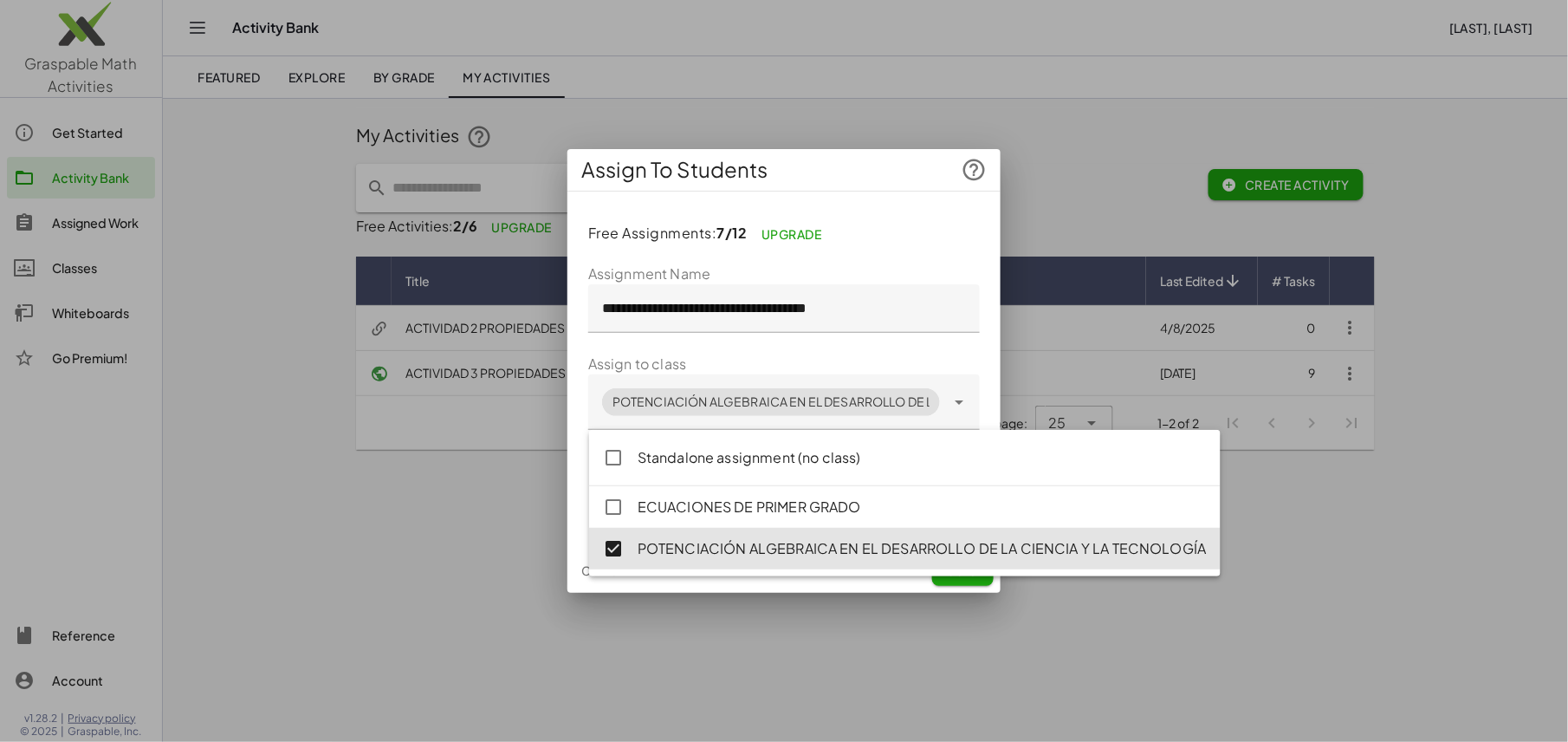 click at bounding box center [784, 371] 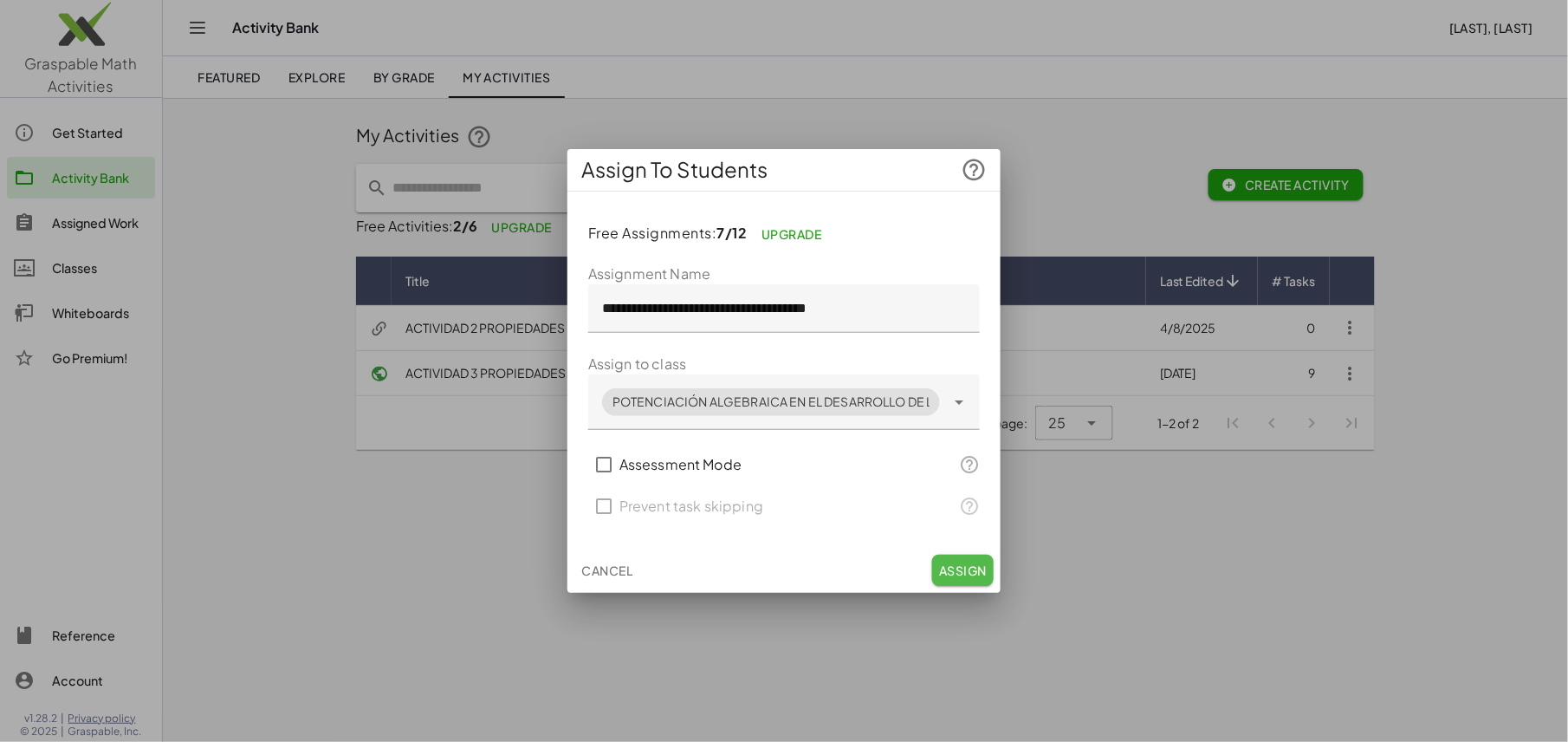 click on "Assign" 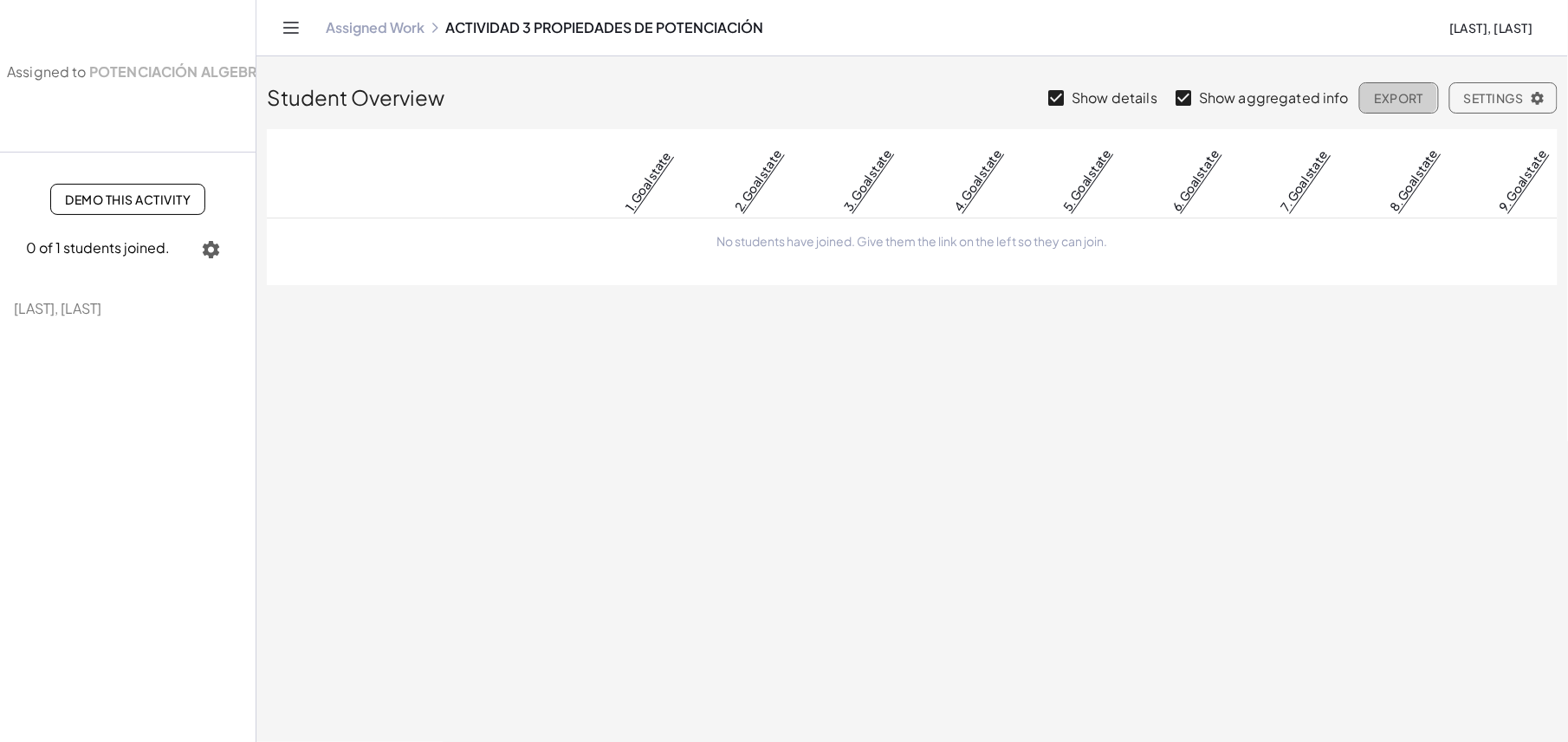 click on "Export" 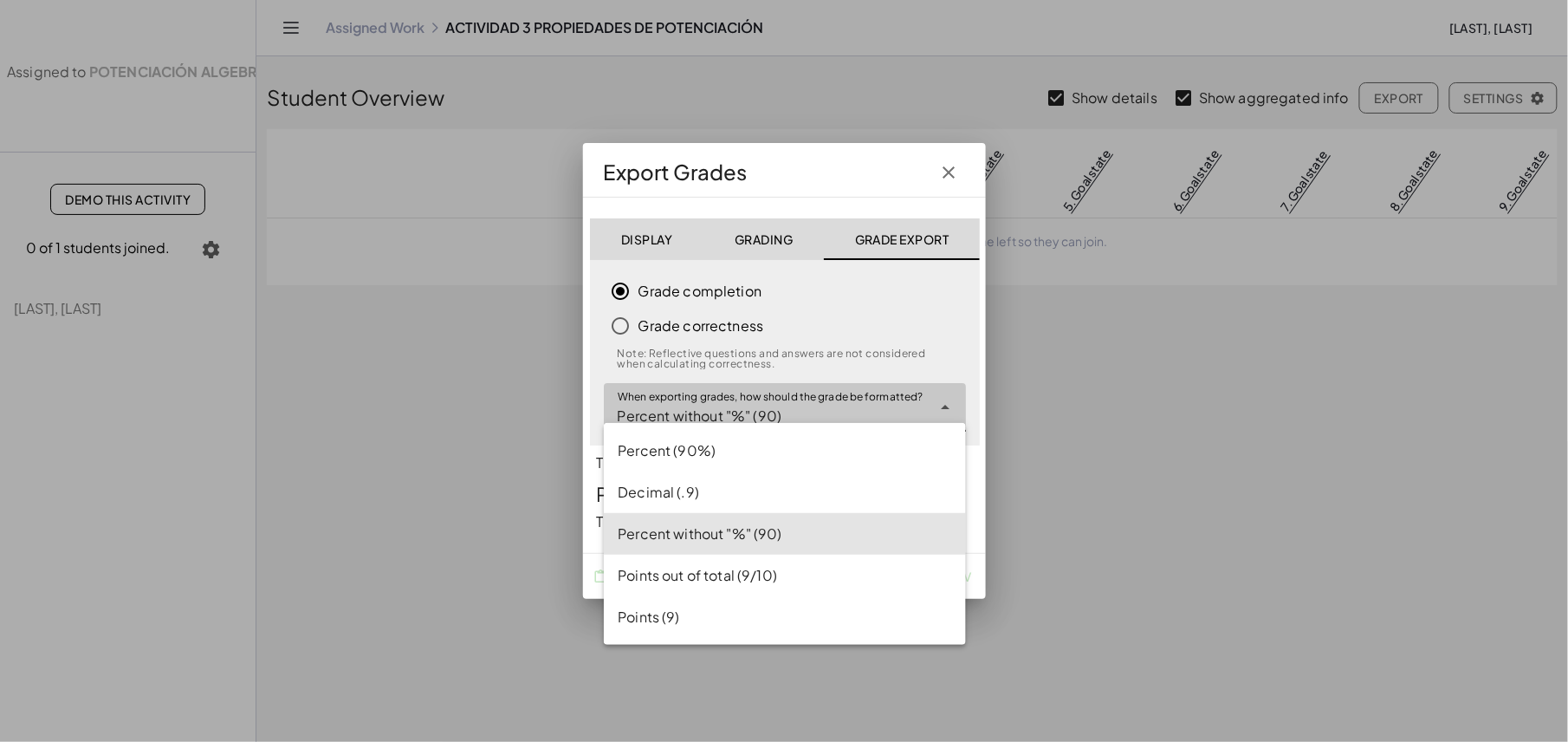 click 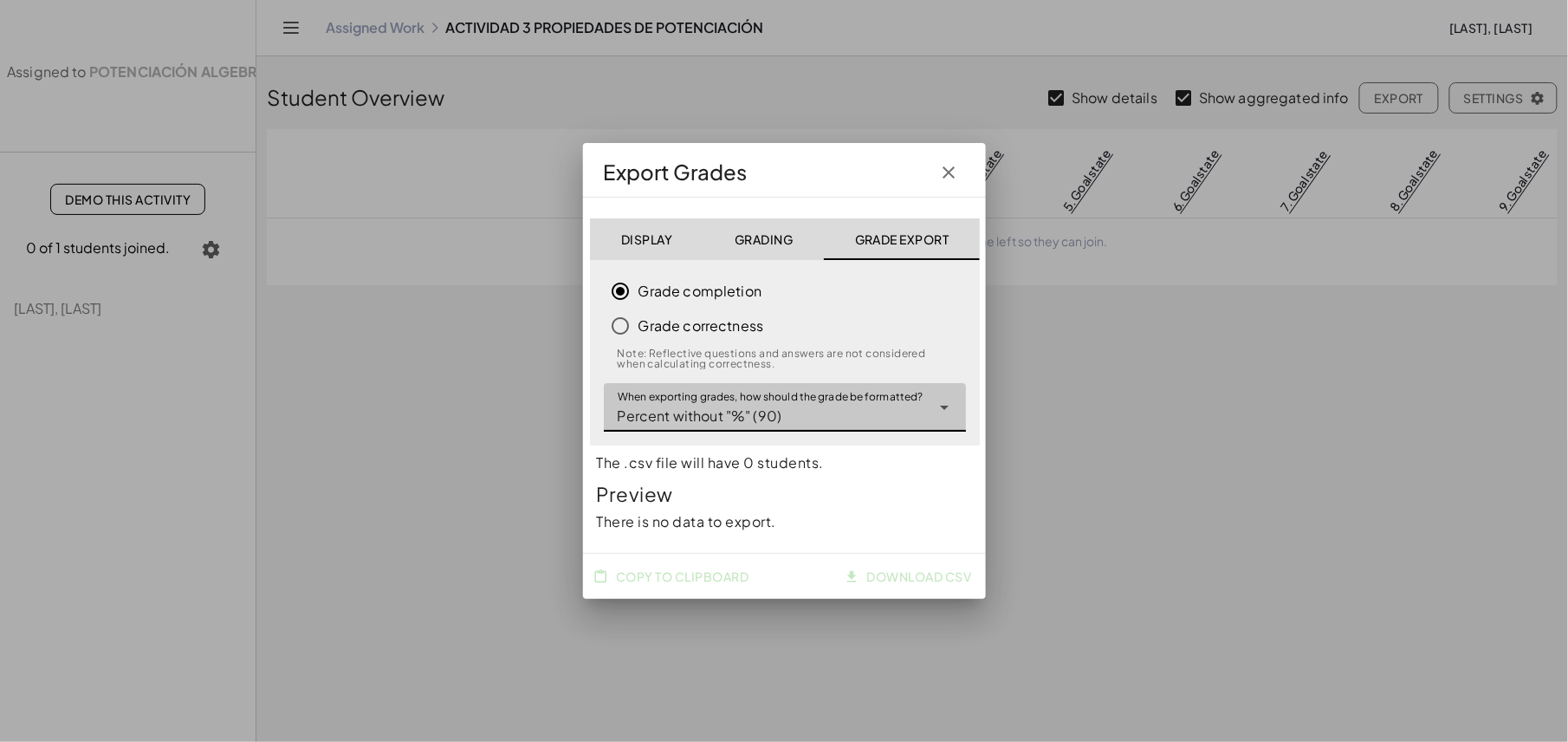 click 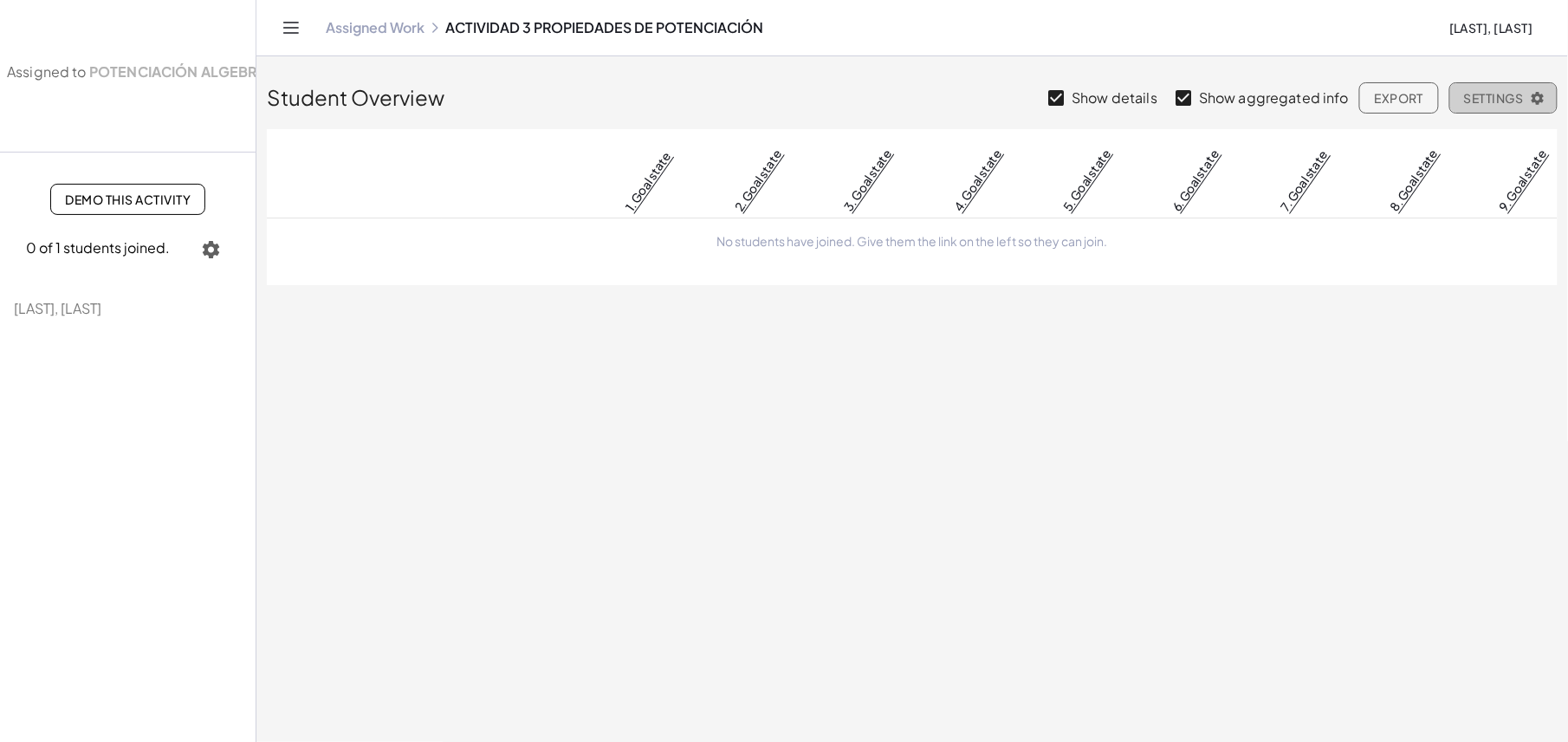 click on "Settings" 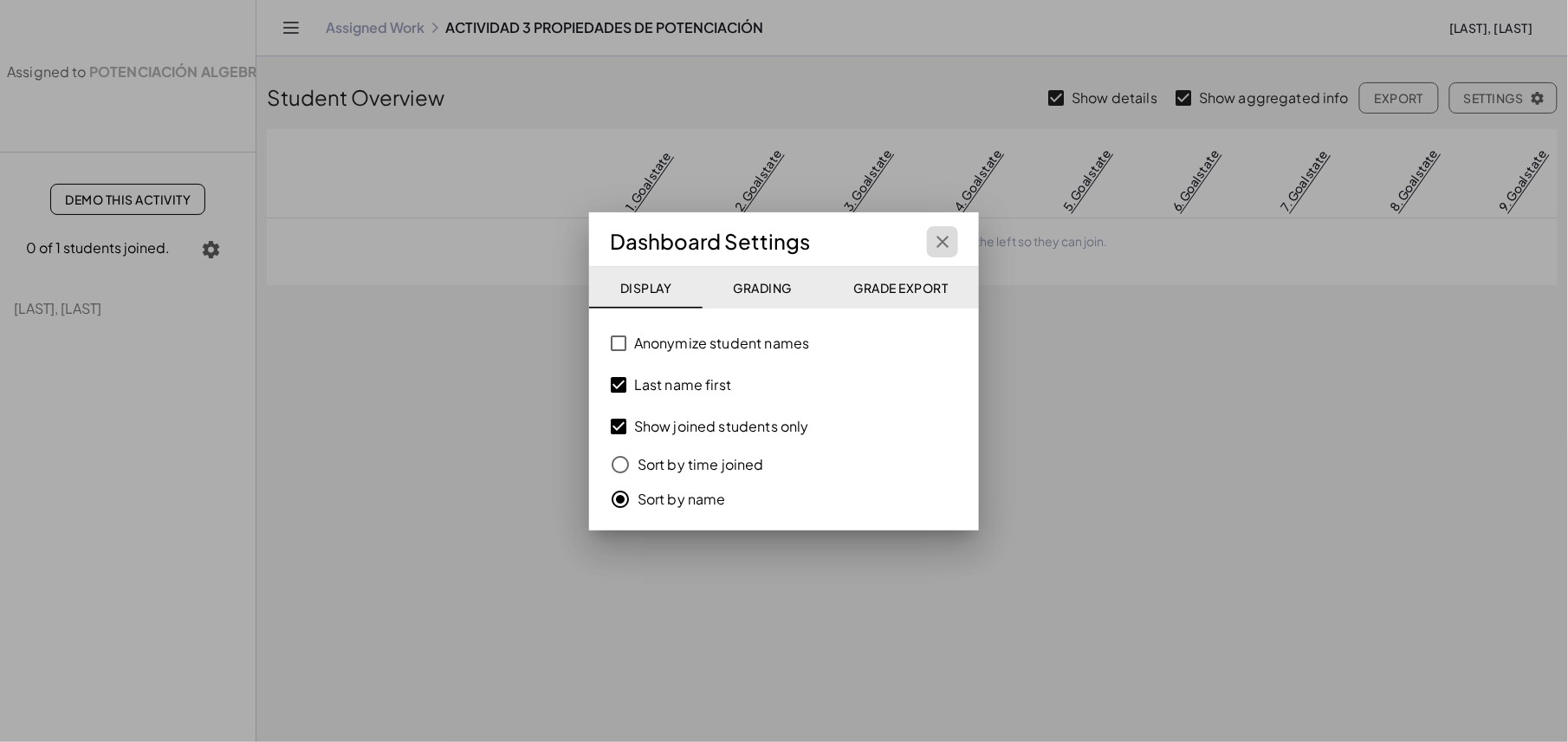 click 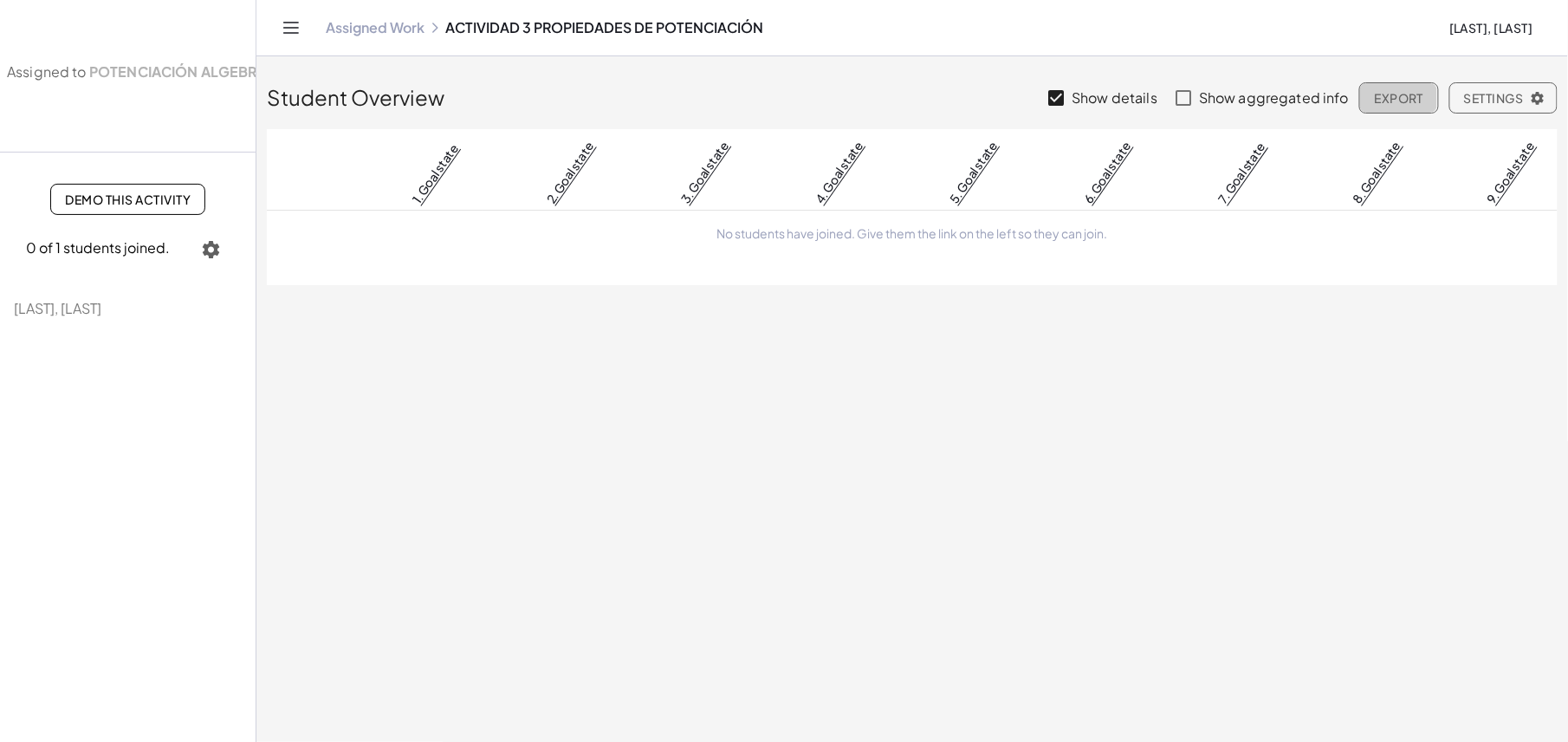 click on "Export" 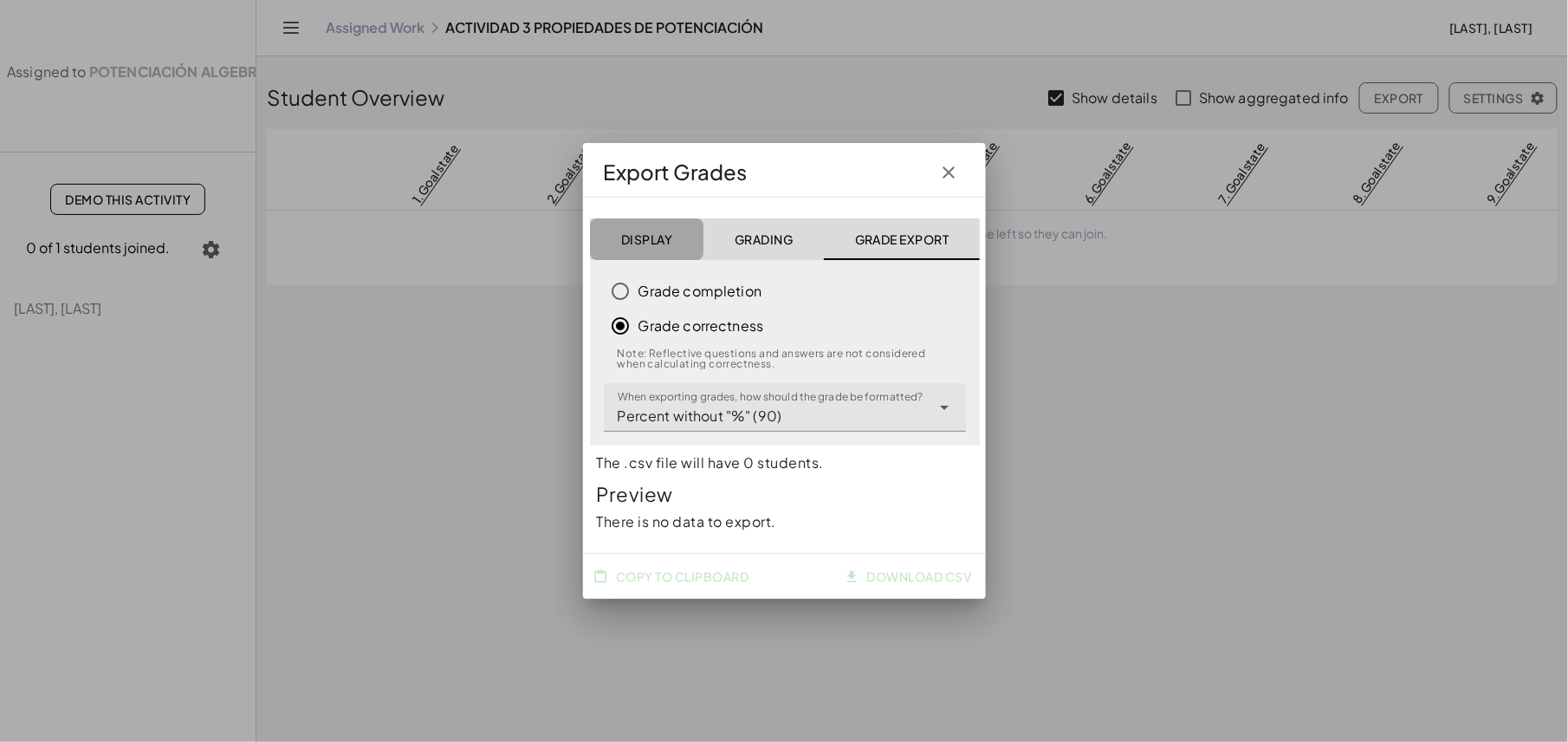 click on "Display" 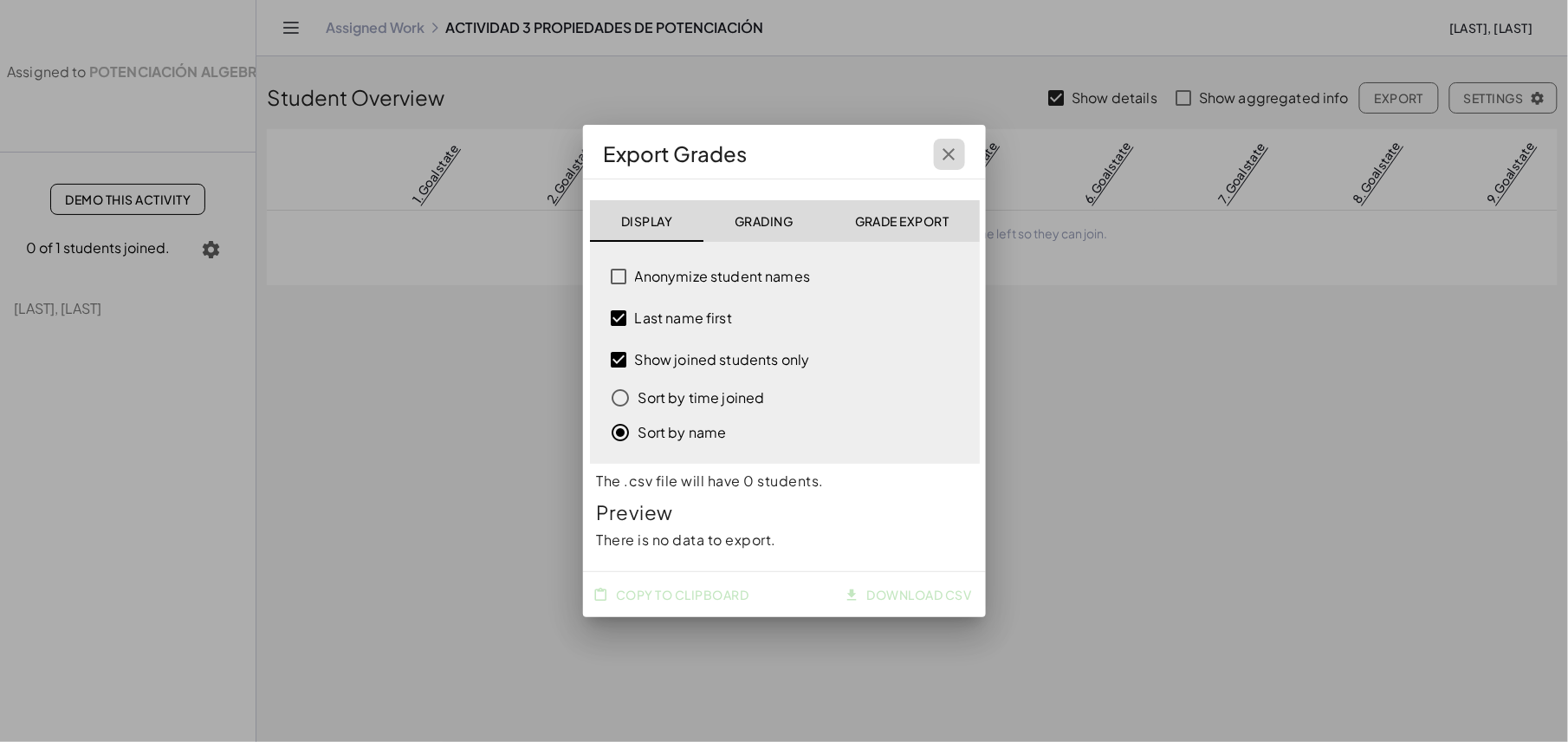 click 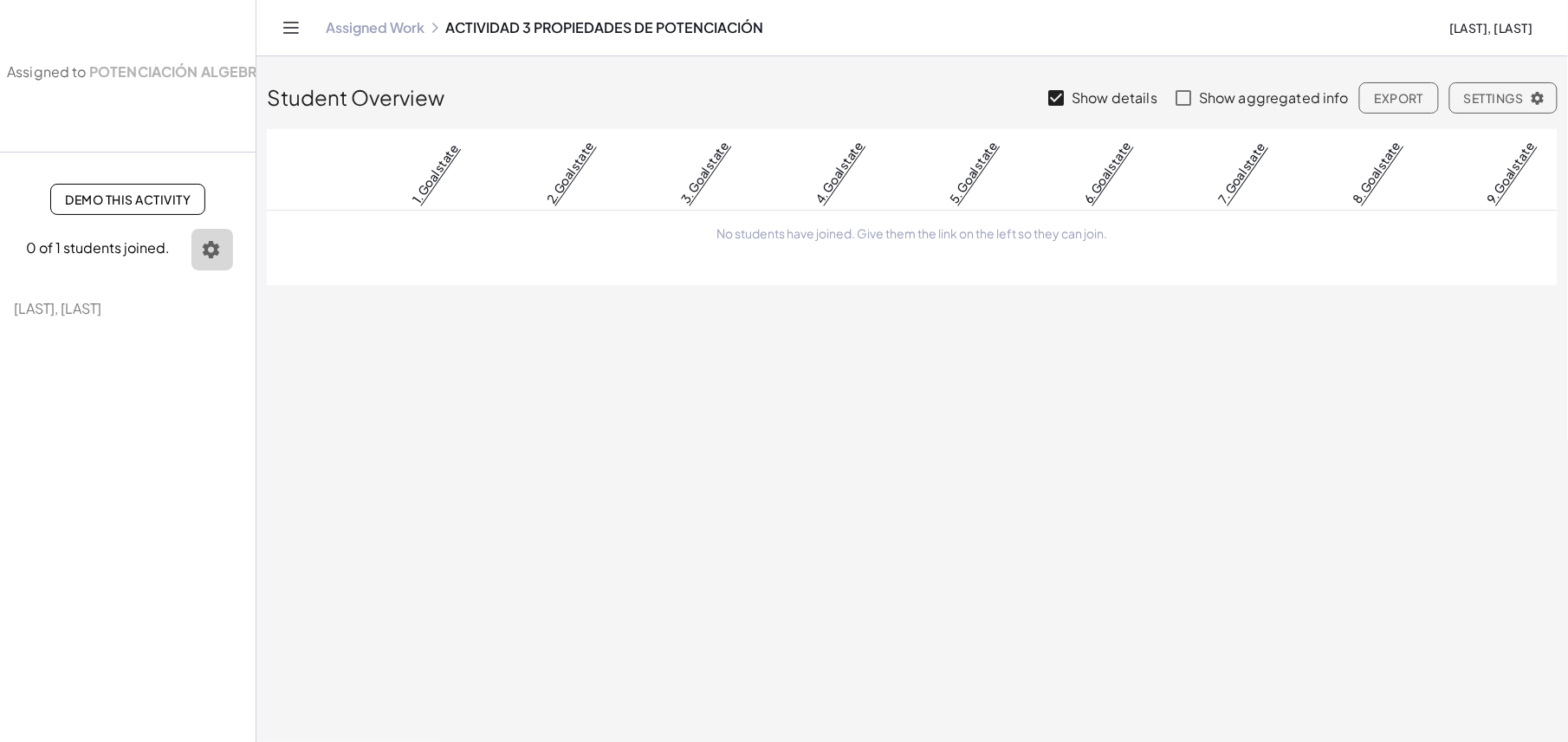 click 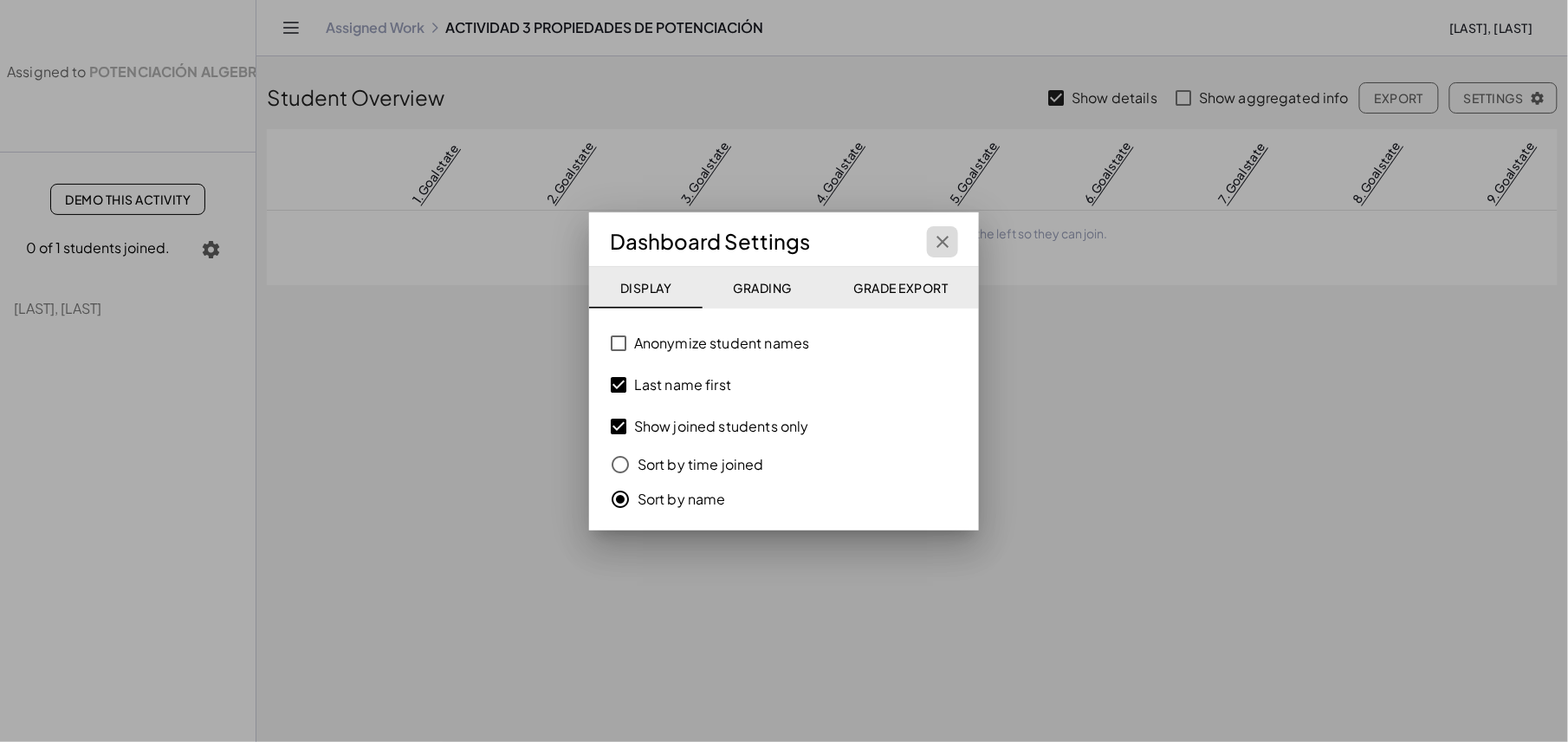 click 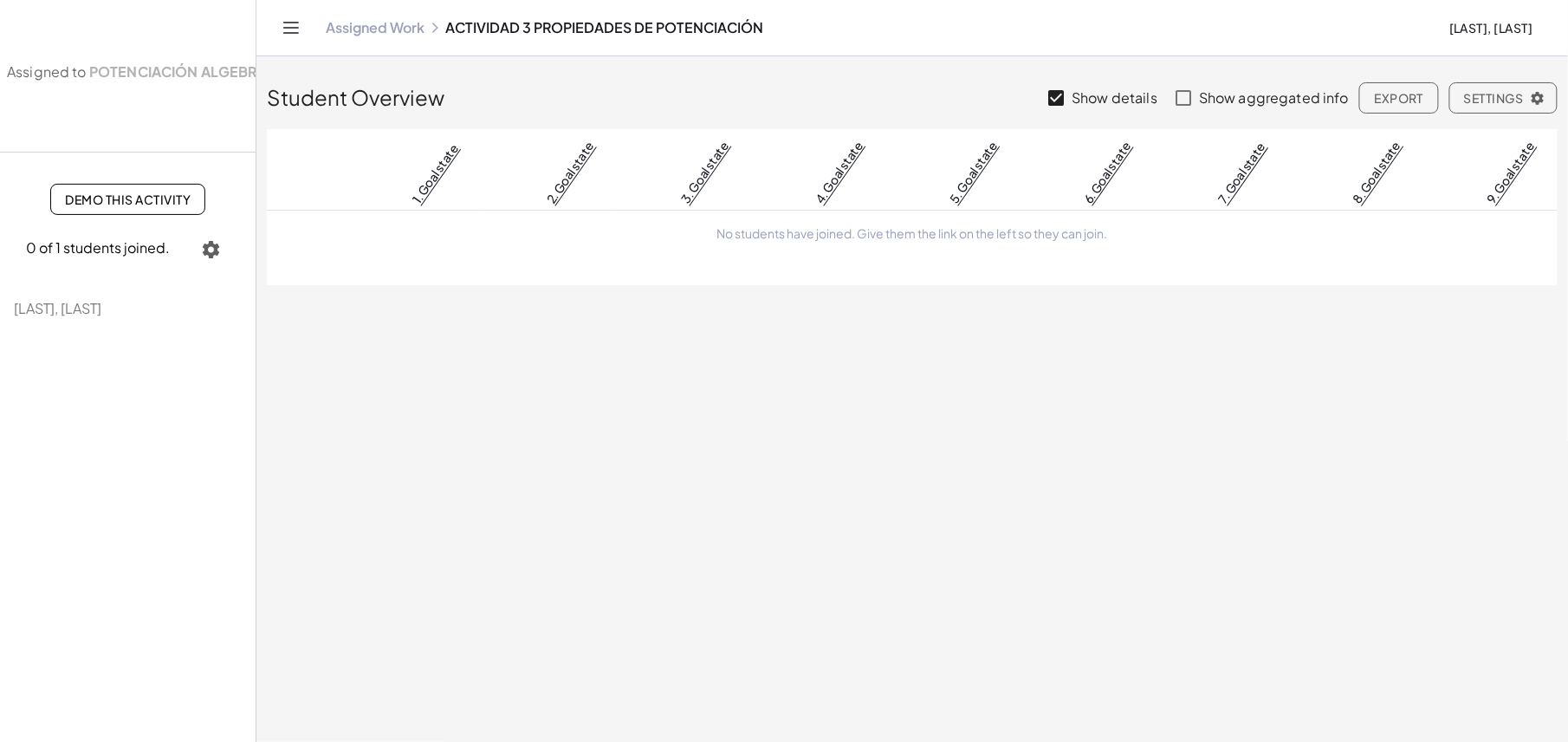 click at bounding box center [291, 28] 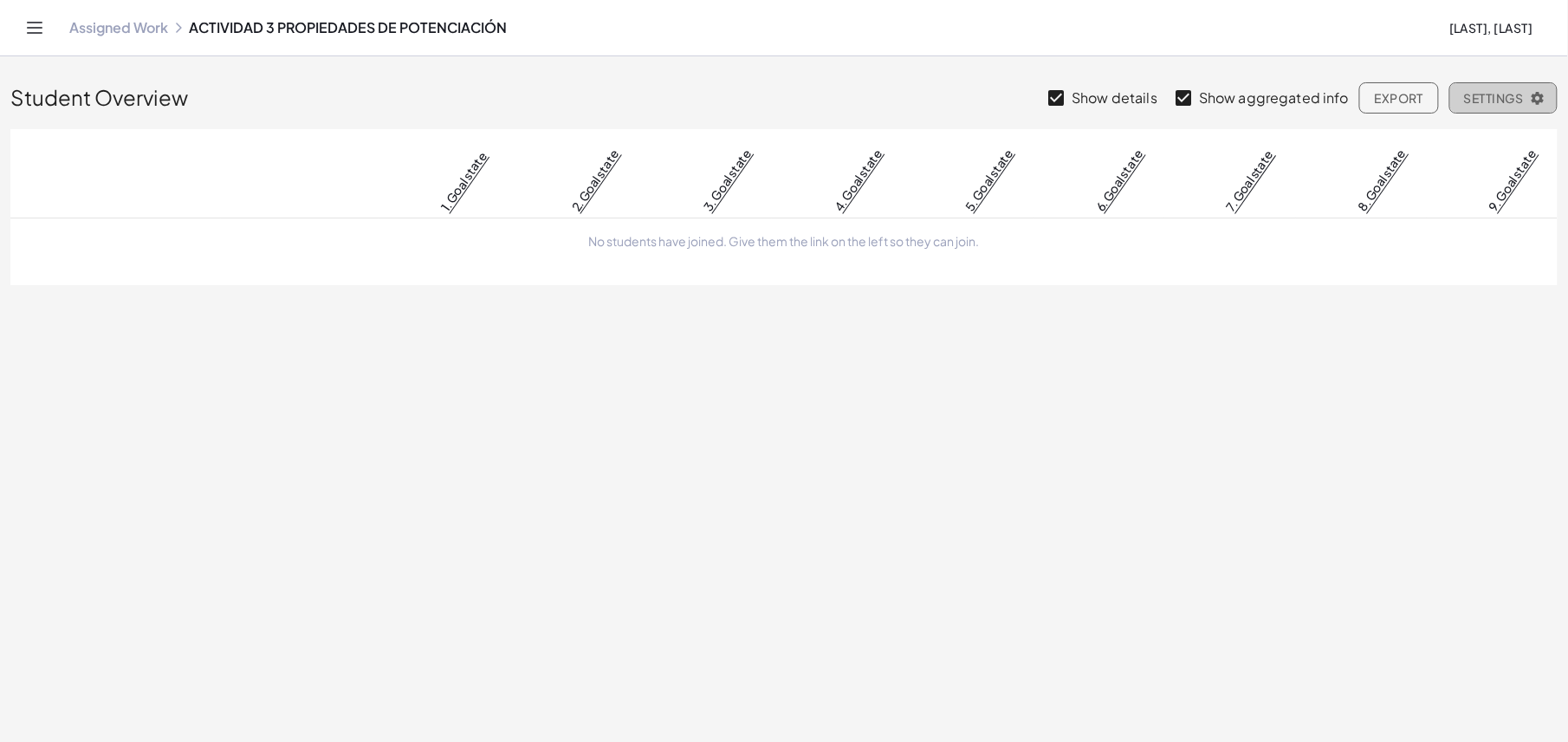 click on "Settings" 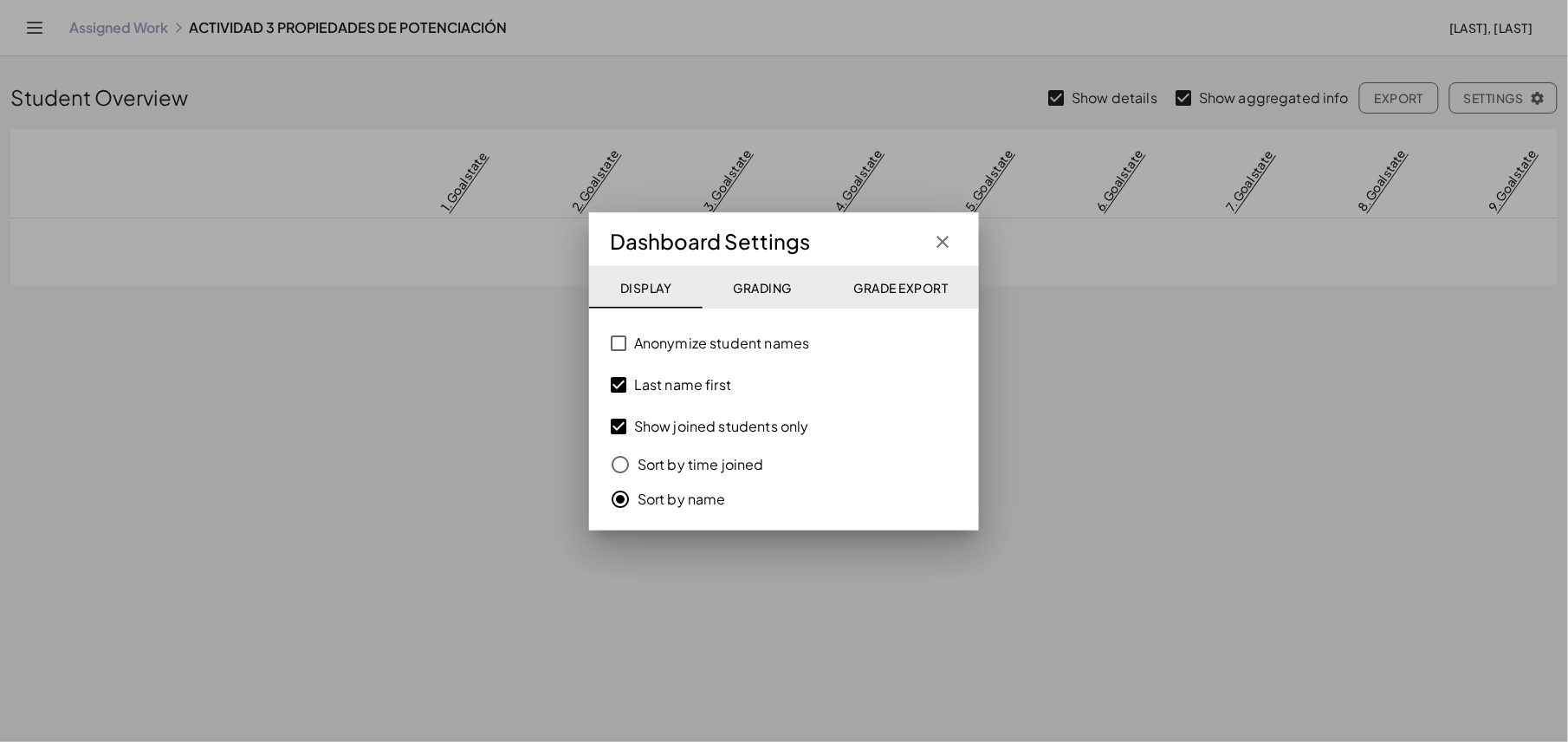 click at bounding box center (784, 371) 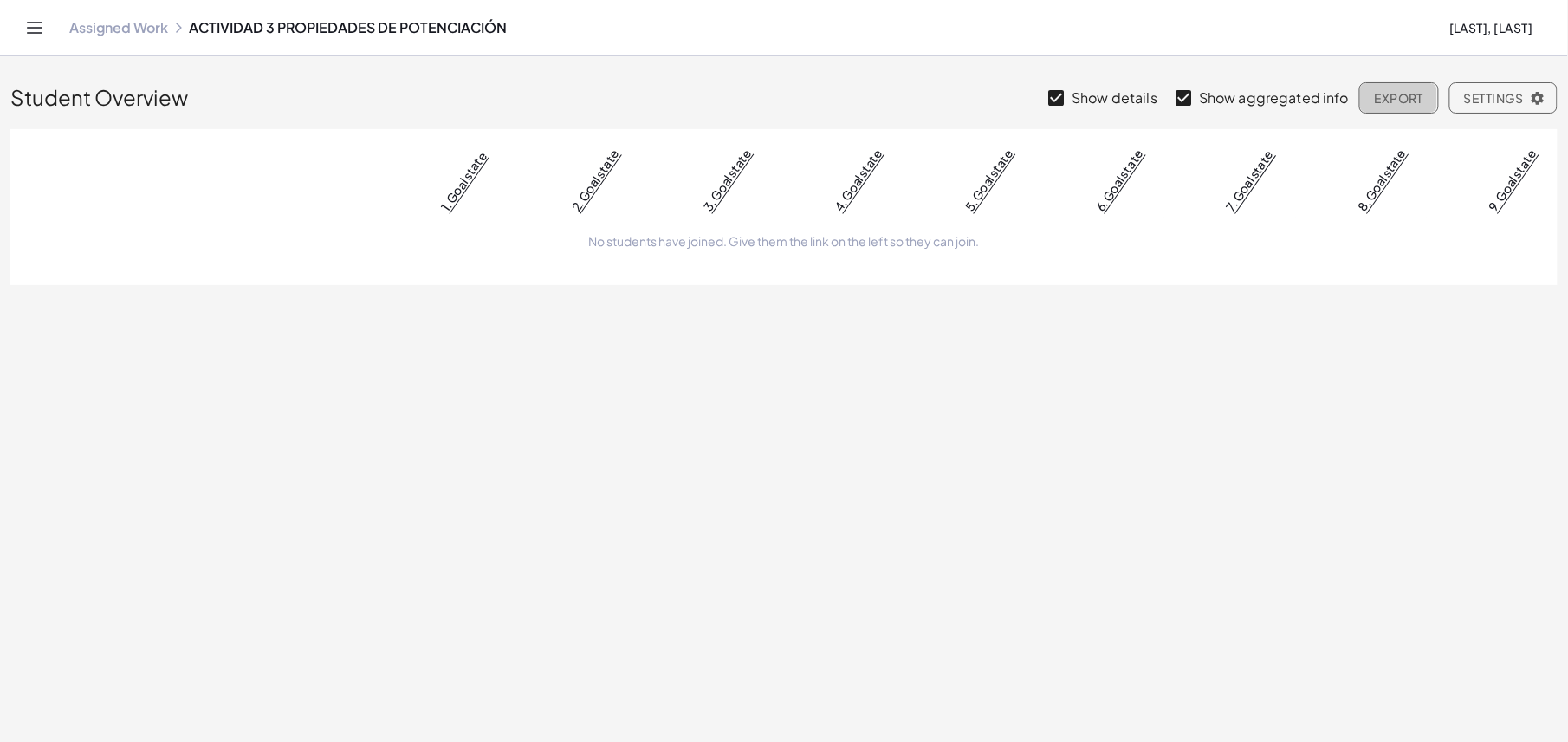 click on "Export" 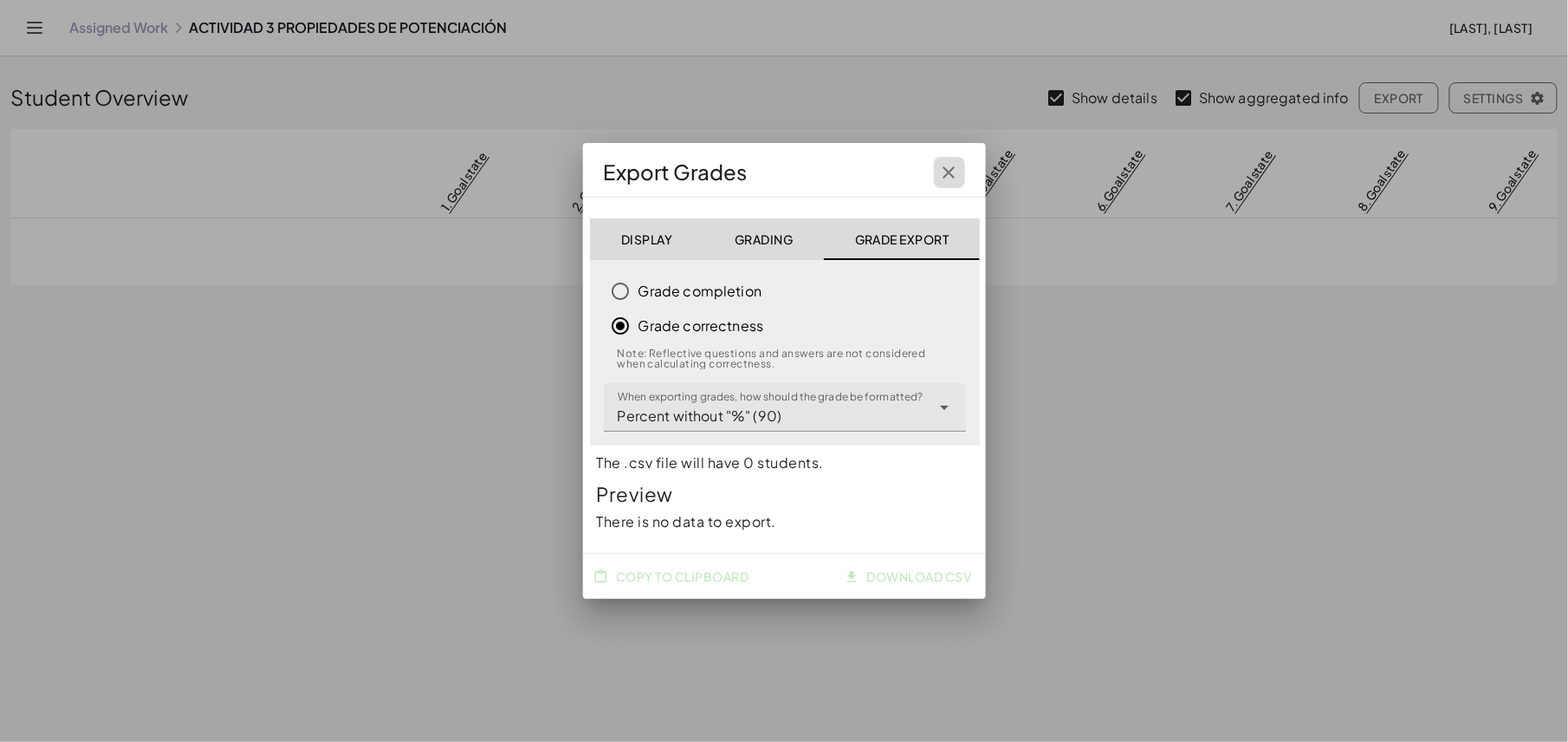 click 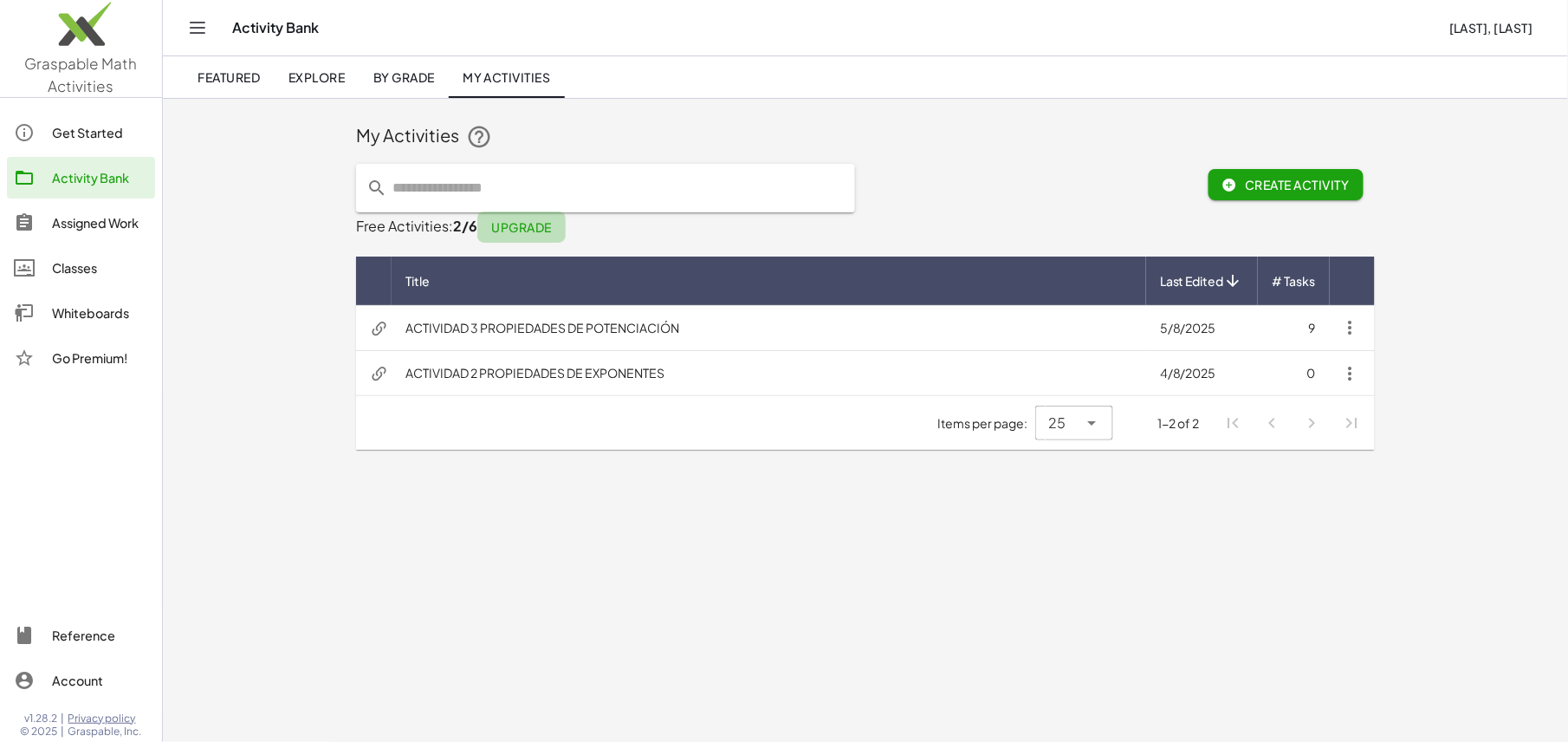 click on "Upgrade" 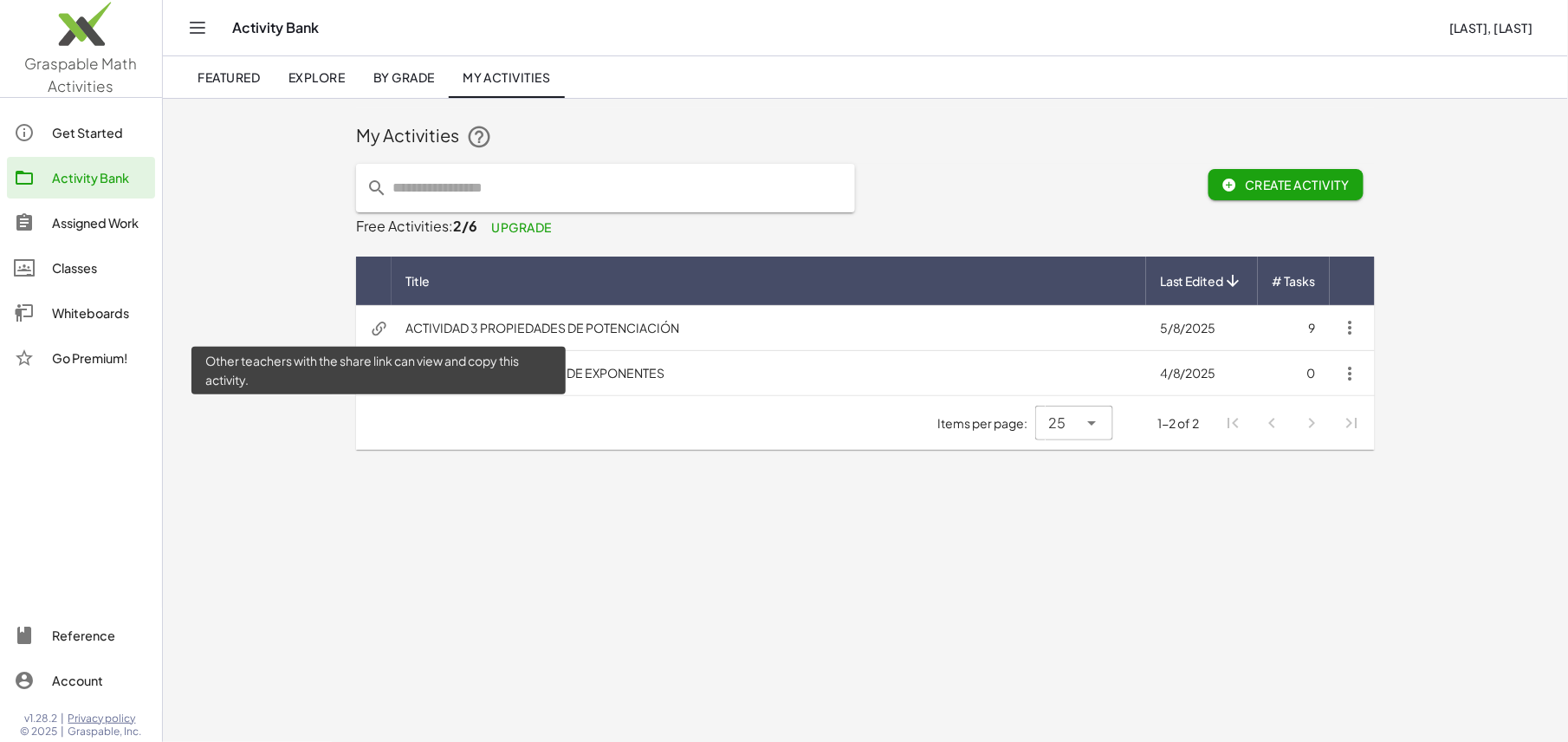 click 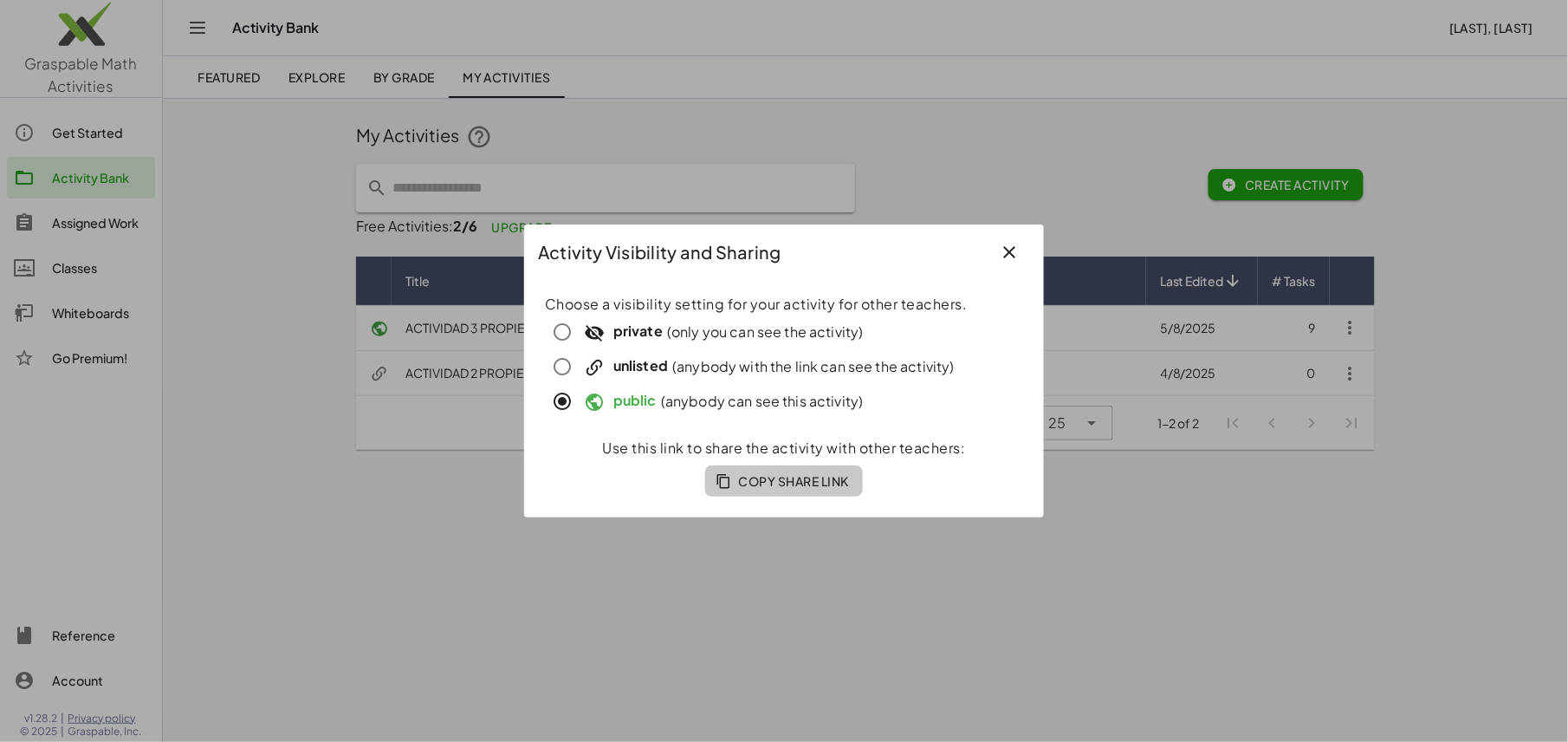 click on "Copy Share Link" 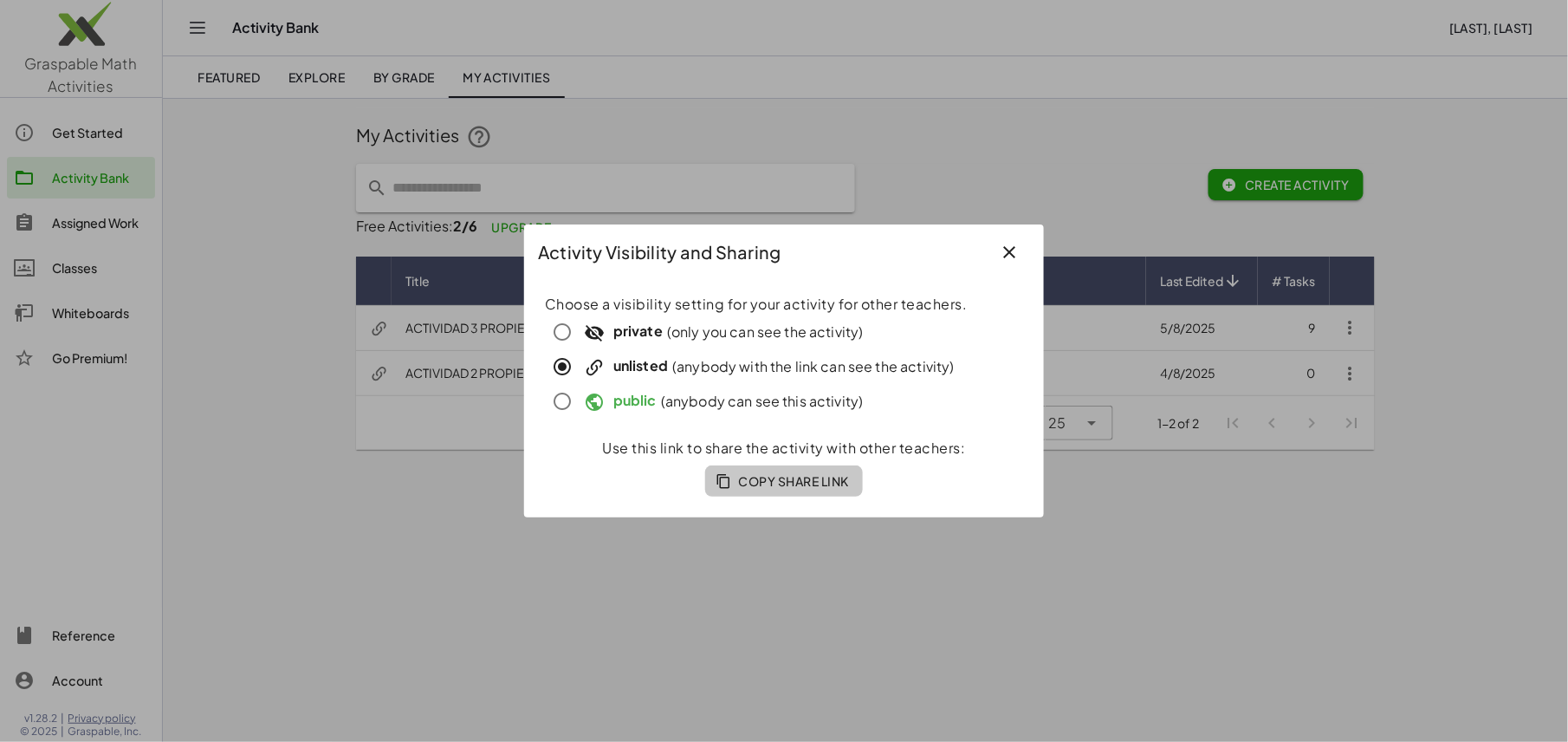 click on "Copy Share Link" 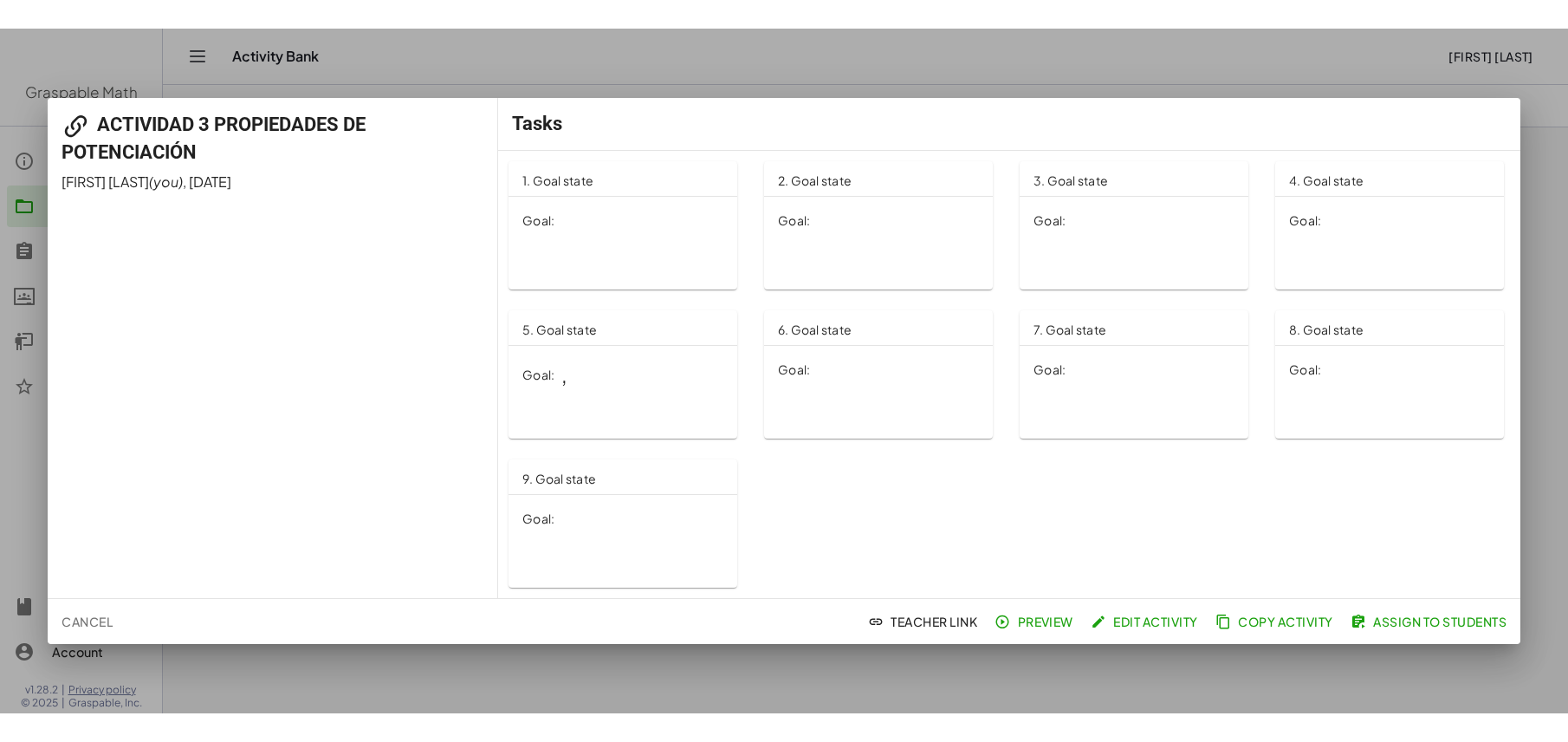 scroll, scrollTop: 0, scrollLeft: 0, axis: both 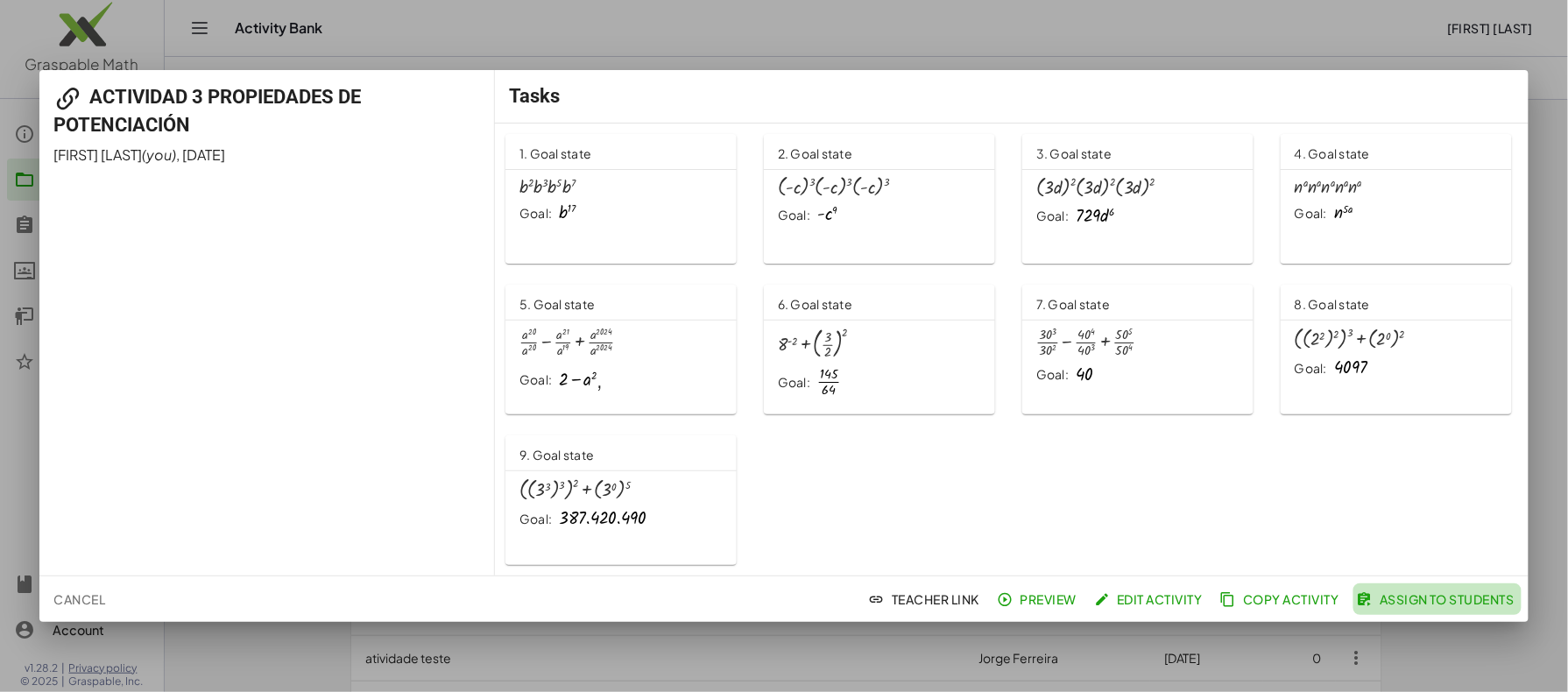 click on "Assign to Students" 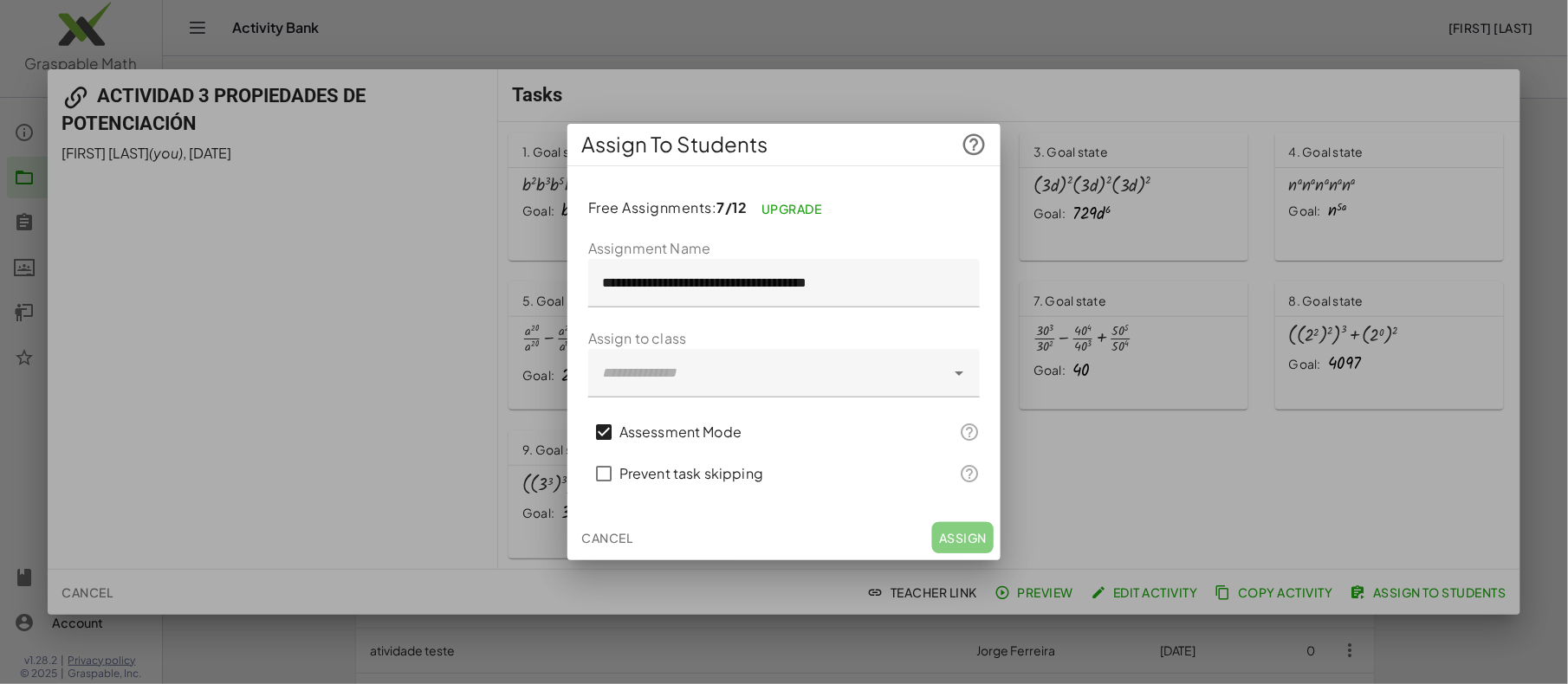 click 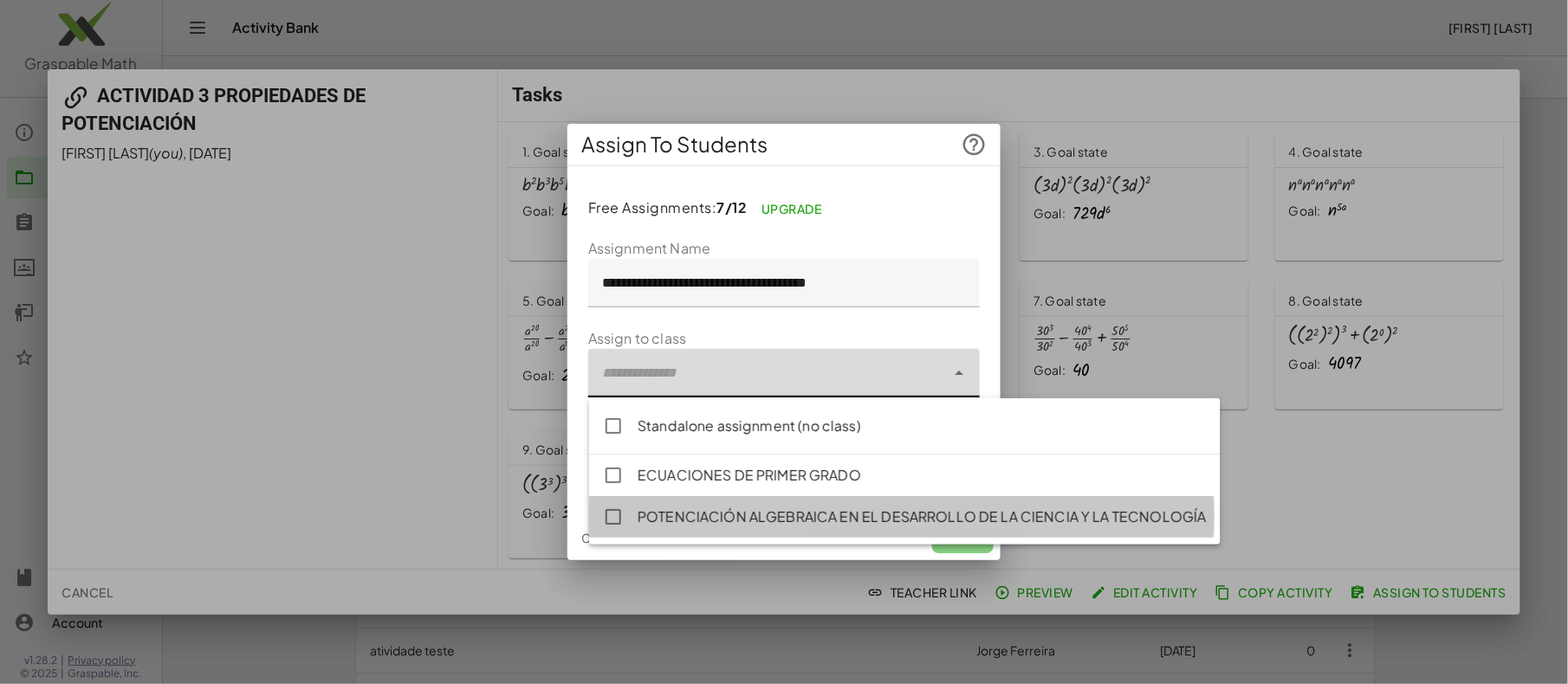 click on "POTENCIACIÓN ALGEBRAICA EN EL DESARROLLO DE LA CIENCIA Y LA TECNOLOGÍA" 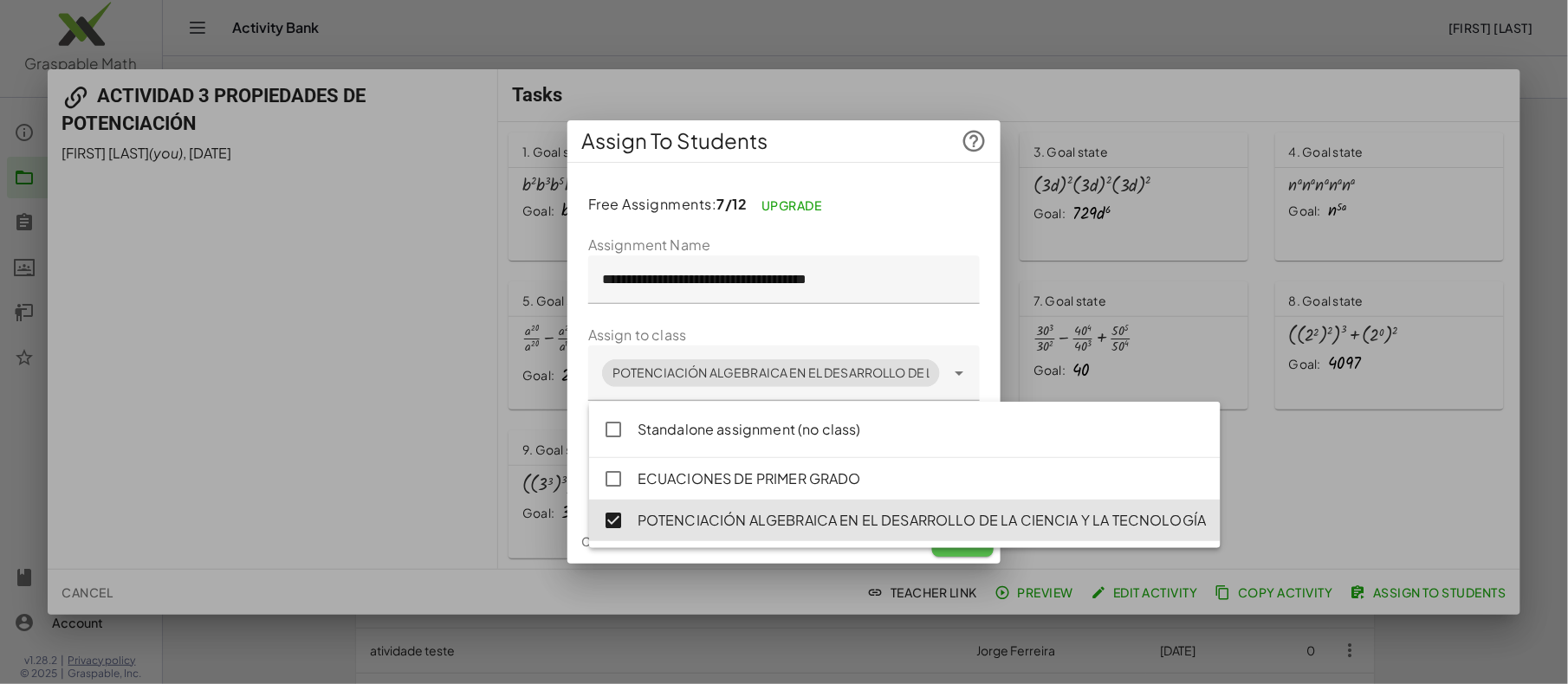 click on "Assign" 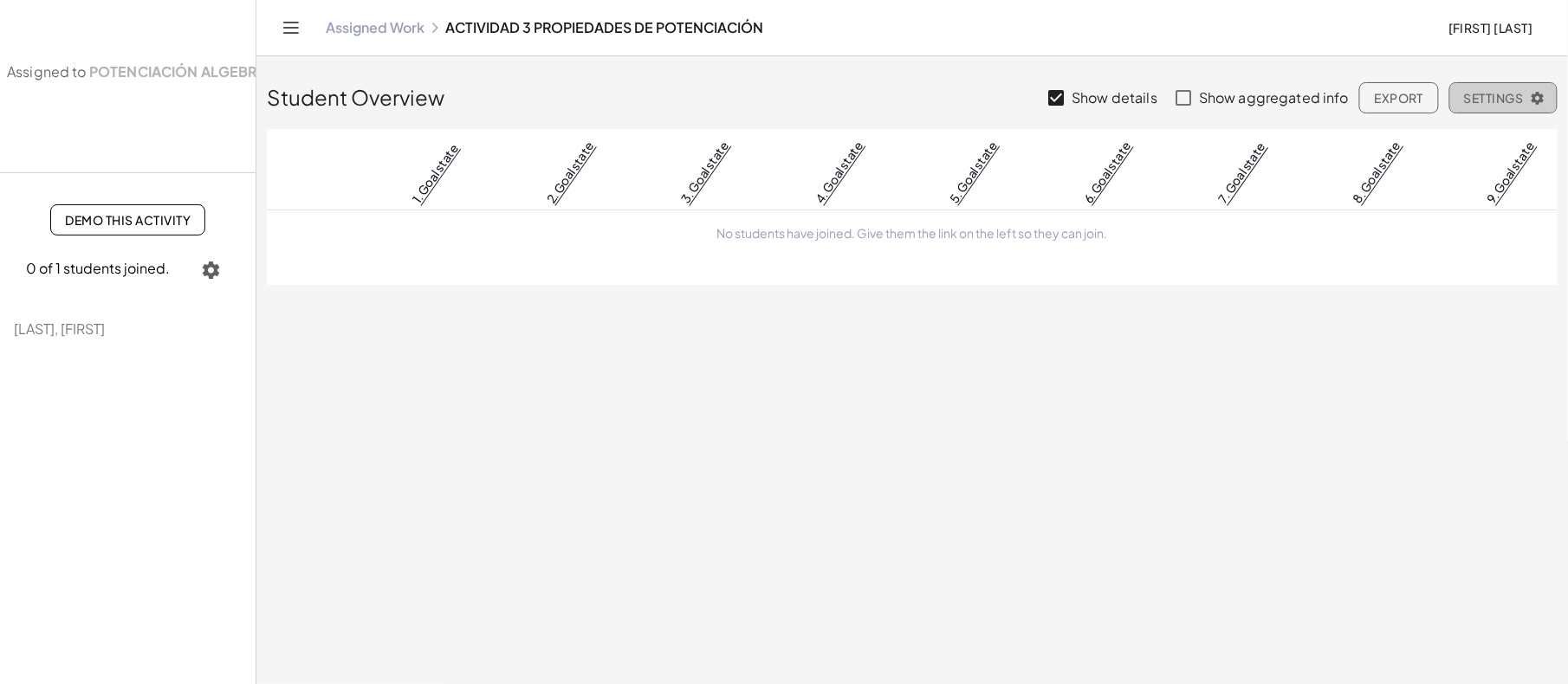 click on "Settings" 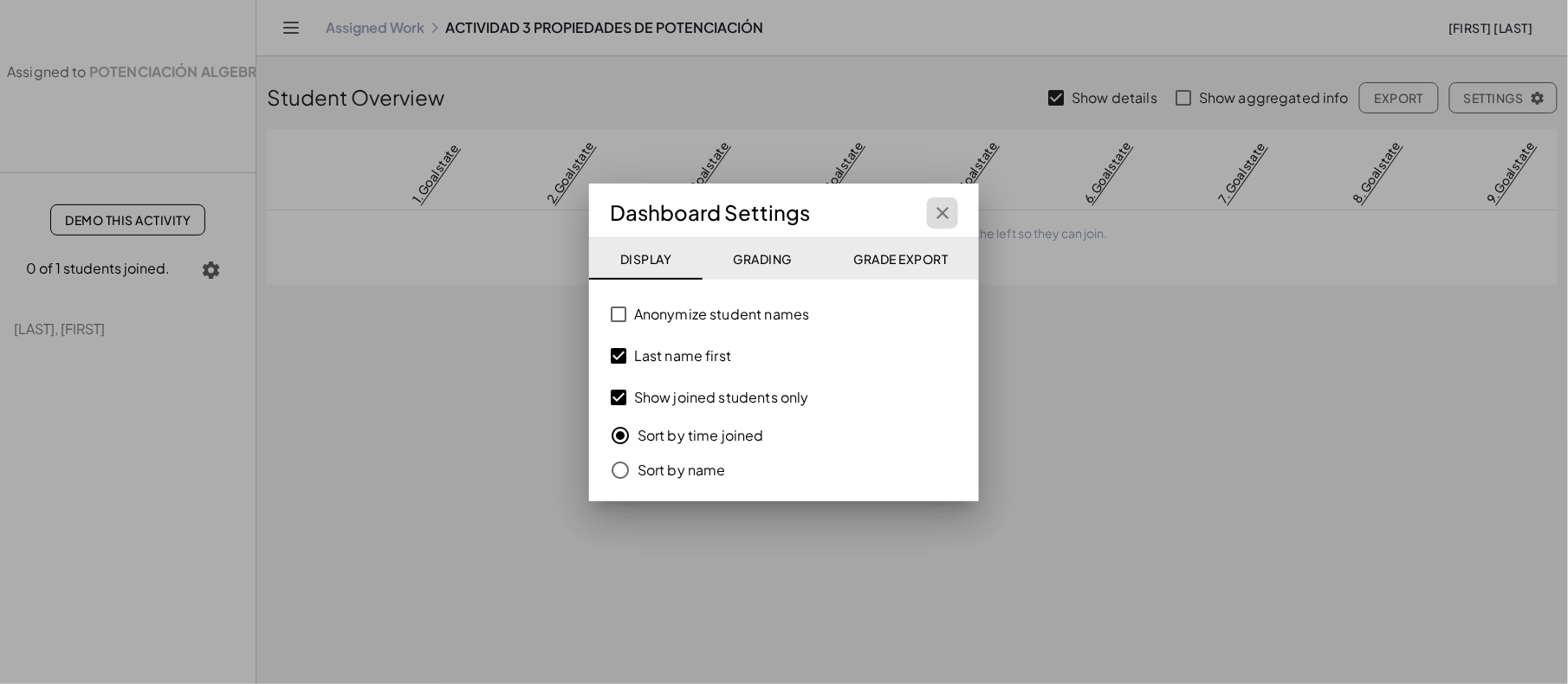 click 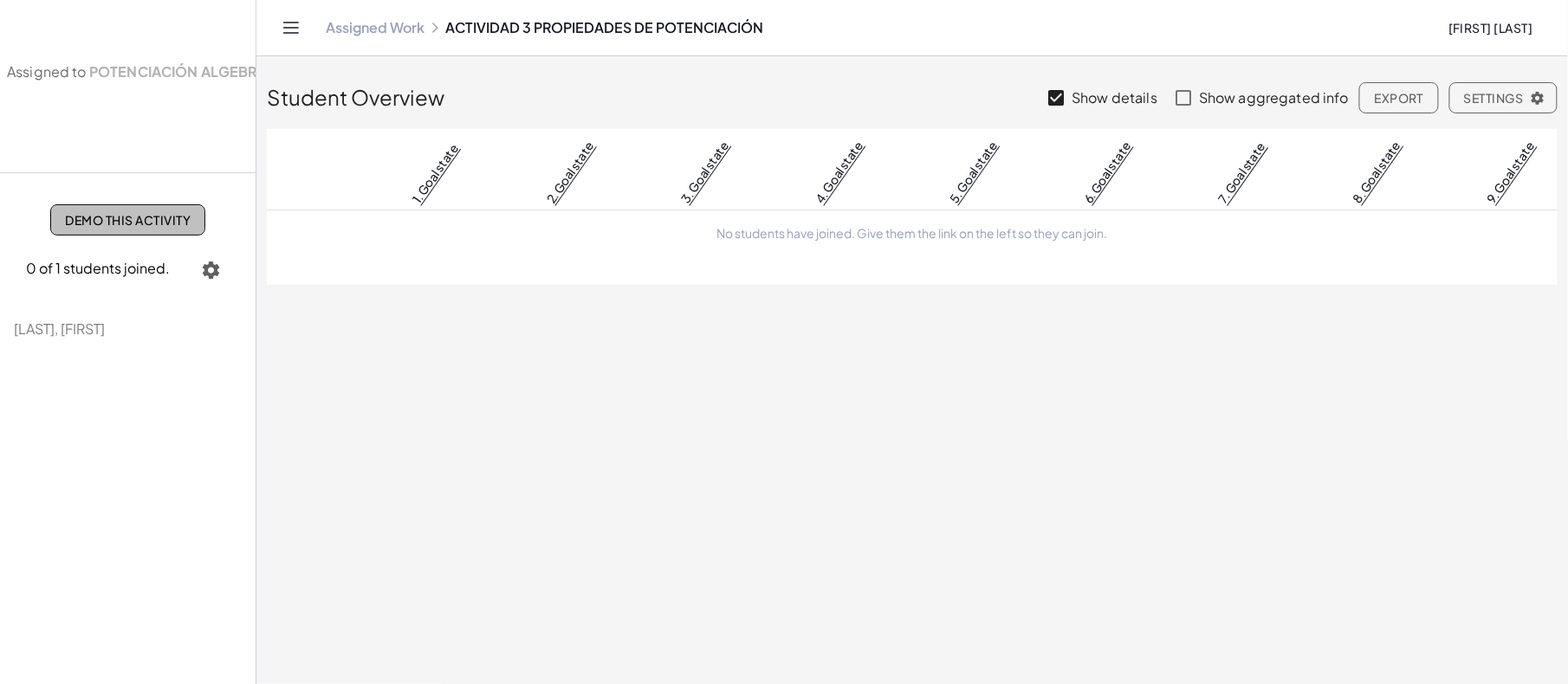 click on "Demo This Activity" 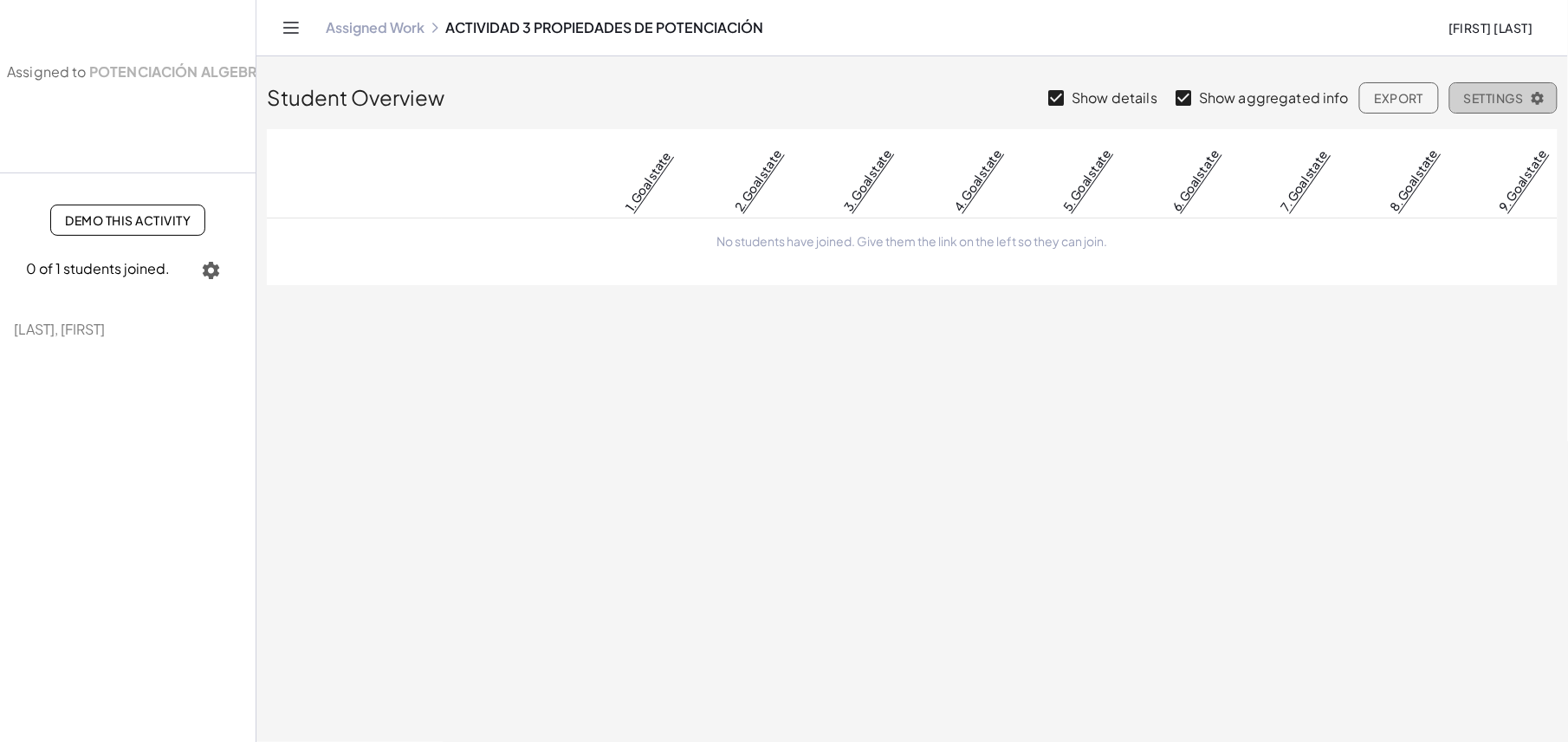 click on "Settings" 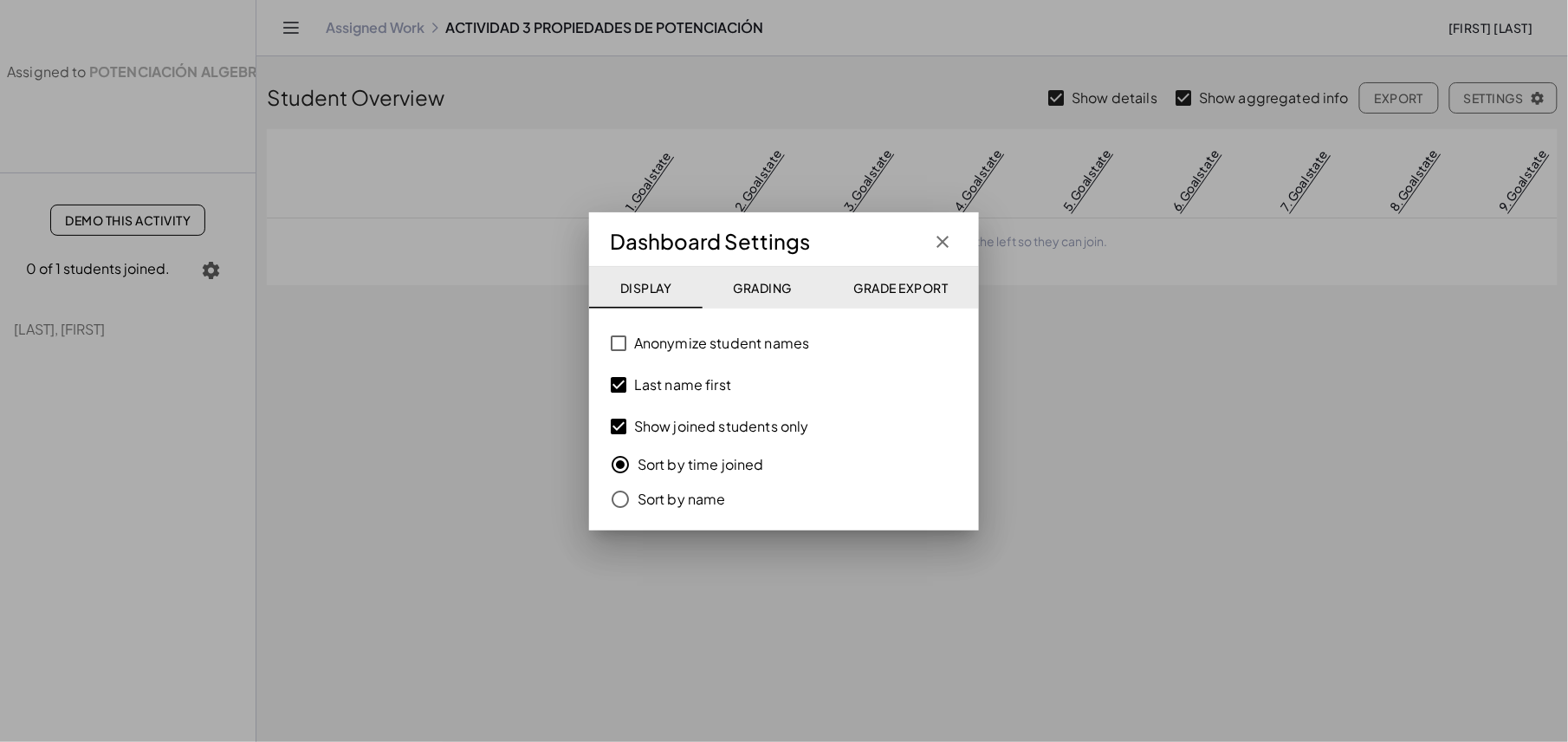 click on "Grading" 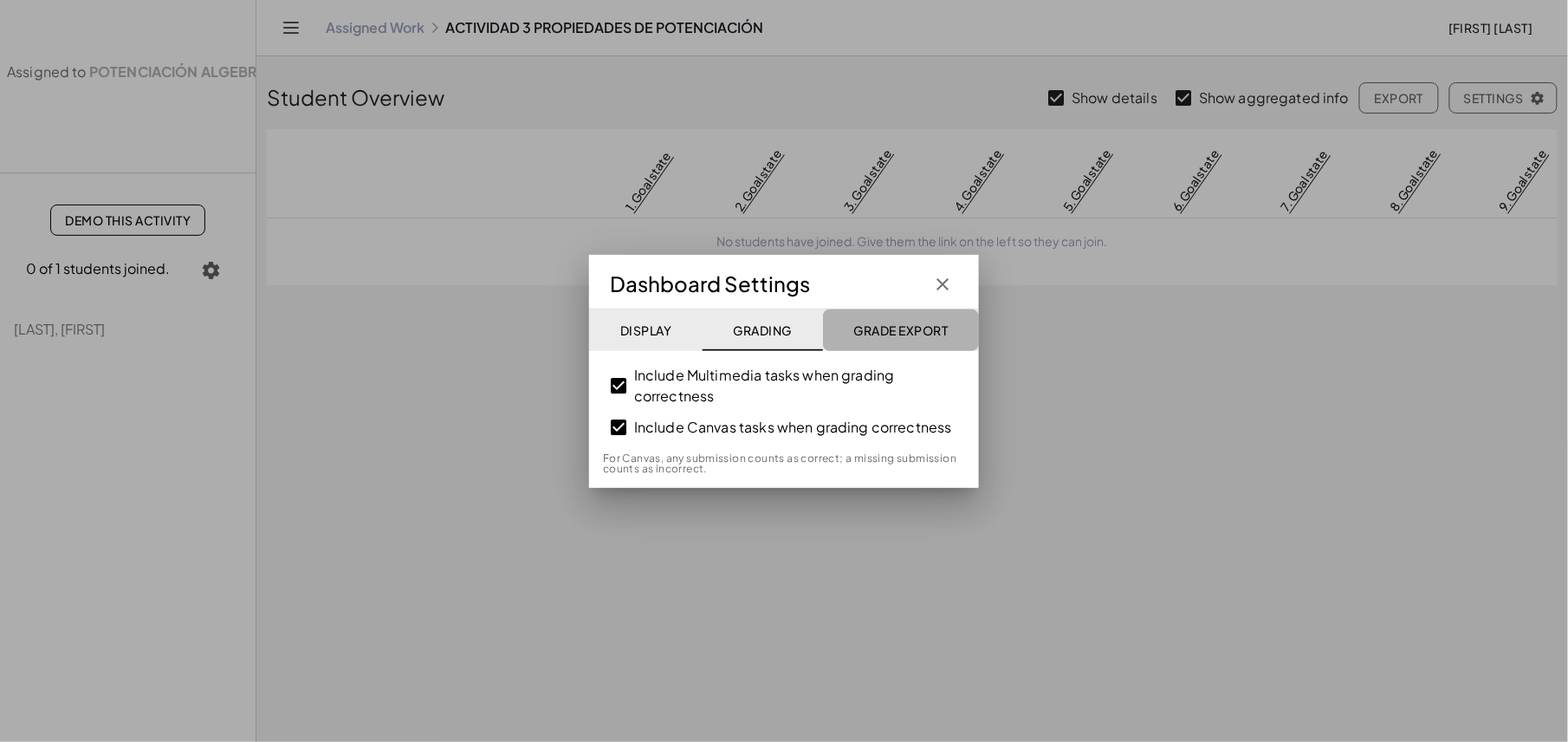 click on "Grade Export" 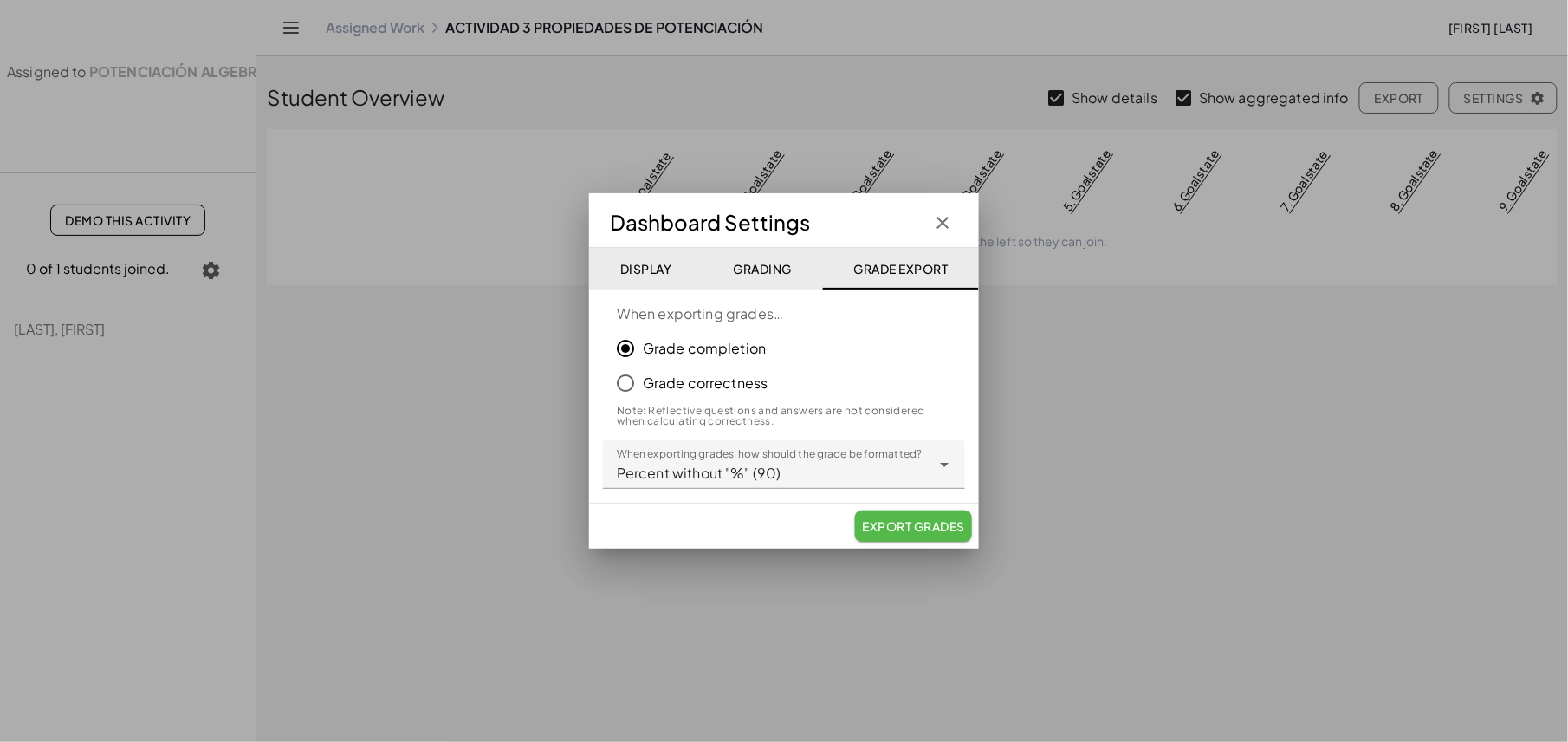 click on "Export Grades" 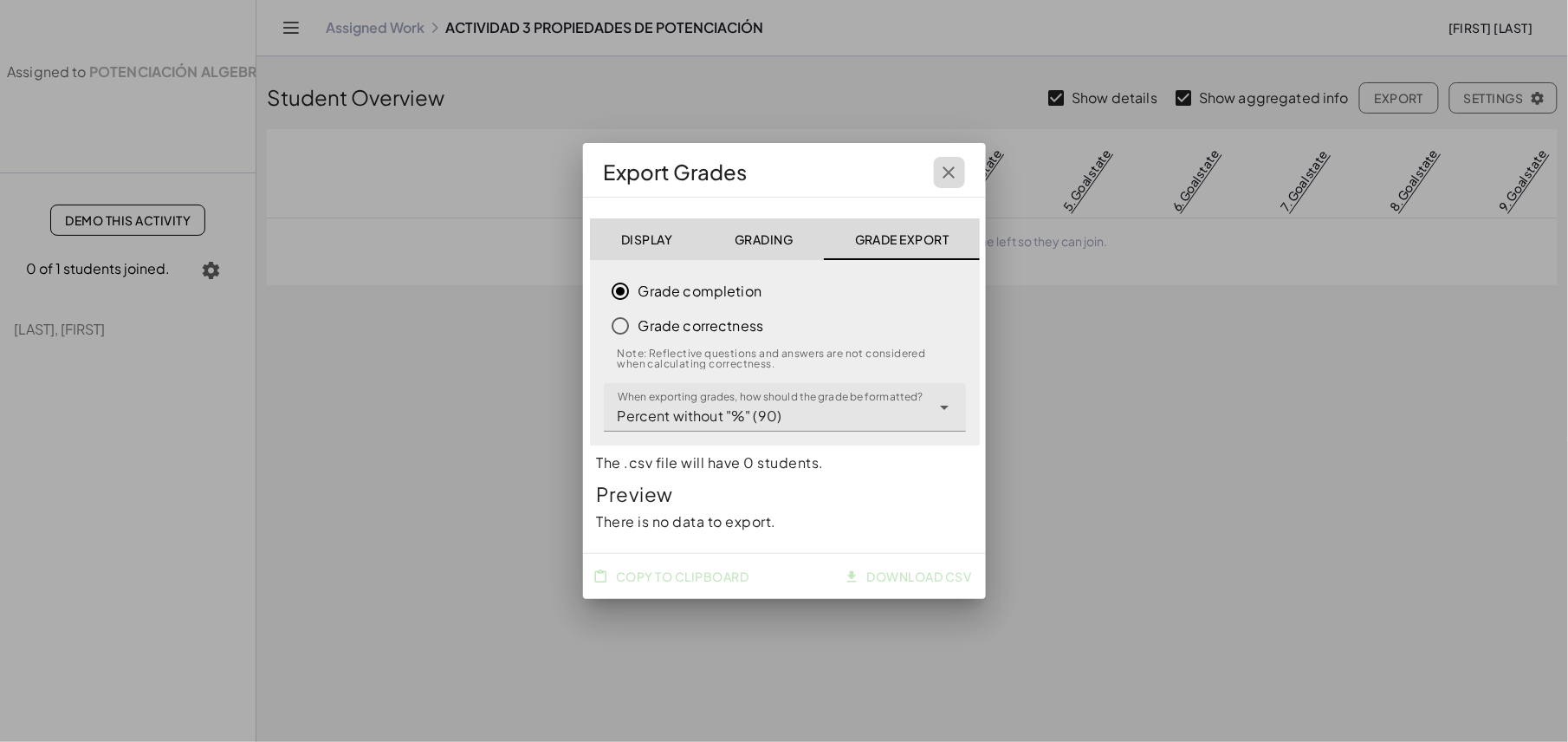 click 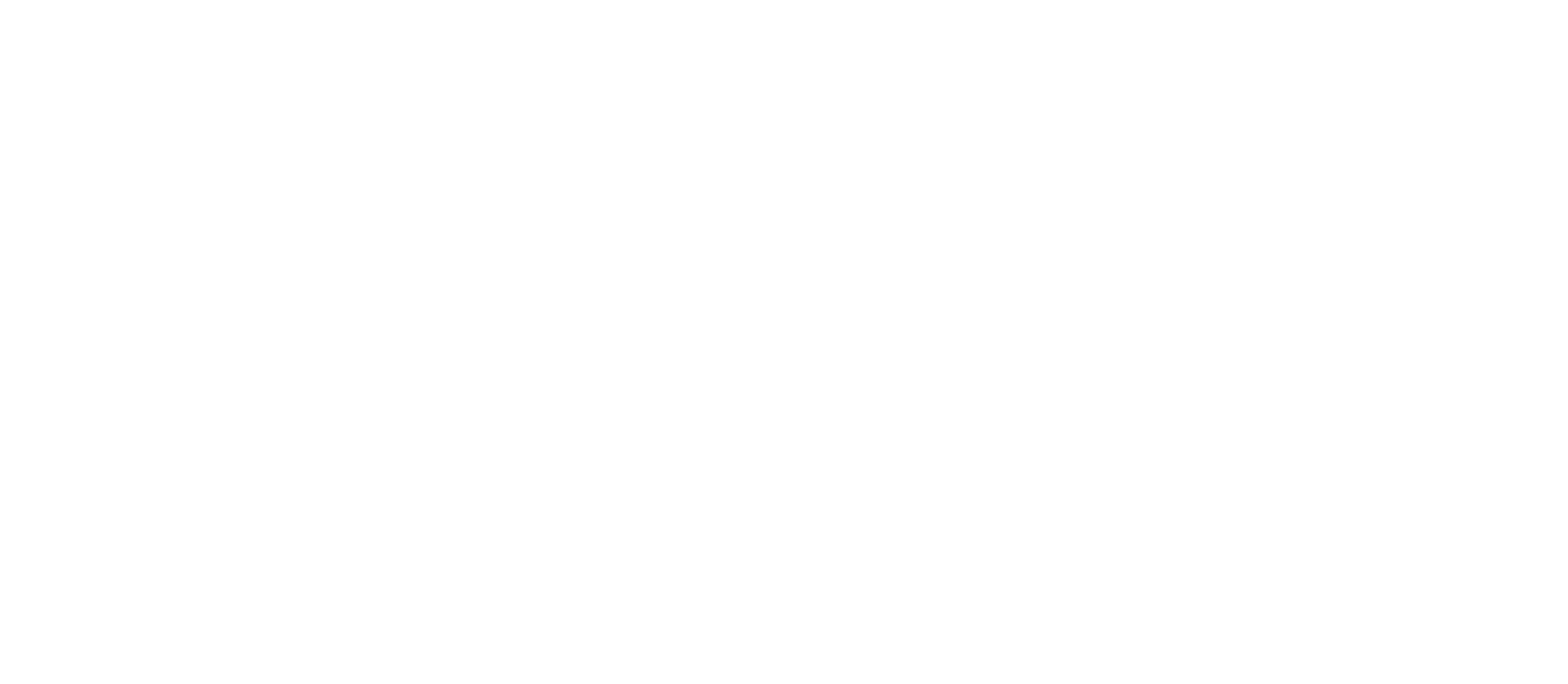 scroll, scrollTop: 0, scrollLeft: 0, axis: both 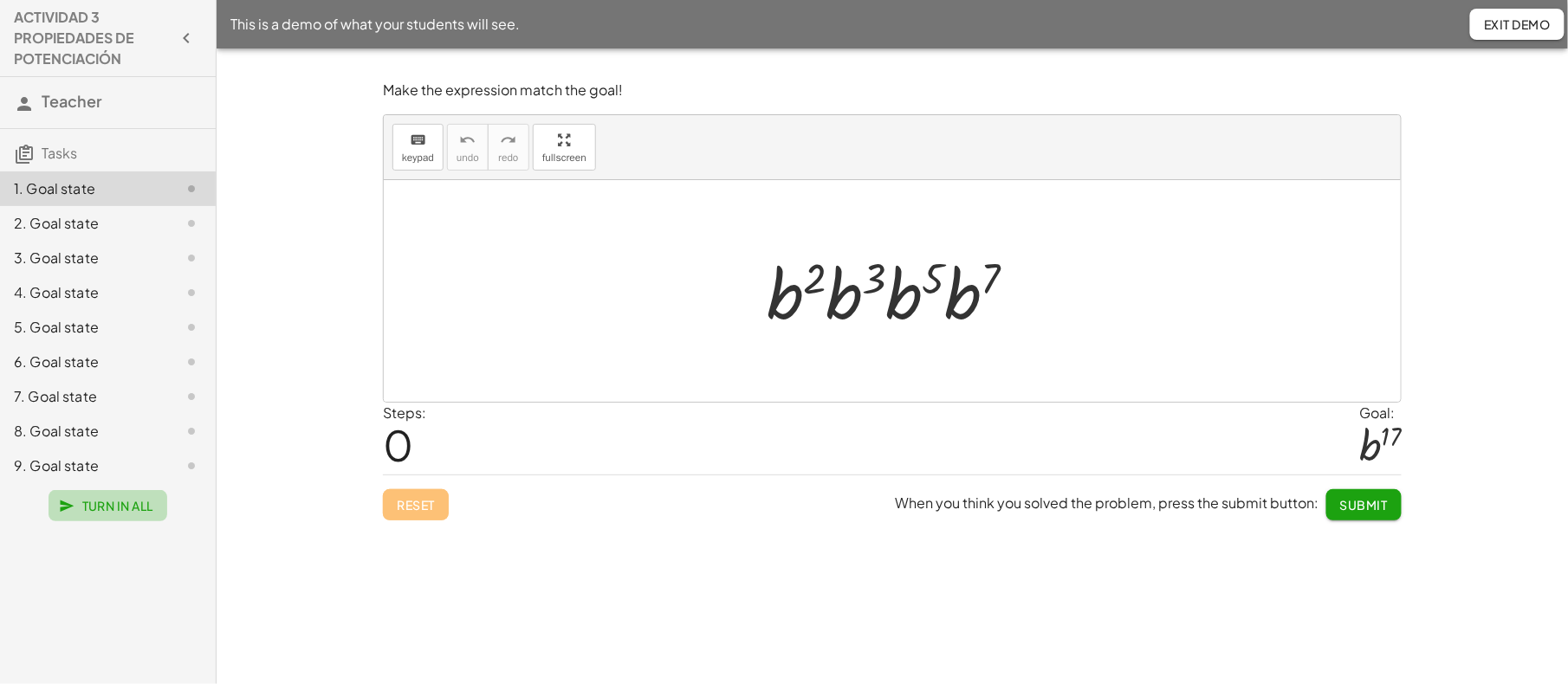 click on "Turn In All" 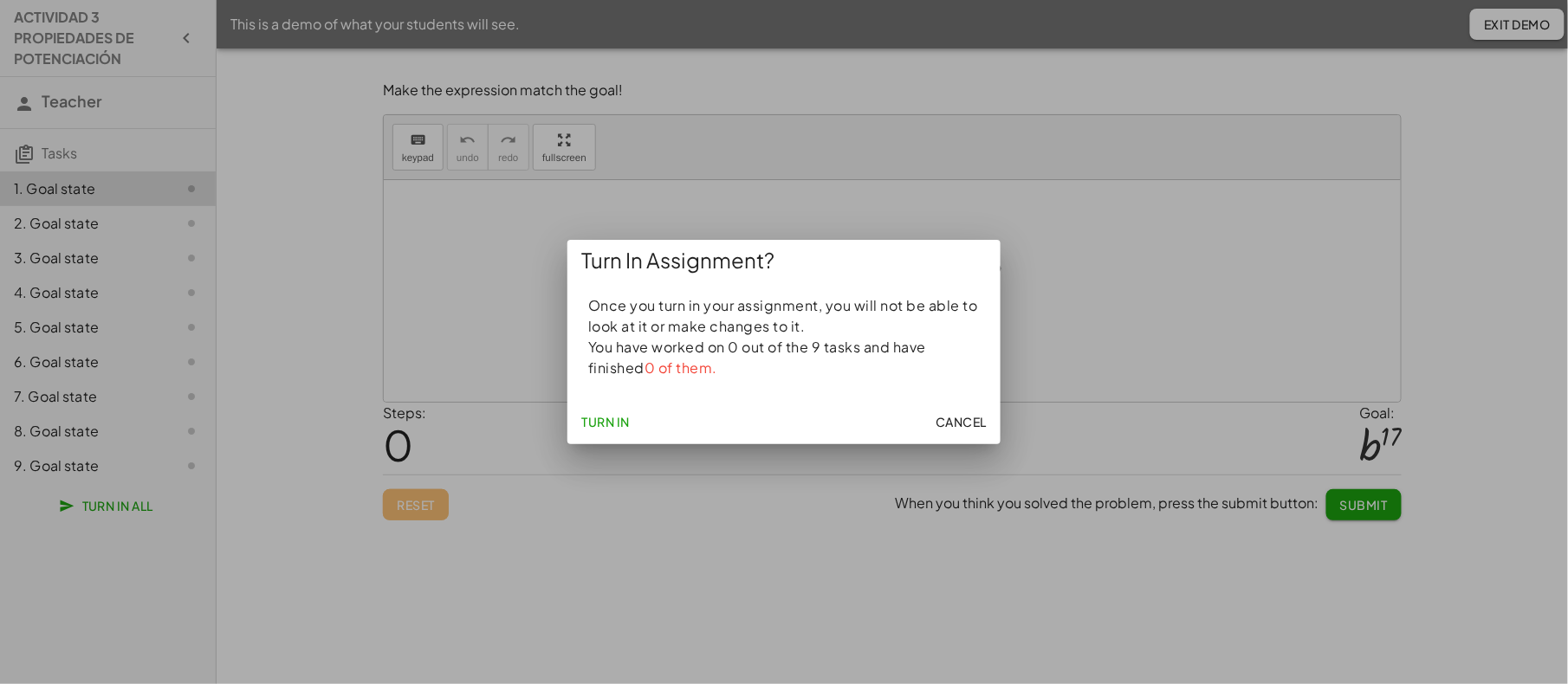 click on "Turn In" 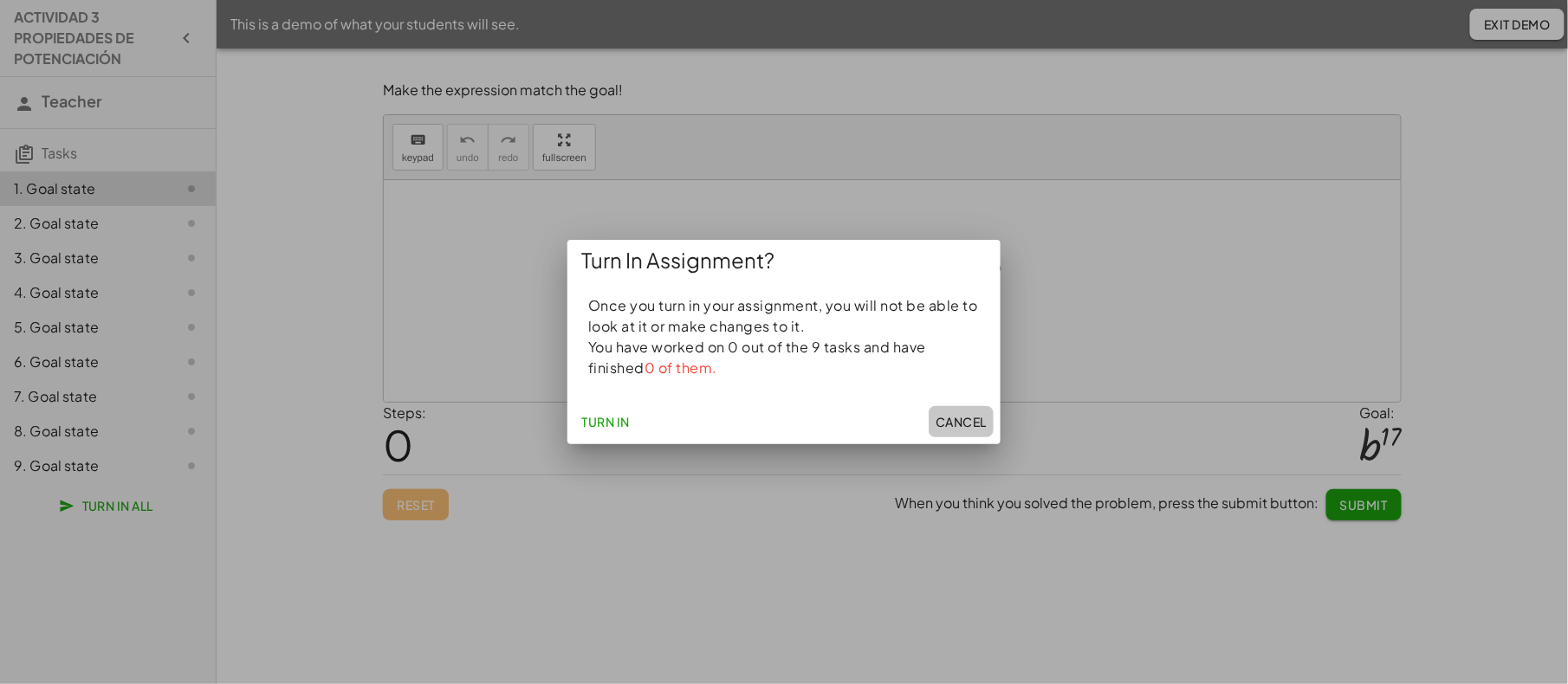 click on "Cancel" 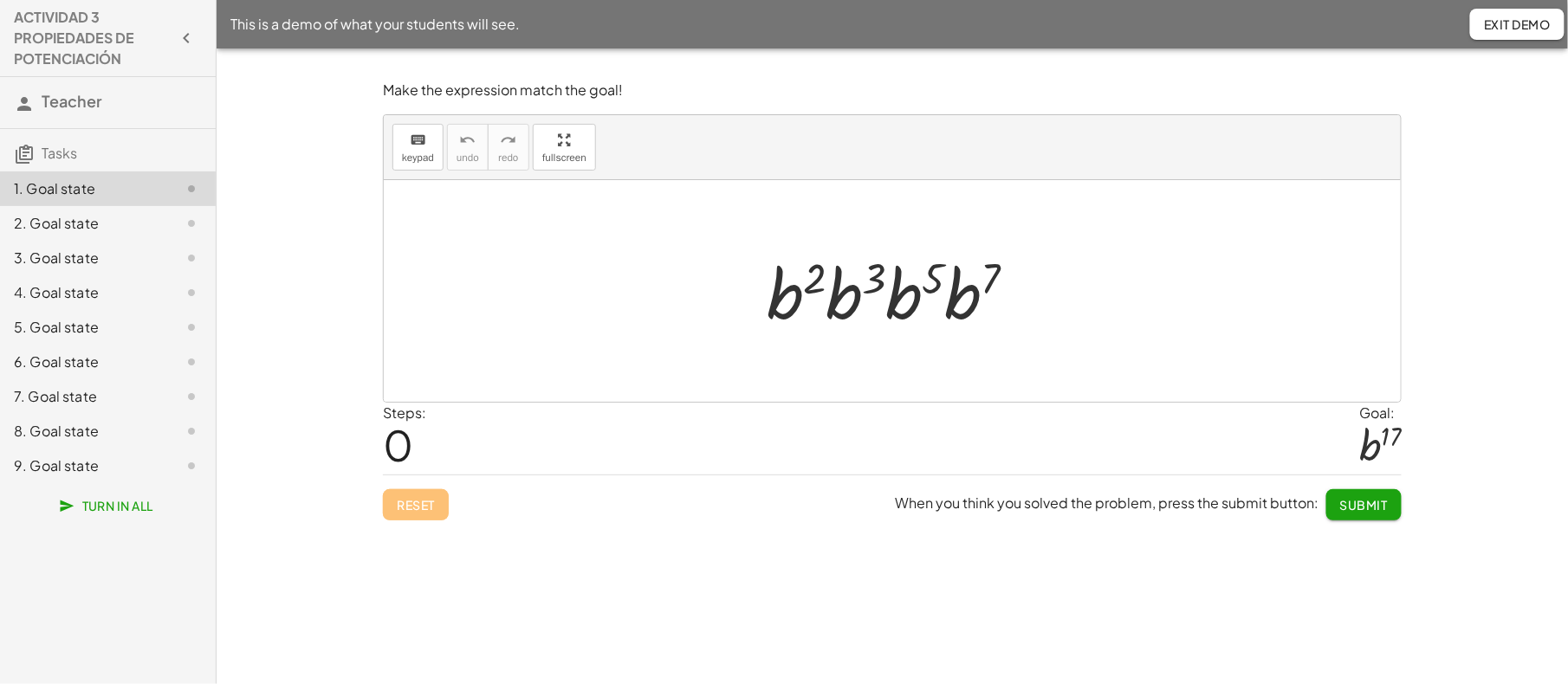 click on "Exit Demo" 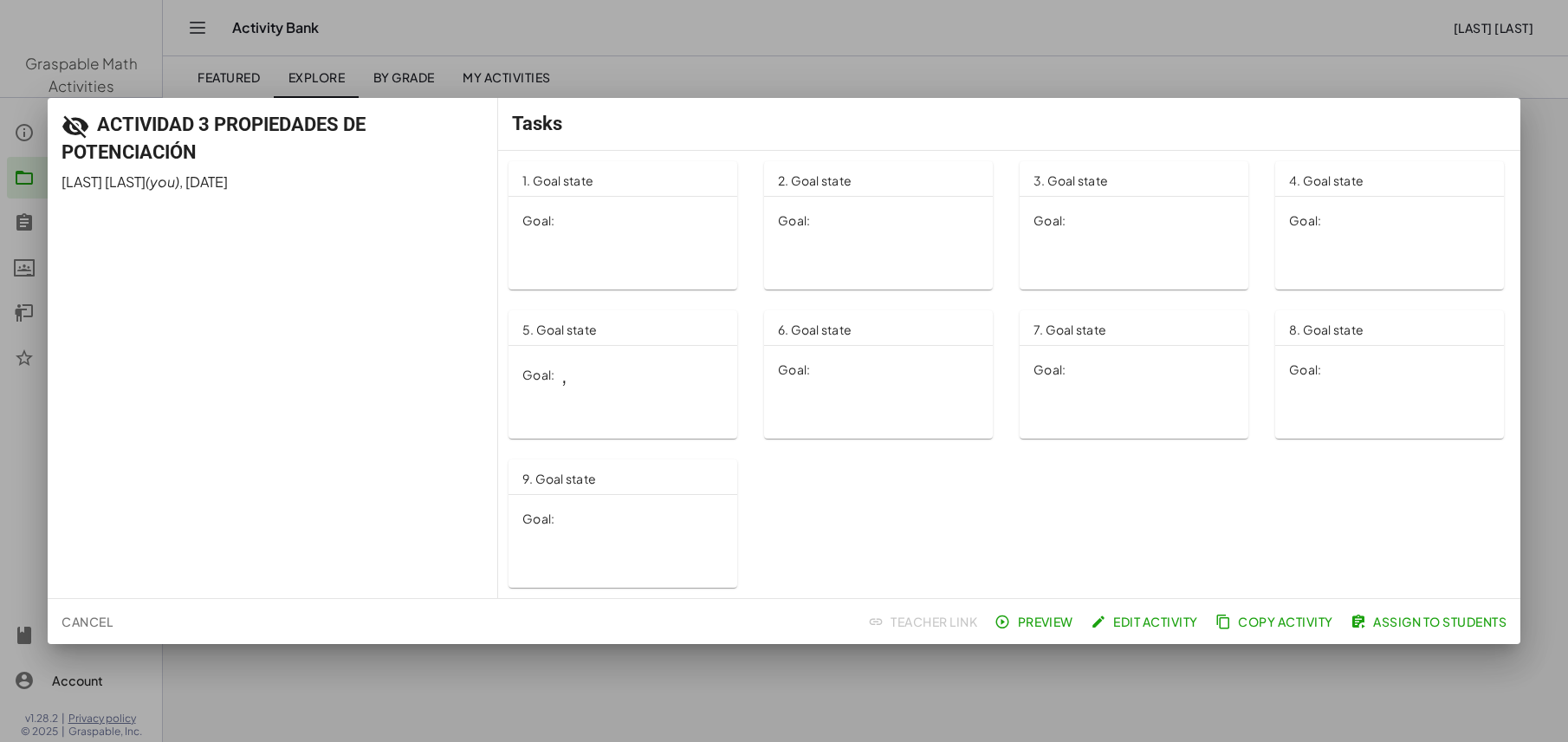 scroll, scrollTop: 0, scrollLeft: 0, axis: both 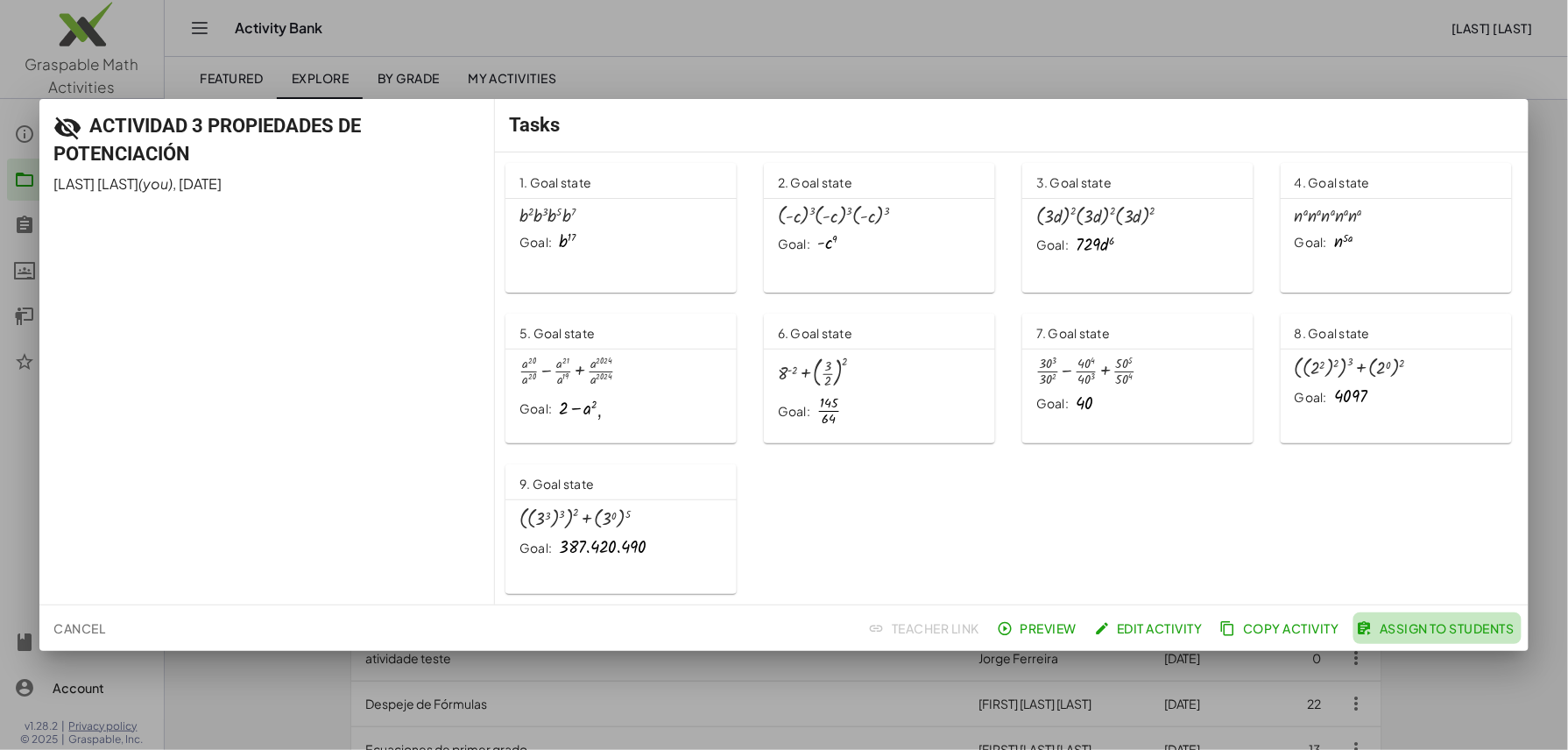 click on "Assign to Students" 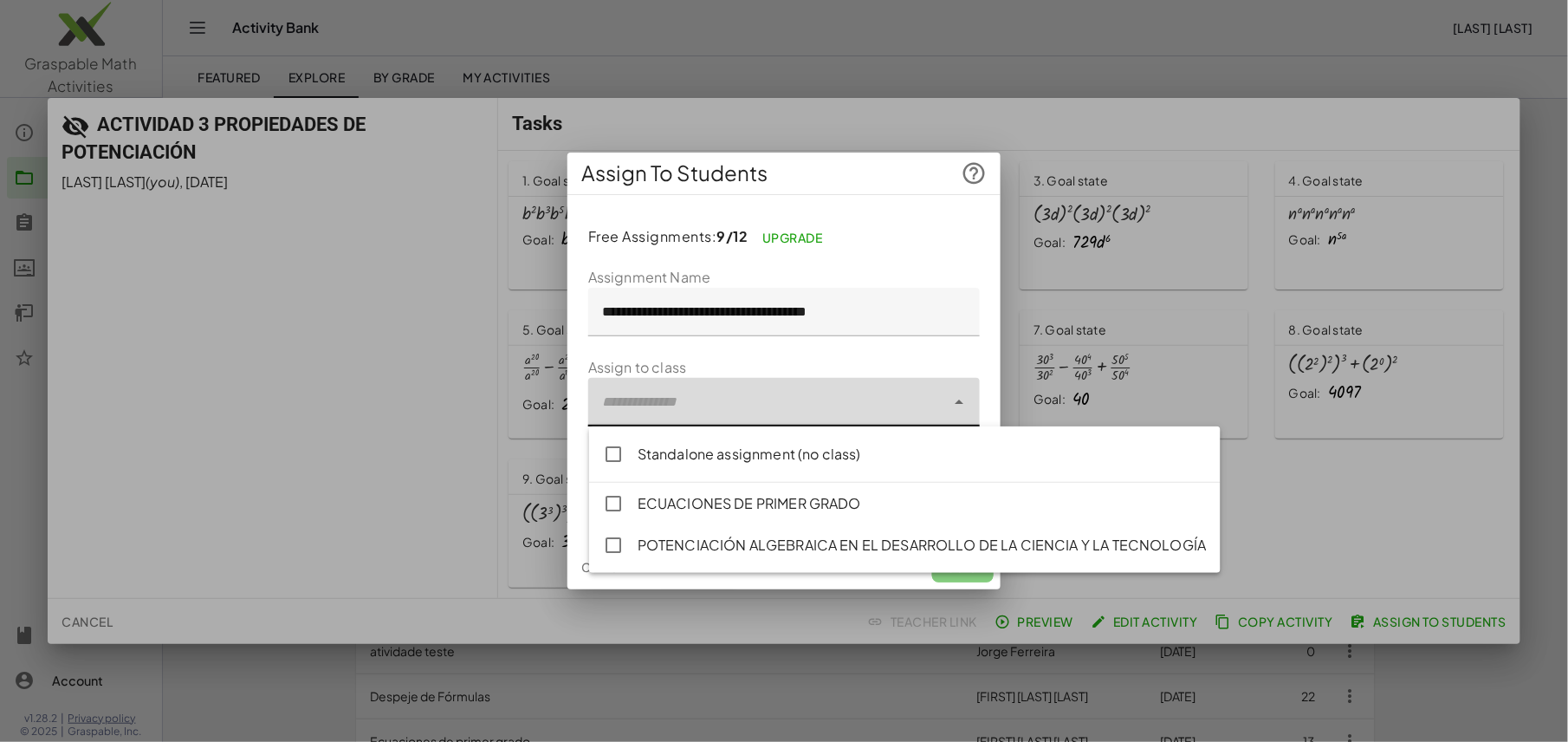click 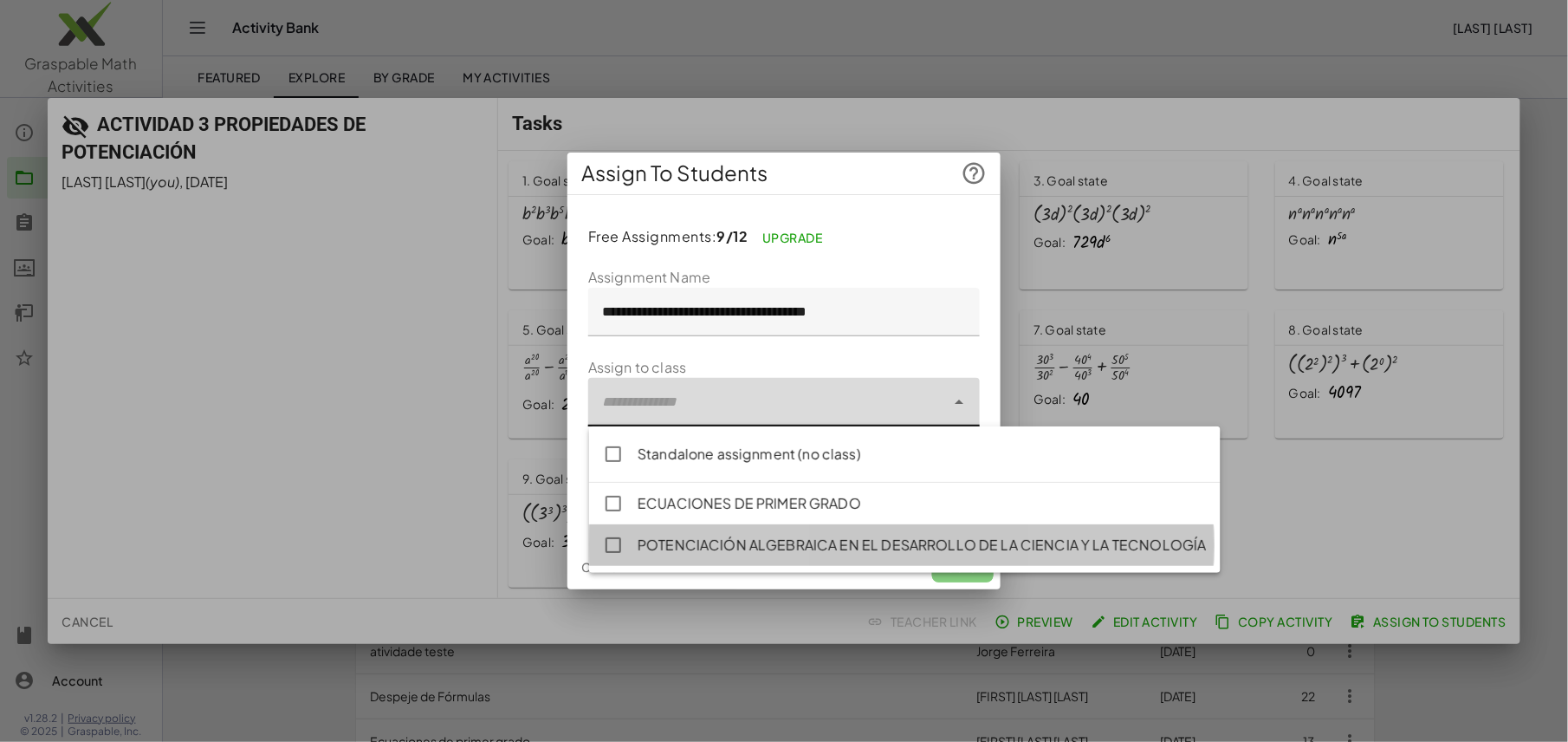 click on "POTENCIACIÓN ALGEBRAICA EN EL DESARROLLO DE LA CIENCIA Y LA TECNOLOGÍA" 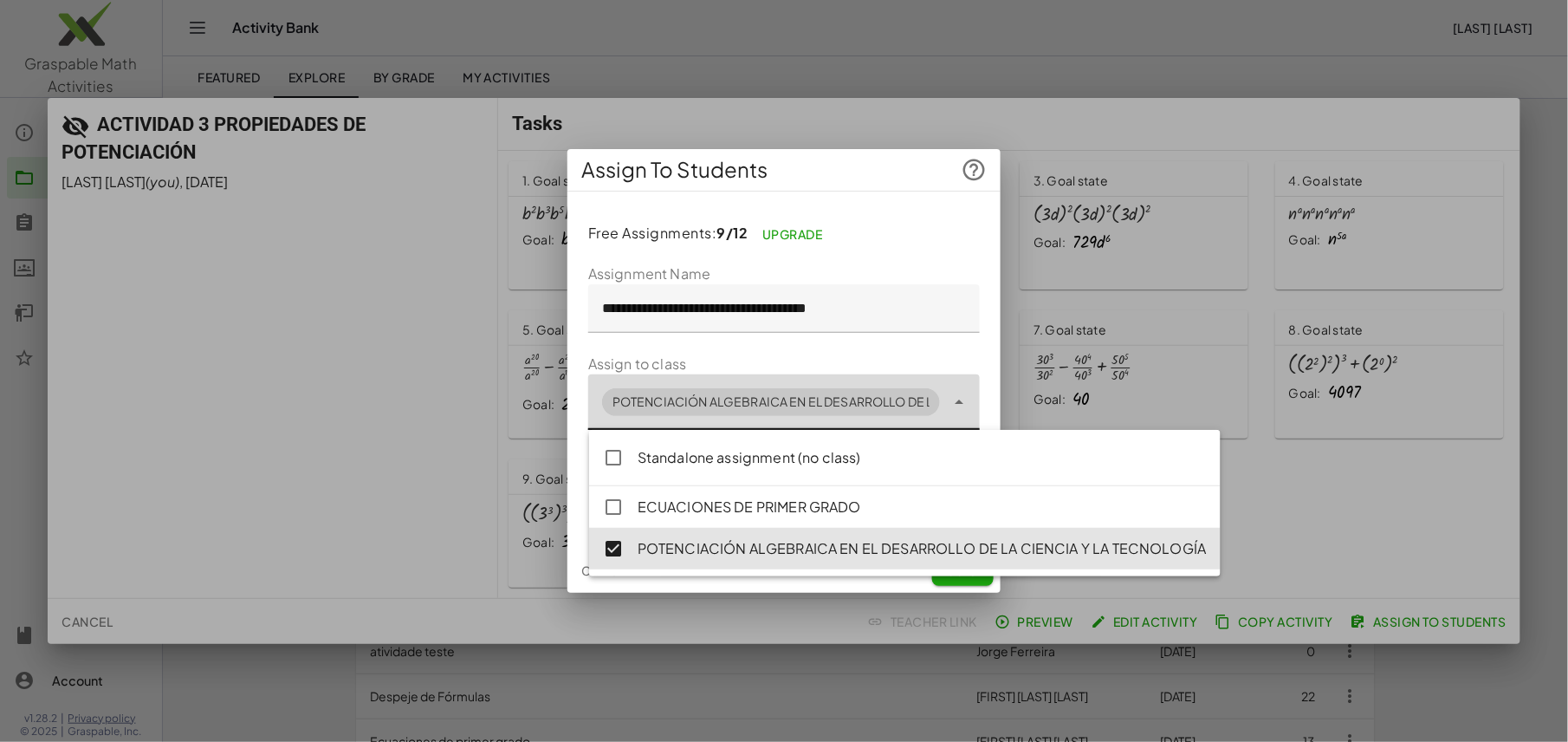 click at bounding box center [784, 371] 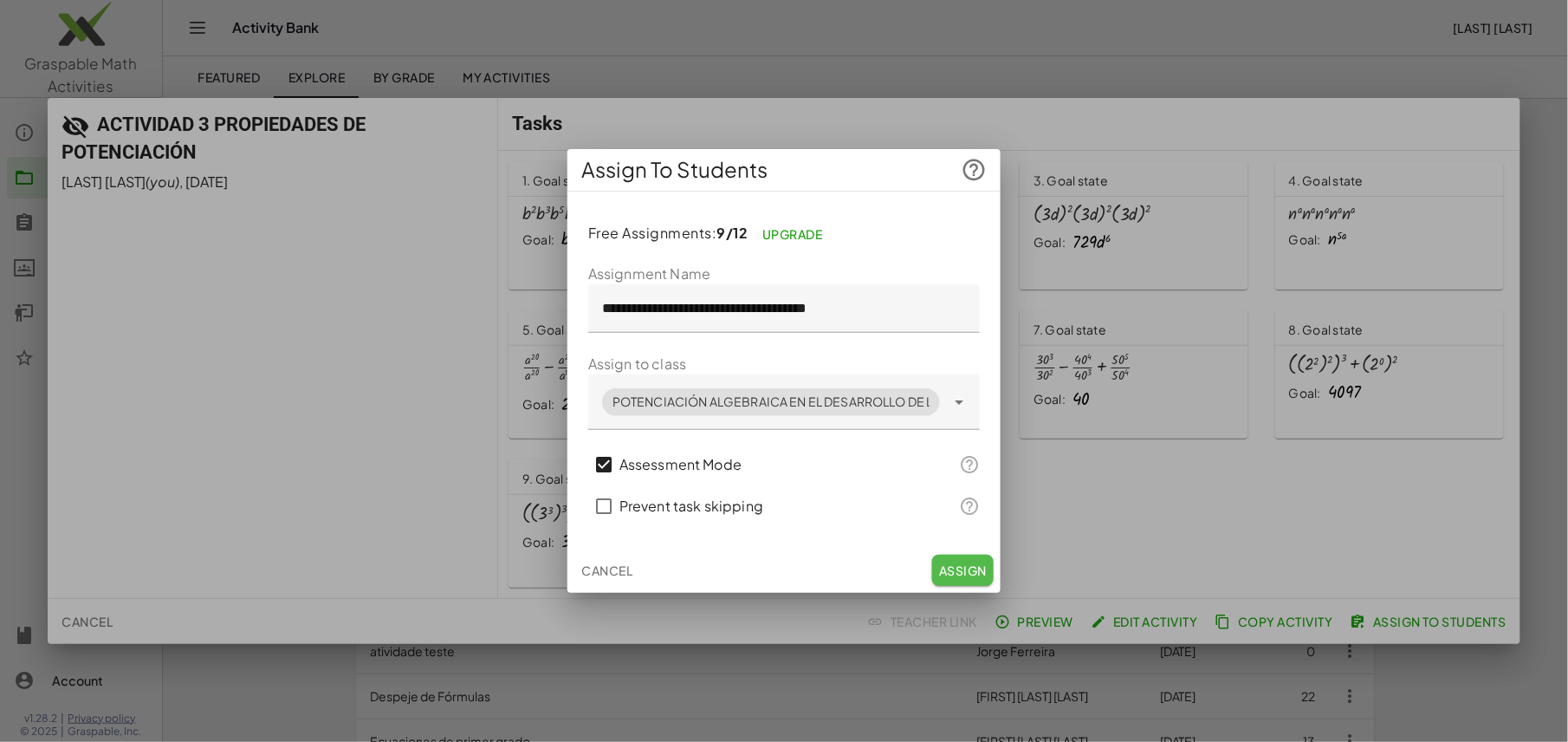click on "Assign" 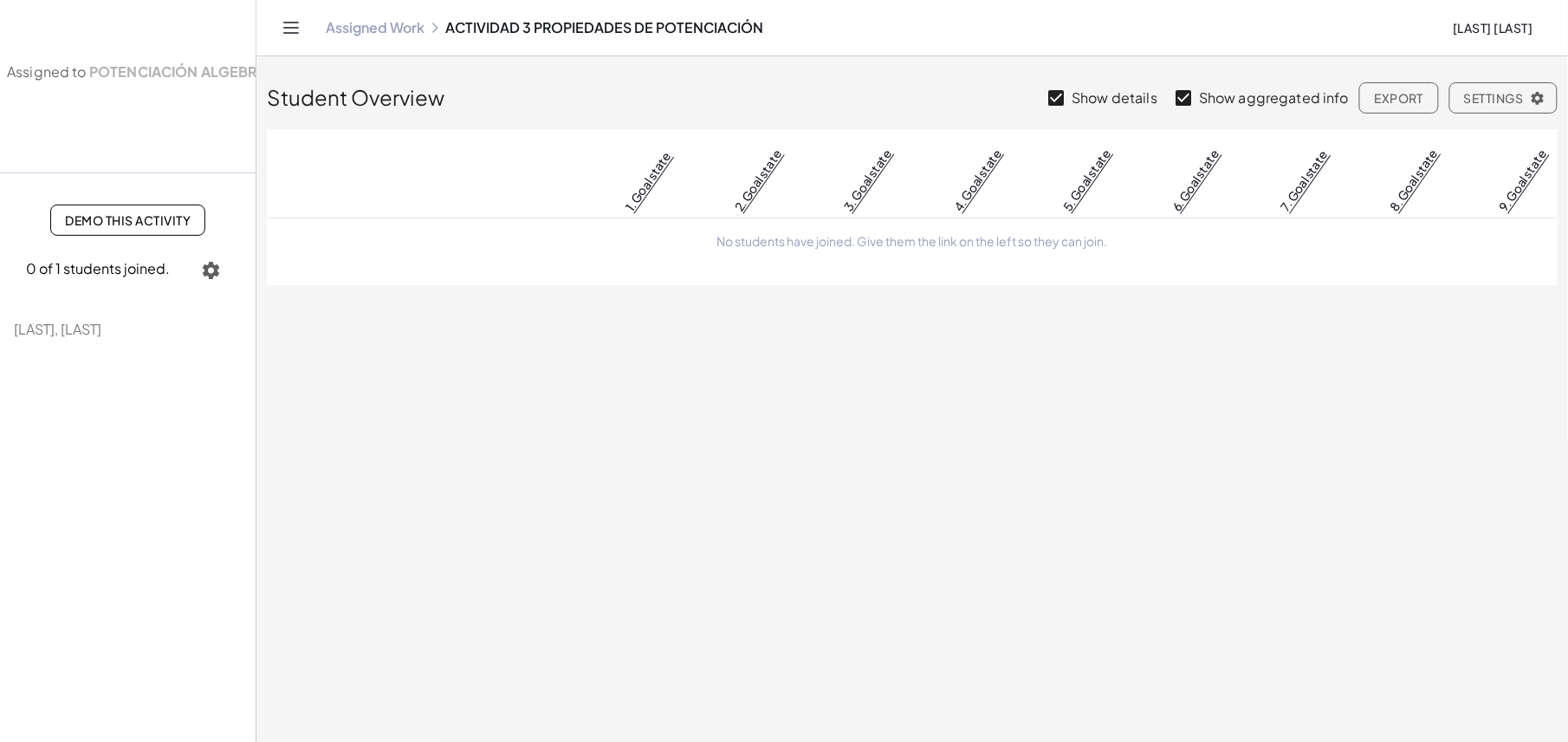 click on "Export" 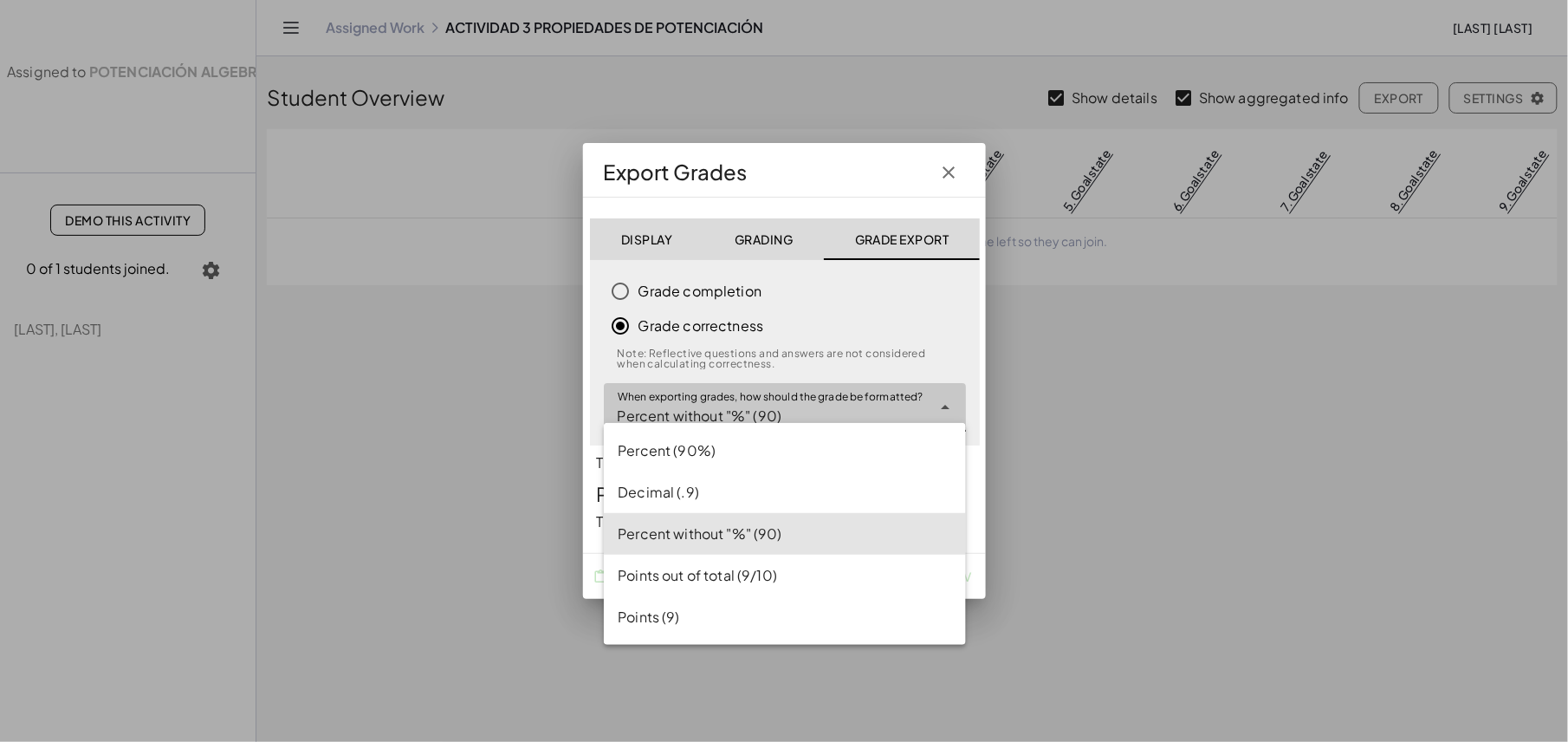 click 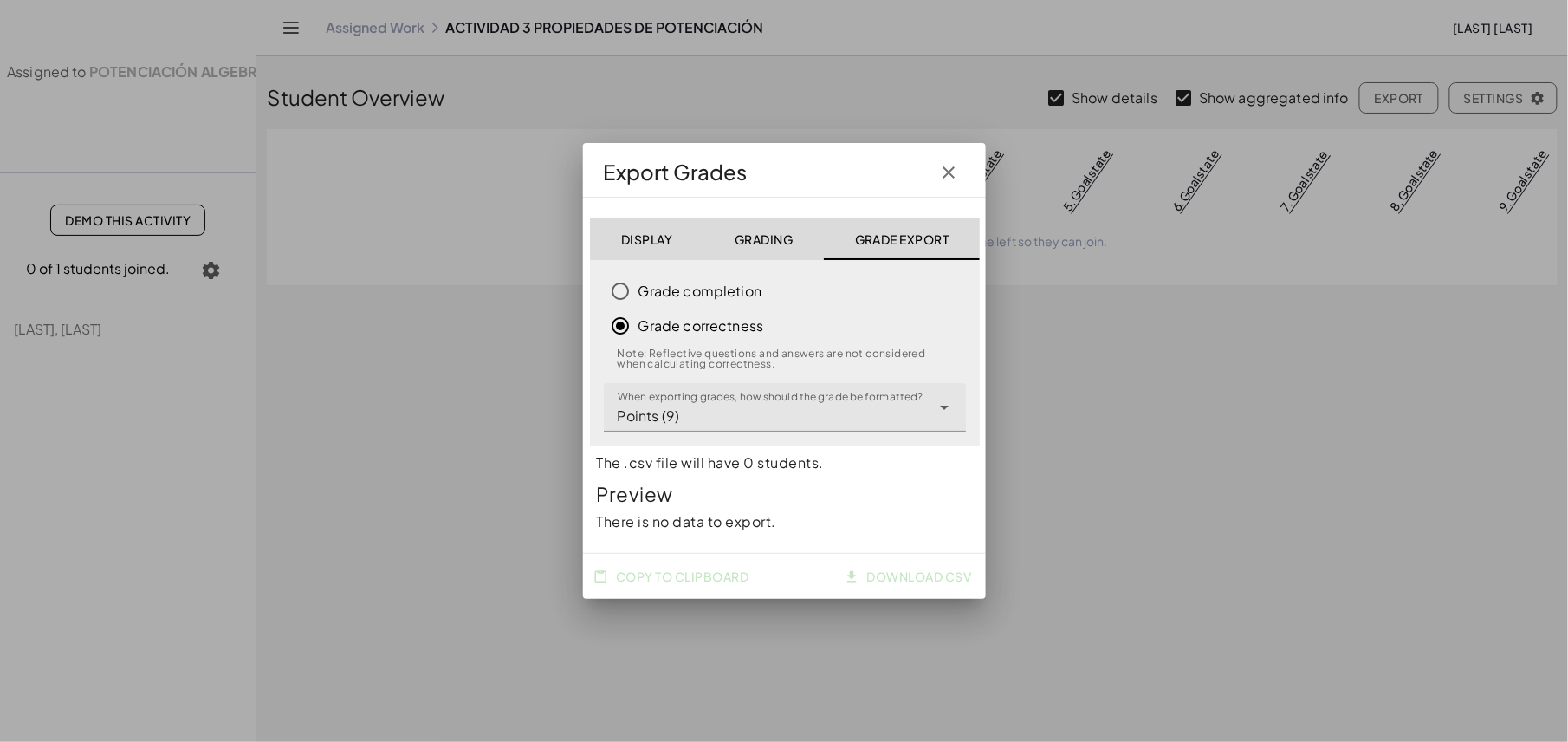 click on "There is no data to export." at bounding box center [784, 522] 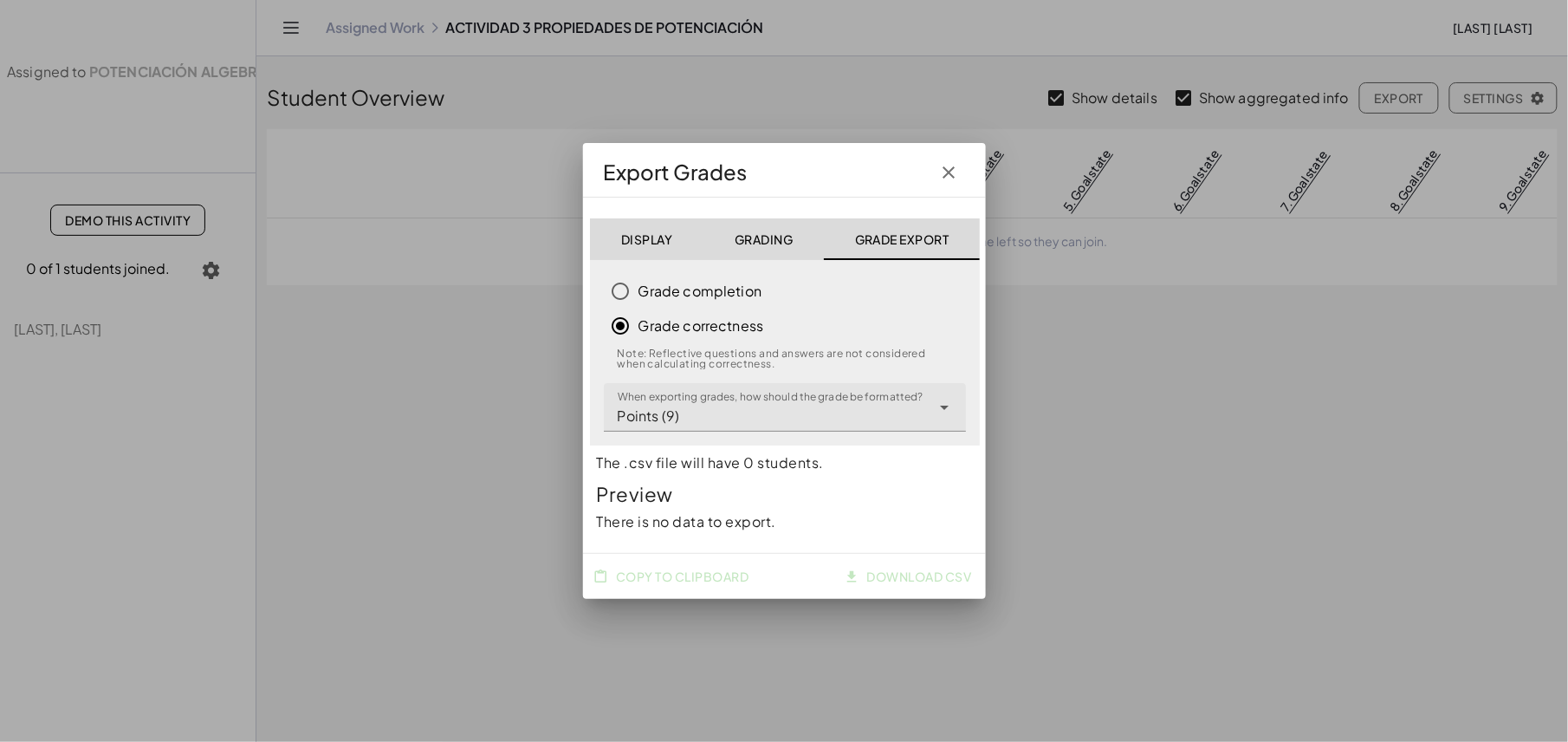 click on "Display" 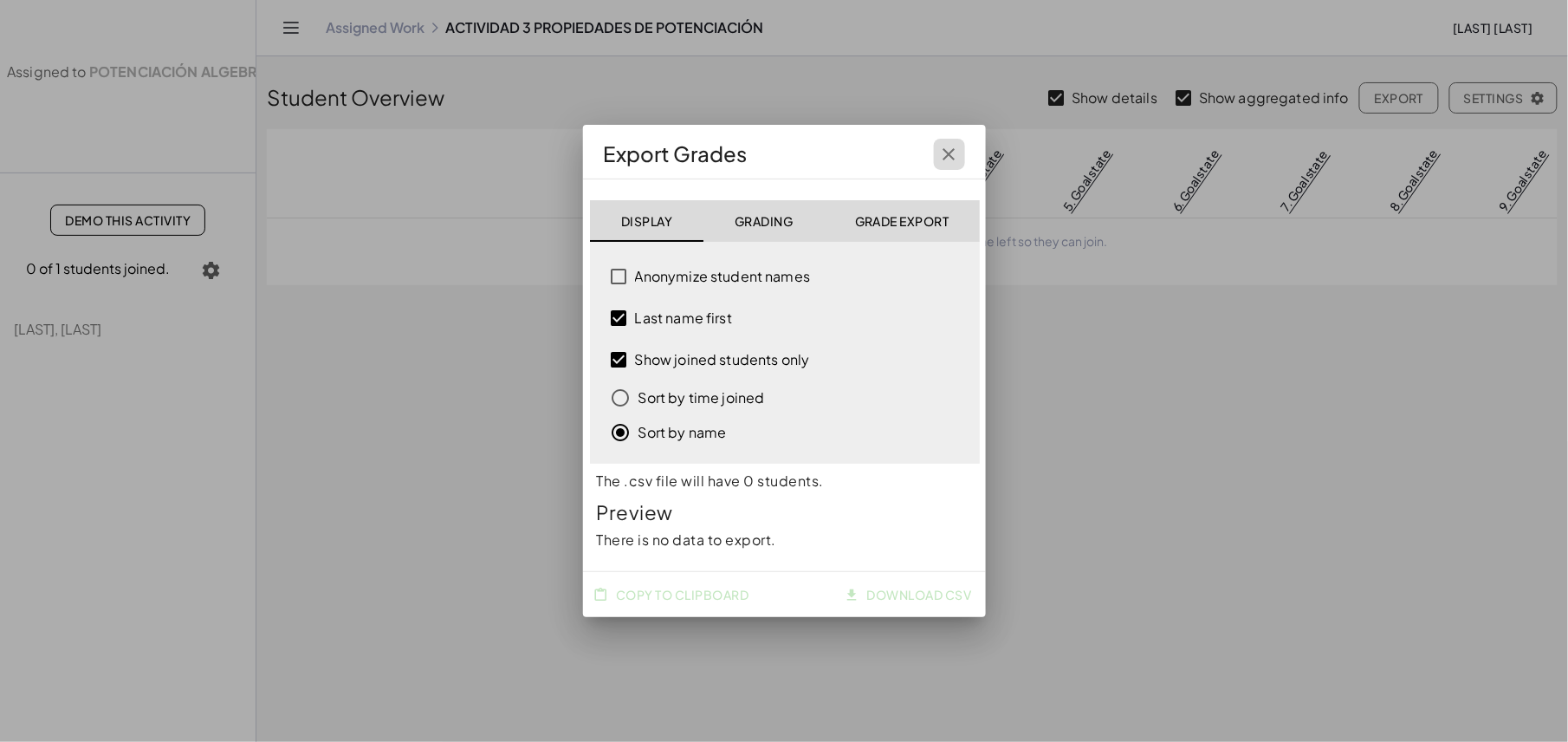 click 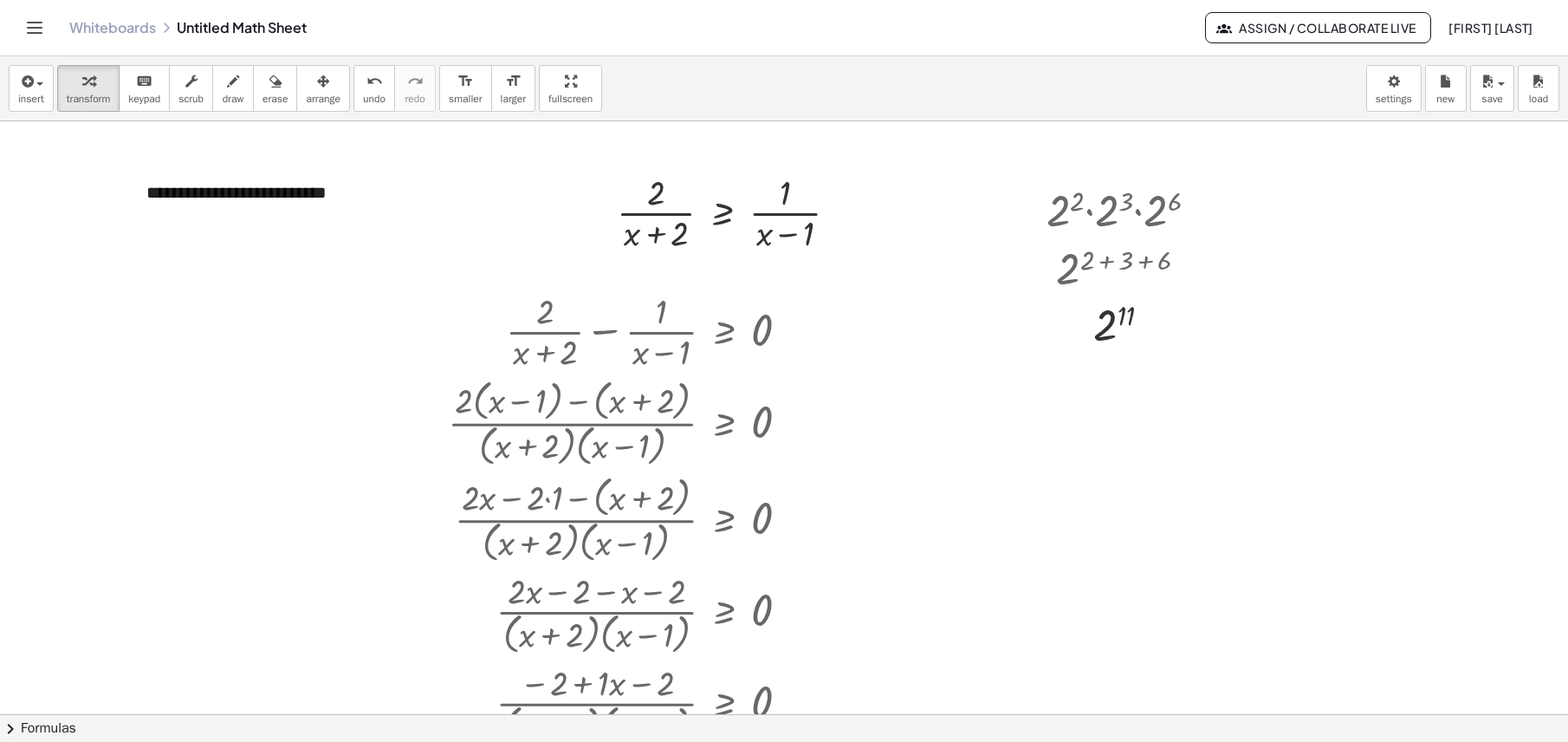 scroll, scrollTop: 0, scrollLeft: 0, axis: both 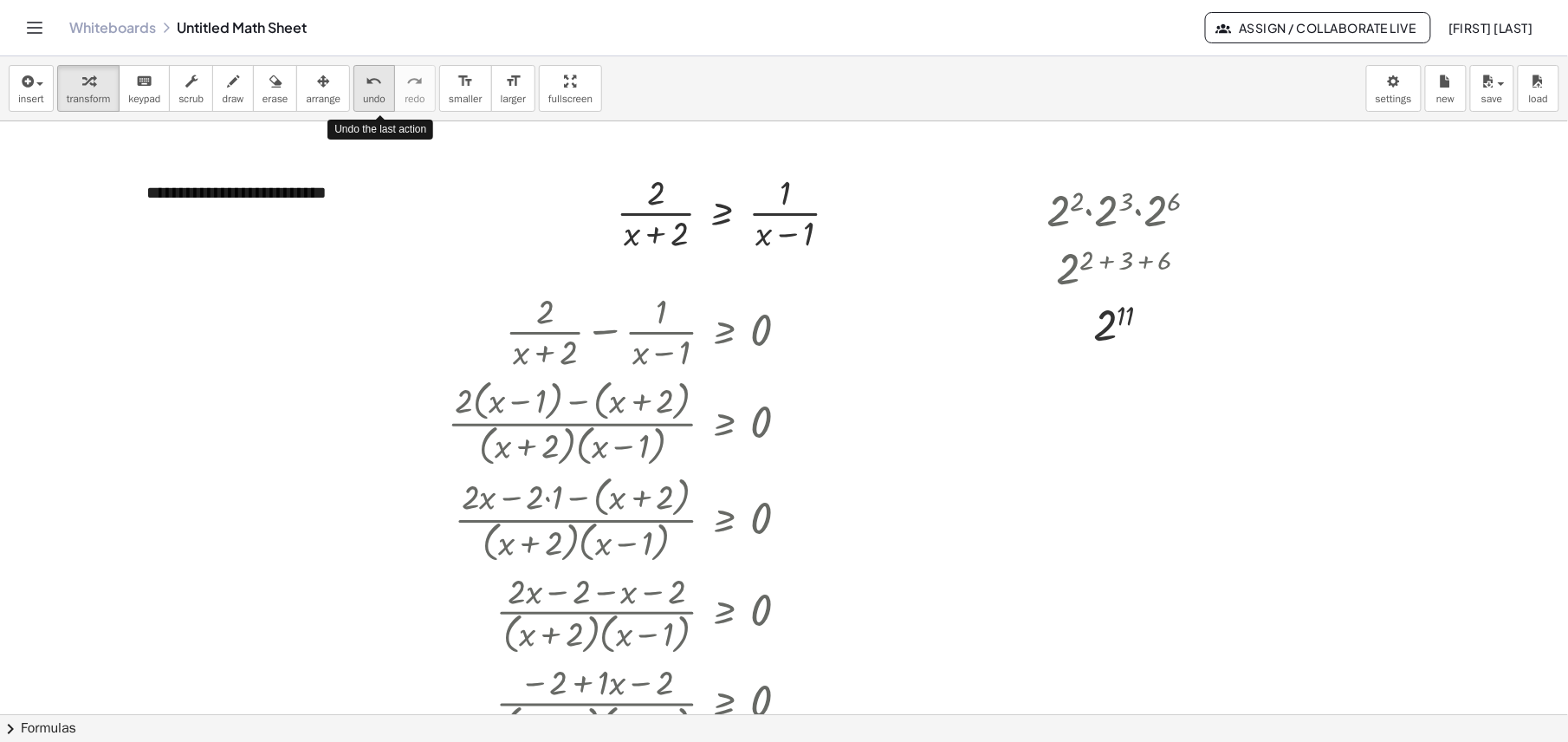 click on "undo" at bounding box center [374, 81] 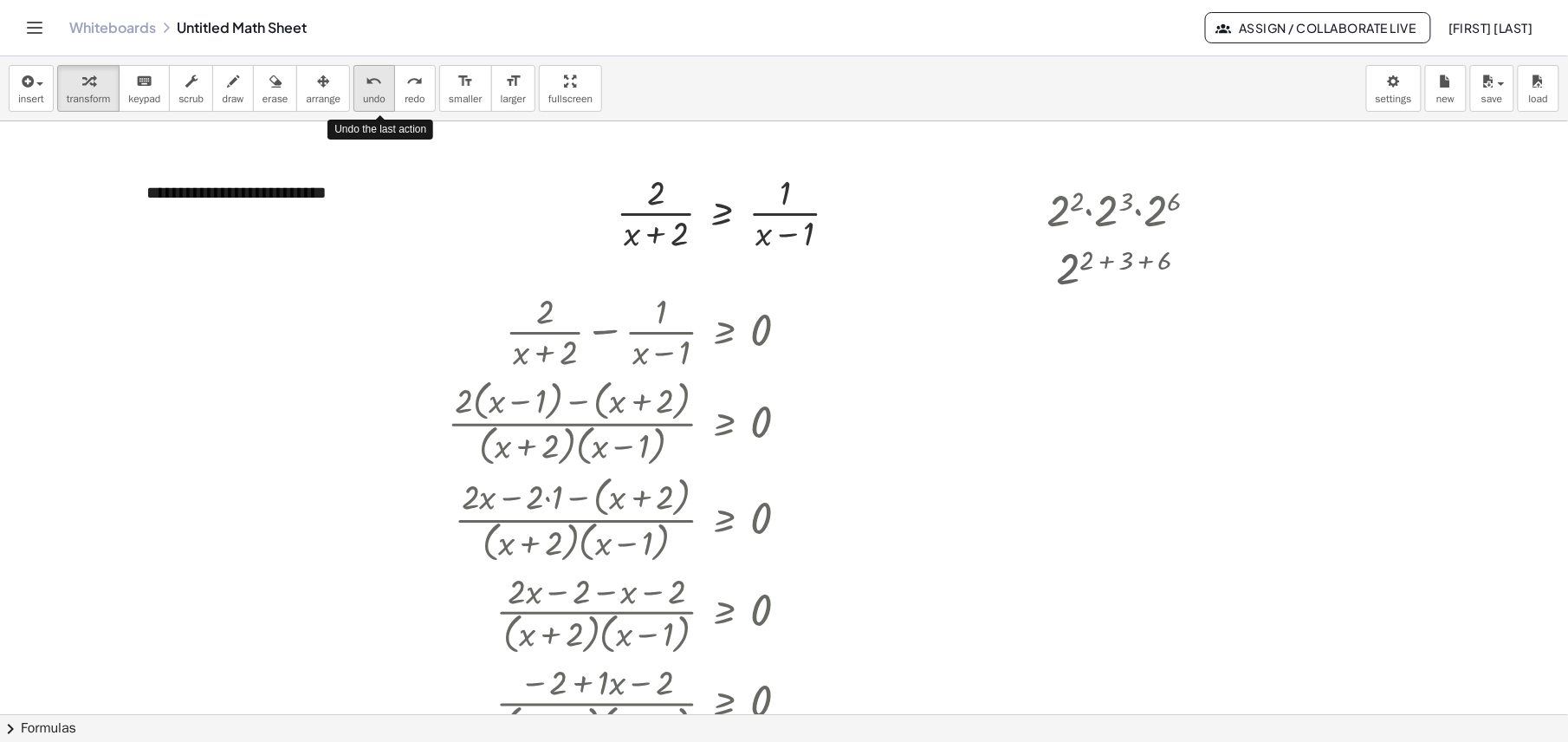 click on "undo" at bounding box center [374, 81] 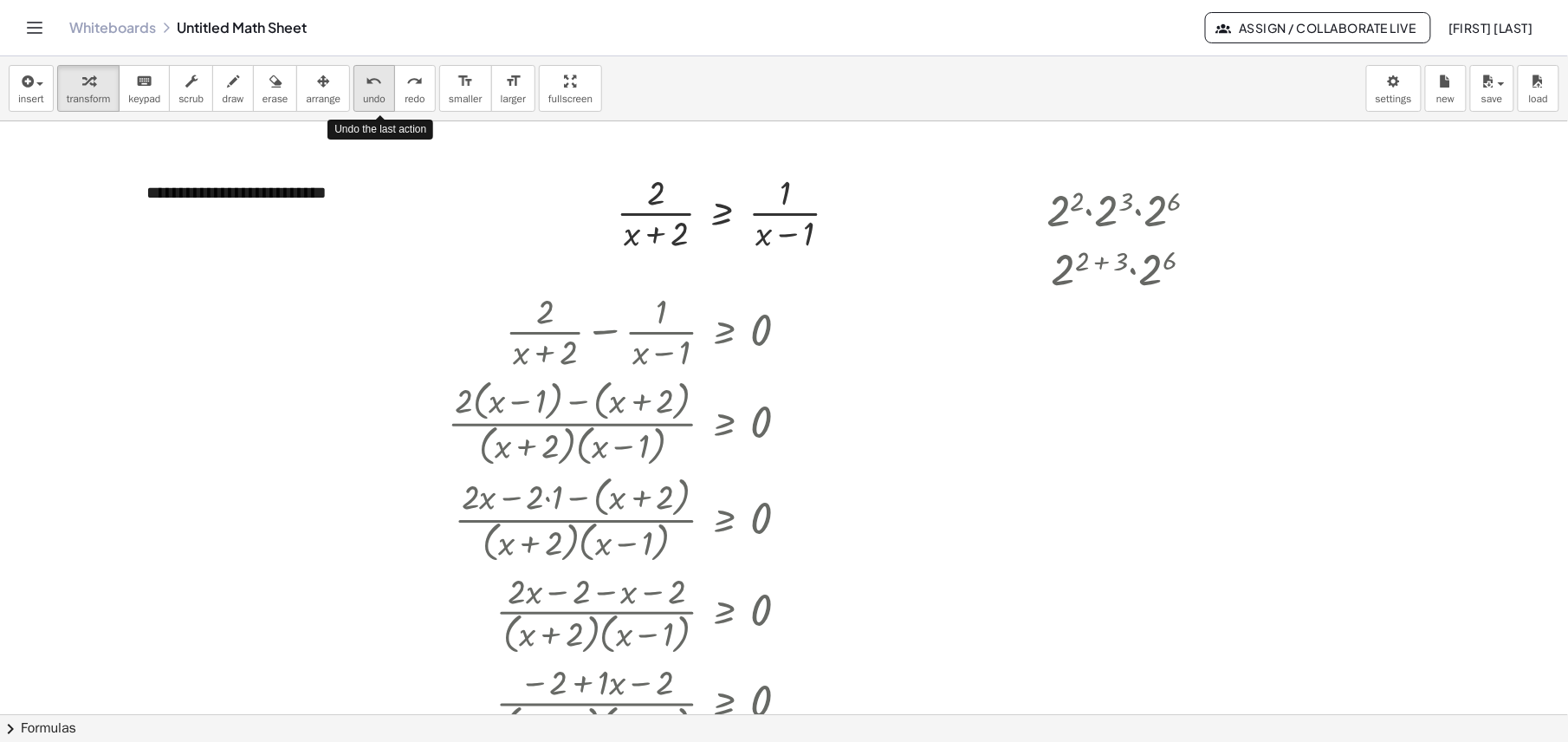 click on "undo" at bounding box center [374, 81] 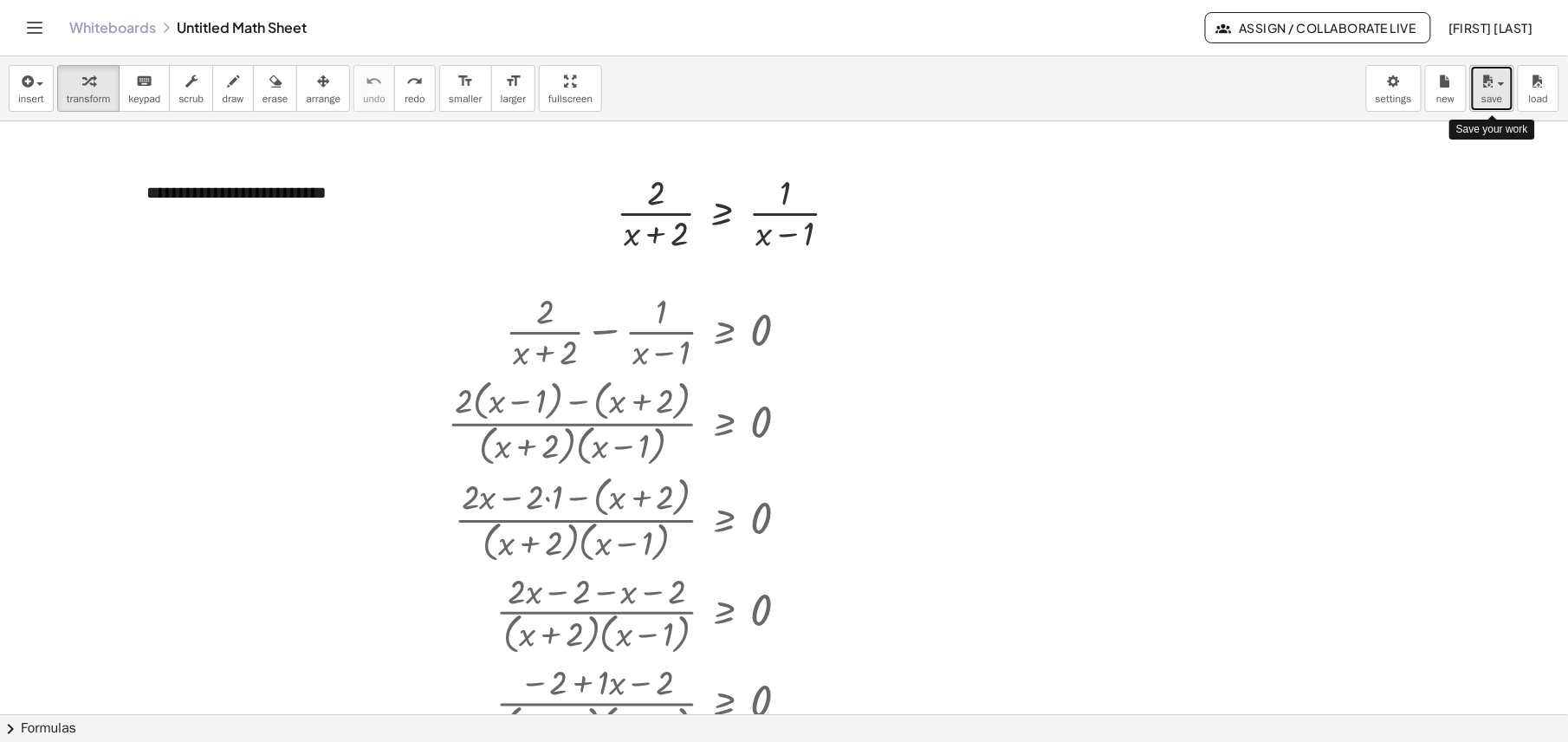 click on "save" at bounding box center (1492, 99) 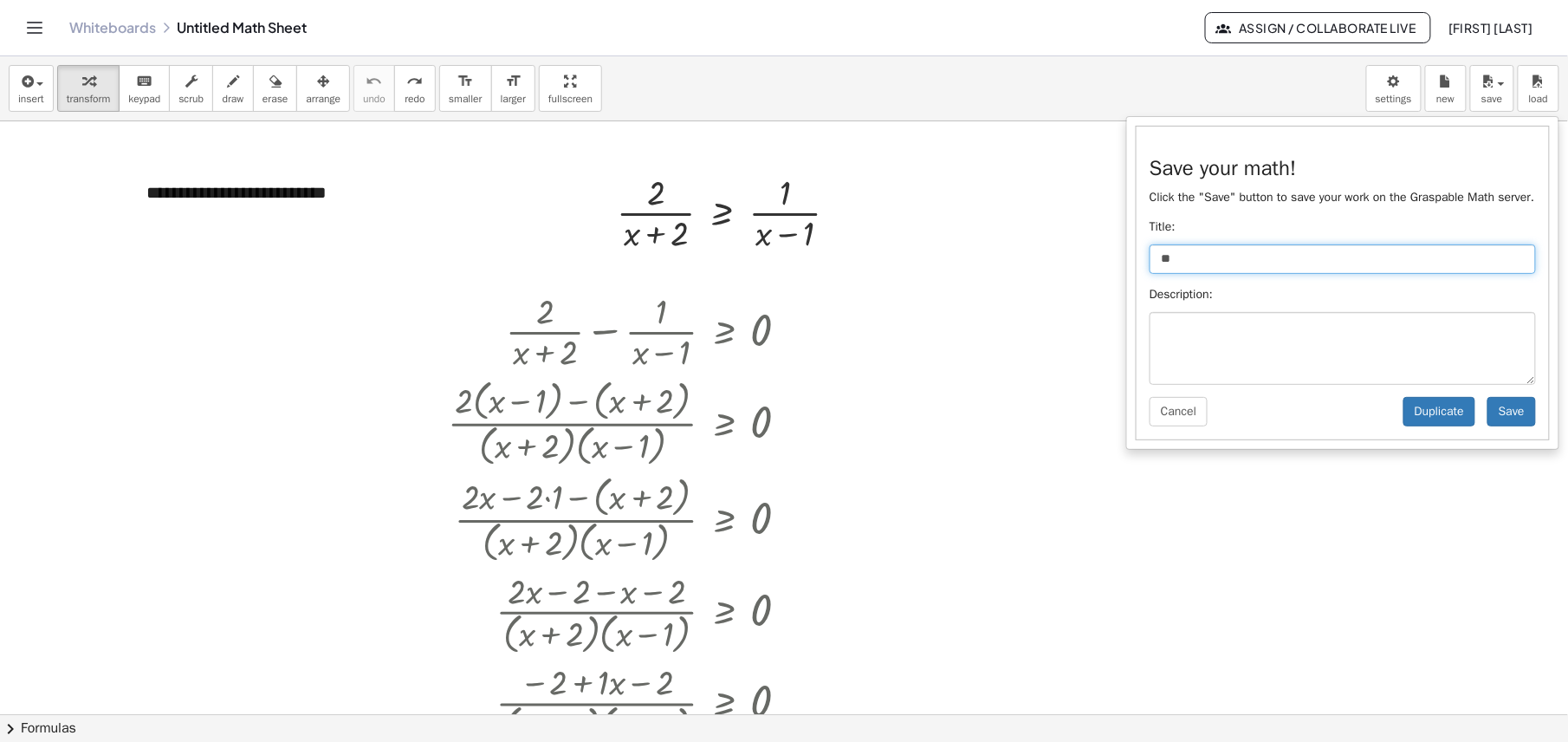 type on "*" 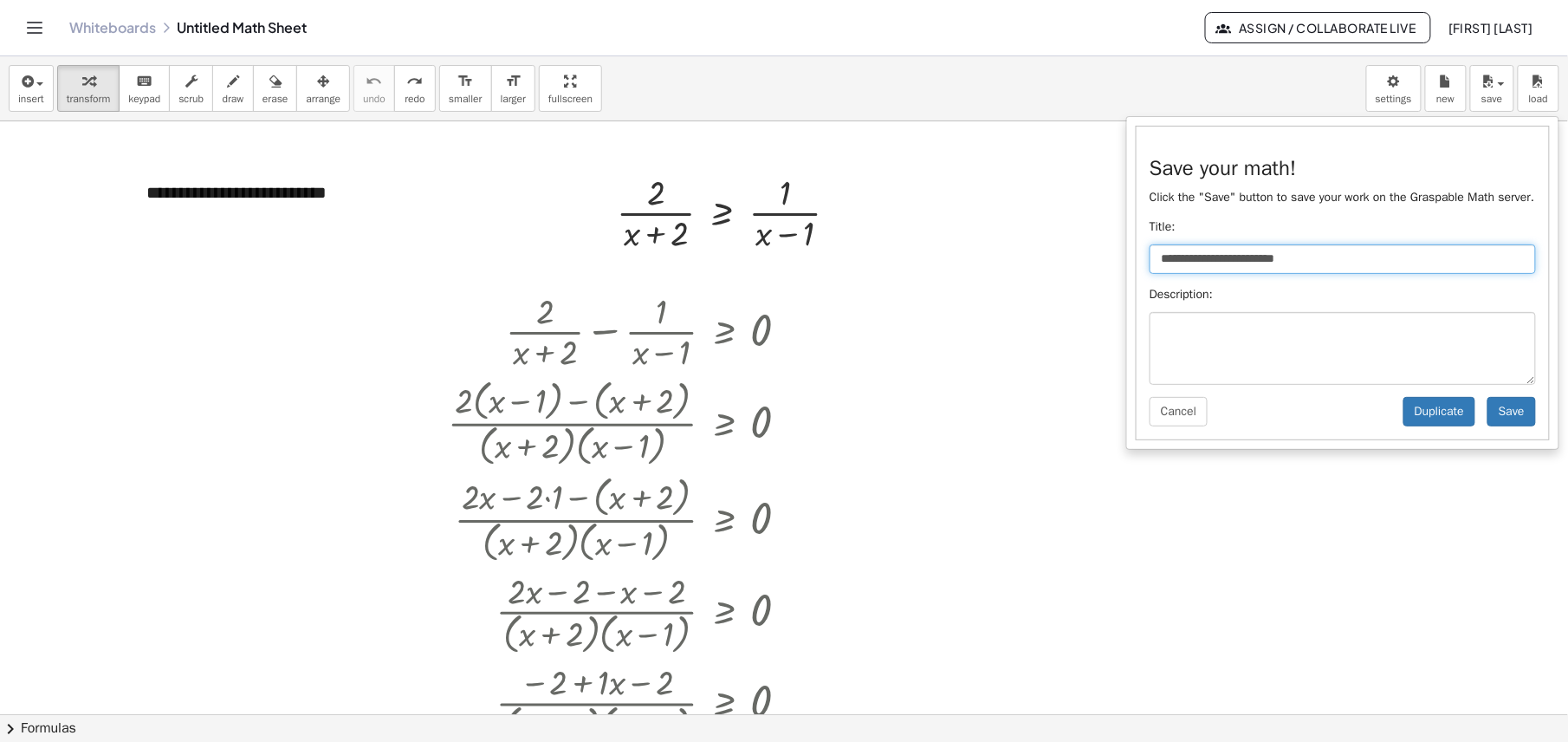 click on "**********" at bounding box center [1343, 259] 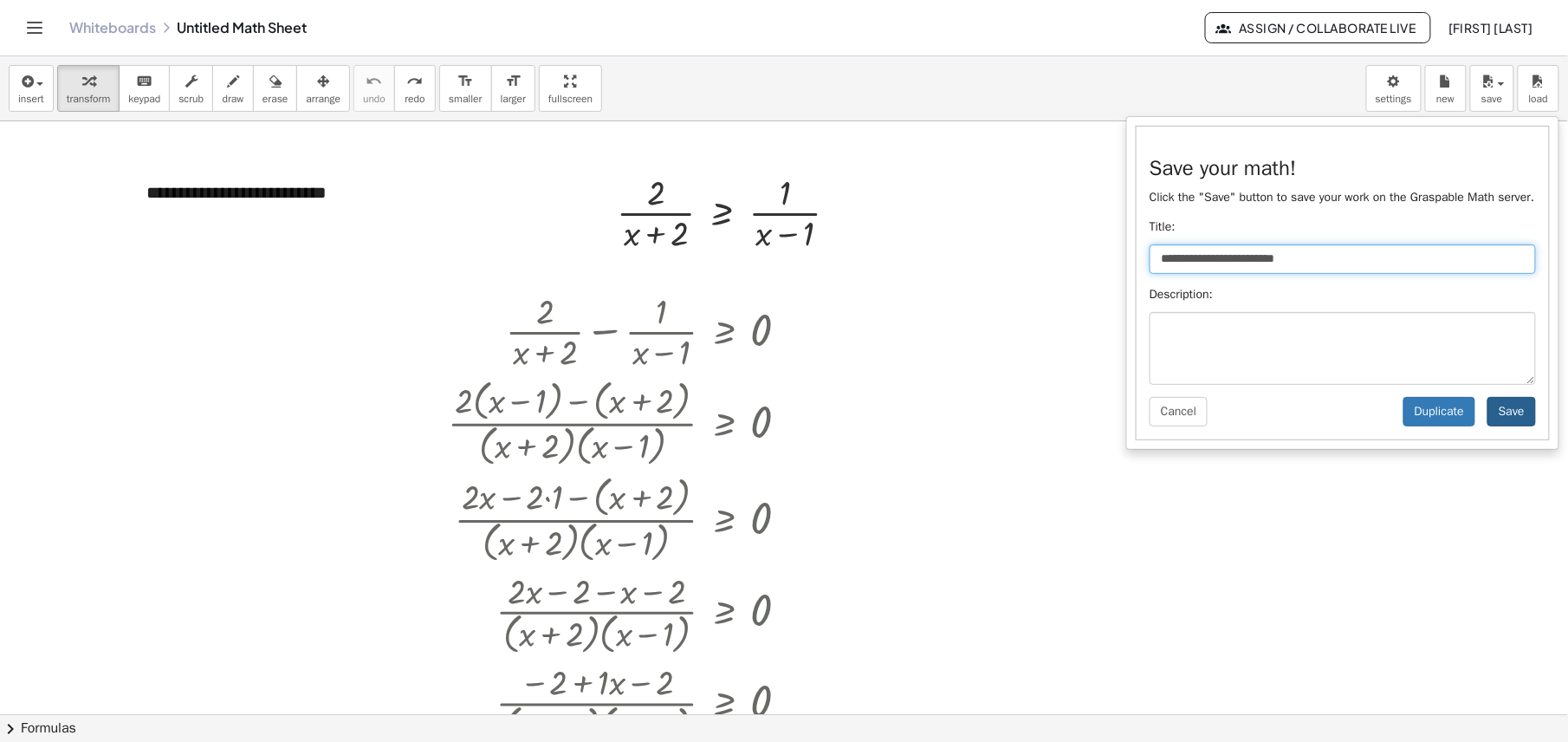 type on "**********" 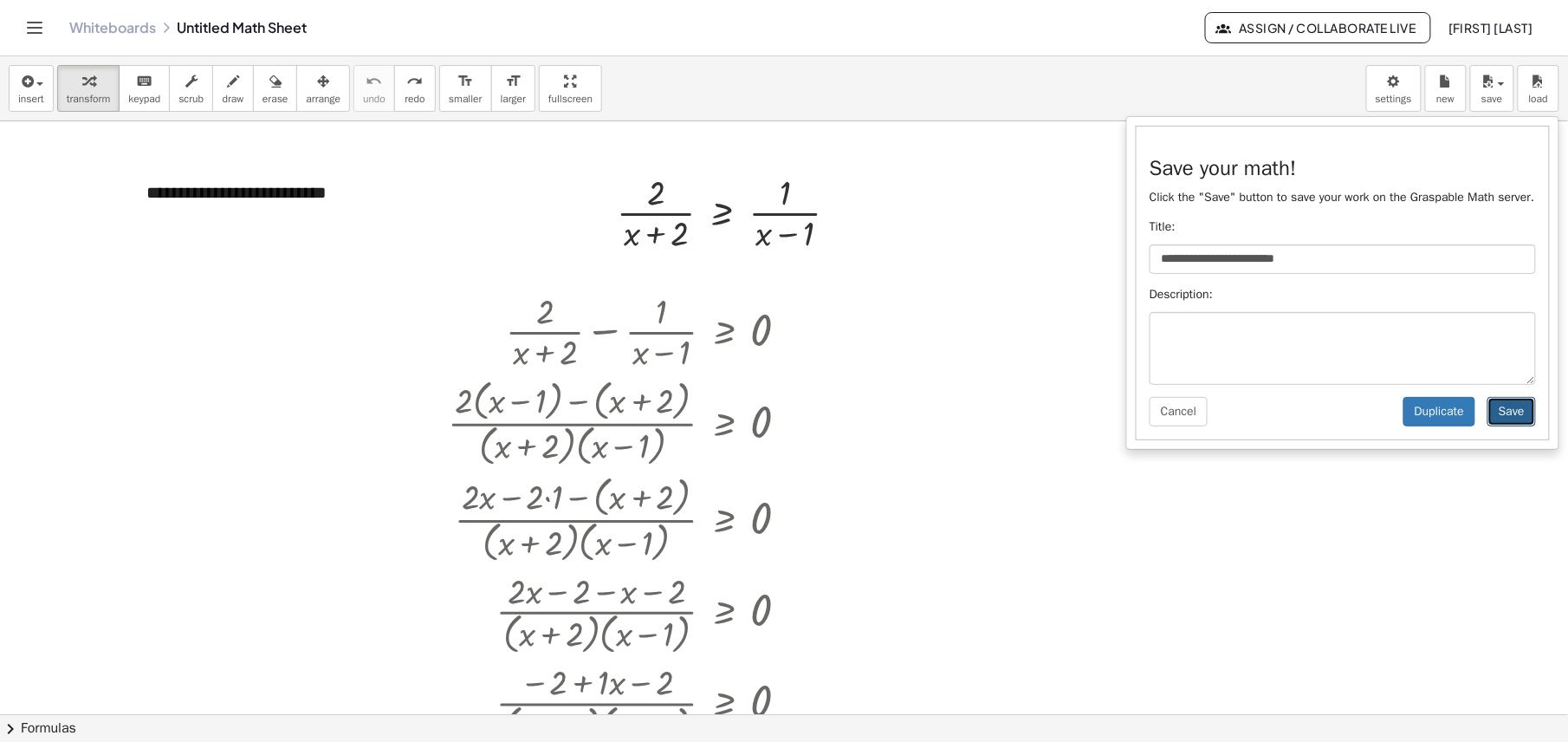 click on "Save" at bounding box center (1512, 412) 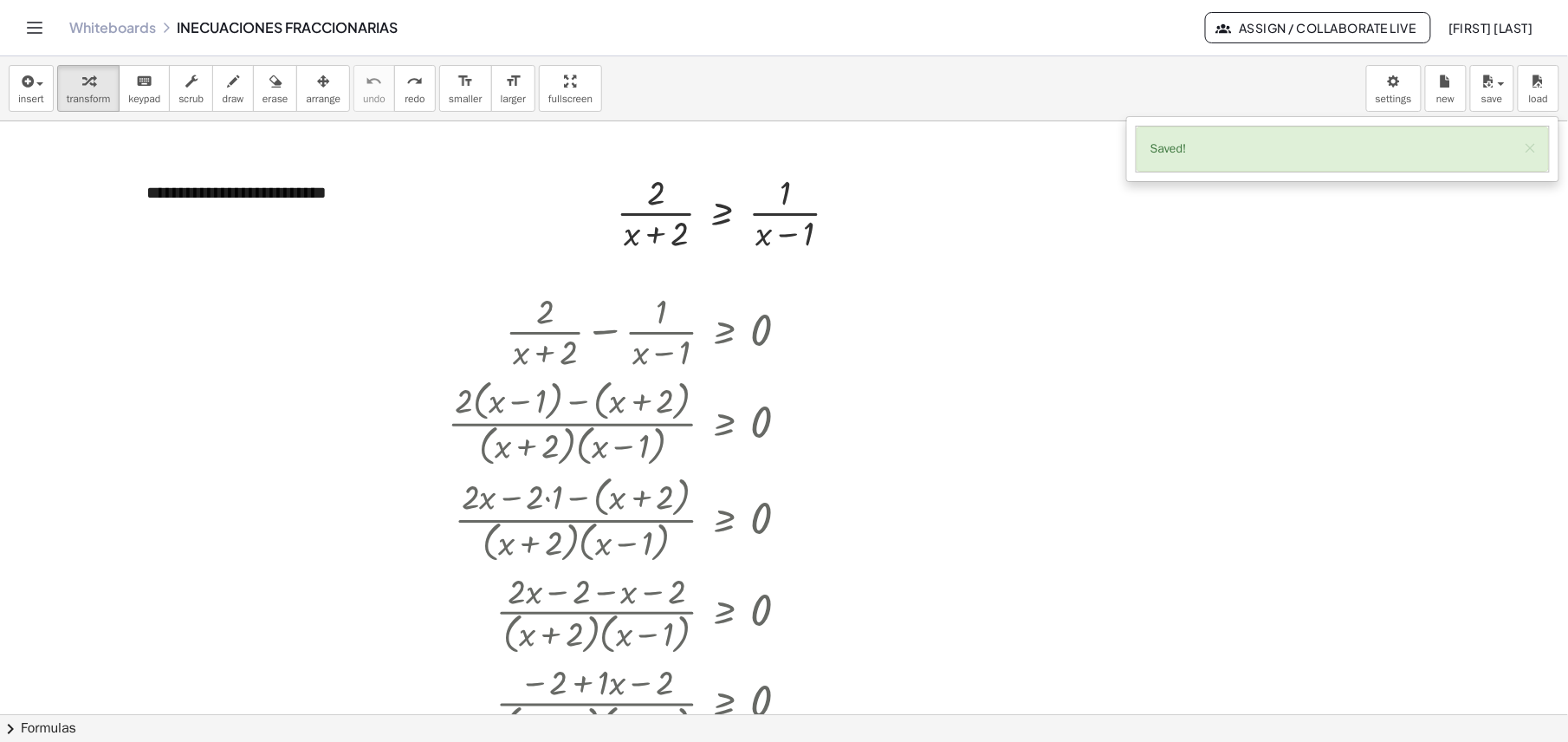 scroll, scrollTop: 517, scrollLeft: 0, axis: vertical 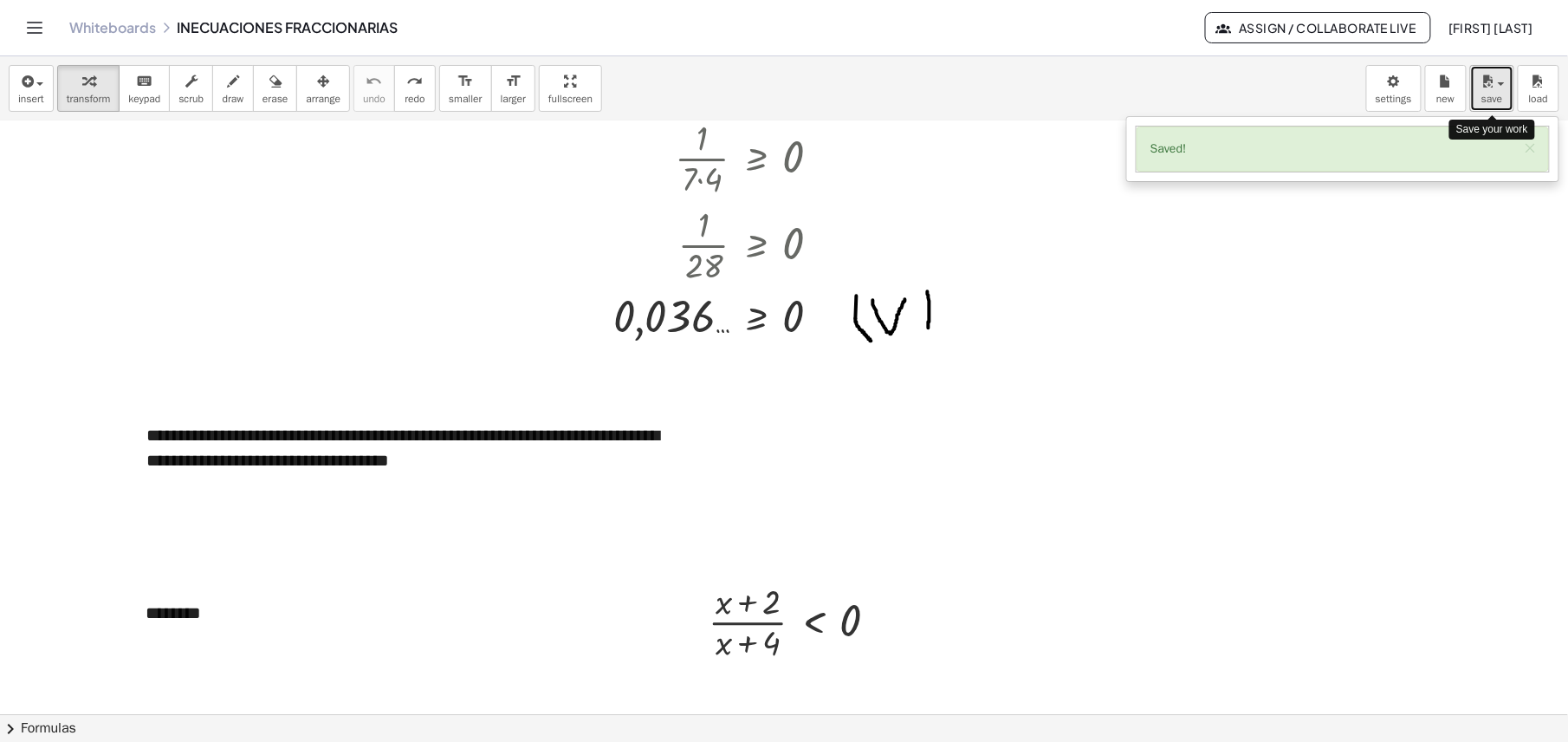 click on "save" at bounding box center [1492, 88] 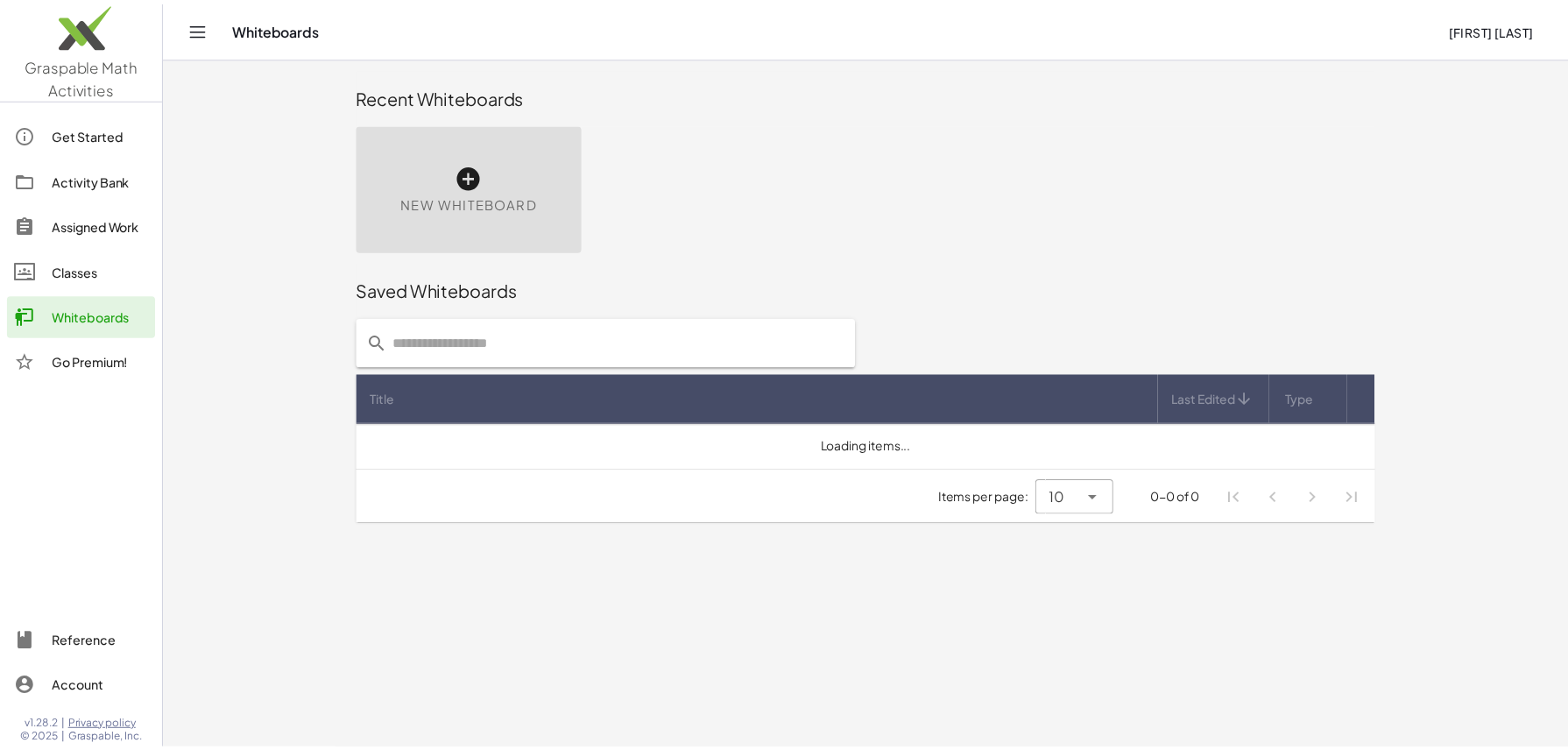 scroll, scrollTop: 0, scrollLeft: 0, axis: both 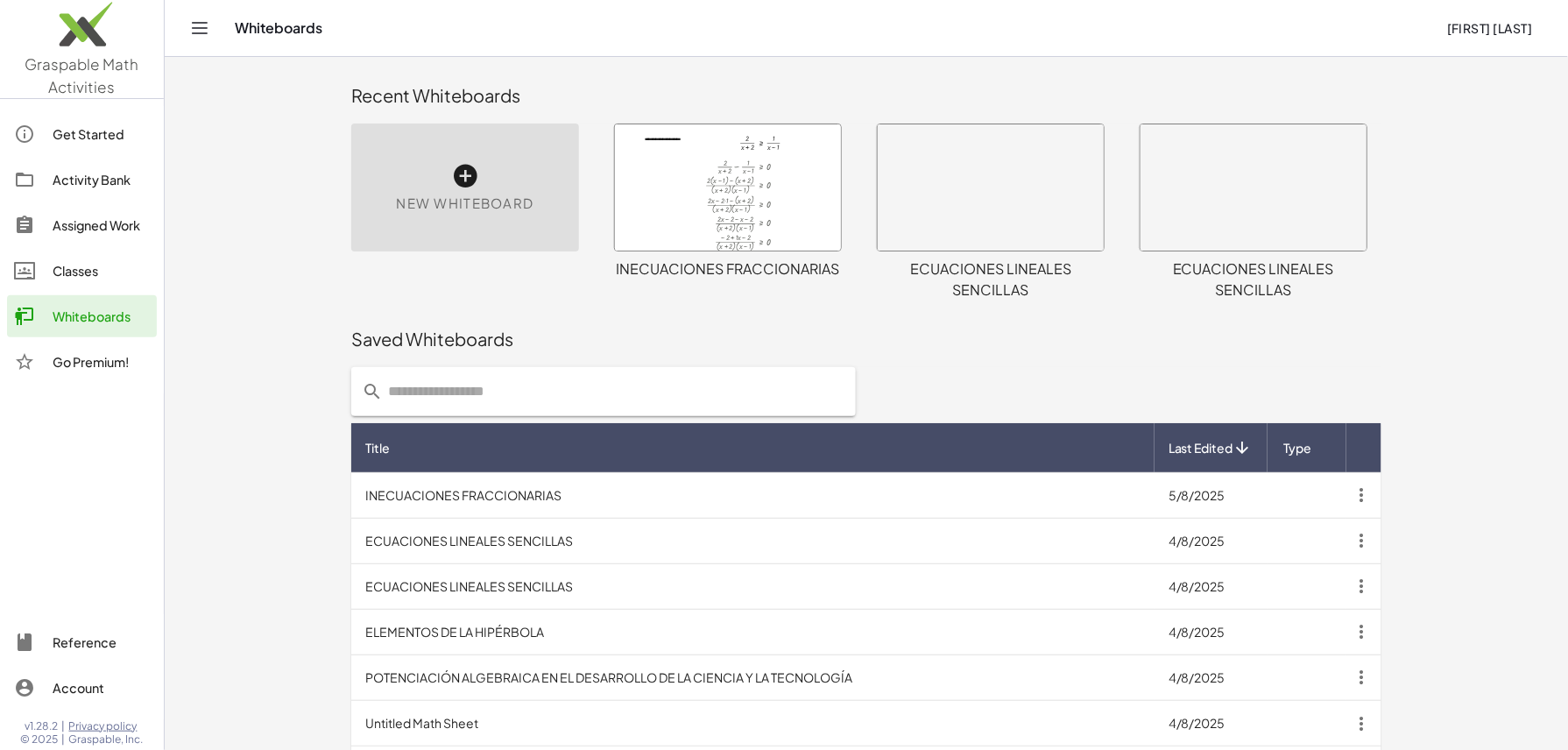 click 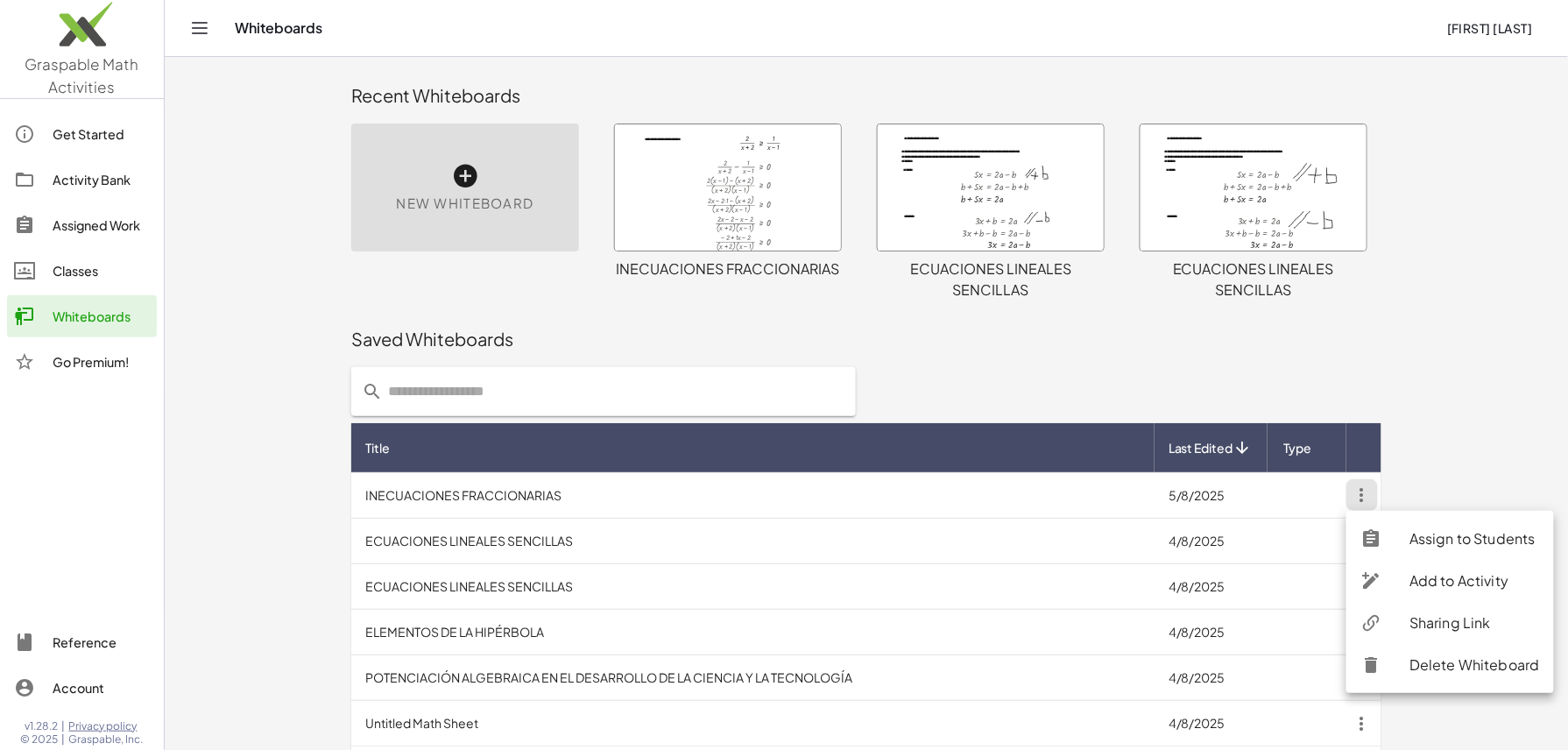 click on "Sharing Link" 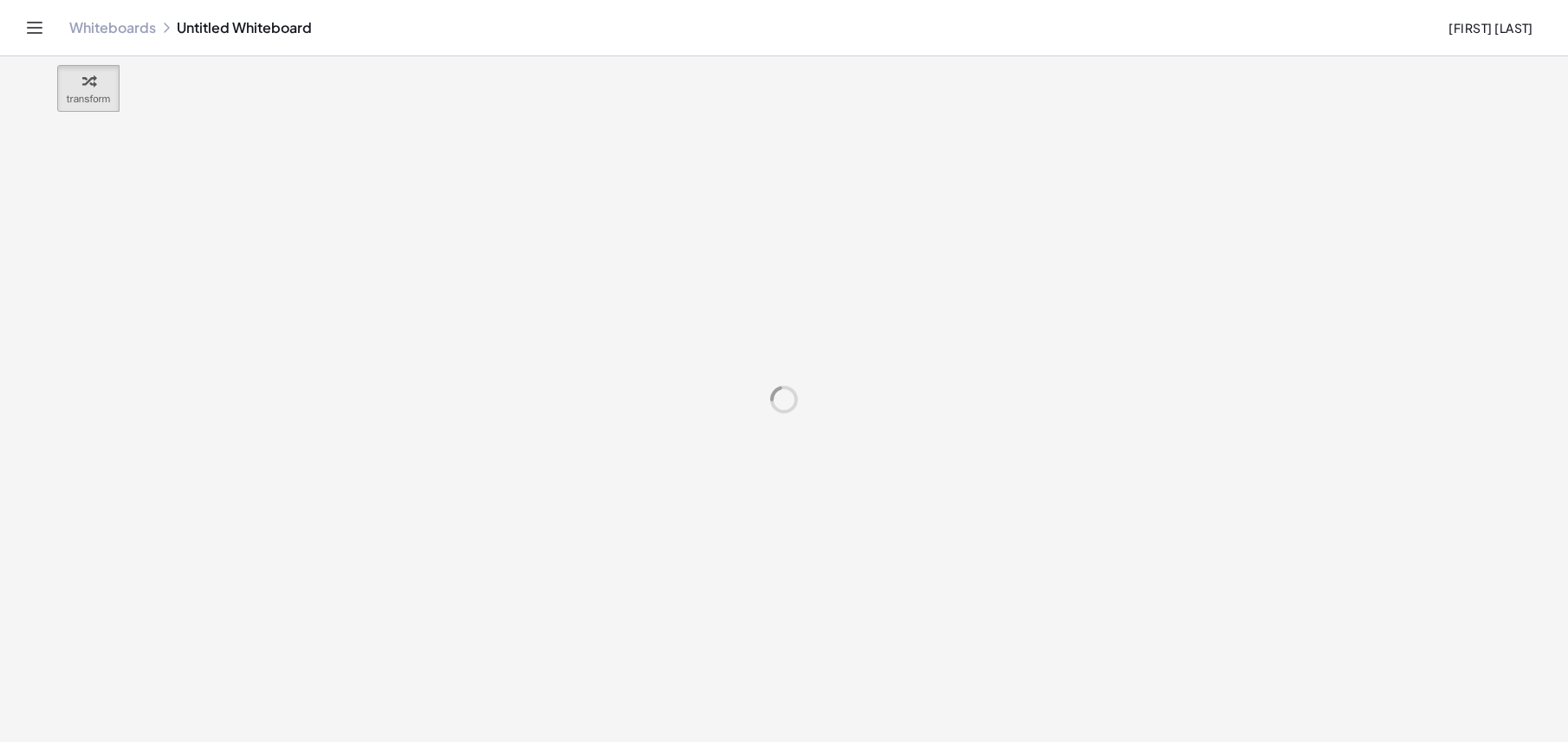 scroll, scrollTop: 0, scrollLeft: 0, axis: both 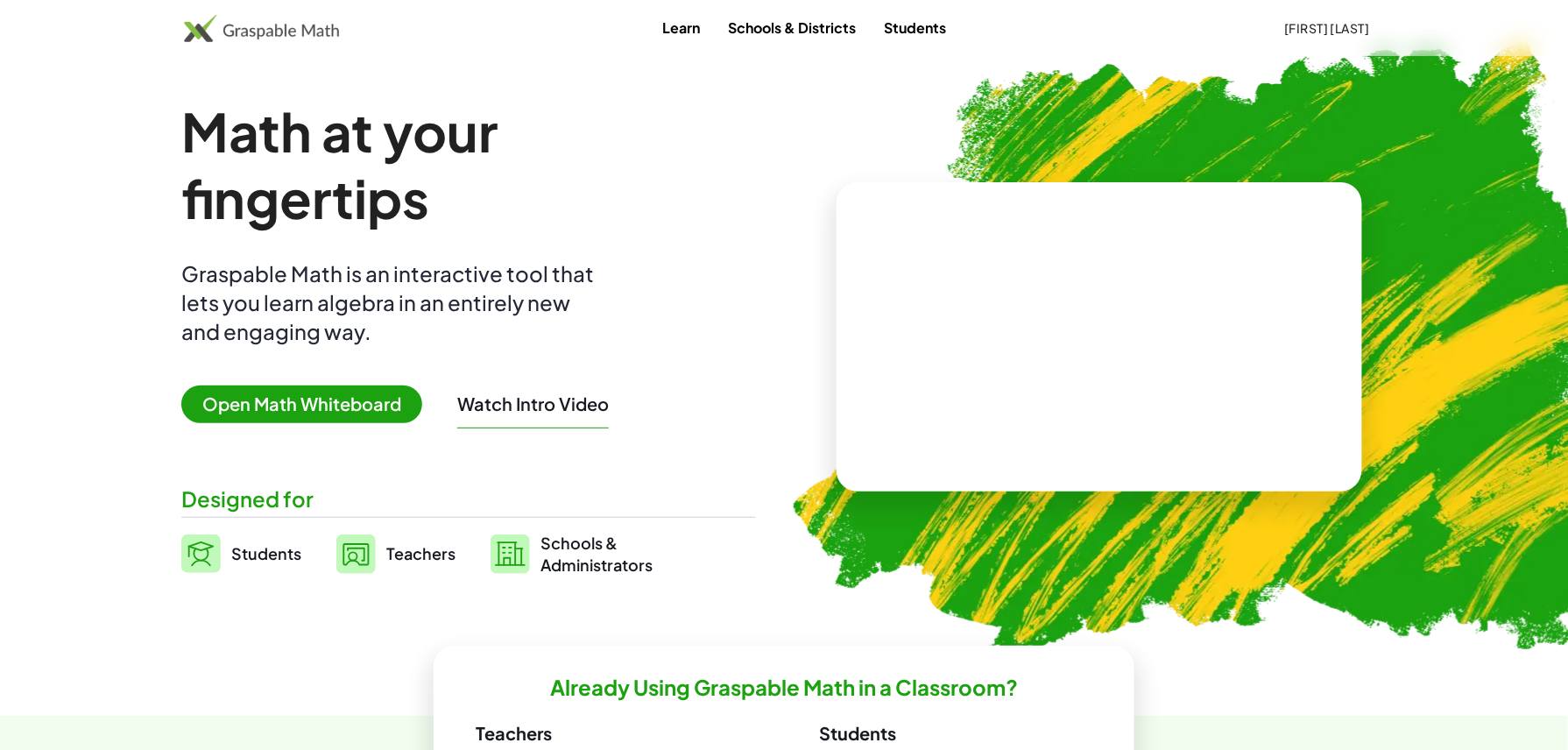 click on "Watch Intro Video" at bounding box center (533, 404) 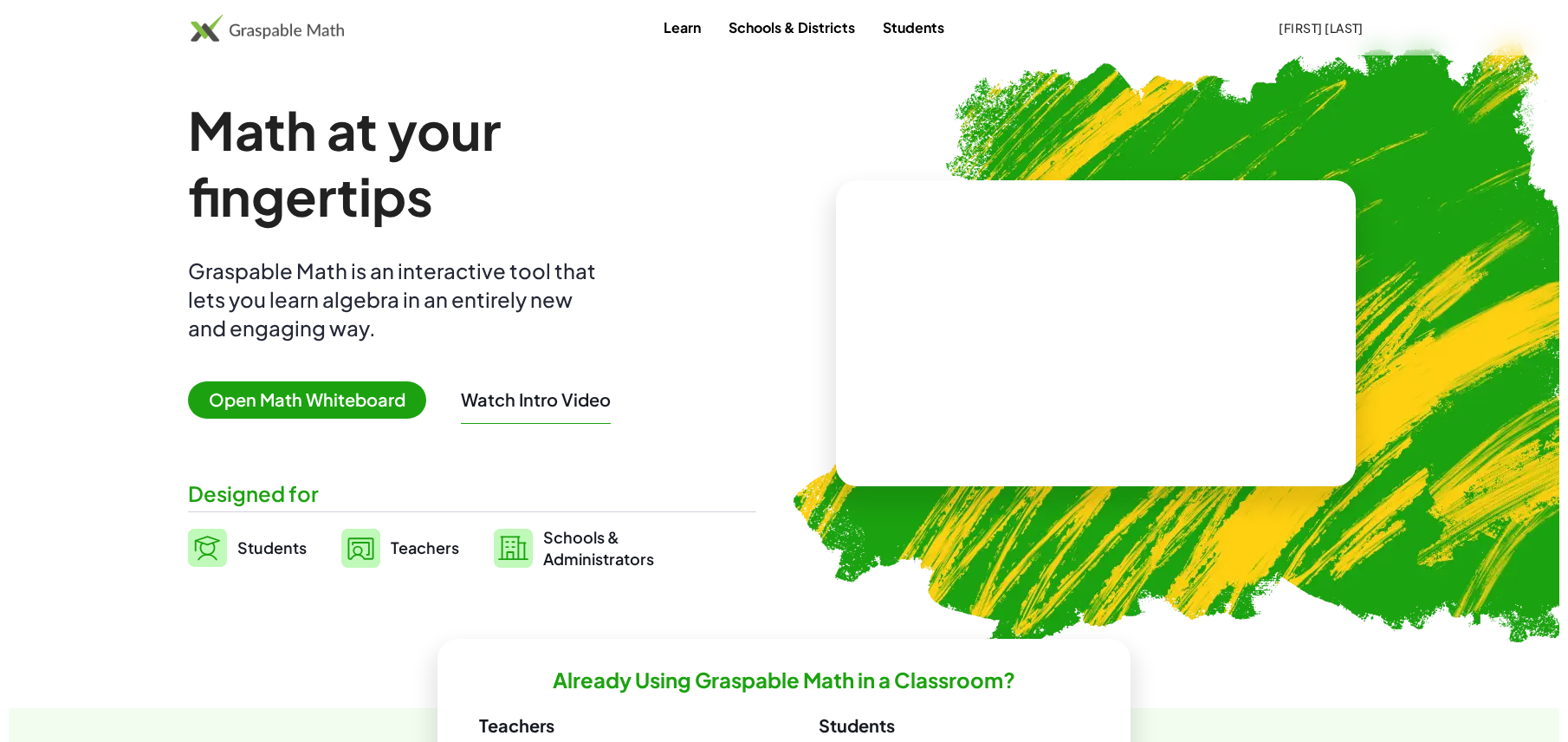 scroll, scrollTop: 0, scrollLeft: 0, axis: both 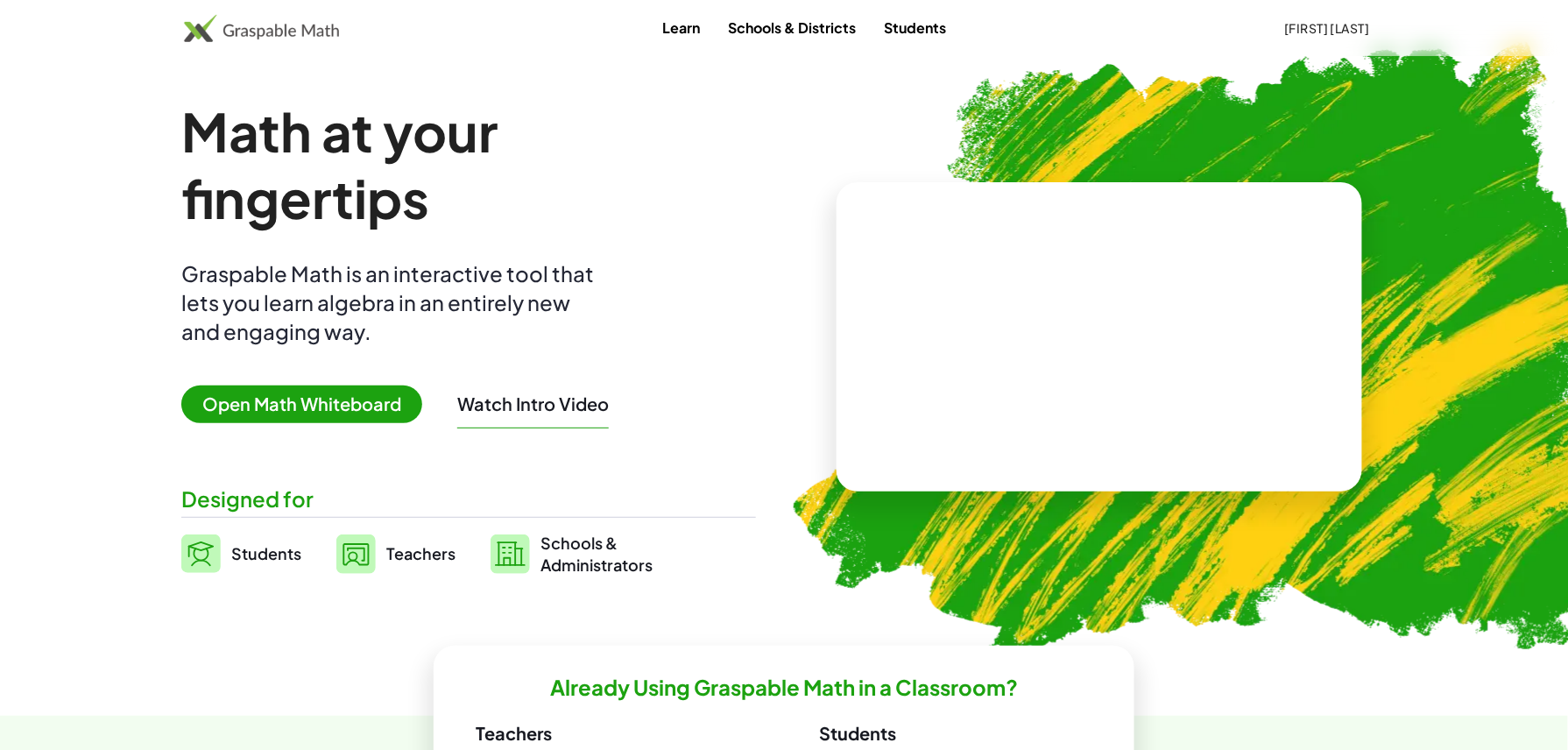 click on "Teachers" at bounding box center [420, 553] 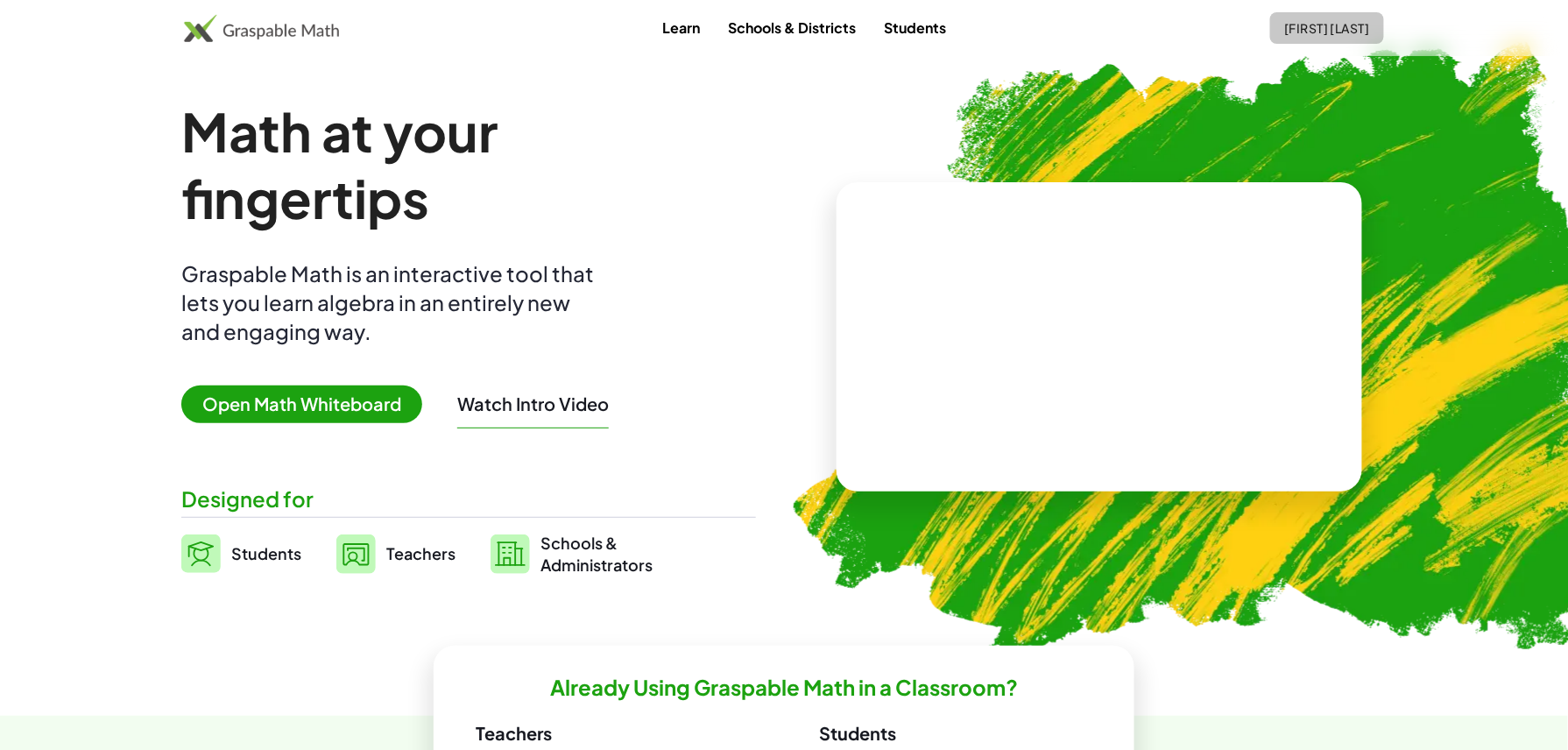 click on "[FIRST] [LAST]" 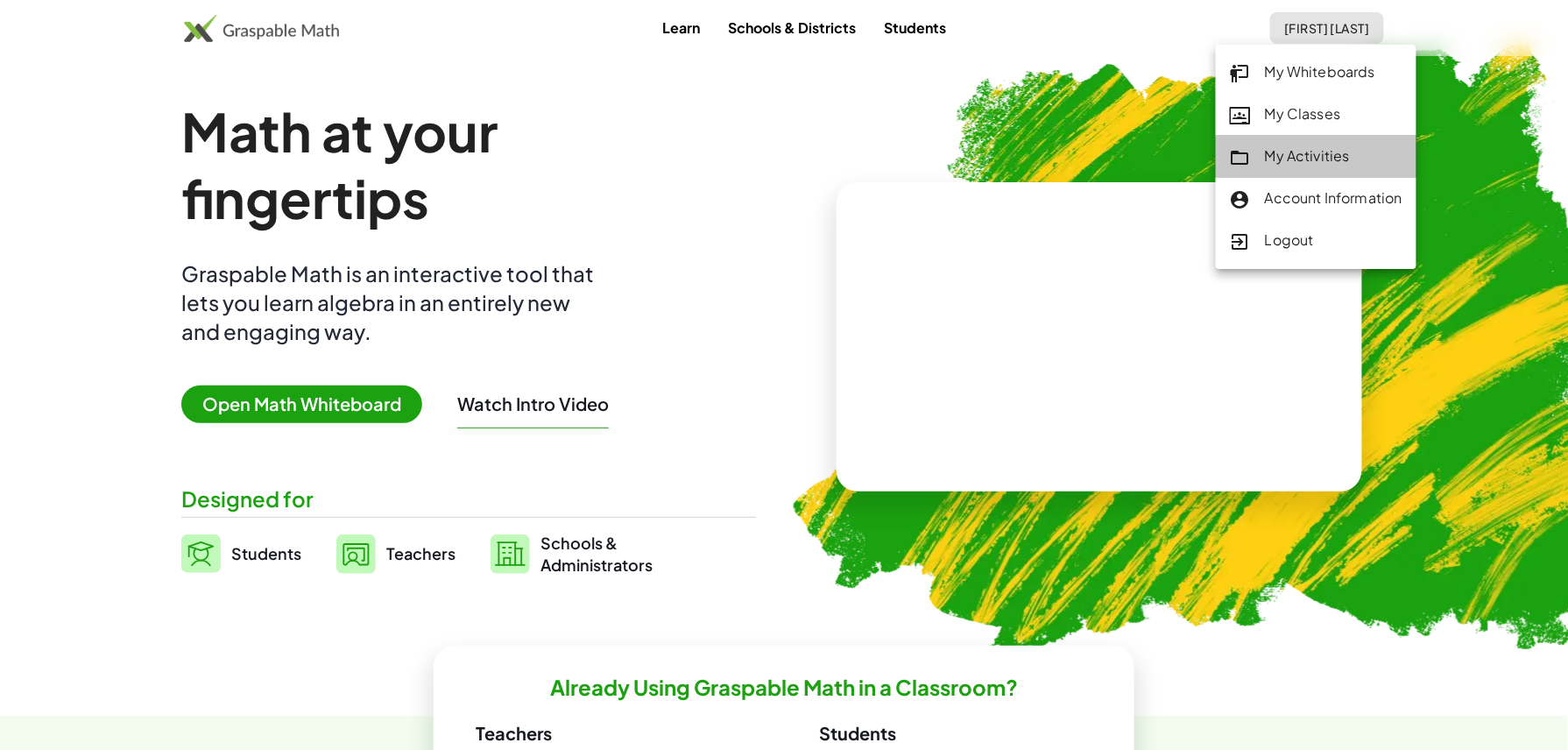 click on "My Activities" 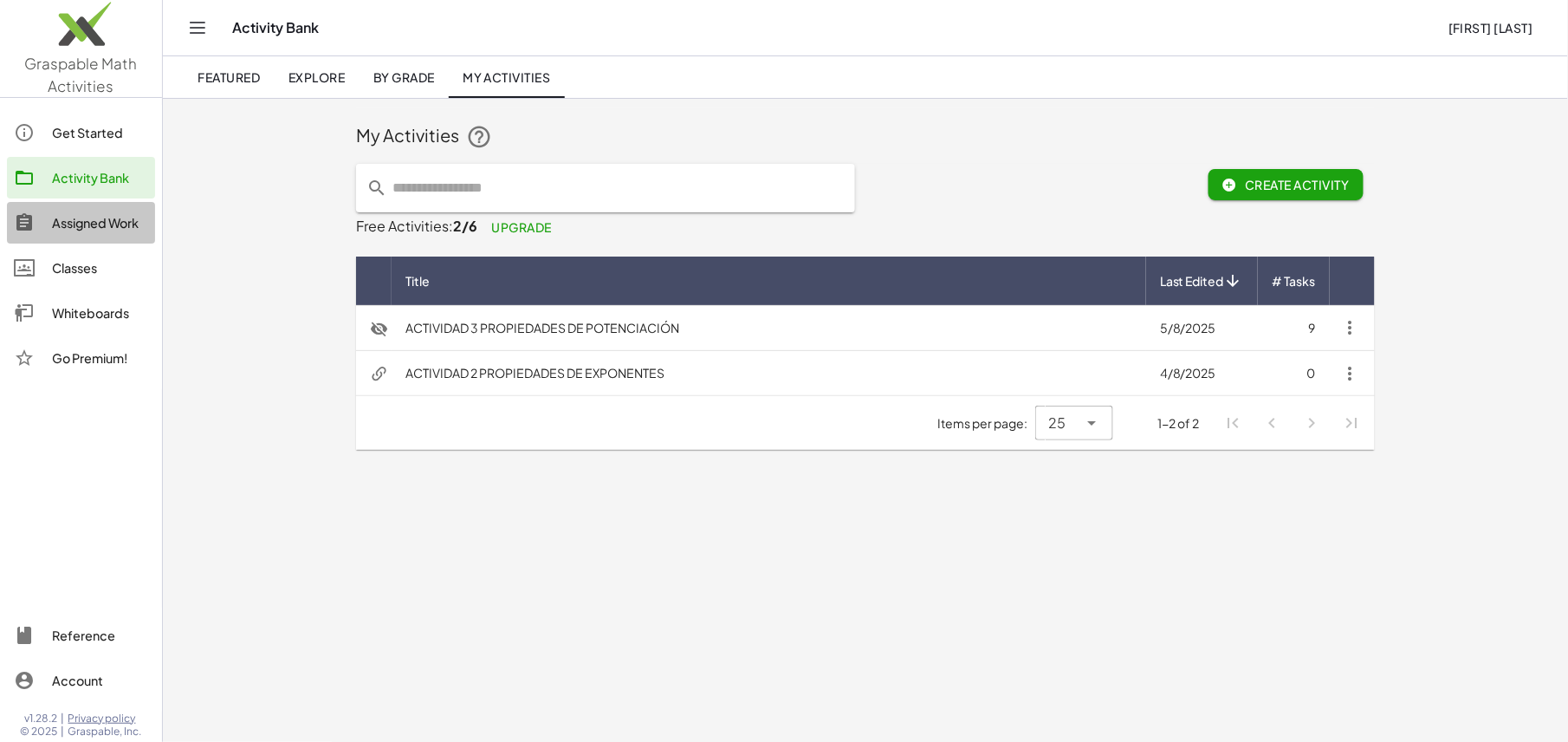 click on "Assigned Work" 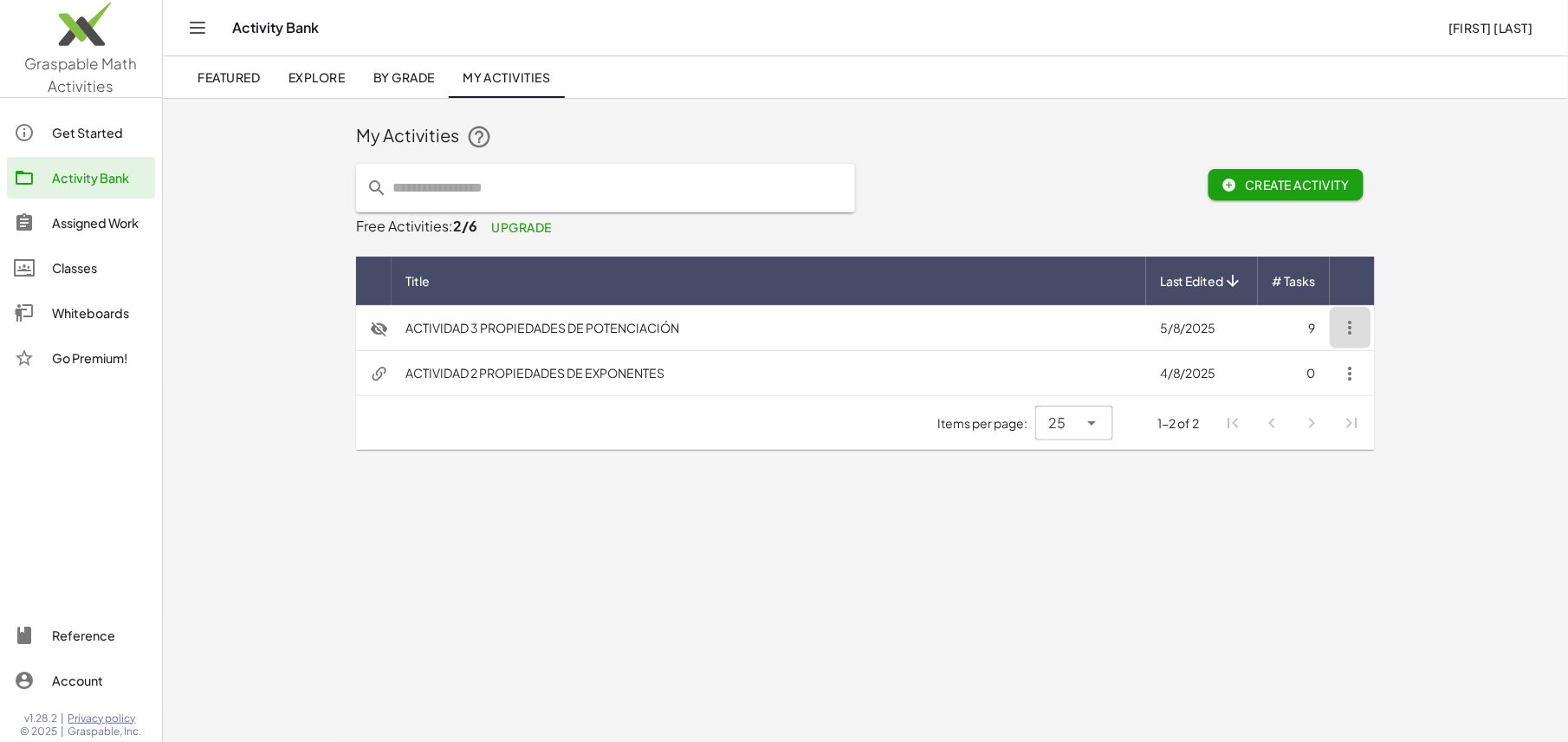 click at bounding box center [1351, 328] 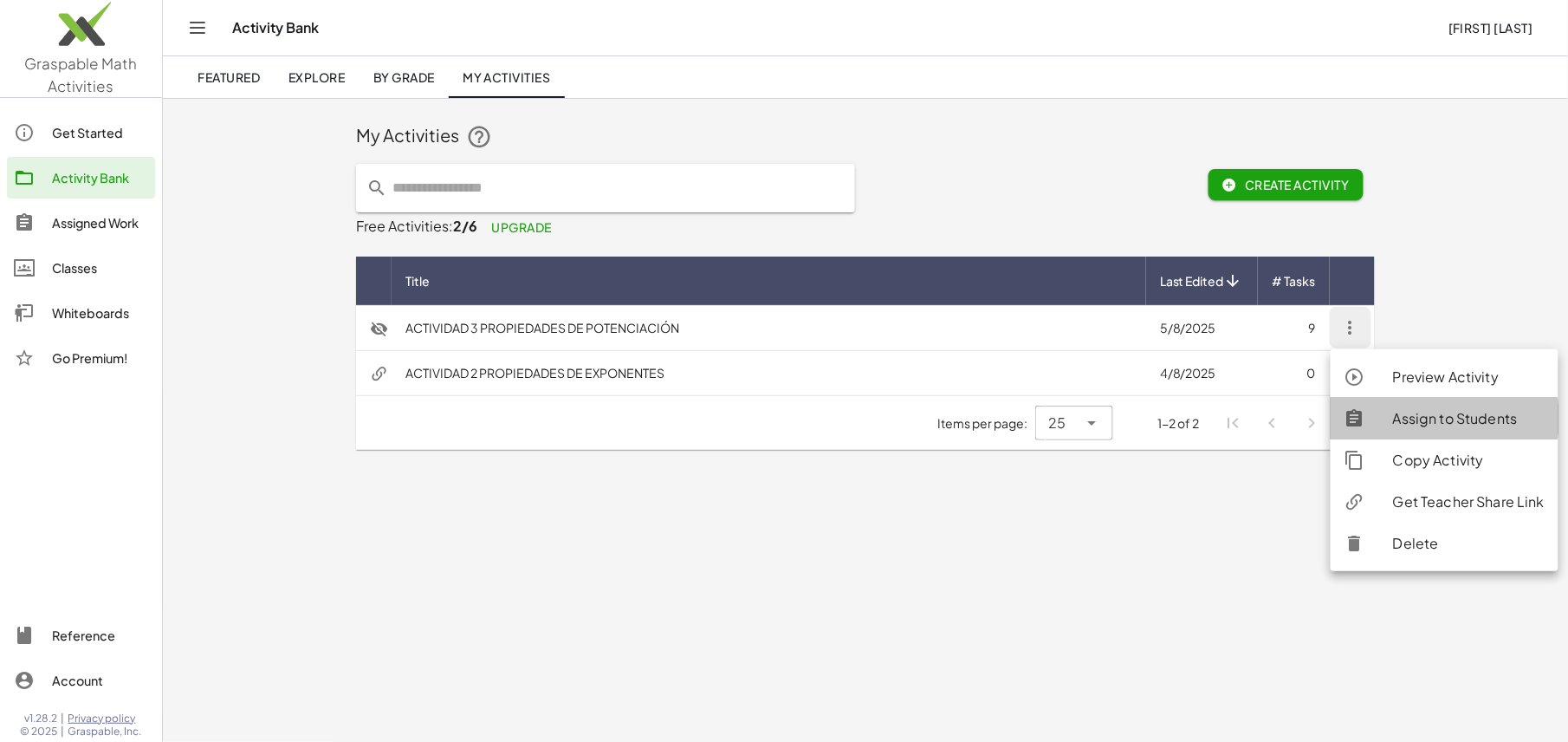 click on "Assign to Students" 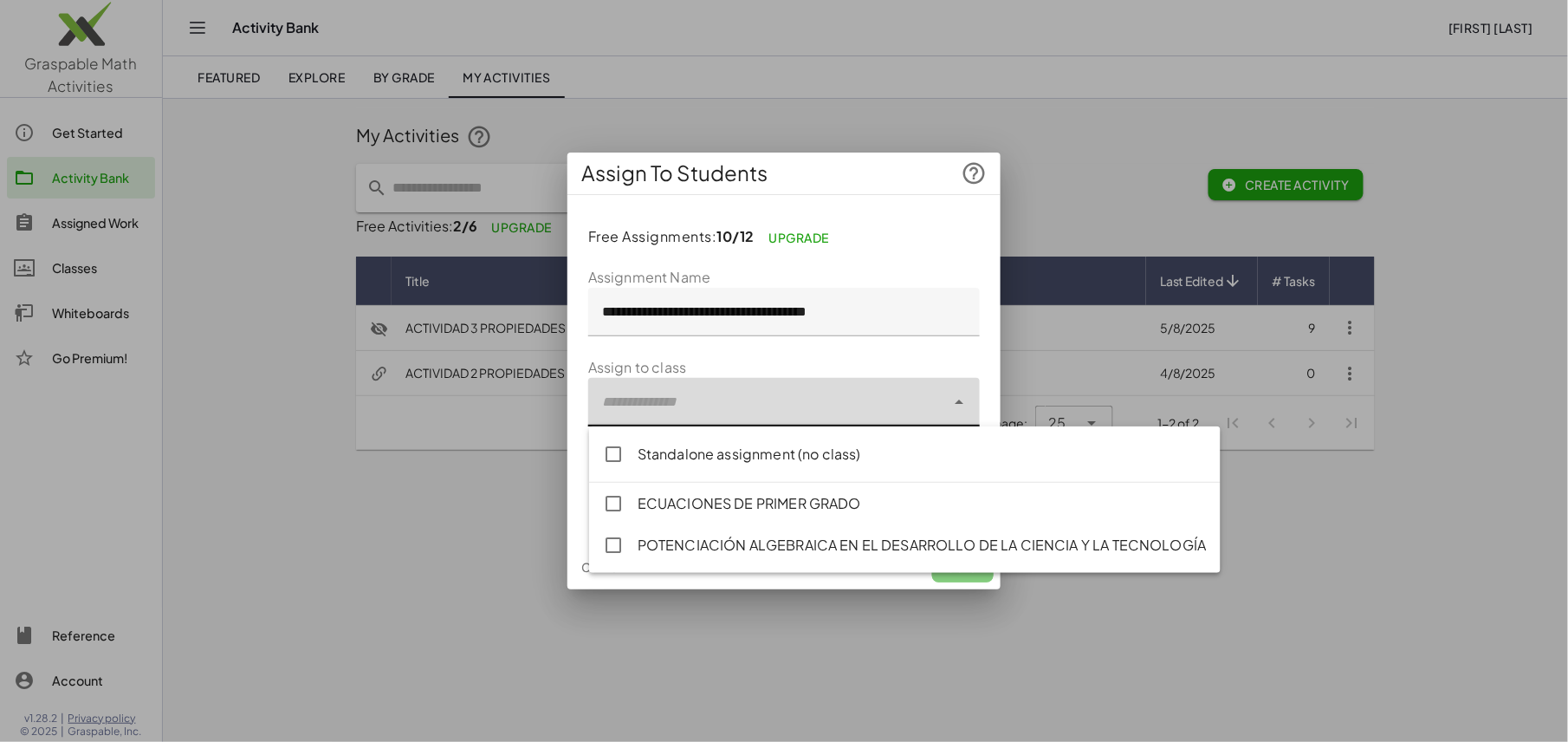 click 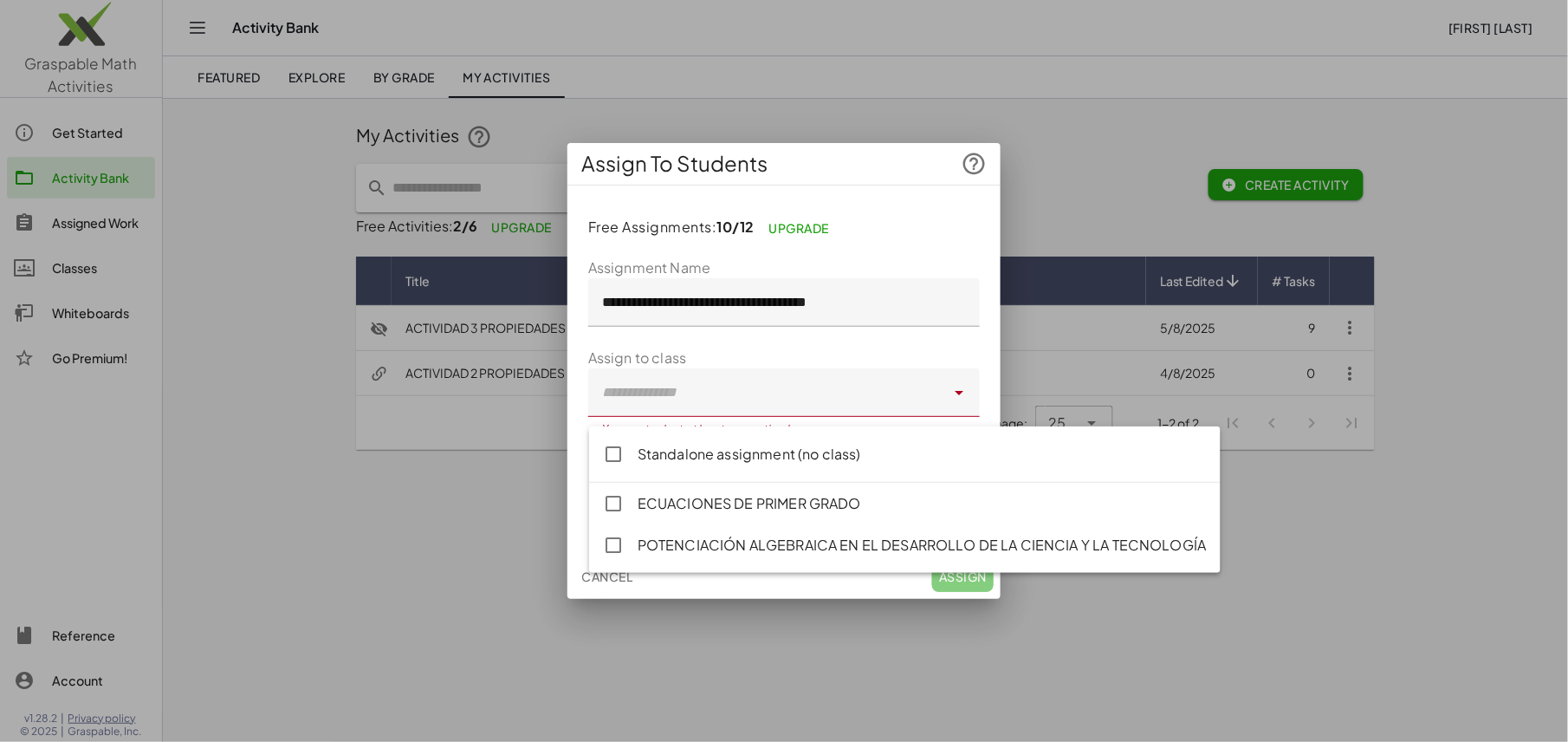 click at bounding box center [784, 371] 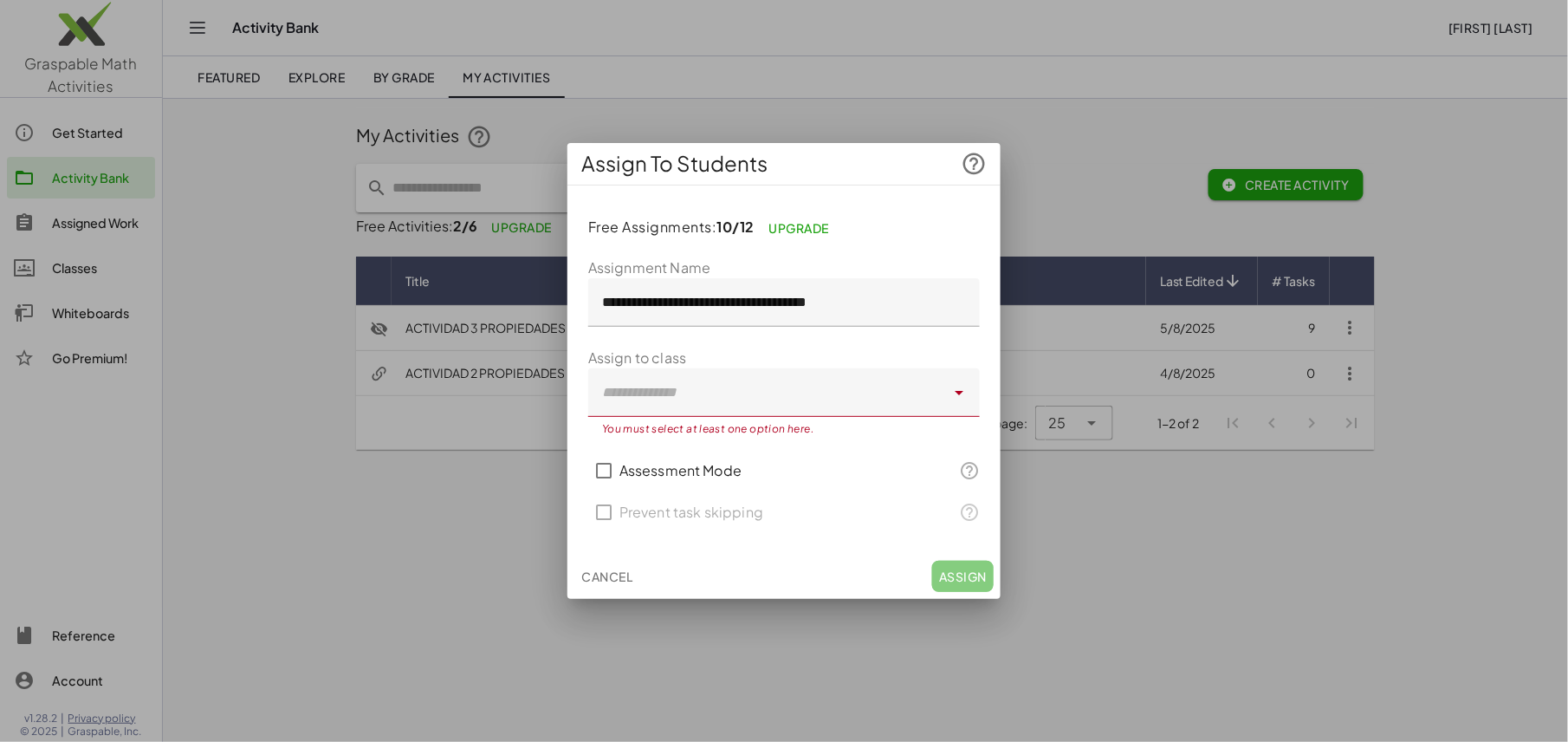 click at bounding box center (784, 371) 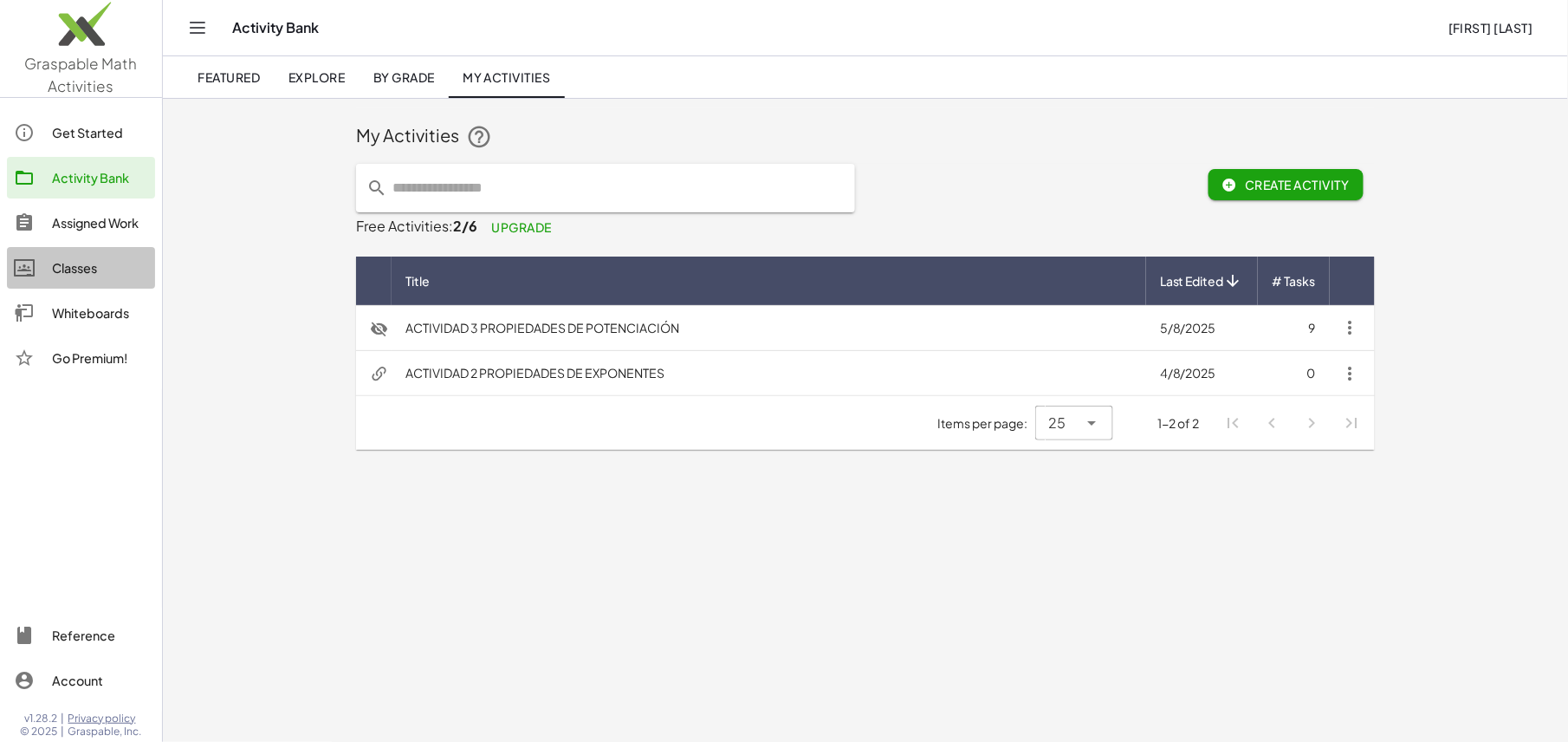 click on "Classes" 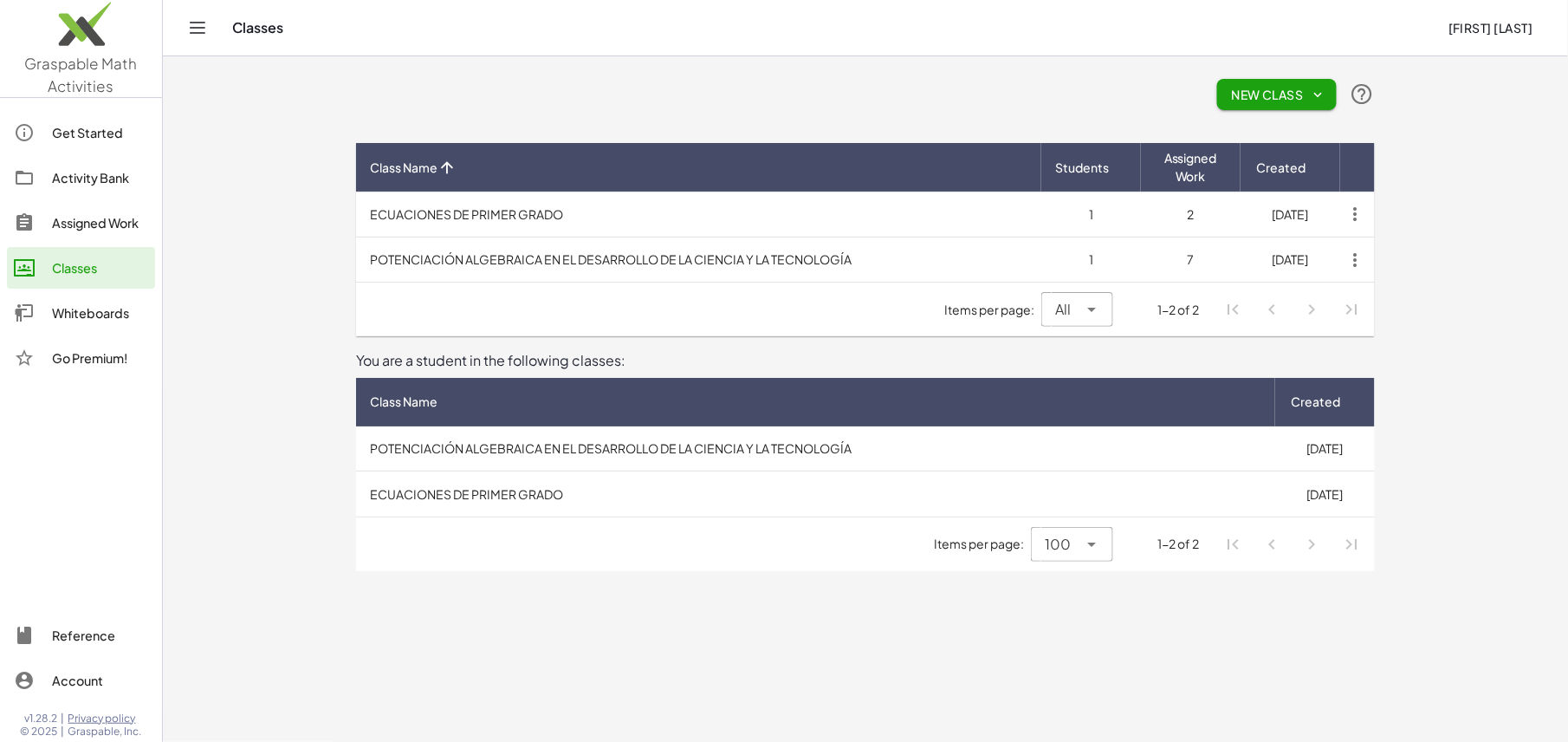click on "POTENCIACIÓN ALGEBRAICA EN EL DESARROLLO DE LA CIENCIA Y LA TECNOLOGÍA" at bounding box center (815, 449) 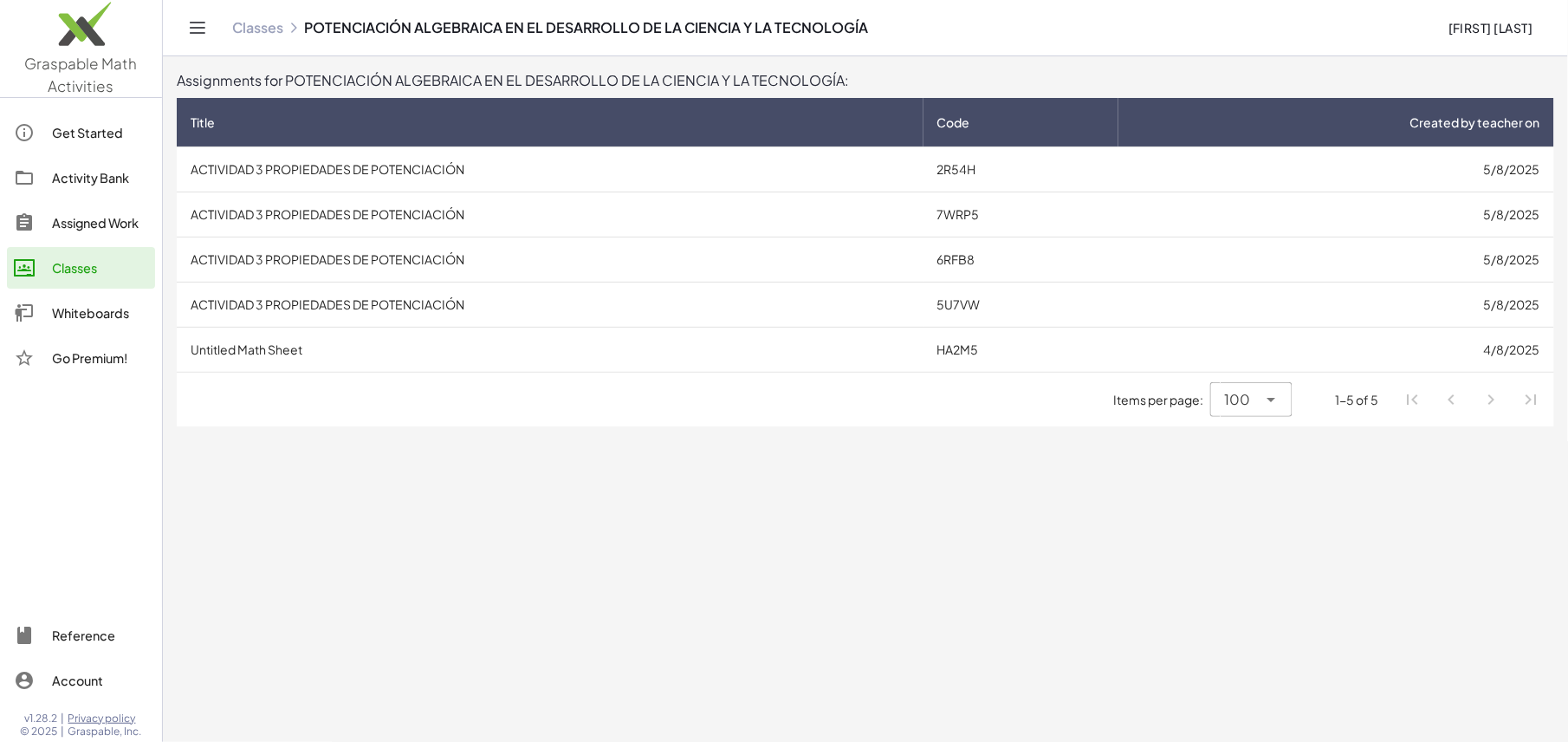 click on "ACTIVIDAD 3 PROPIEDADES DE POTENCIACIÓN" at bounding box center (550, 169) 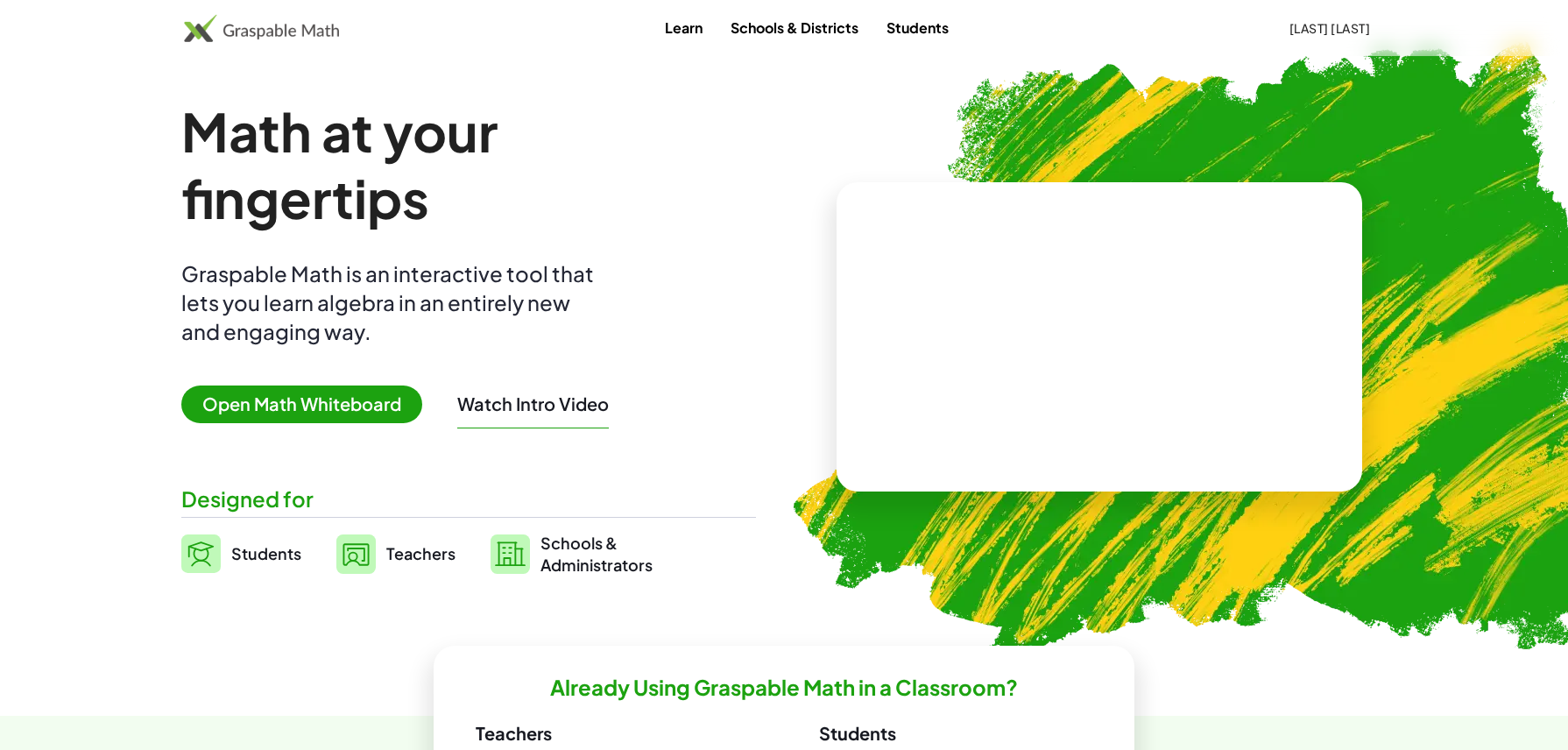 scroll, scrollTop: 0, scrollLeft: 0, axis: both 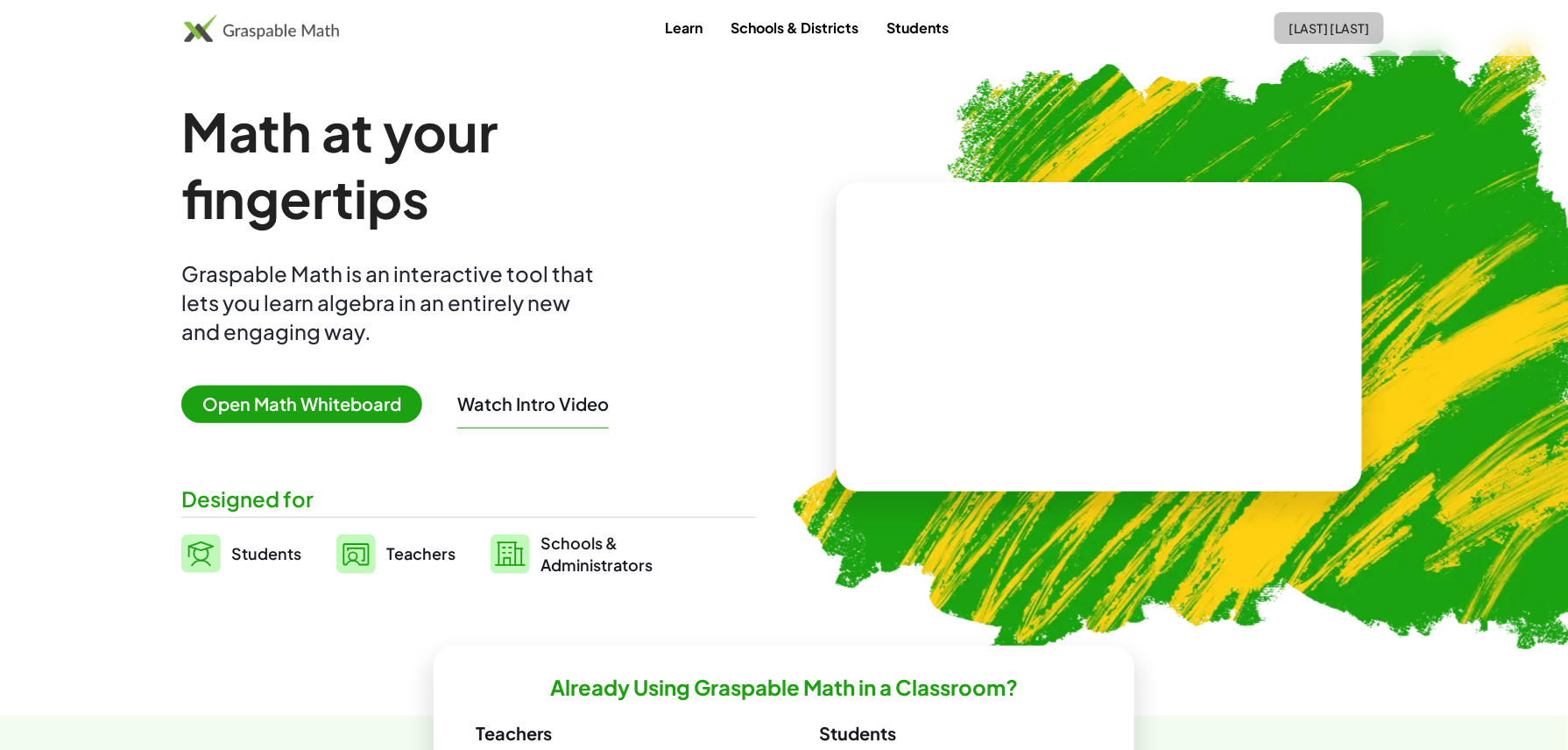 click on "[LAST] [LAST]" 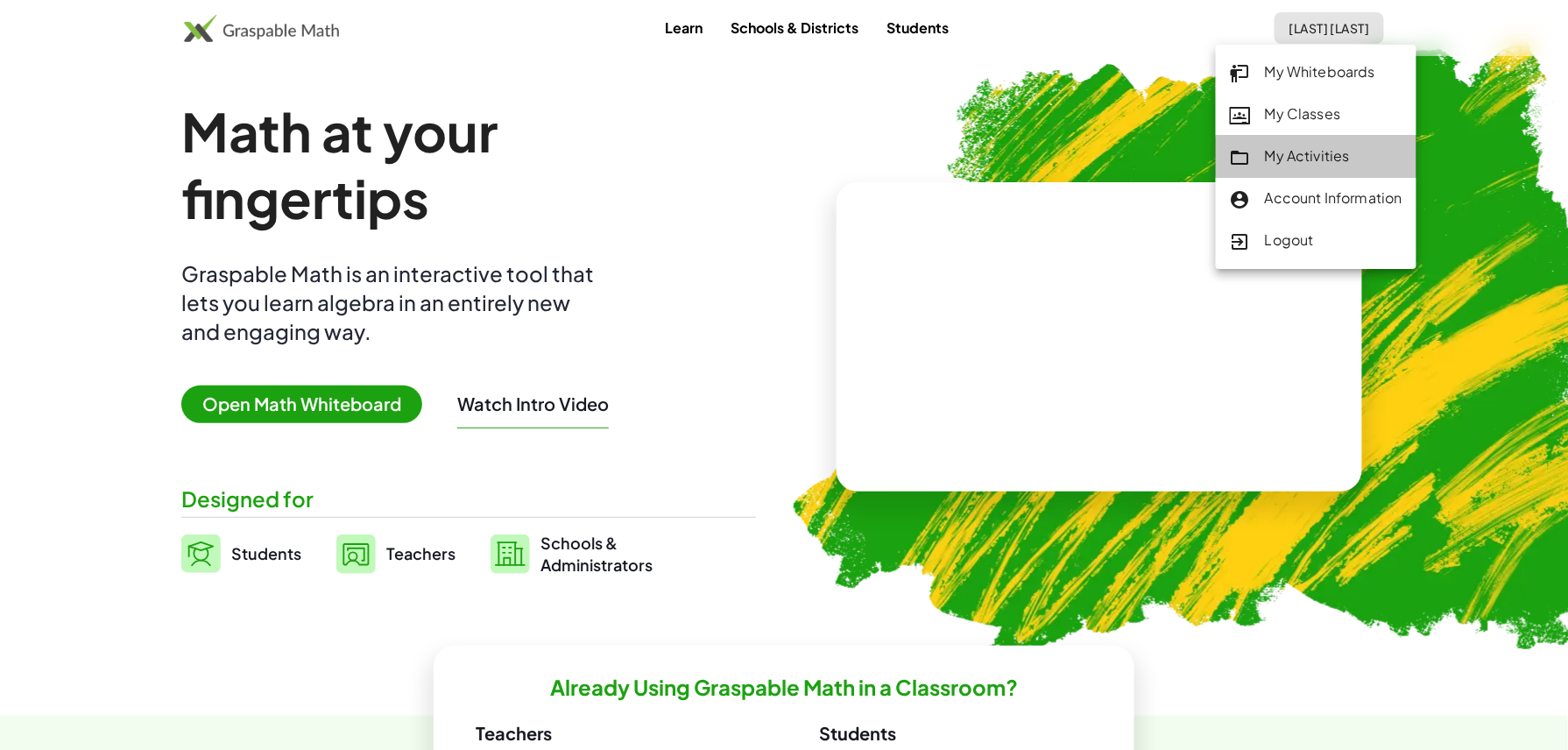 click on "My Activities" 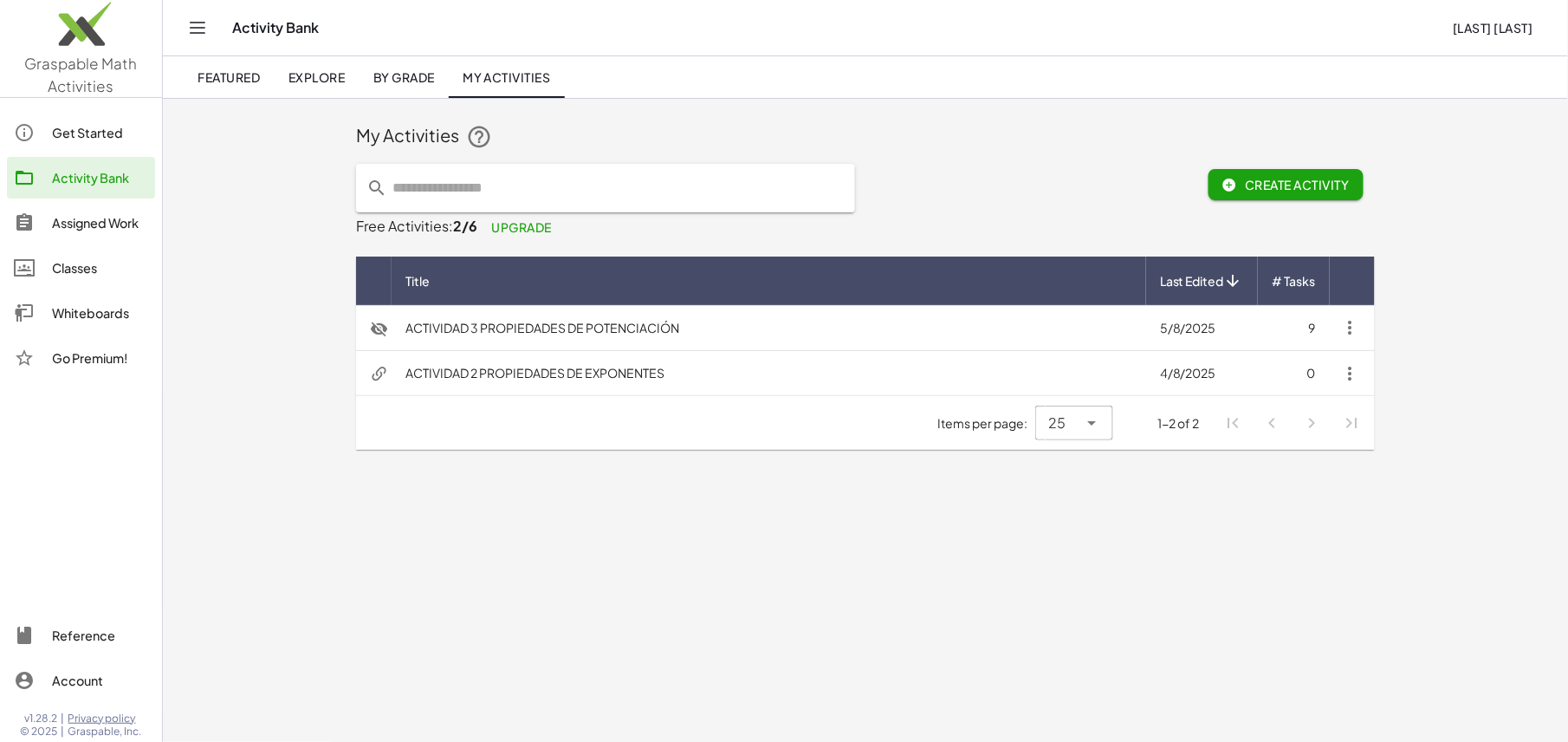 click on "Assigned Work" 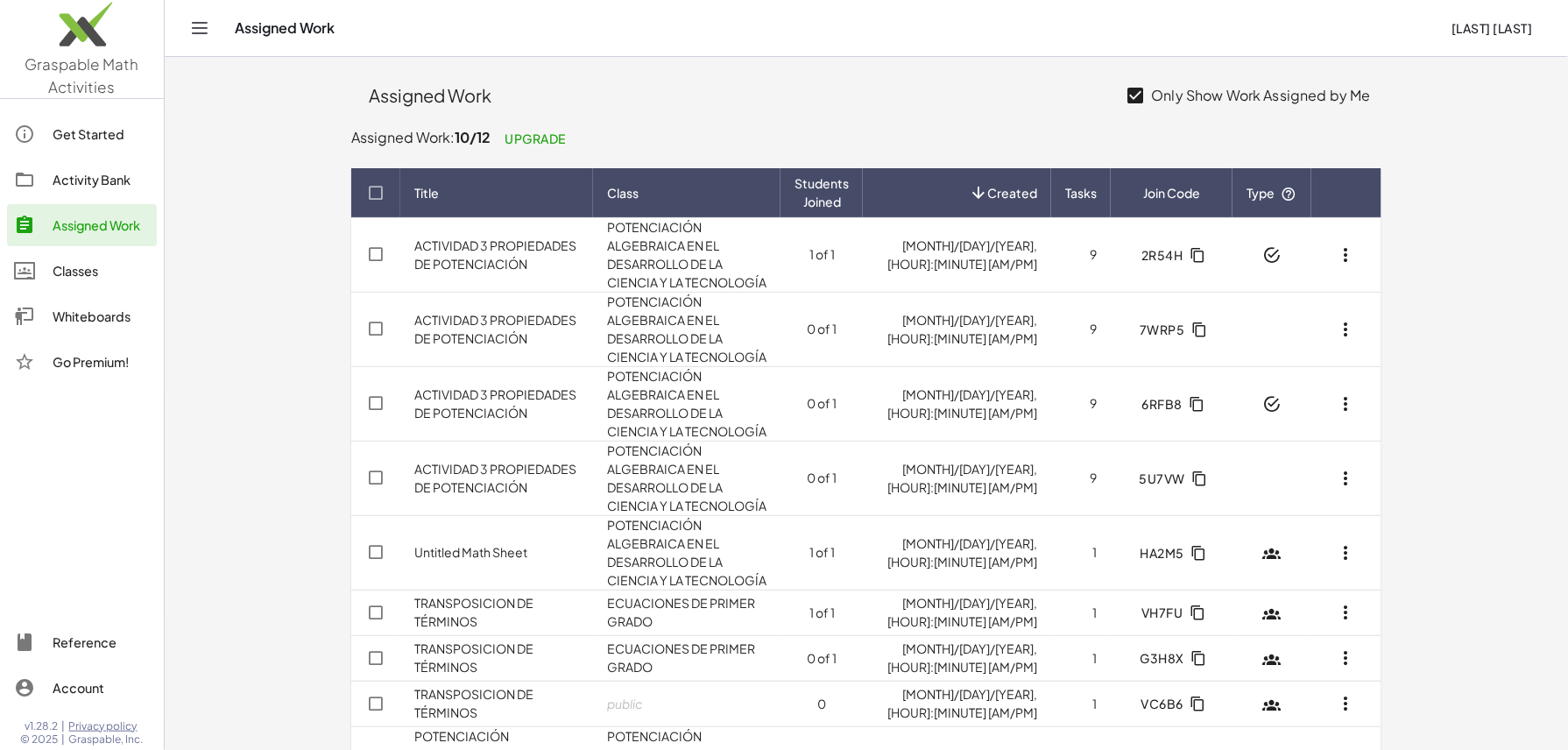 click on "POTENCIACIÓN ALGEBRAICA EN EL DESARROLLO DE LA CIENCIA Y LA TECNOLOGÍA" 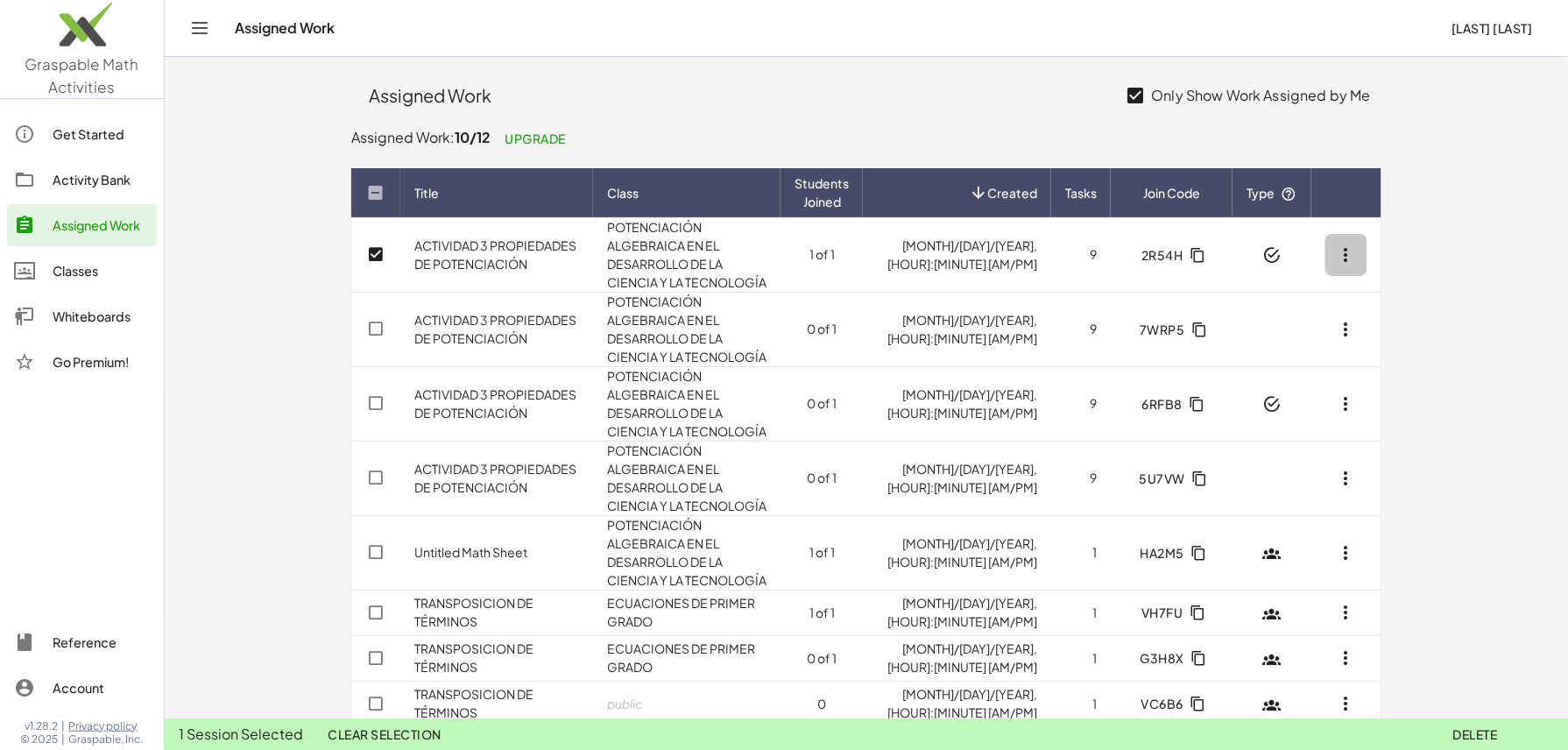 click 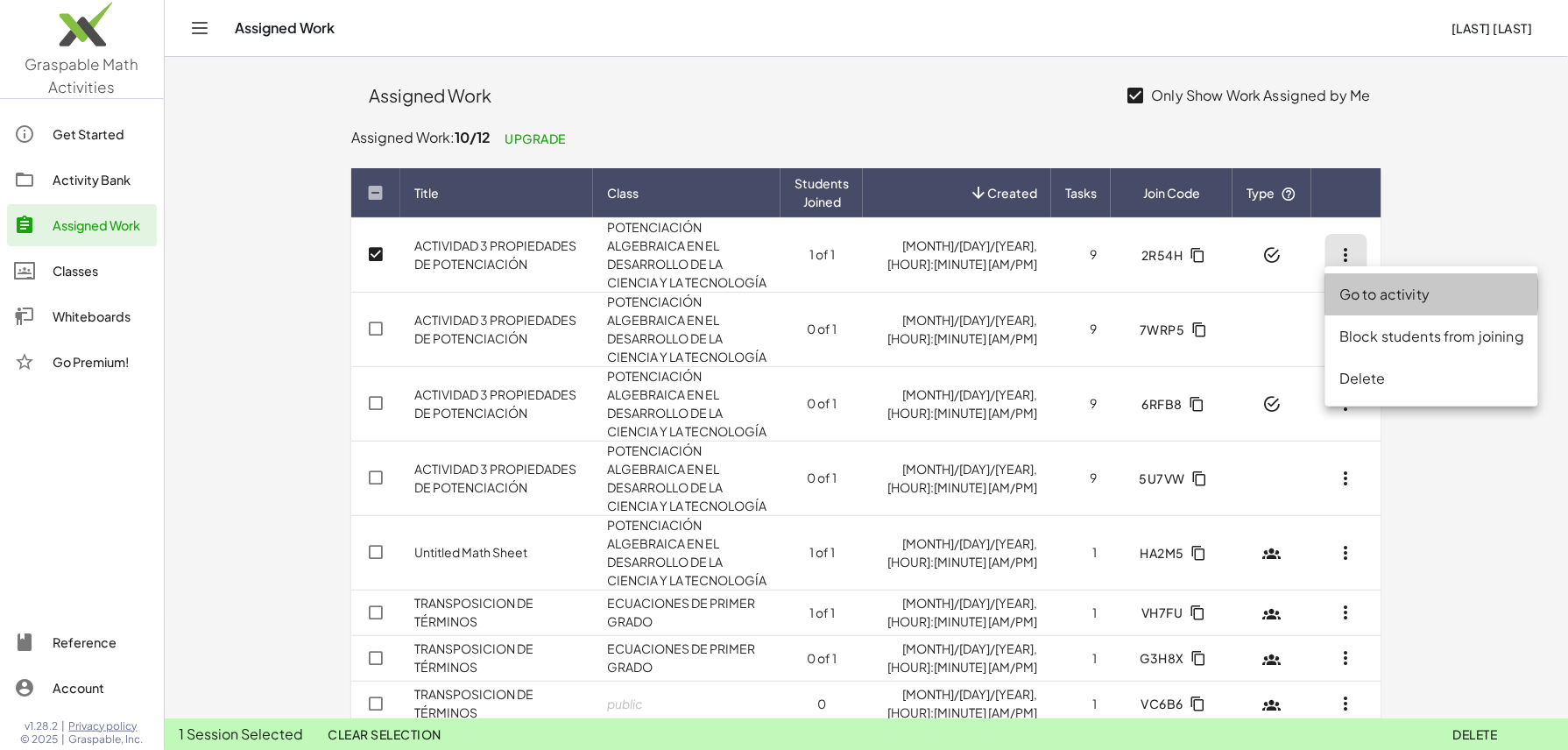click on "Go to activity" 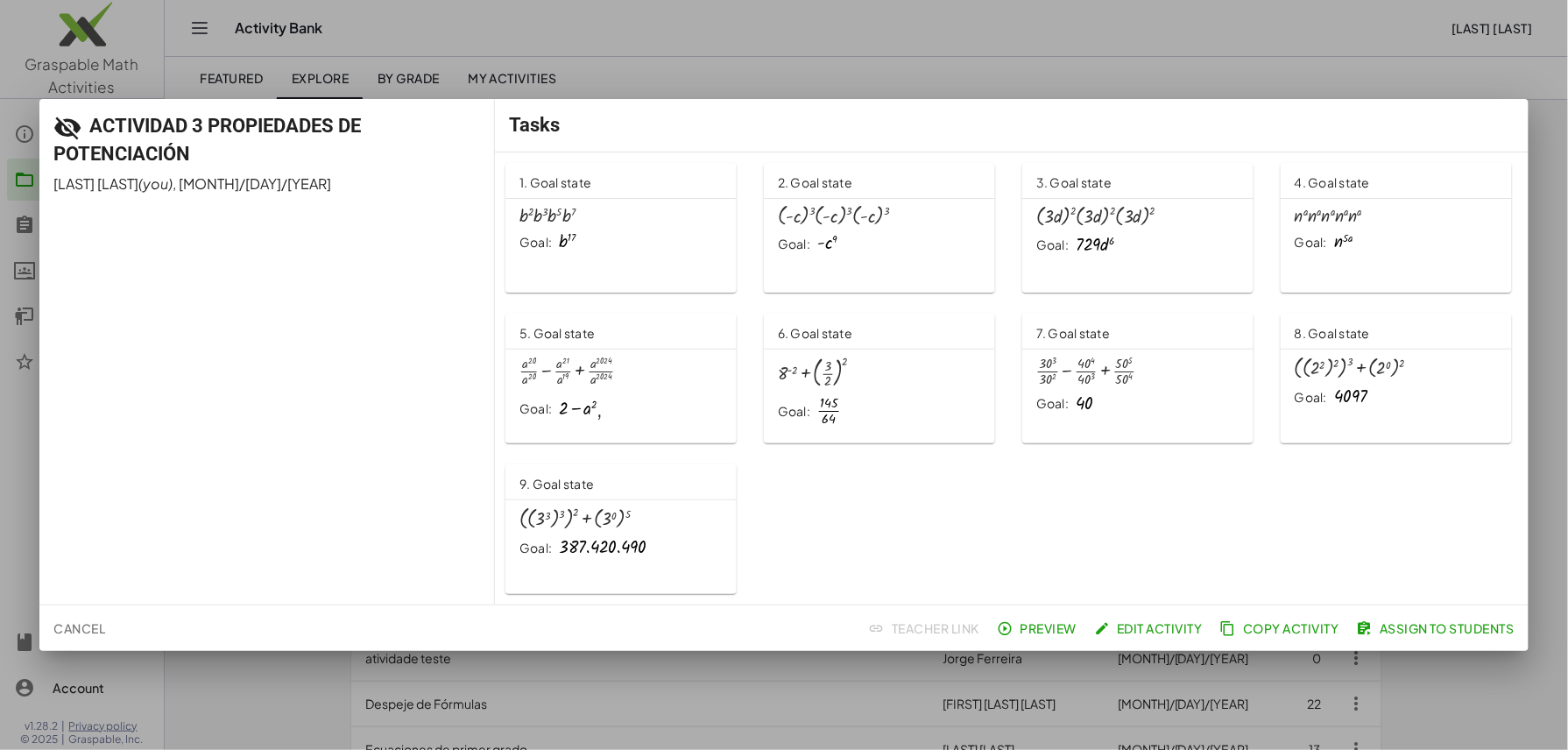click at bounding box center [784, 375] 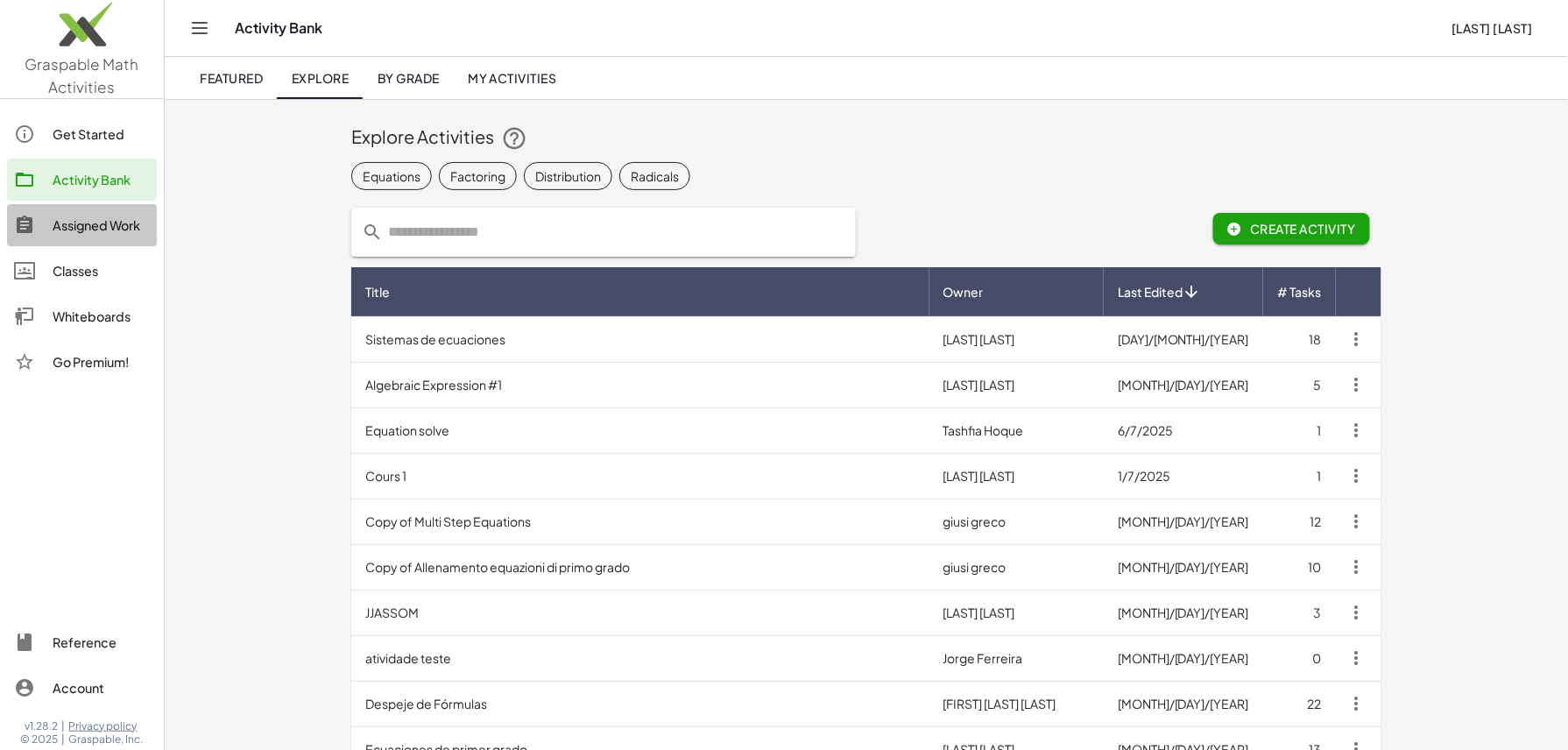 click on "Assigned Work" 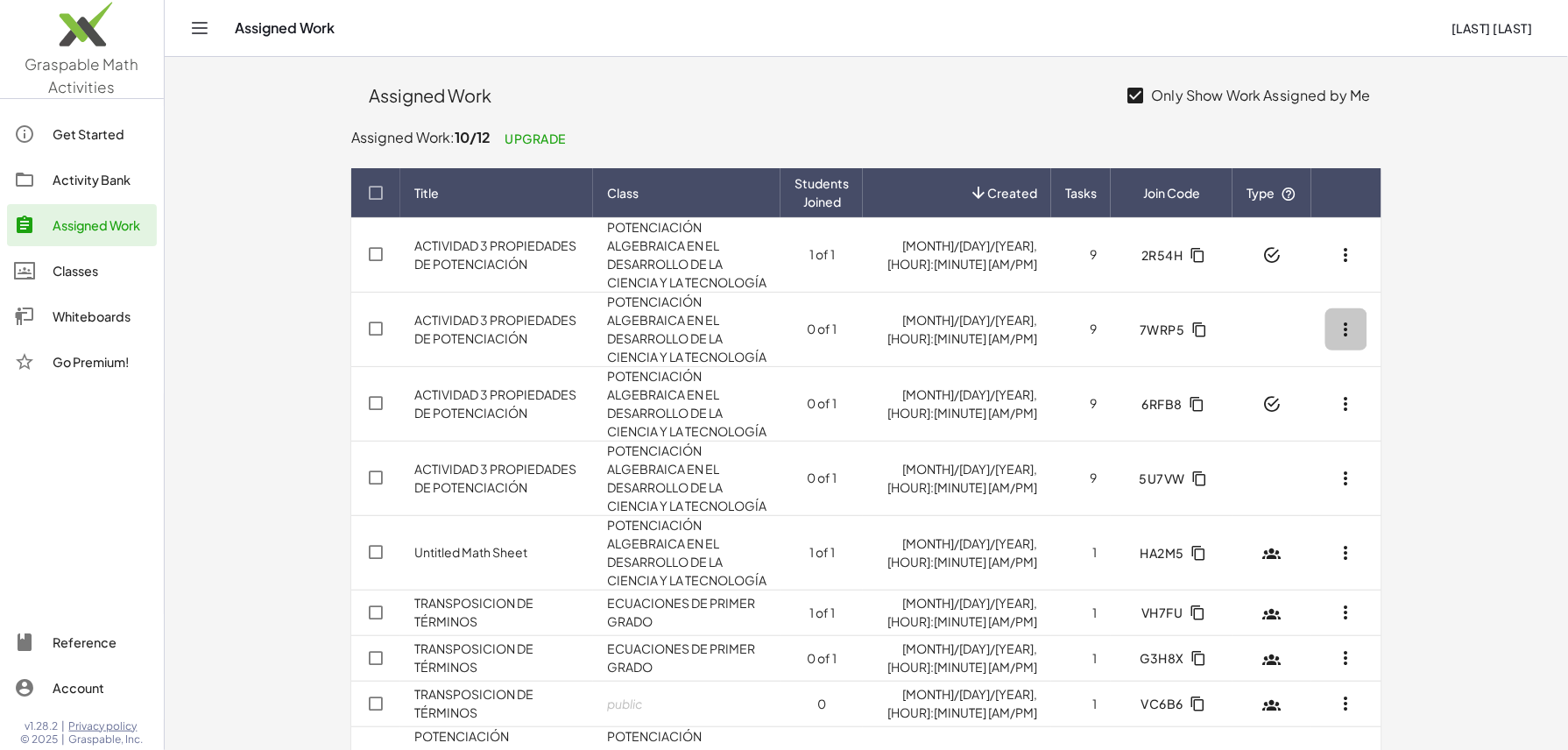 click 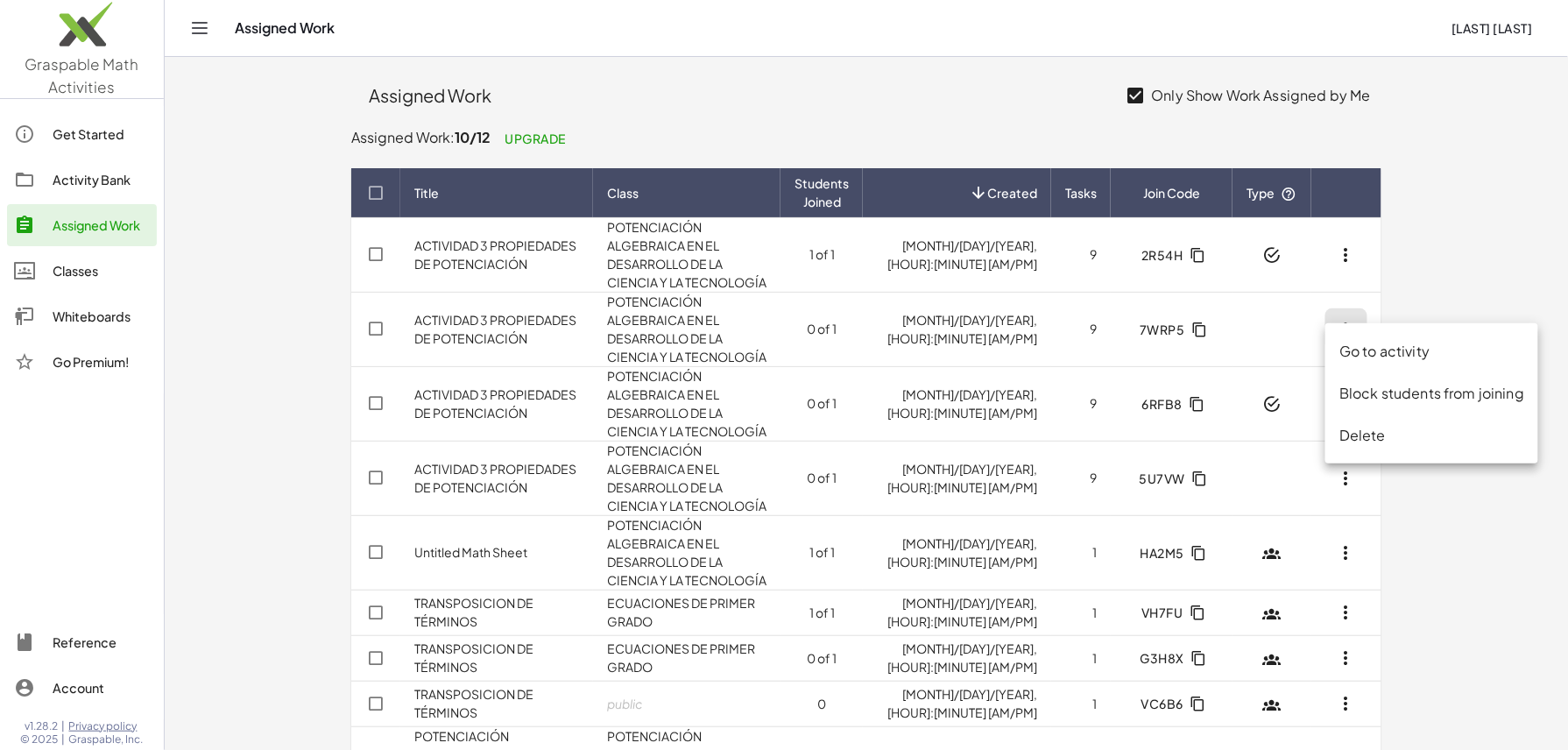 click on "Block students from joining" 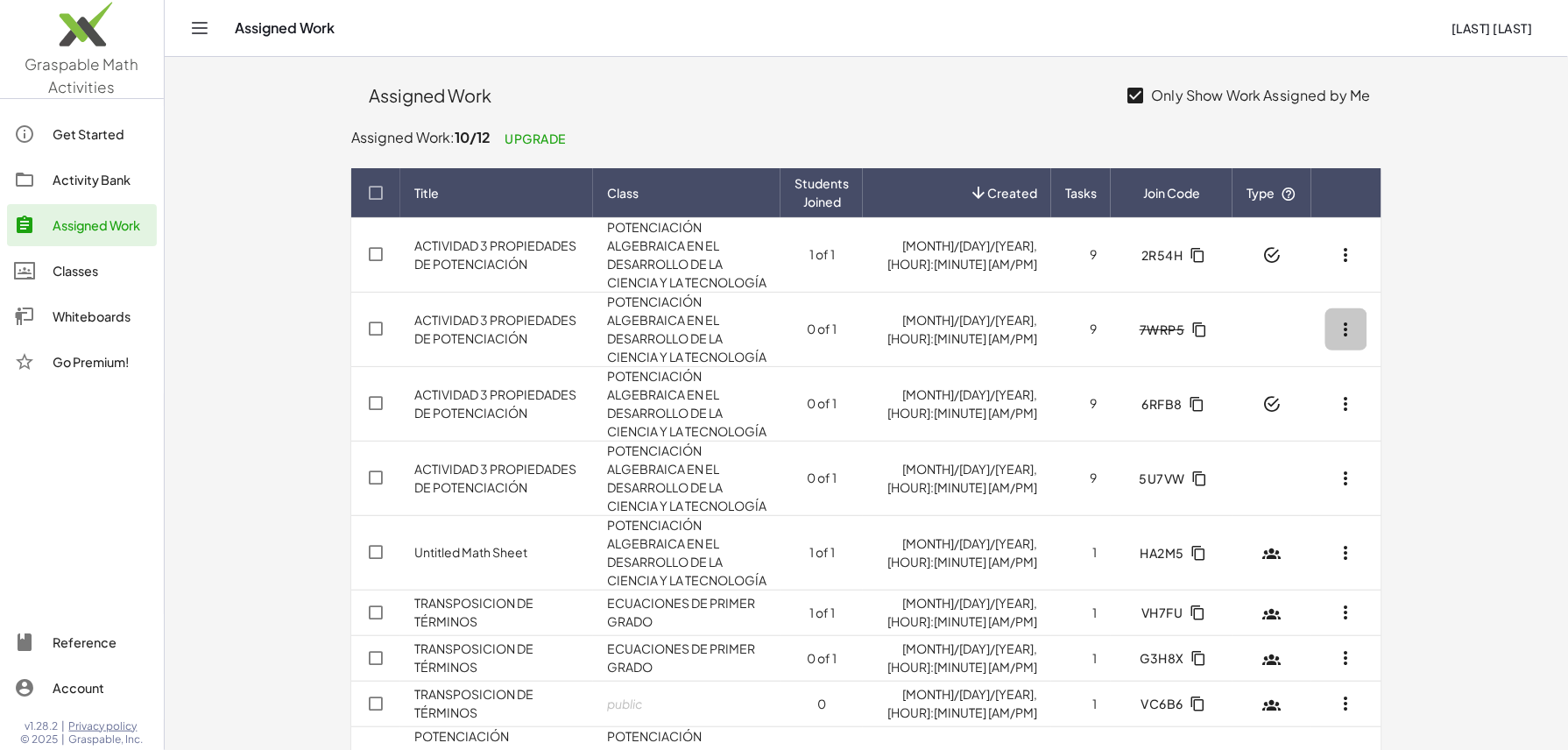 click 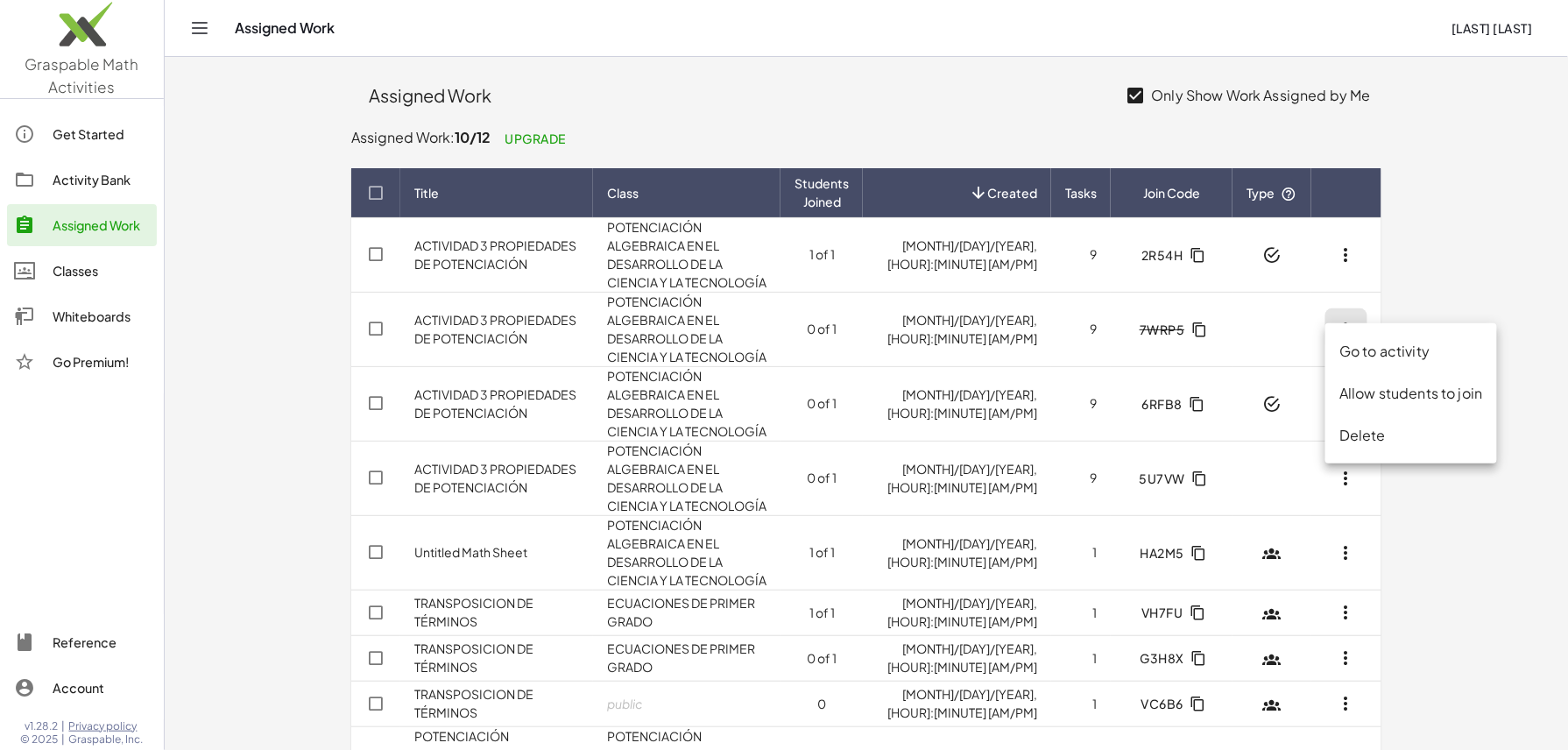 click on "POTENCIACIÓN ALGEBRAICA EN EL DESARROLLO DE LA CIENCIA Y LA TECNOLOGÍA" 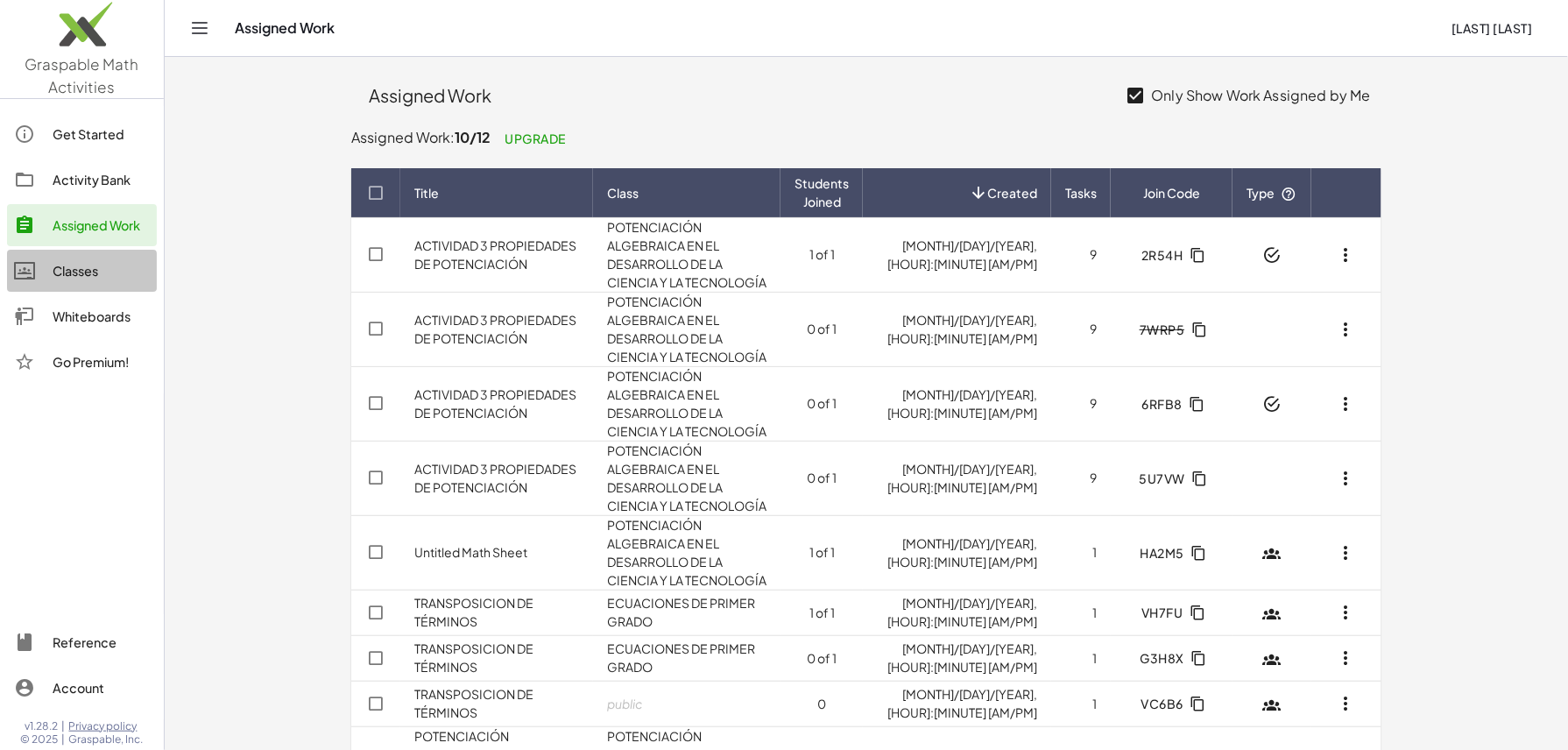 click on "Classes" 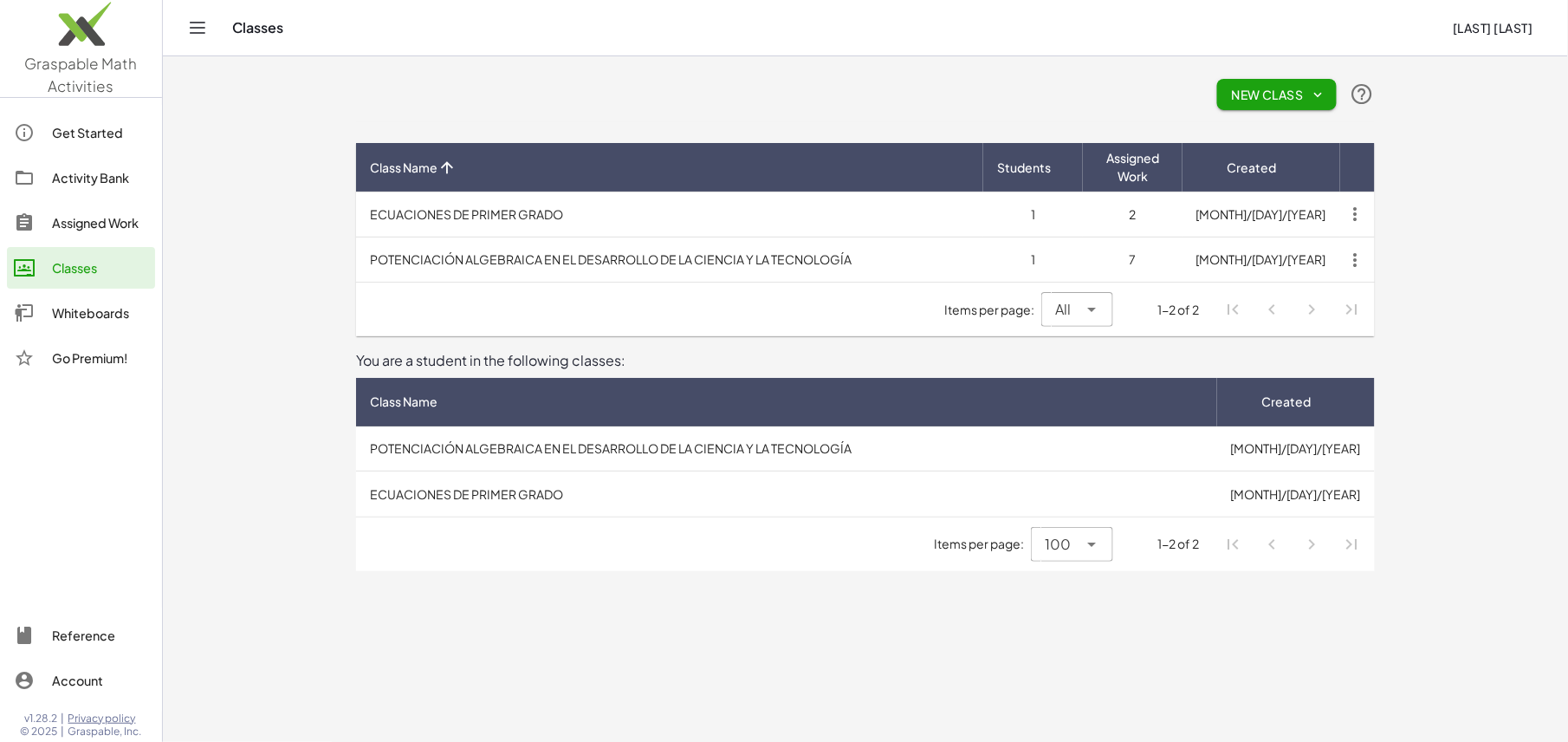 click on "POTENCIACIÓN ALGEBRAICA EN EL DESARROLLO DE LA CIENCIA Y LA TECNOLOGÍA" at bounding box center (670, 259) 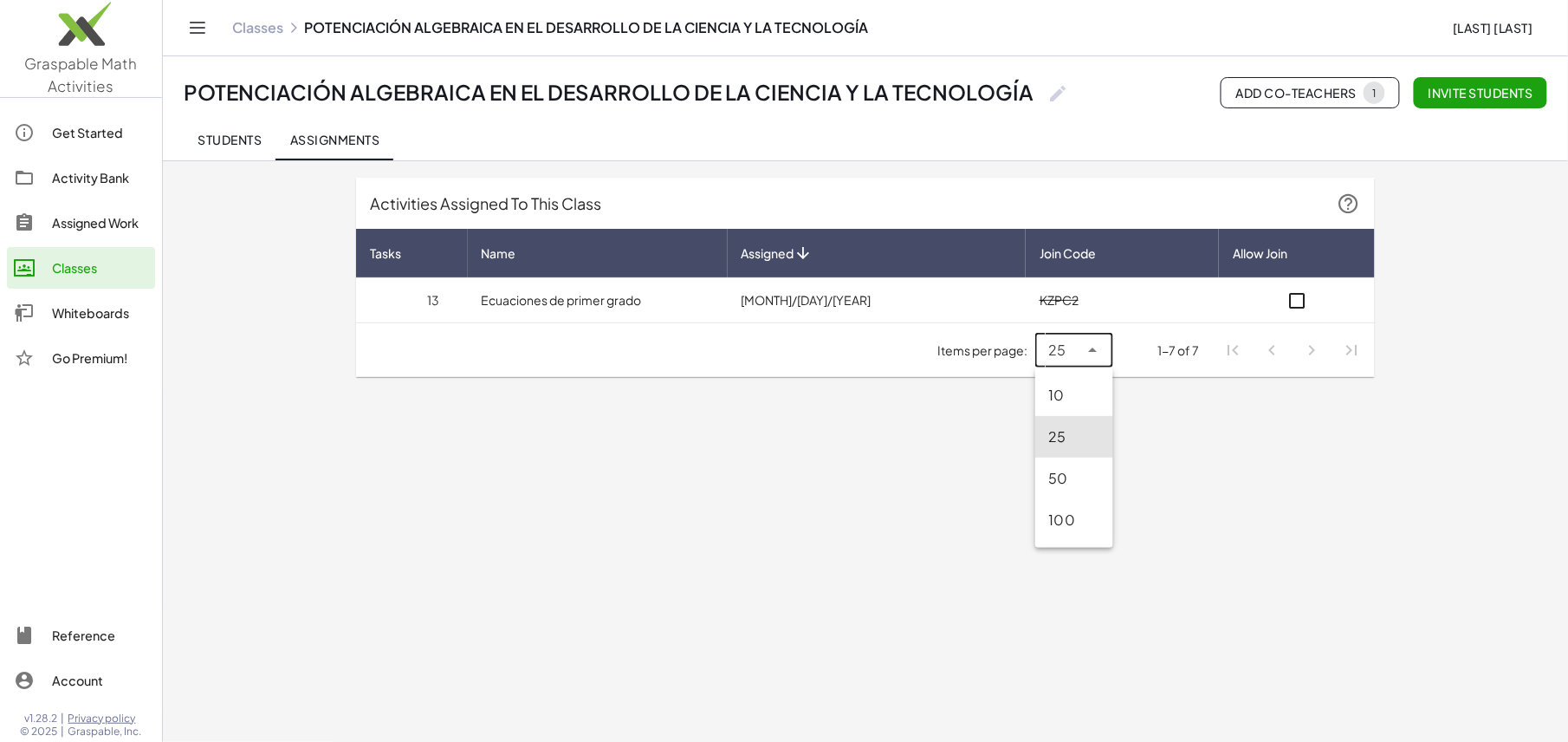 click 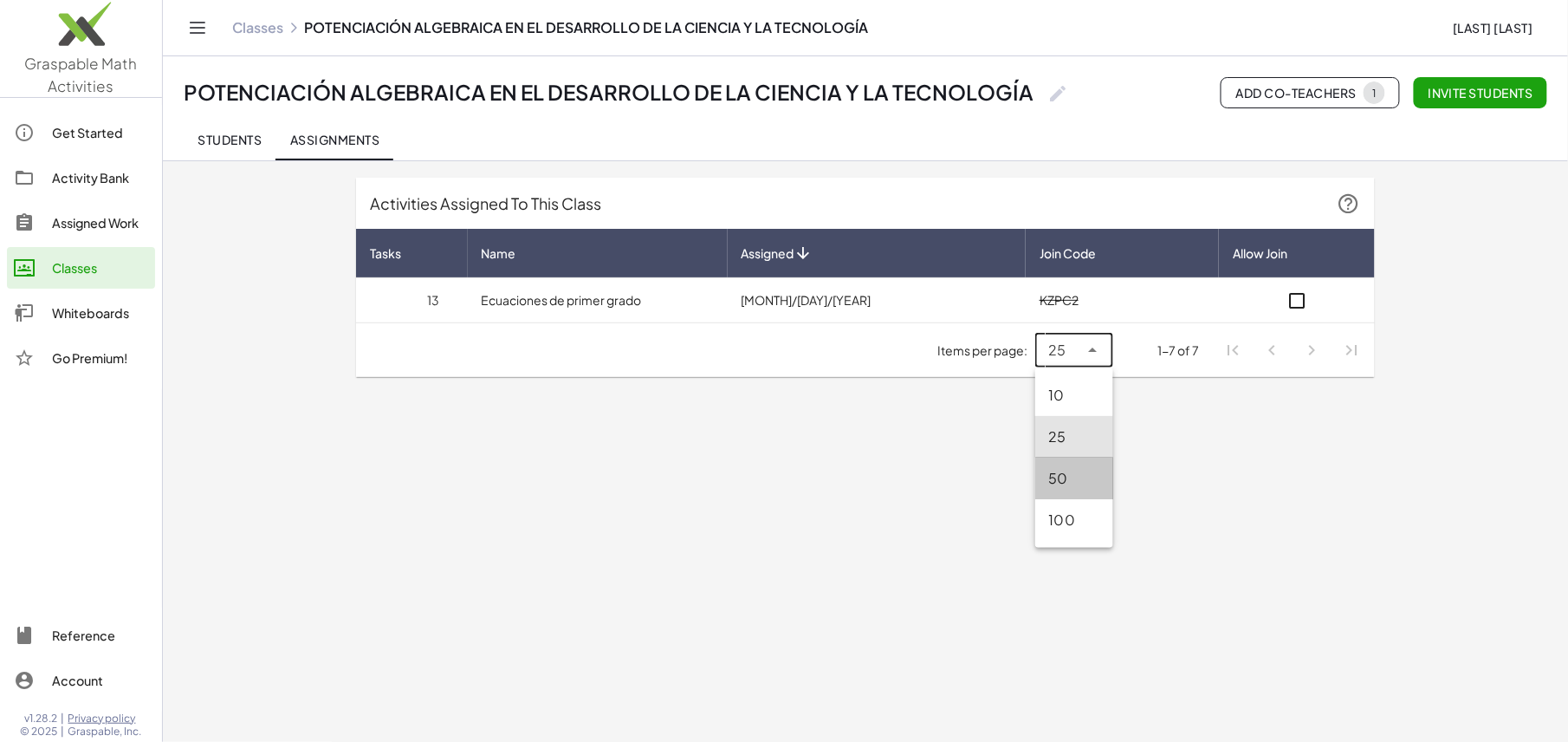 click on "50" at bounding box center [1074, 478] 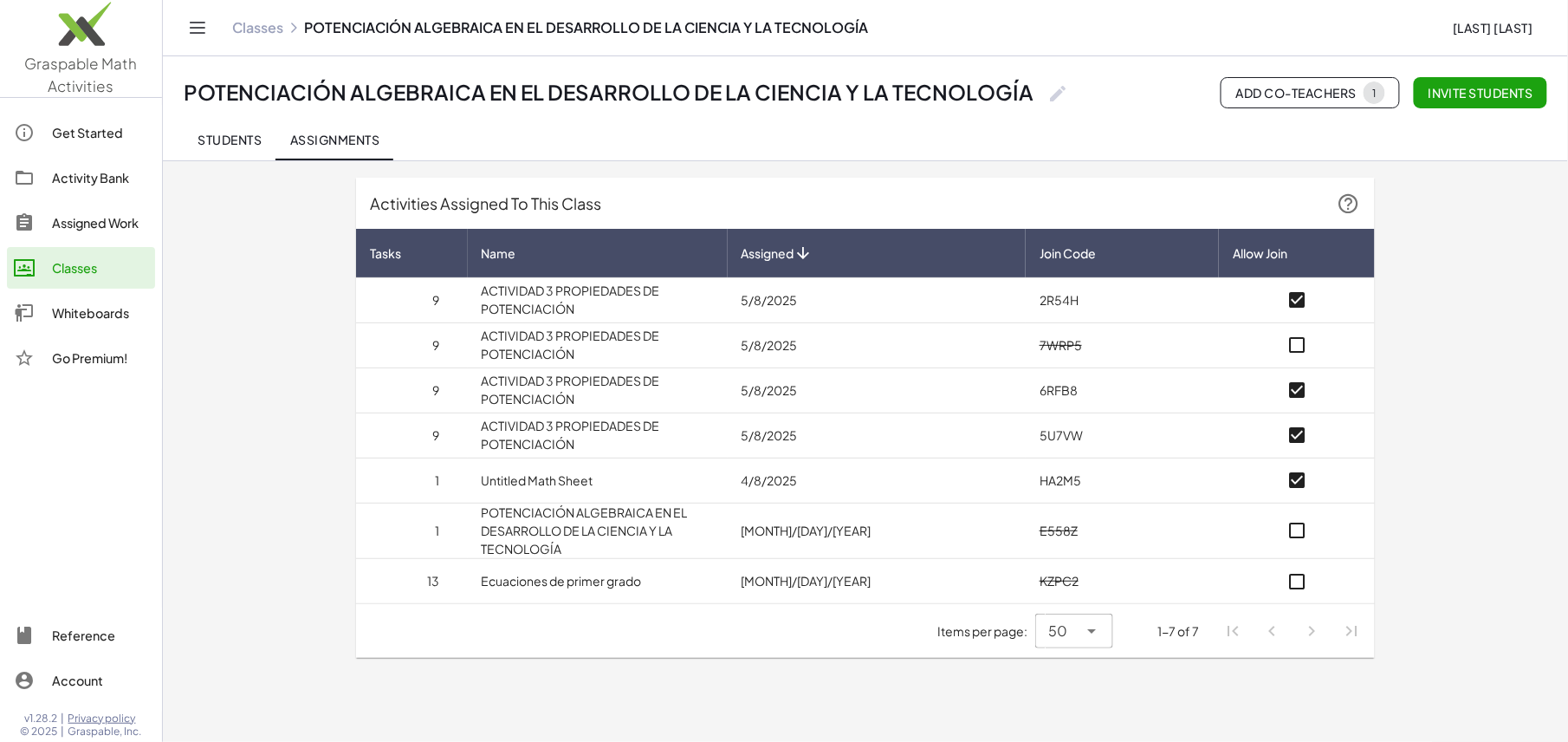click on "ACTIVIDAD 3 PROPIEDADES DE POTENCIACIÓN" at bounding box center (598, 390) 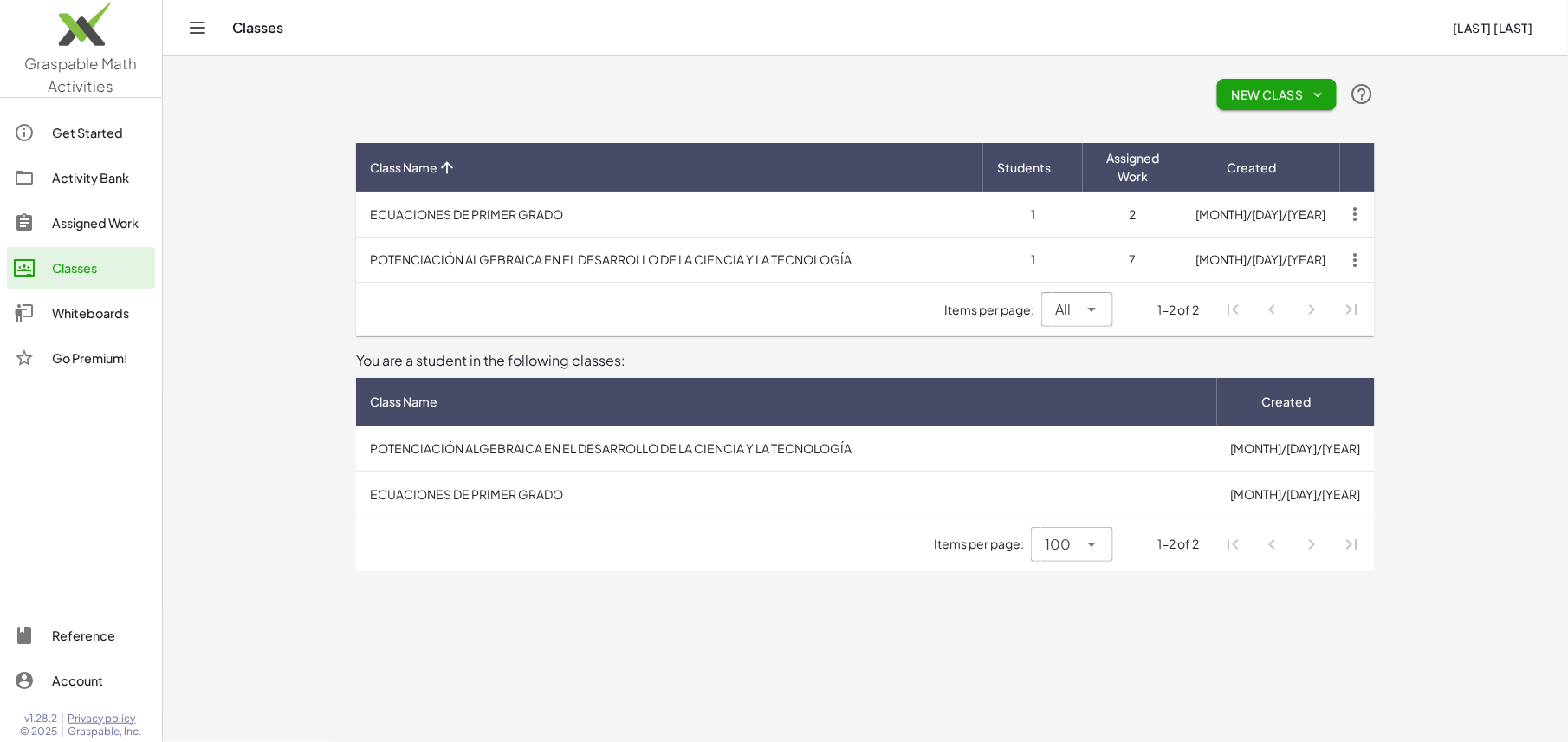 click on "POTENCIACIÓN ALGEBRAICA EN EL DESARROLLO DE LA CIENCIA Y LA TECNOLOGÍA" at bounding box center [787, 449] 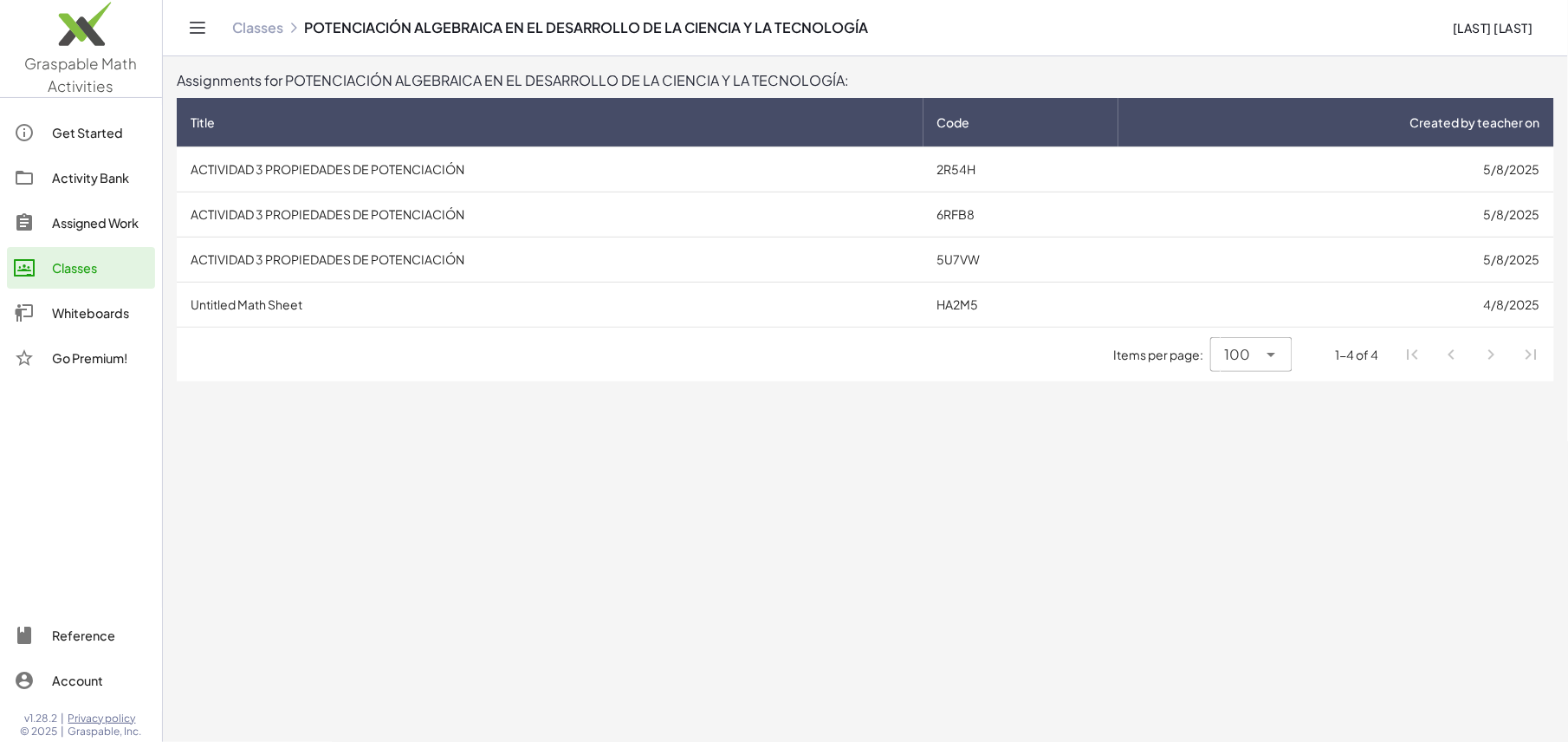click on "ACTIVIDAD 3 PROPIEDADES DE POTENCIACIÓN" at bounding box center [550, 169] 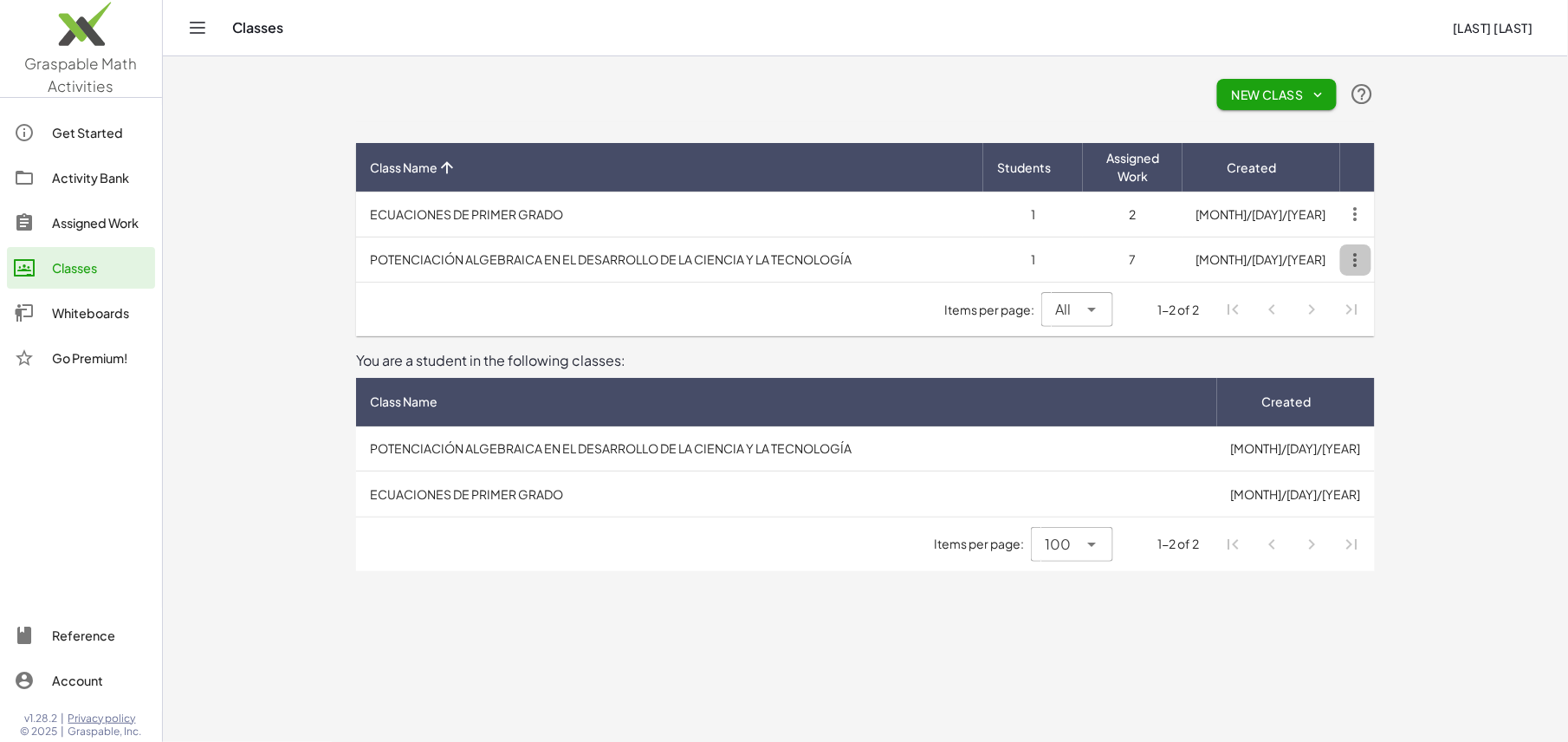 click 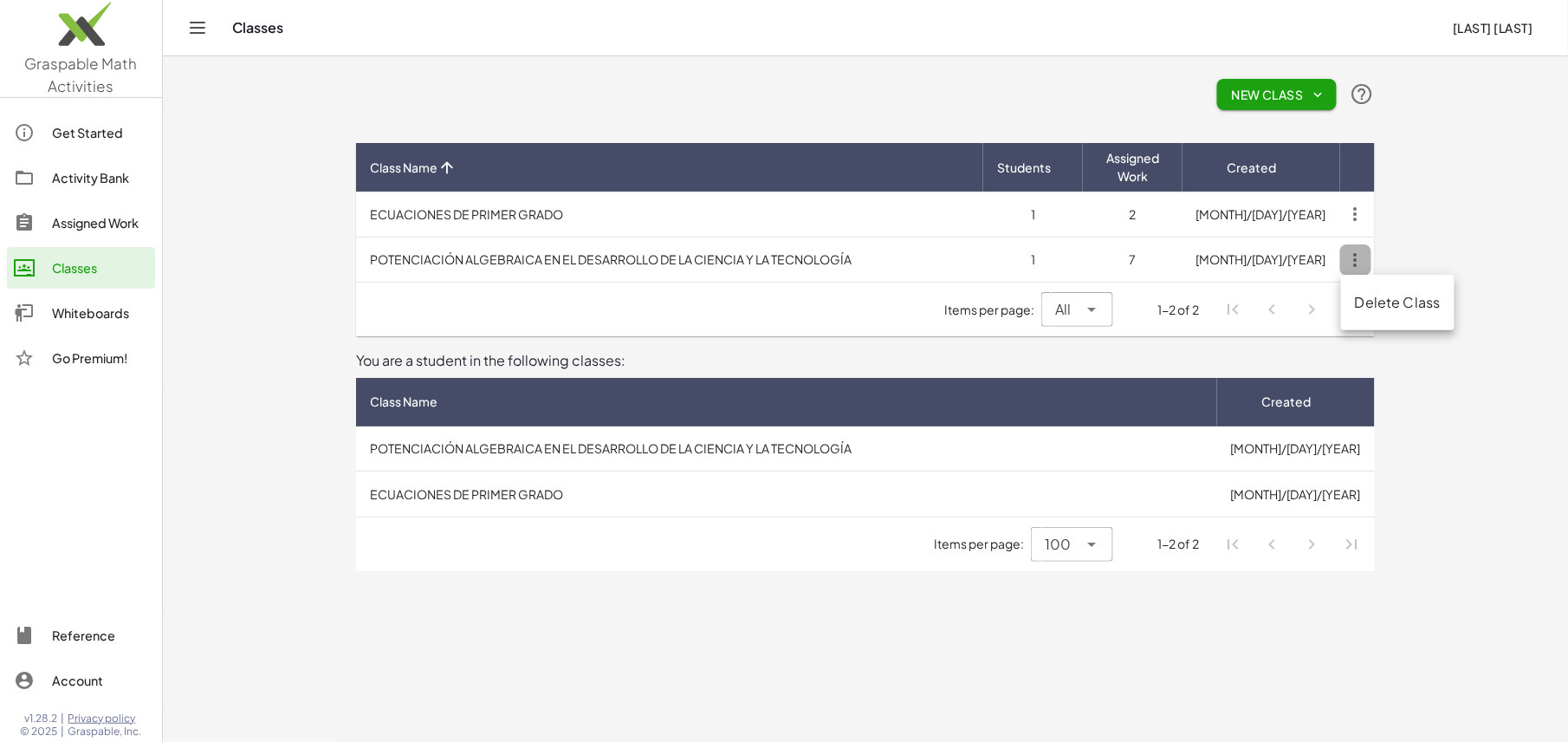 click 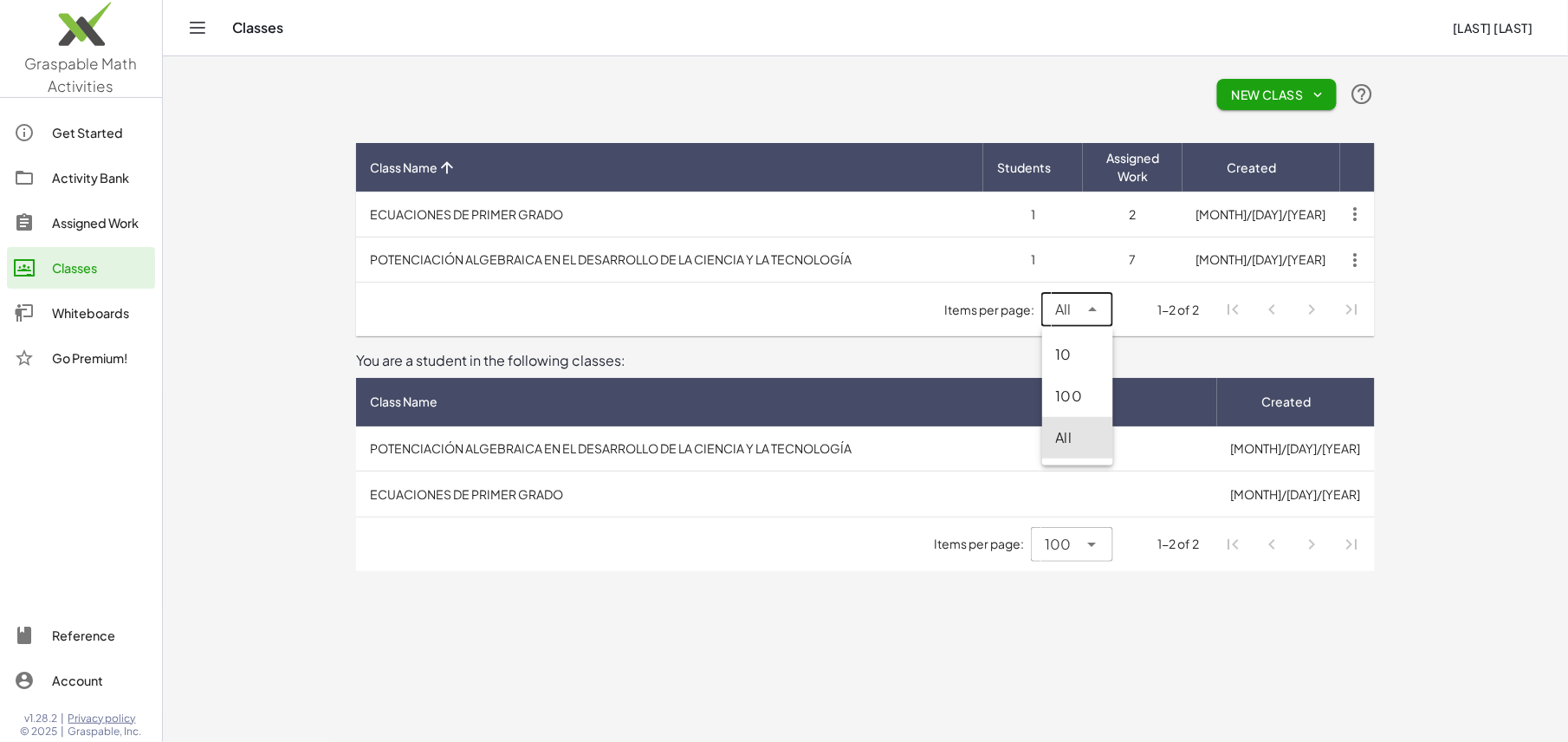 click 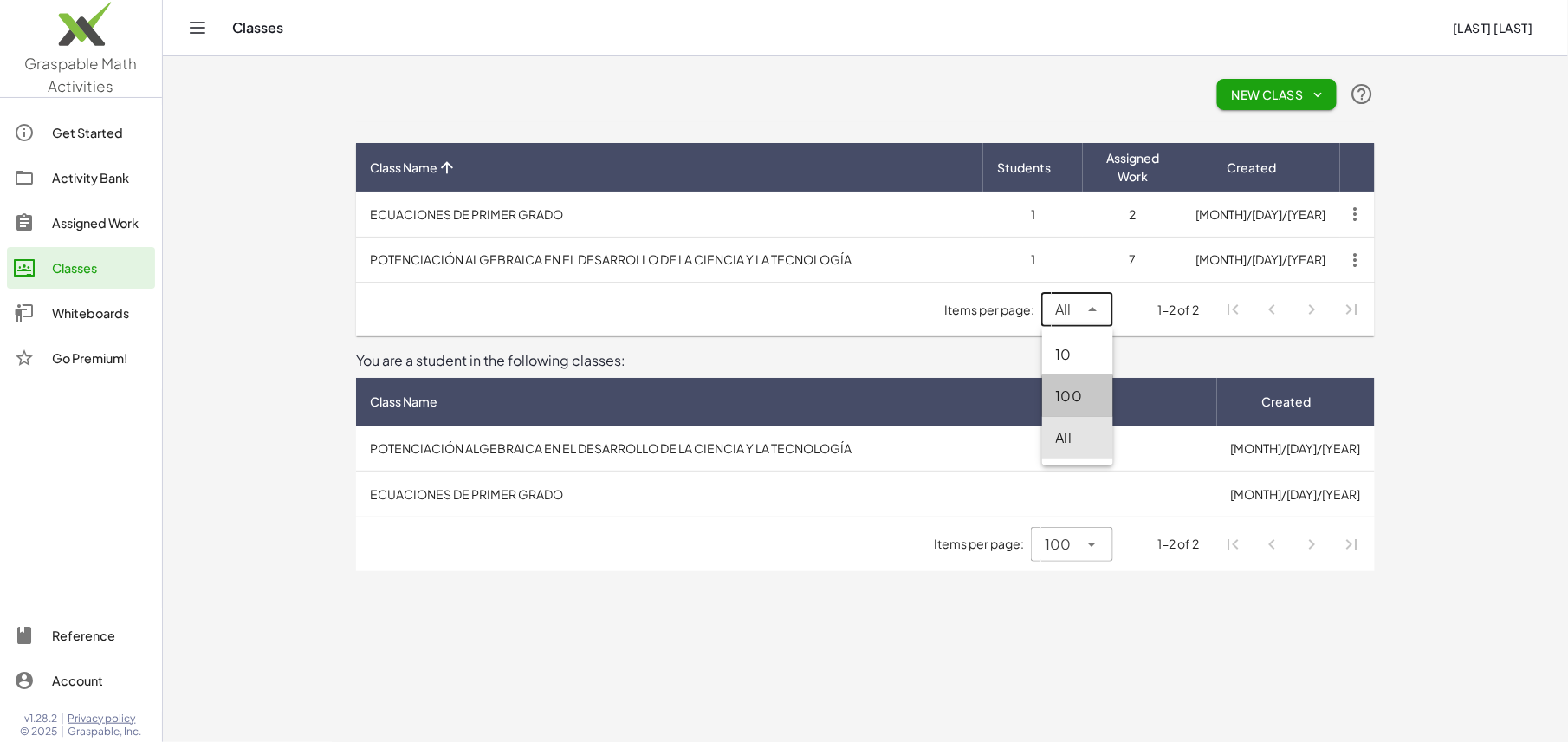 click on "100" at bounding box center [1078, 396] 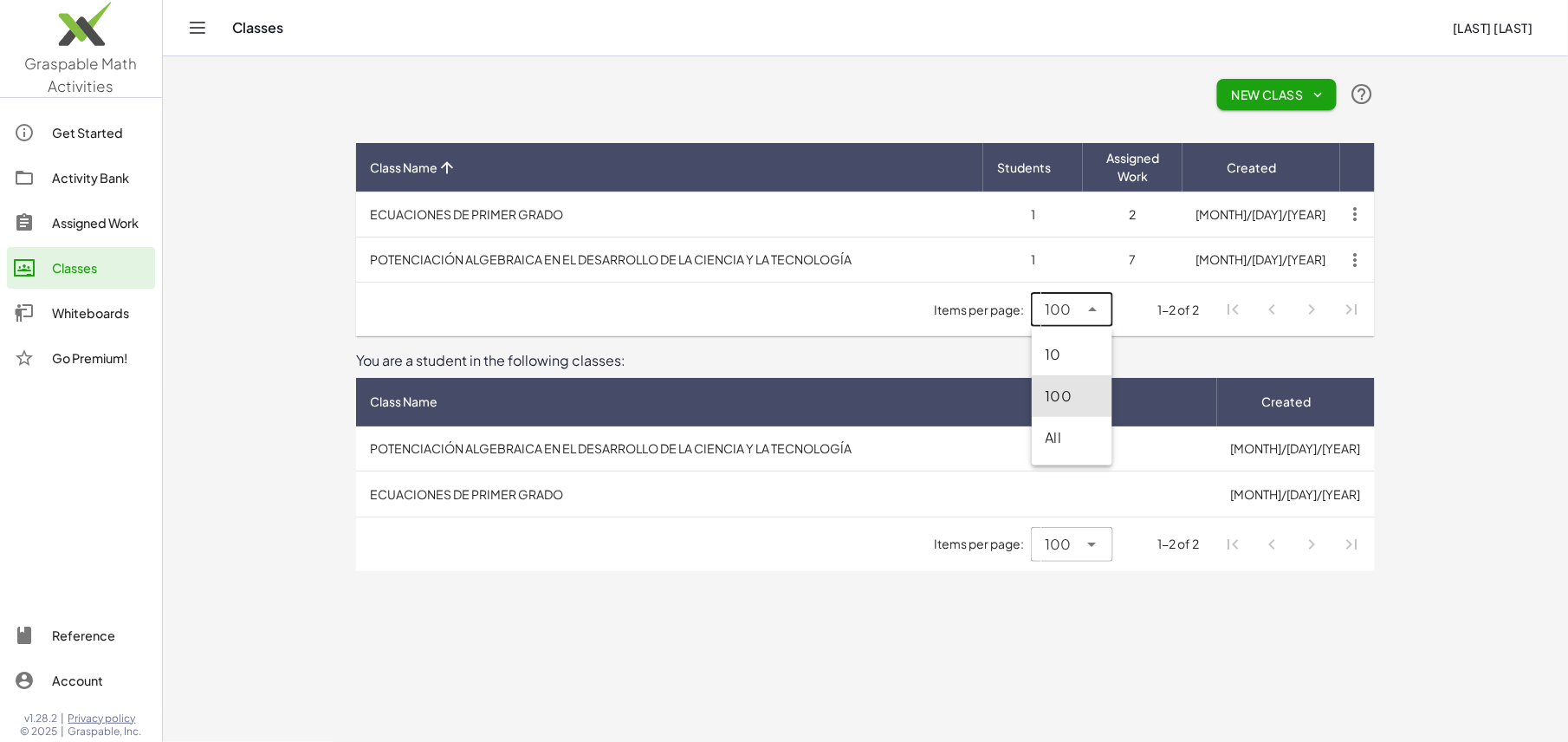 click 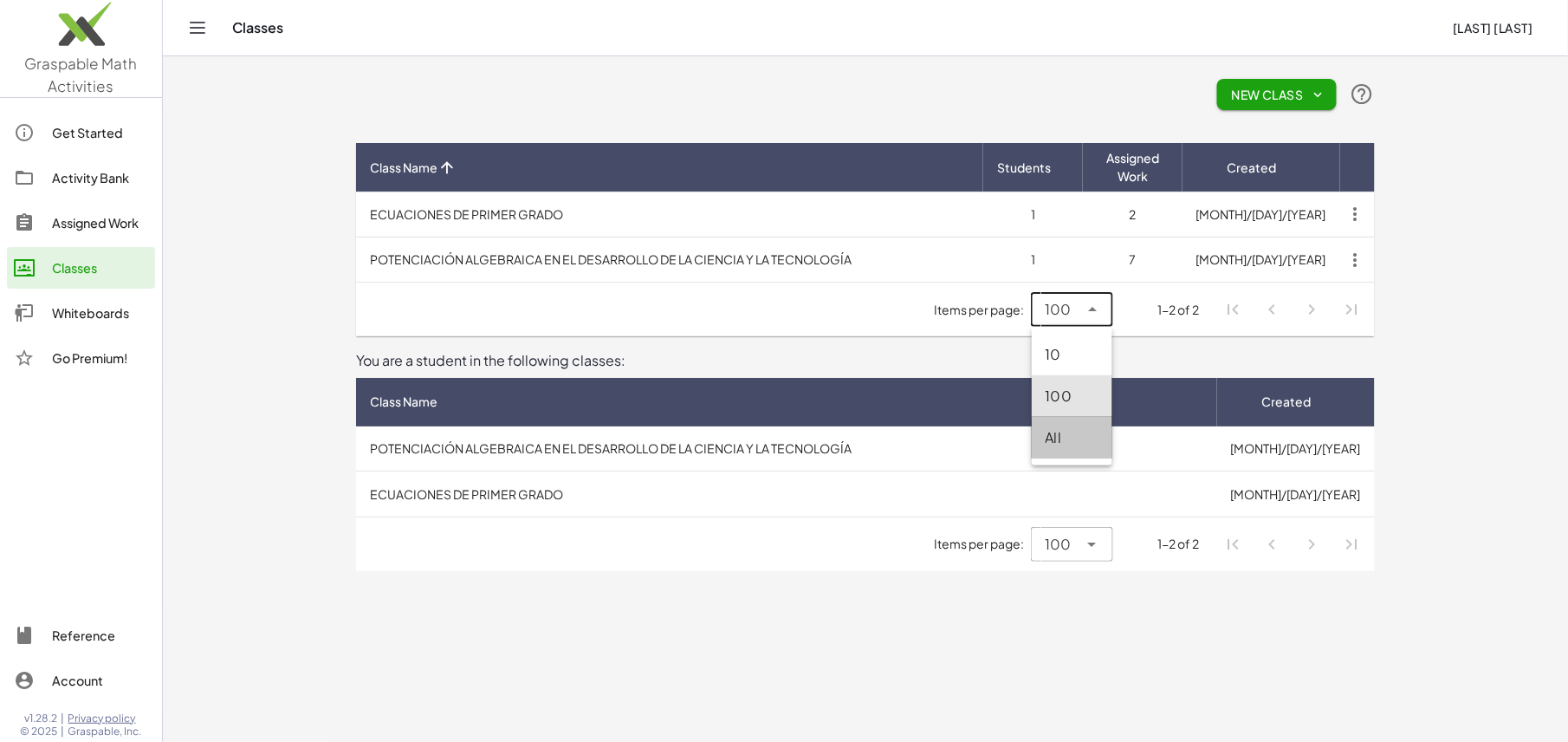 click on "All" at bounding box center [1072, 438] 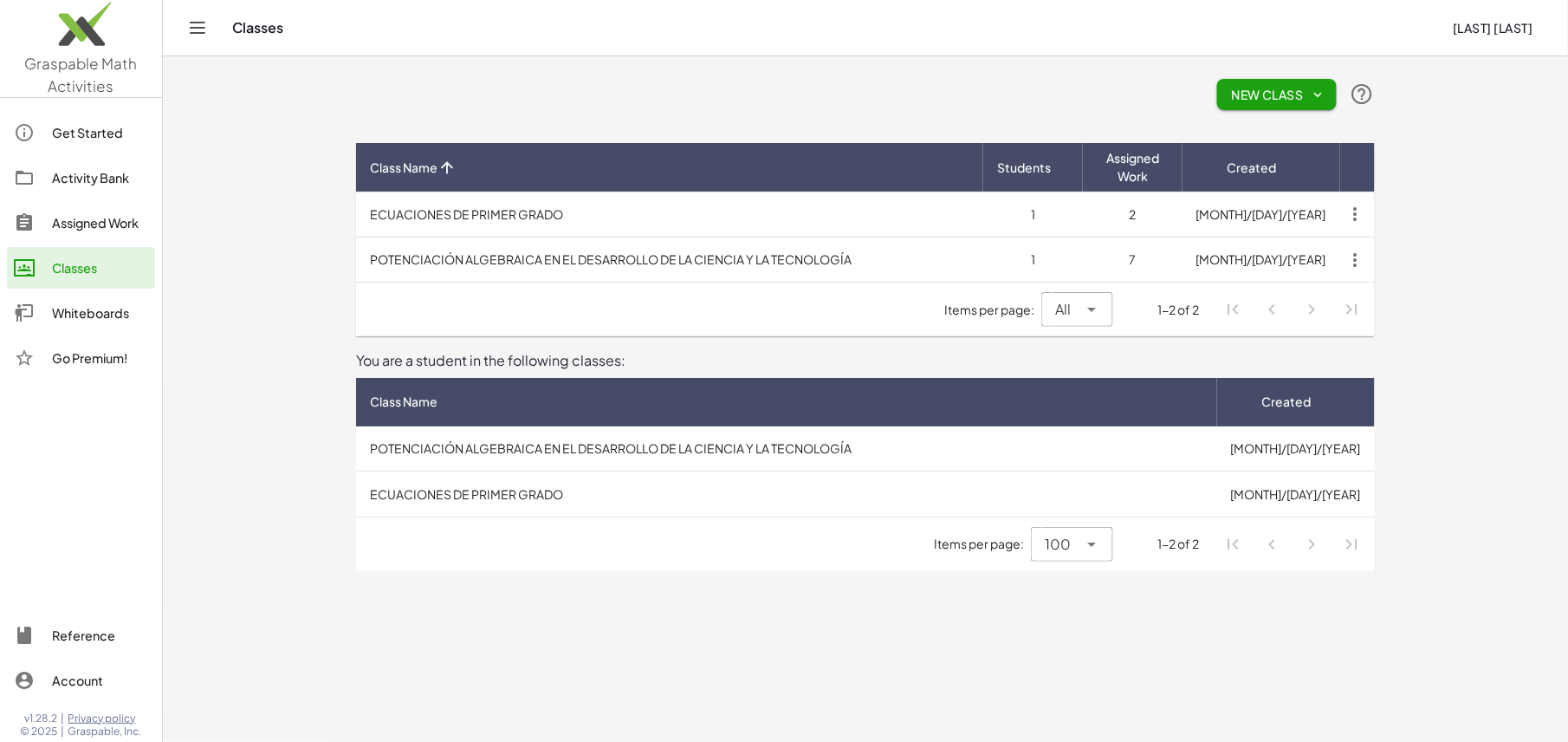 click on "POTENCIACIÓN ALGEBRAICA EN EL DESARROLLO DE LA CIENCIA Y LA TECNOLOGÍA" at bounding box center (787, 449) 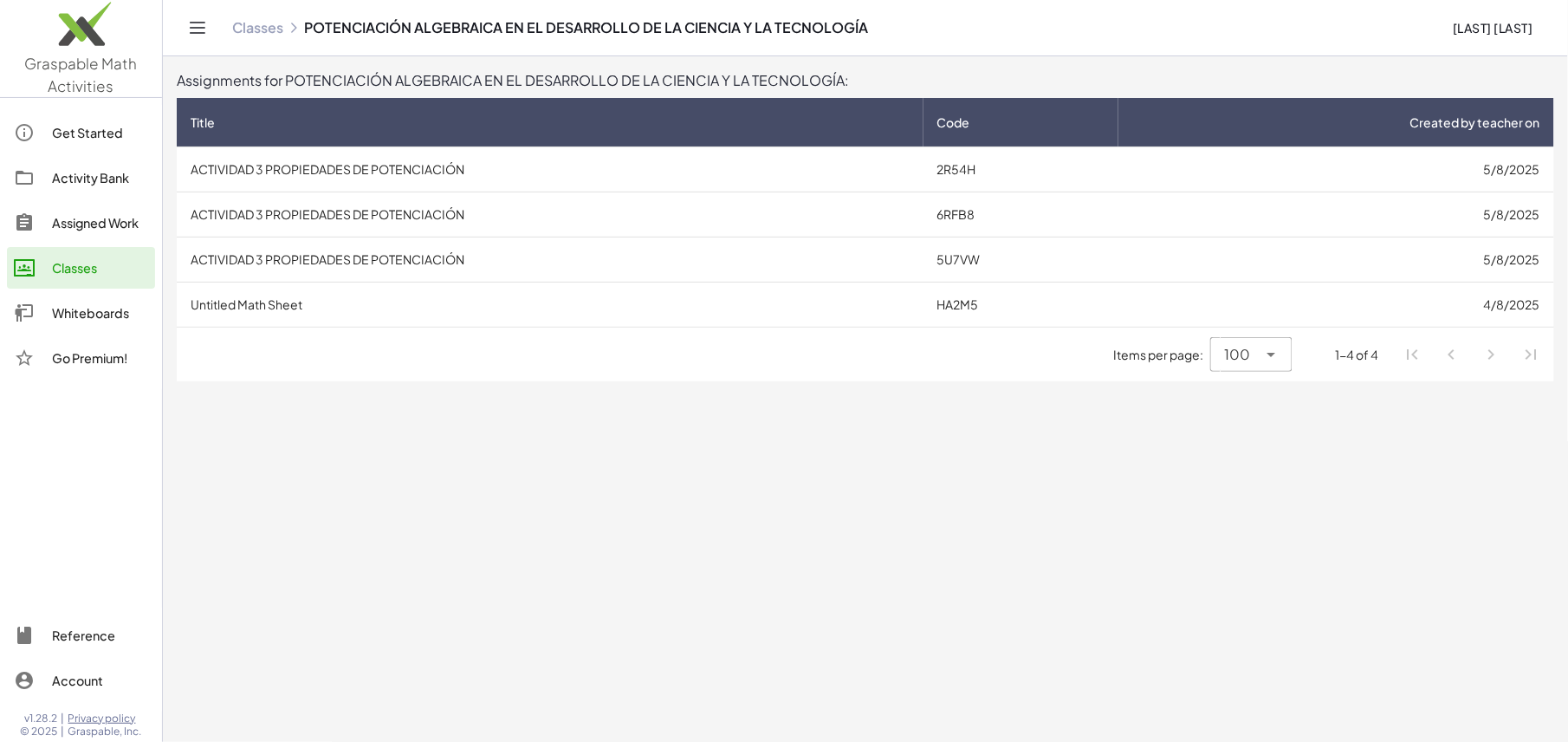 click on "ACTIVIDAD 3 PROPIEDADES DE POTENCIACIÓN" at bounding box center [550, 169] 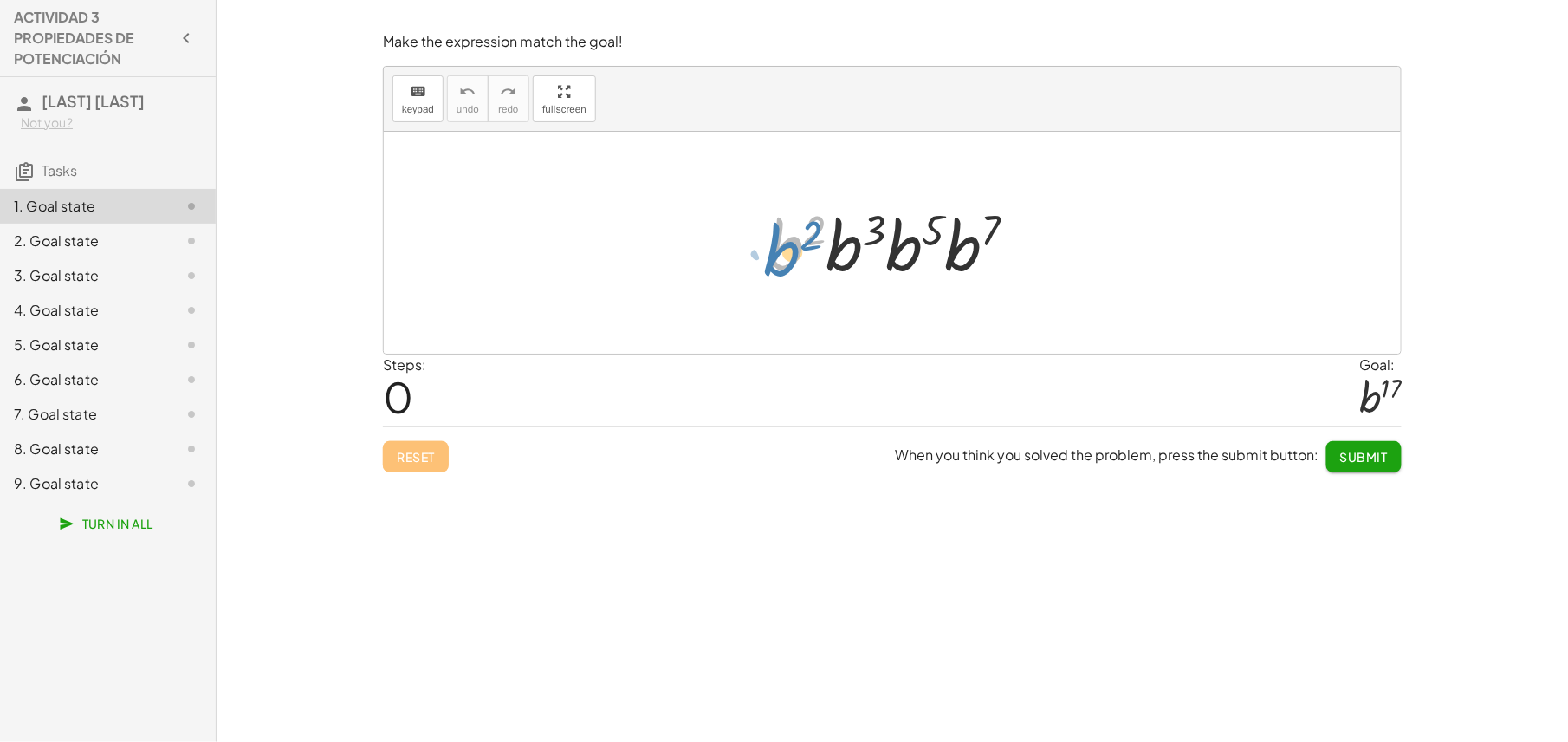 click at bounding box center [898, 243] 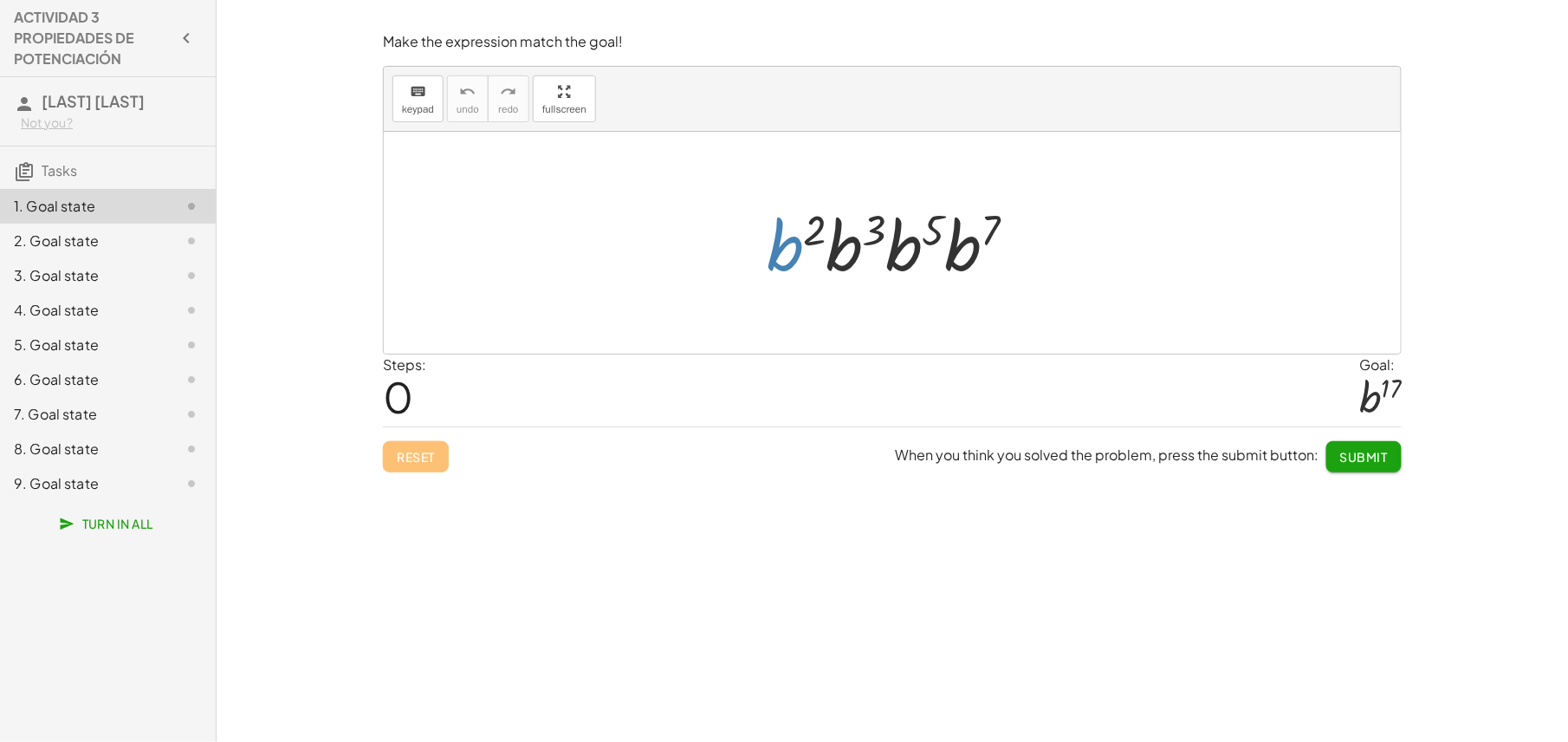 click at bounding box center (898, 243) 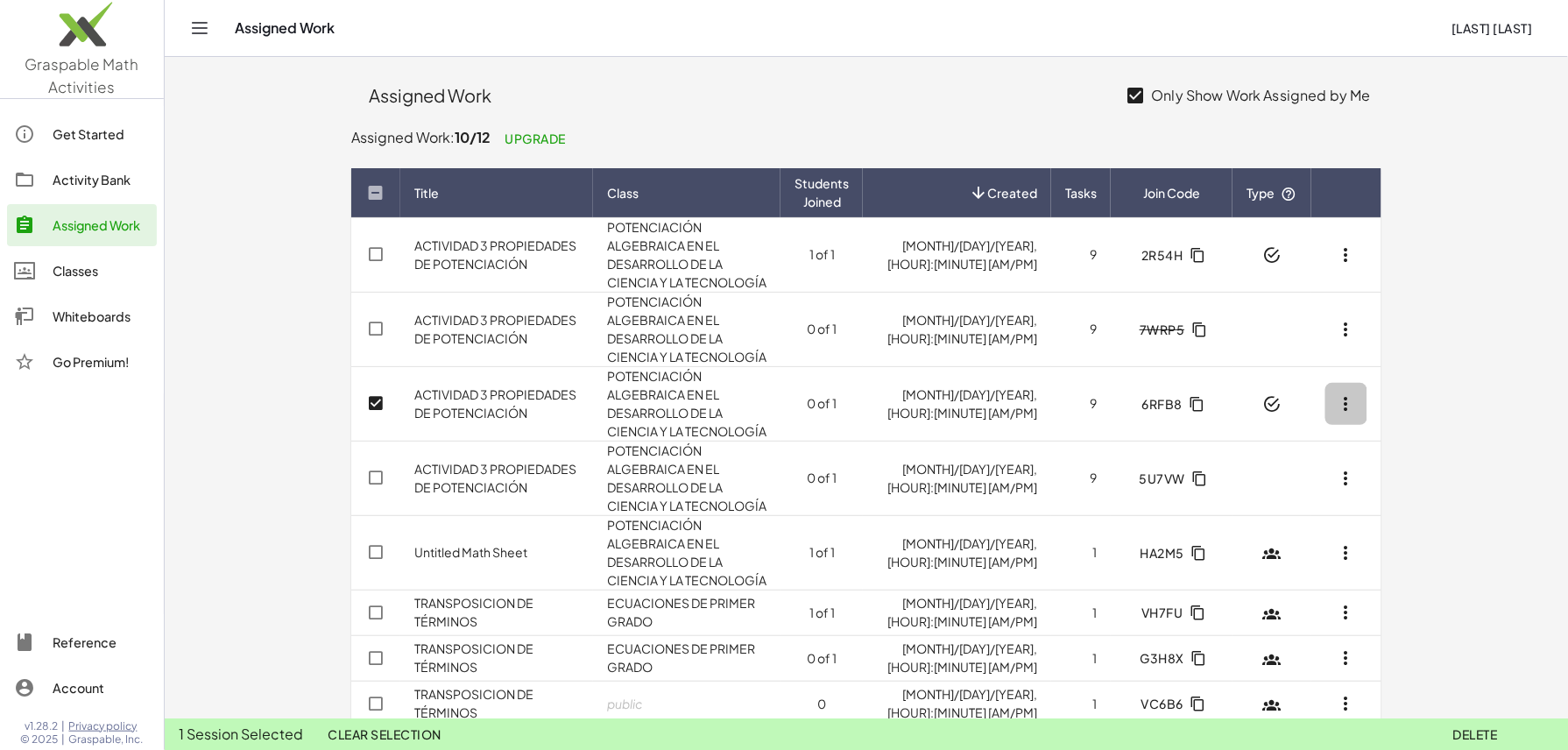 click 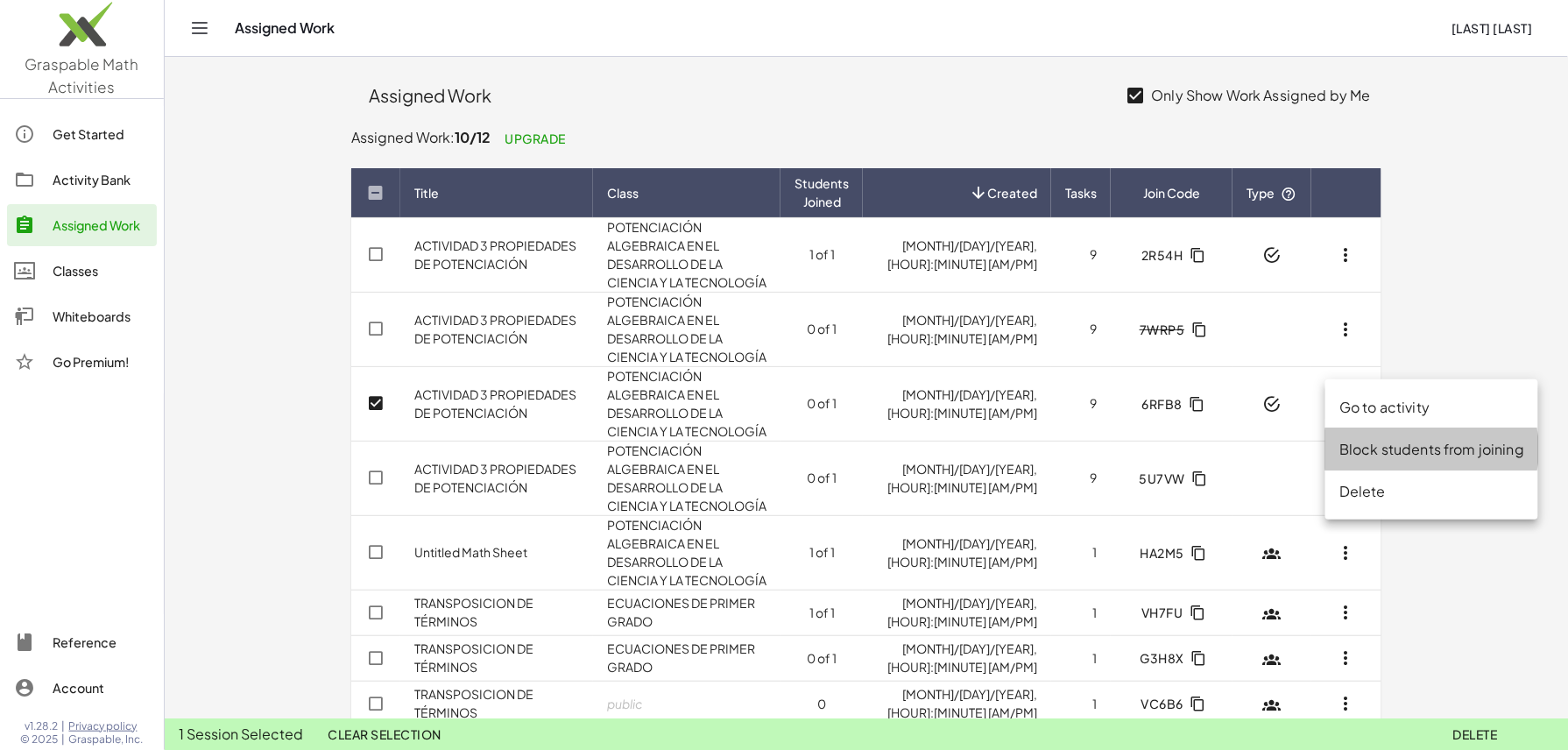 click on "Block students from joining" 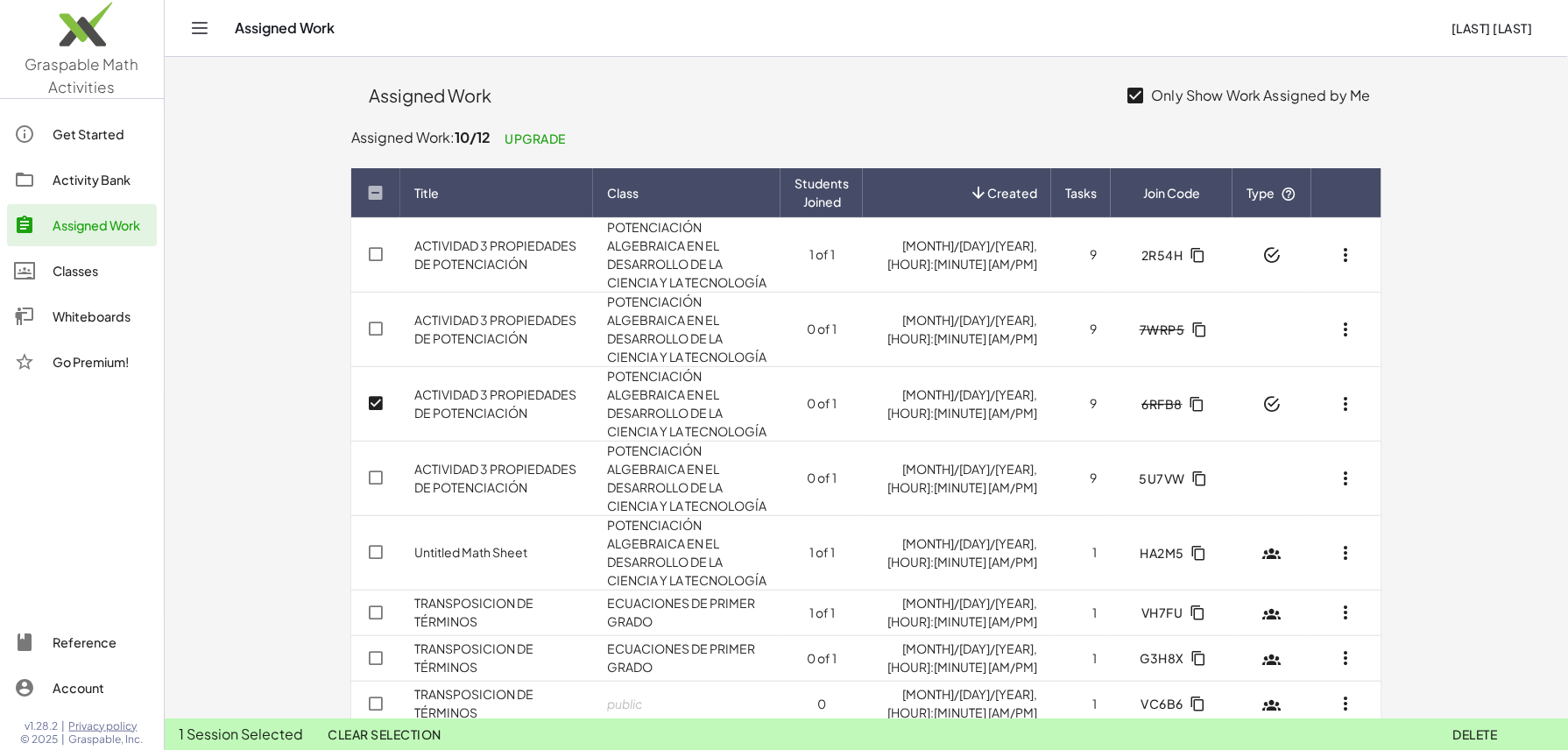 click 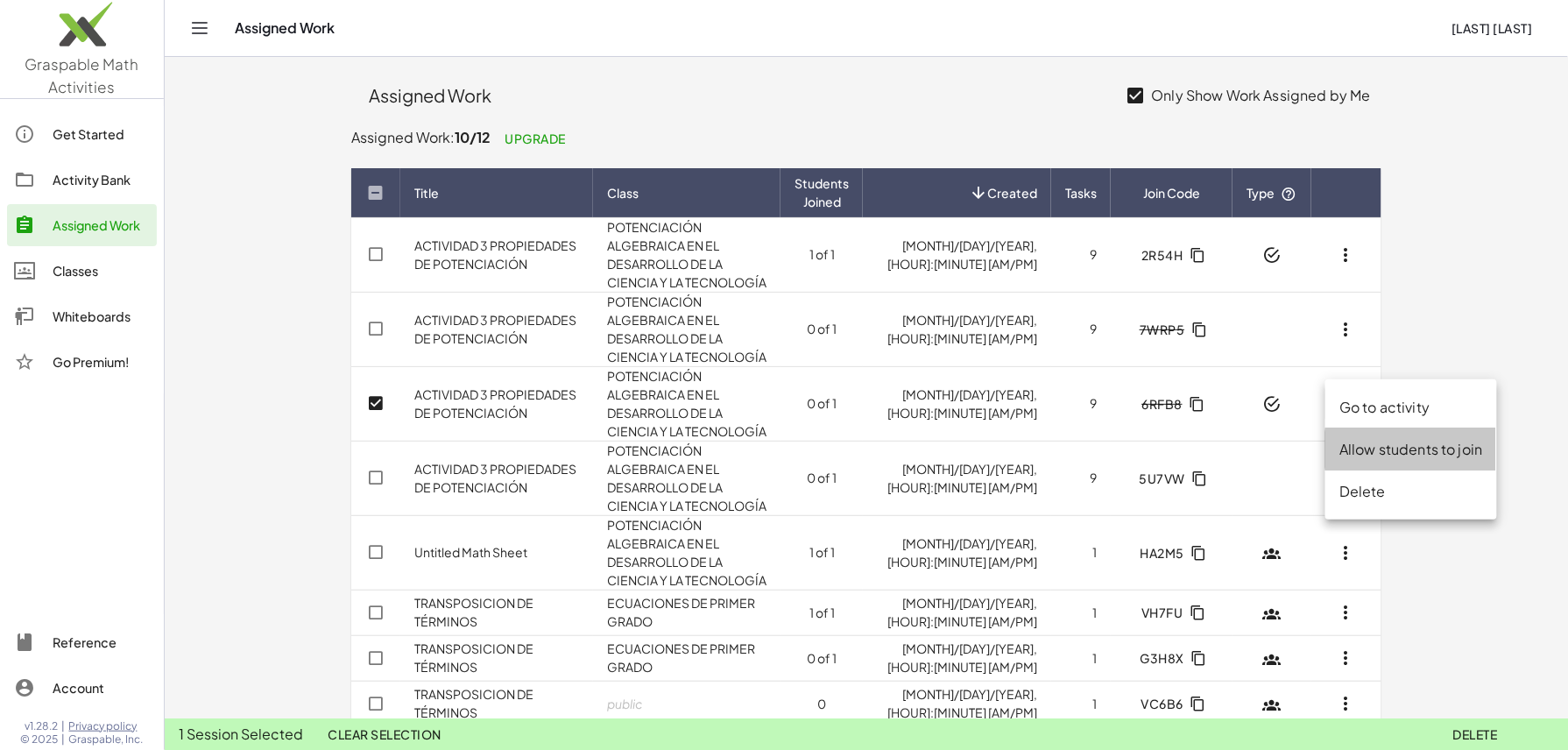 click on "Allow students to join" 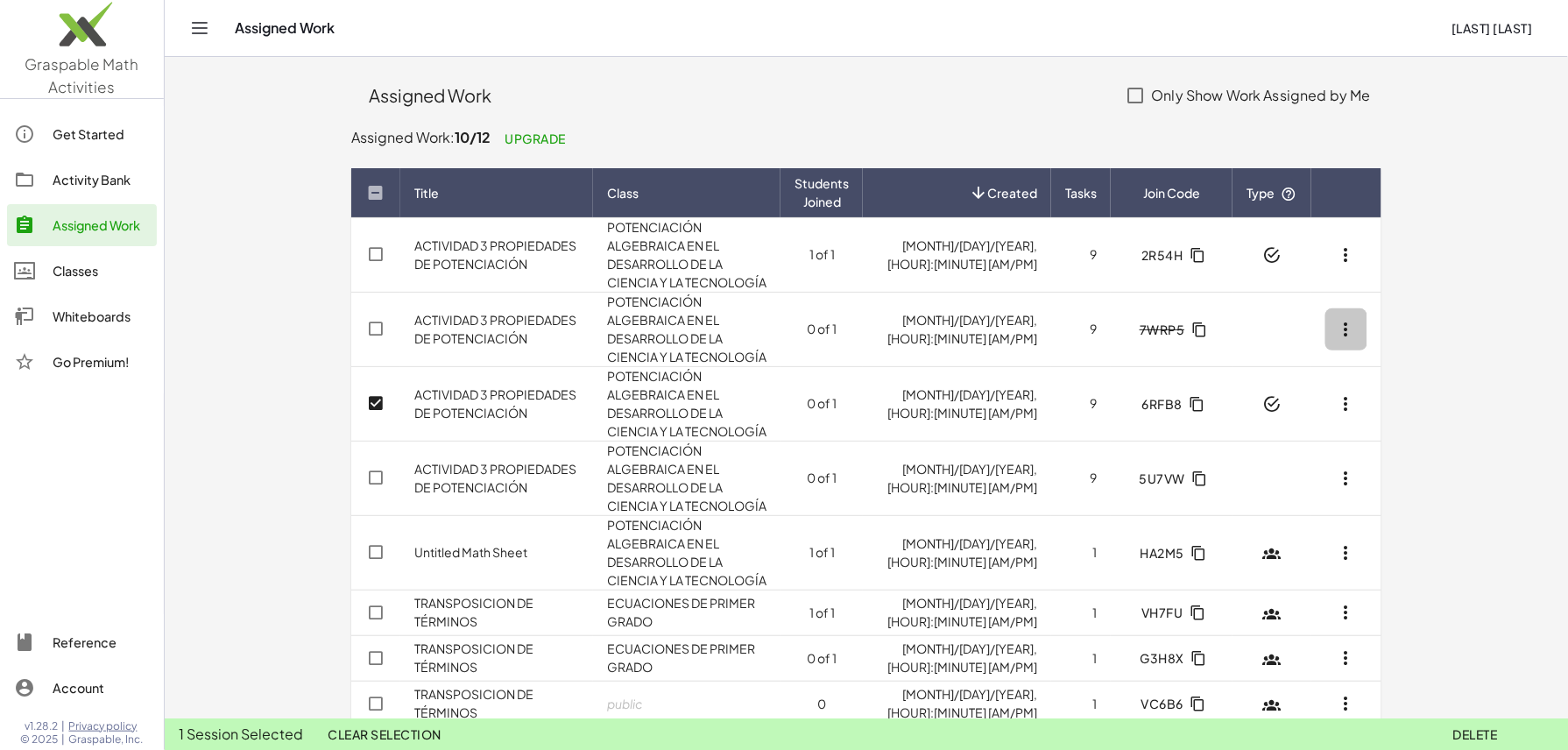 click 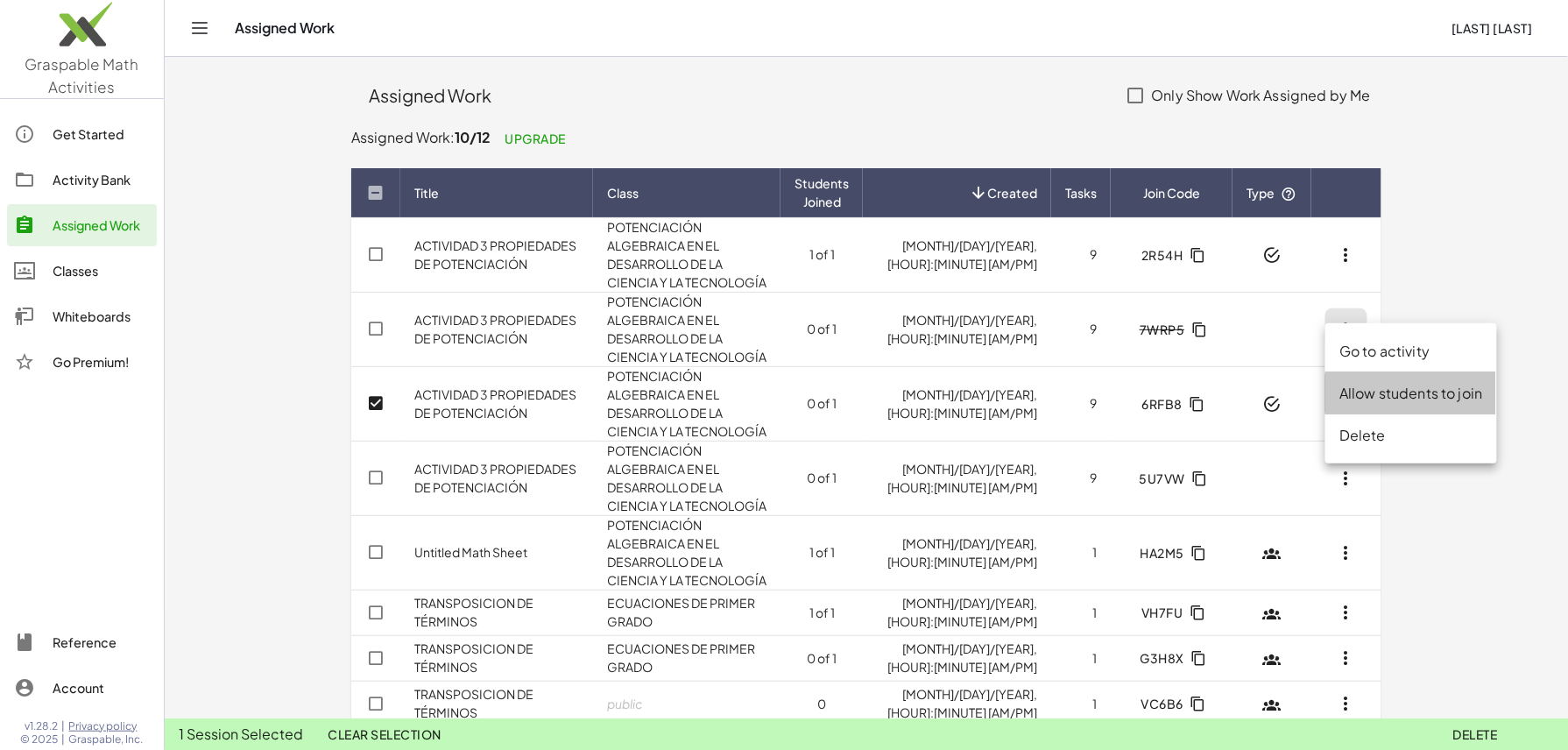 click on "Allow students to join" 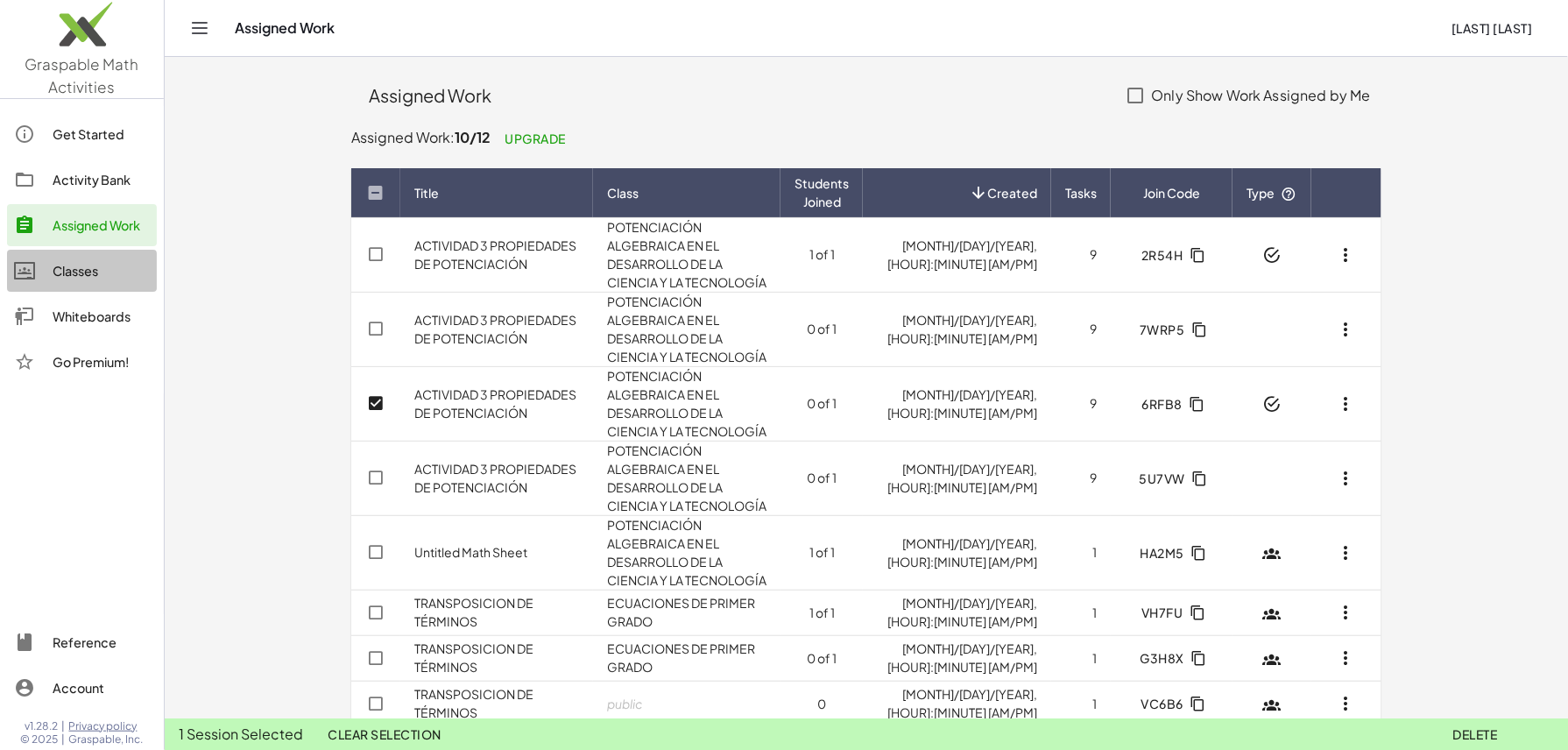 click on "Classes" 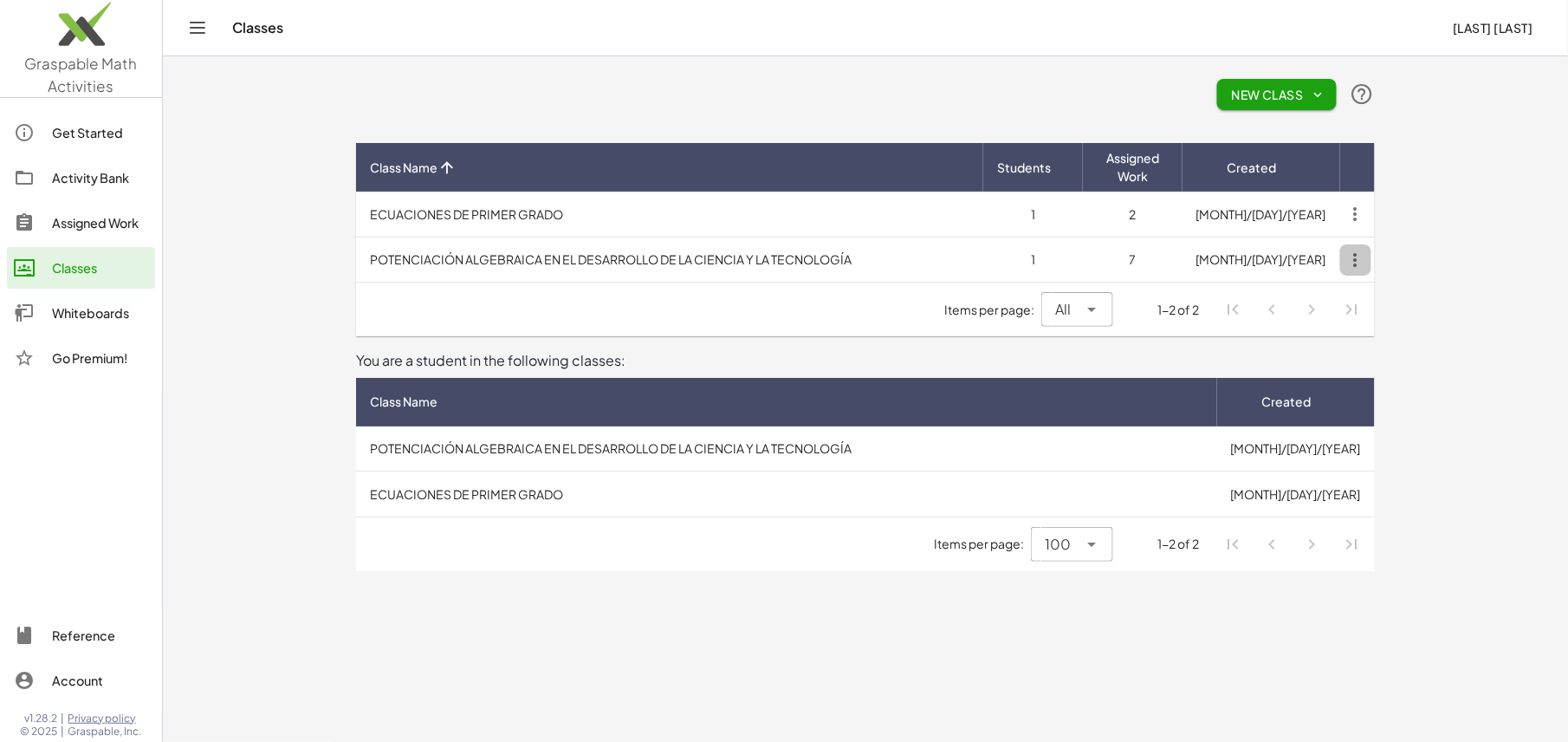 click 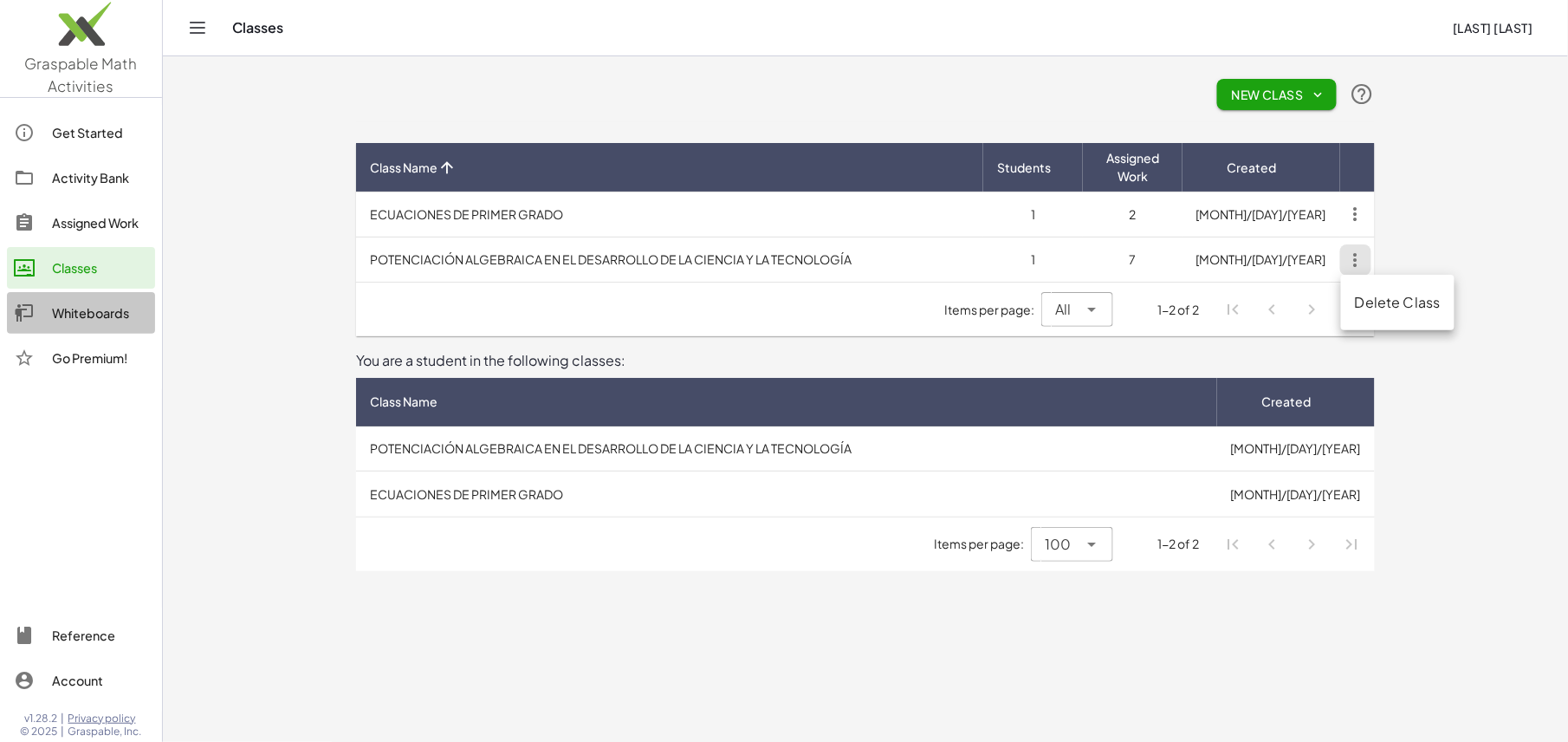click on "Whiteboards" 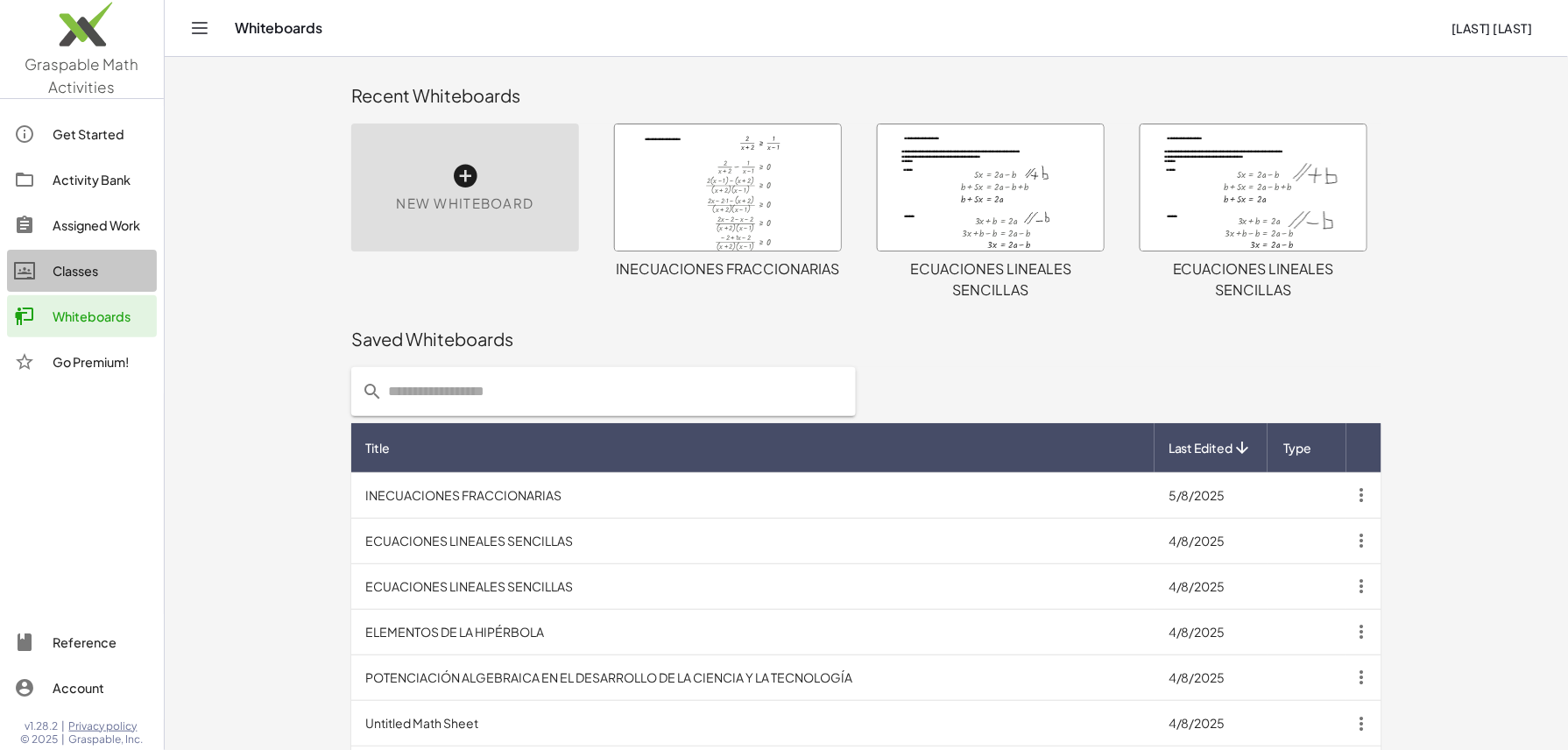 click on "Classes" 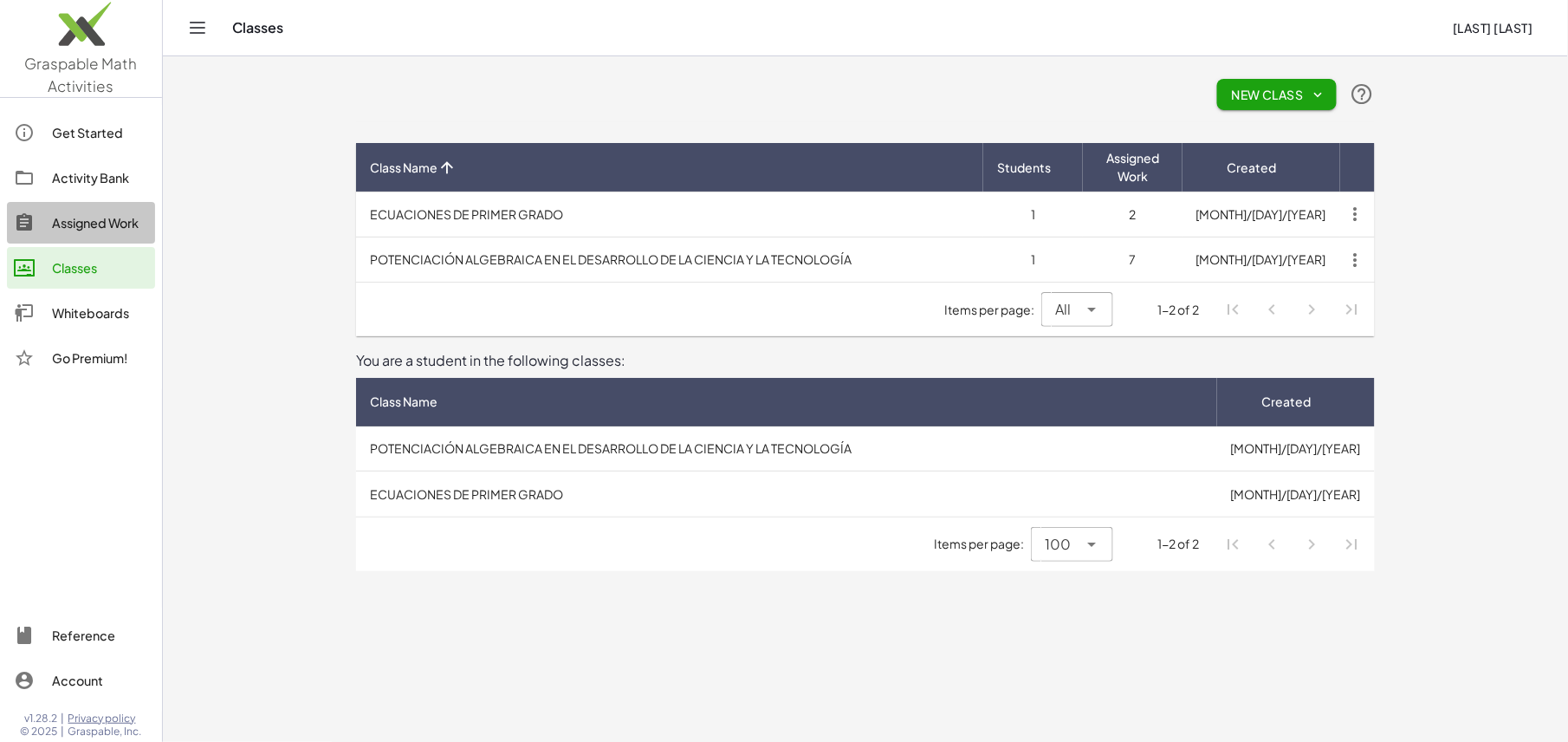 click on "Assigned Work" 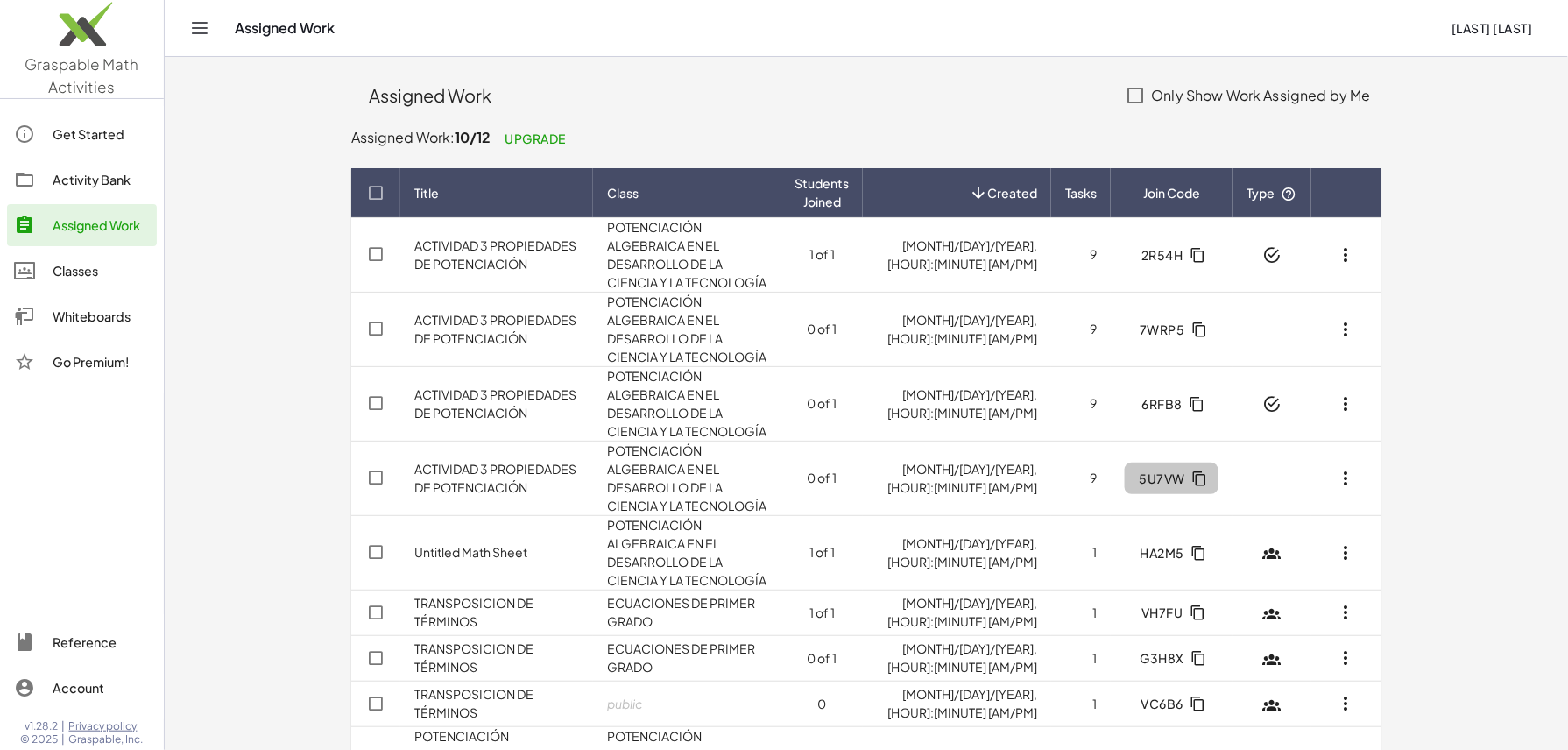 click 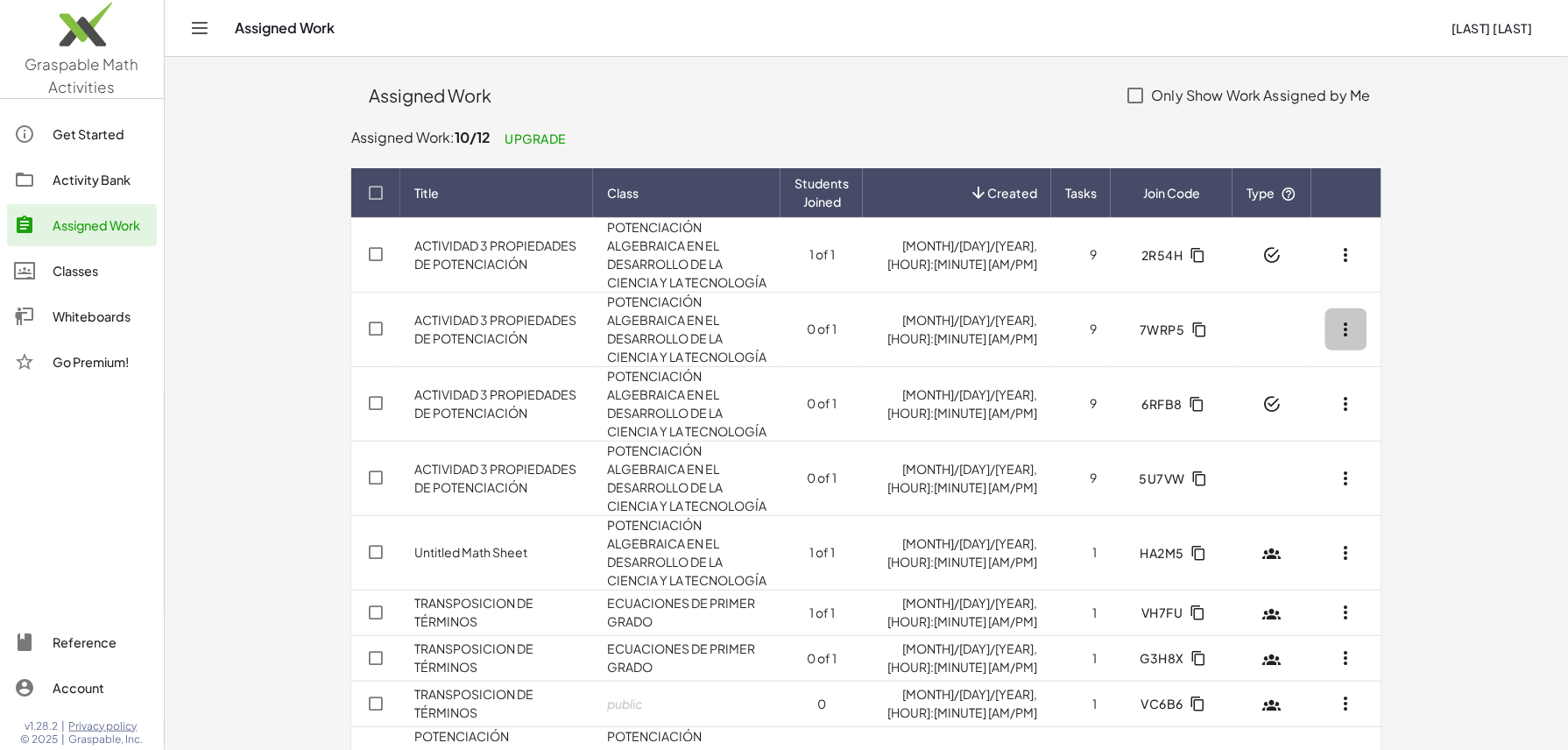 click 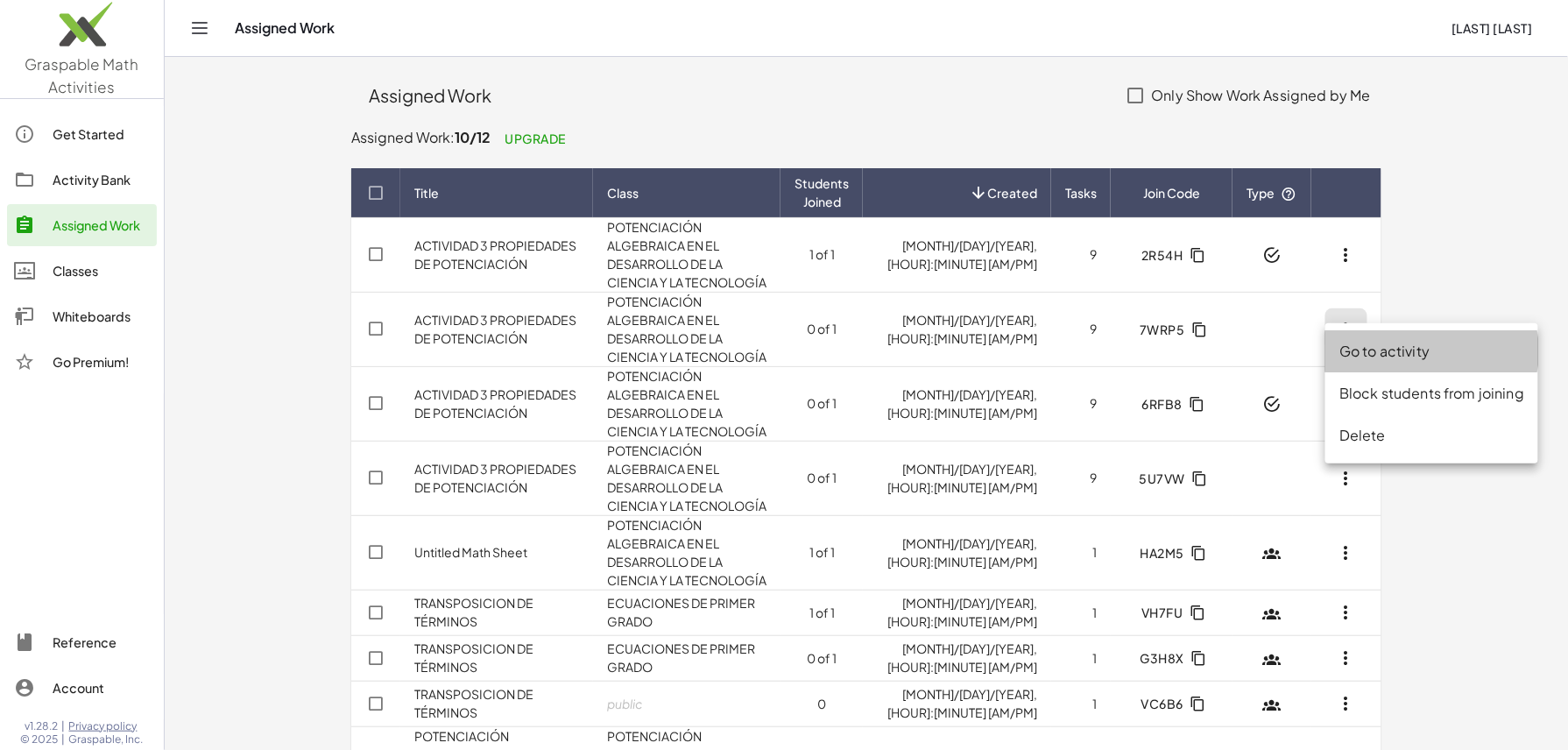 click on "Go to activity" 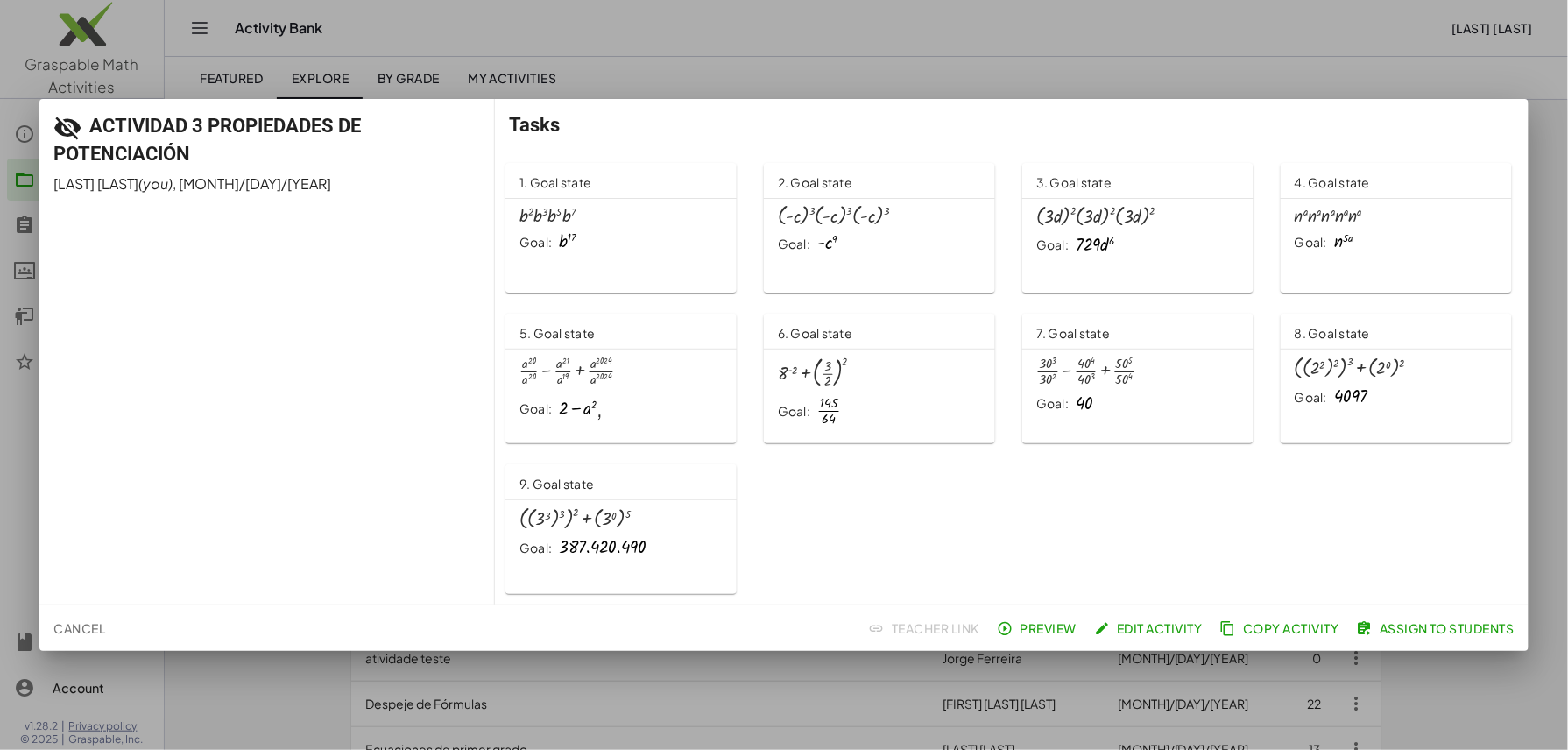 click at bounding box center (784, 375) 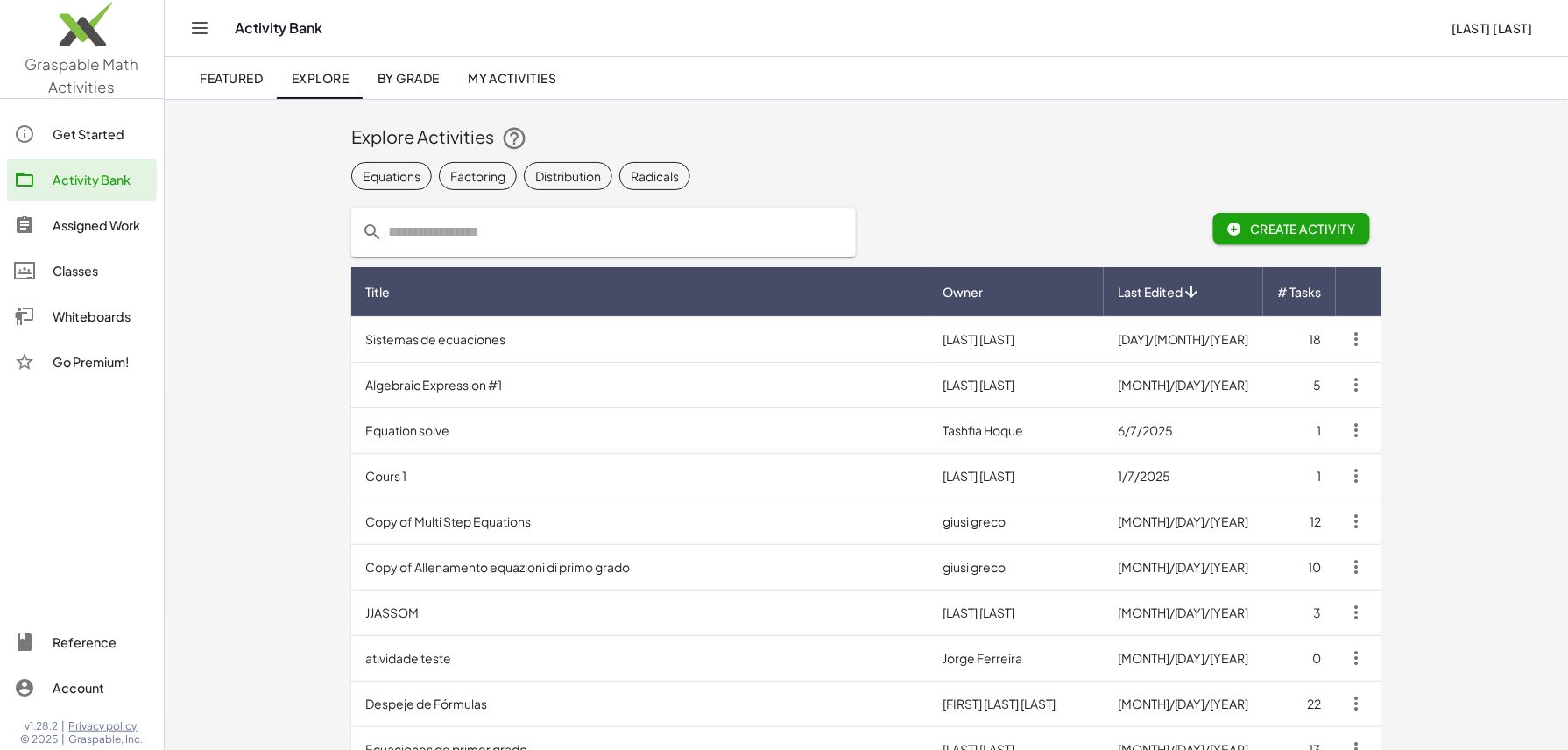 click on "Activity Bank" 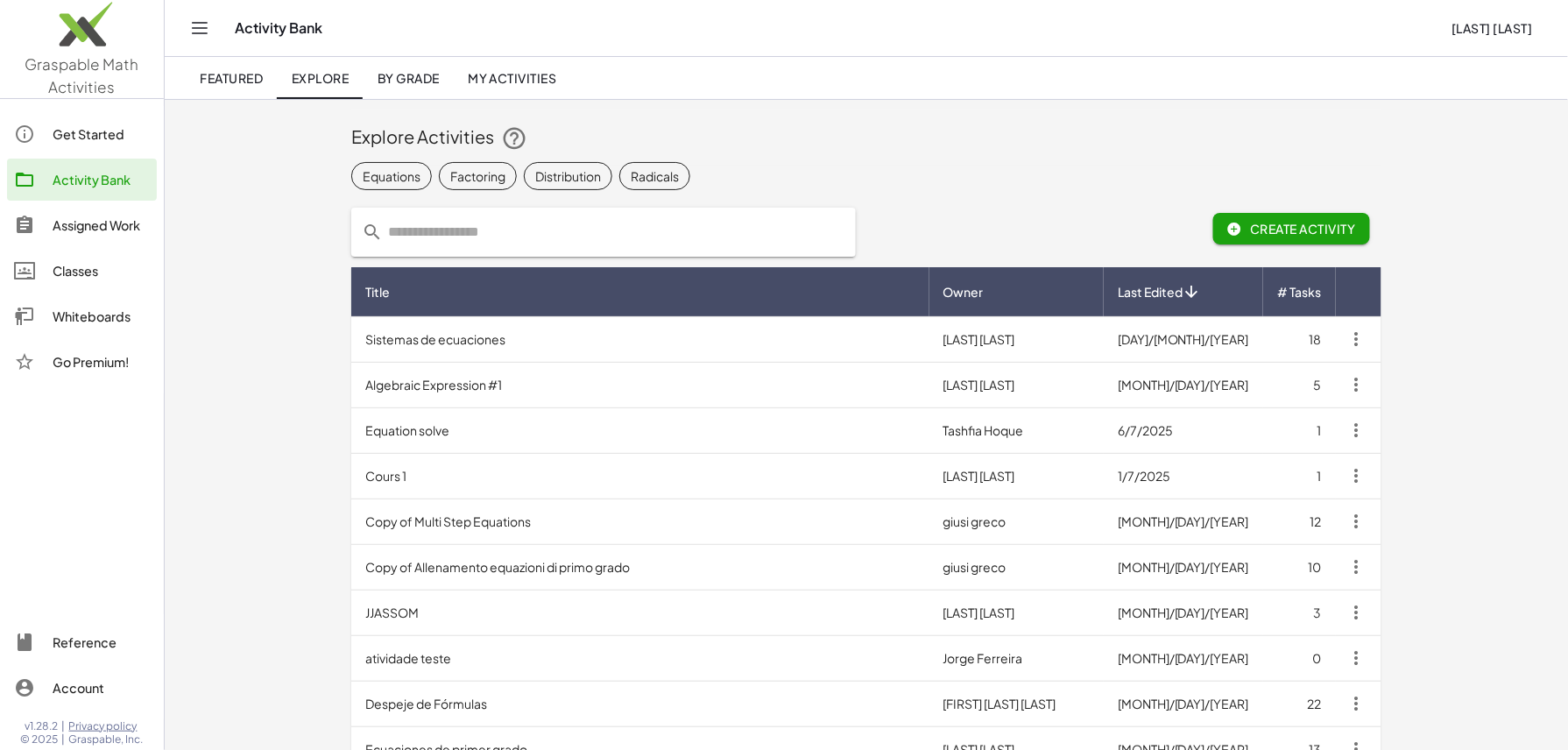 click on "Sistemas de ecuaciones" at bounding box center [640, 339] 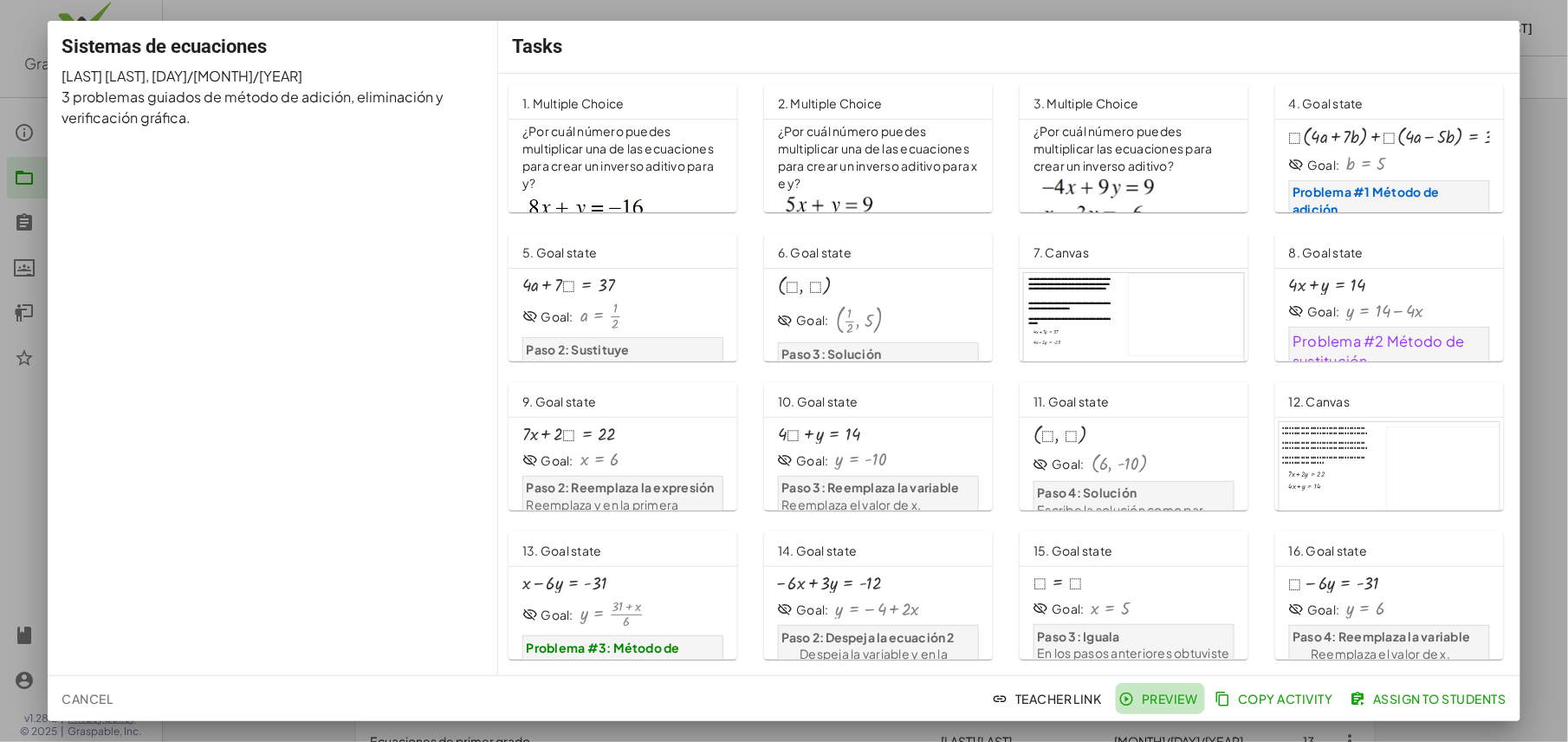 click on "Preview" 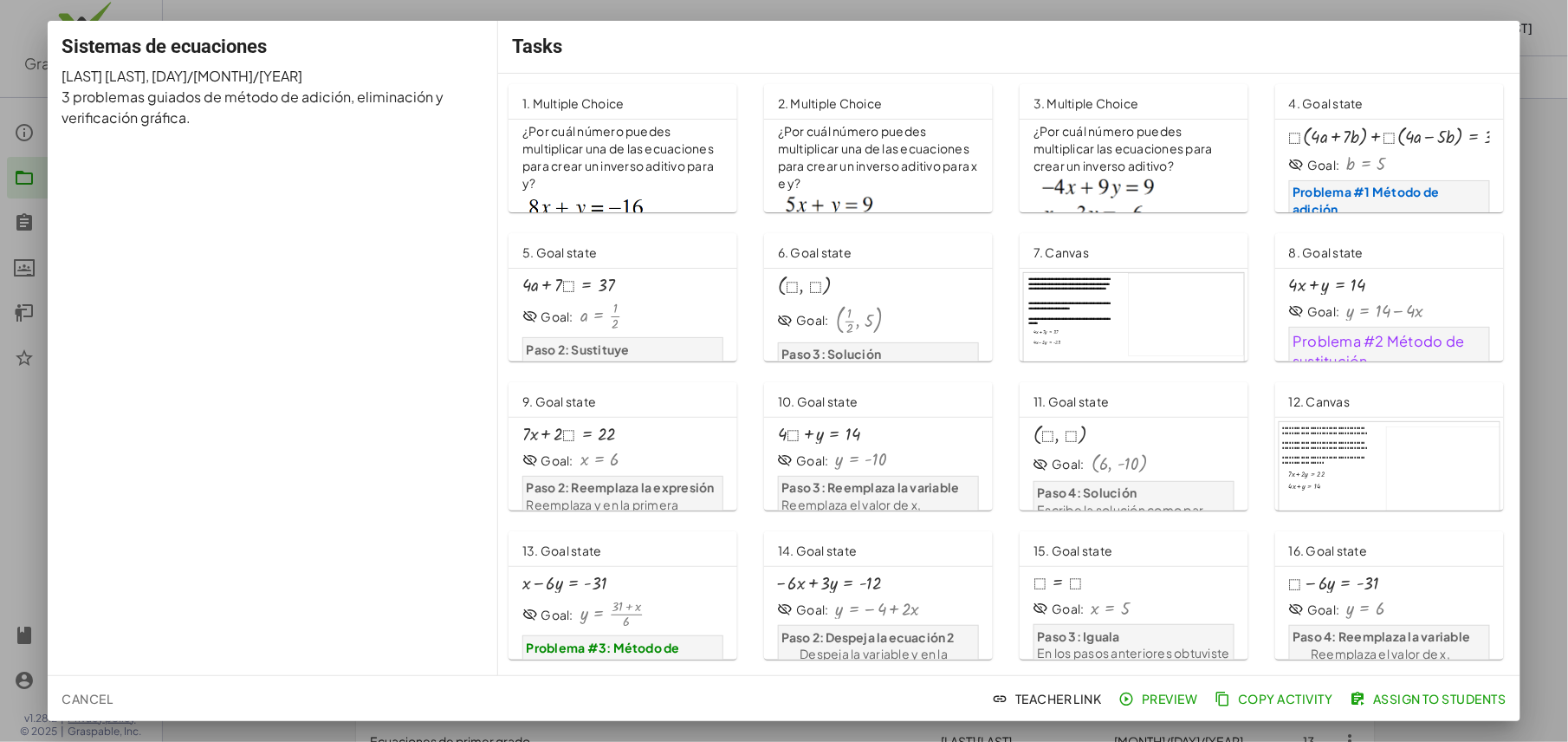 click at bounding box center (784, 371) 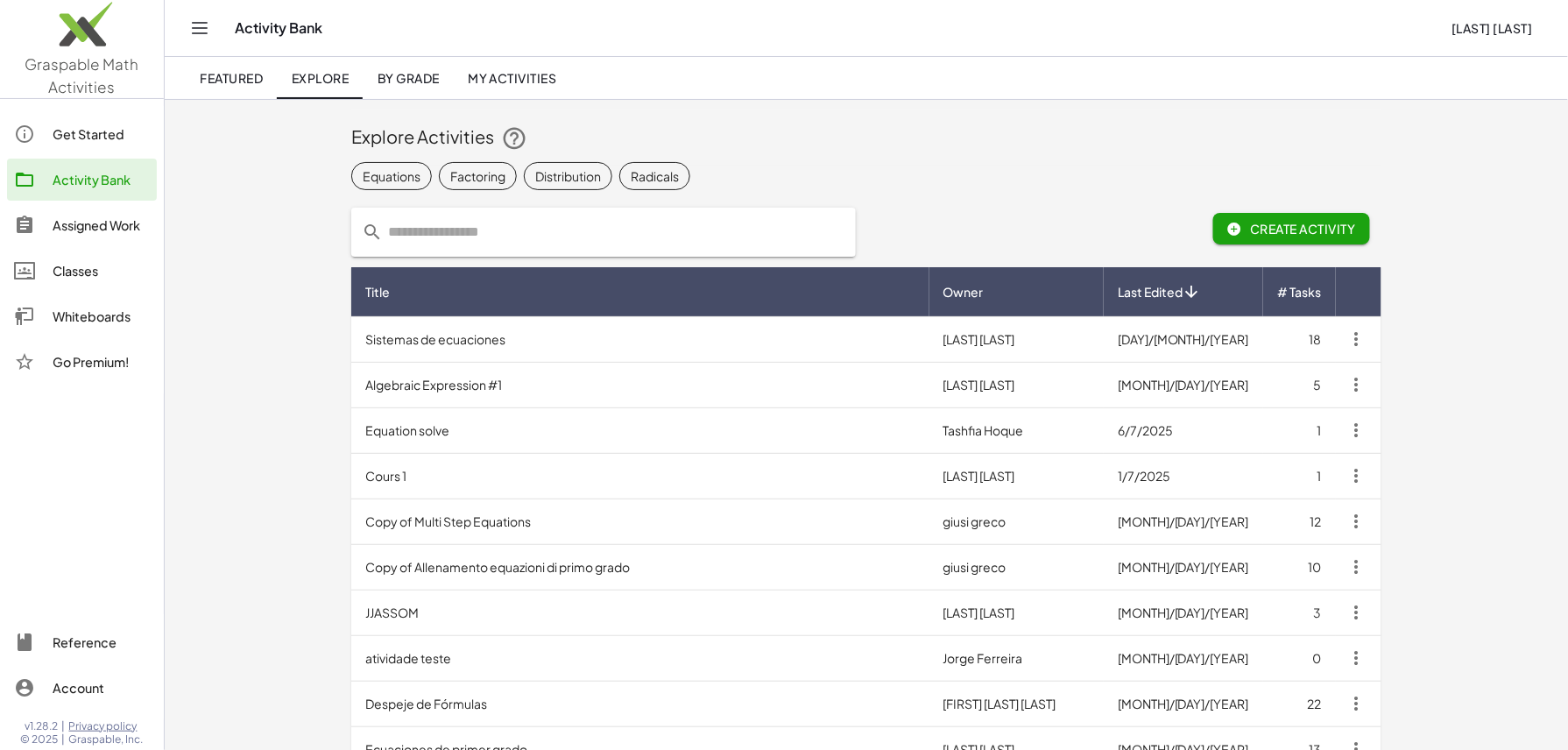 scroll, scrollTop: 655, scrollLeft: 0, axis: vertical 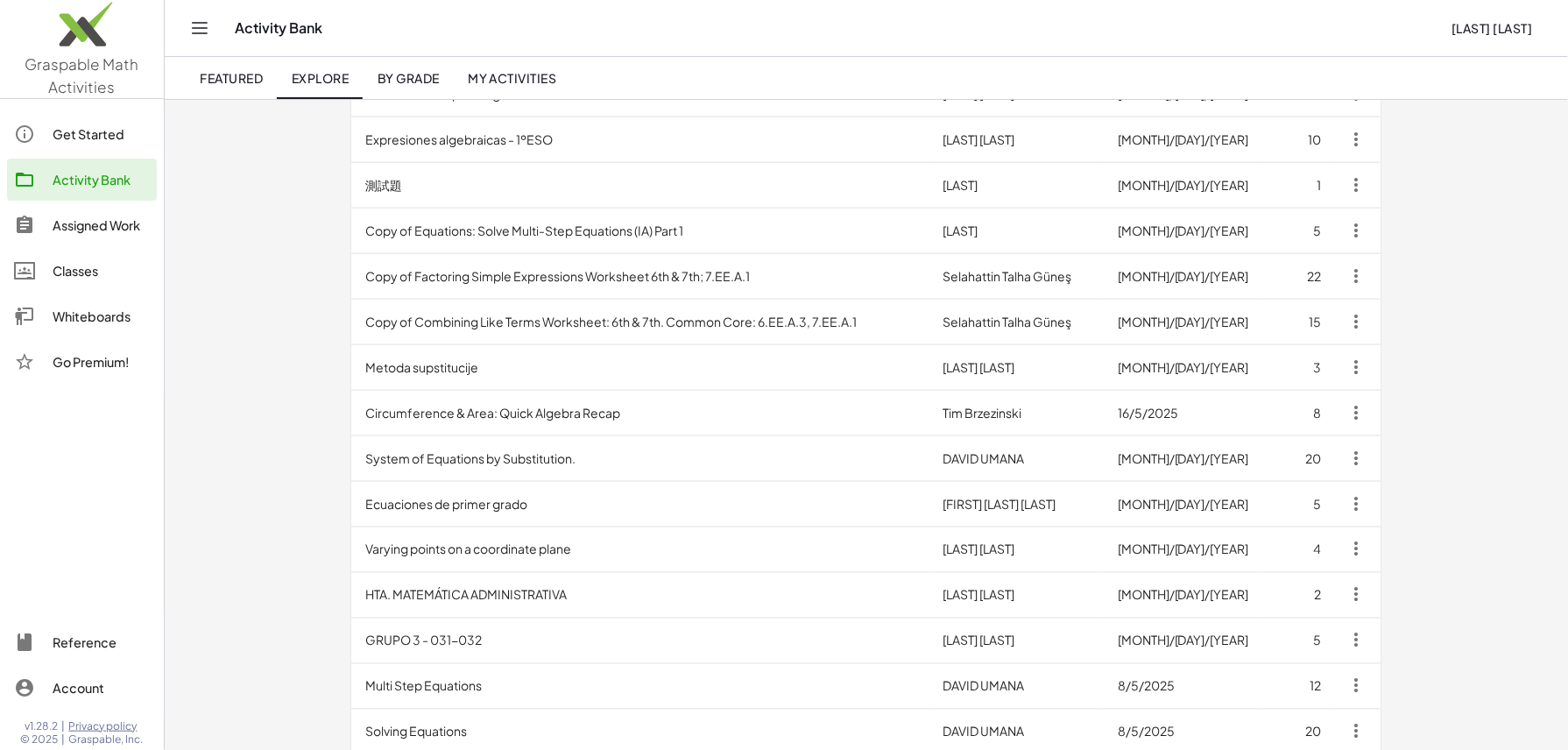 click on "Ecuaciones de primer grado" at bounding box center [640, 504] 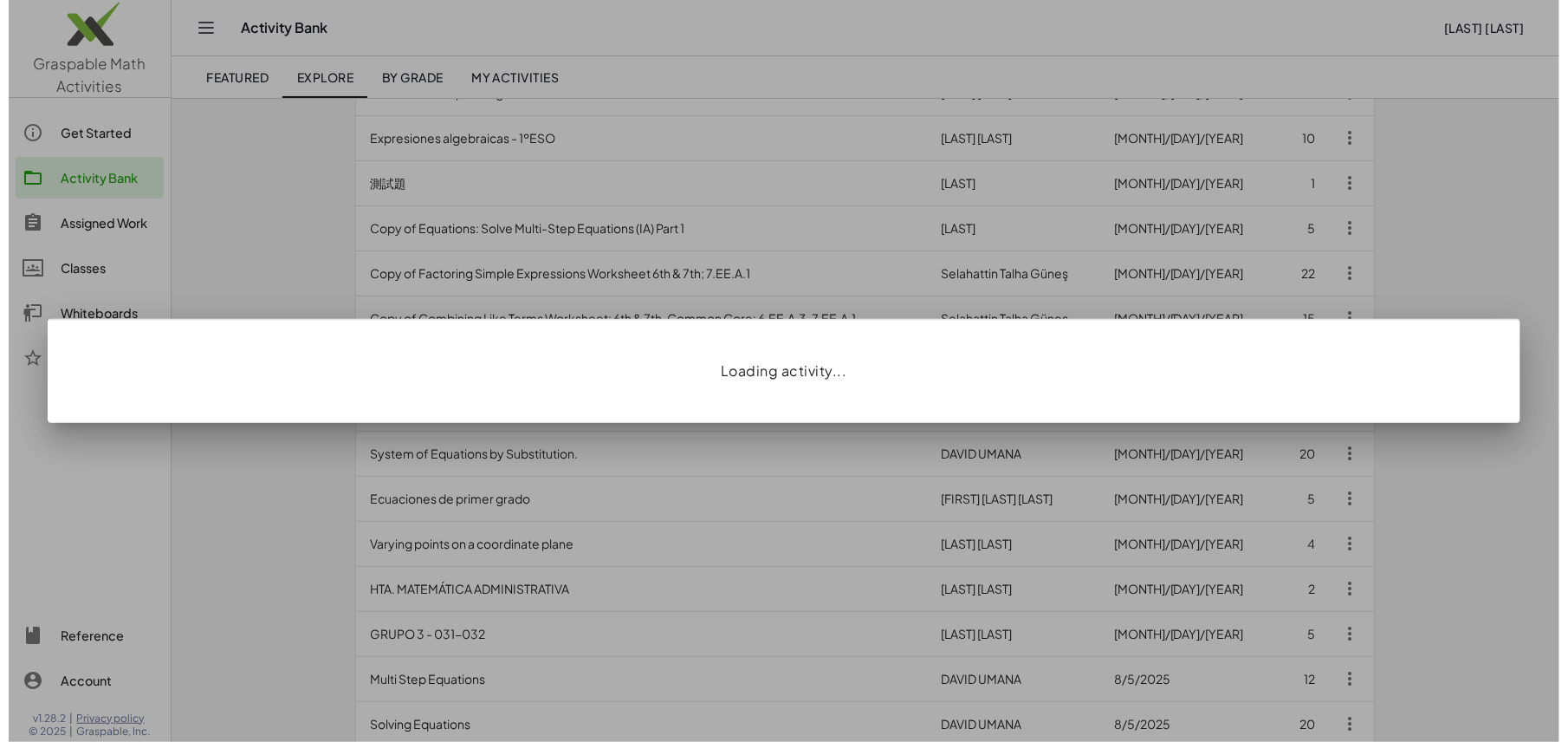 scroll, scrollTop: 0, scrollLeft: 0, axis: both 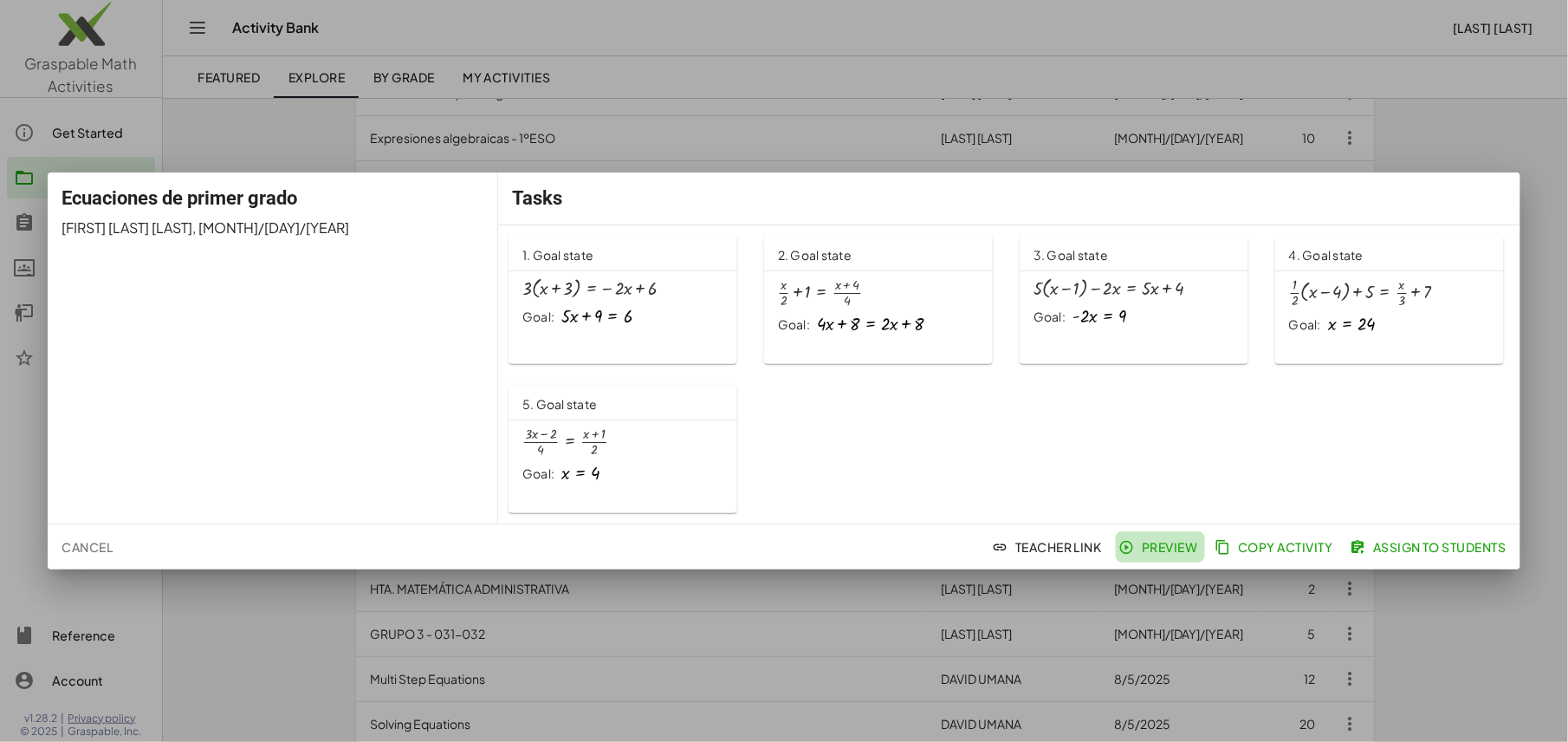 click on "Preview" 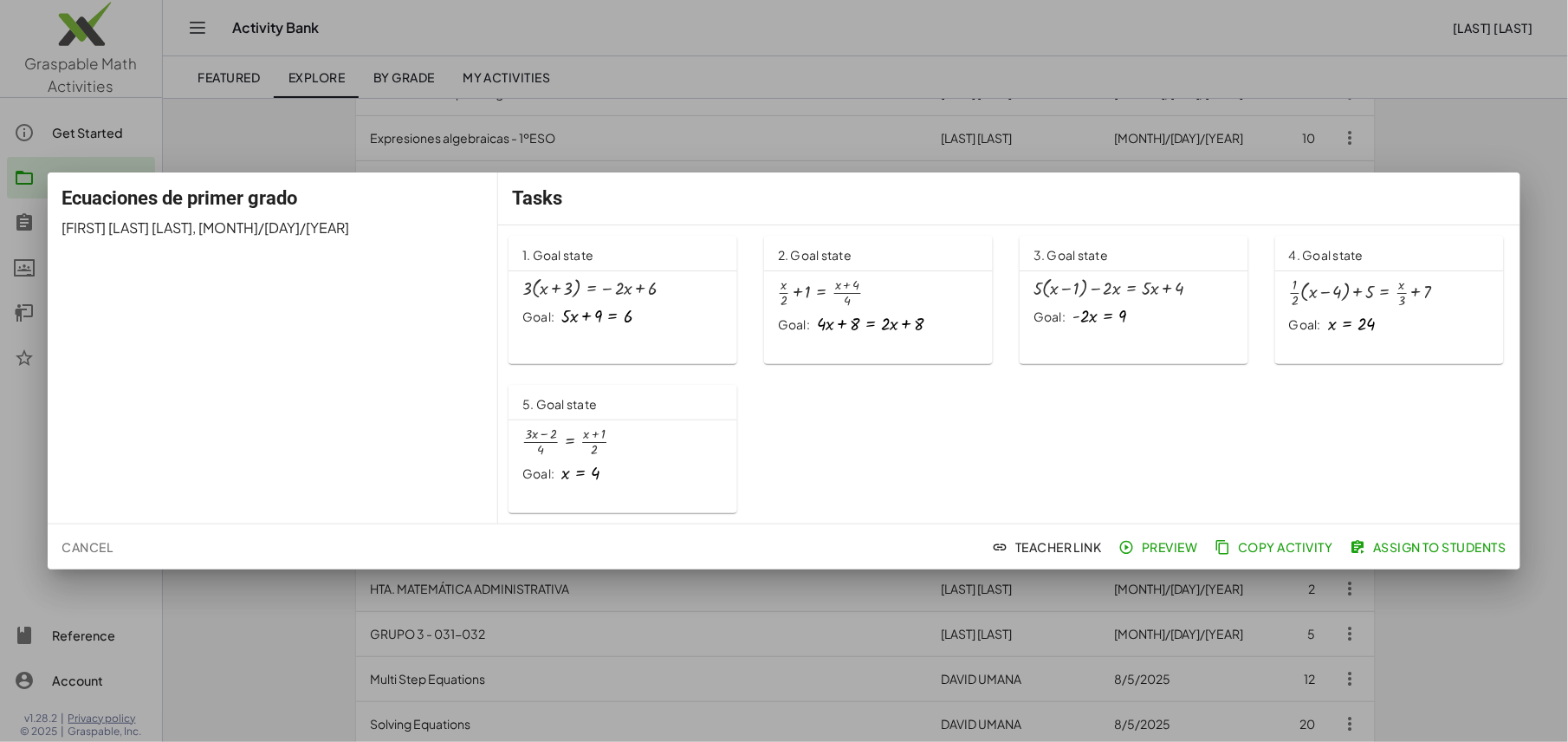 click at bounding box center (784, 371) 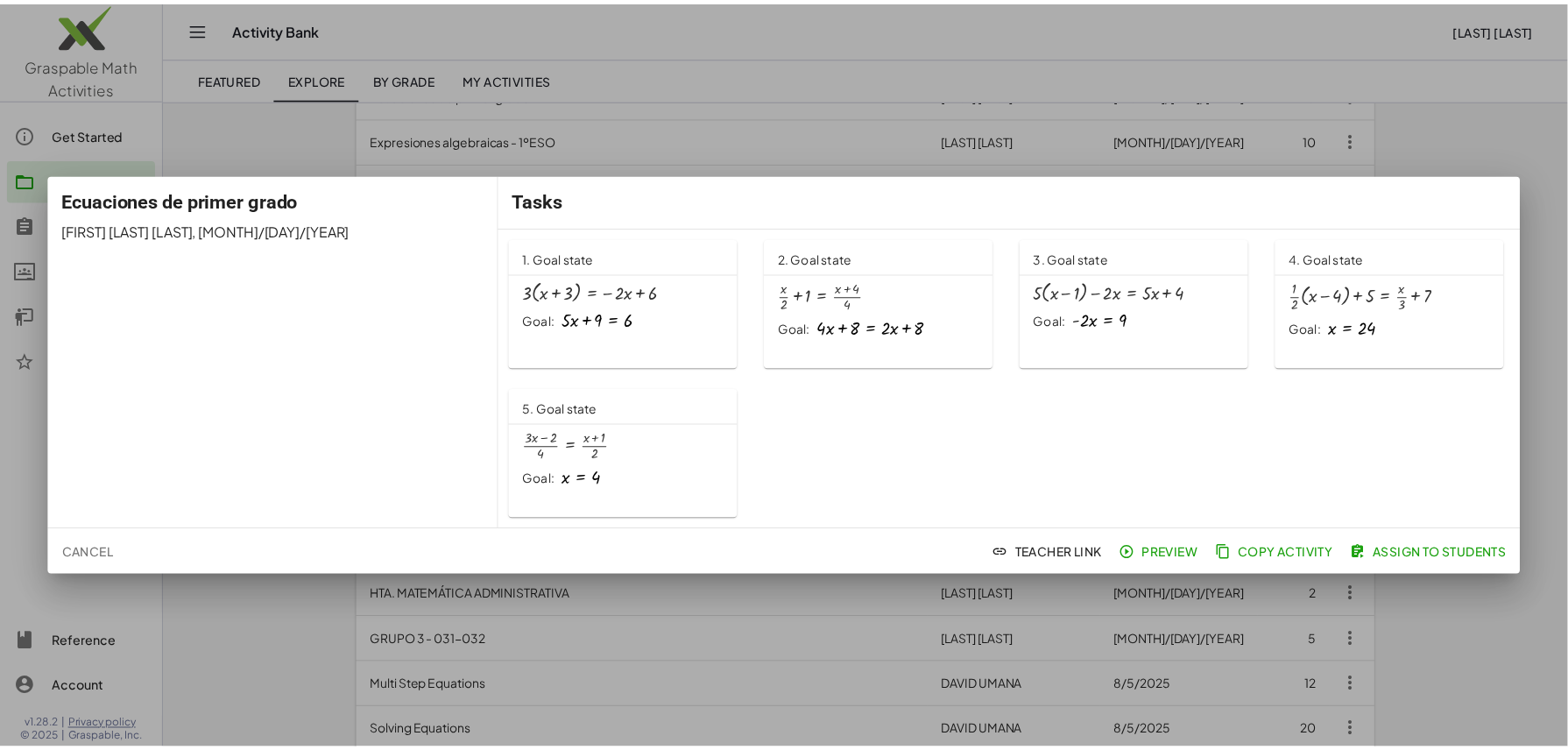 scroll, scrollTop: 655, scrollLeft: 0, axis: vertical 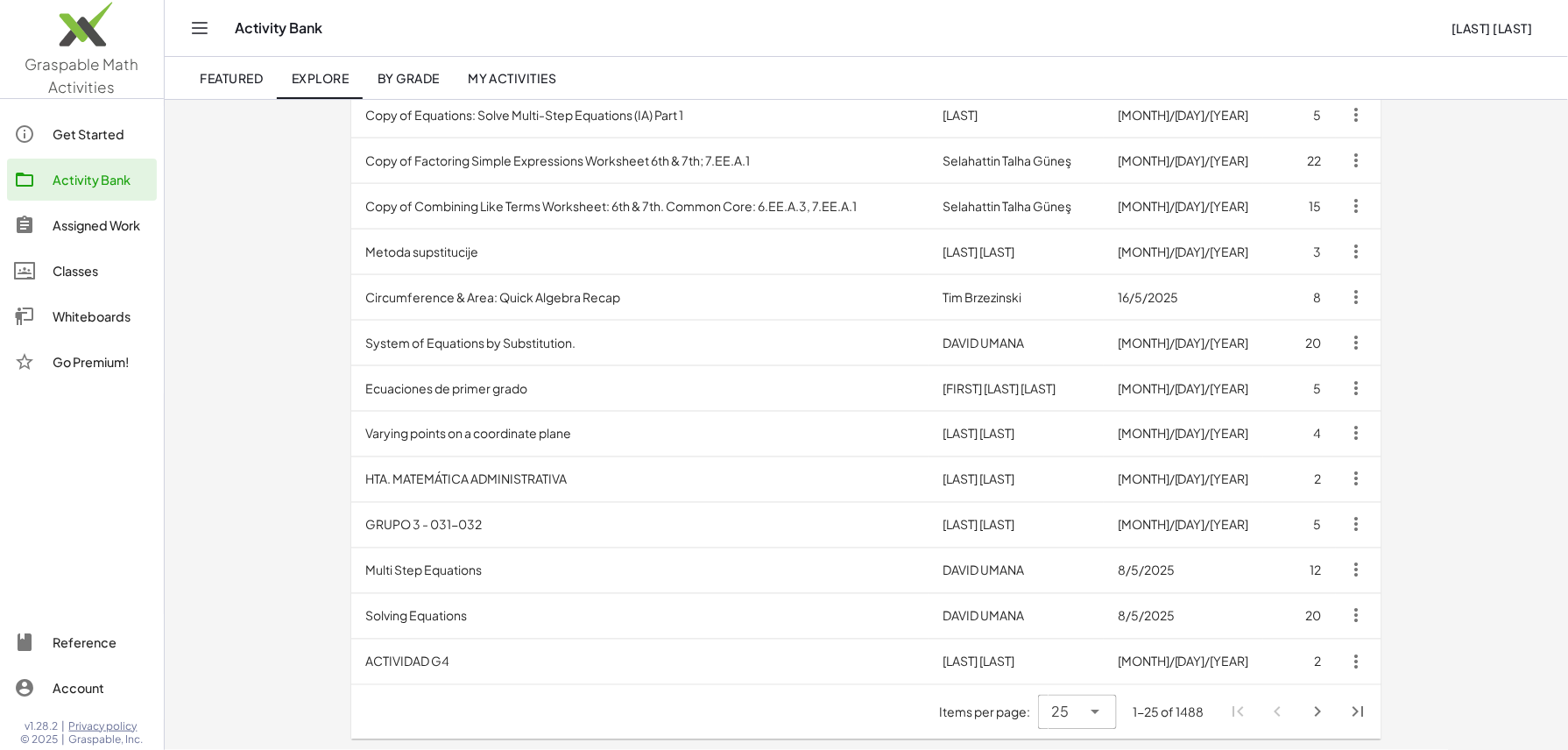 click on "ACTIVIDAD G4" at bounding box center (640, 662) 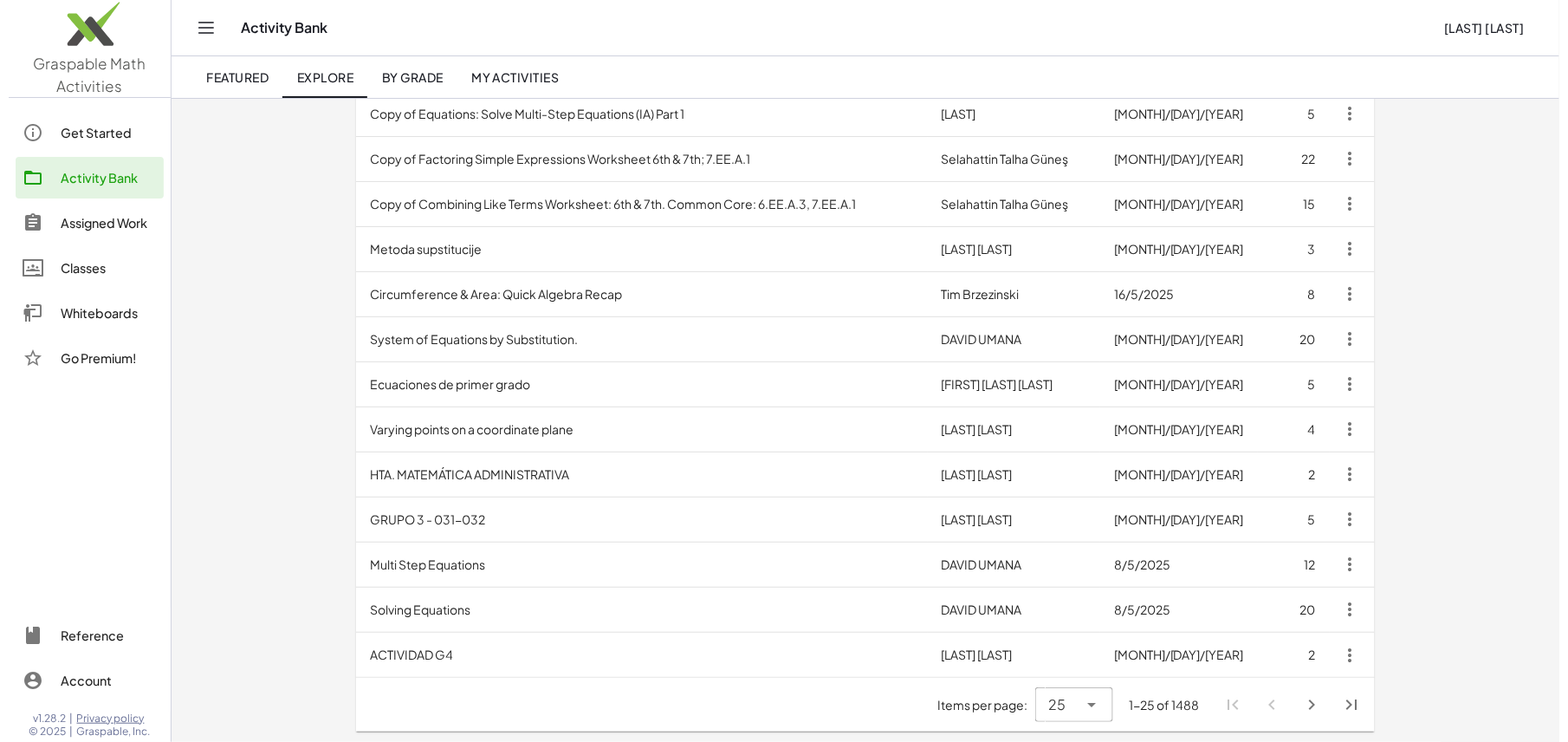 scroll, scrollTop: 0, scrollLeft: 0, axis: both 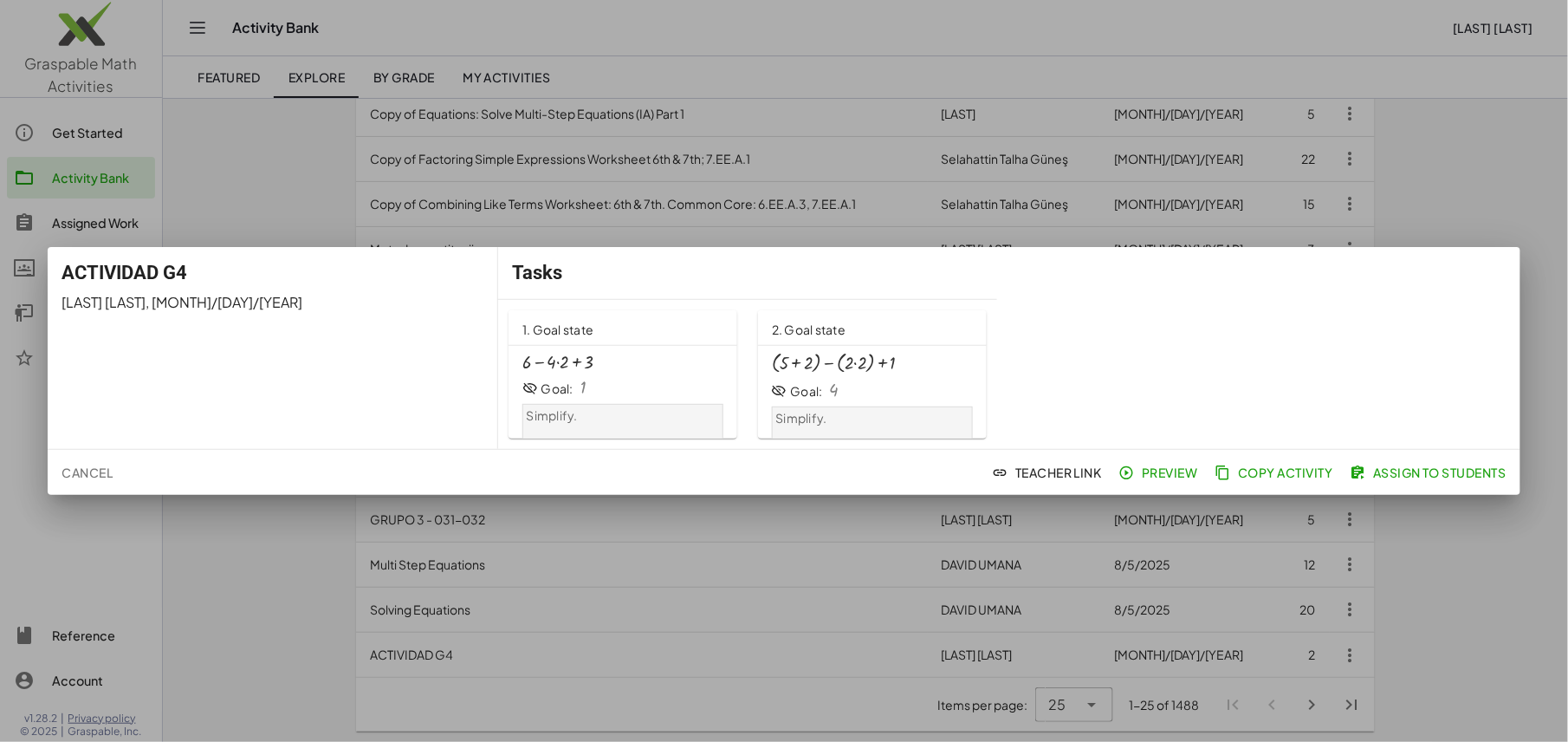 click on "Preview" 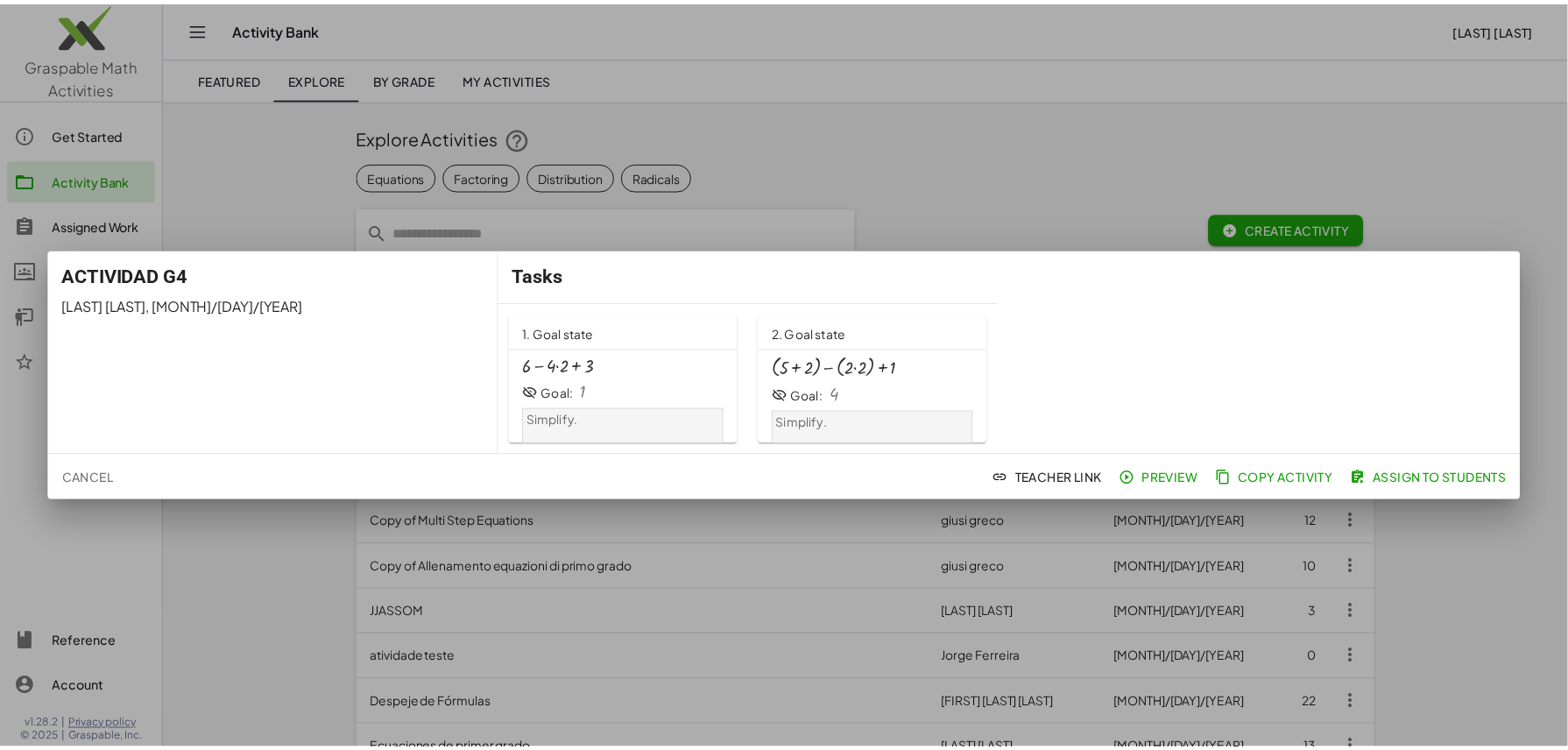 scroll, scrollTop: 771, scrollLeft: 0, axis: vertical 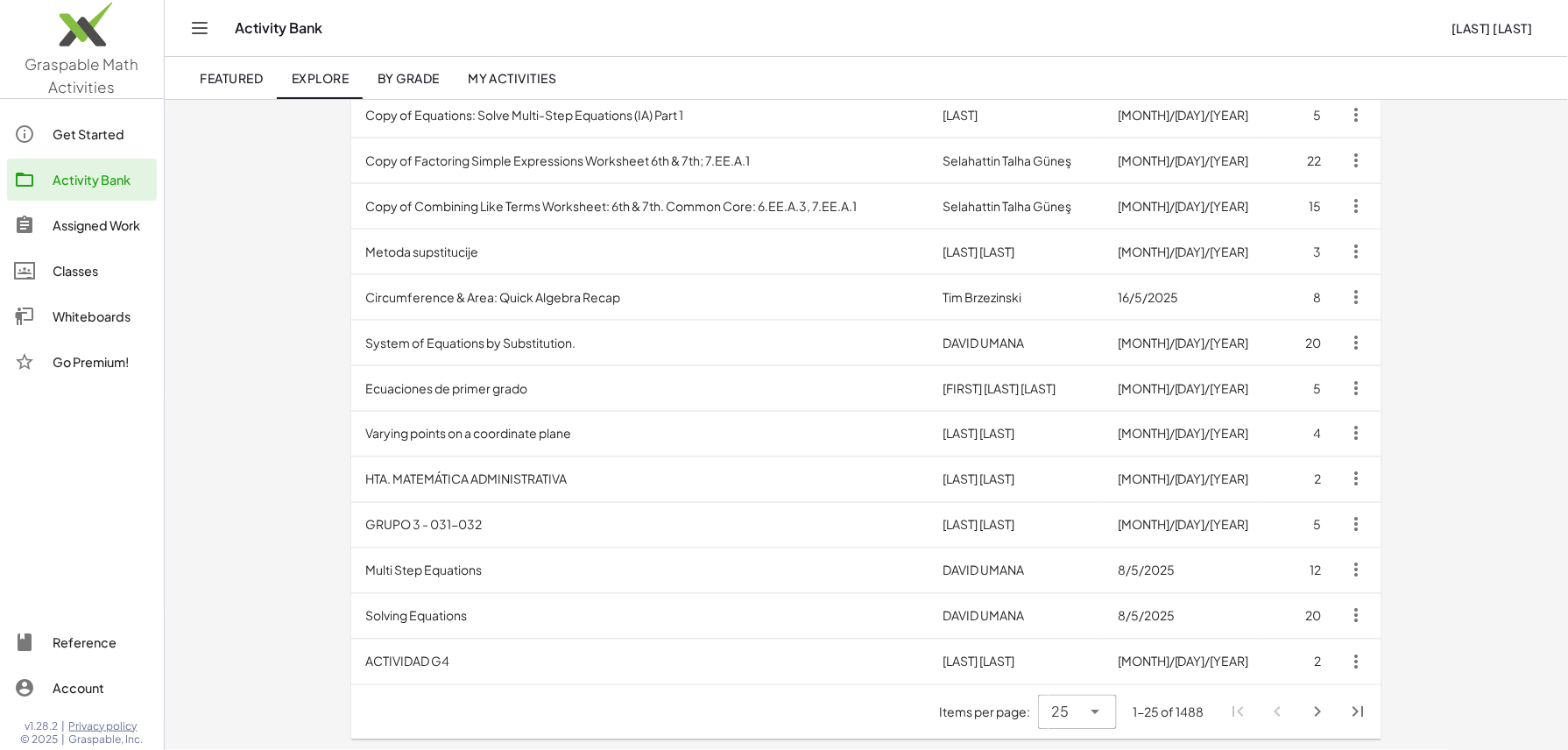 click on "Explore Activities  Equations Factoring Distribution Radicals  Create Activity  Title Owner Last Edited # Tasks Sistemas de ecuaciones  Cristopher Soto  22/7/2025 18 Algebraic Expression #1  Korina Thomas-Reynolds  17/7/2025 5 Equation solve  Tashfia Hoque  6/7/2025 1 Cours 1  Daniel Tremblay  1/7/2025 1 Copy of Multi Step Equations  giusi greco  28/6/2025 12 Copy of Allenamento equazioni di primo grado  giusi greco  28/6/2025 10 JJASSOM  jasson Arauz  16/6/2025 3 atividade teste  Jorge Ferreira  6/6/2025 0 Despeje de Fórmulas  Alám Addí Sánchez Magallón  3/6/2025 22 Ecuaciones de primer grado  Miguel Pérez Luque  3/6/2025 13 Expresiones algebraicas  - 1ºESO  Miguel Pérez Luque  22/5/2025 10 測試題  鄭冠群  22/5/2025 1 Copy of Equations: Solve Multi-Step Equations (IA) Part 1  鄭冠群  22/5/2025 5 Copy of Factoring Simple Expressions Worksheet 6th & 7th; 7.EE.A.1  Selahattin Talha Güneş  21/5/2025 22 Copy of Combining Like Terms Worksheet: 6th & 7th. Common Core: 6.EE.A.3, 7.EE.A.1   15 3 8" 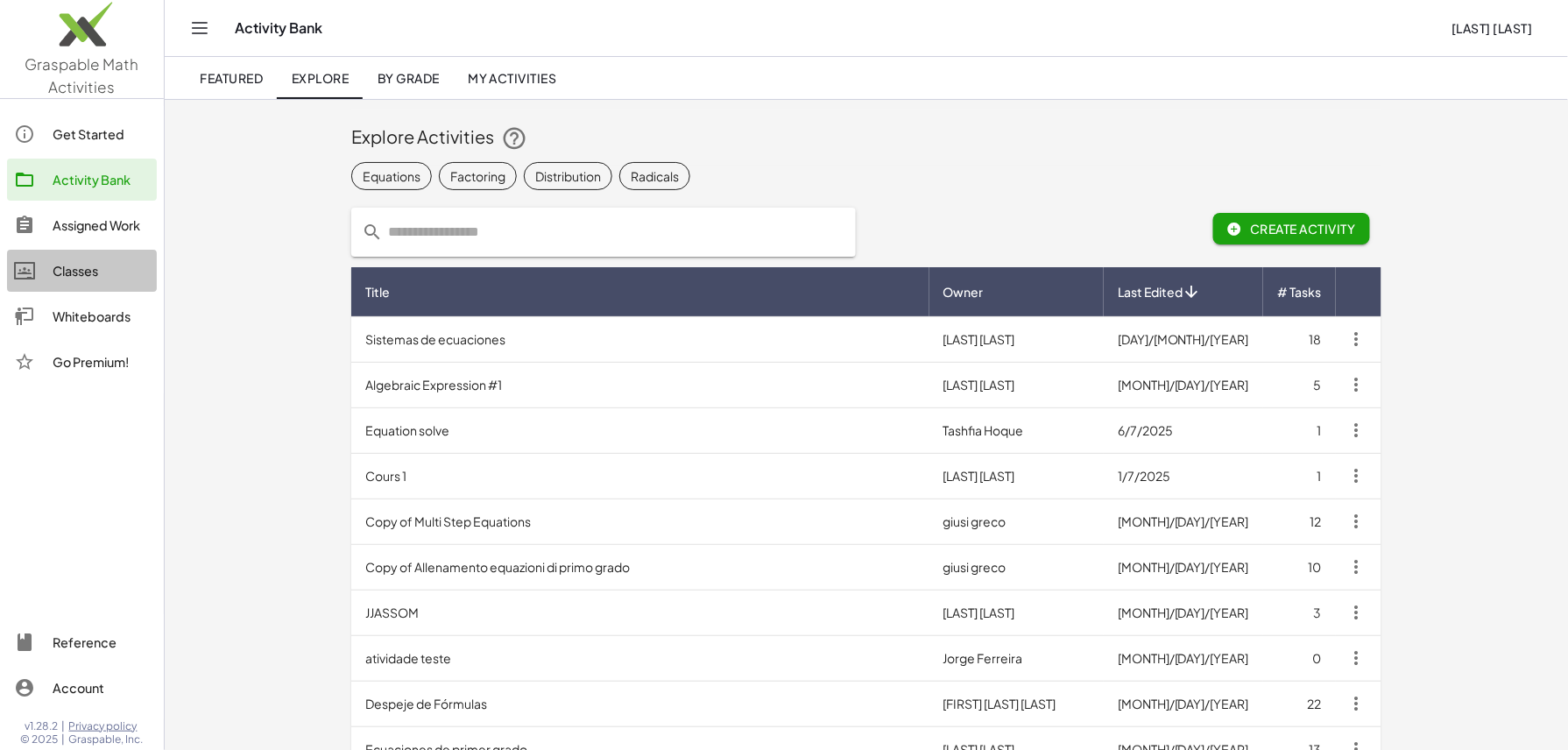 click on "Classes" 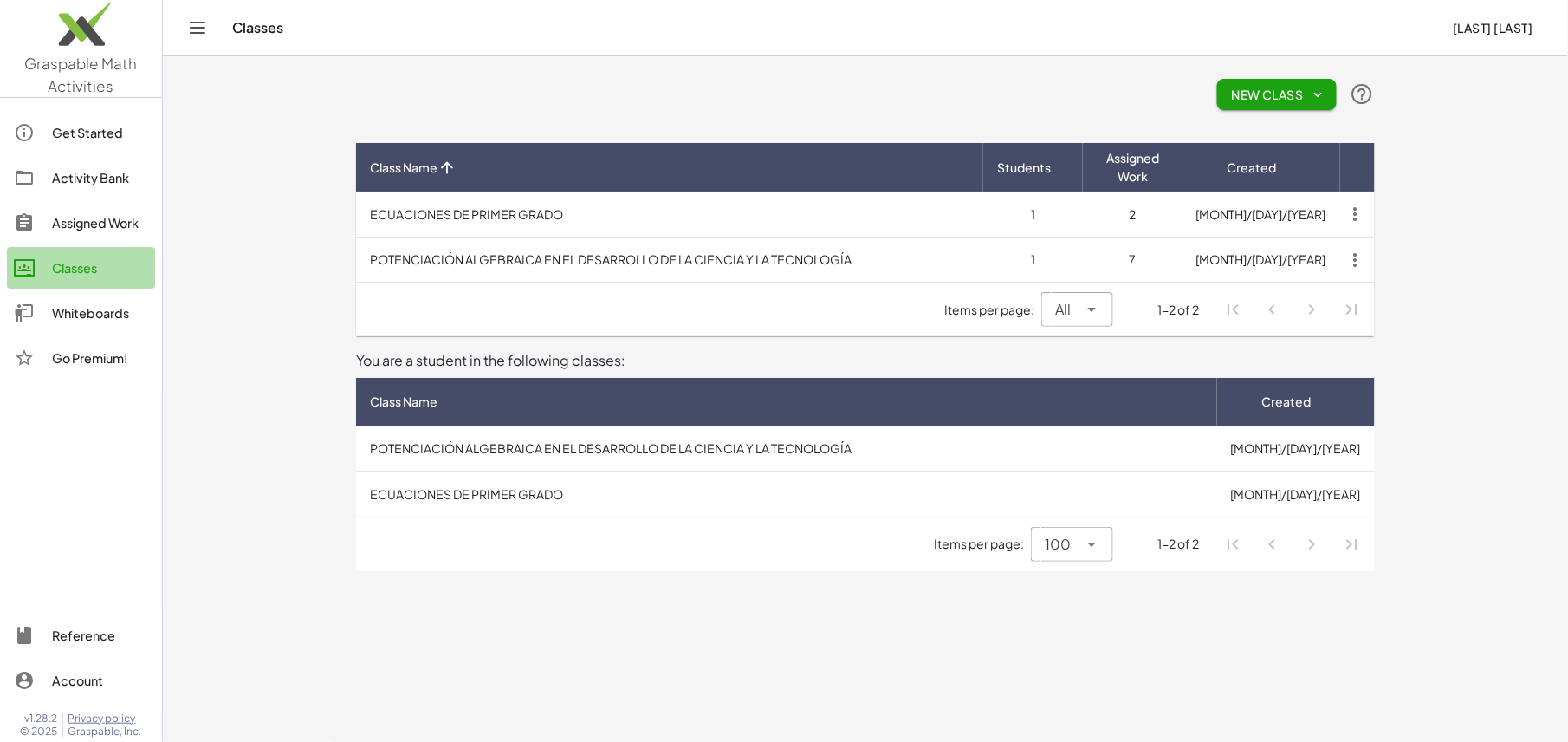 click on "Classes" 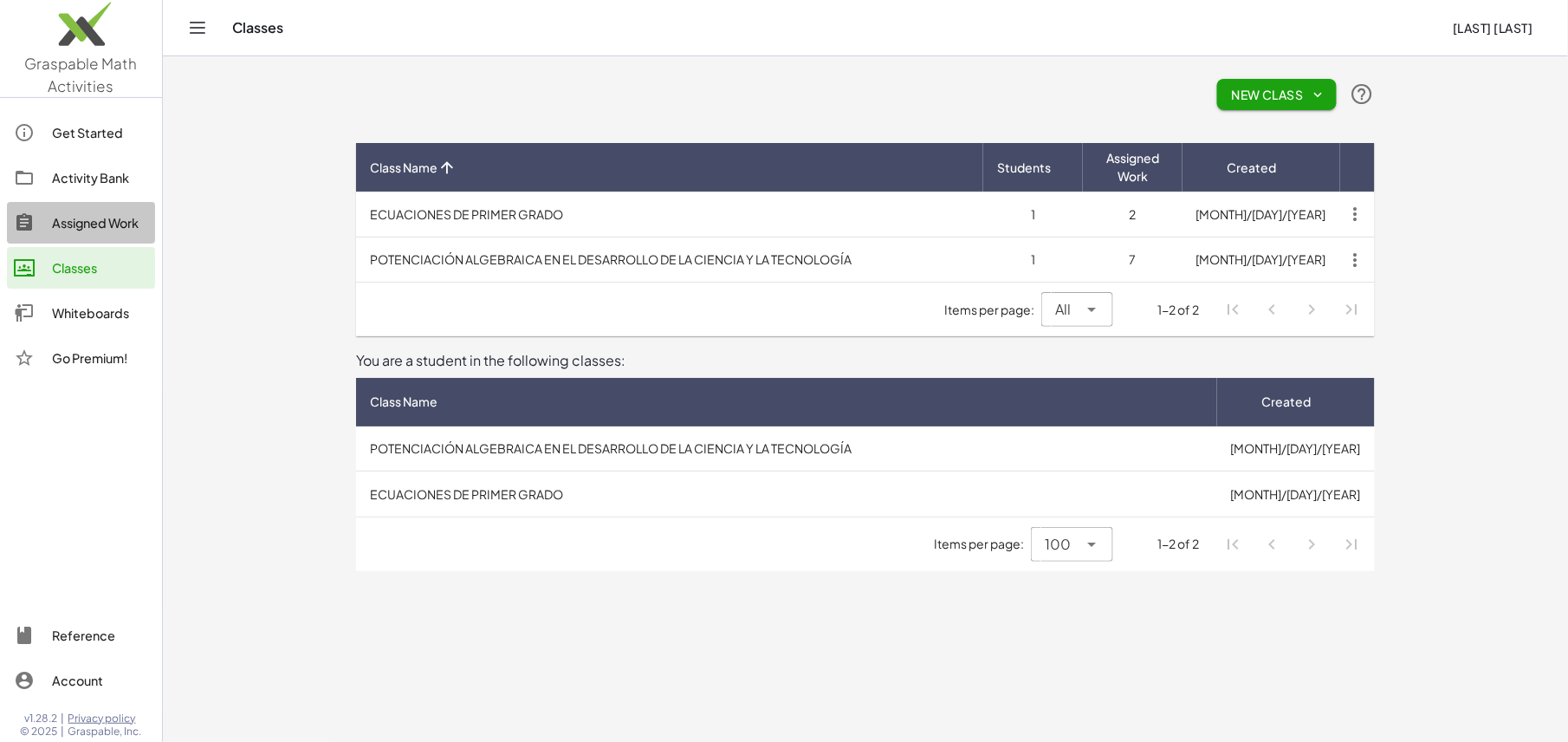 click on "Assigned Work" 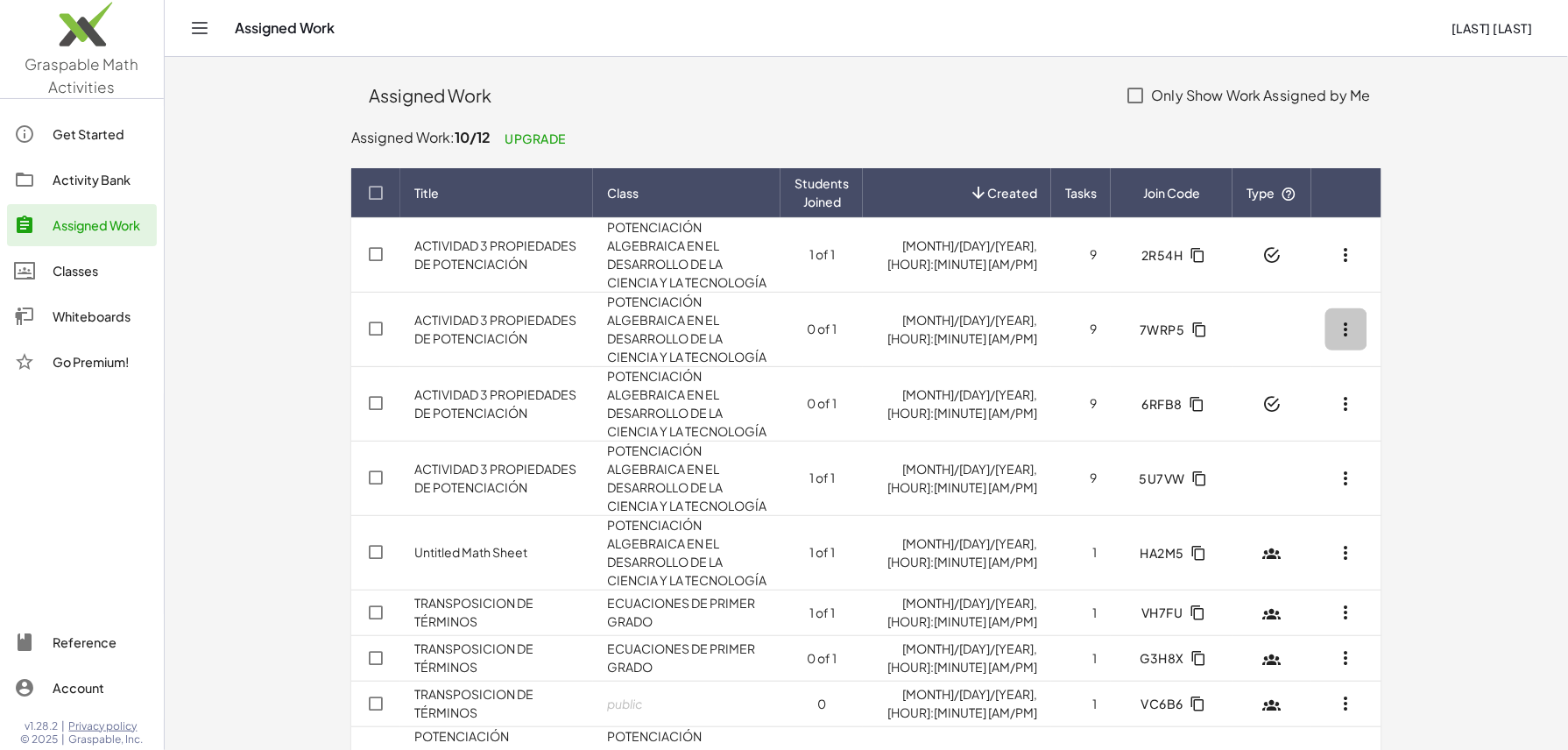 click 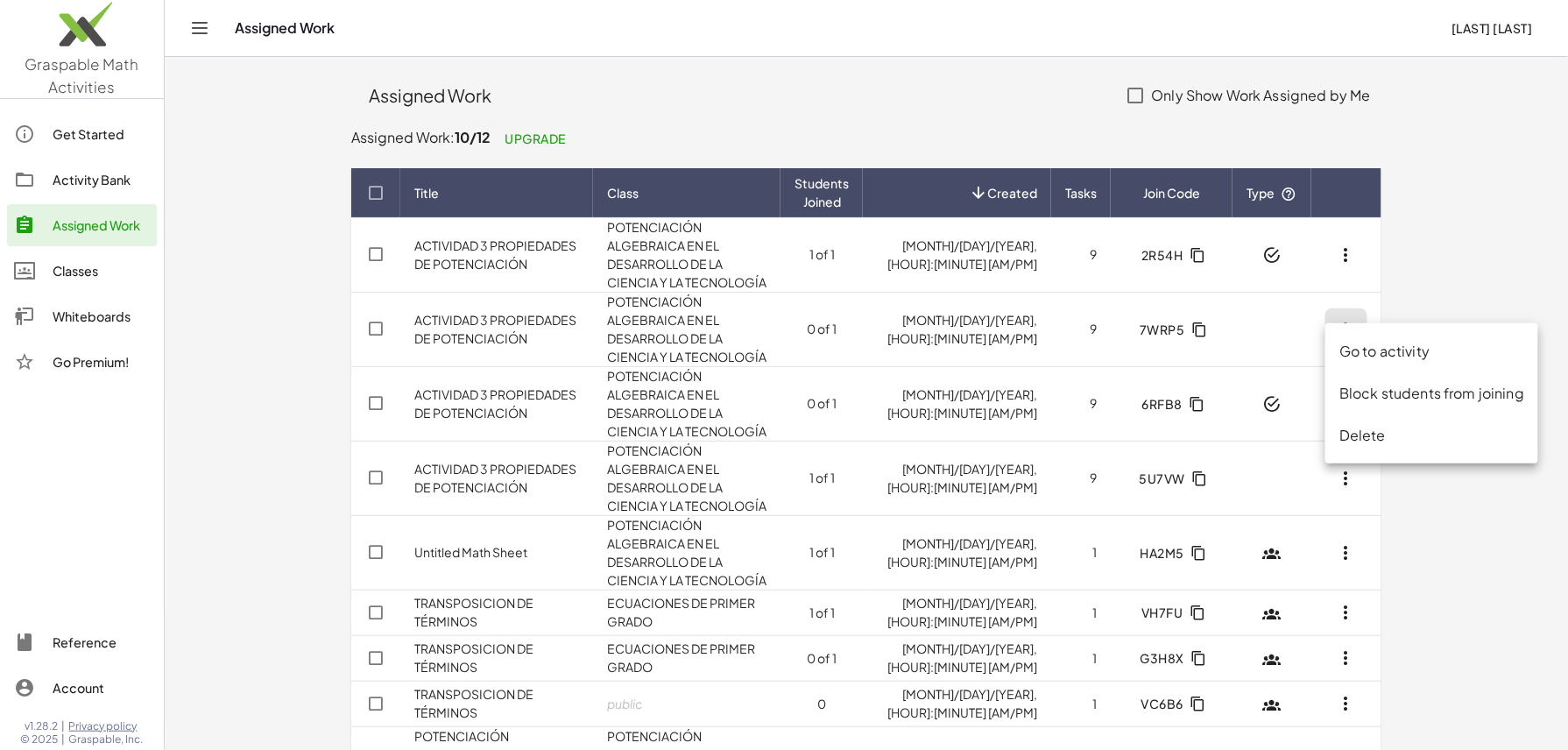 click on "Block students from joining" 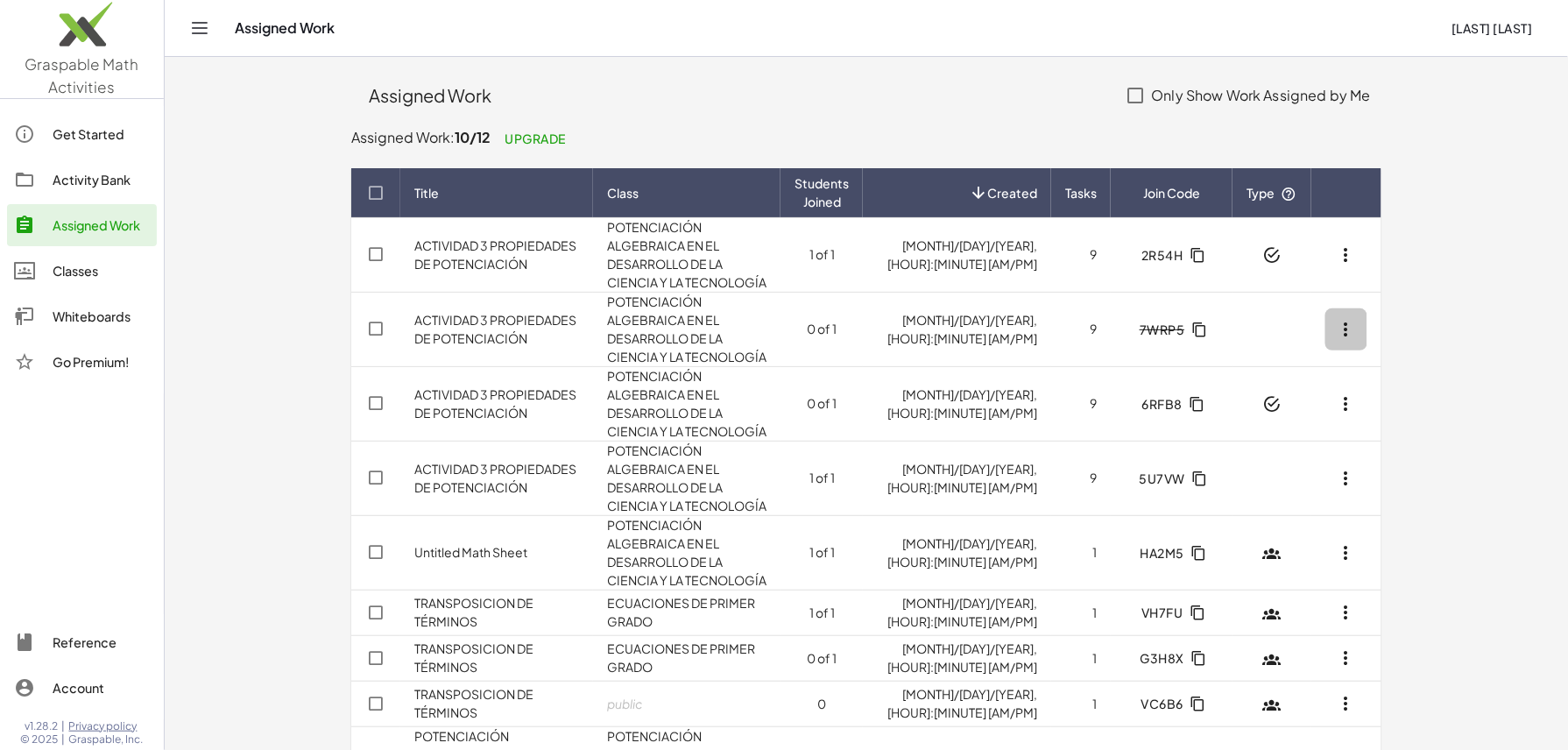 click 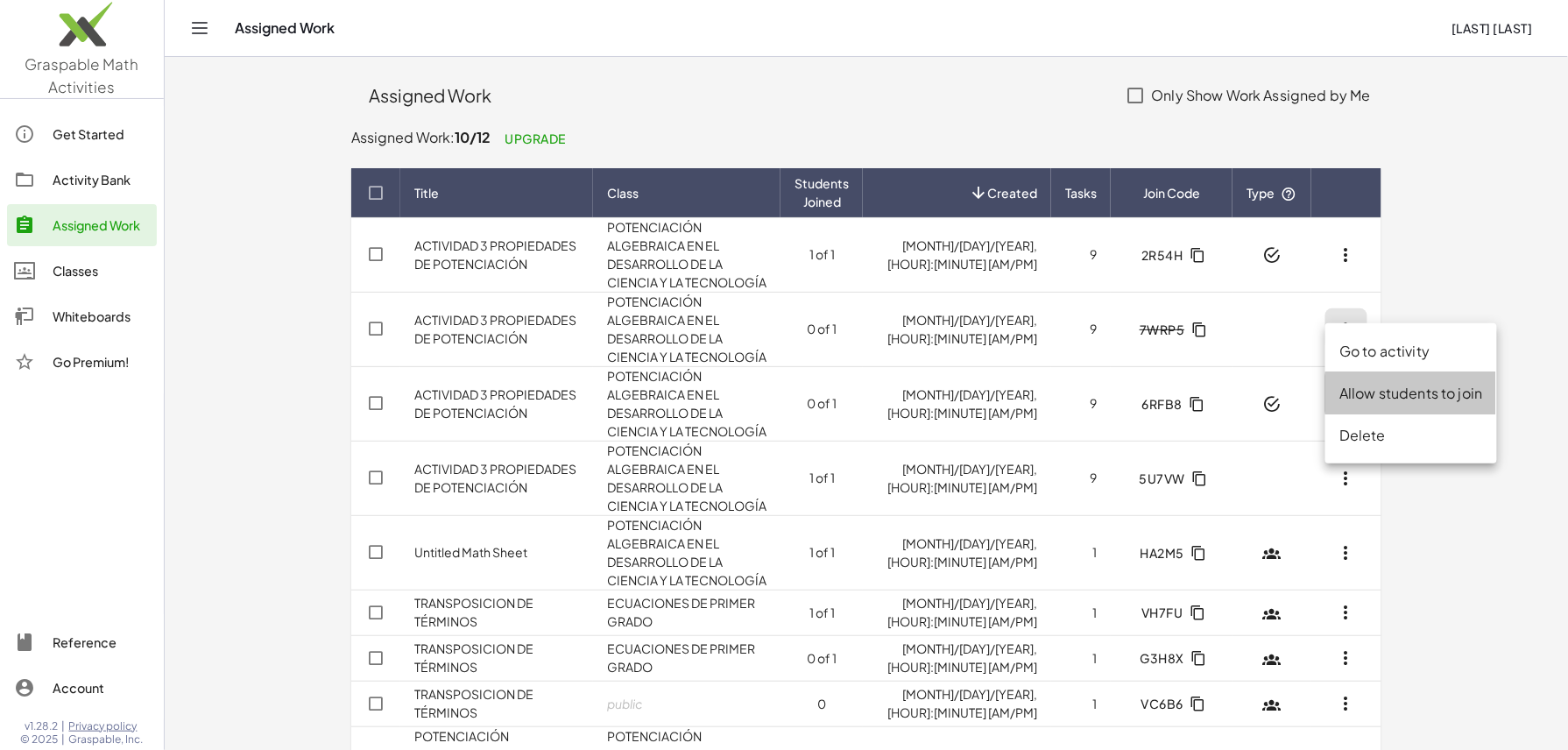 click on "Allow students to join" 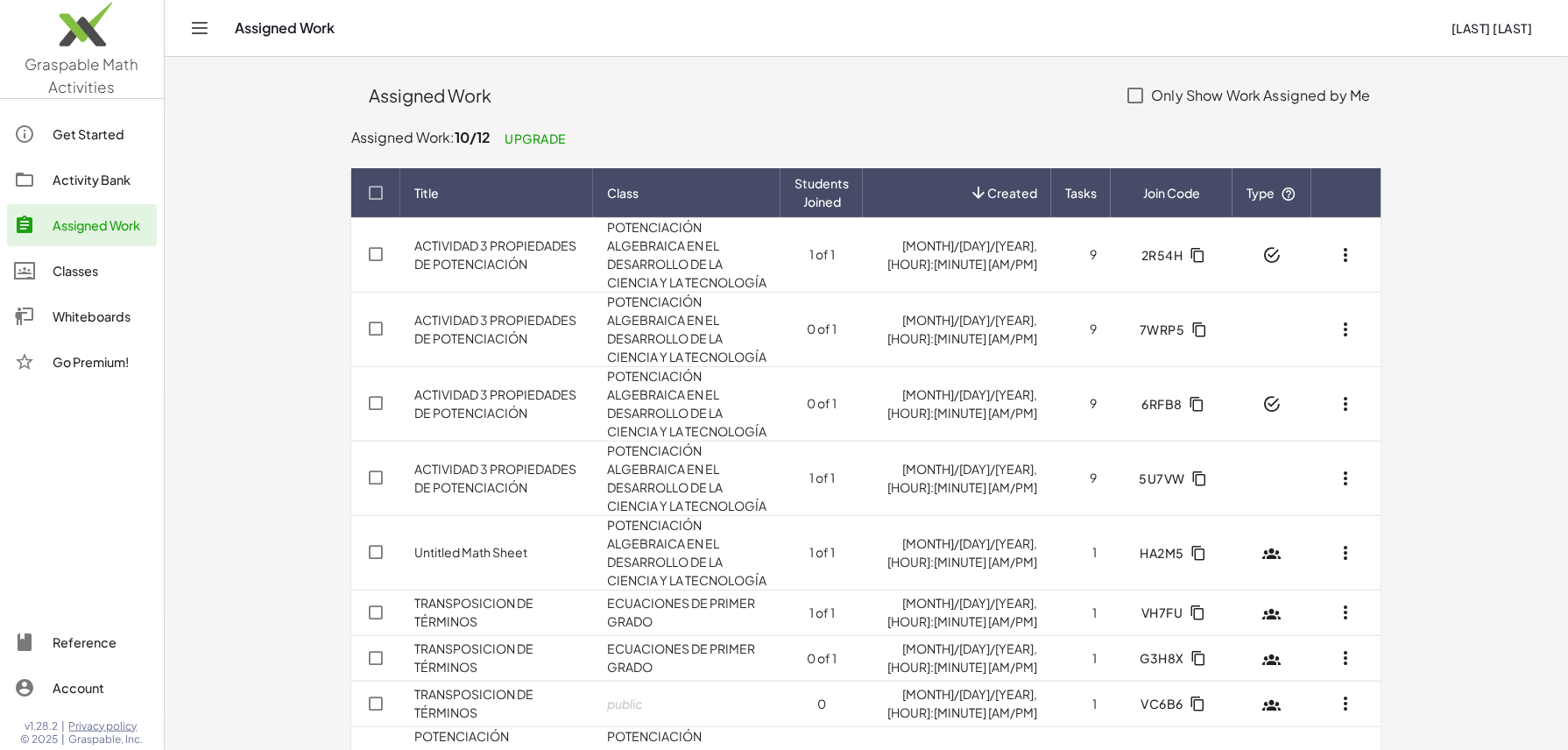 click on "7WRP5" 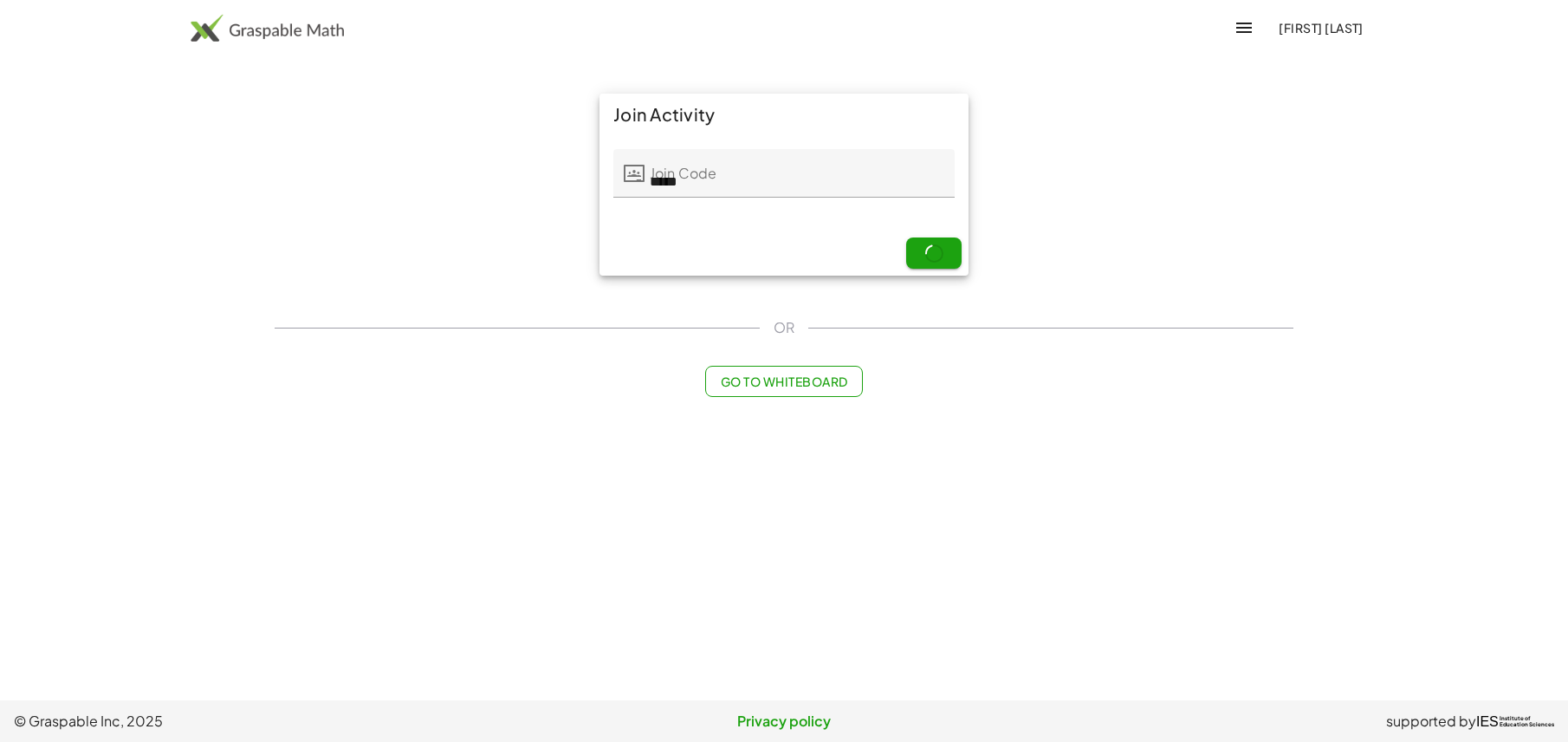 scroll, scrollTop: 0, scrollLeft: 0, axis: both 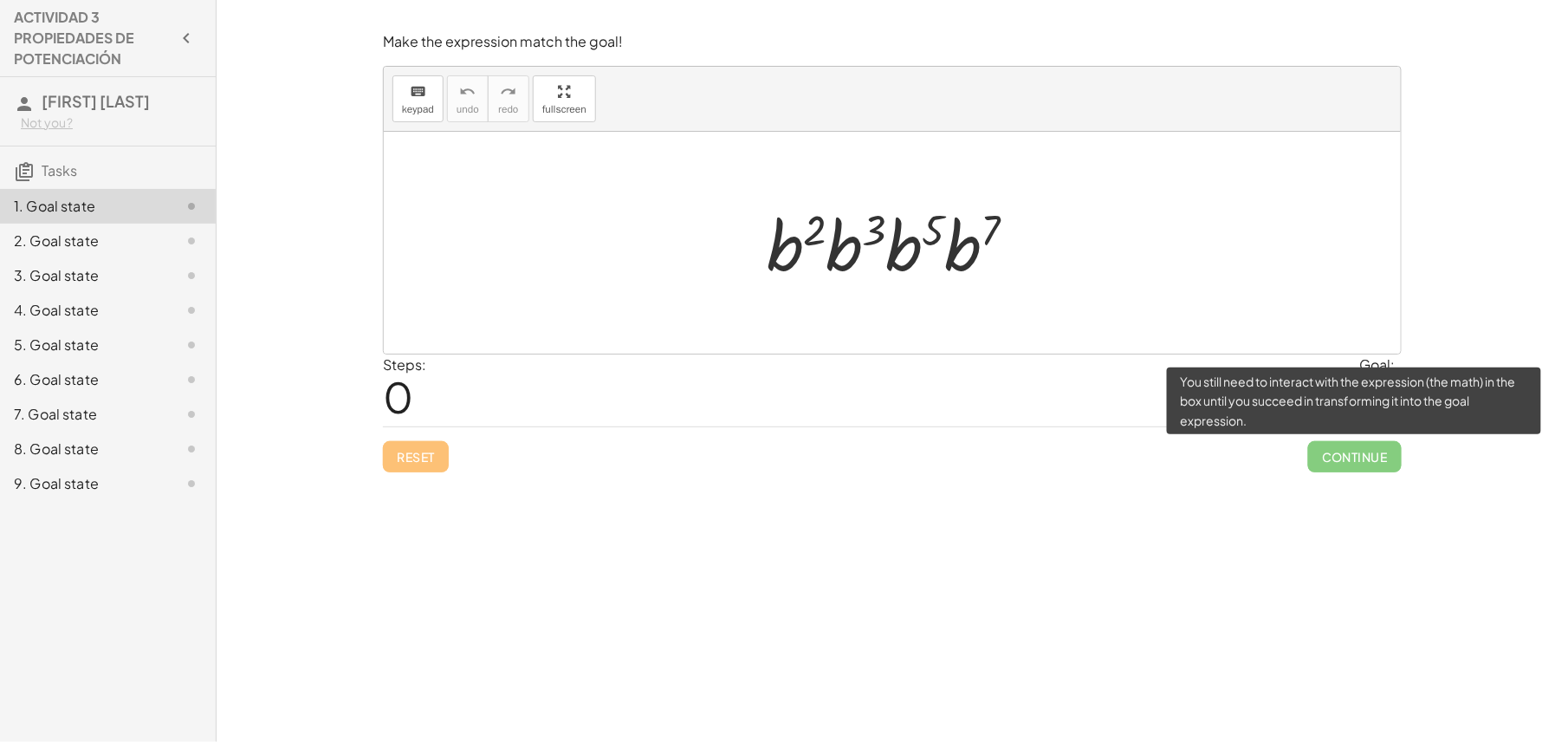 click on "Continue" 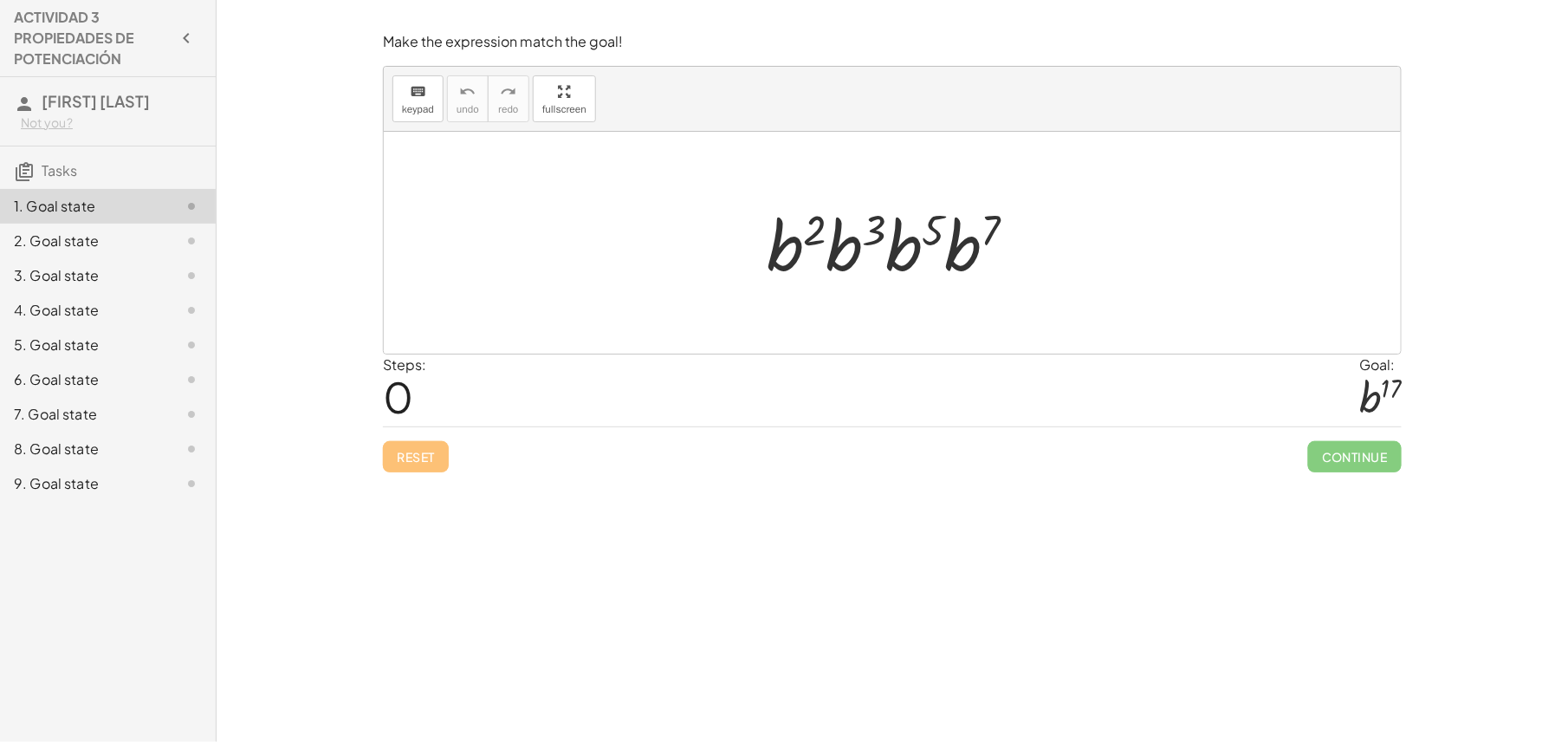 click on "Reset   Continue" at bounding box center [892, 449] 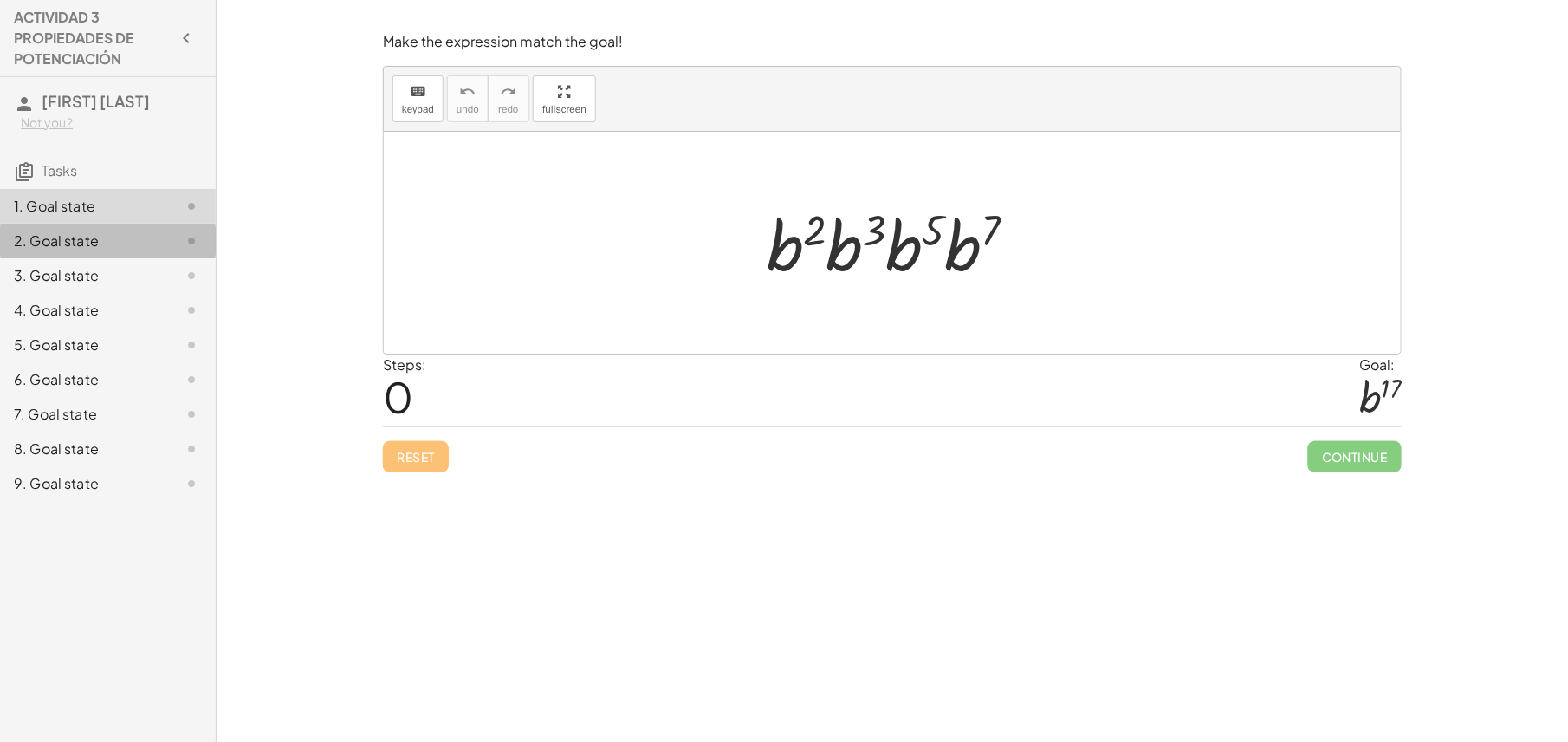 click on "2. Goal state" 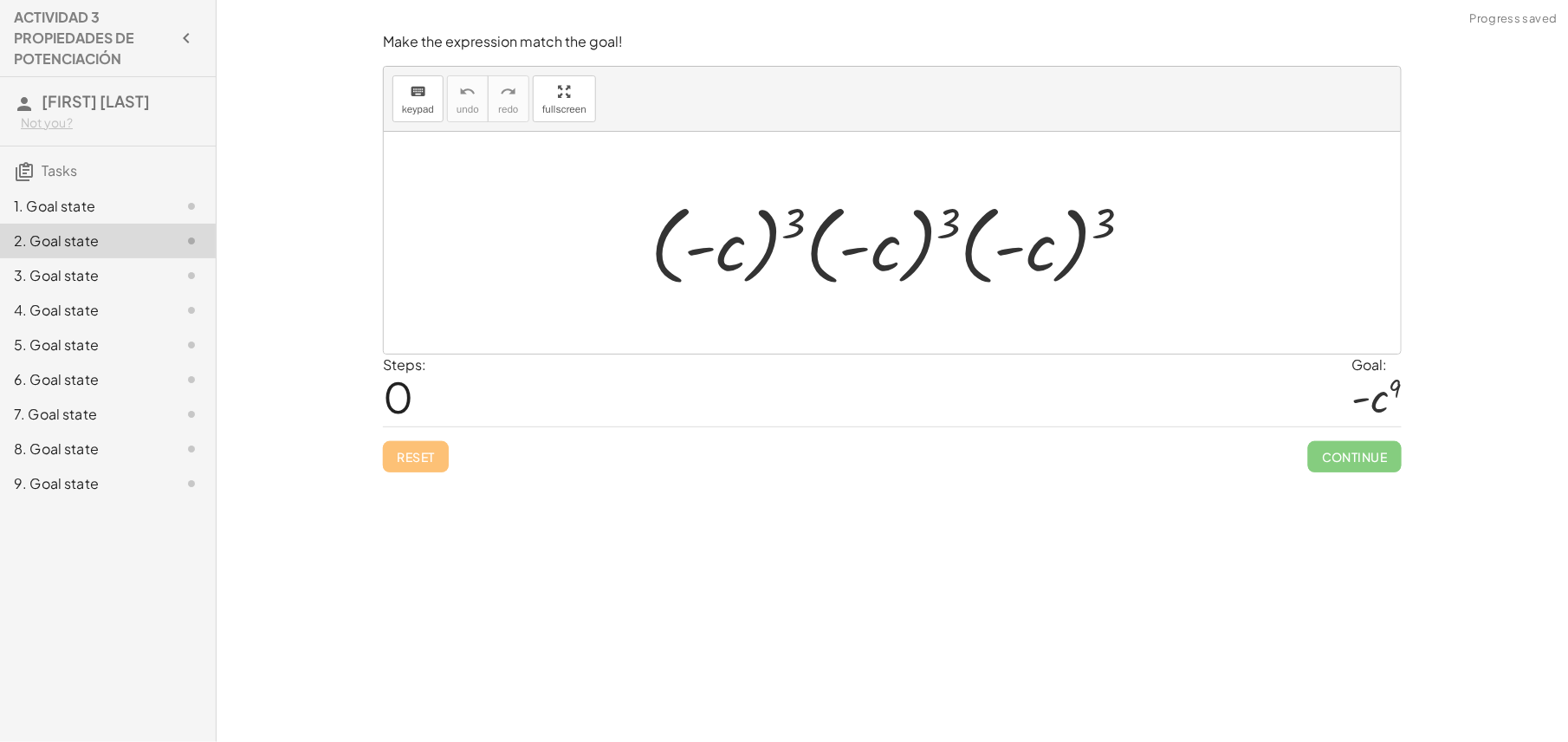 click on "Tasks" at bounding box center [59, 170] 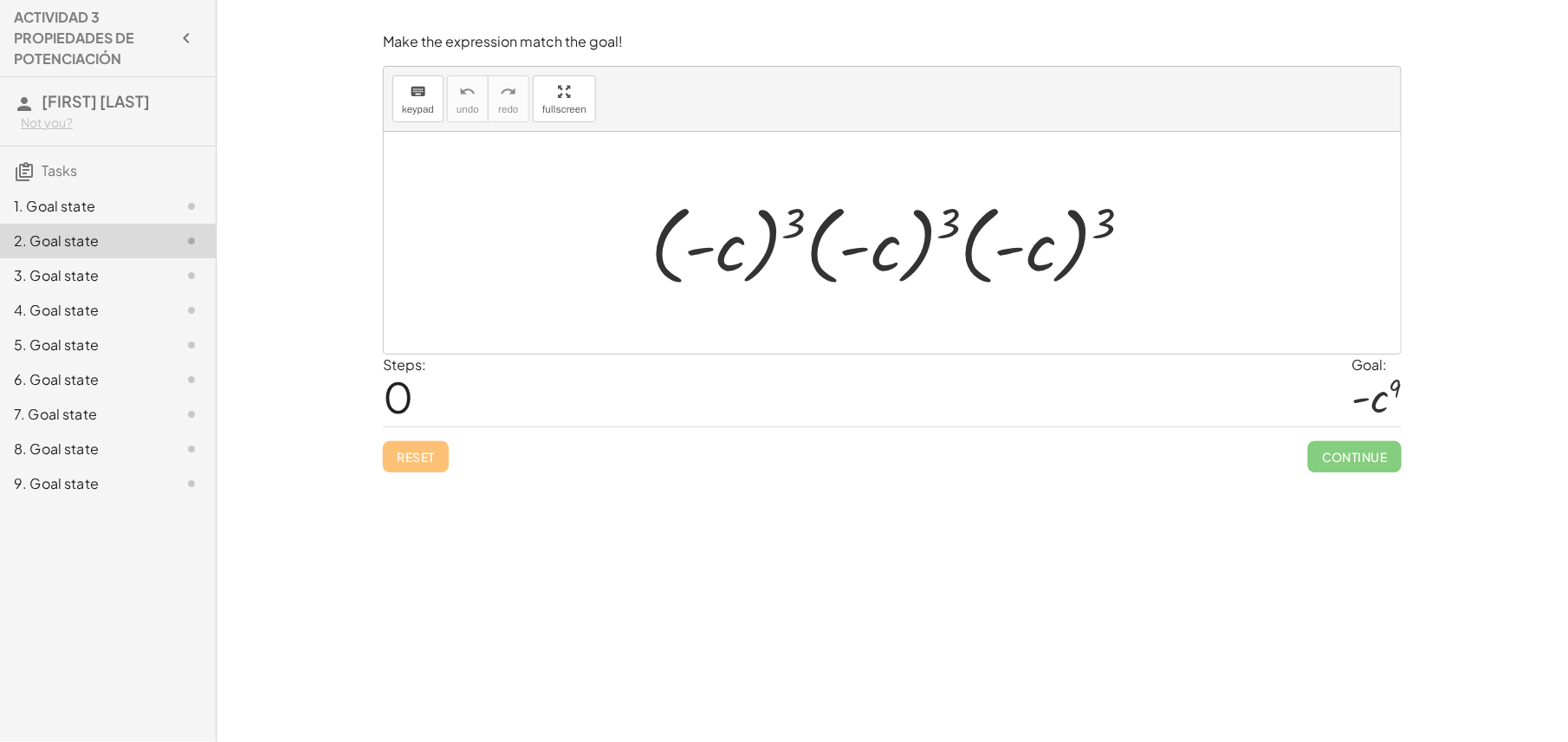 click at bounding box center (24, 172) 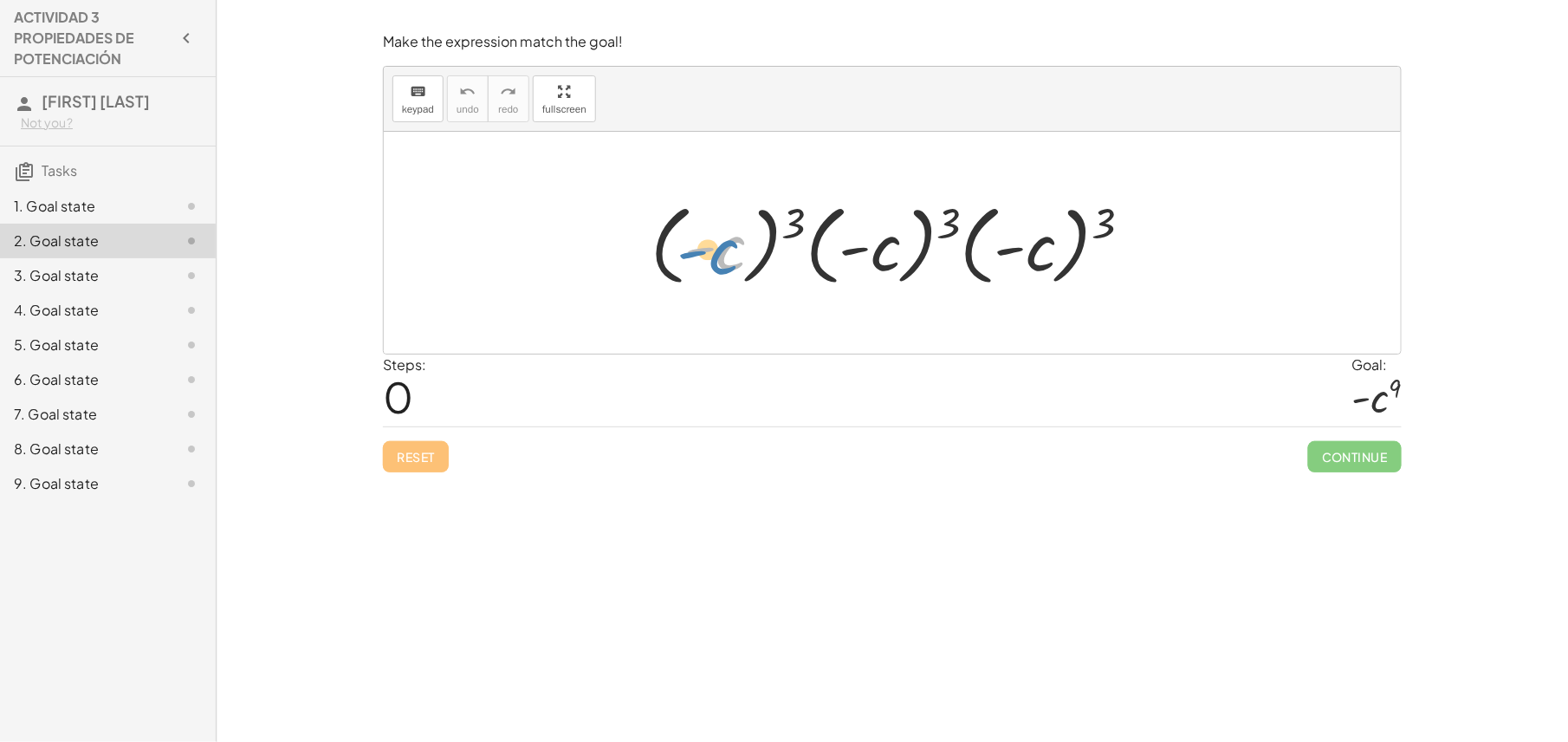 click at bounding box center (898, 243) 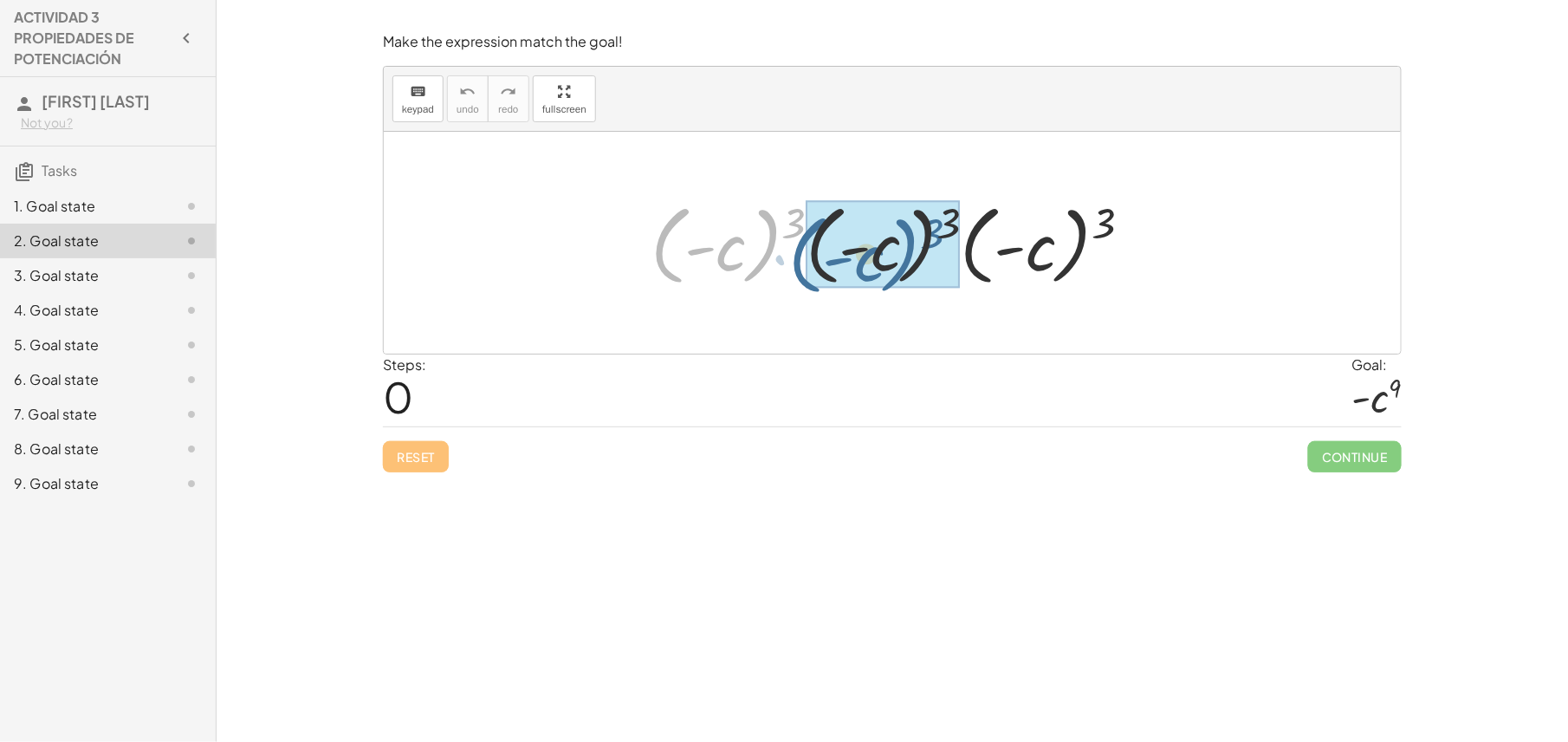 drag, startPoint x: 767, startPoint y: 218, endPoint x: 905, endPoint y: 229, distance: 138.43771 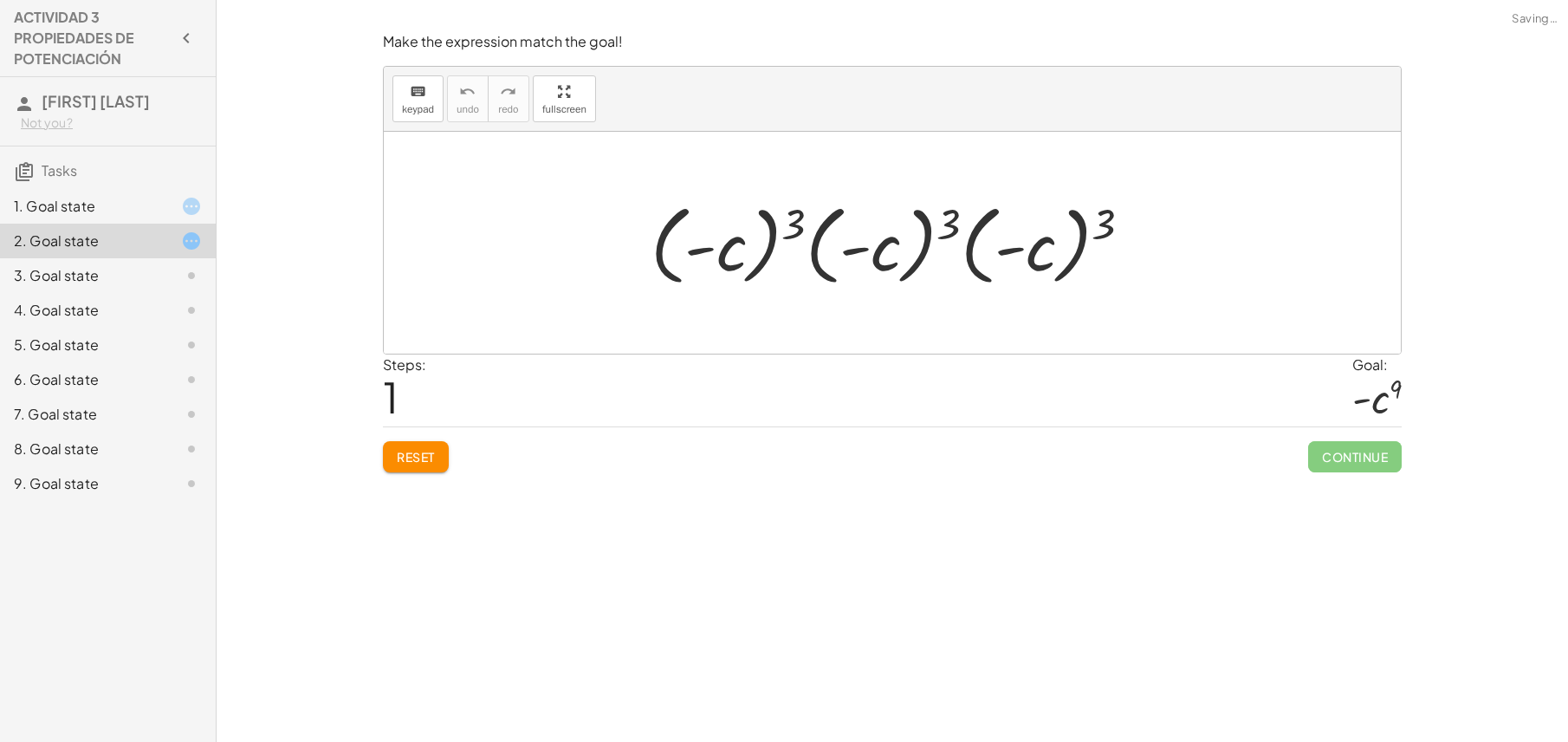 scroll, scrollTop: 0, scrollLeft: 0, axis: both 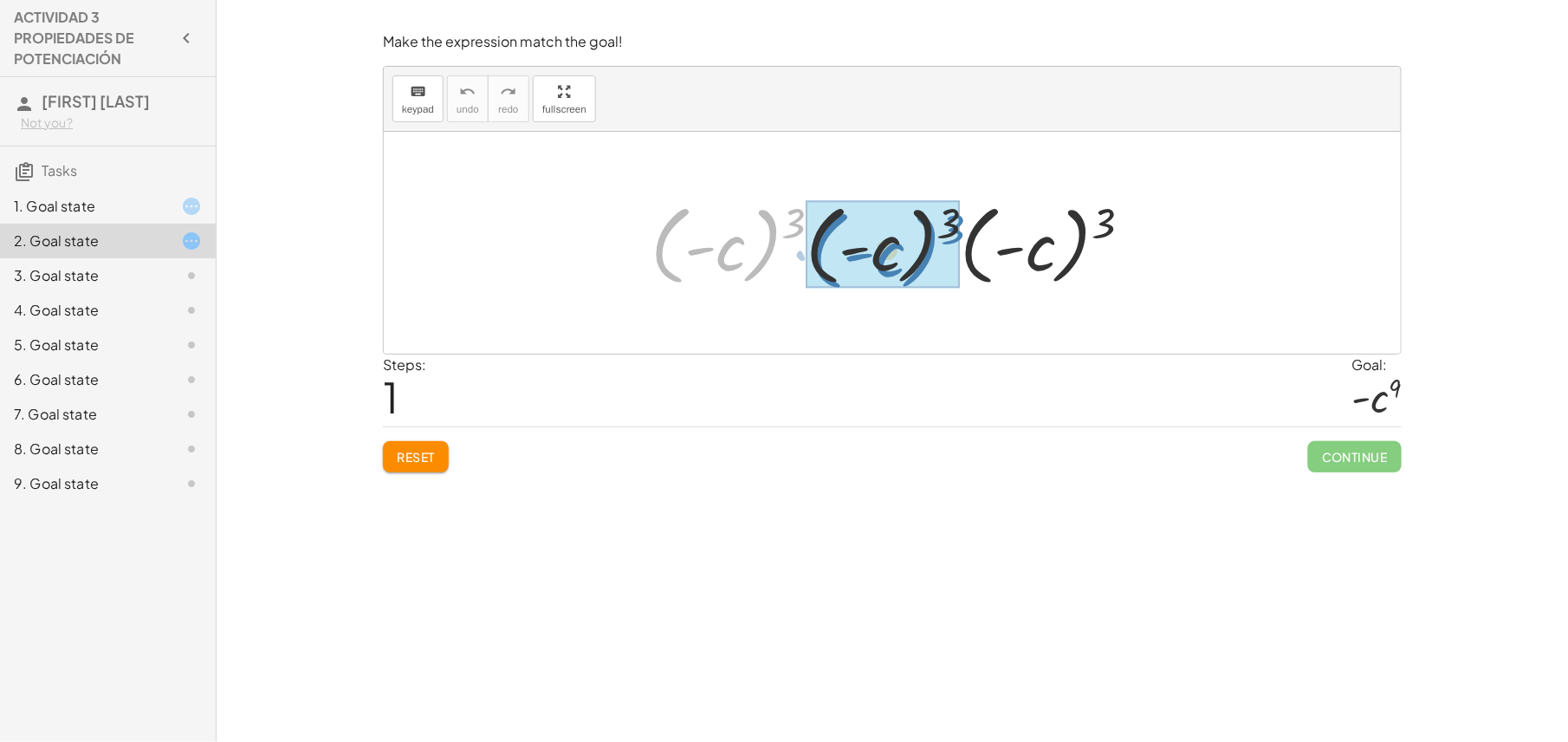 drag, startPoint x: 773, startPoint y: 244, endPoint x: 932, endPoint y: 251, distance: 159.154 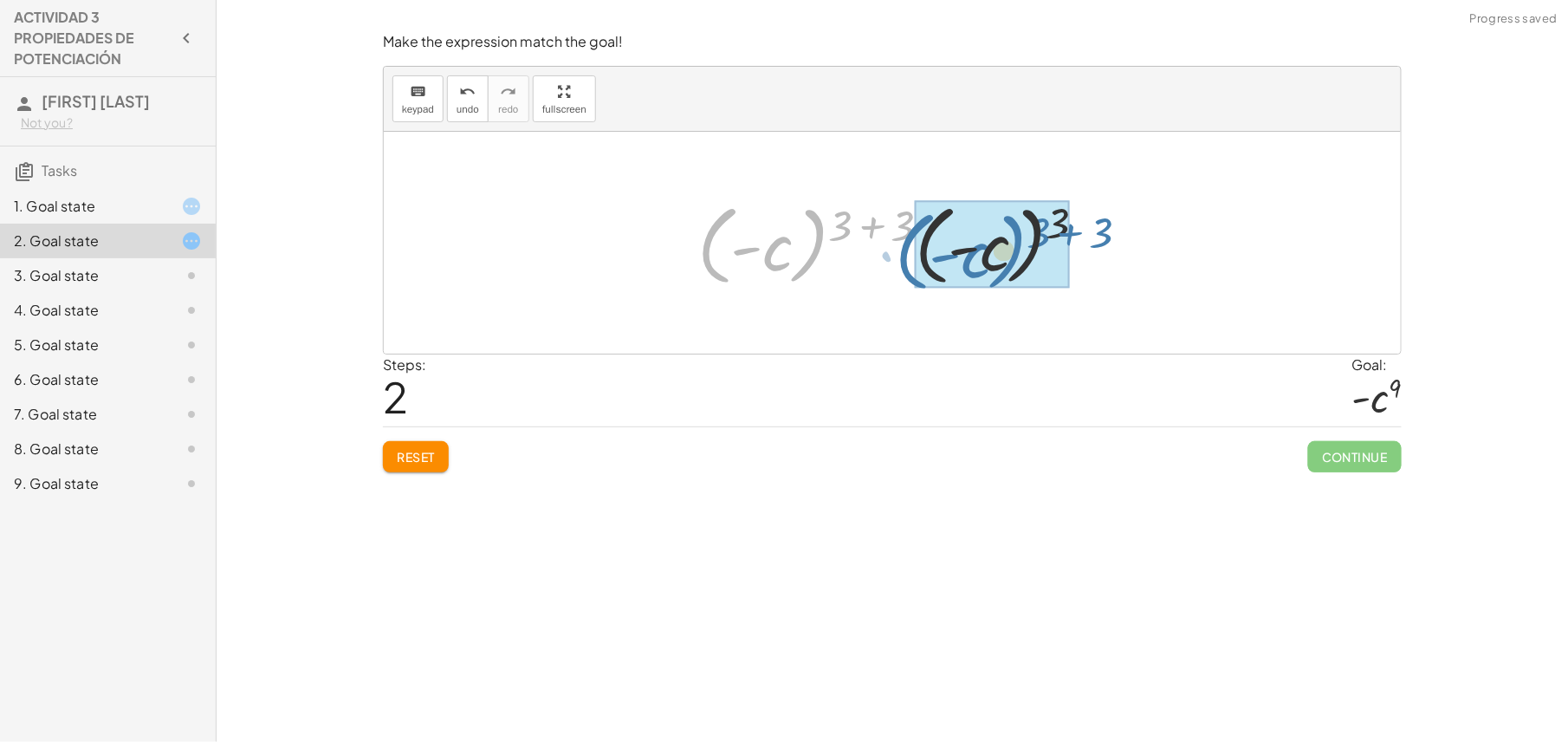 drag, startPoint x: 821, startPoint y: 231, endPoint x: 1020, endPoint y: 238, distance: 199.12308 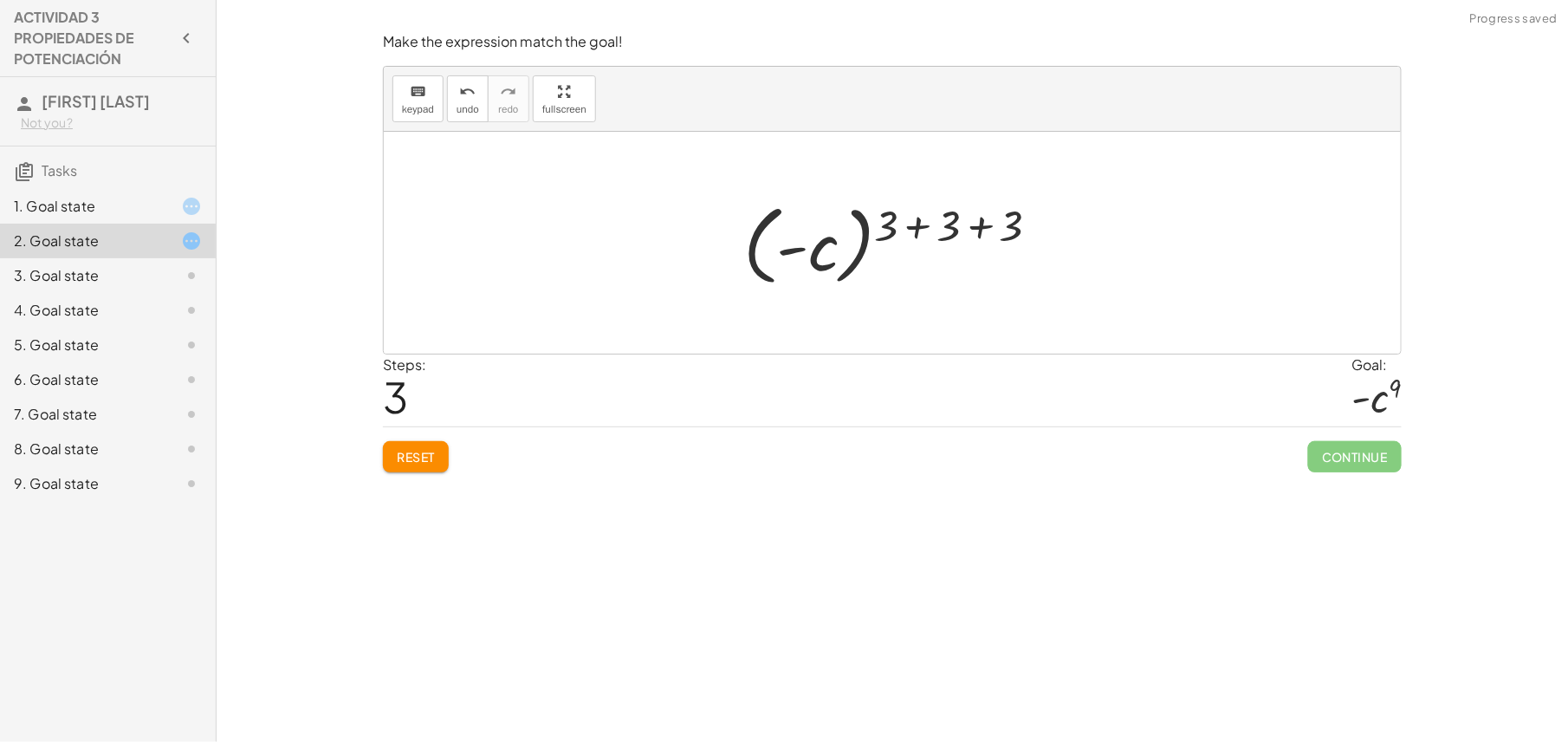 click at bounding box center (898, 243) 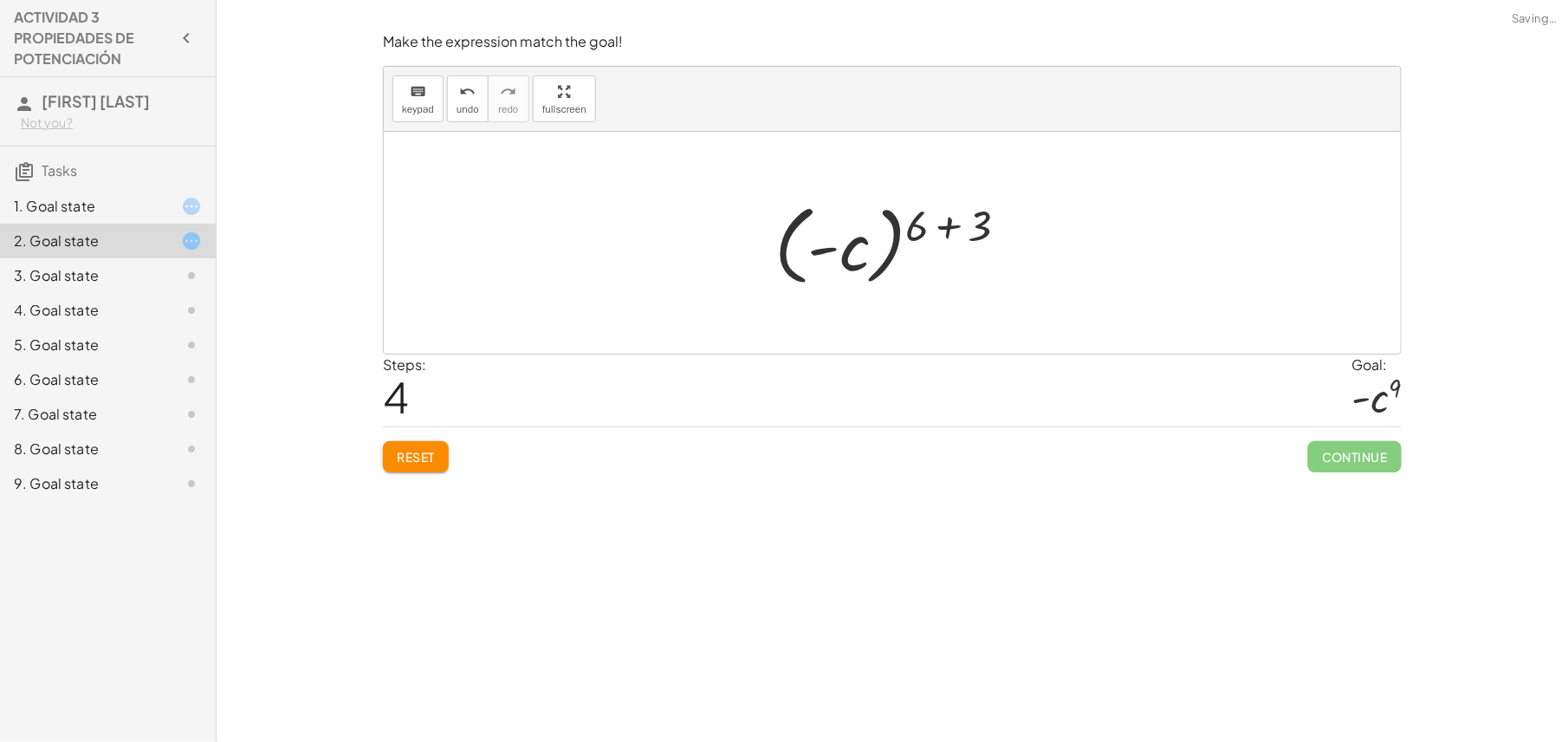 click at bounding box center [897, 243] 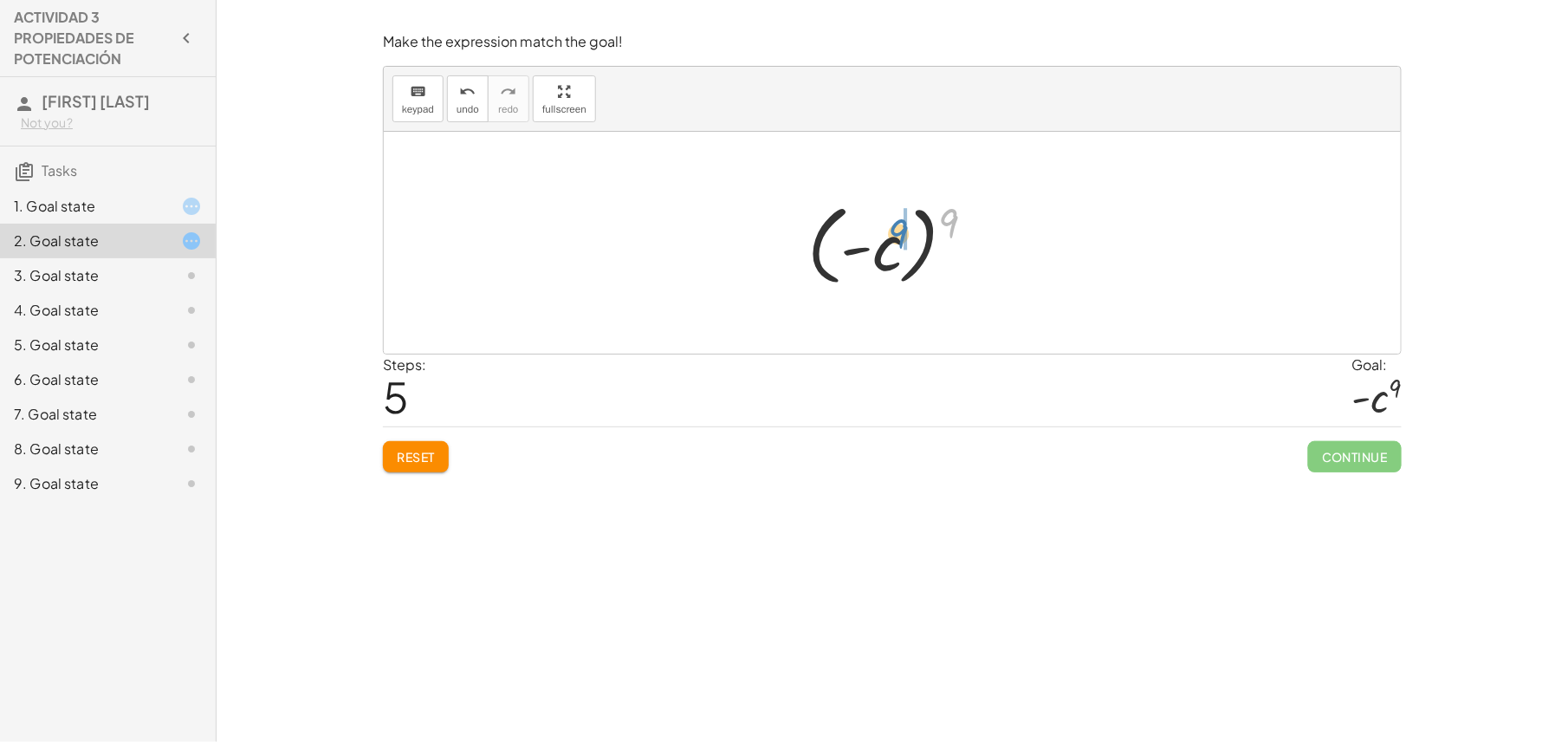 drag, startPoint x: 953, startPoint y: 217, endPoint x: 906, endPoint y: 227, distance: 48.05206 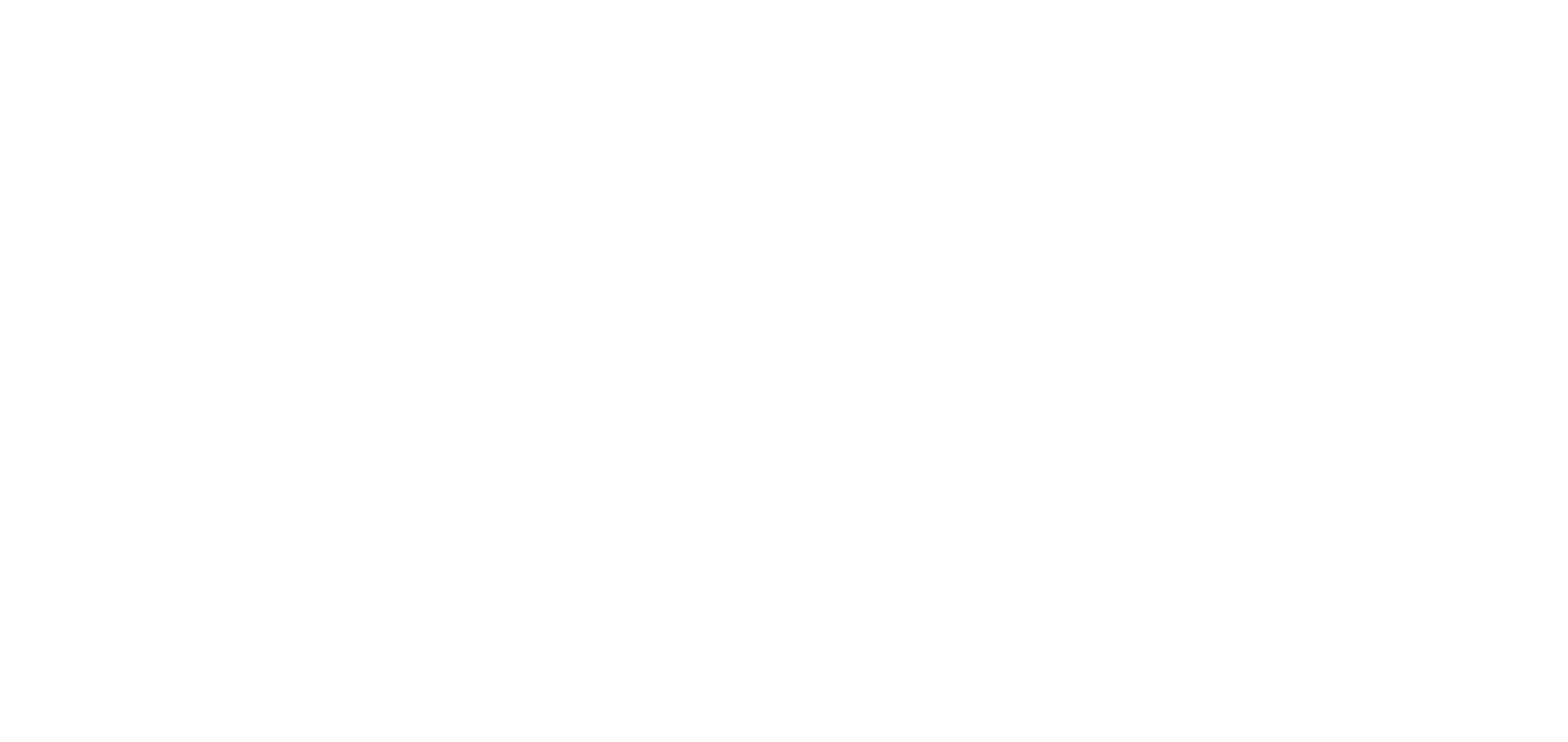 scroll, scrollTop: 0, scrollLeft: 0, axis: both 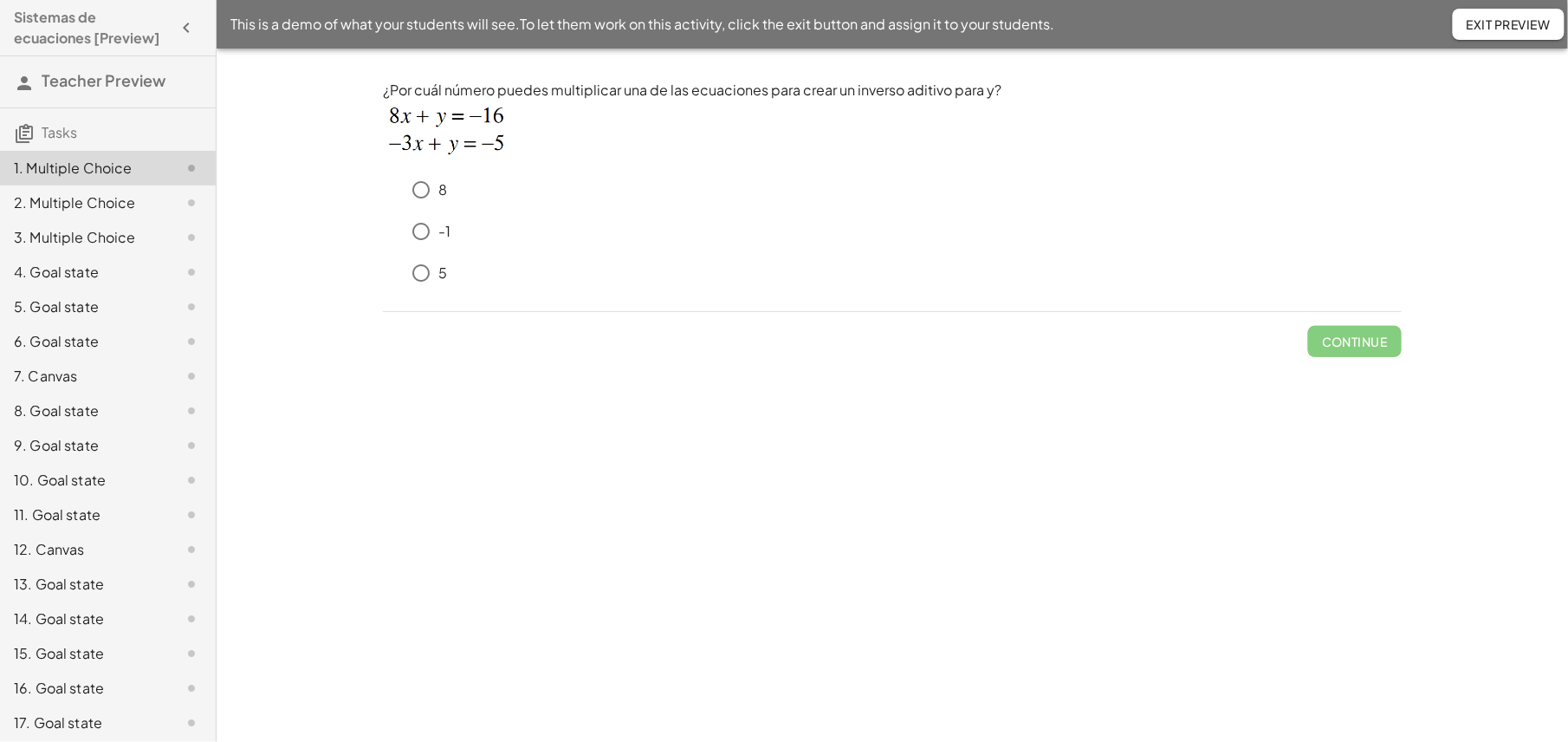 click on "8" at bounding box center [903, 190] 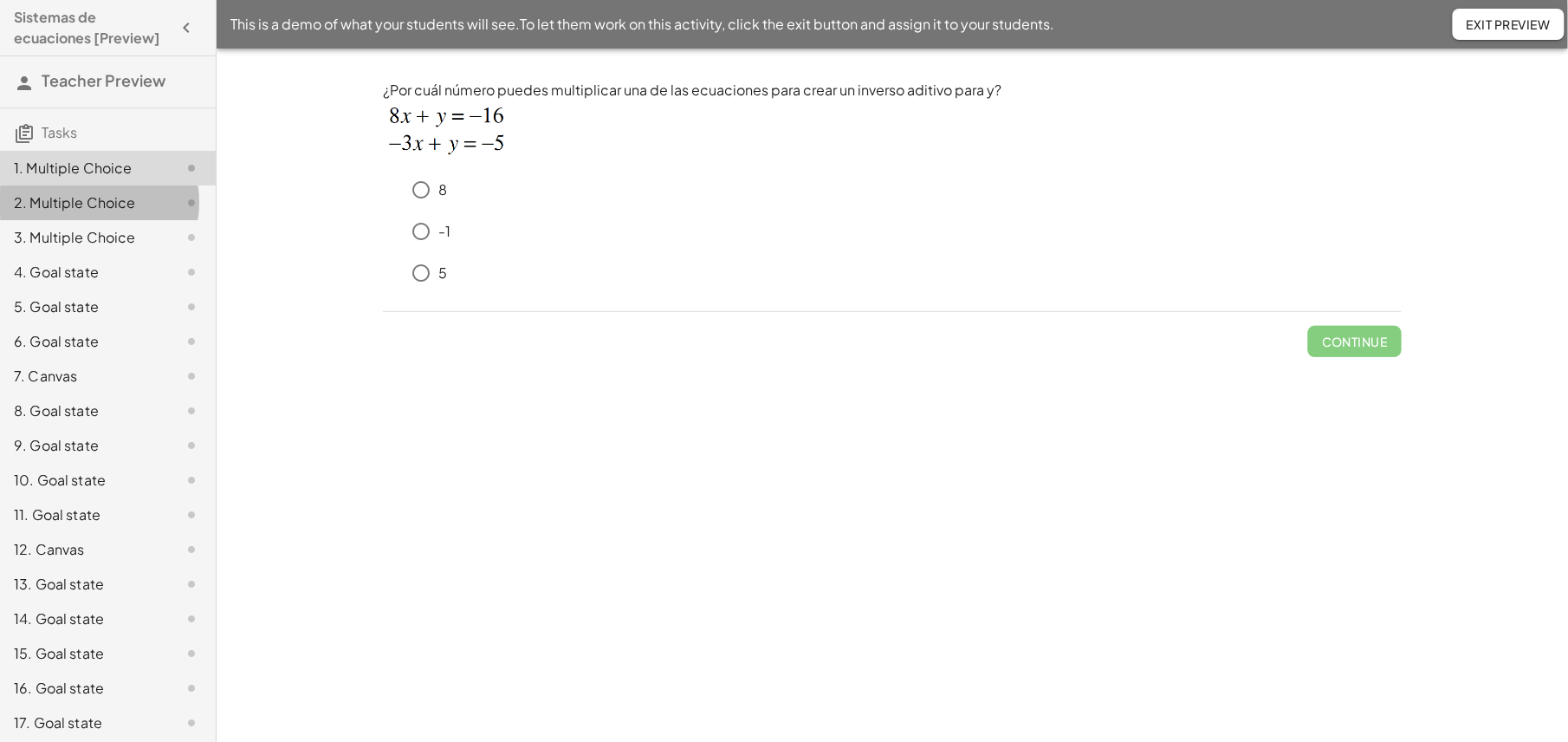 click on "2. Multiple Choice" 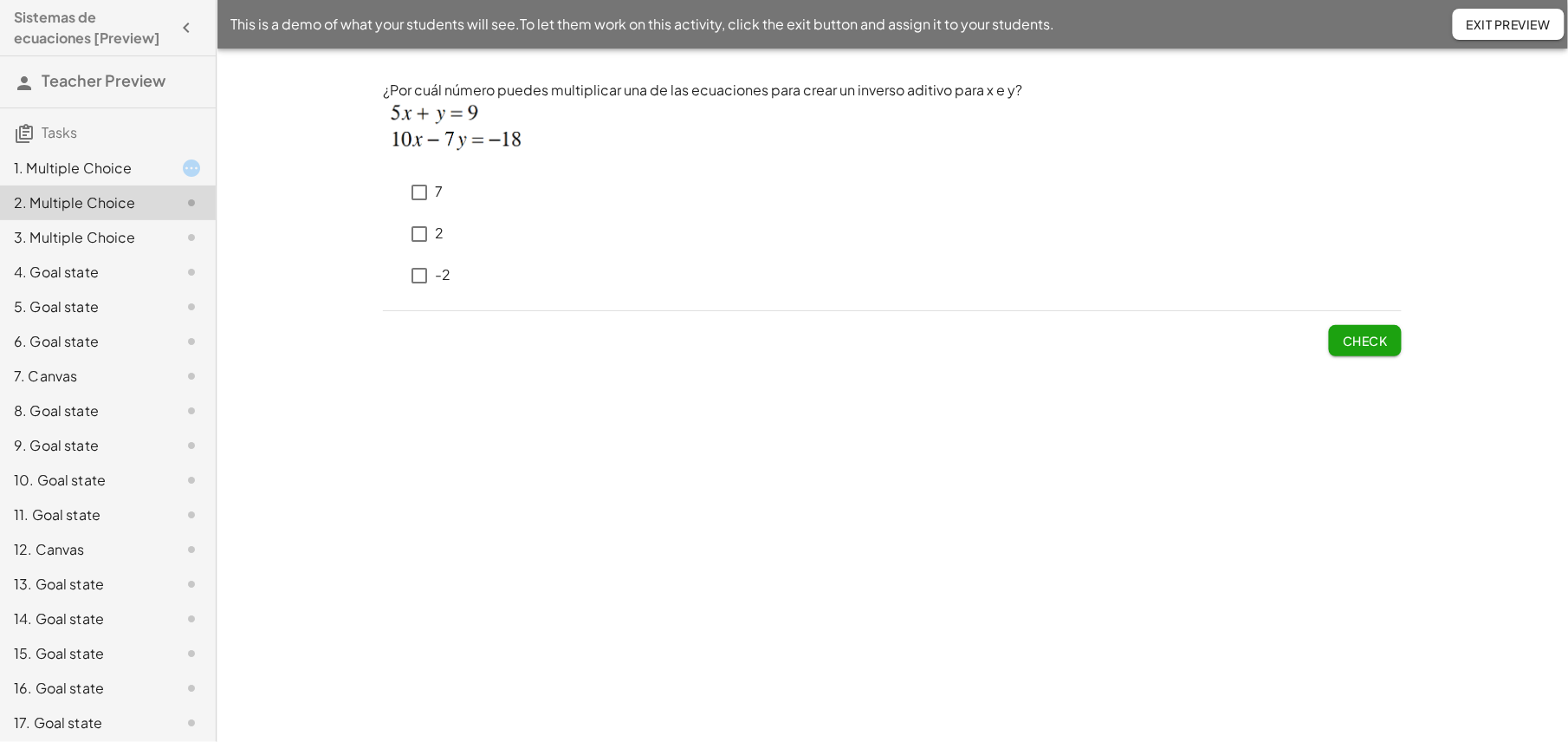 click on "Check" 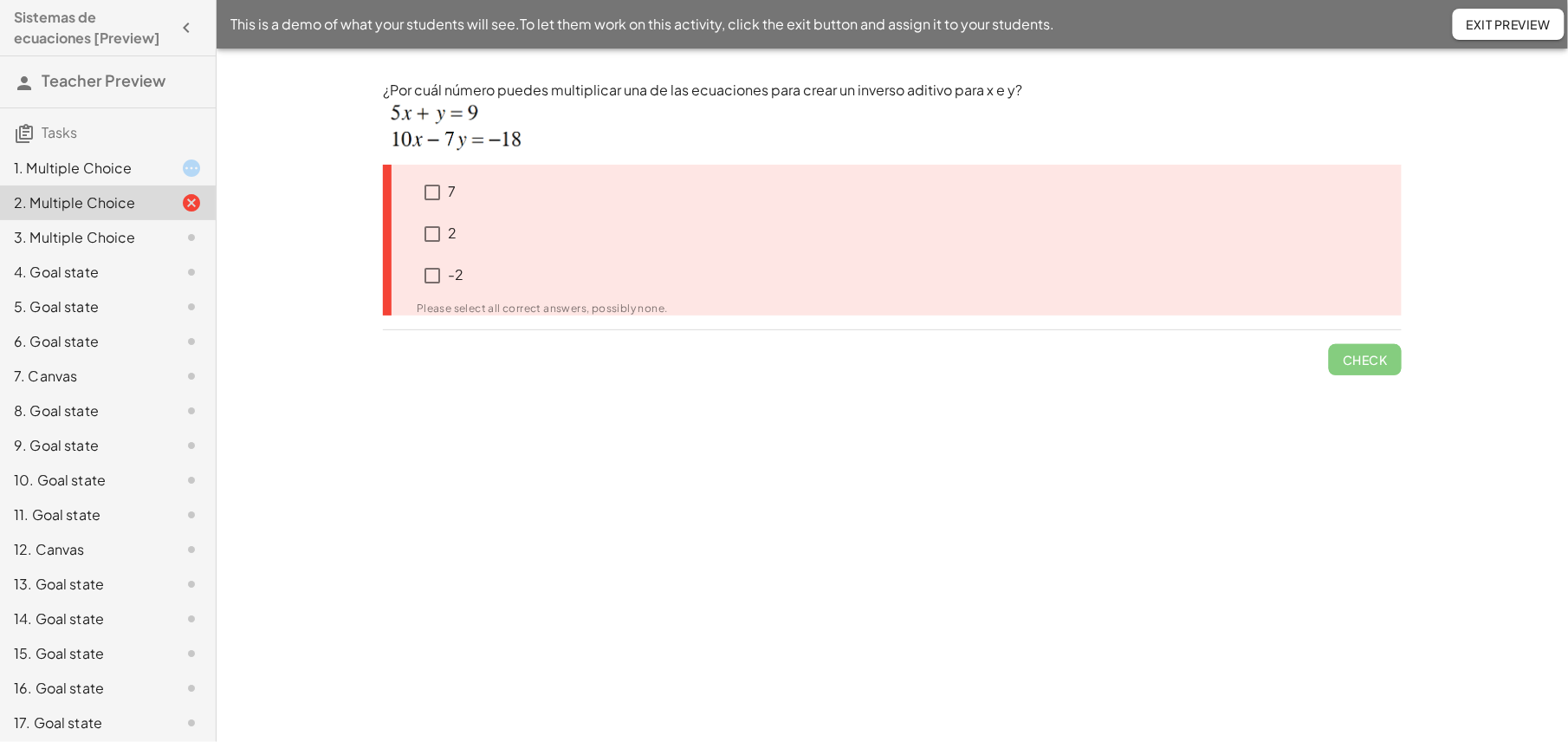 click on "Check" 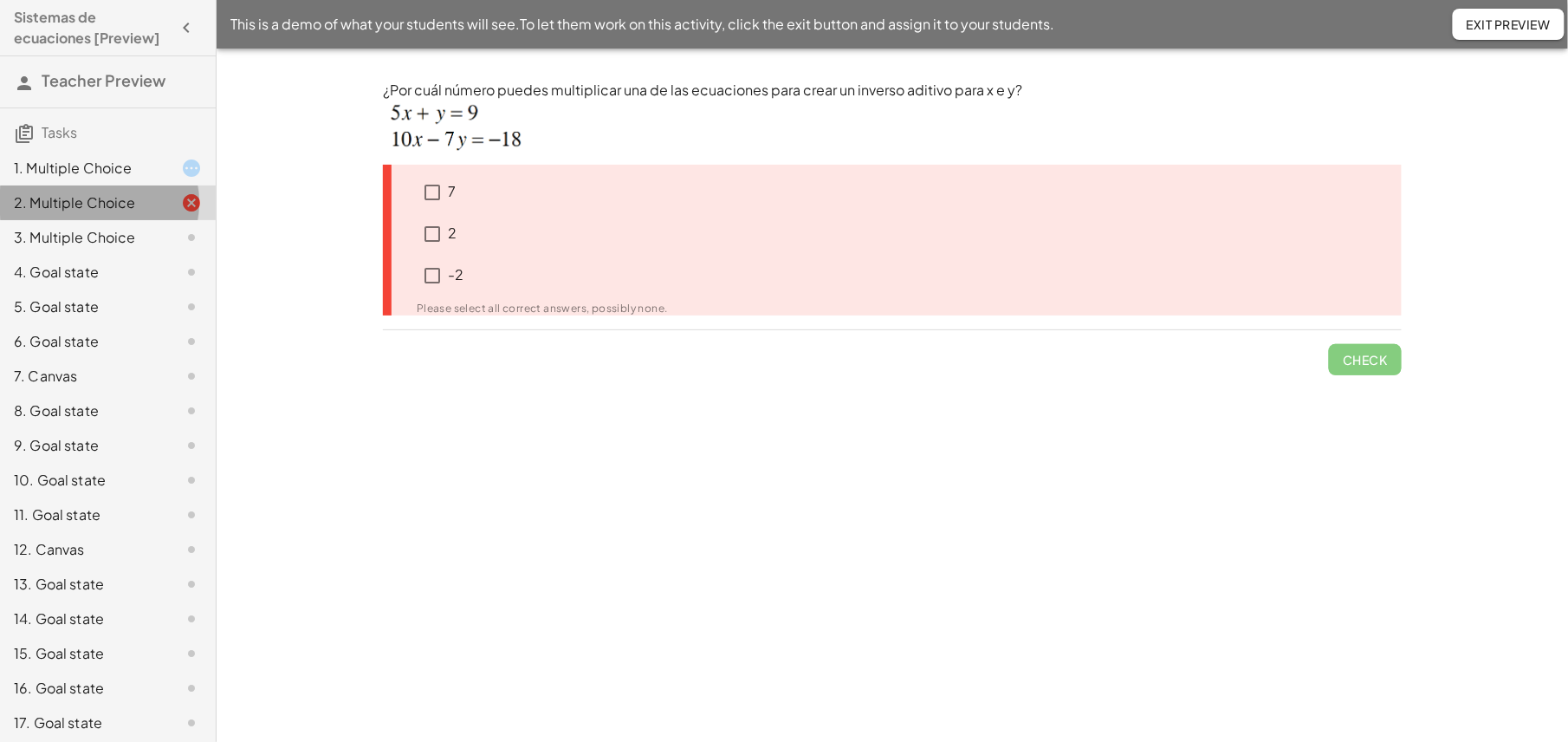 click 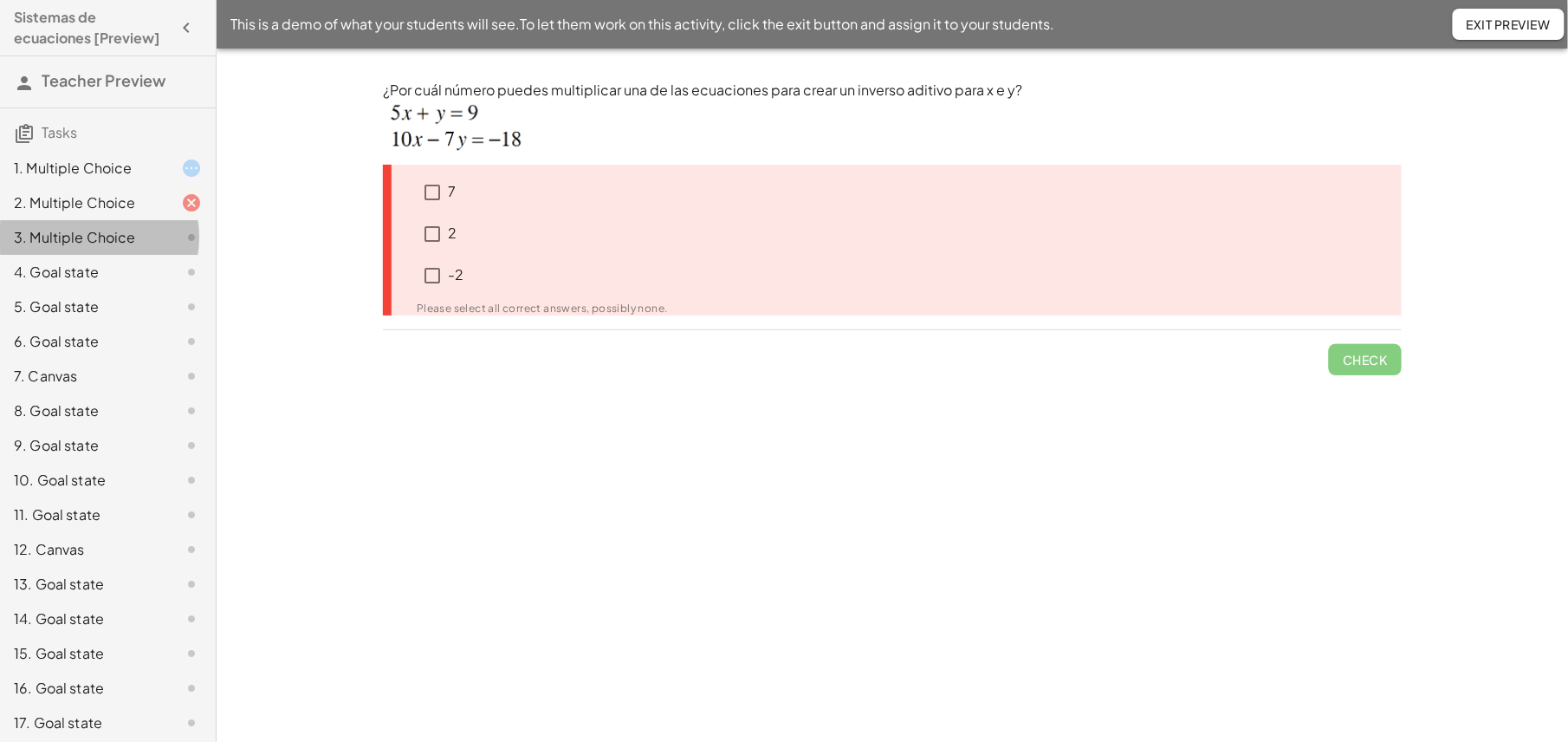 click on "3. Multiple Choice" 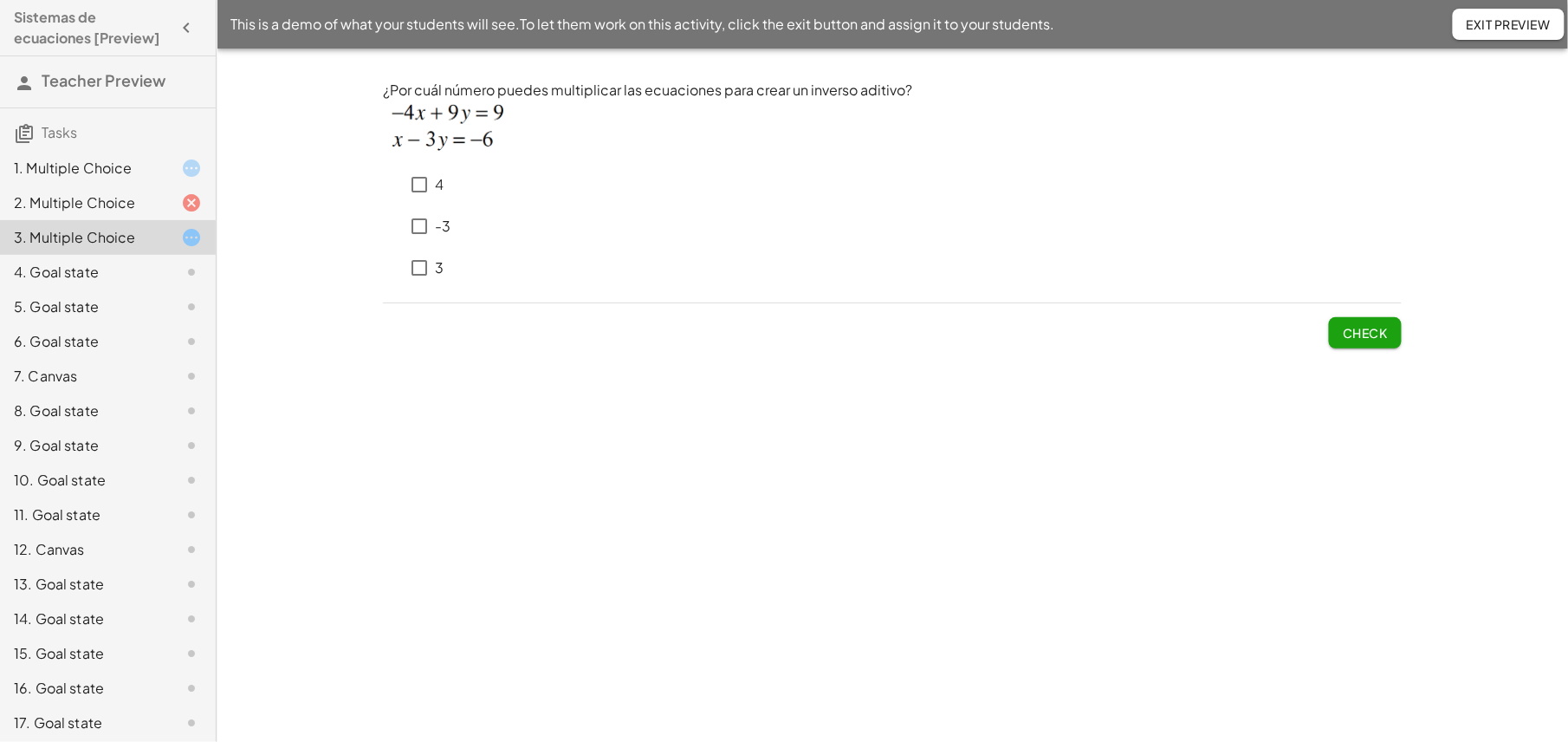 click 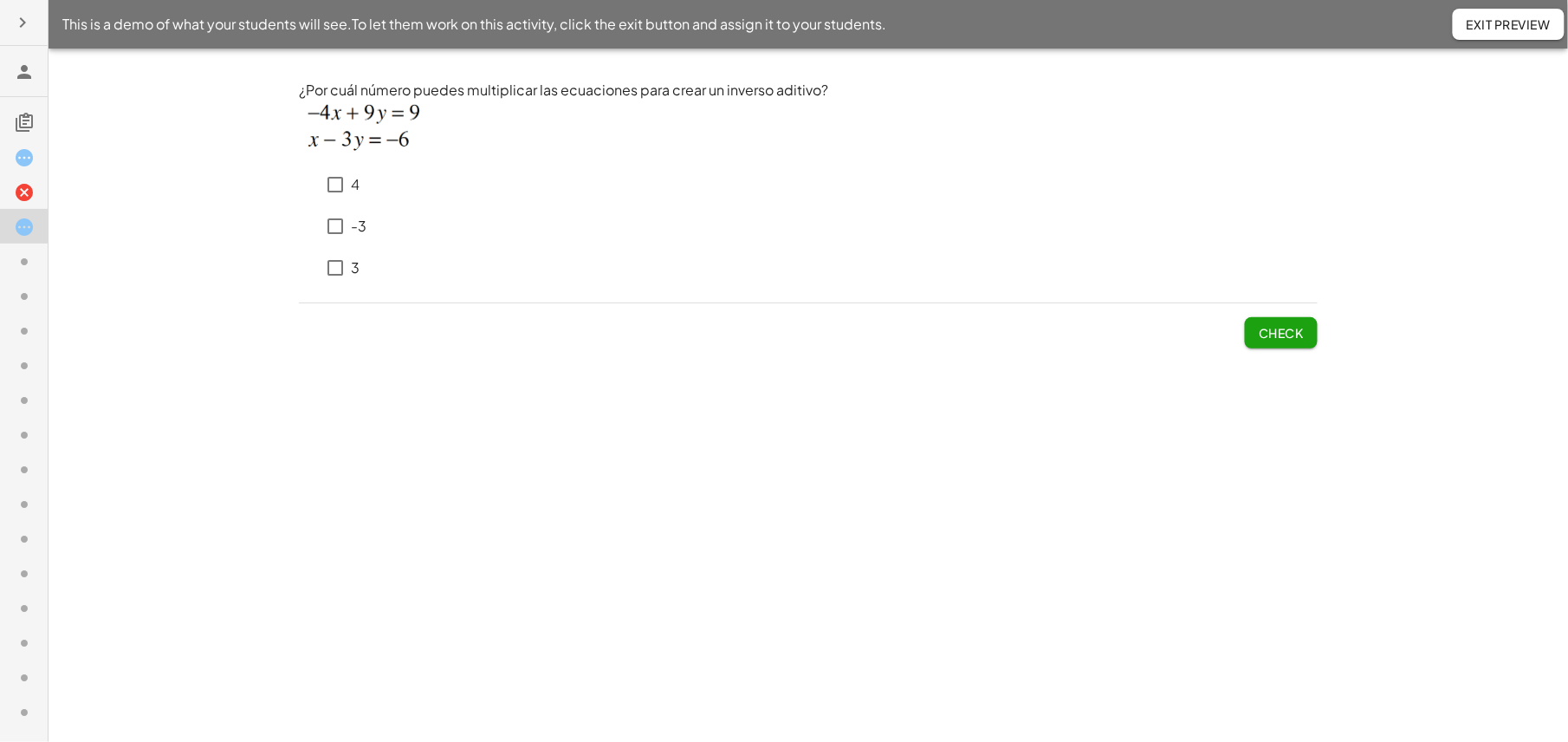 click on "Exit Preview" 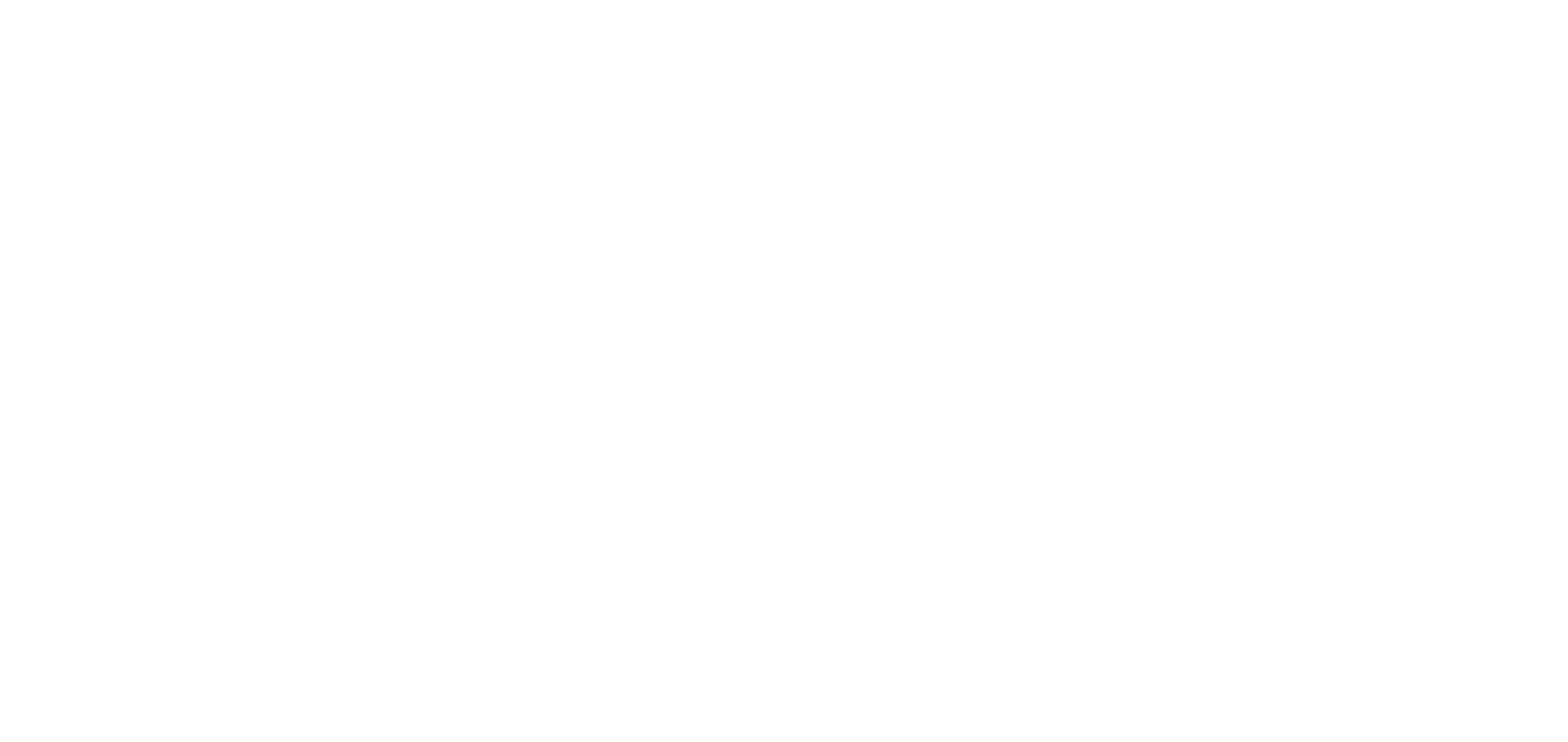 scroll, scrollTop: 0, scrollLeft: 0, axis: both 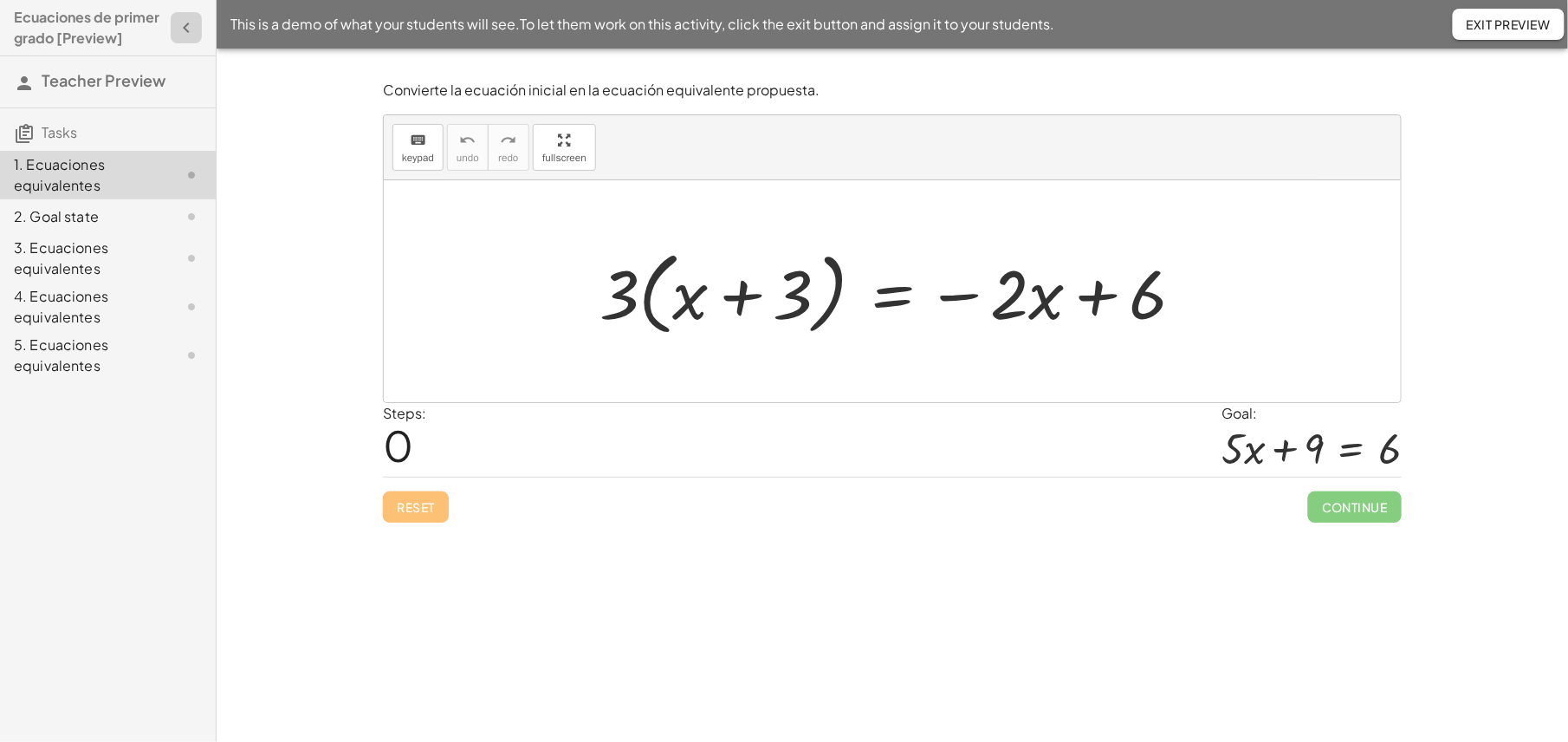 click 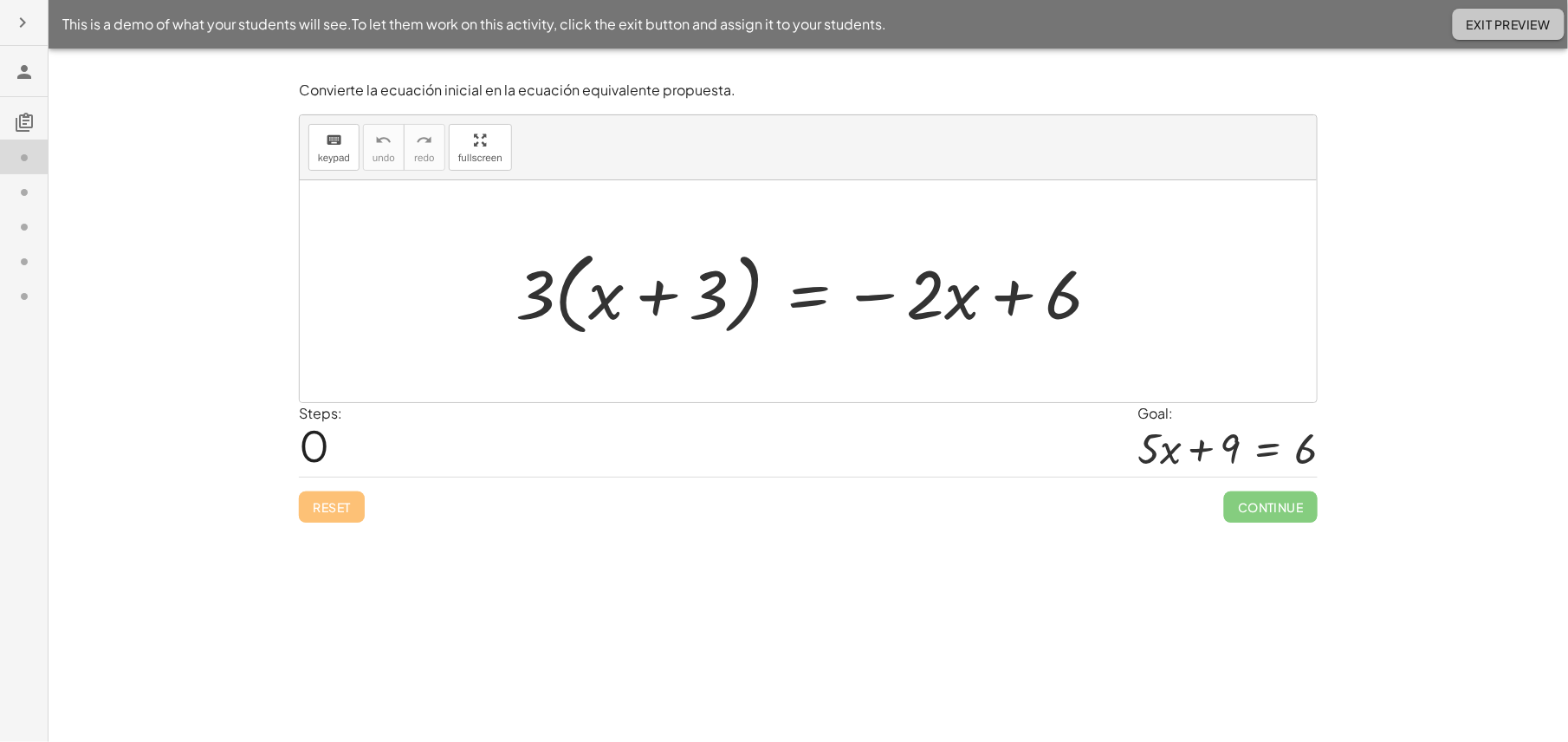 click on "Exit Preview" 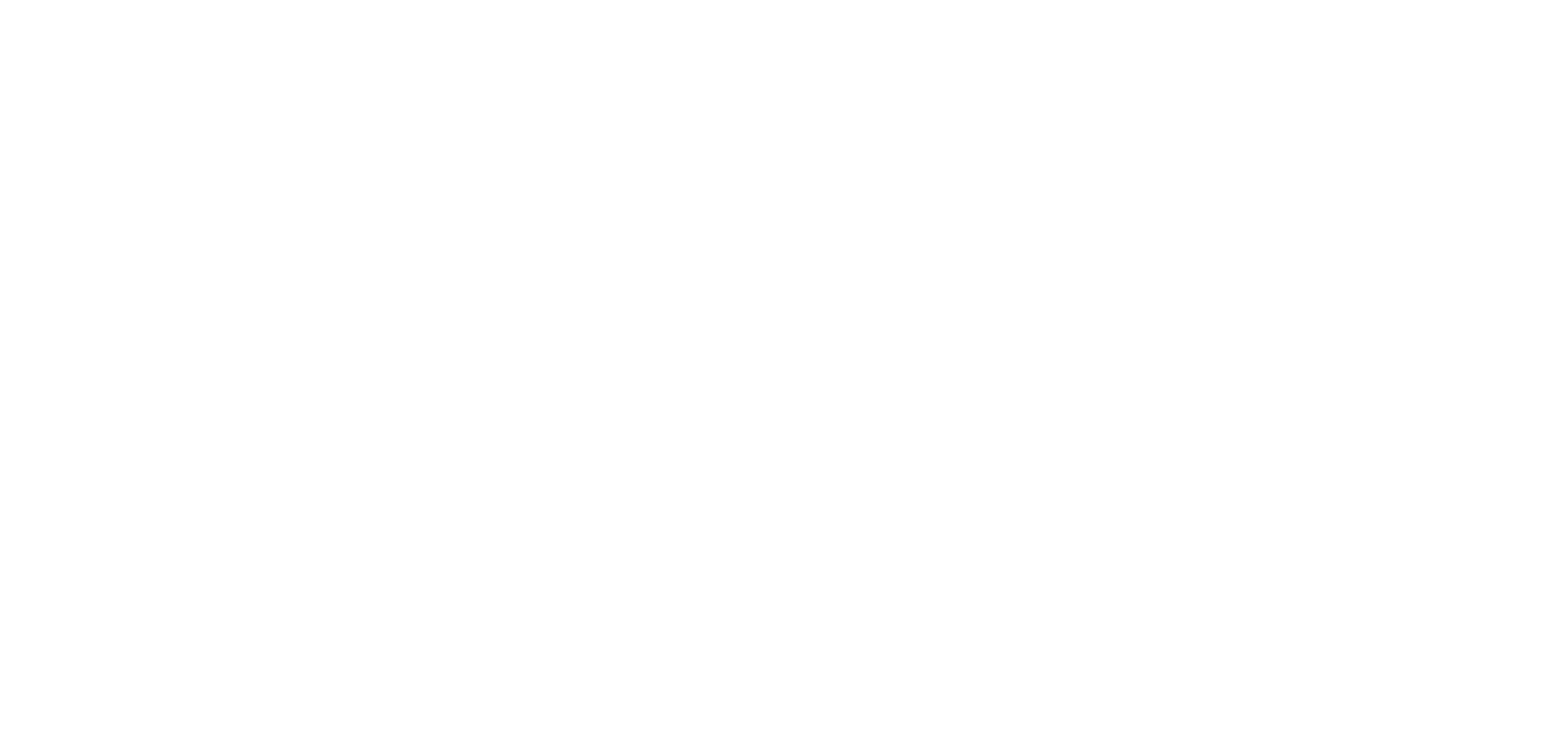 scroll, scrollTop: 0, scrollLeft: 0, axis: both 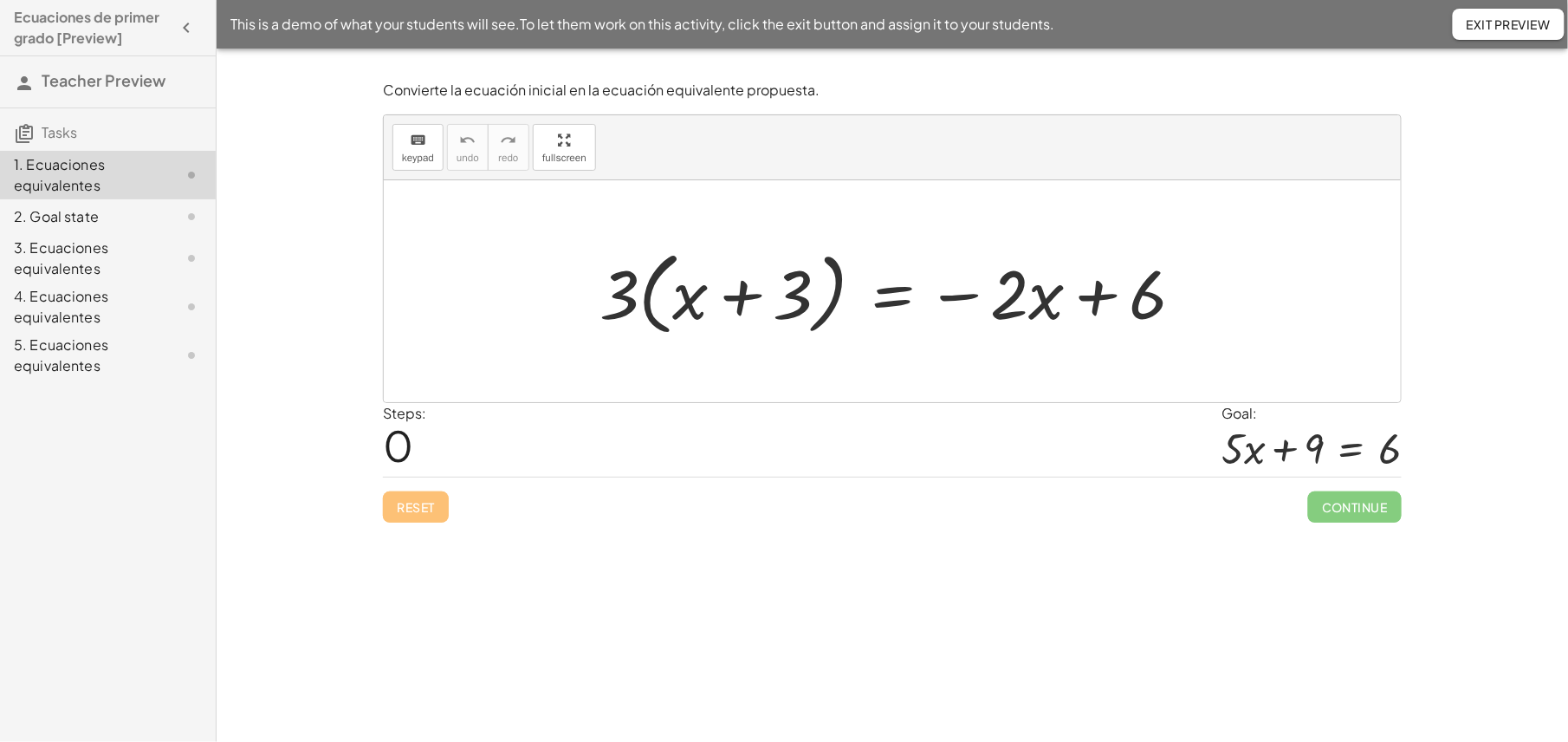 drag, startPoint x: 1305, startPoint y: 184, endPoint x: 1460, endPoint y: 164, distance: 156.285 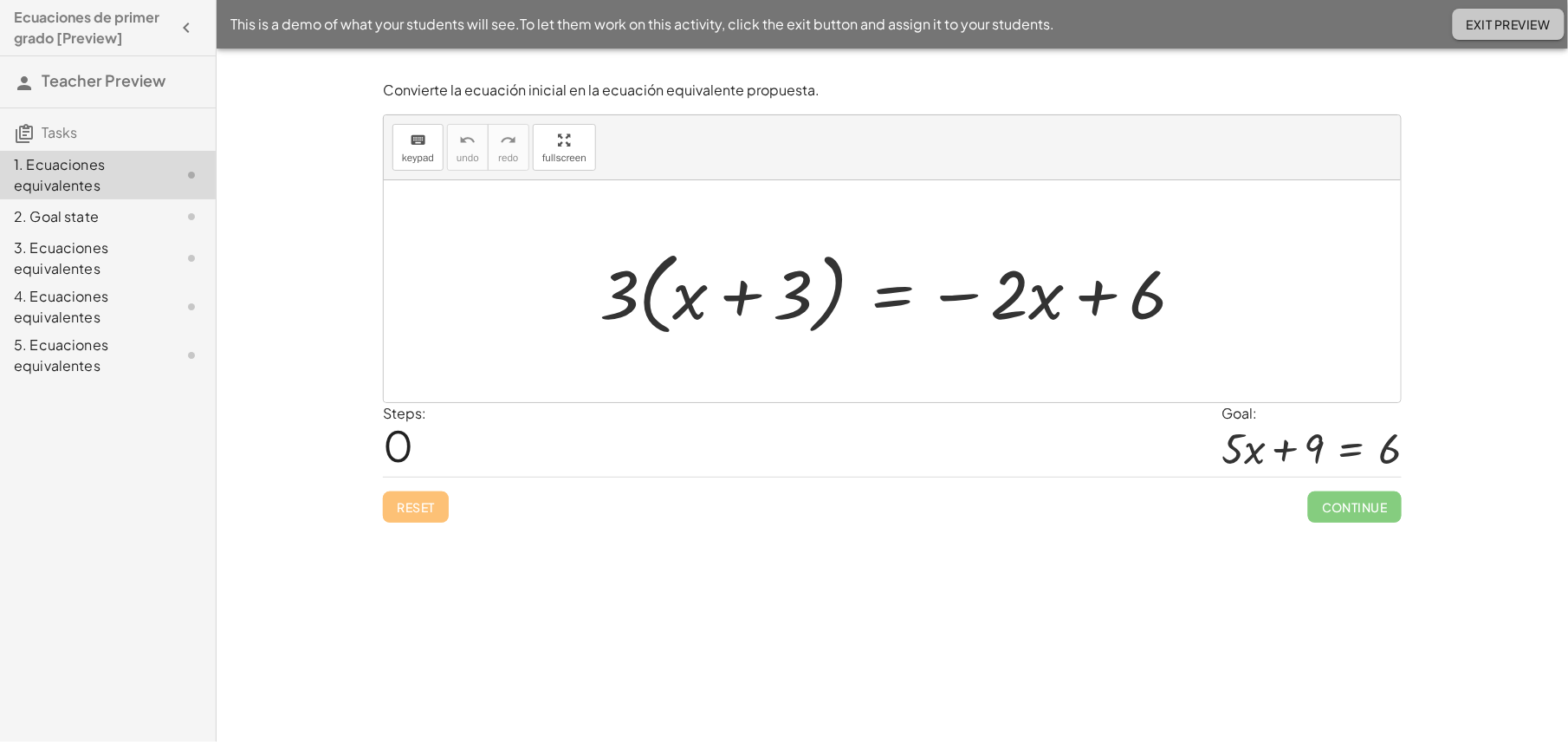 click on "Exit Preview" 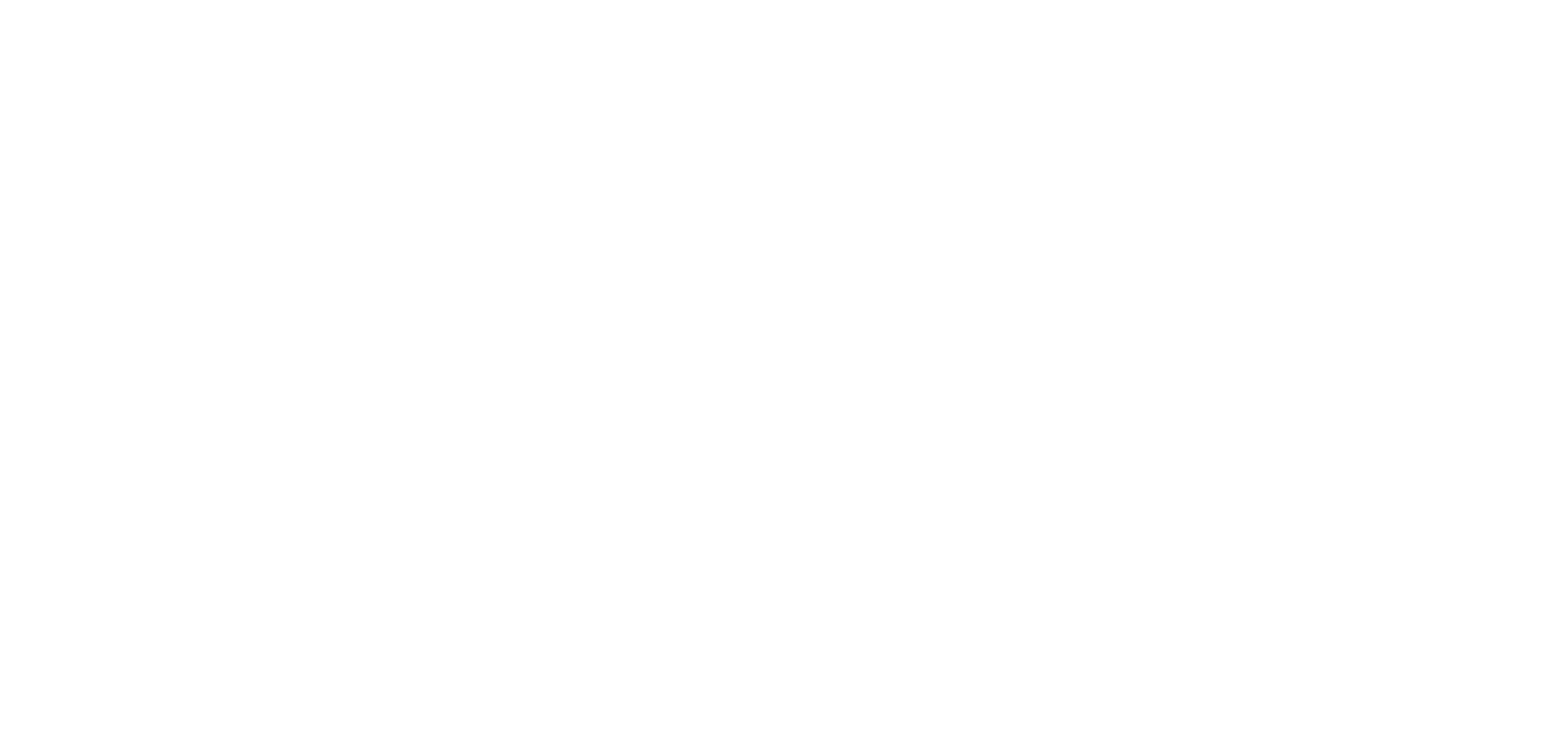 scroll, scrollTop: 0, scrollLeft: 0, axis: both 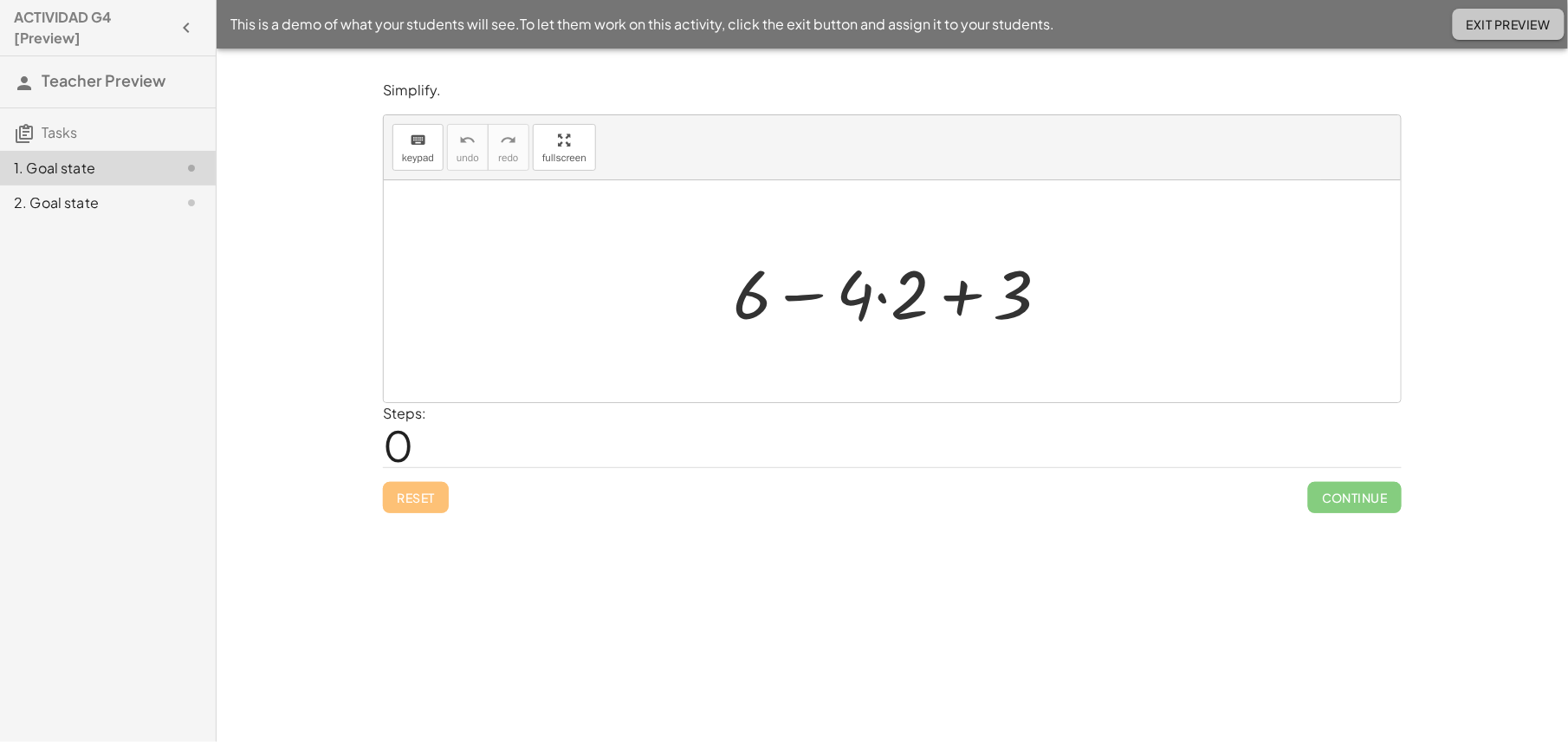 click on "Exit Preview" 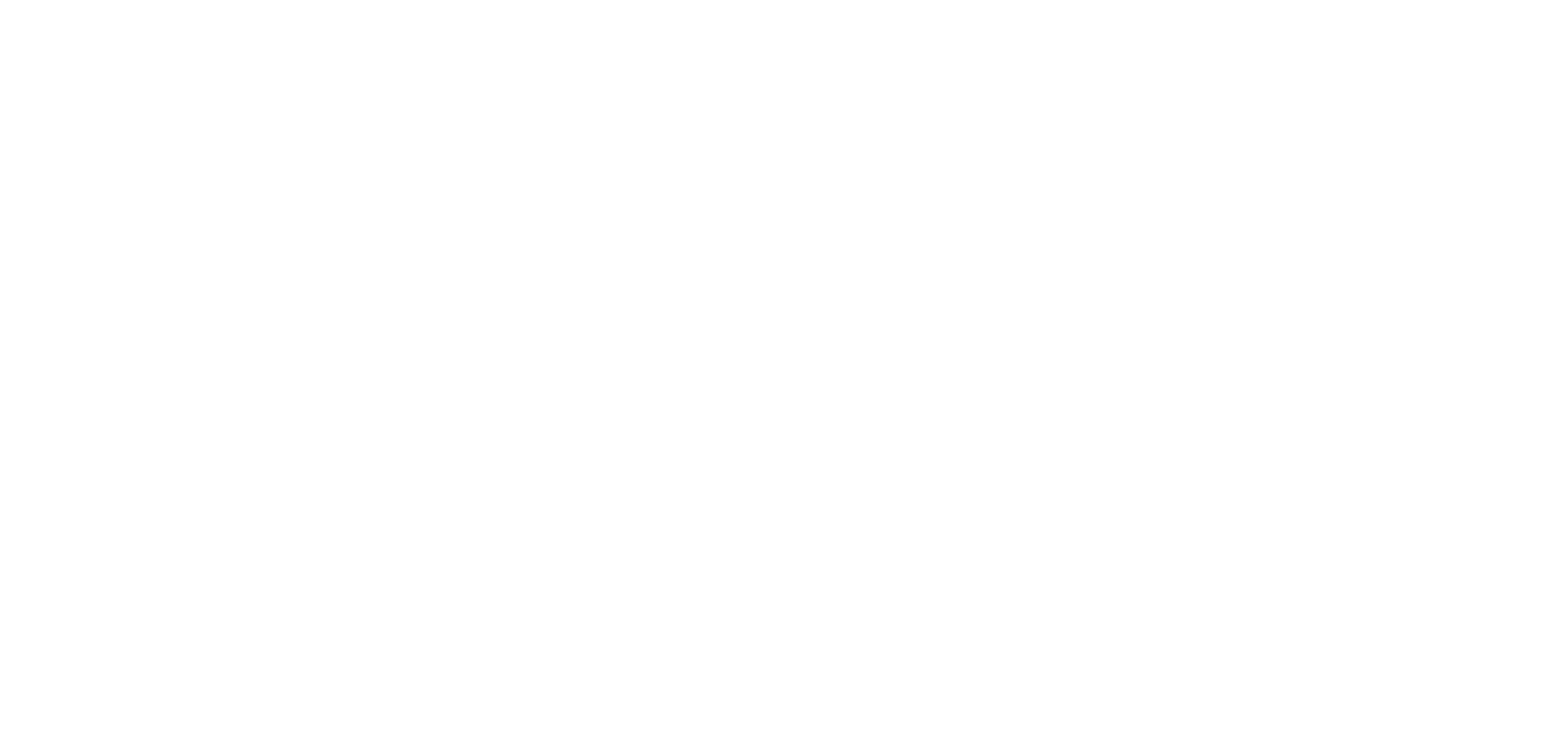 scroll, scrollTop: 0, scrollLeft: 0, axis: both 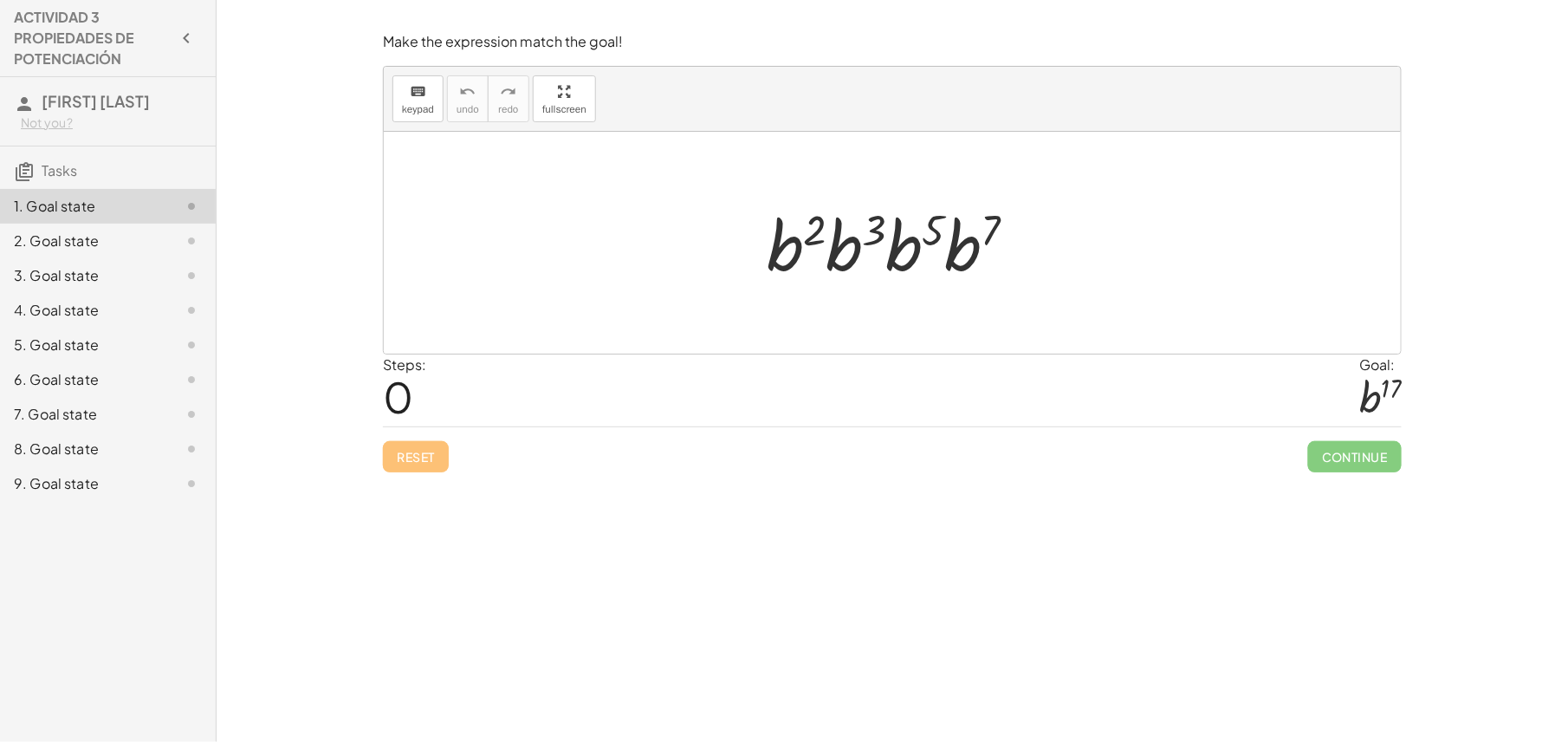 click on "Make the expression match the goal! keyboard keypad undo undo redo redo fullscreen · b 2 · b 3 · b 5 · b 7 × Steps:  0 Goal: b 17 Reset   Continue  Make the expression match the goal! keyboard keypad undo undo redo redo fullscreen × Steps:  0 Goal: - c 9 Reset   Continue  Make the expression match the goal! keyboard keypad undo undo redo redo fullscreen × Steps:  0 Goal: · 729 · d 6 Reset   Continue  Make the expression match the goal! keyboard keypad undo undo redo redo fullscreen × Steps:  0 Goal: n ( · 5 · a ) Reset   Continue  Make the expression match the goal! keyboard keypad undo undo redo redo fullscreen × Steps:  0 Goal: + 2 − a 2 ,  Reset   Continue  Make the expression match the goal! keyboard keypad undo undo redo redo fullscreen × Steps:  0 Goal: · 145 · 64 Reset   Continue  Make the expression match the goal! keyboard keypad undo undo redo redo fullscreen × Steps:  0 Goal: 40 Reset   Continue  Make the expression match the goal! keyboard keypad undo undo redo redo × 0" 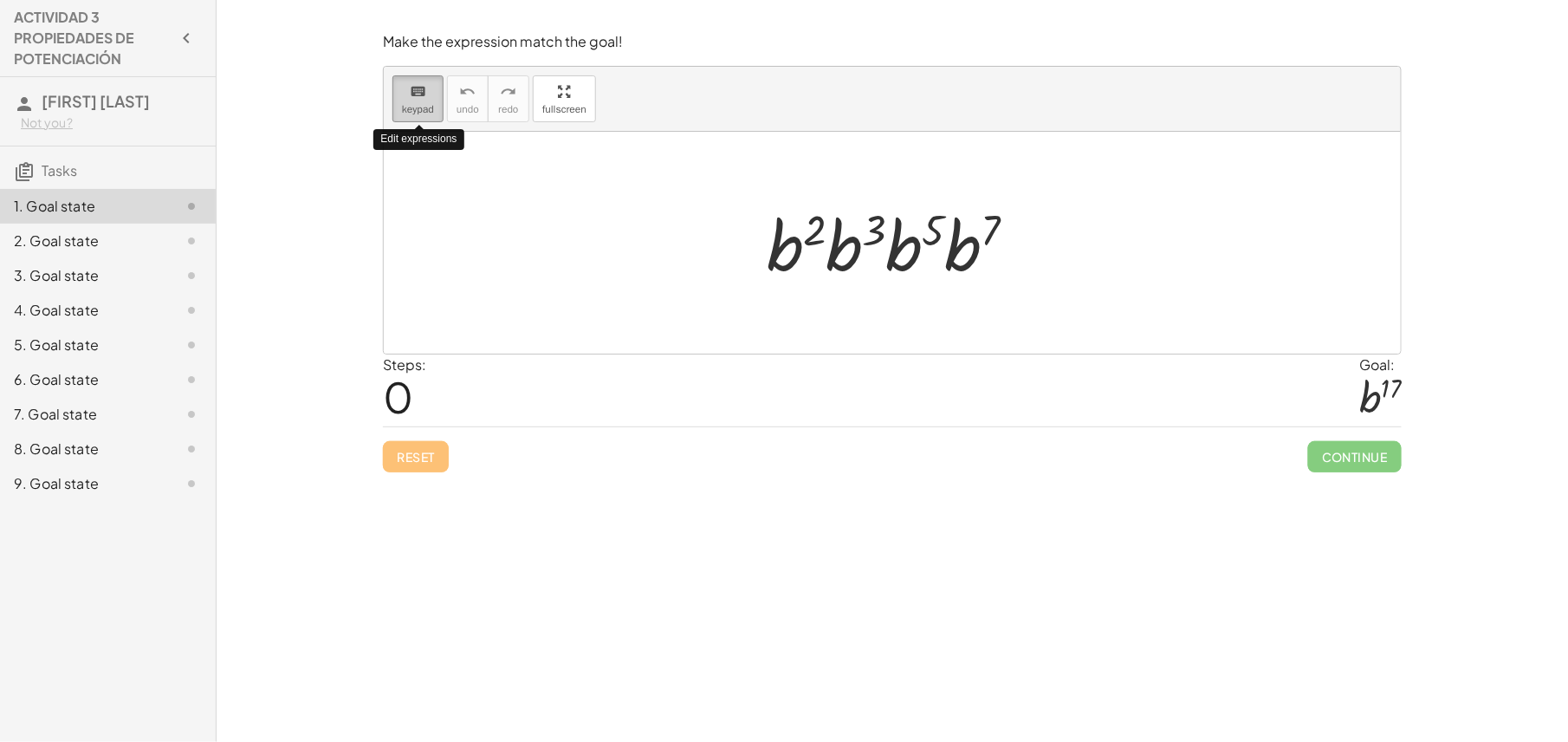 click on "keyboard keypad" at bounding box center (418, 99) 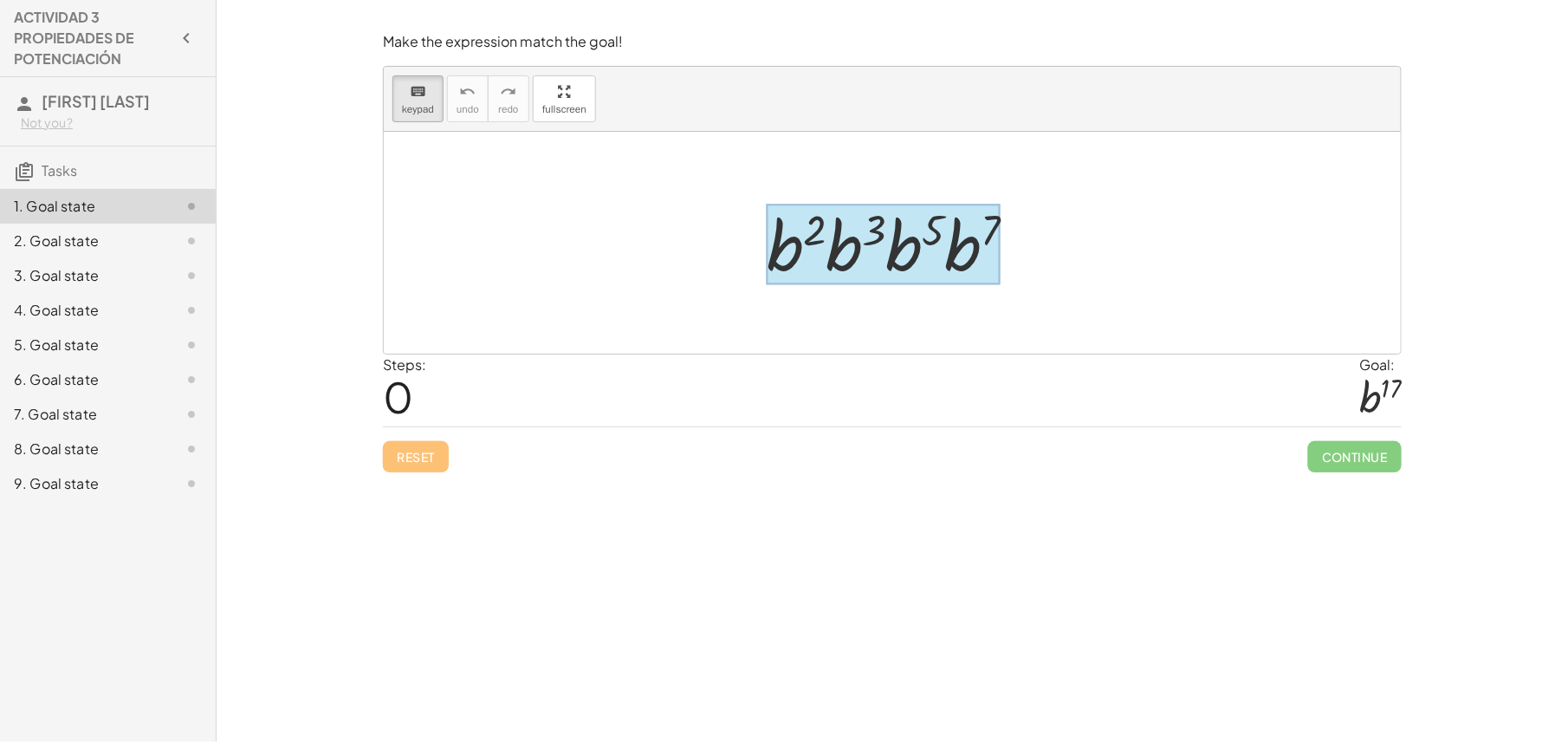 click at bounding box center [884, 244] 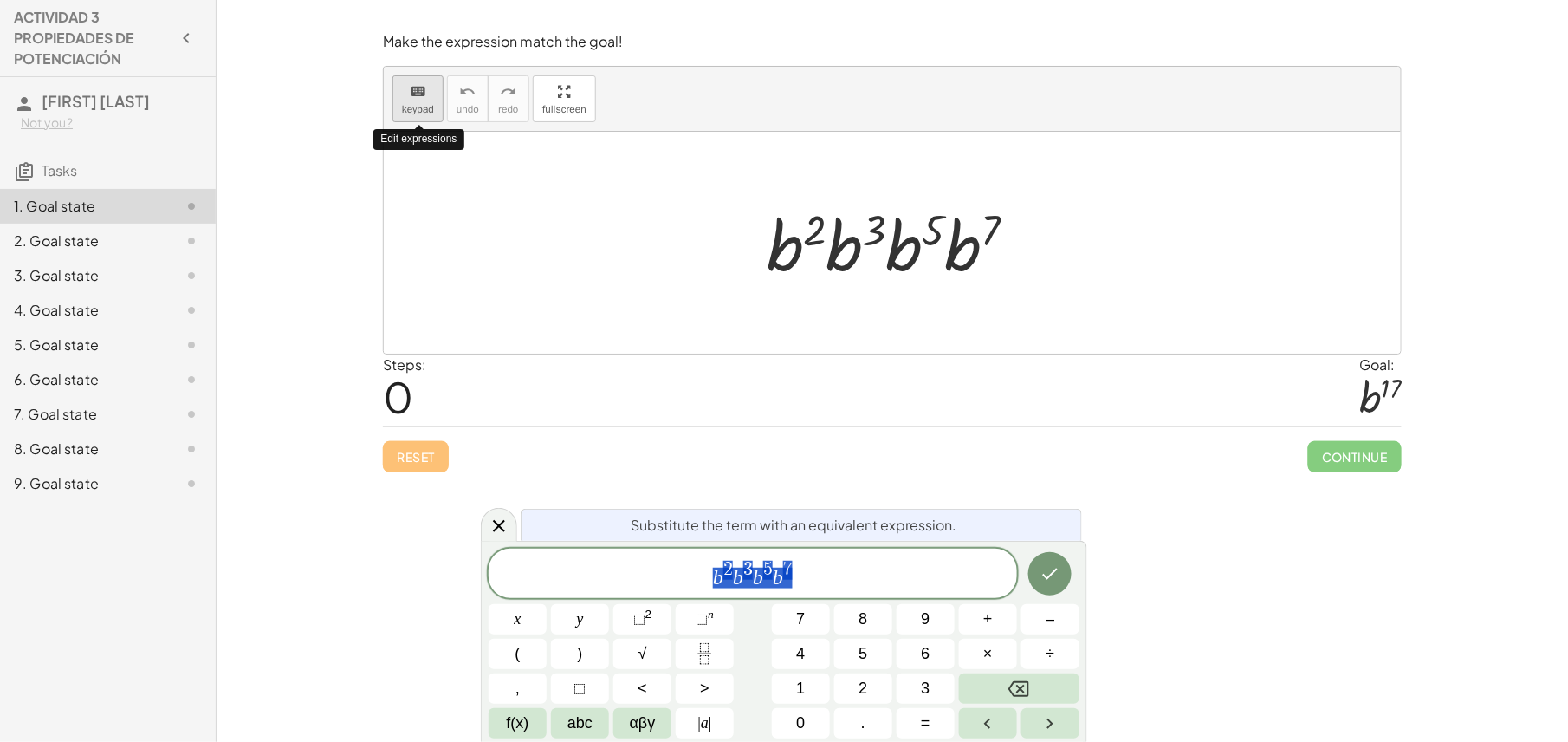 click on "keypad" at bounding box center [418, 109] 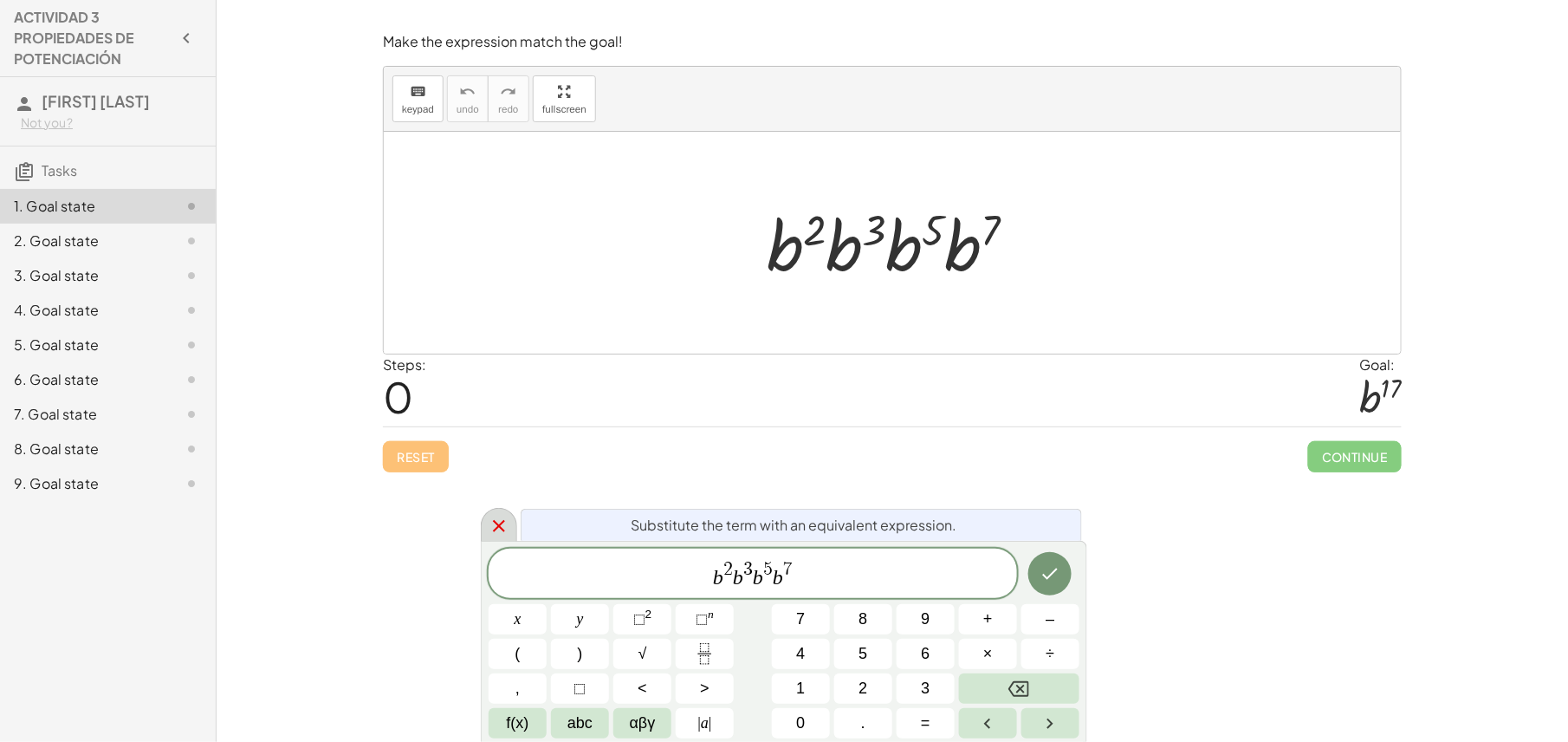 click 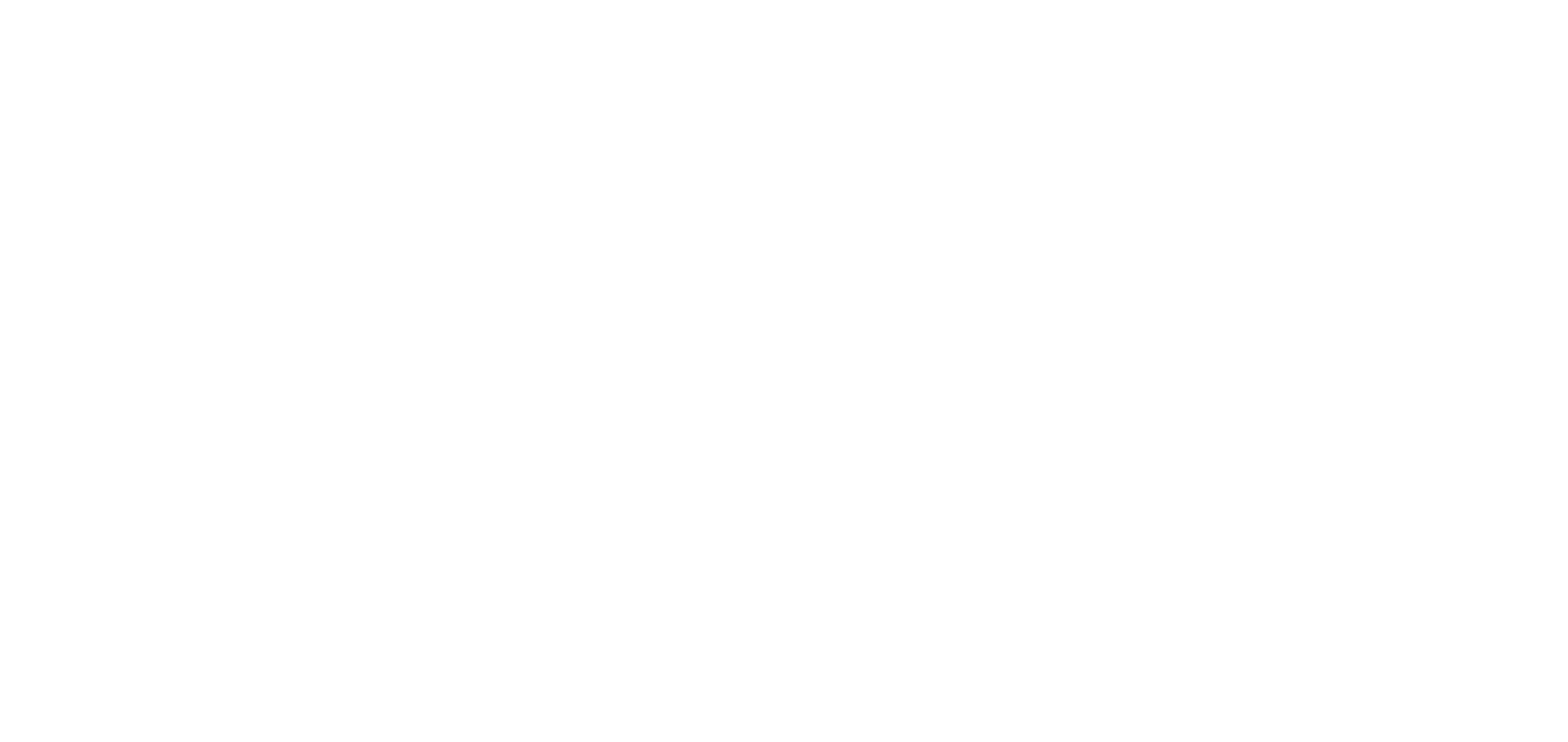 scroll, scrollTop: 0, scrollLeft: 0, axis: both 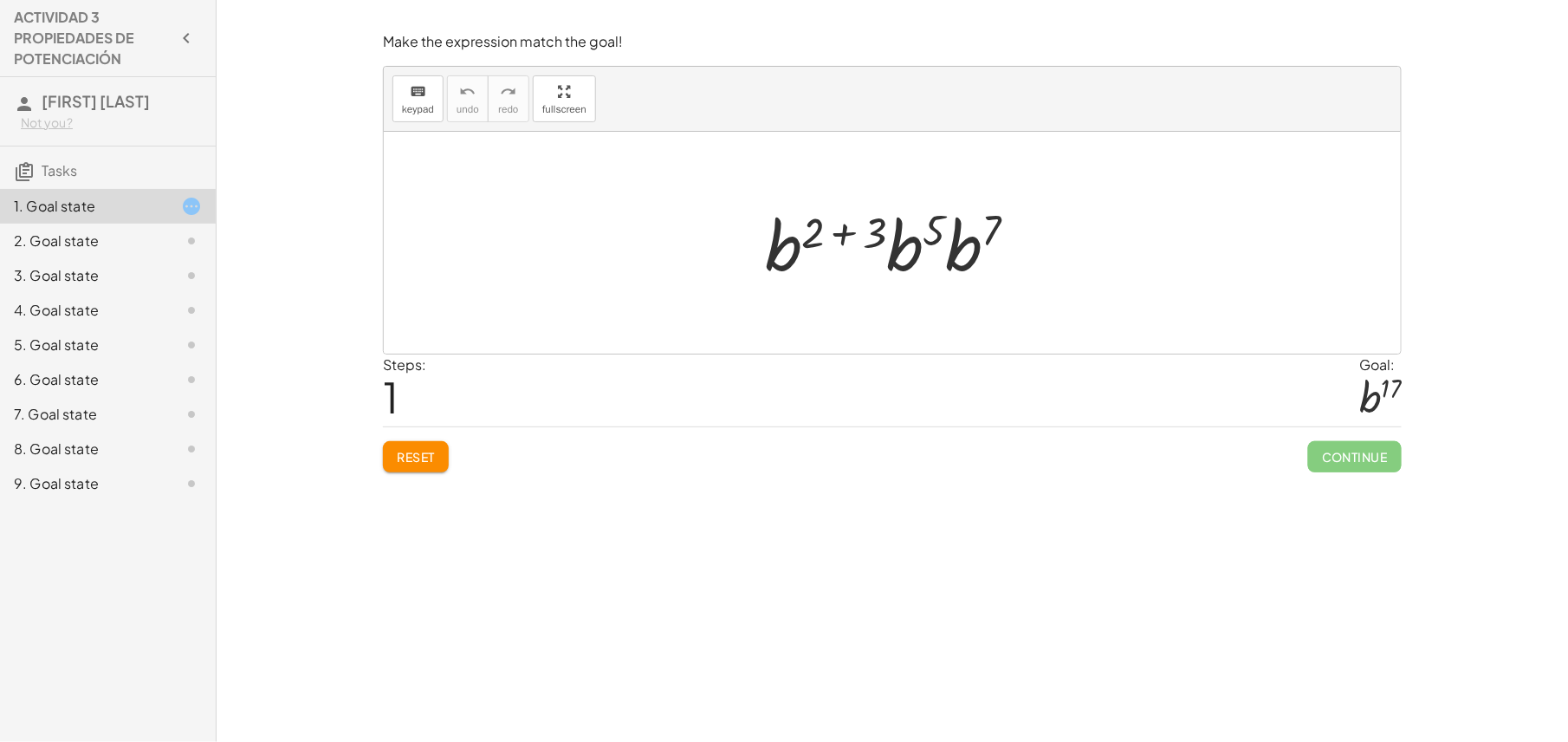 click at bounding box center [892, 243] 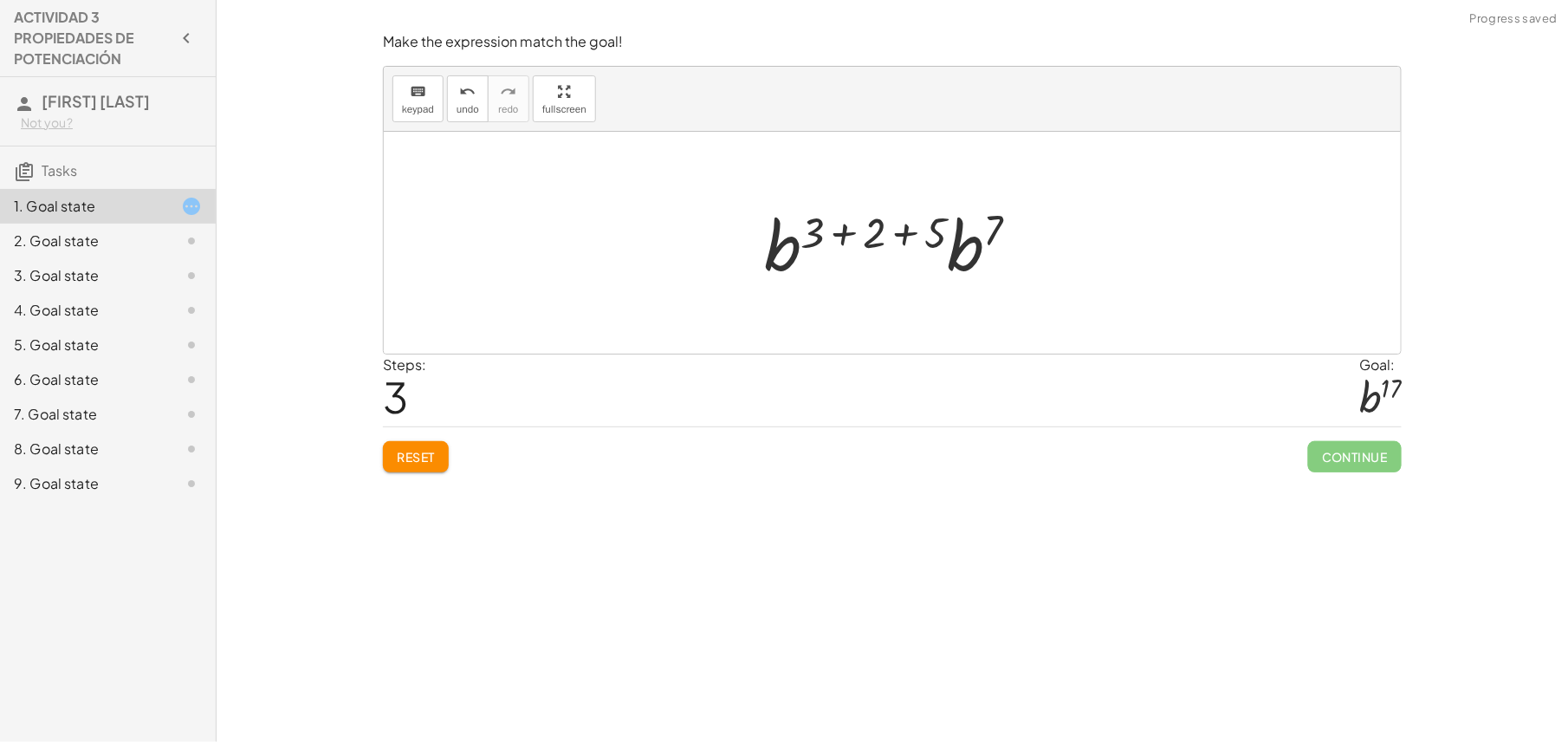 click on "Reset" at bounding box center [416, 457] 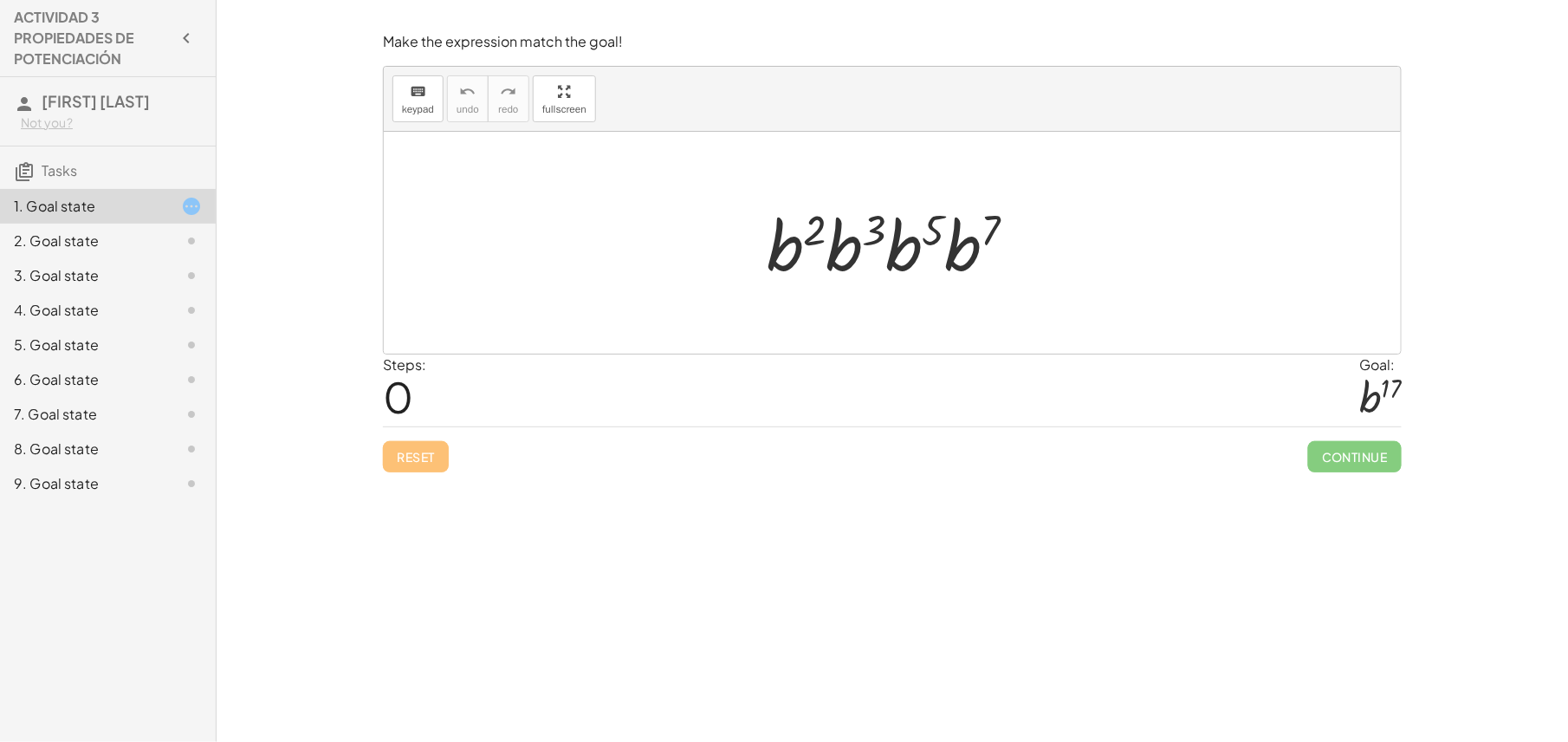 click at bounding box center (892, 10) 